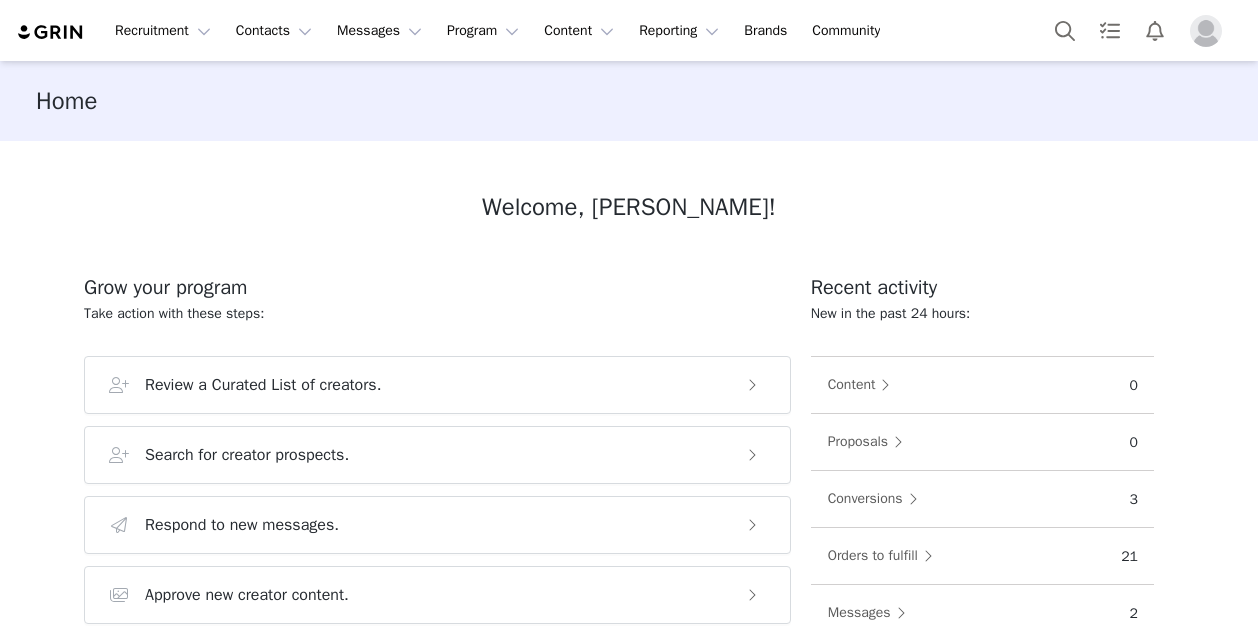 scroll, scrollTop: 0, scrollLeft: 0, axis: both 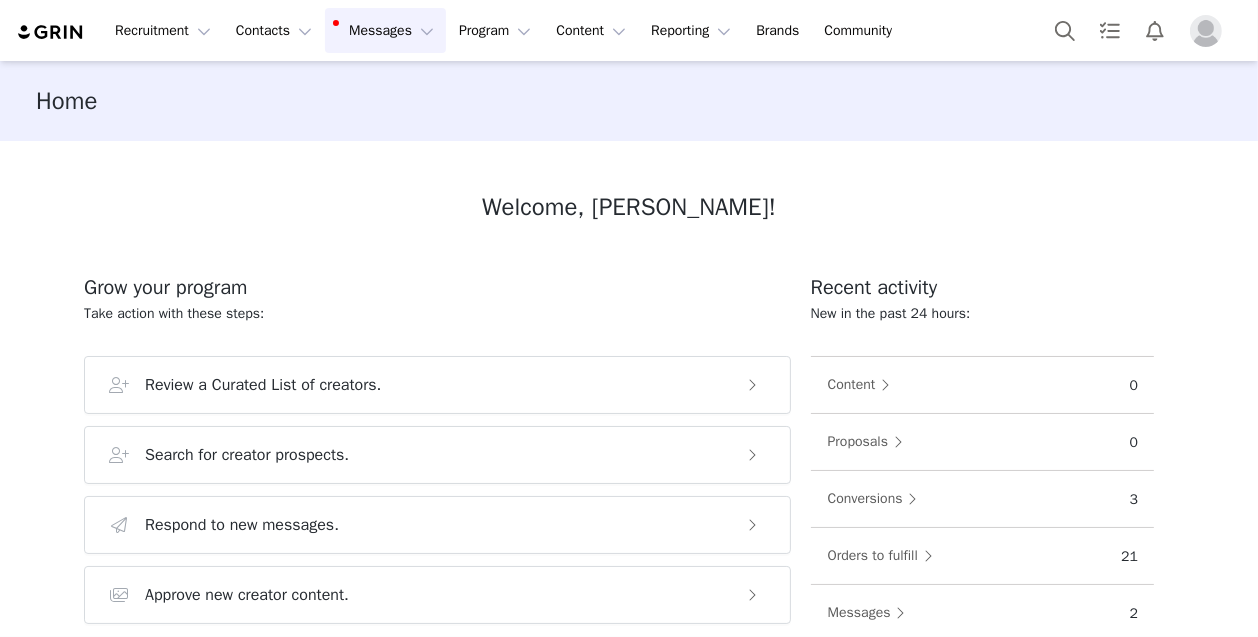 click on "Messages Messages" at bounding box center [385, 30] 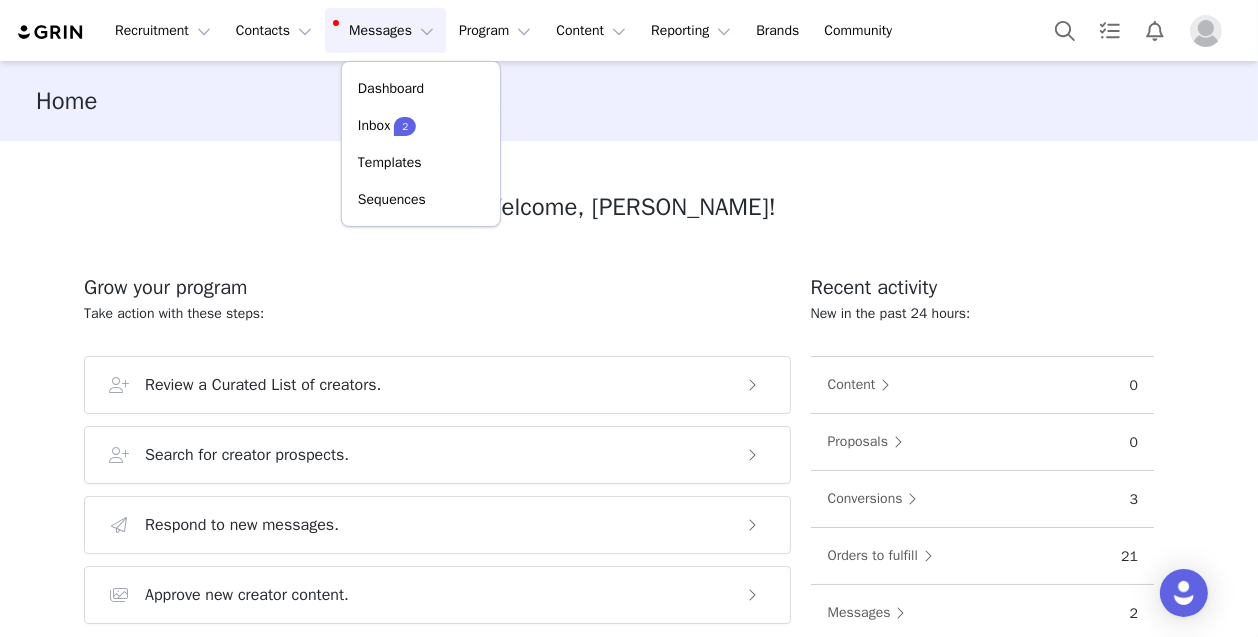 click on "Messages Messages" at bounding box center [385, 30] 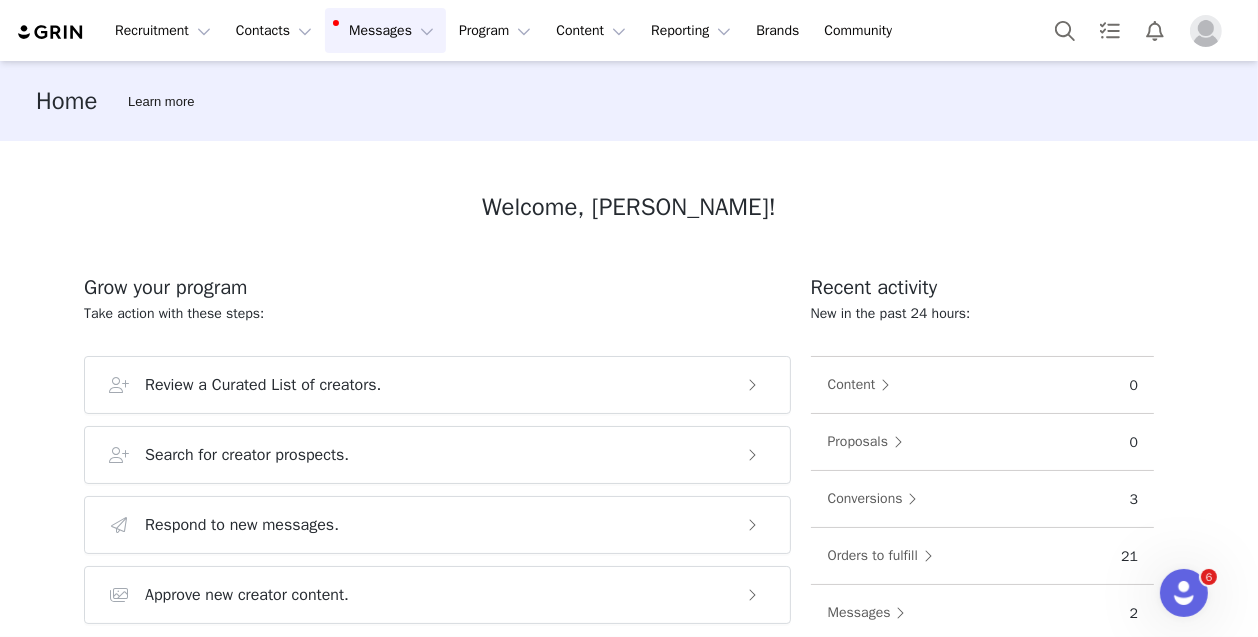 scroll, scrollTop: 0, scrollLeft: 0, axis: both 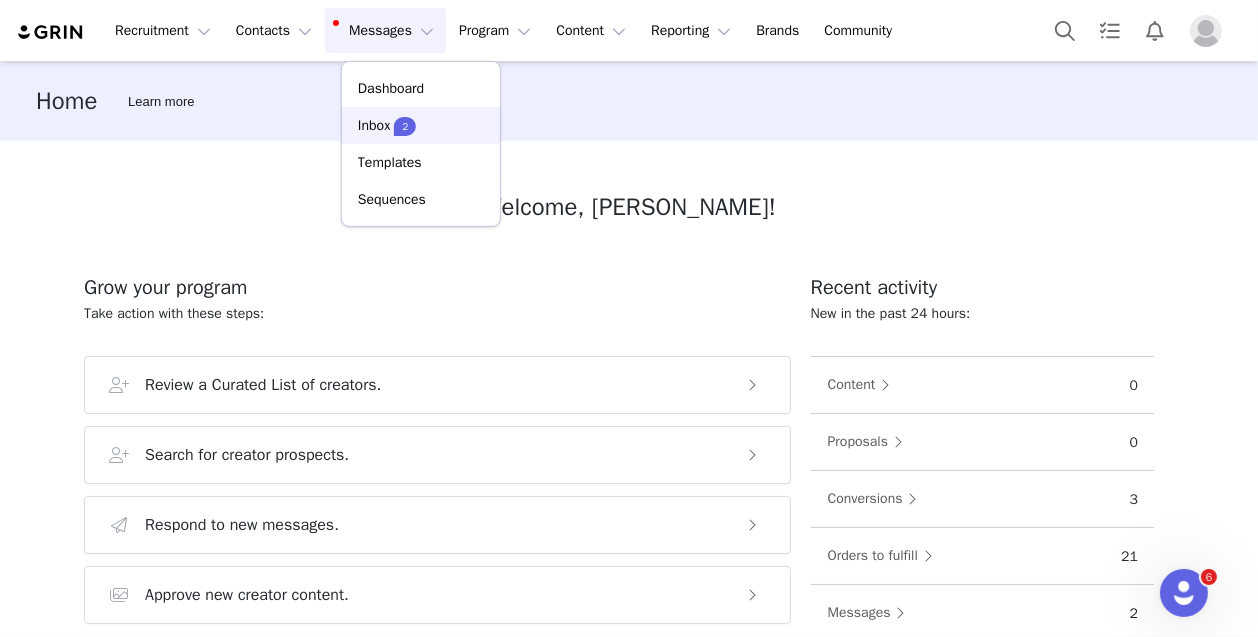 click on "Inbox" at bounding box center (374, 125) 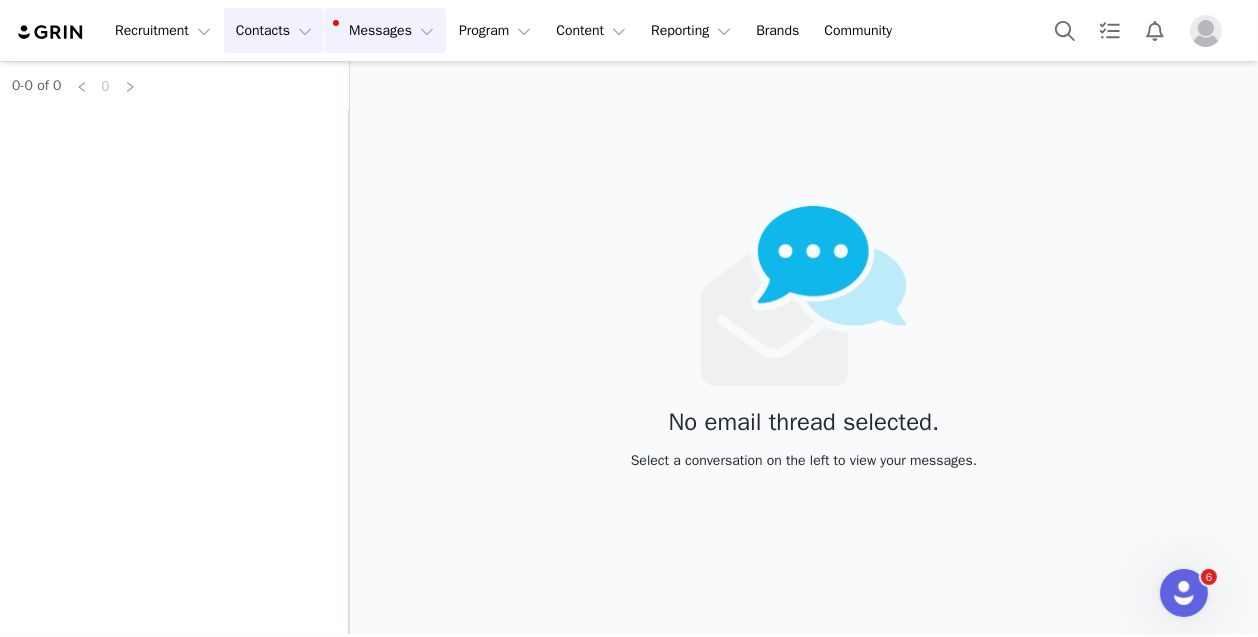 click on "Contacts Contacts" at bounding box center [274, 30] 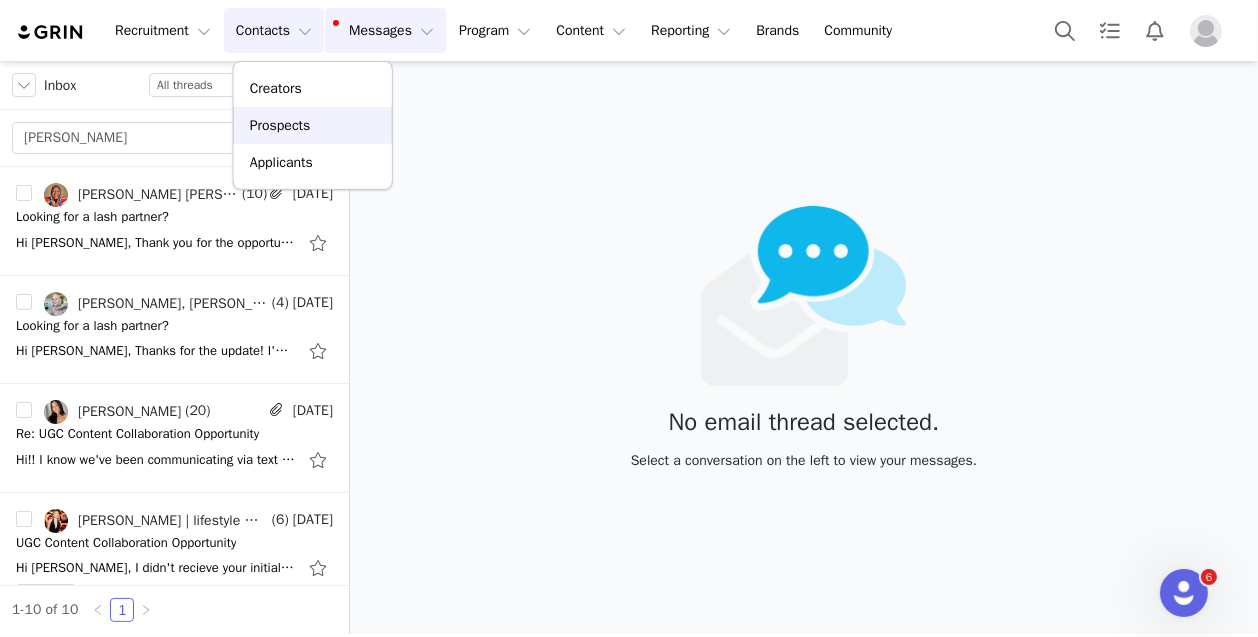 click on "Prospects" at bounding box center (280, 125) 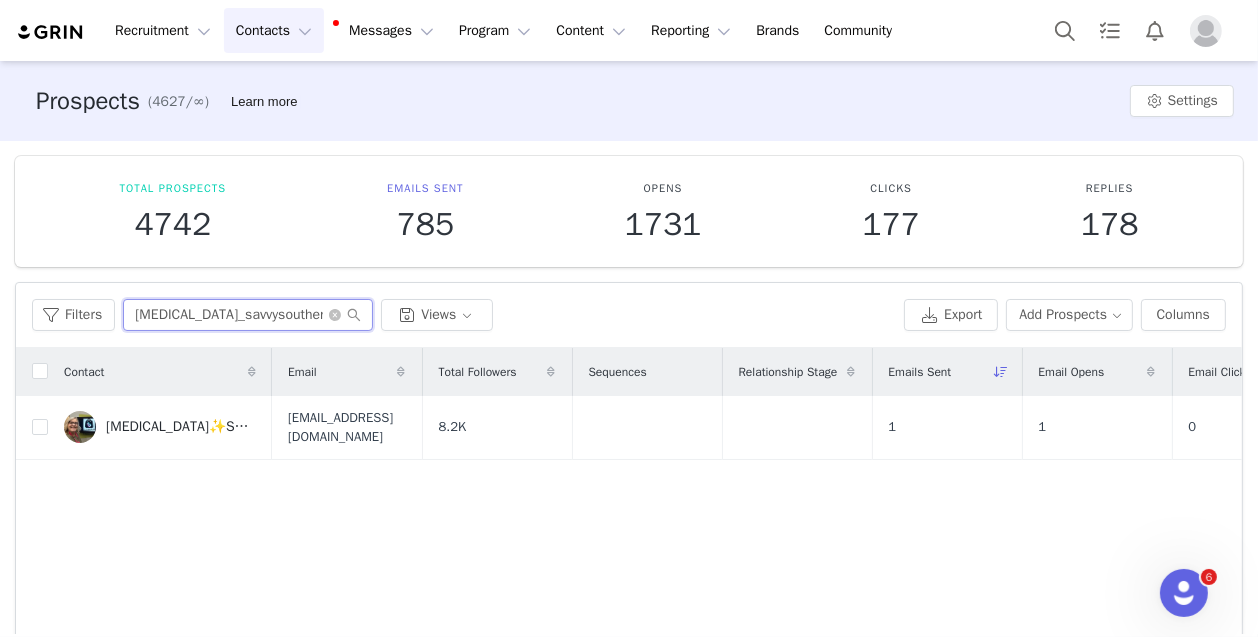 click on "[MEDICAL_DATA]_savvysouthernpicks" at bounding box center (248, 315) 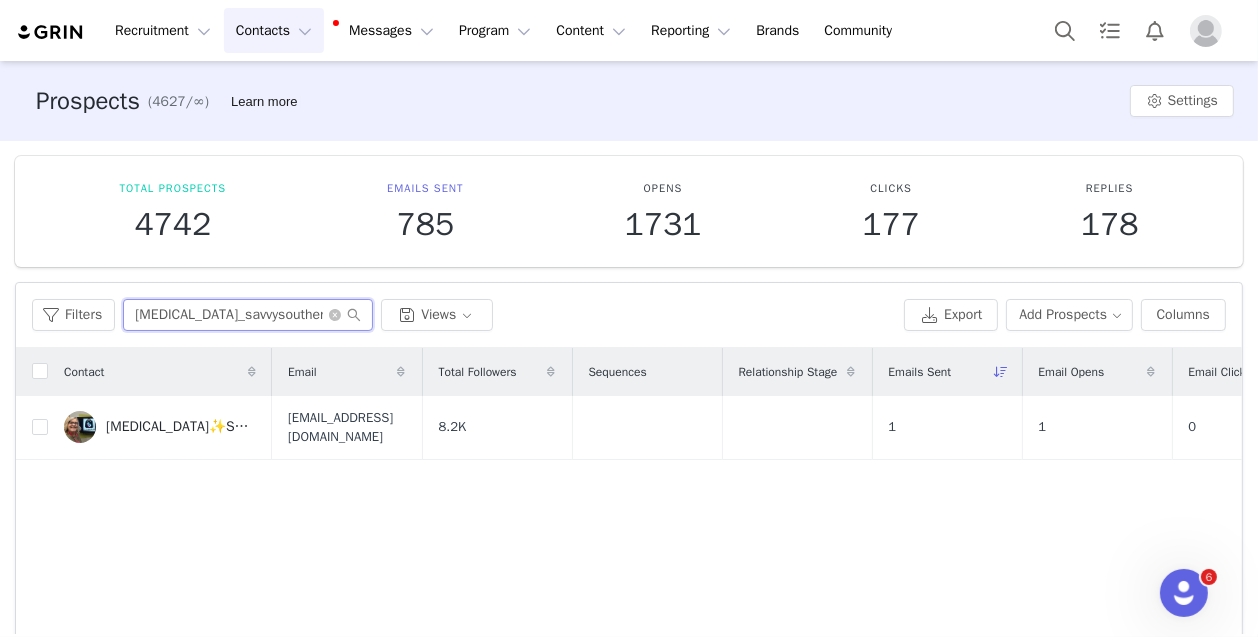click on "[MEDICAL_DATA]_savvysouthernpicks" at bounding box center (248, 315) 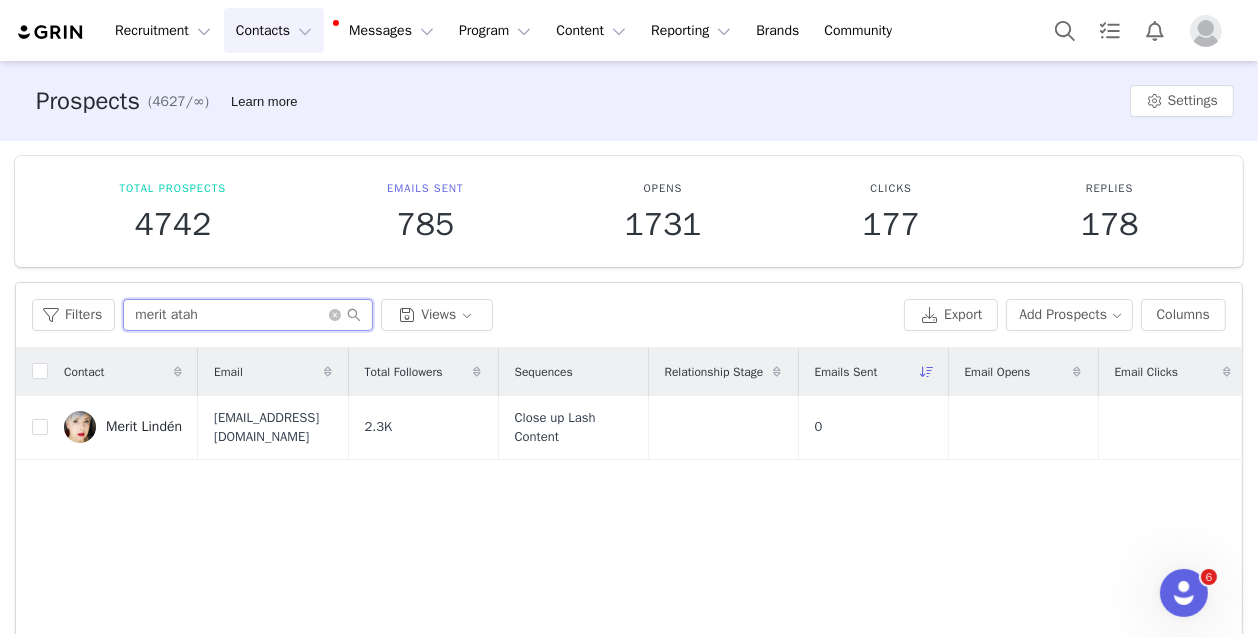 type on "merit atah" 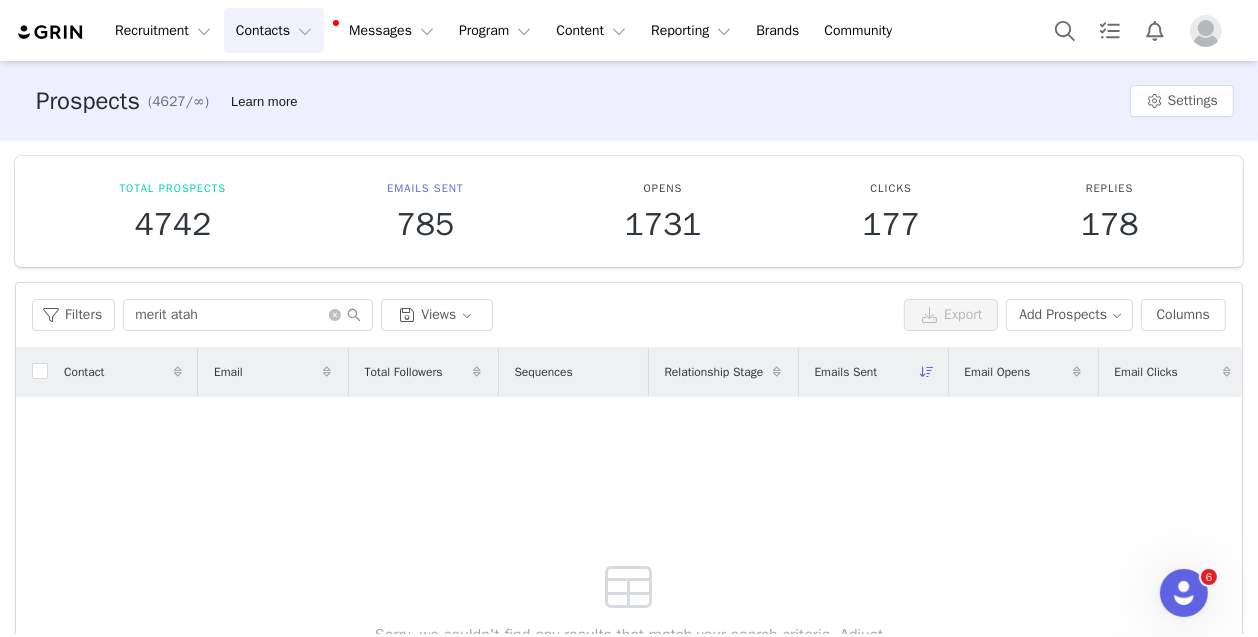 click on "Contacts Contacts" at bounding box center [274, 30] 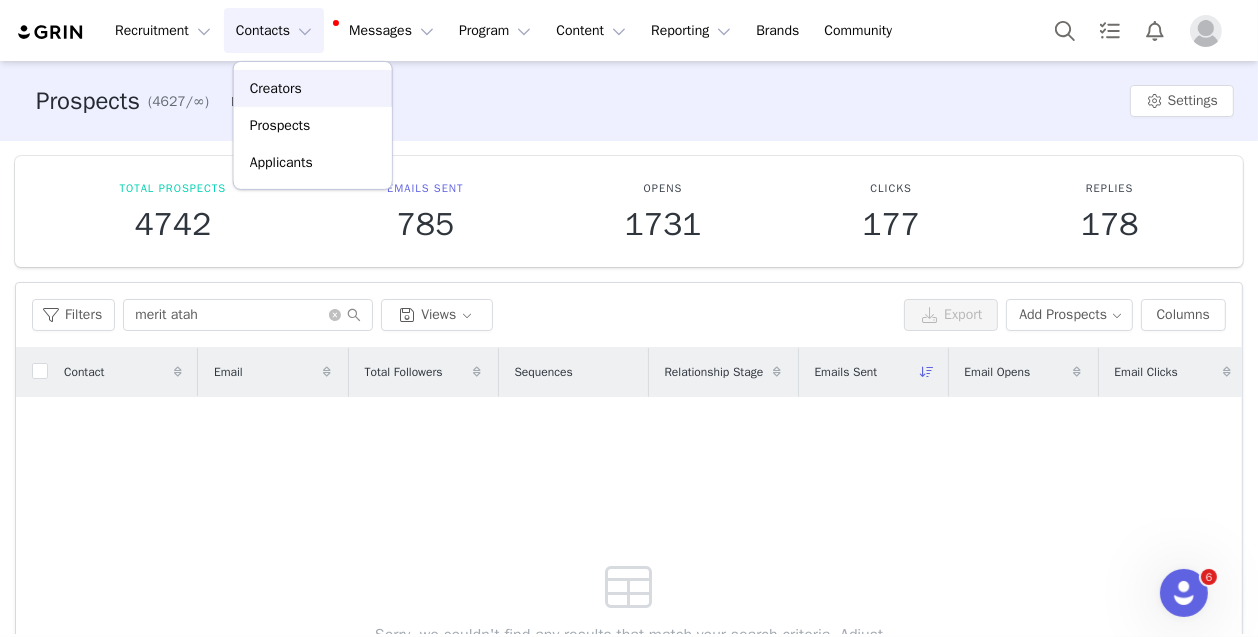 click on "Creators" at bounding box center [276, 88] 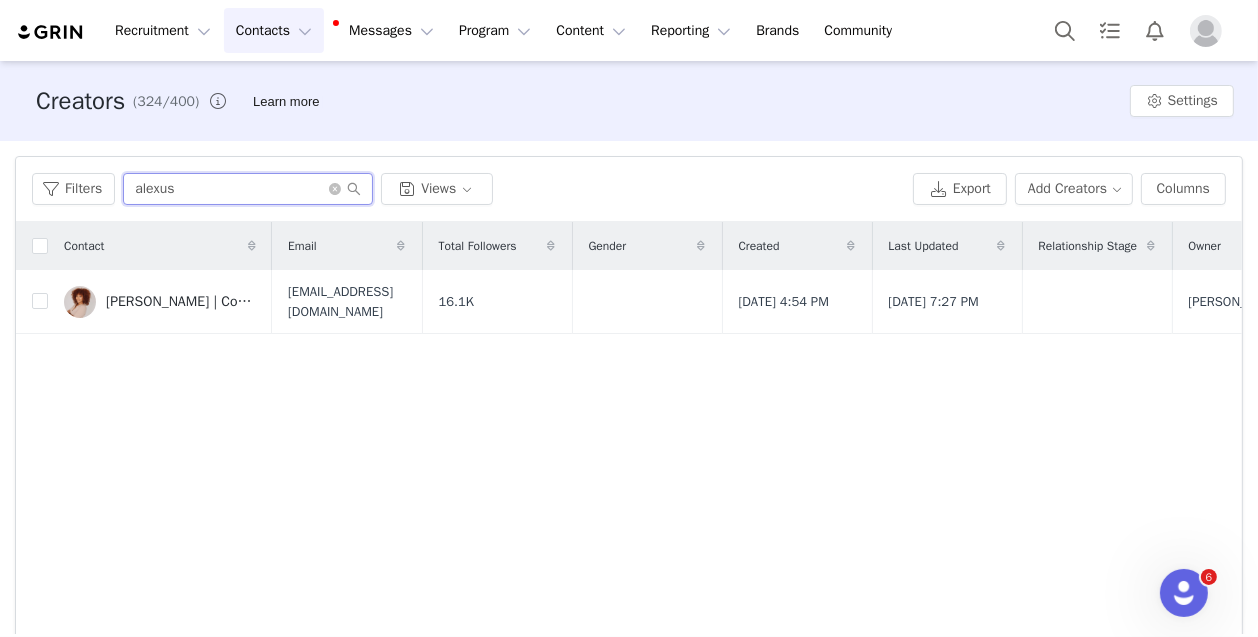 click on "alexus" at bounding box center (248, 189) 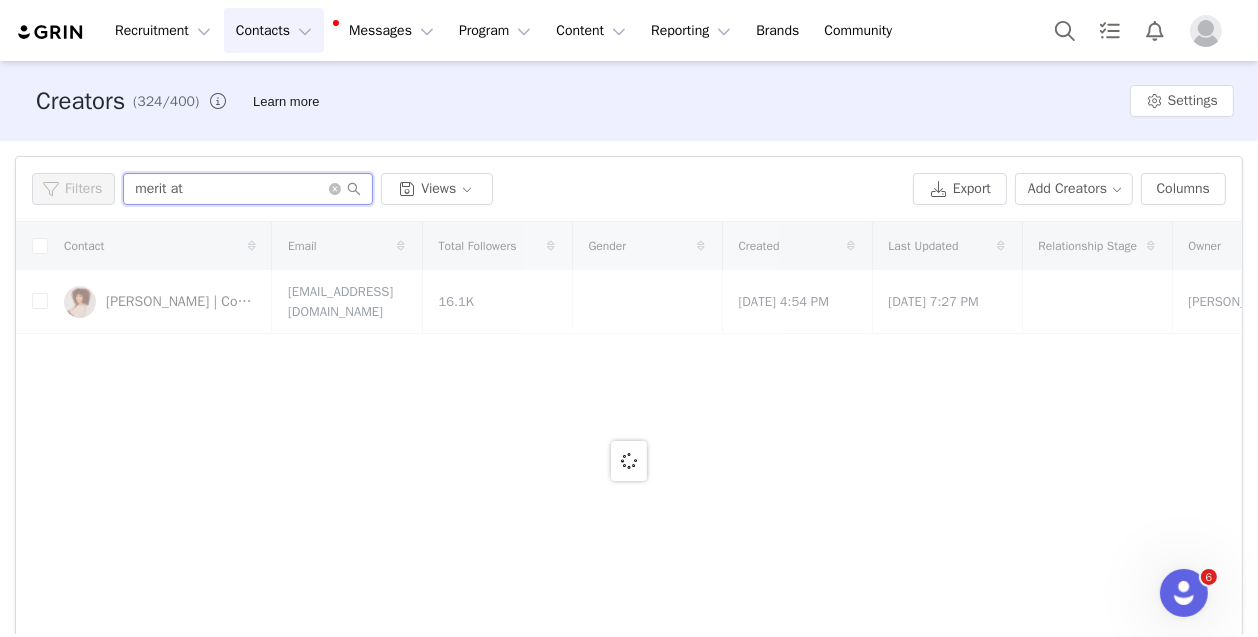 type on "merit at" 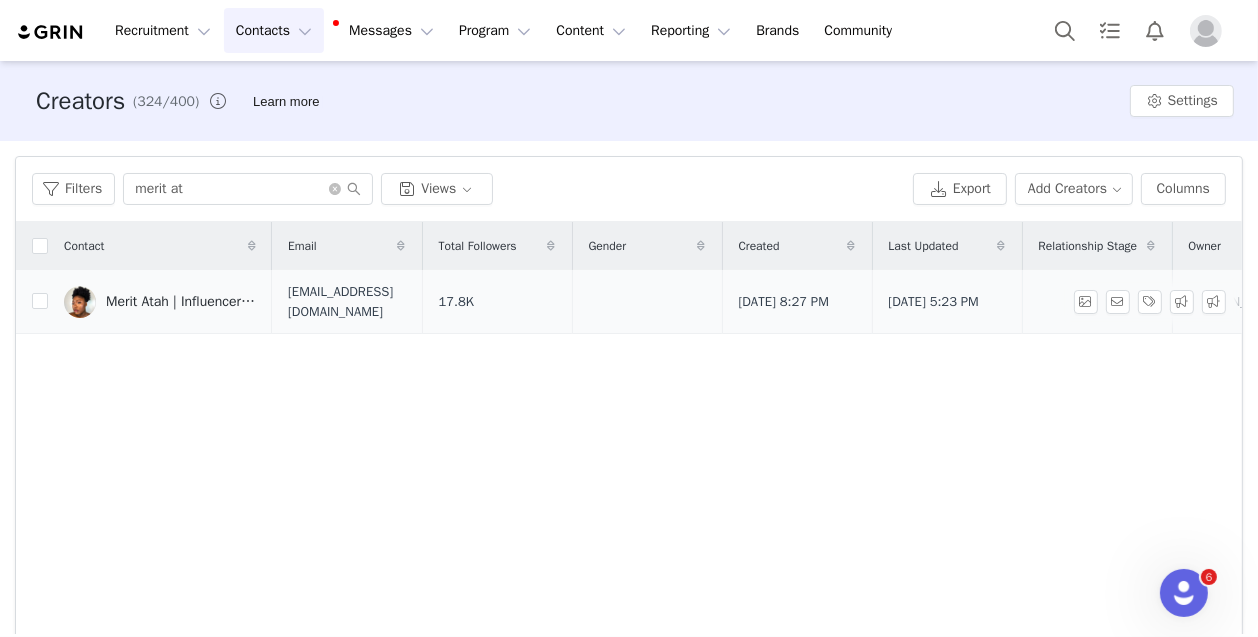 click on "Merit Atah | Influencer + Content Creator" at bounding box center (181, 302) 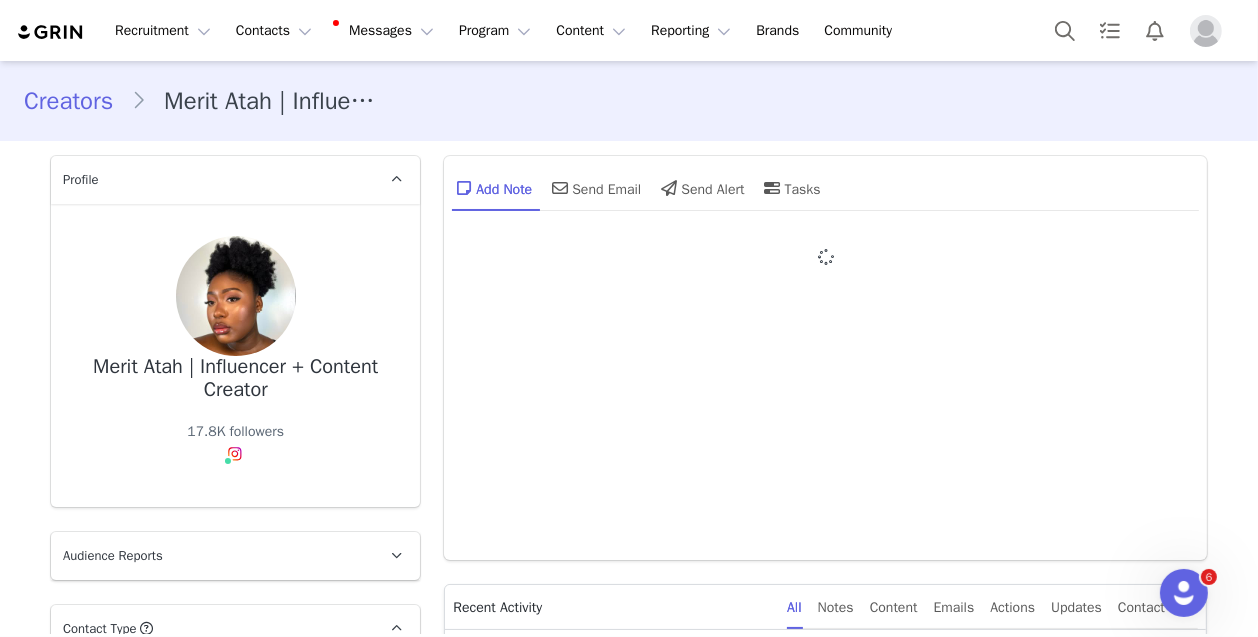 type on "+1 ([GEOGRAPHIC_DATA])" 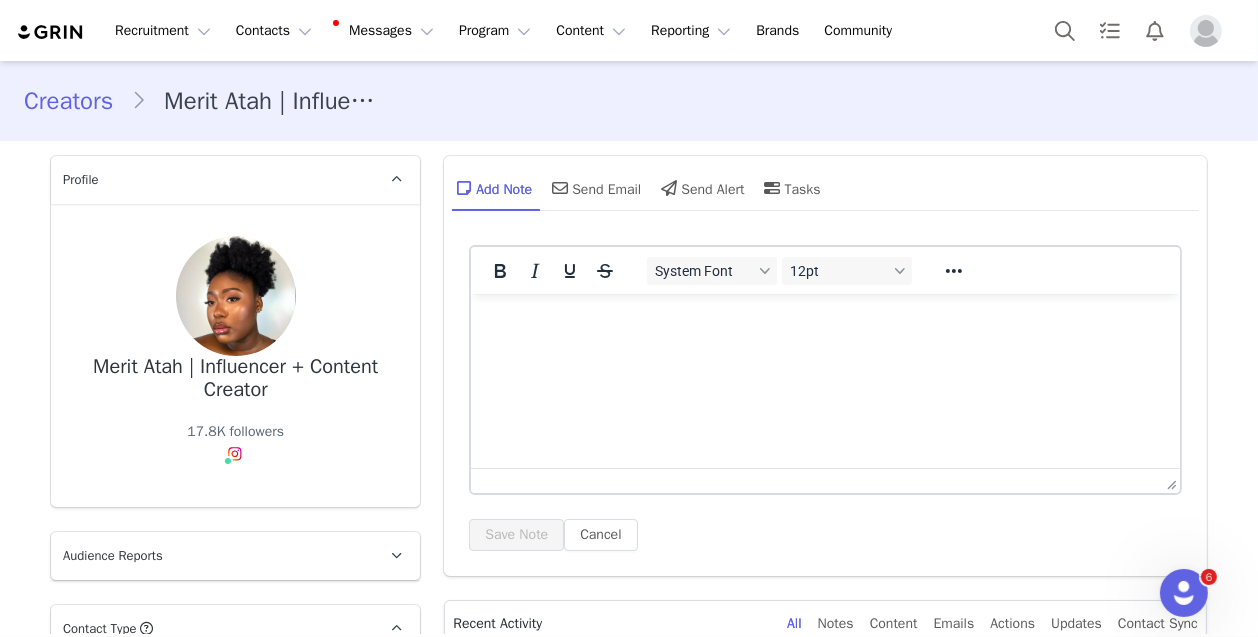 scroll, scrollTop: 0, scrollLeft: 0, axis: both 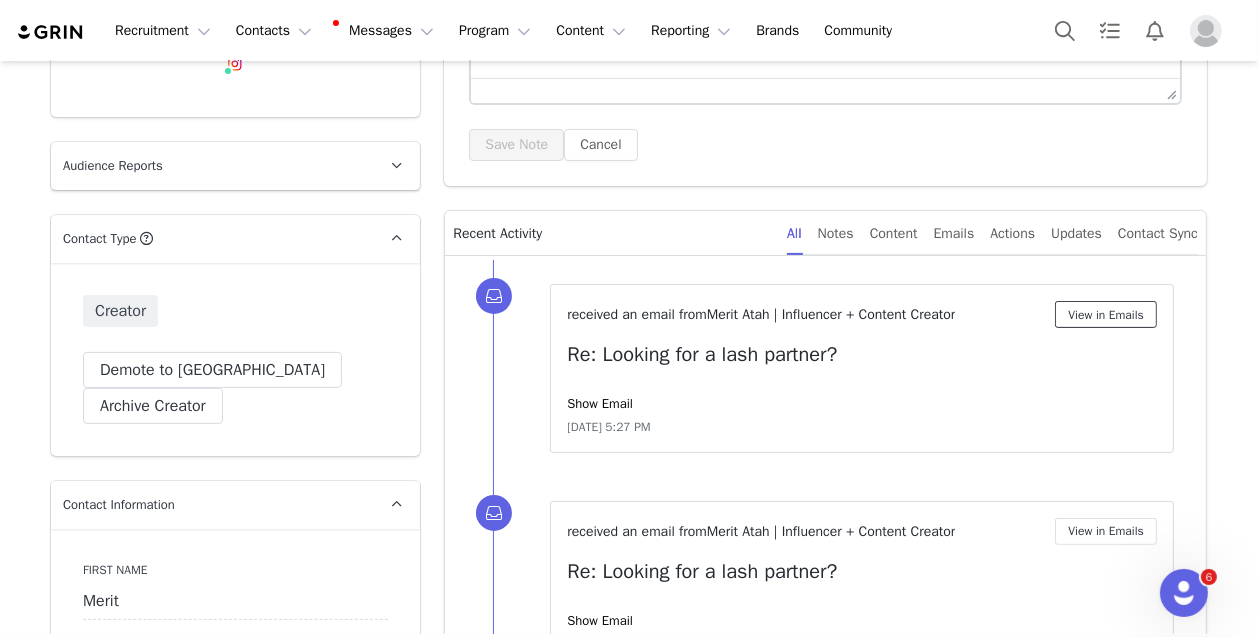 click on "View in Emails" at bounding box center [1106, 314] 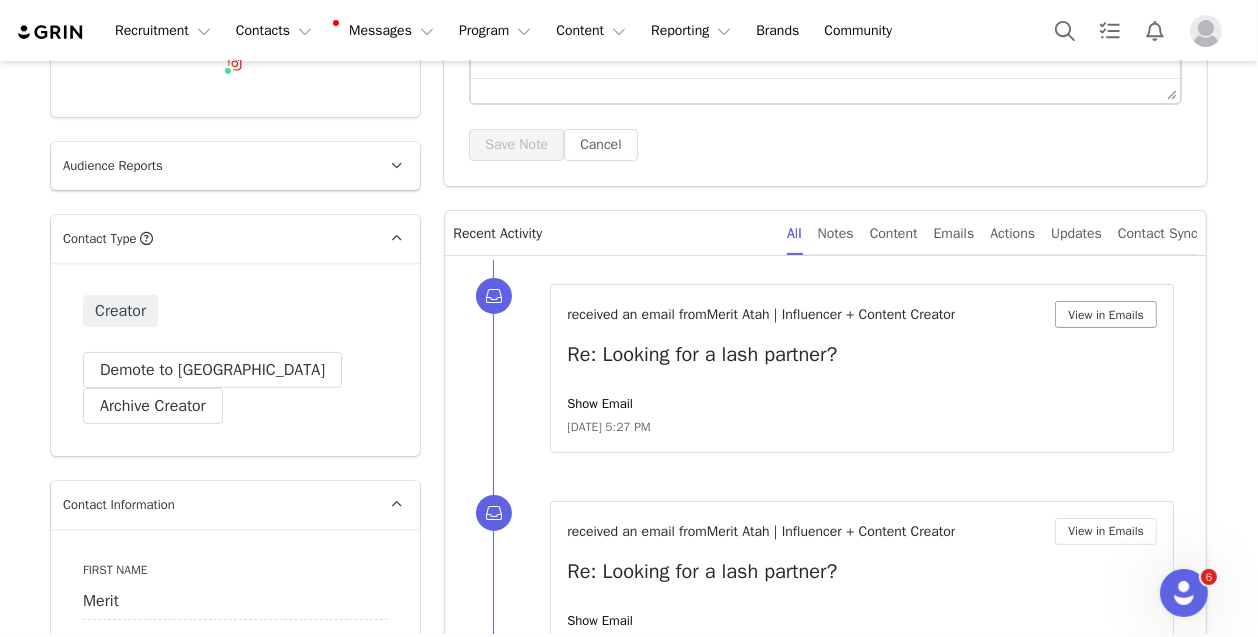 scroll, scrollTop: 0, scrollLeft: 0, axis: both 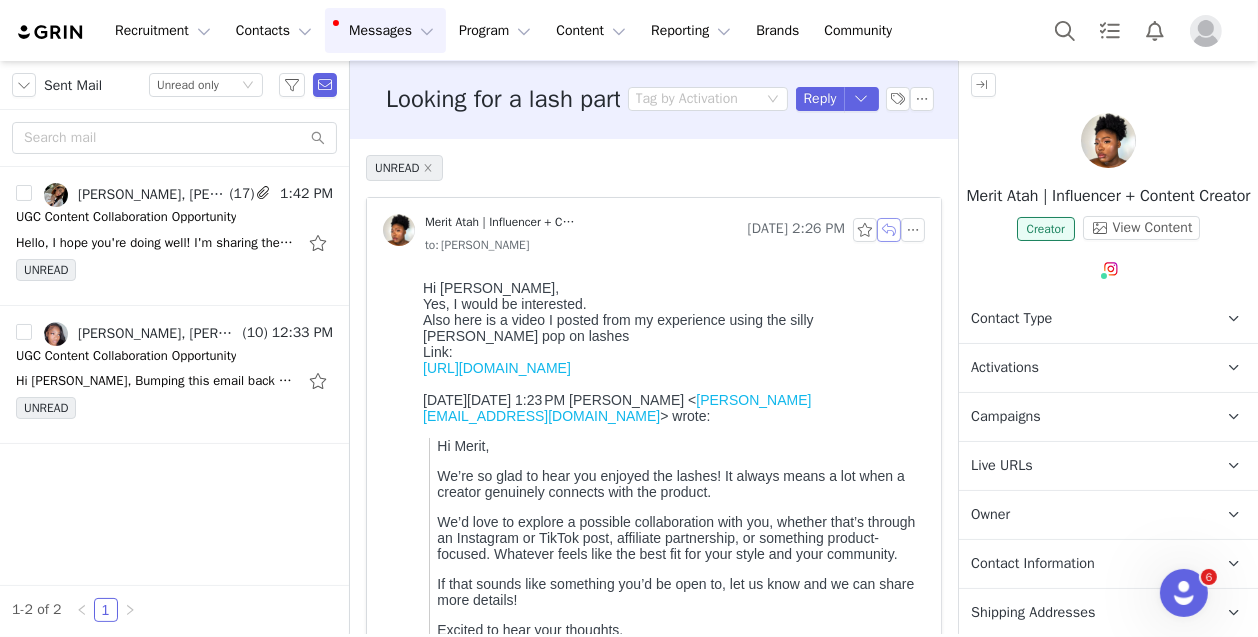 click at bounding box center [889, 230] 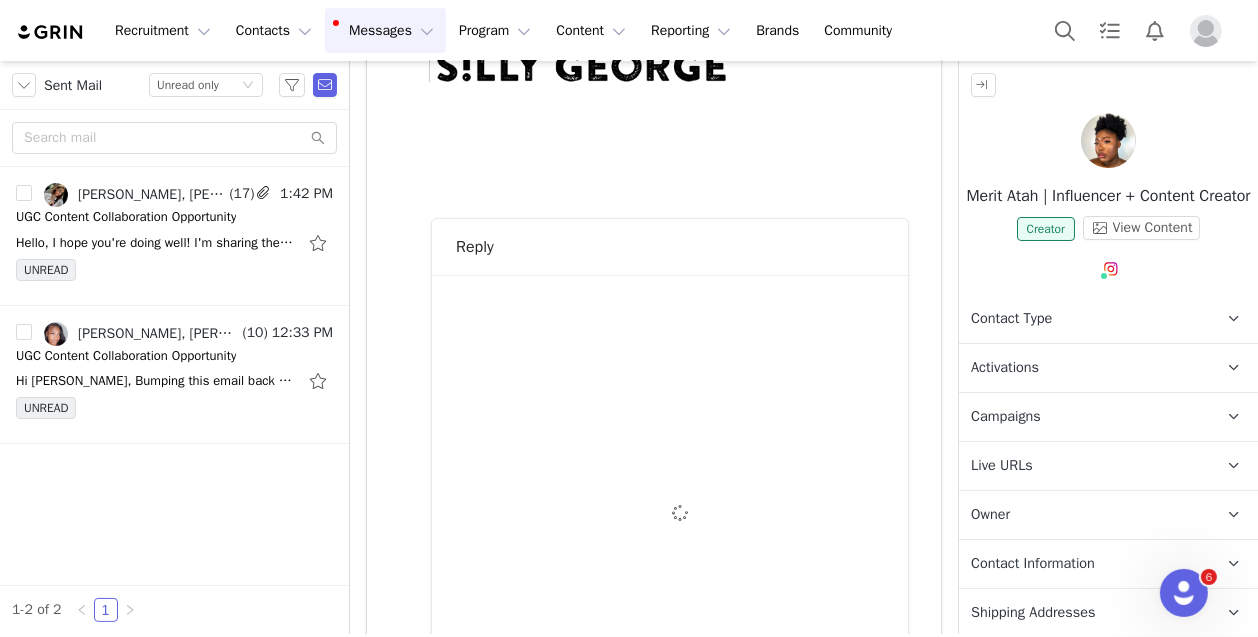 scroll, scrollTop: 885, scrollLeft: 0, axis: vertical 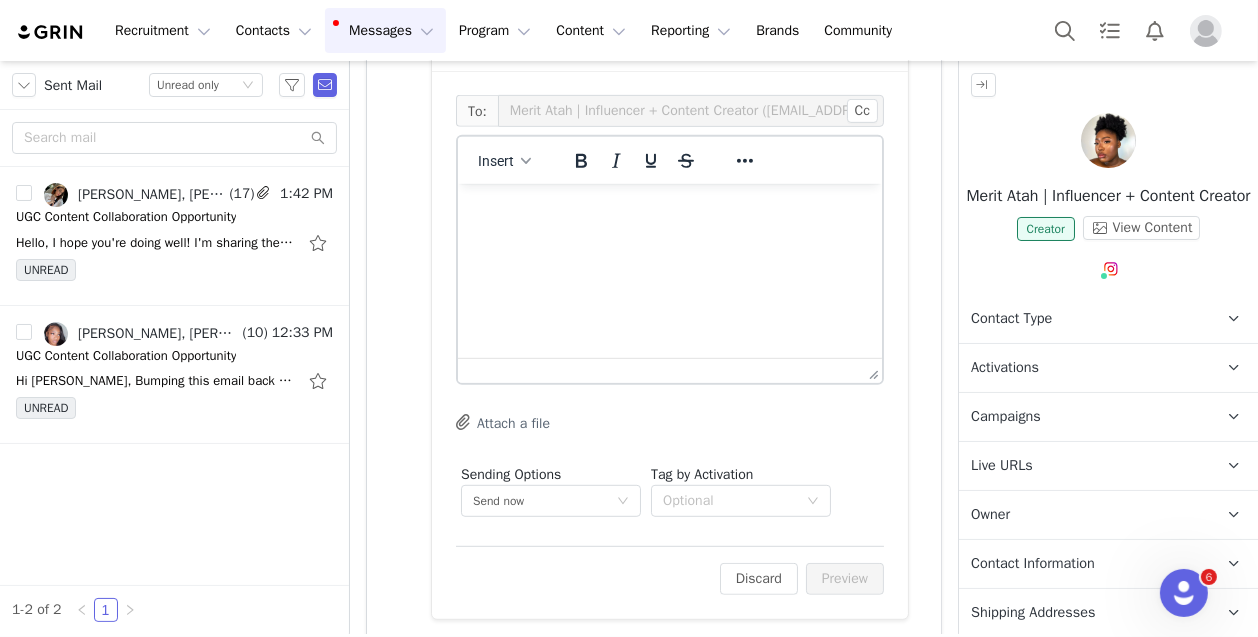 click at bounding box center (669, 210) 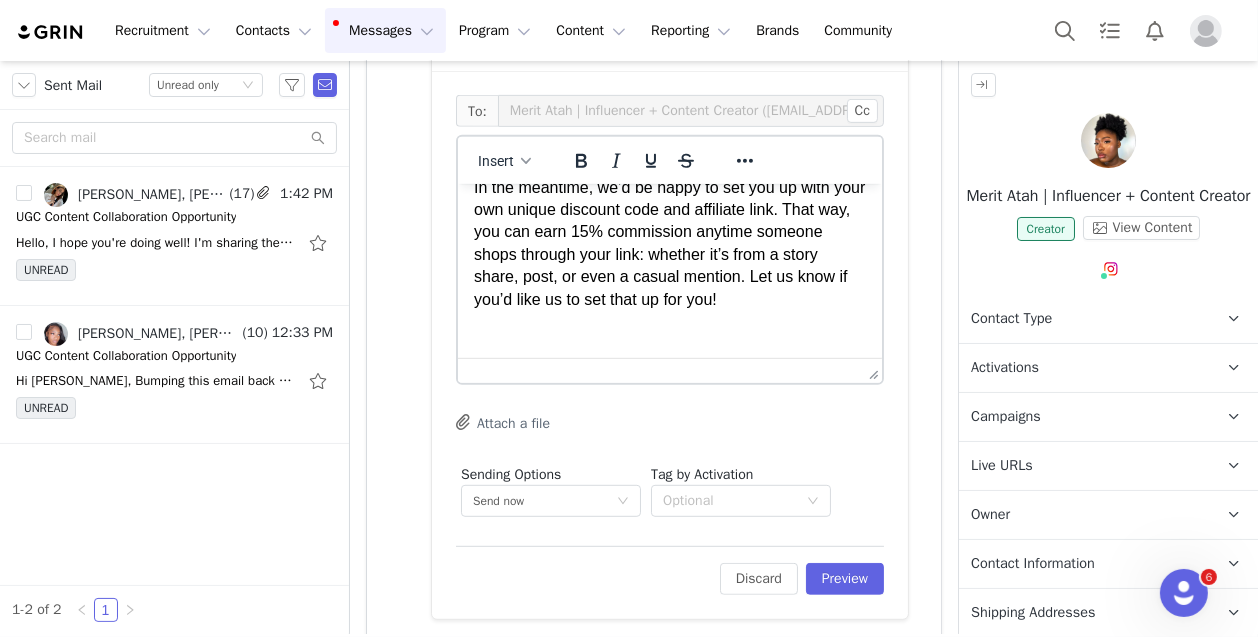 click on "Hi [PERSON_NAME], Thank you so much for sharing your interest in continuing to work together! We’ve absolutely loved seeing the content you’ve already created. It’s clear you’ve got such a great eye and really understand the Silly [PERSON_NAME]. At the moment, we’re not looking to commission any new UGC content, but we’d still love to keep you in the loop for future opportunities as they come up! In the meantime, we’d be happy to set you up with your own unique discount code and affiliate link. That way, you can earn 15% commission anytime someone shops through your link: whether it’s from a story share, post, or even a casual mention. Let us know if you’d like us to set that up for you! Thanks again for your support, we really appreciate you being part of our community 💕 Best, [PERSON_NAME]" at bounding box center (669, 167) 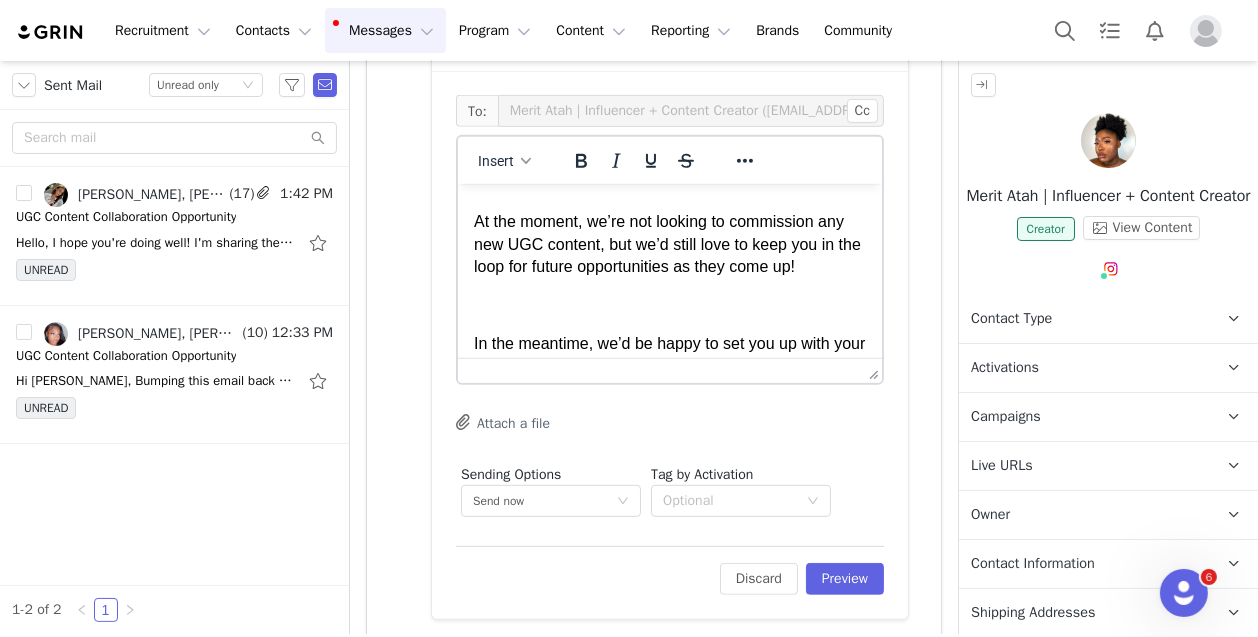 scroll, scrollTop: 230, scrollLeft: 0, axis: vertical 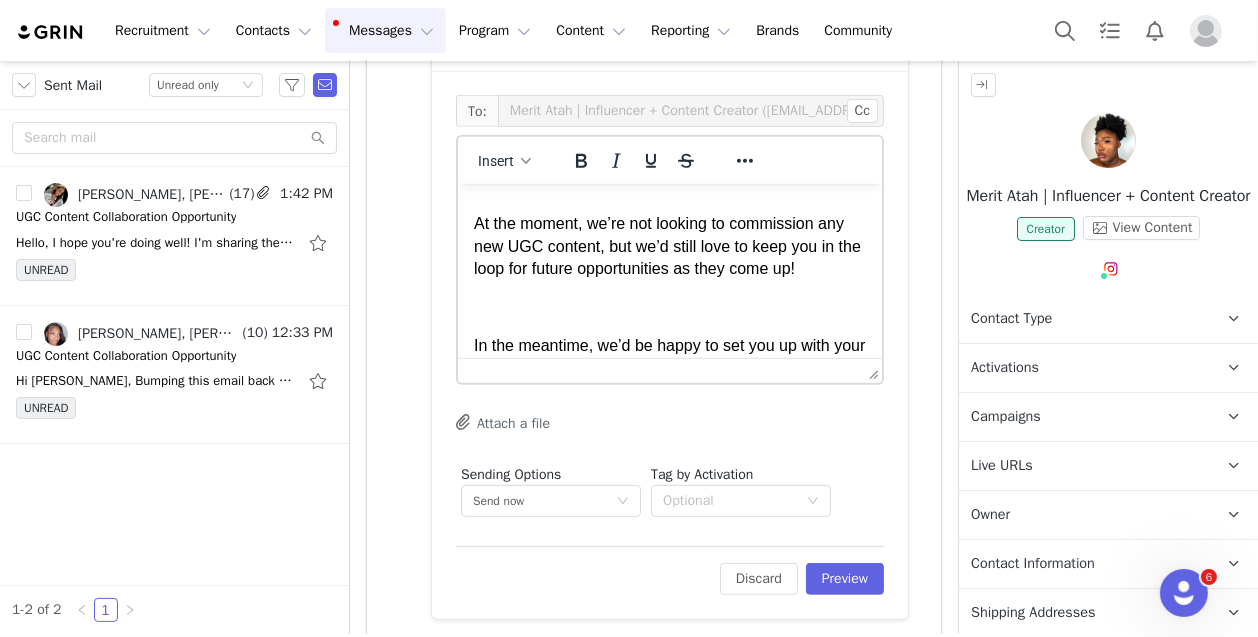 click at bounding box center [669, 306] 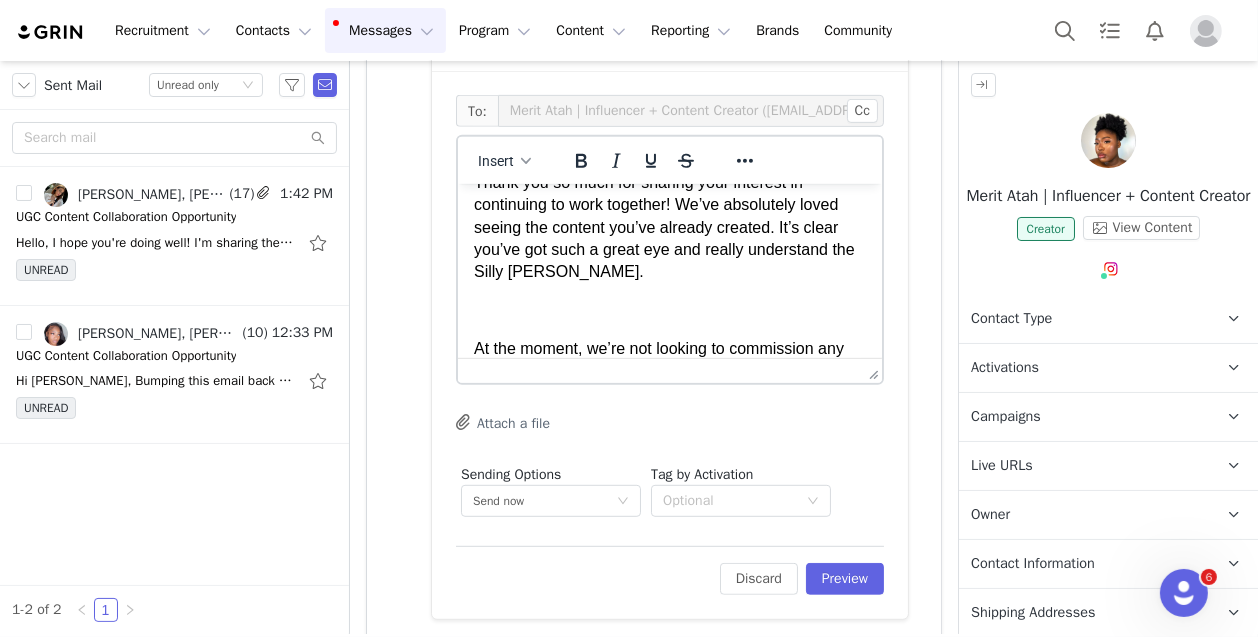 click at bounding box center (669, 310) 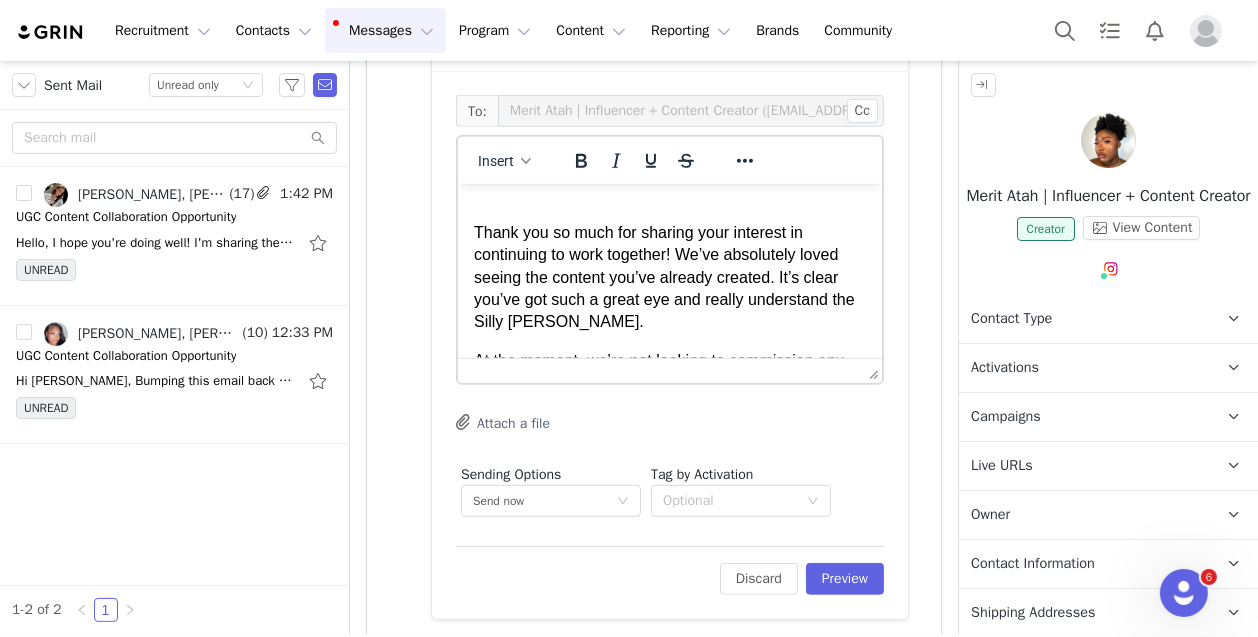 scroll, scrollTop: 0, scrollLeft: 0, axis: both 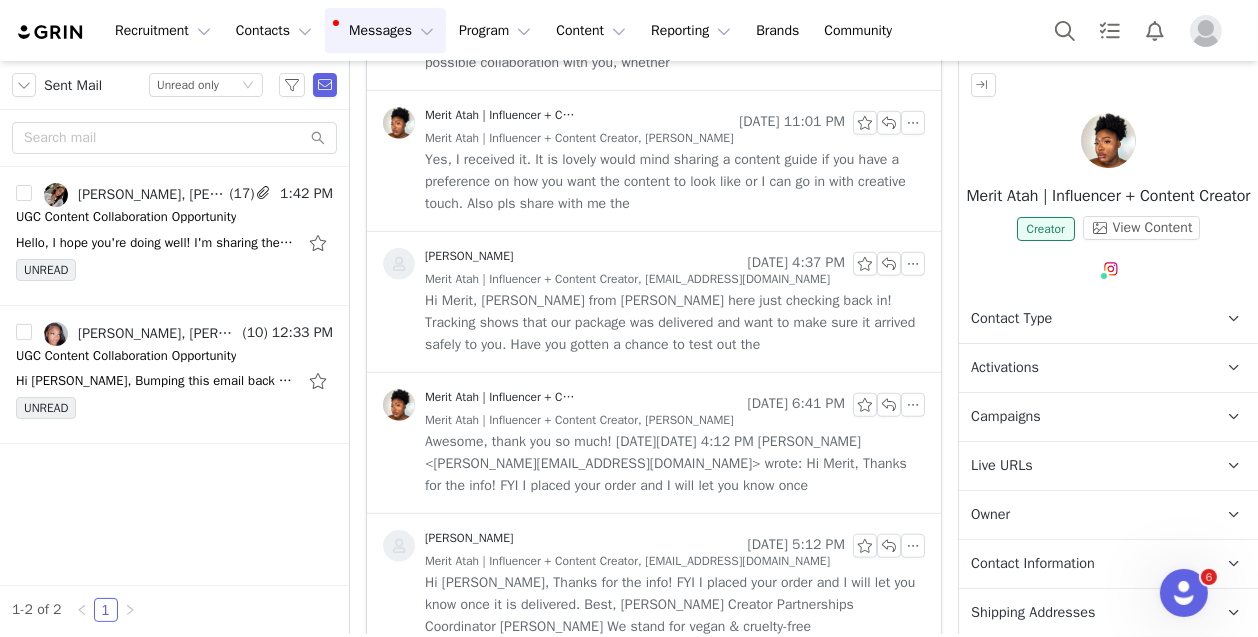 click on "Hi Merit, [PERSON_NAME] from [PERSON_NAME] here just checking back in! Tracking shows that our package was delivered and want to make sure it arrived safely to you. Have you gotten a chance to test out the" at bounding box center [675, 323] 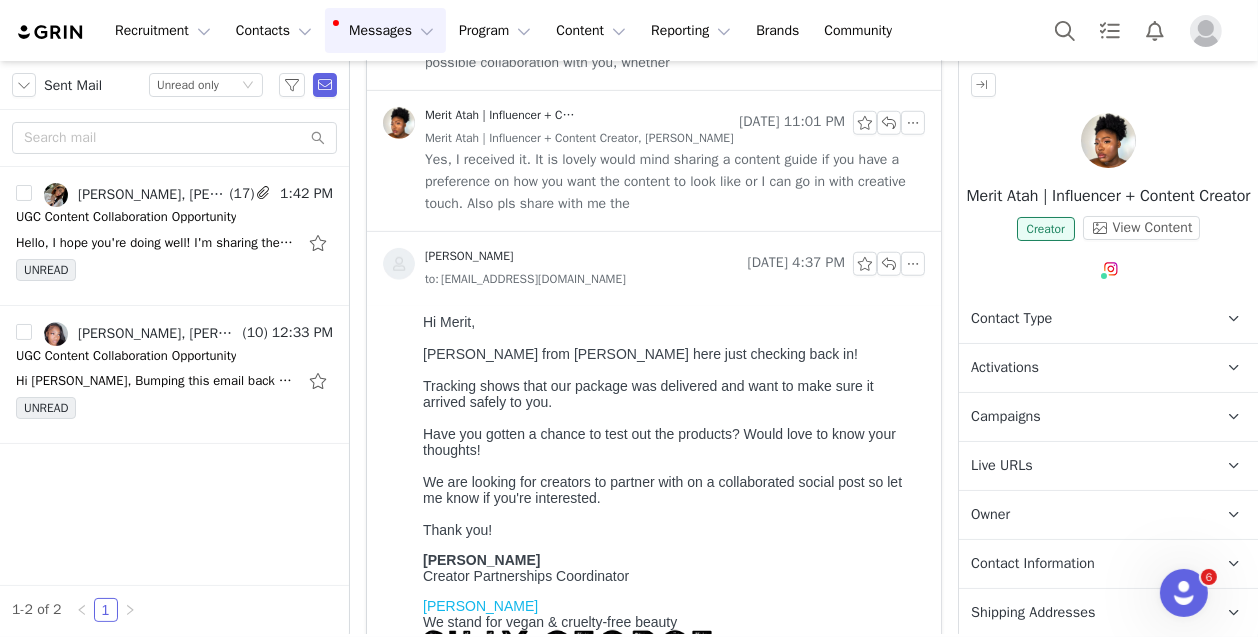 scroll, scrollTop: 0, scrollLeft: 0, axis: both 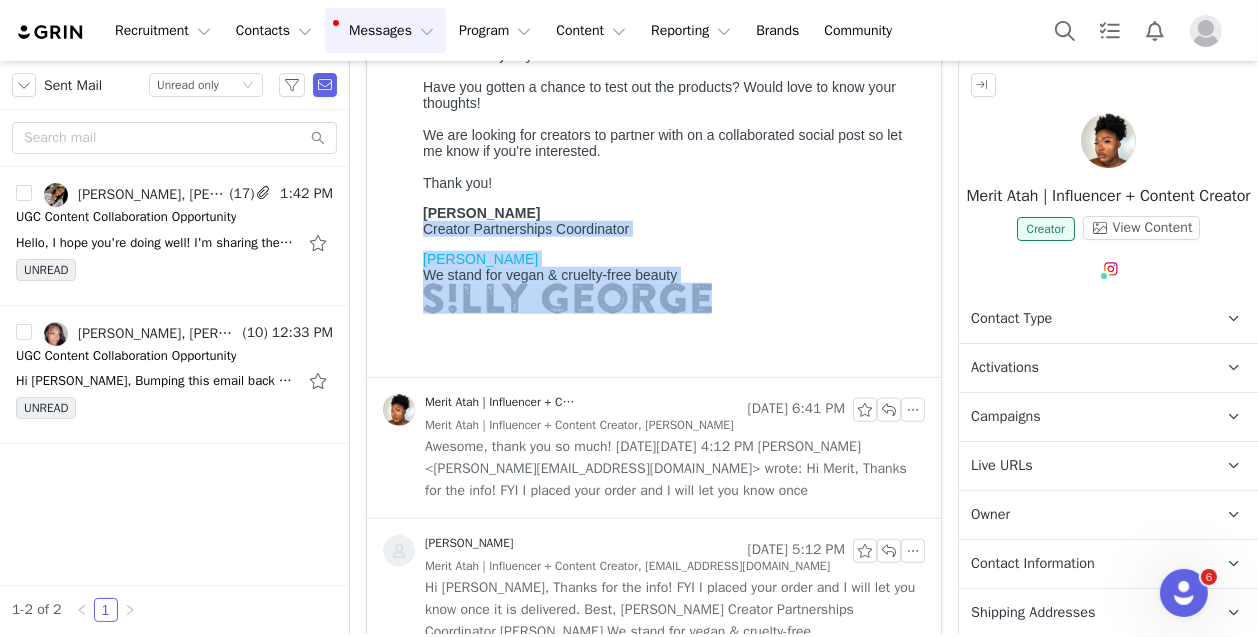 drag, startPoint x: 745, startPoint y: 331, endPoint x: 819, endPoint y: 216, distance: 136.7516 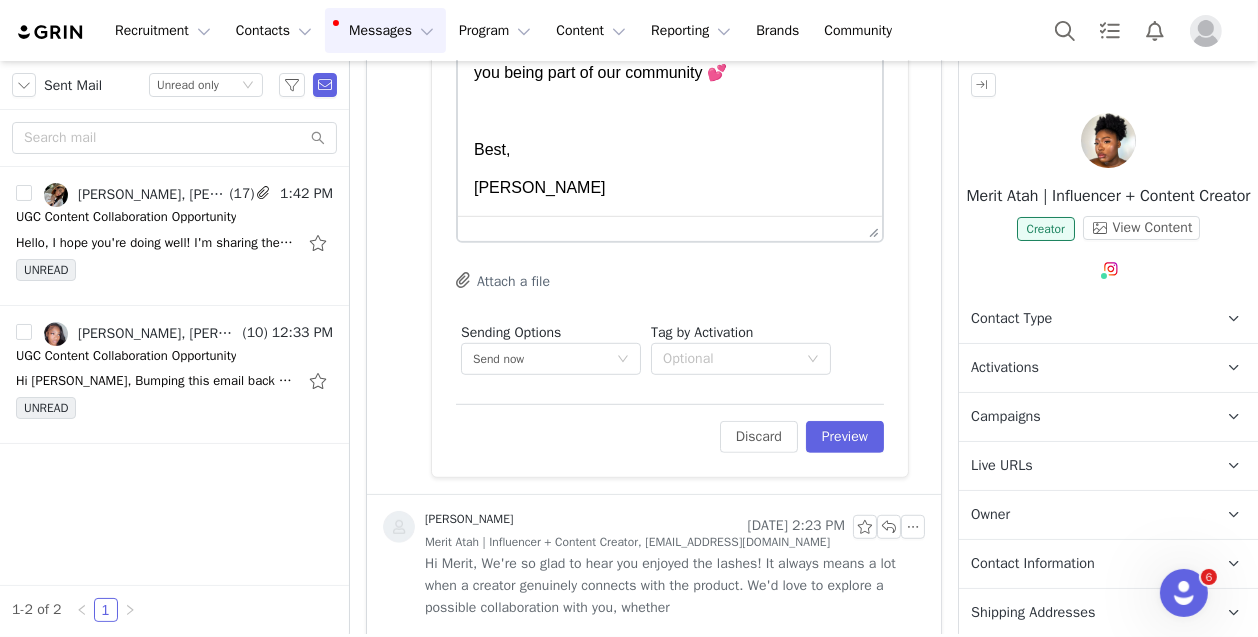 scroll, scrollTop: 948, scrollLeft: 0, axis: vertical 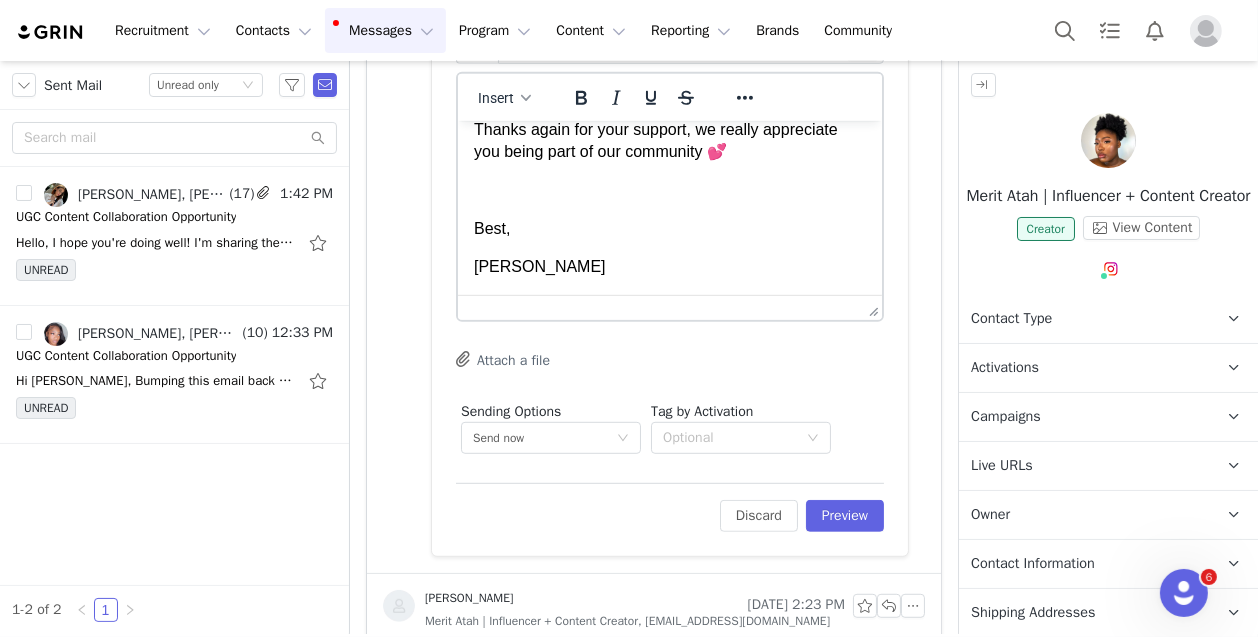 click on "[PERSON_NAME]" at bounding box center [669, 266] 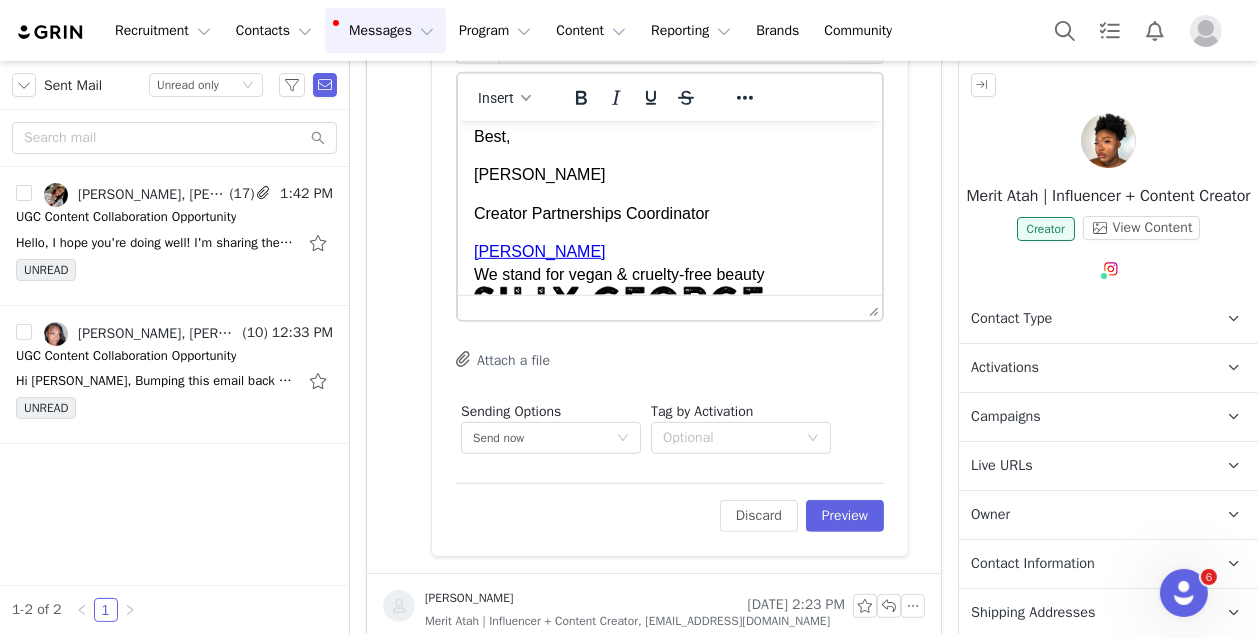 scroll, scrollTop: 509, scrollLeft: 0, axis: vertical 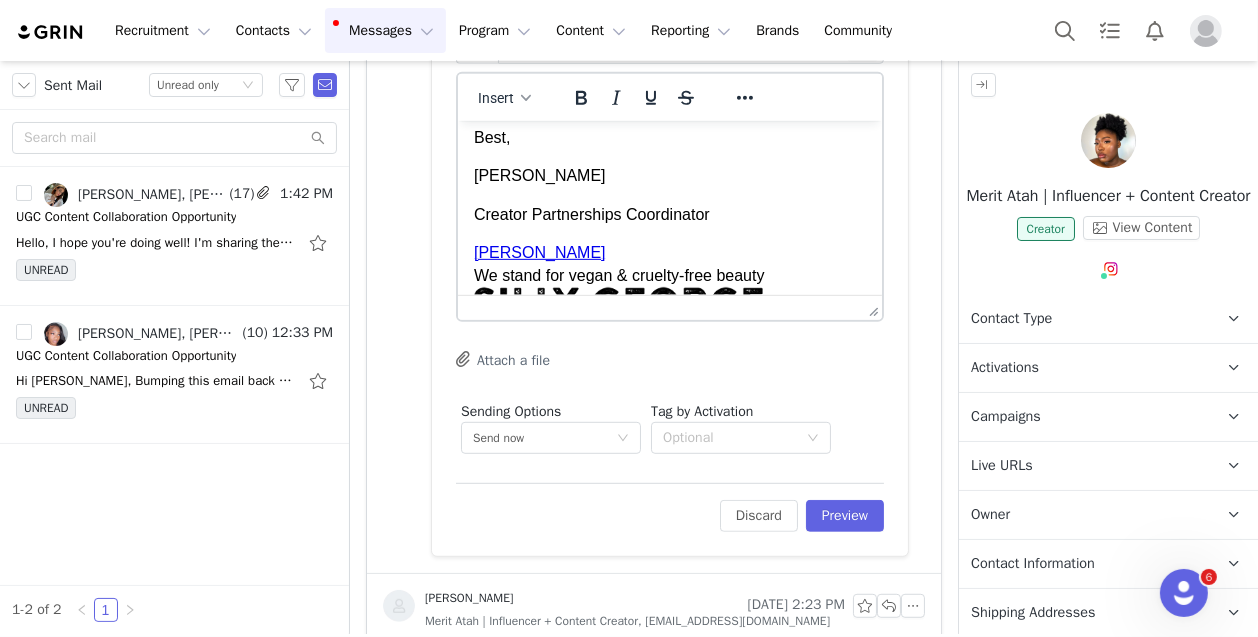 click on "Hi [PERSON_NAME], Thank you so much for sharing your interest in continuing to work together! We’ve absolutely loved seeing the content you’ve already created. It’s clear you’ve got such a great eye and really understand the Silly [PERSON_NAME]. At the moment, we’re not looking to commission any new UGC content, but we’d still love to keep you in the loop for future opportunities as they come up! In the meantime, we’d be happy to set you up with your own unique discount code and affiliate link. That way, you can earn 15% commission anytime someone shops through your link: whether it’s from a story share, post, or even a casual mention. Let us know if you’d like us to set that up for you! Thanks again for your support, we really appreciate you being part of our community 💕 Best, [PERSON_NAME] Creator Partnerships Coordinator [PERSON_NAME] We stand for vegan & cruelty-free beauty" at bounding box center (669, -25) 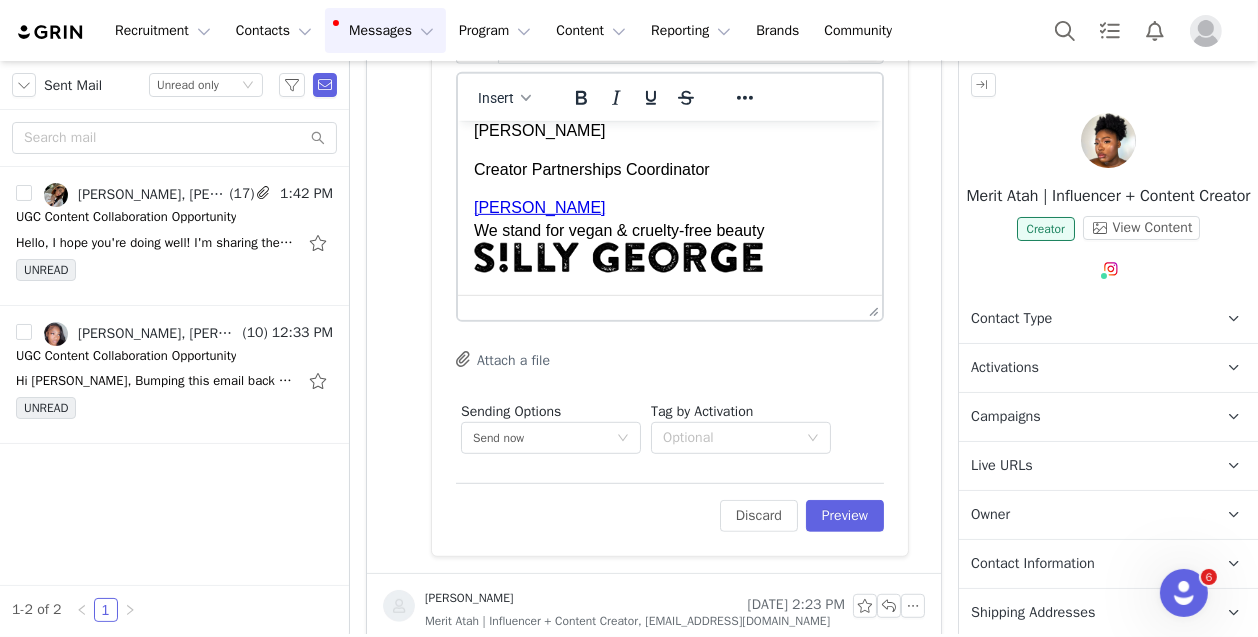 scroll, scrollTop: 0, scrollLeft: 0, axis: both 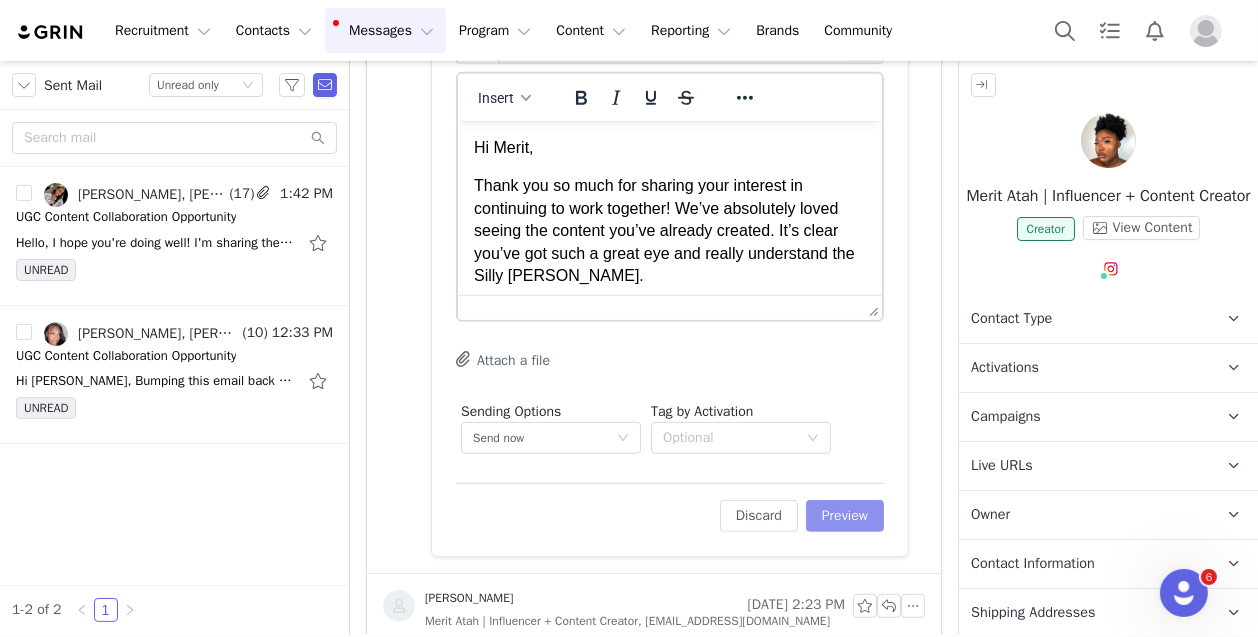 click on "Preview" at bounding box center [845, 516] 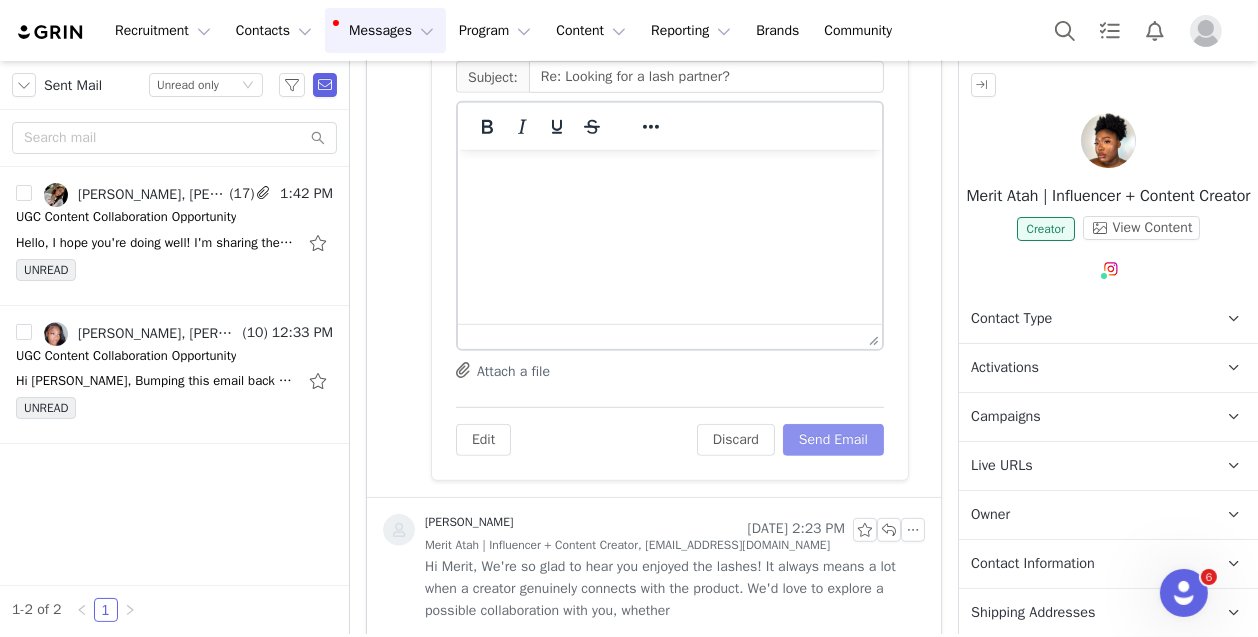 scroll, scrollTop: 872, scrollLeft: 0, axis: vertical 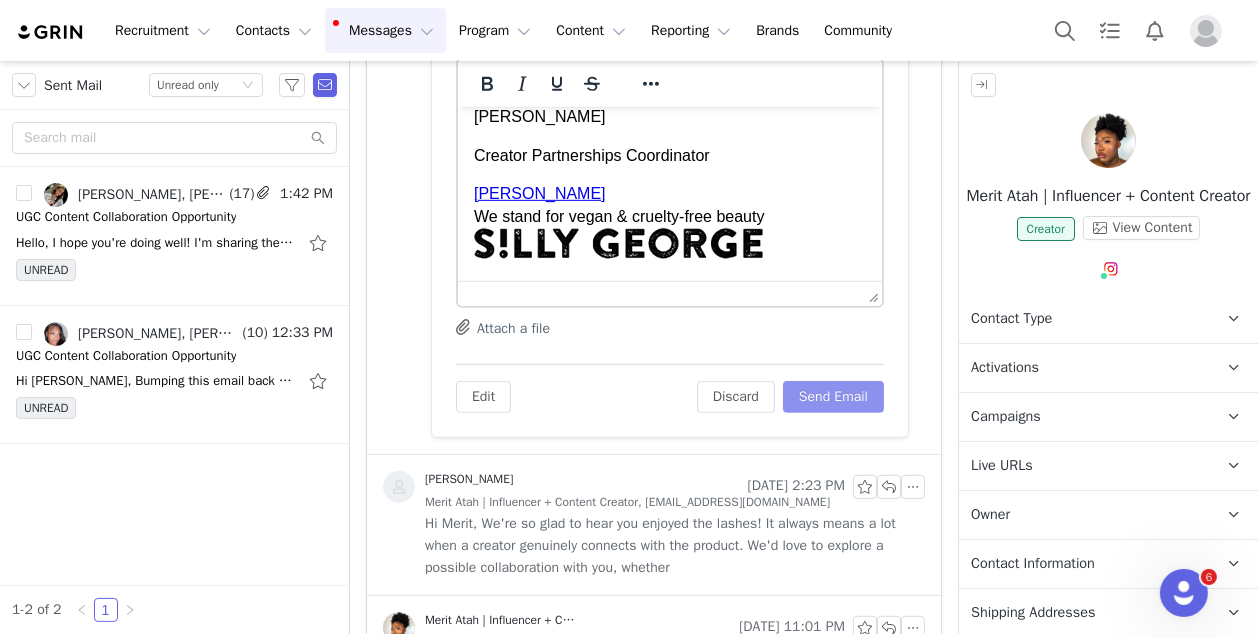 click on "Send Email" at bounding box center (833, 397) 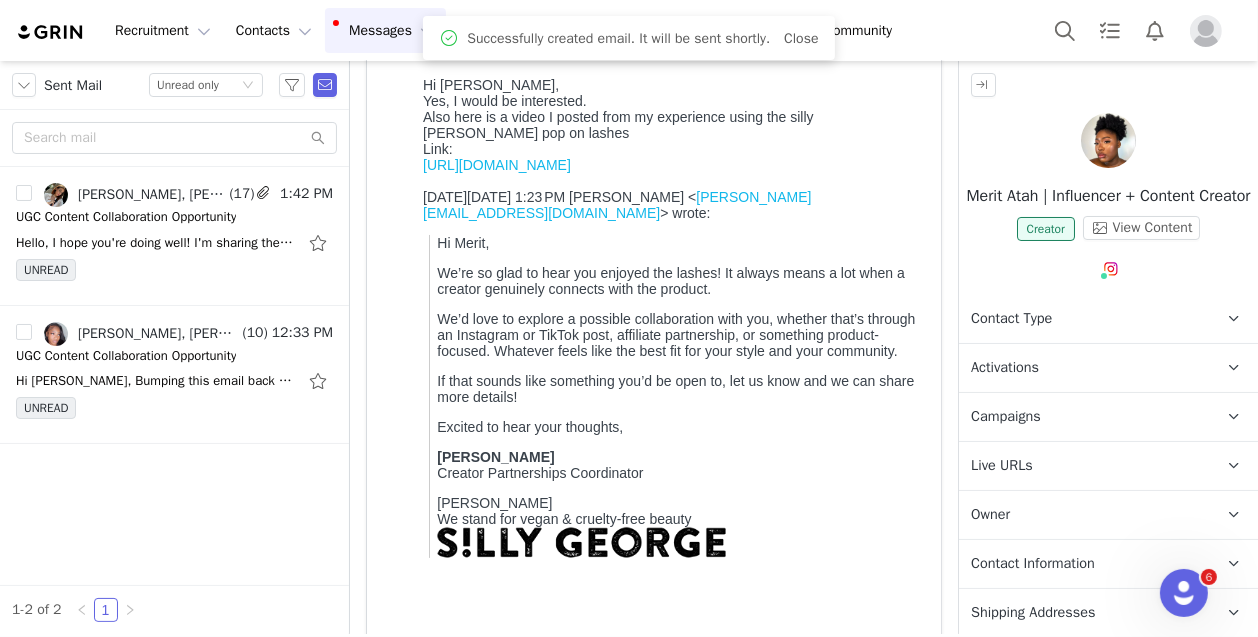scroll, scrollTop: 0, scrollLeft: 0, axis: both 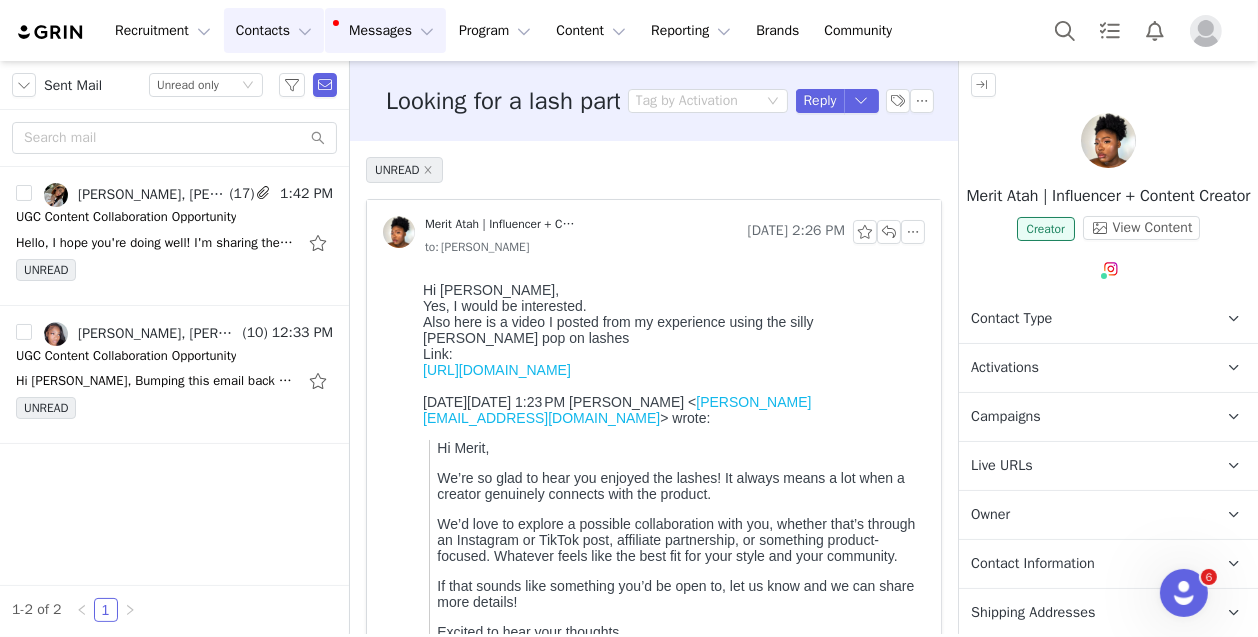 click on "Contacts Contacts" at bounding box center (274, 30) 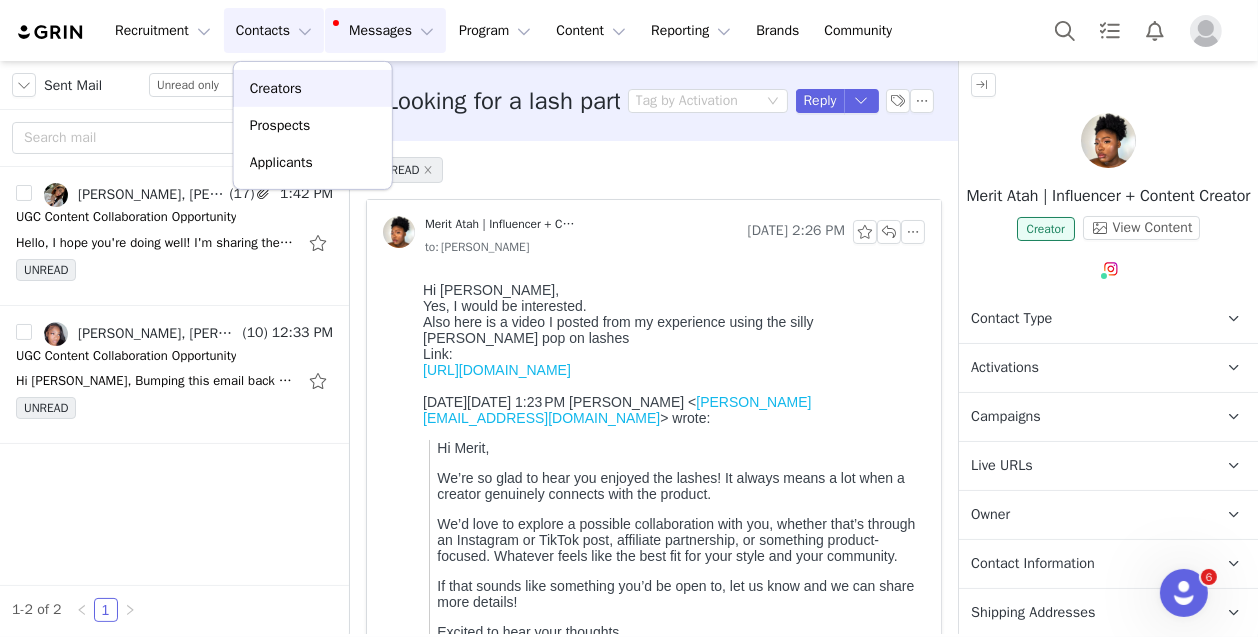 click on "Creators" at bounding box center [276, 88] 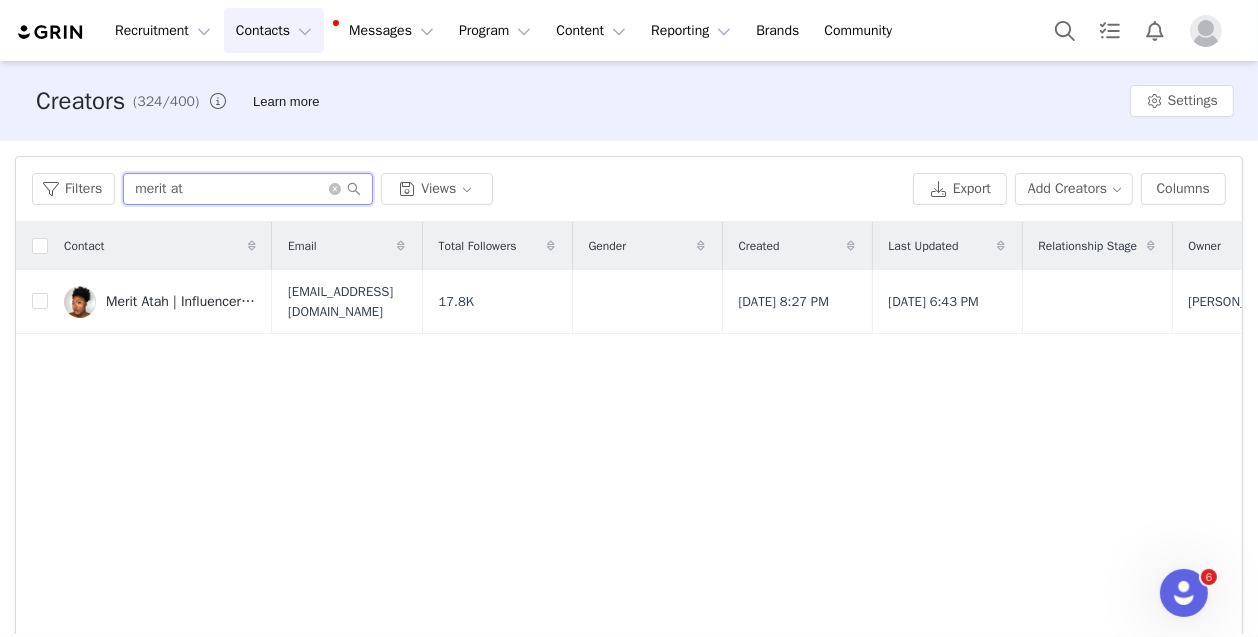 click on "merit at" at bounding box center [248, 189] 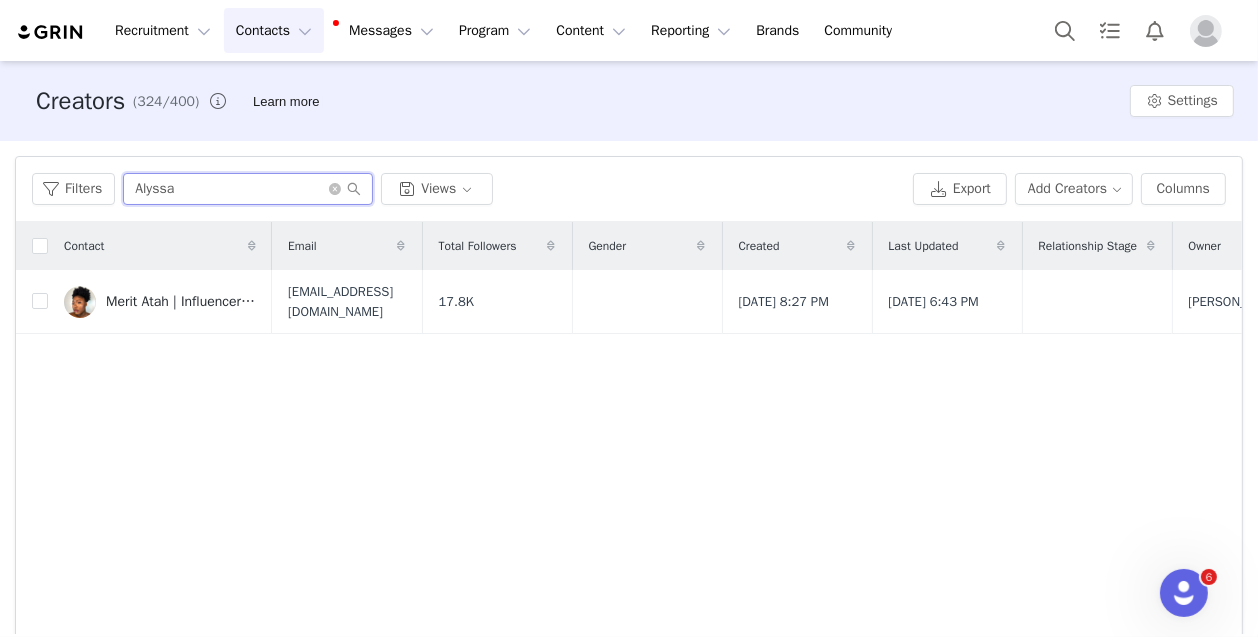 type on "Alyssa" 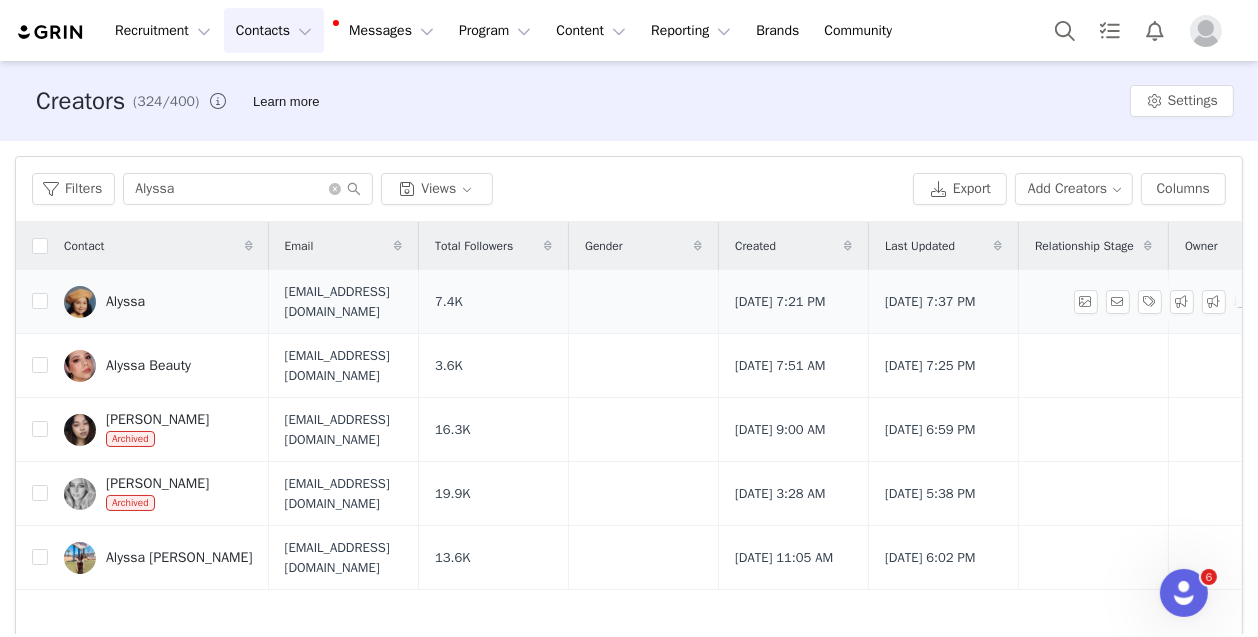 click on "Alyssa" at bounding box center [158, 302] 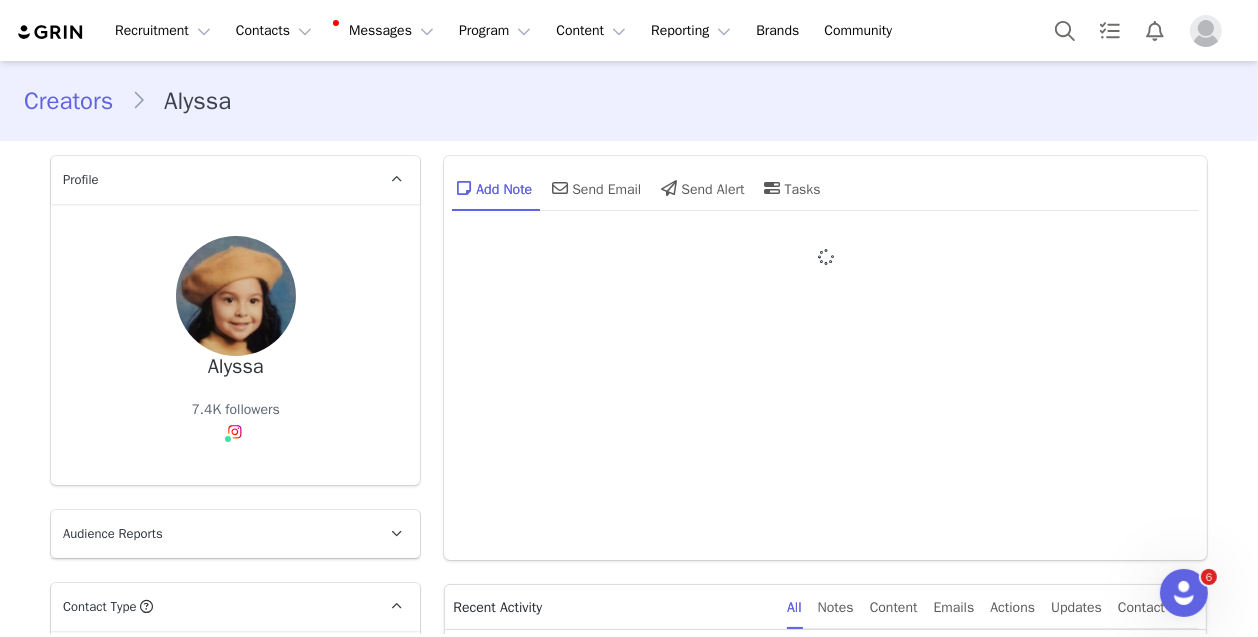 type on "+1 ([GEOGRAPHIC_DATA])" 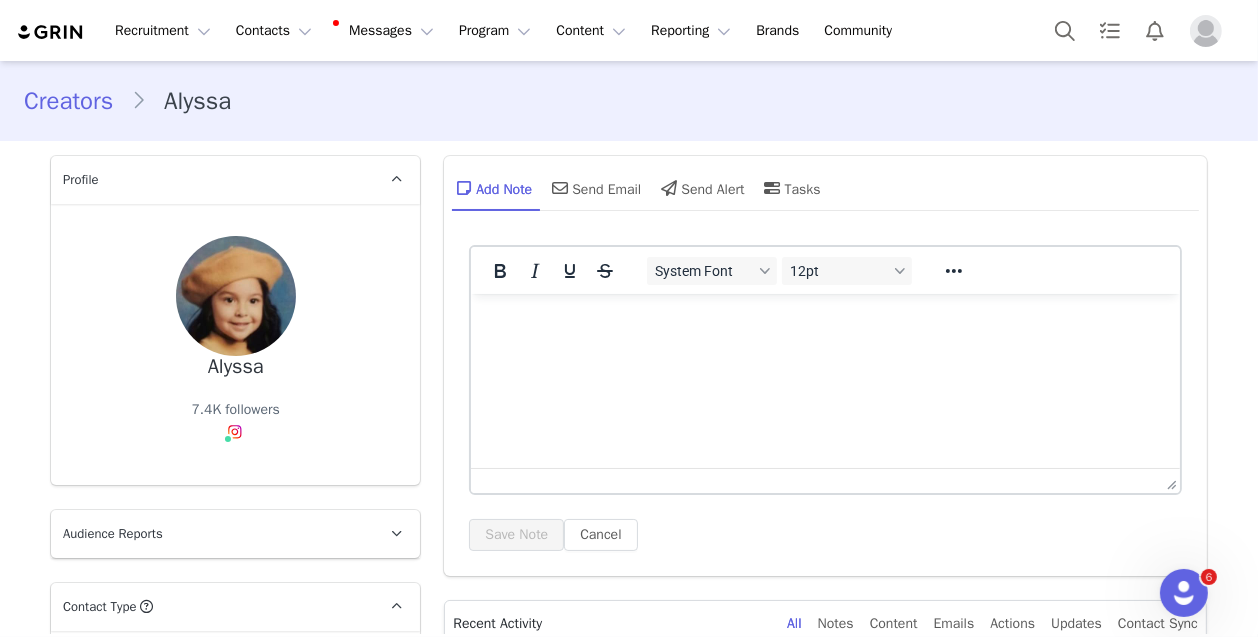 scroll, scrollTop: 0, scrollLeft: 0, axis: both 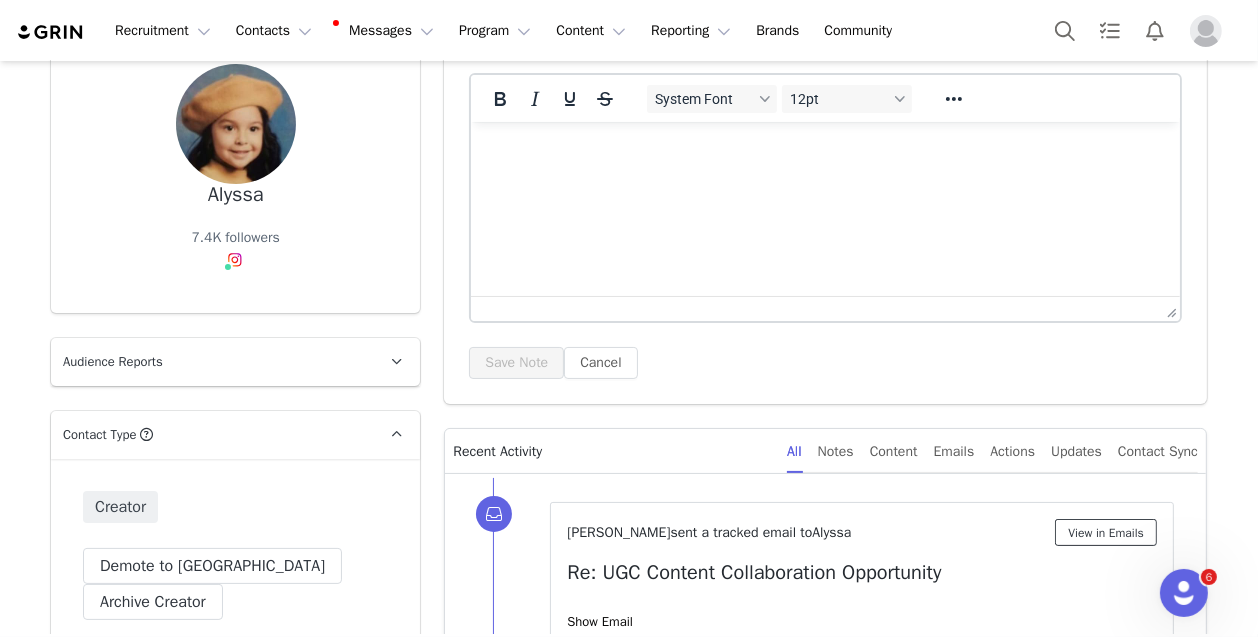 click on "View in Emails" at bounding box center (1106, 532) 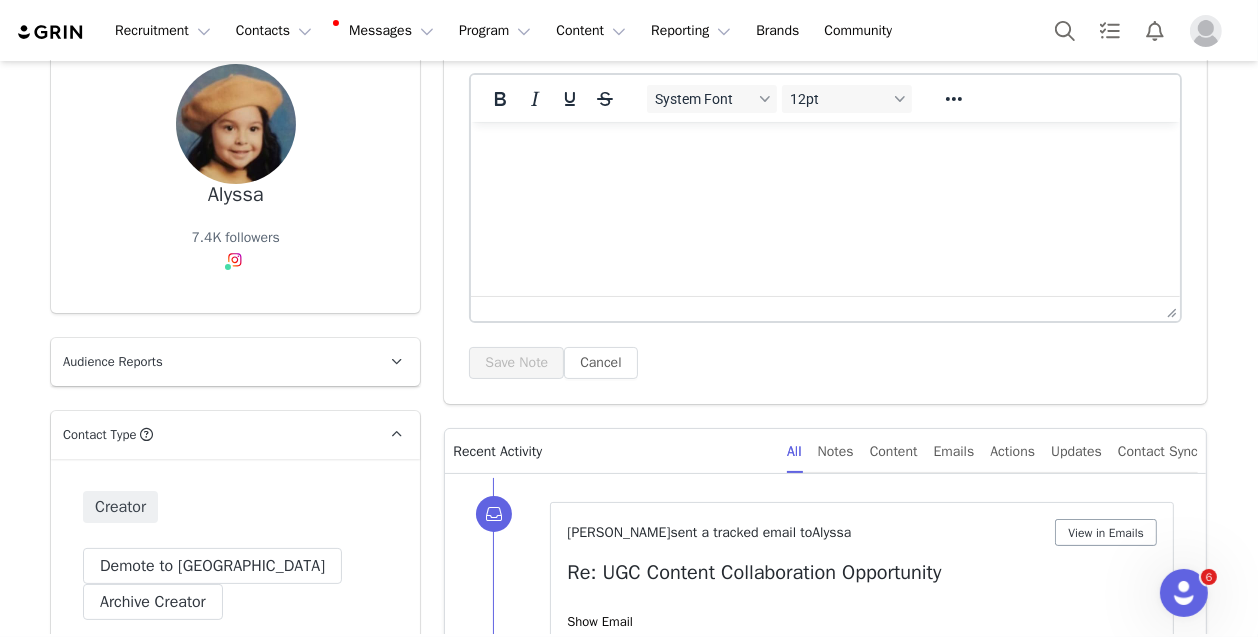 scroll, scrollTop: 0, scrollLeft: 0, axis: both 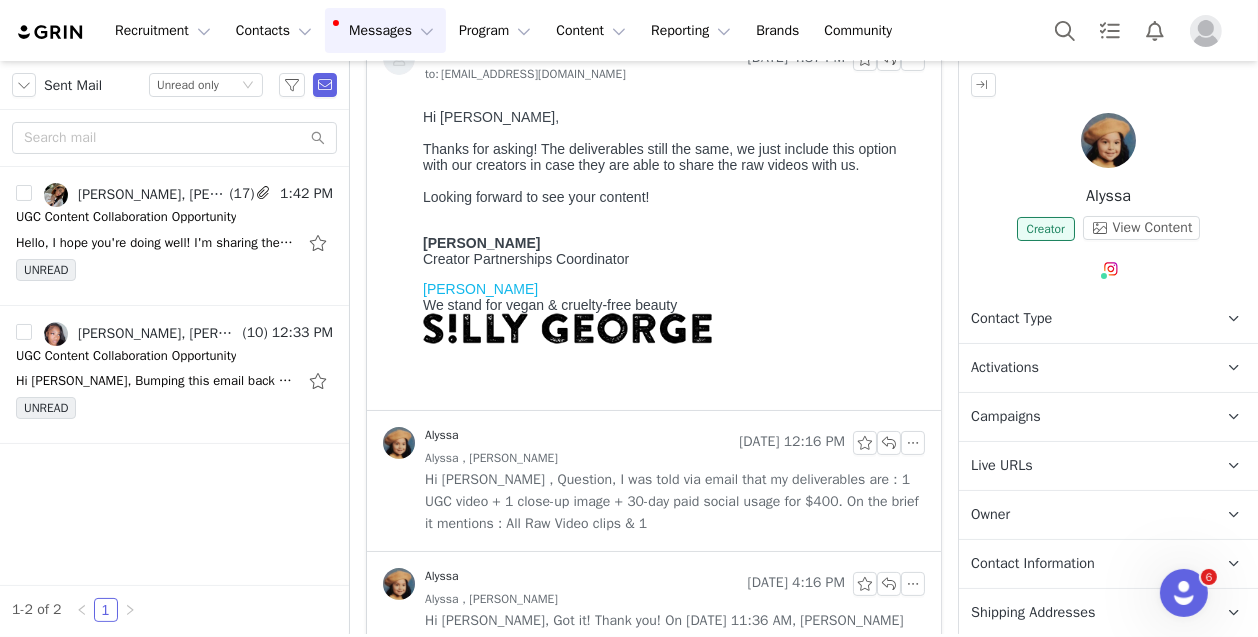 click on "Hi [PERSON_NAME] , Question, I was told via email that my deliverables are : 1 UGC video + 1 close-up image + 30-day paid social usage for $400. On the brief it mentions : All Raw Video clips & 1" at bounding box center [675, 502] 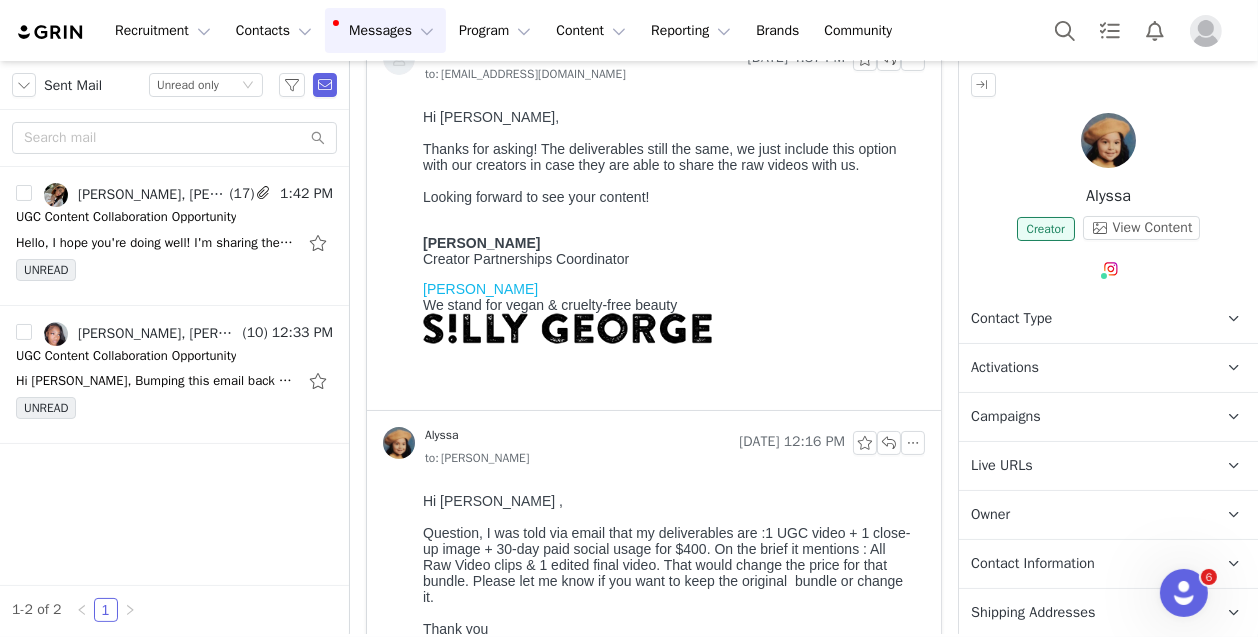scroll, scrollTop: 0, scrollLeft: 0, axis: both 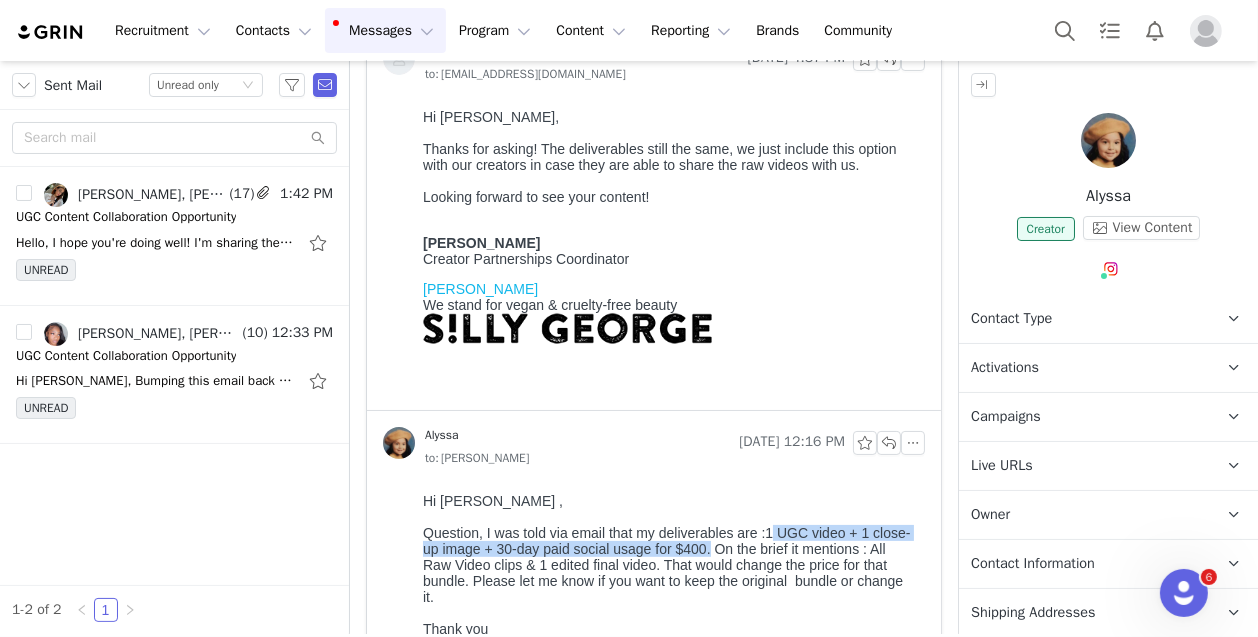 drag, startPoint x: 766, startPoint y: 535, endPoint x: 742, endPoint y: 552, distance: 29.410883 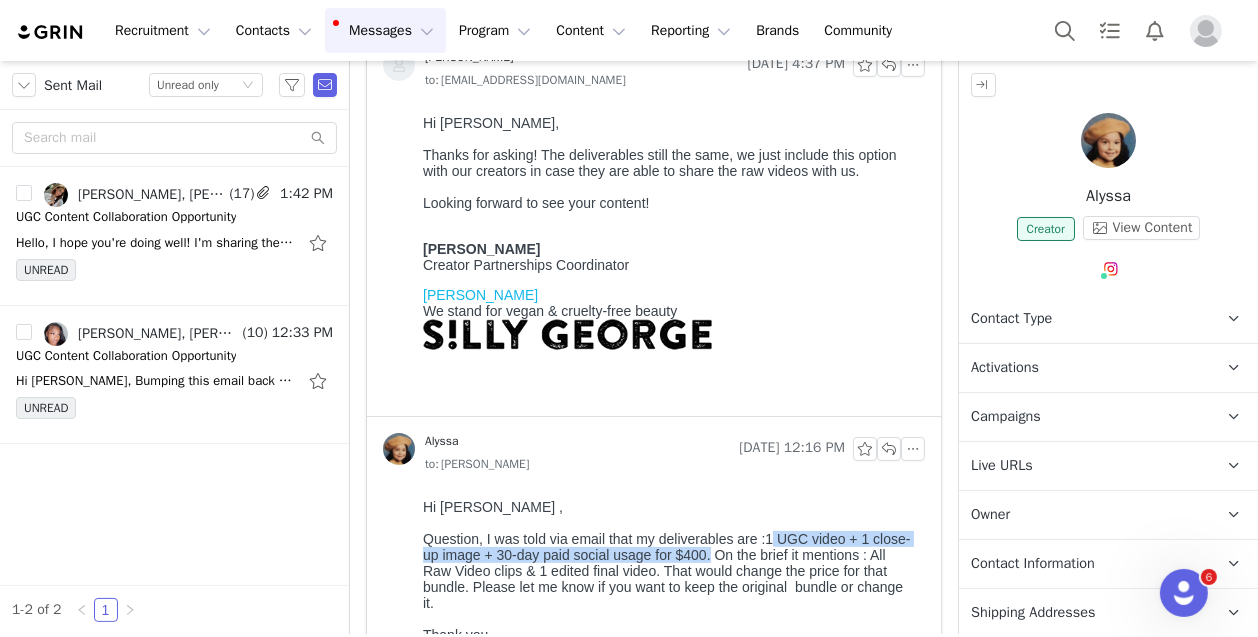 scroll, scrollTop: 131, scrollLeft: 0, axis: vertical 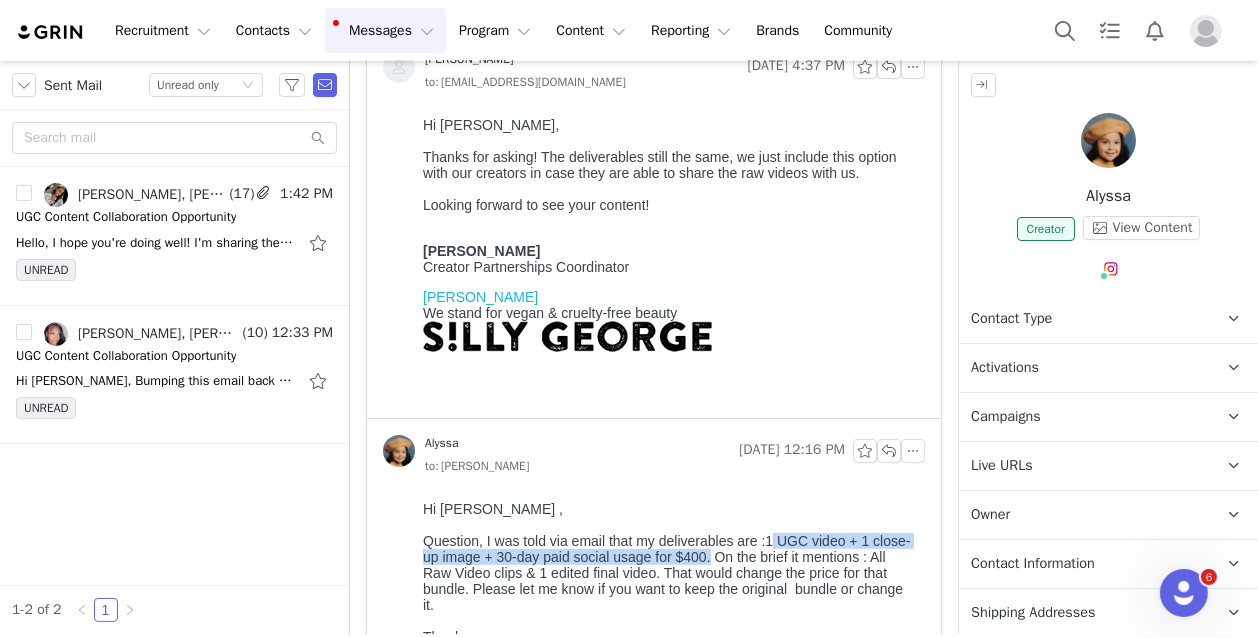 copy on "1 UGC video + 1 close-up image + 30-day paid social usage for $400" 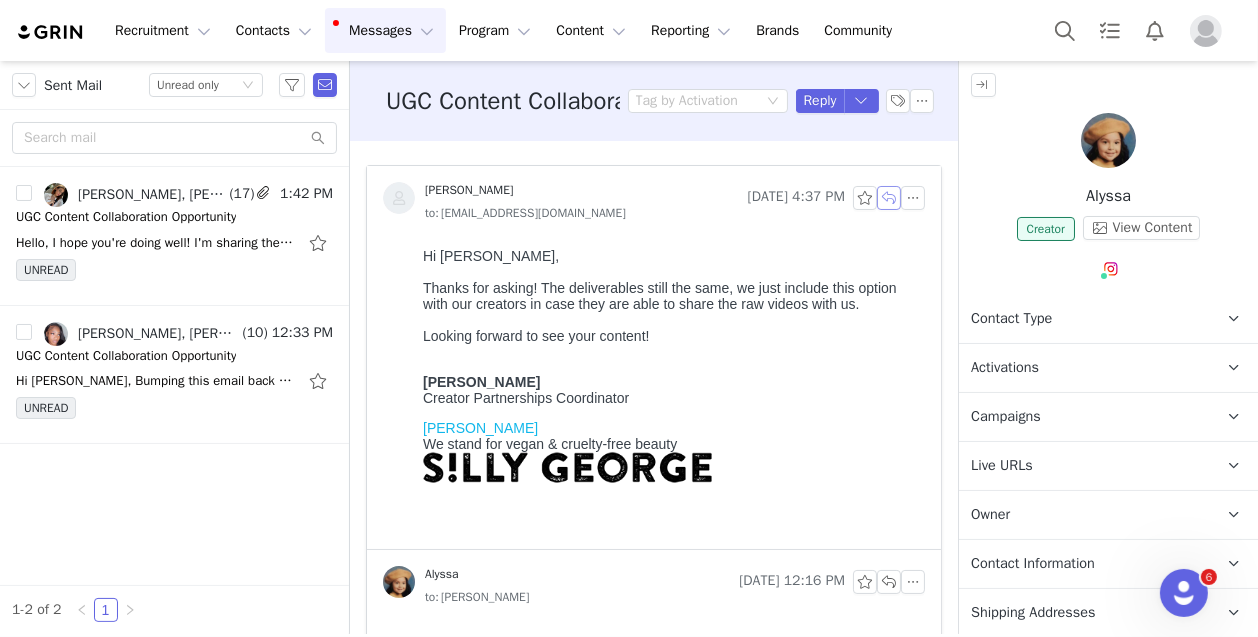 click at bounding box center [889, 198] 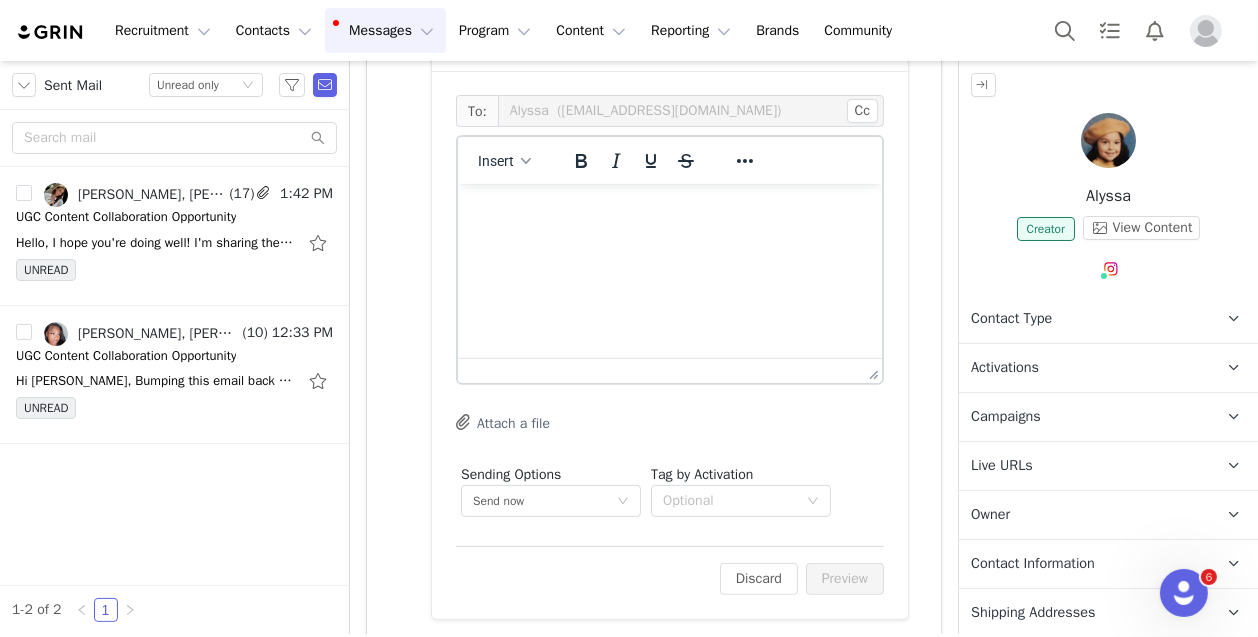 scroll, scrollTop: 533, scrollLeft: 0, axis: vertical 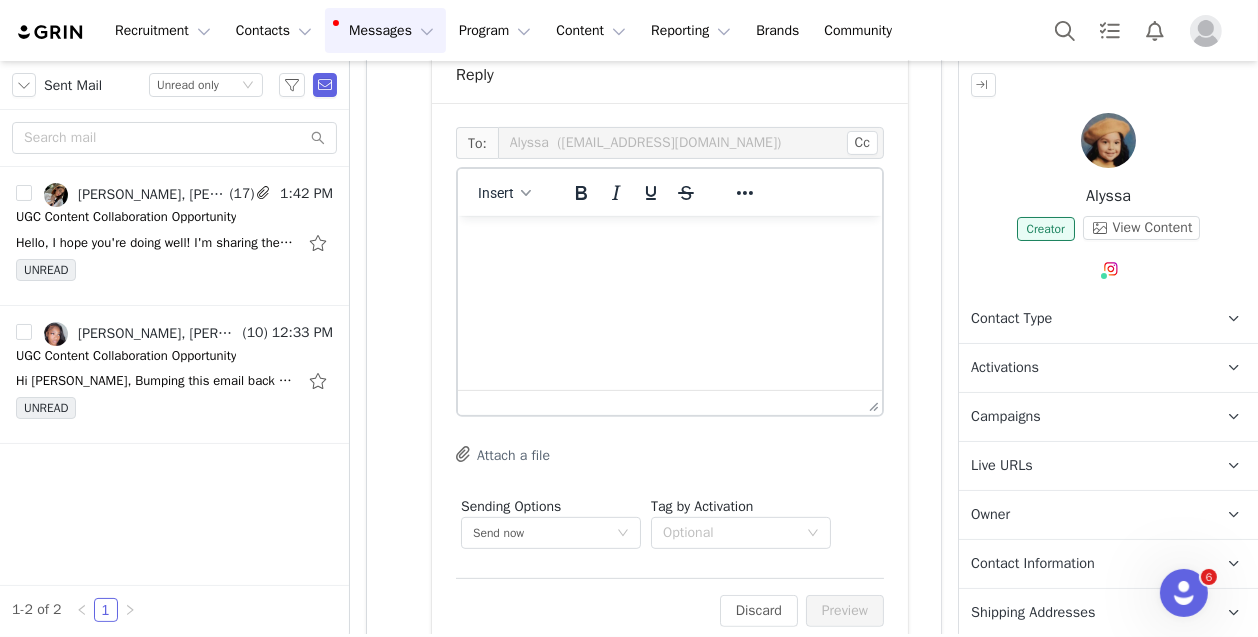 click at bounding box center (669, 242) 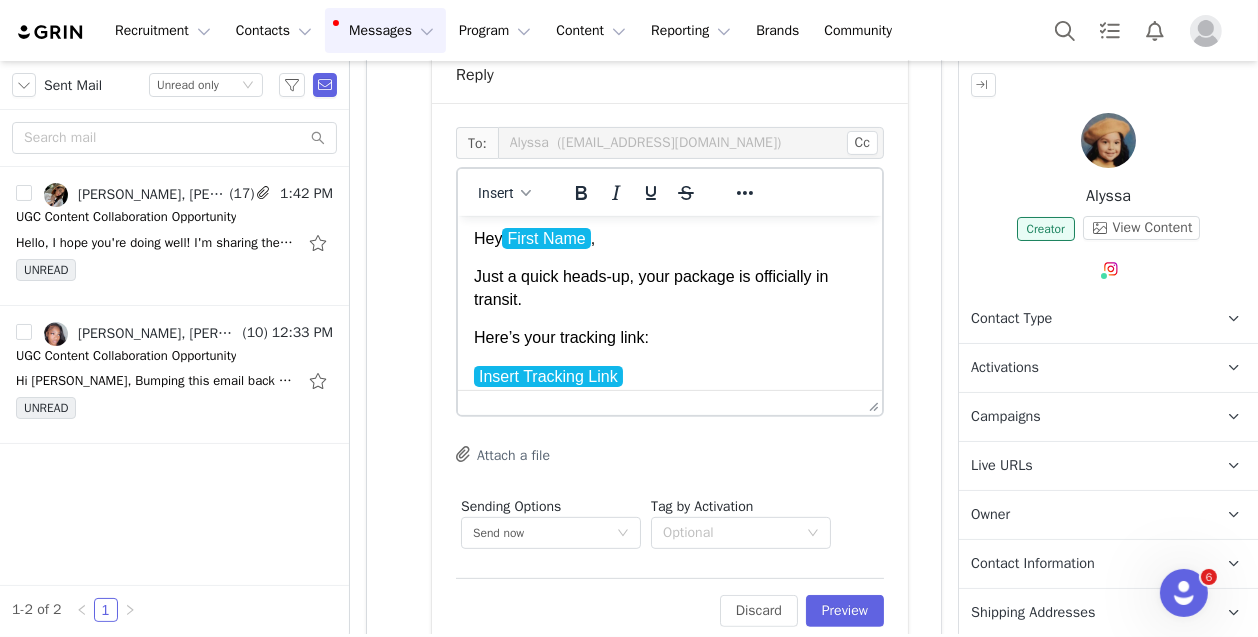 scroll, scrollTop: 0, scrollLeft: 0, axis: both 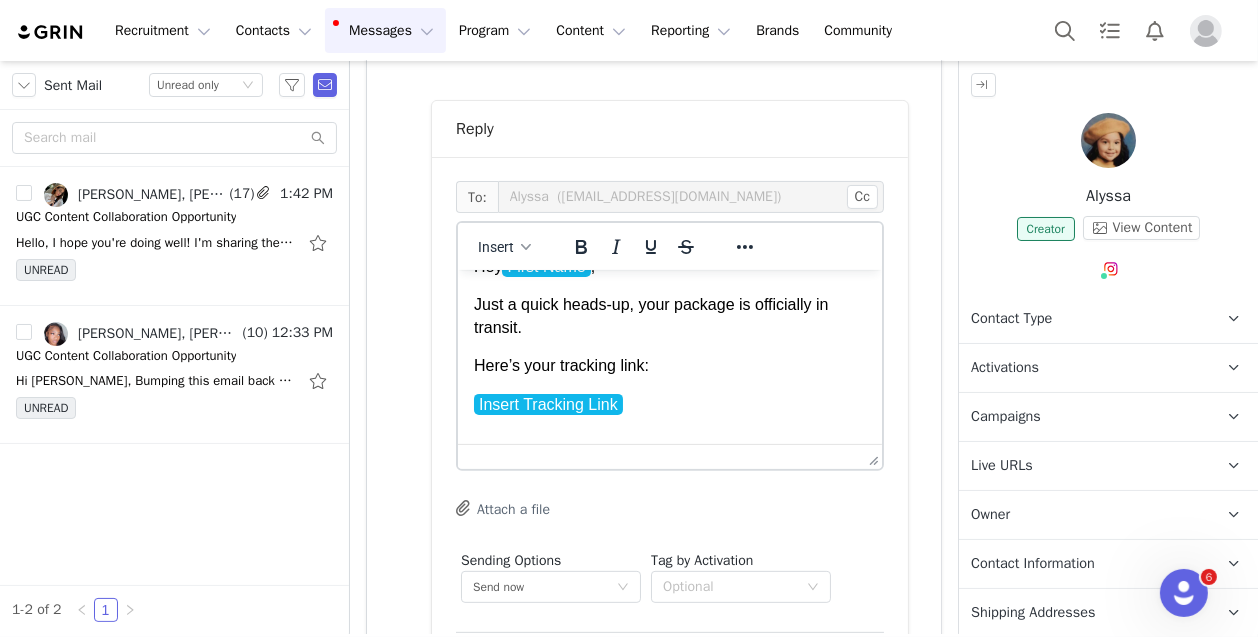 drag, startPoint x: 647, startPoint y: 401, endPoint x: 467, endPoint y: 374, distance: 182.01373 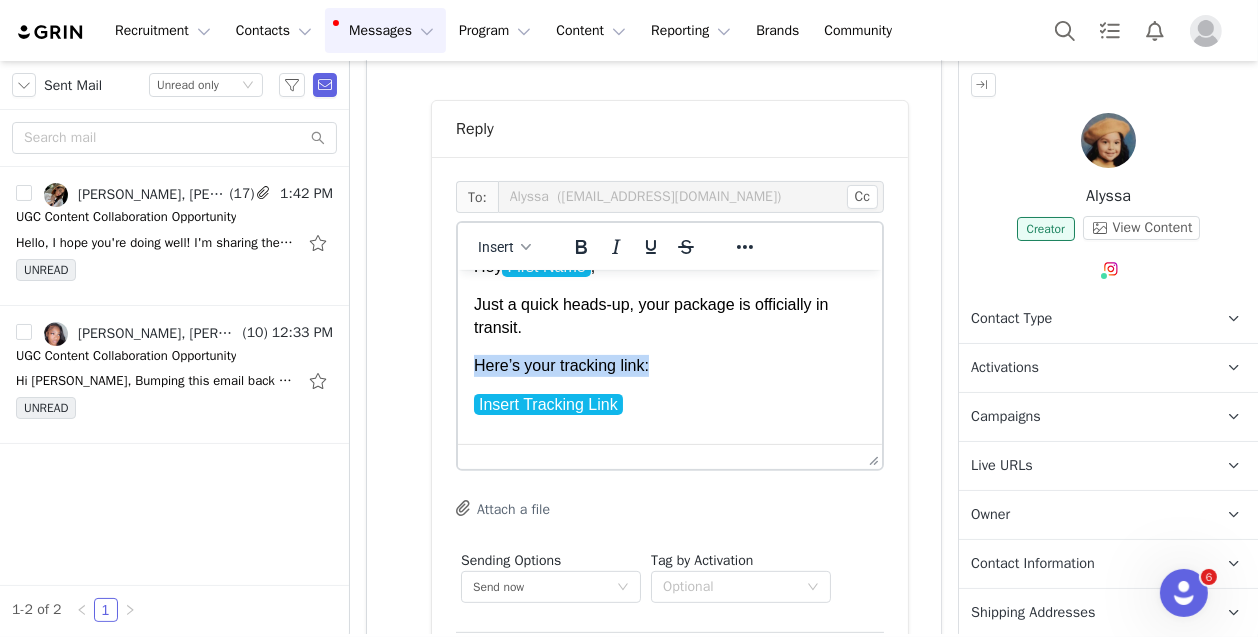 drag, startPoint x: 476, startPoint y: 364, endPoint x: 625, endPoint y: 412, distance: 156.54073 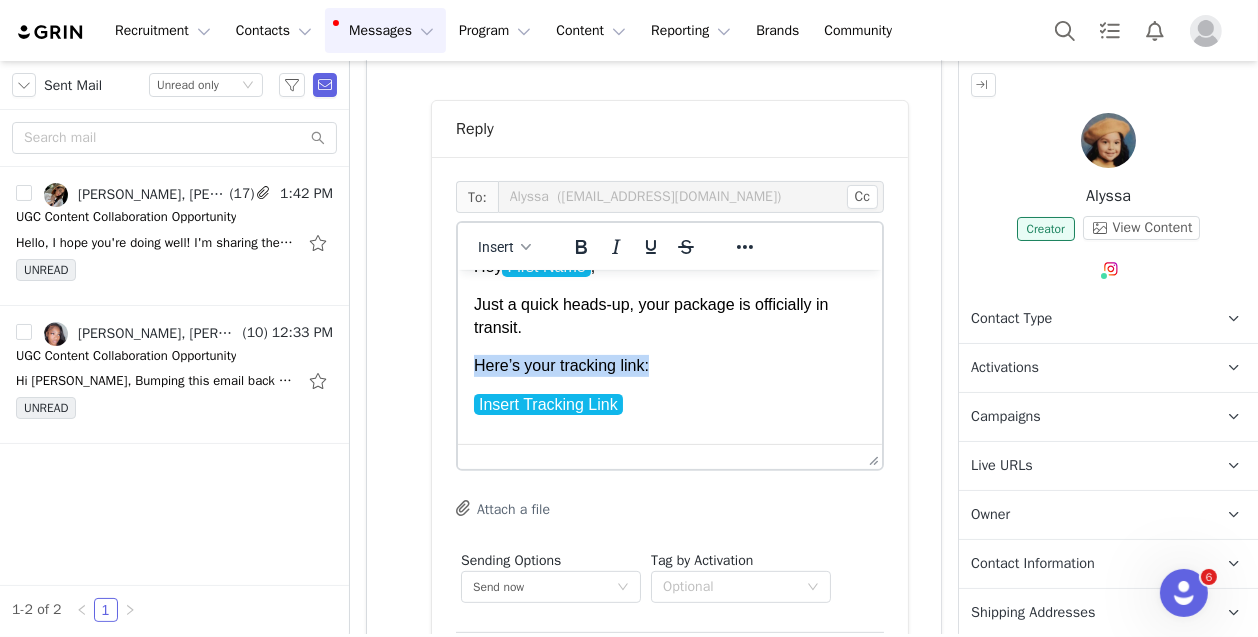 click on "Hey  First Name , Just a quick heads-up, your package is officially in transit. Here’s your tracking link: Insert Tracking Link Content Breakdown: 1x Edited UGC Video (vertical 9:16) 2x Close-up Photo of Right Eye (with lashes applied & without) All Raw Video Clips (unedited) Full brief with details, tips, and inspo here:  [URL][DOMAIN_NAME]   What We’re Looking For: Based on your content I think this video concept would align really well but we are open to any creativity you’d like to incorporate as well!   content concept here Next Steps: Once your package arrives, just reply to this email with your estimated content delivery date (ideally [DATE] of receiving it). Let us know if you need anything as well, we’re here to answer any questions and help make the shoot easy and smooth. Thanks again for partnering with us. Can’t wait to see what you create! Best, [PERSON_NAME]" at bounding box center [669, 898] 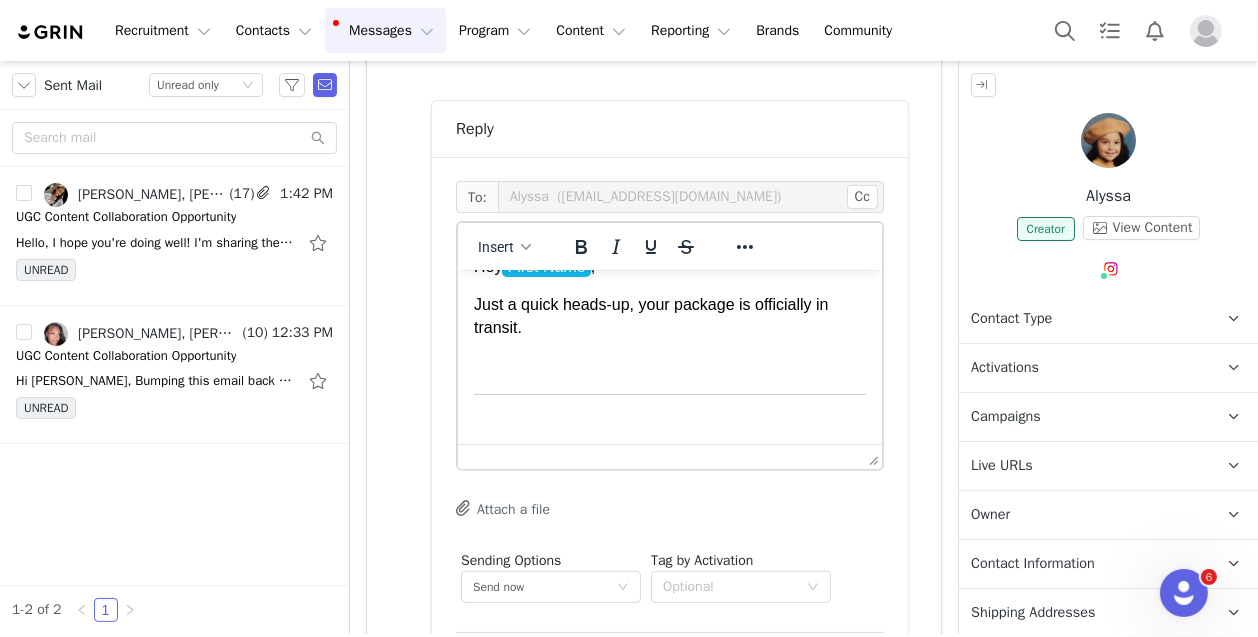 type 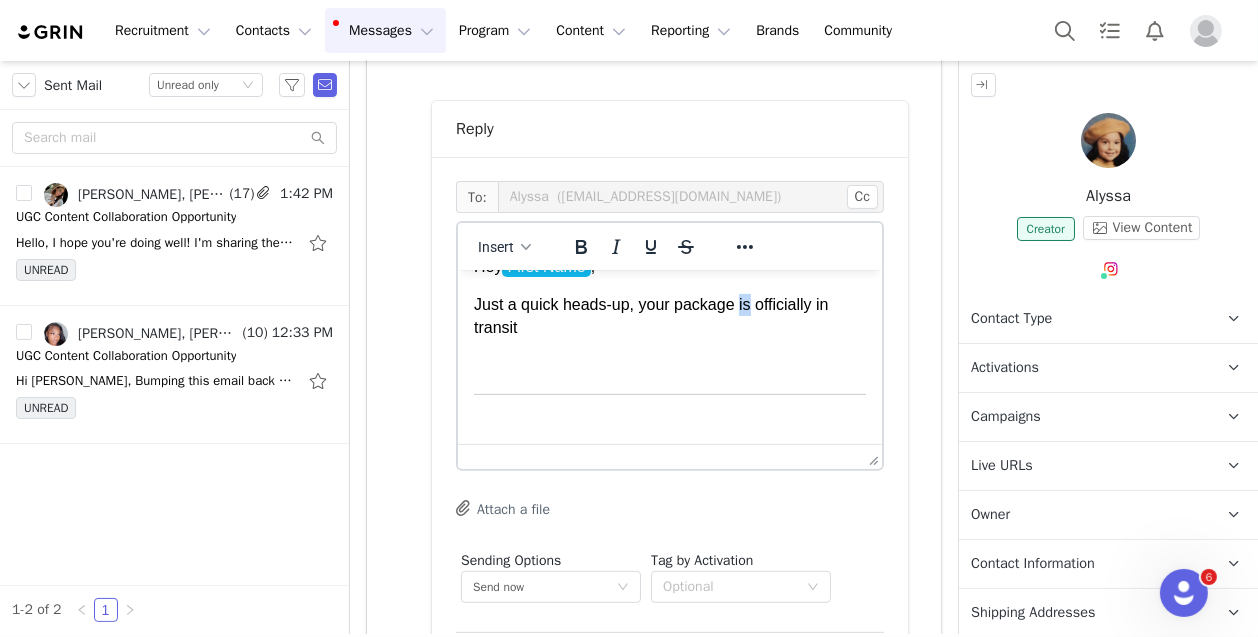 drag, startPoint x: 756, startPoint y: 308, endPoint x: 742, endPoint y: 309, distance: 14.035668 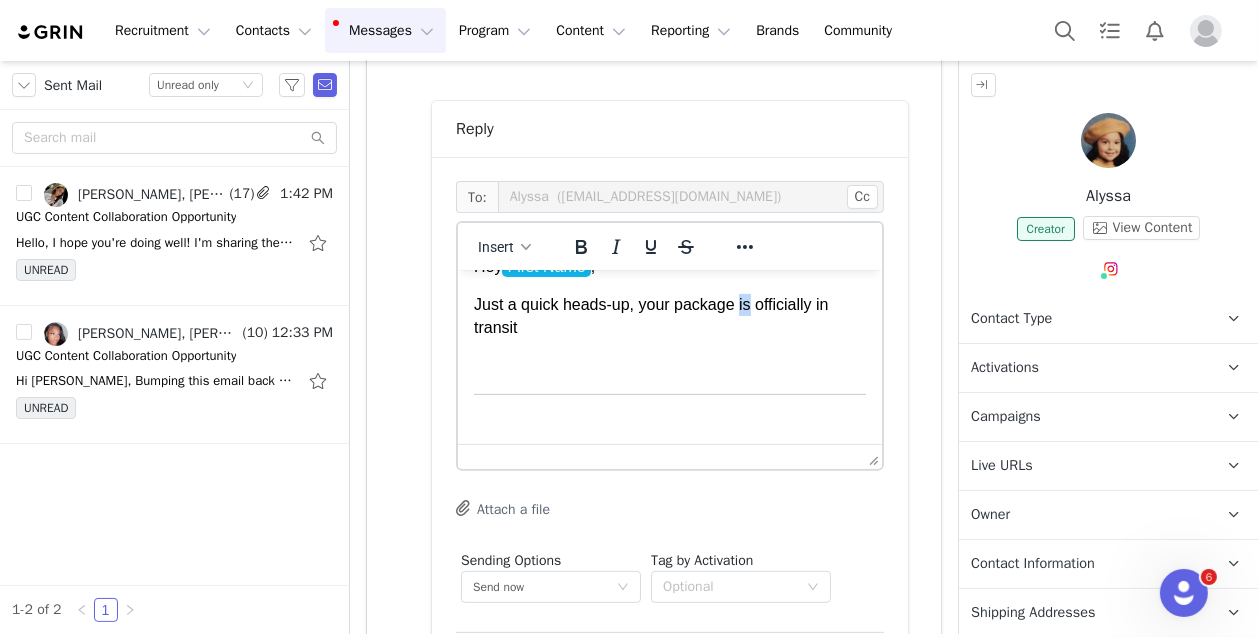 click on "Just a quick heads-up, your package is officially in transit" at bounding box center [669, 315] 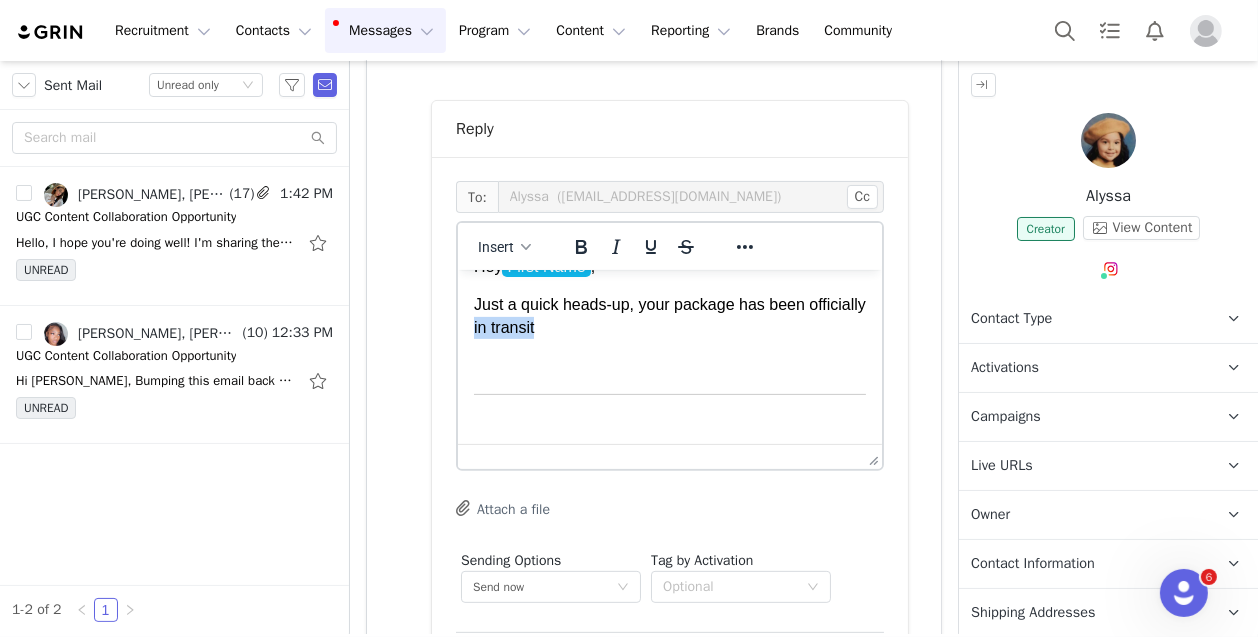 drag, startPoint x: 600, startPoint y: 328, endPoint x: 538, endPoint y: 327, distance: 62.008064 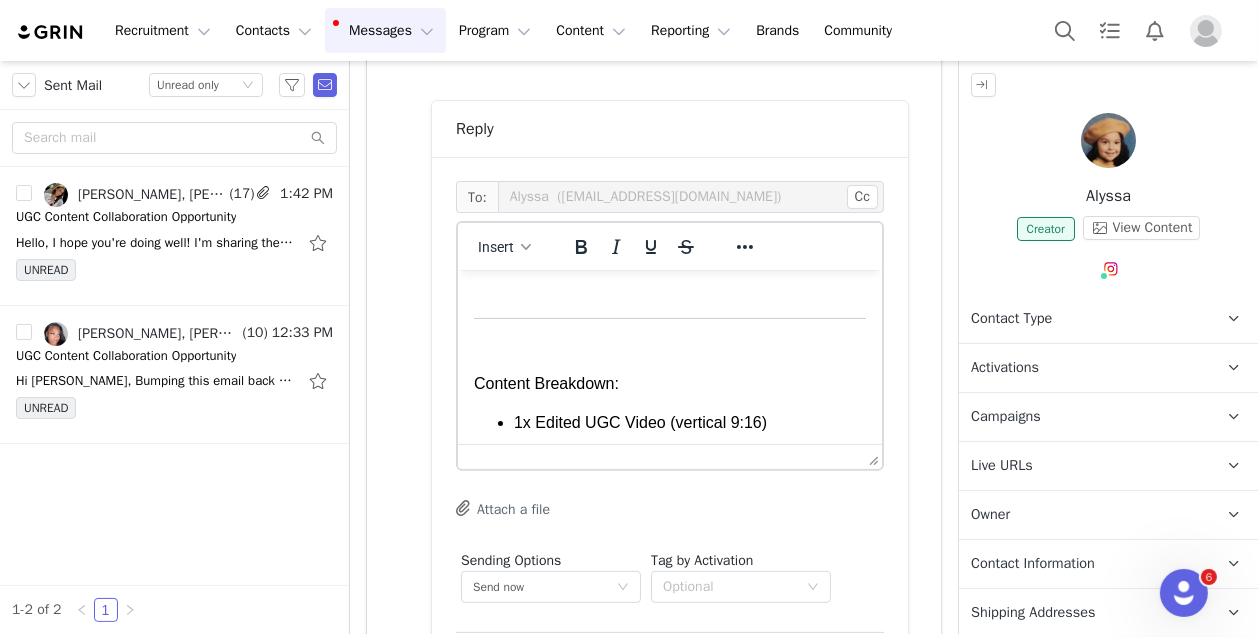 scroll, scrollTop: 126, scrollLeft: 0, axis: vertical 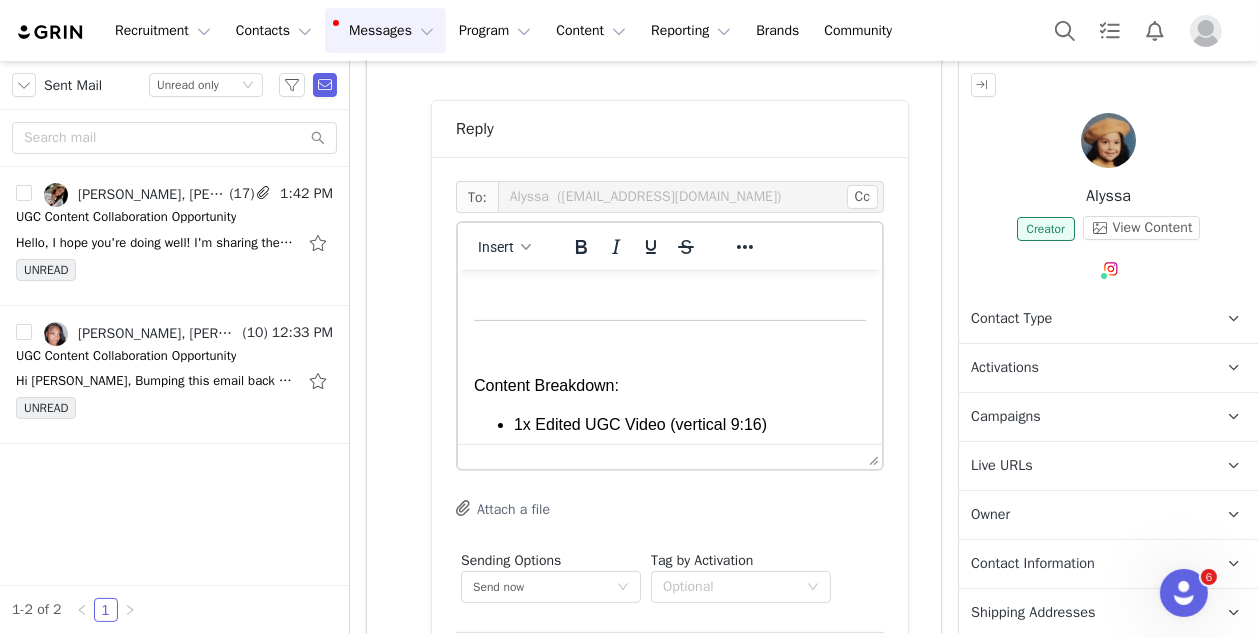 click at bounding box center [669, 292] 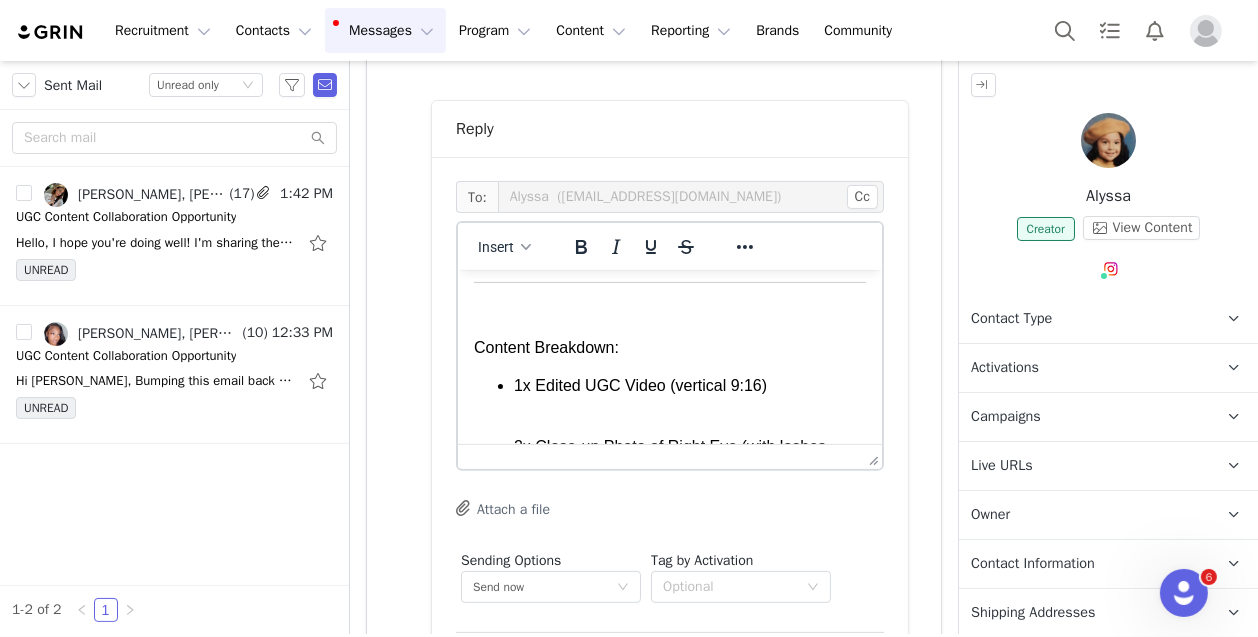 click on "Hey  First Name , Just a quick heads-up, your package has been officially delivered based on our internal information, have you received everything properly? Content Breakdown: 1x Edited UGC Video (vertical 9:16) 2x Close-up Photo of Right Eye (with lashes applied & without) All Raw Video Clips (unedited) Full brief with details, tips, and inspo here:  [URL][DOMAIN_NAME]   What We’re Looking For: Based on your content I think this video concept would align really well but we are open to any creativity you’d like to incorporate as well!   content concept here Next Steps: Once your package arrives, just reply to this email with your estimated content delivery date (ideally [DATE] of receiving it). Let us know if you need anything as well, we’re here to answer any questions and help make the shoot easy and smooth. Thanks again for partnering with us. Can’t wait to see what you create! Best, [PERSON_NAME]" at bounding box center [669, 755] 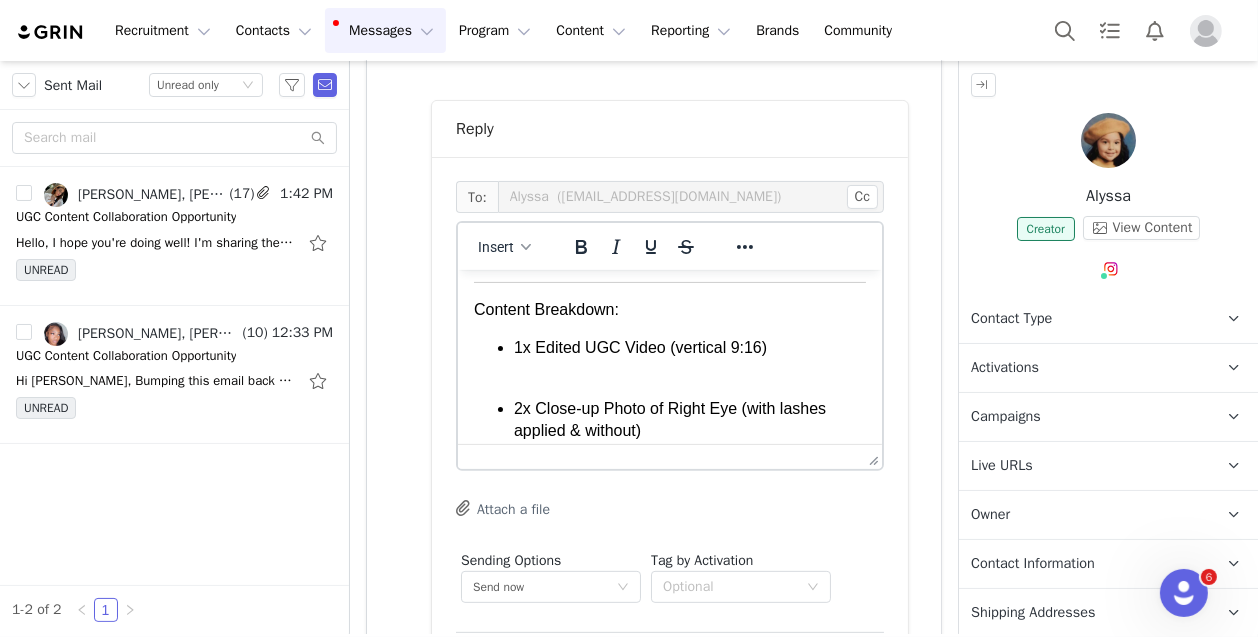 scroll, scrollTop: 0, scrollLeft: 0, axis: both 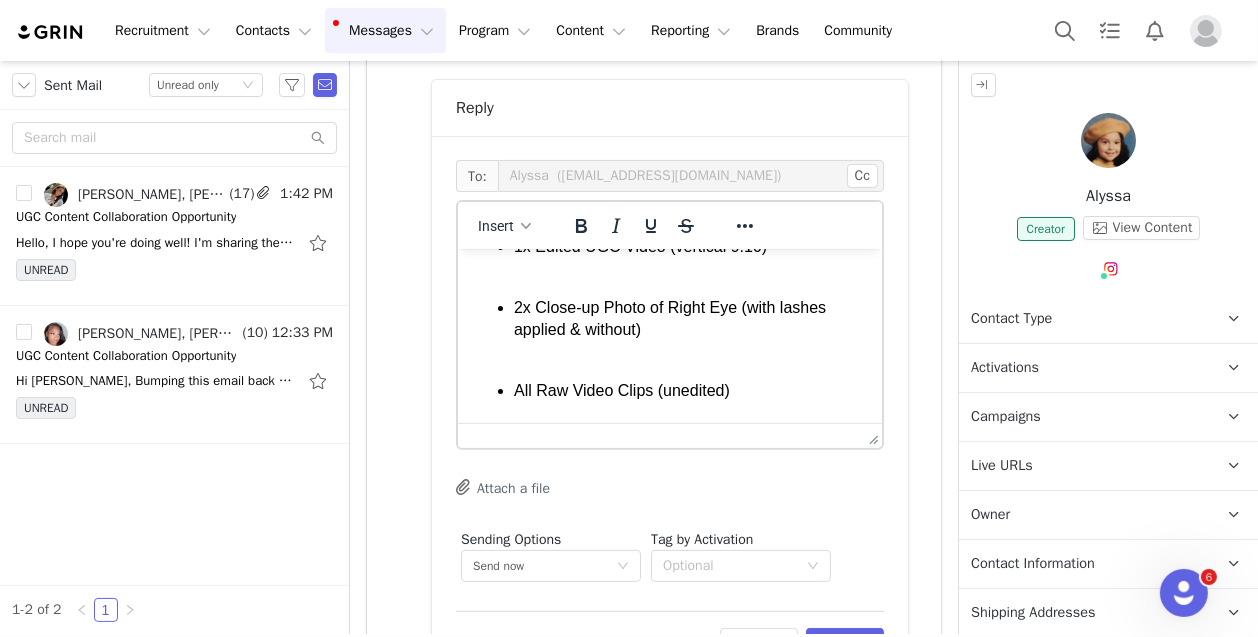 click on "2x Close-up Photo of Right Eye (with lashes applied & without)" at bounding box center [689, 329] 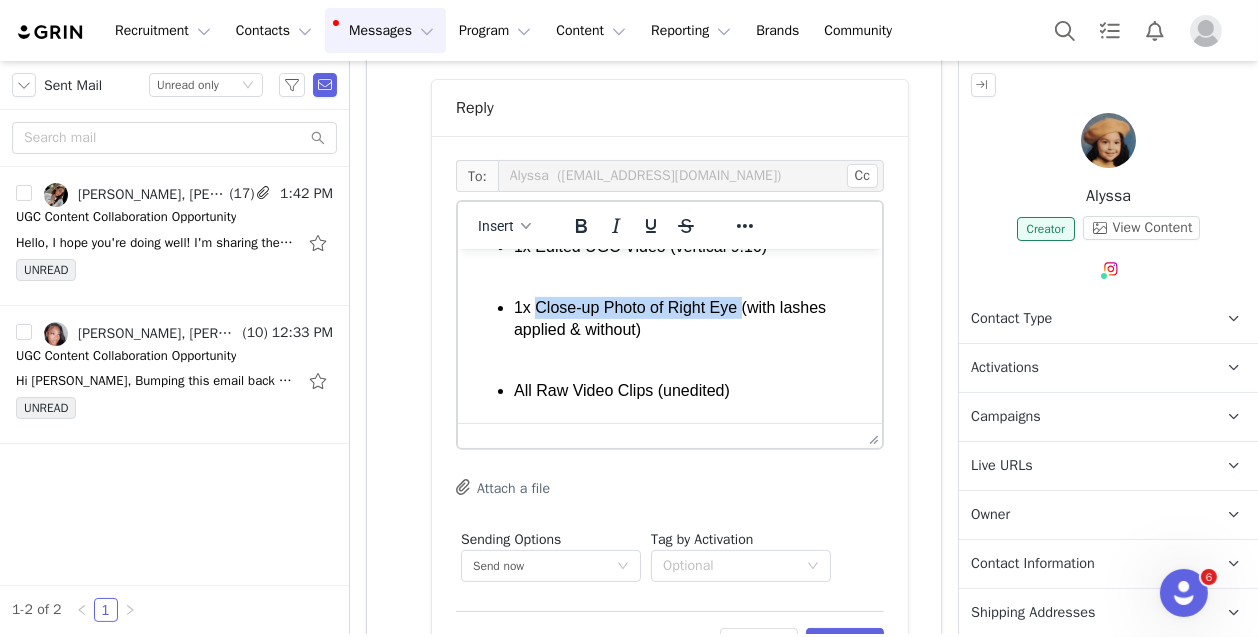 drag, startPoint x: 534, startPoint y: 329, endPoint x: 739, endPoint y: 331, distance: 205.00975 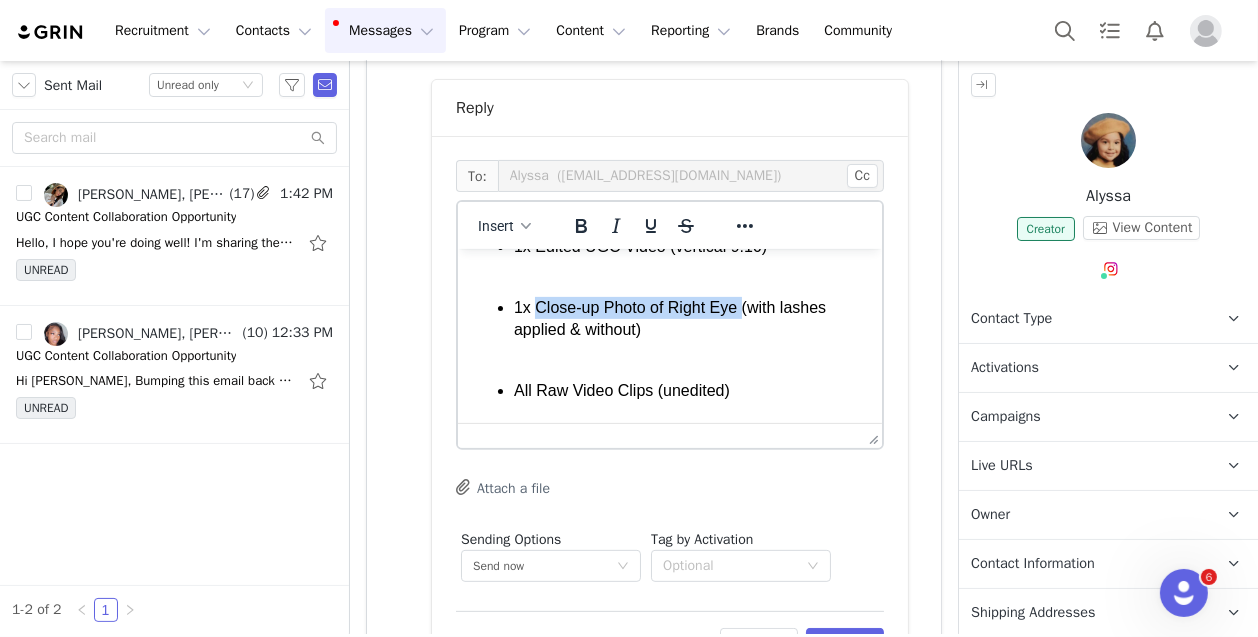 click on "1x Close-up Photo of Right Eye (with lashes applied & without)" at bounding box center [689, 329] 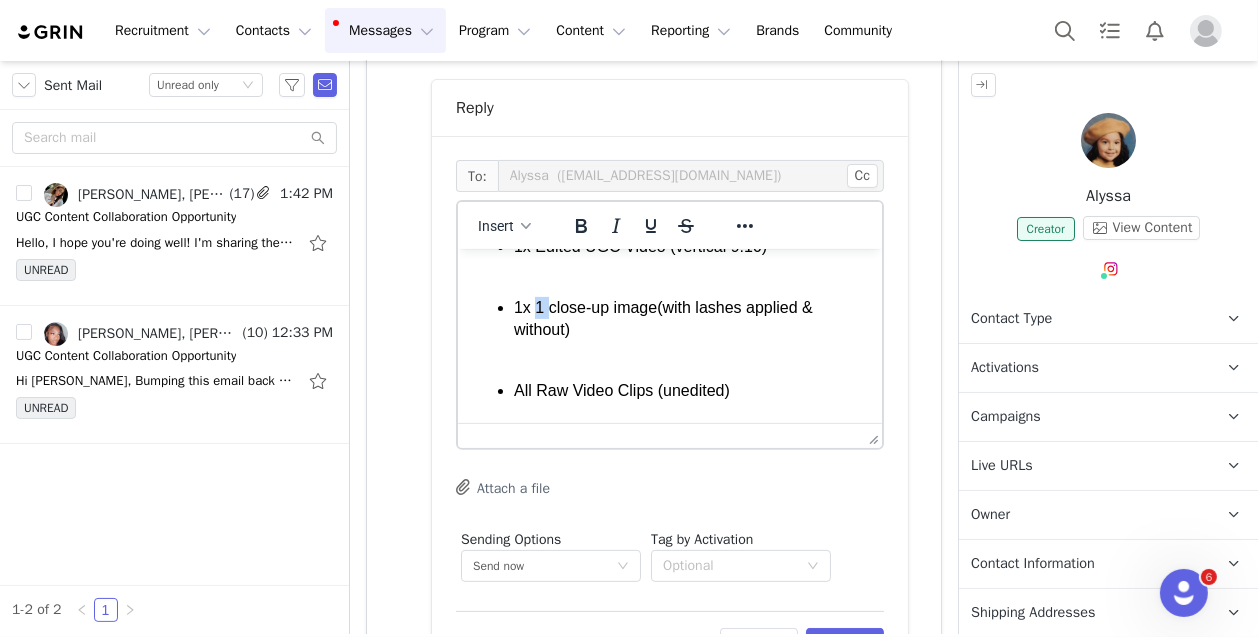 click on "1x 1 close-up image(with lashes applied & without)" at bounding box center [689, 329] 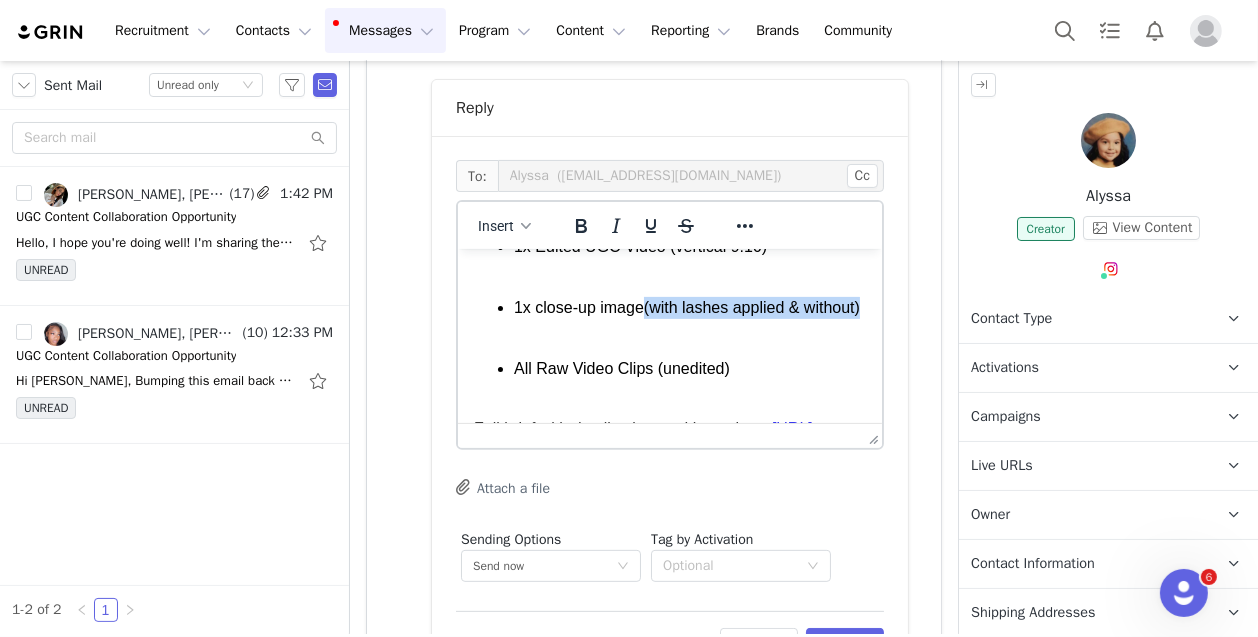 drag, startPoint x: 619, startPoint y: 353, endPoint x: 645, endPoint y: 330, distance: 34.713108 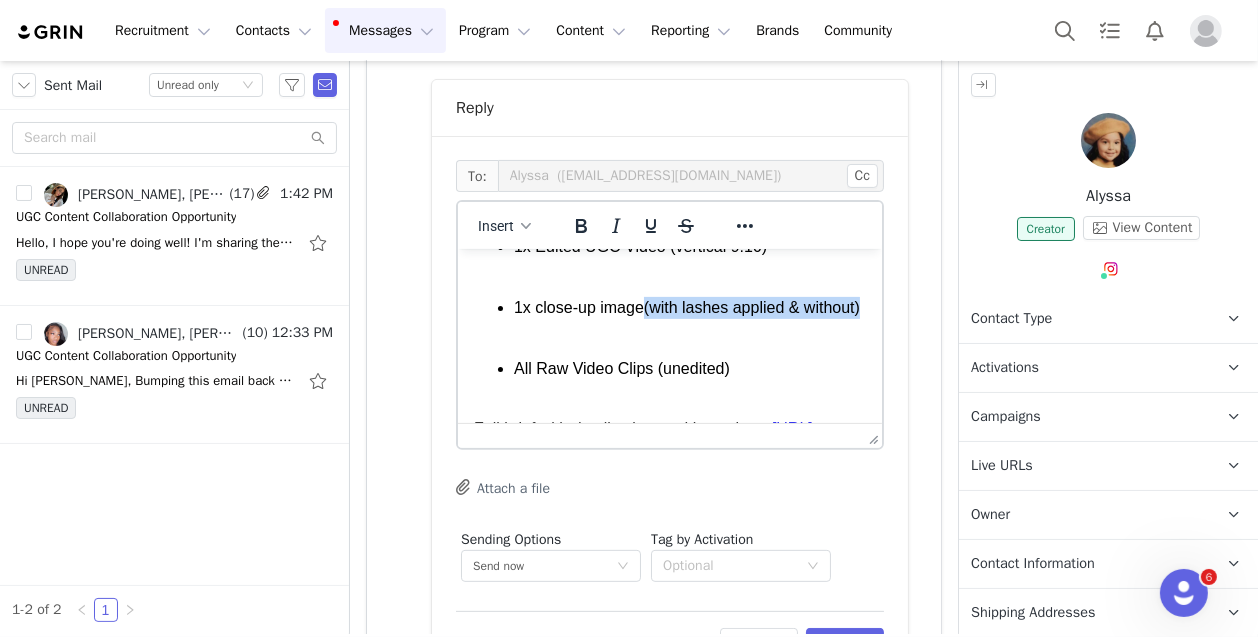 click on "1x close-up image(with lashes applied & without)" at bounding box center [689, 318] 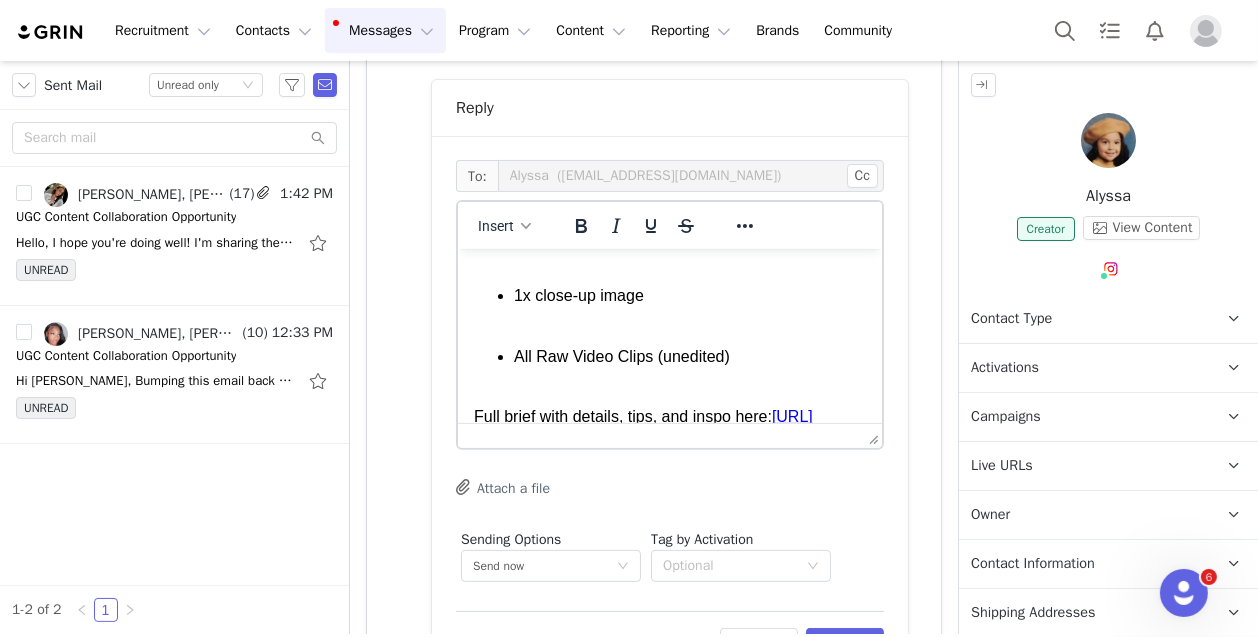 scroll, scrollTop: 236, scrollLeft: 0, axis: vertical 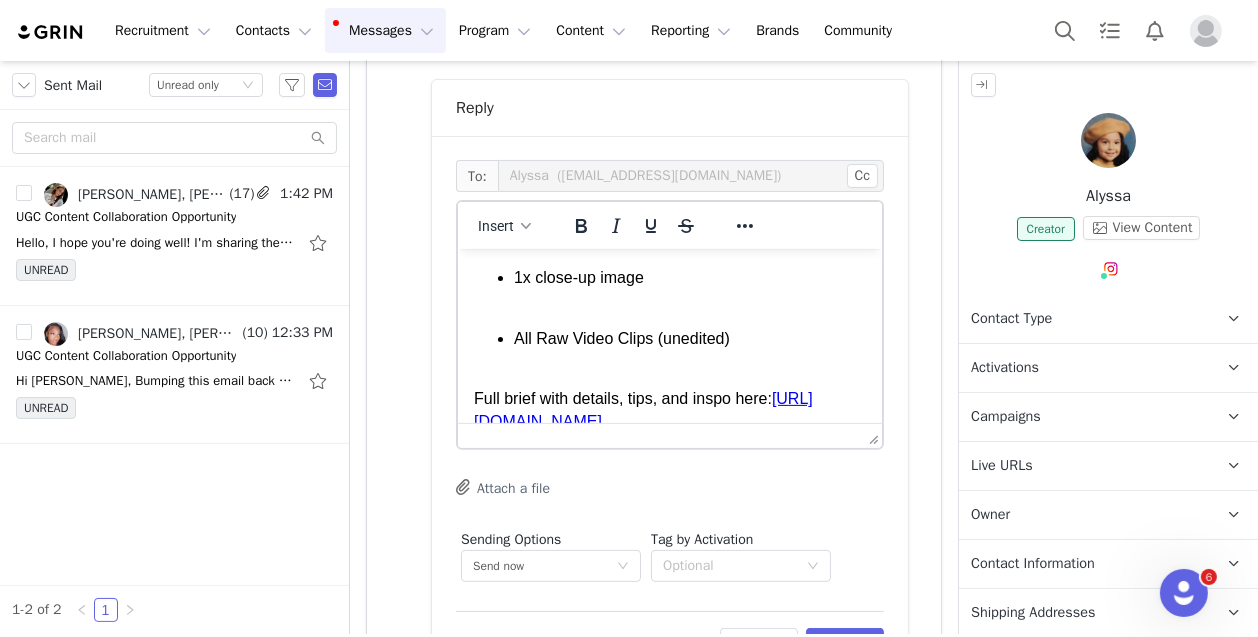 click on "All Raw Video Clips (unedited)" at bounding box center [689, 349] 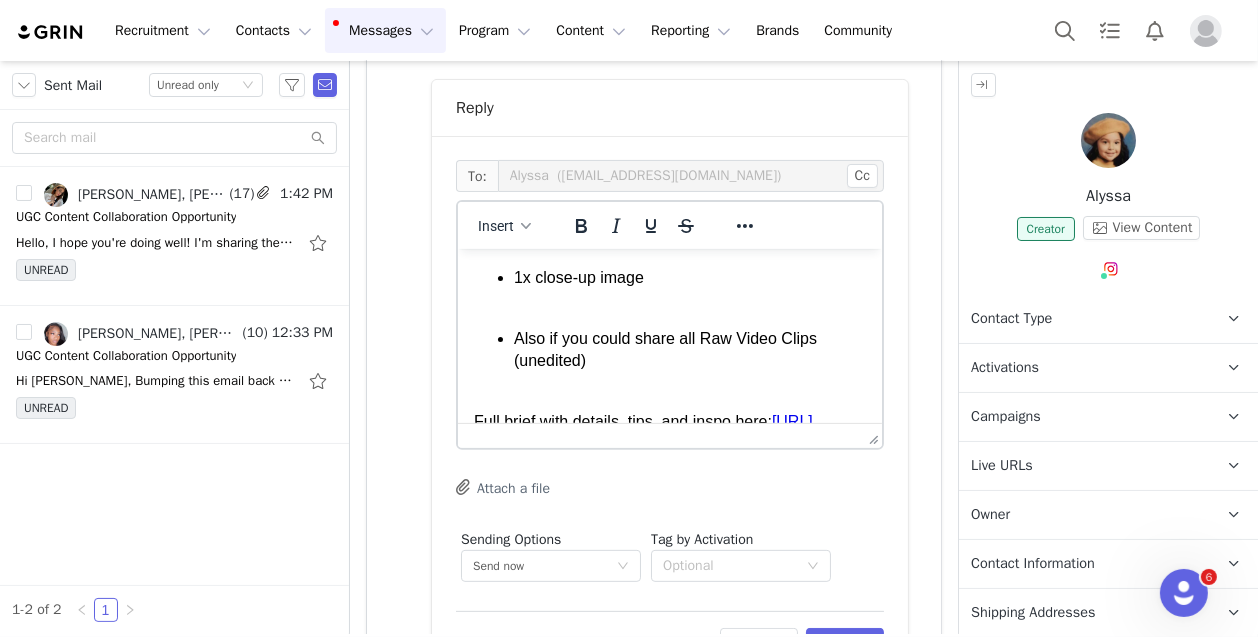 click on "Also if you could share all Raw Video Clips (unedited)" at bounding box center [689, 360] 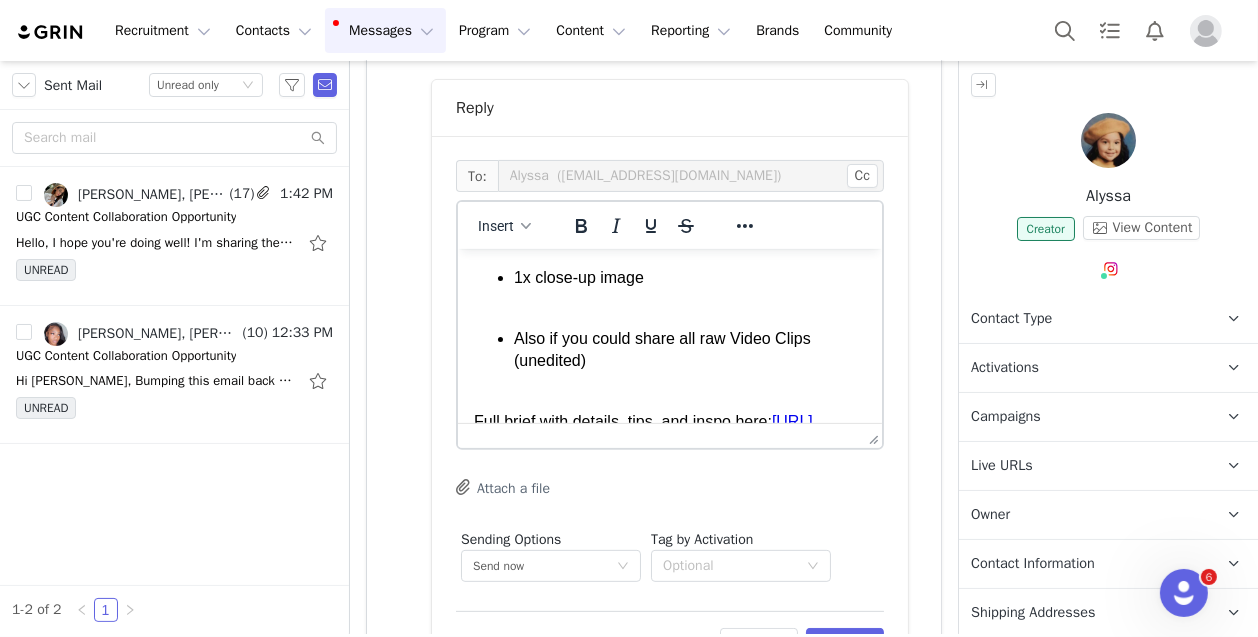 click on "Also if you could share all raw Video Clips (unedited)" at bounding box center [689, 360] 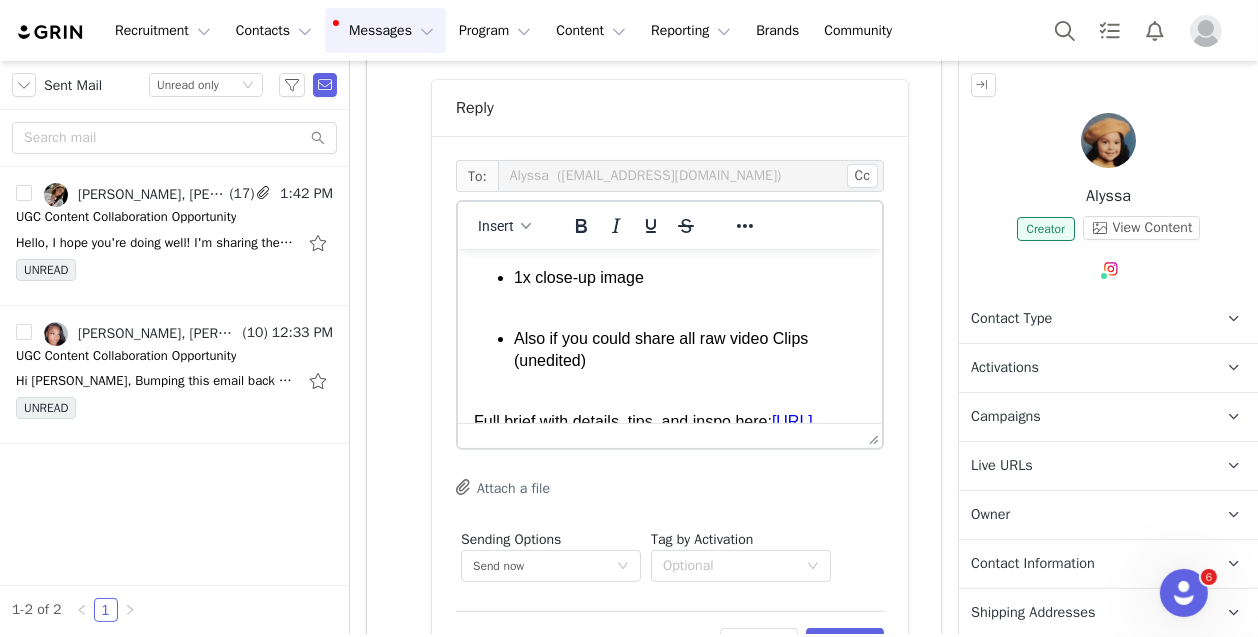 click on "Also if you could share all raw video Clips (unedited)" at bounding box center (689, 360) 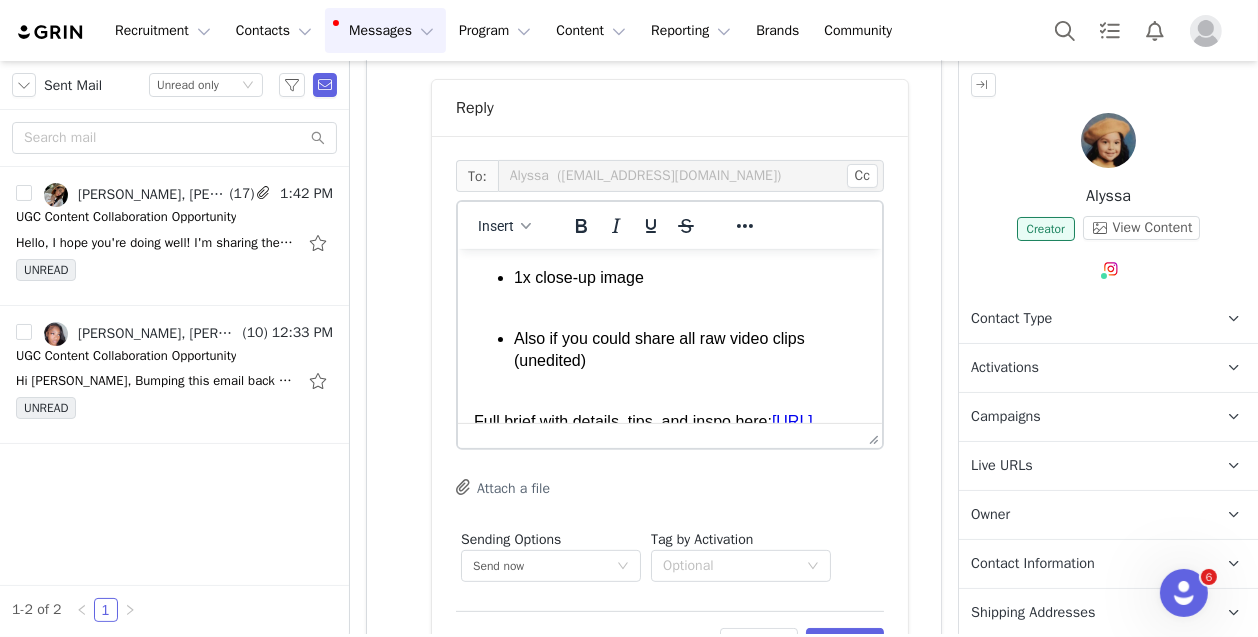 click on "Also if you could share all raw video clips (unedited)" at bounding box center (689, 360) 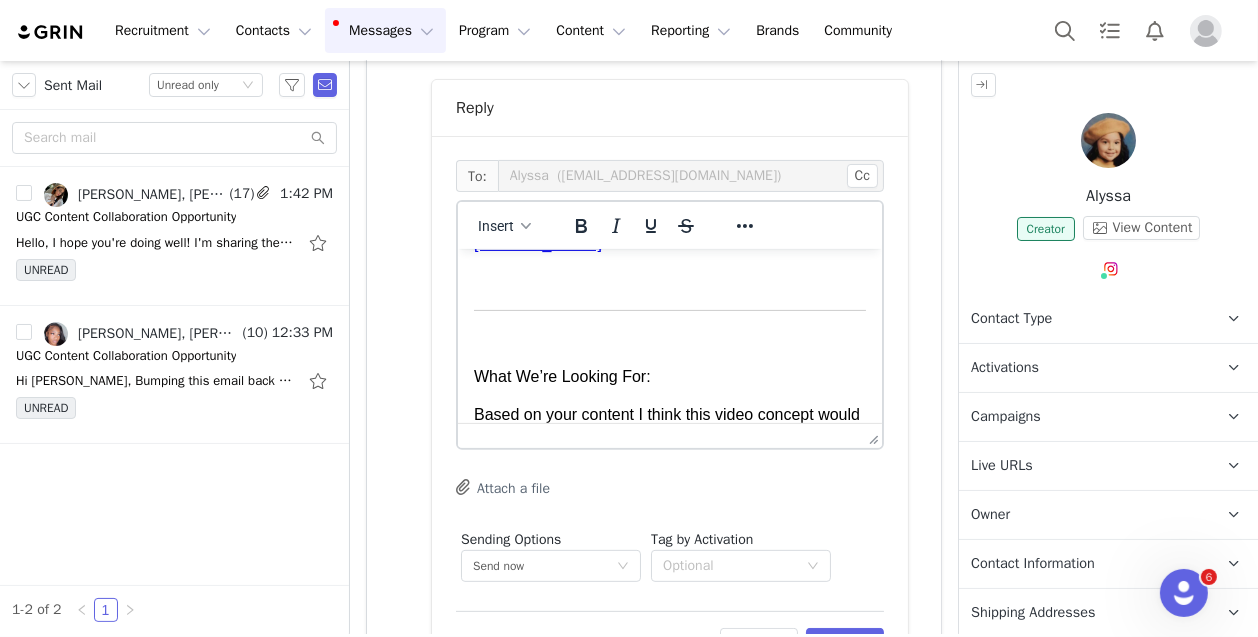 scroll, scrollTop: 500, scrollLeft: 0, axis: vertical 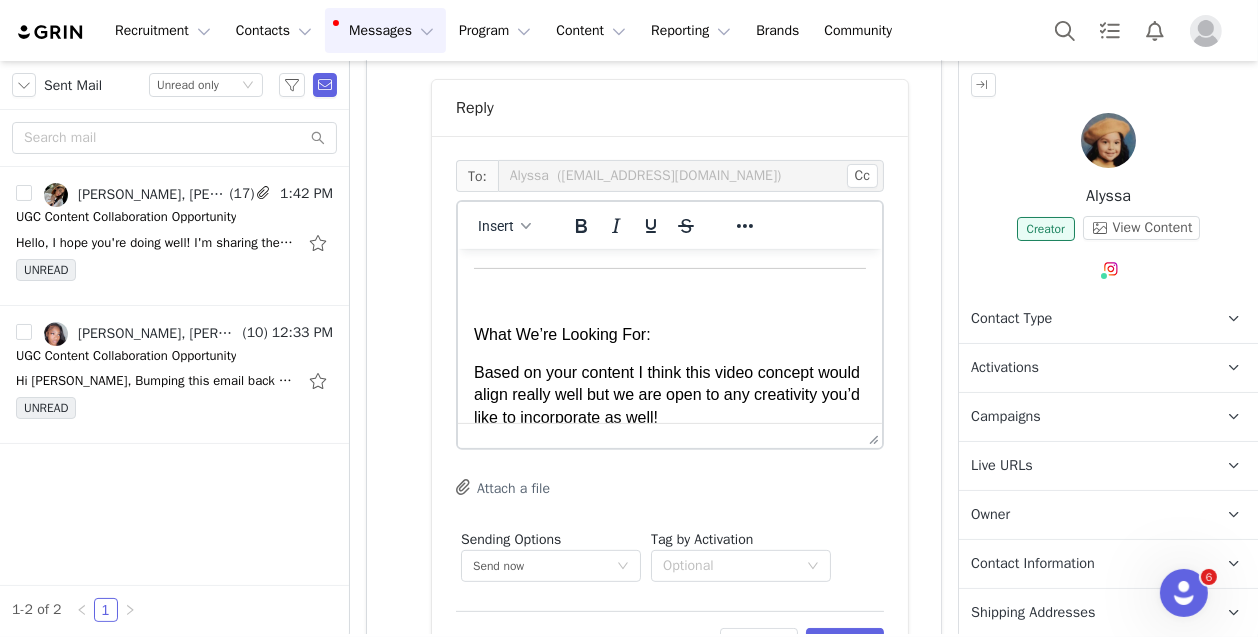 click at bounding box center (669, 240) 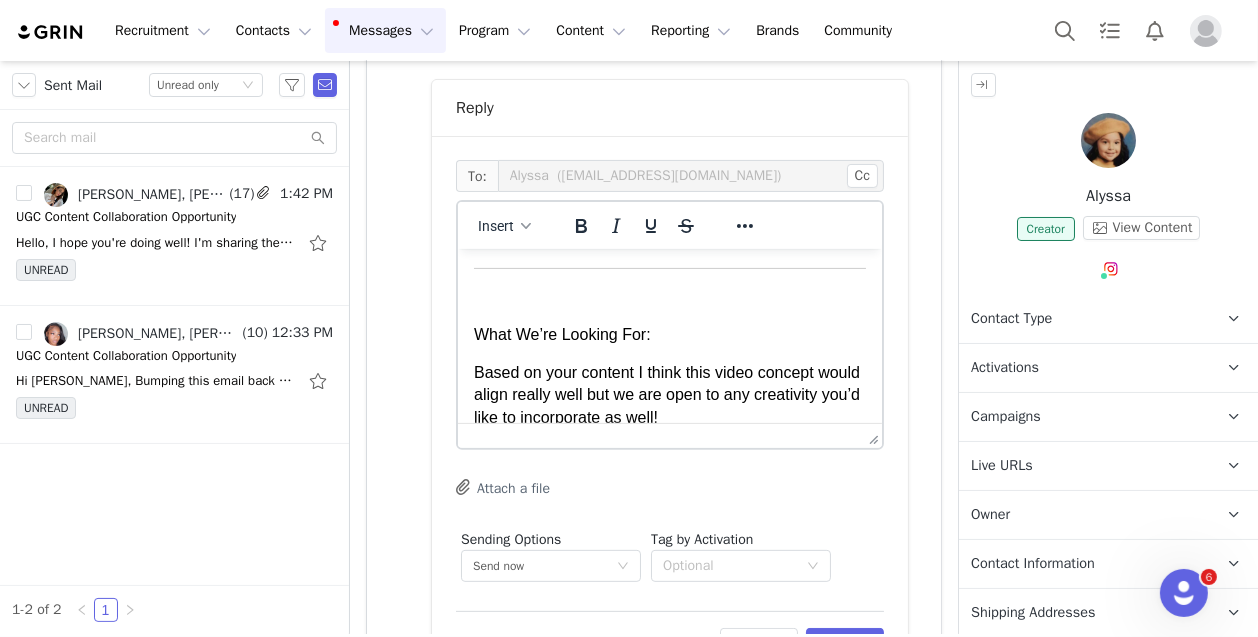 click at bounding box center (669, 295) 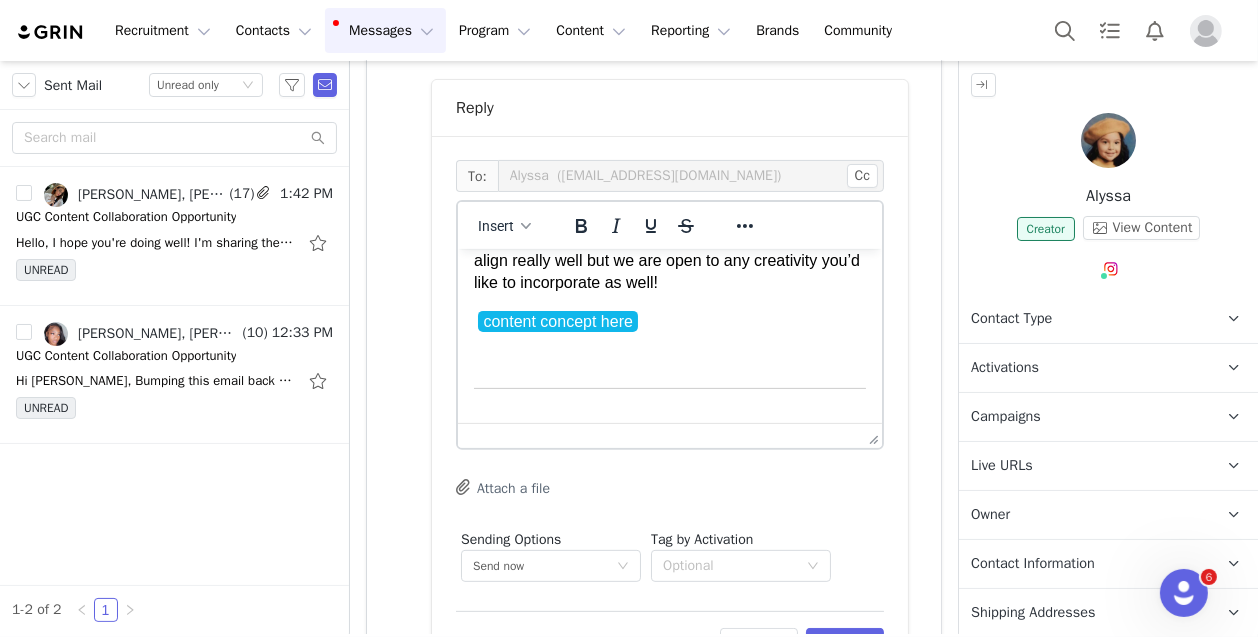 scroll, scrollTop: 597, scrollLeft: 0, axis: vertical 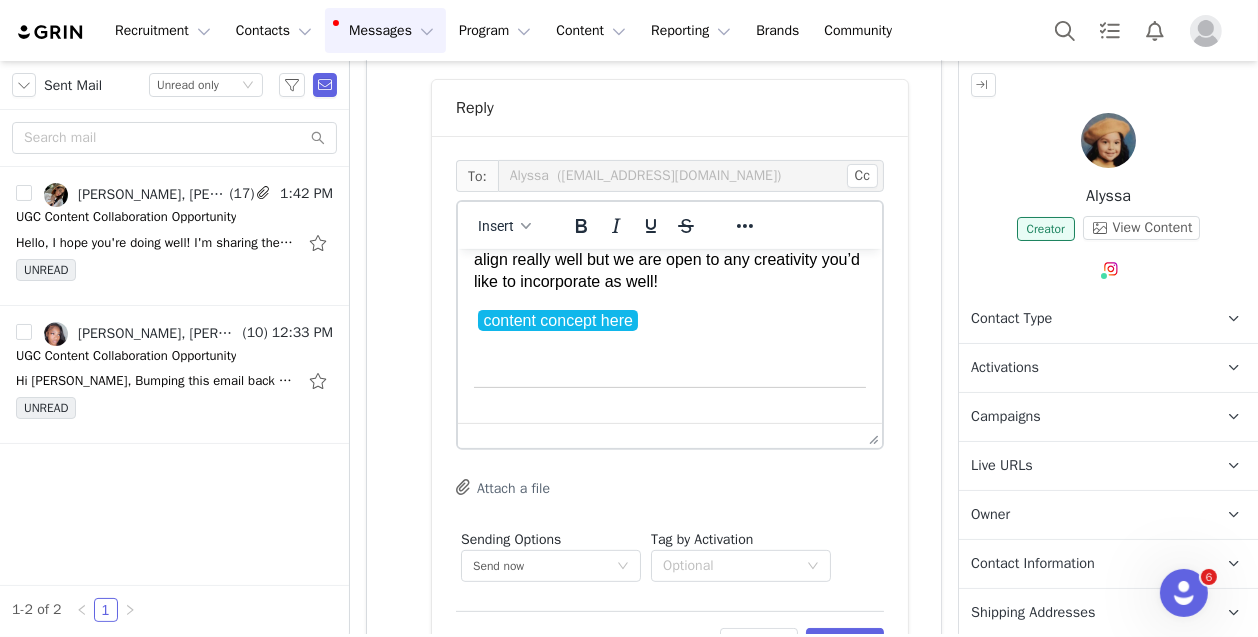 click on "content concept here" at bounding box center (669, 320) 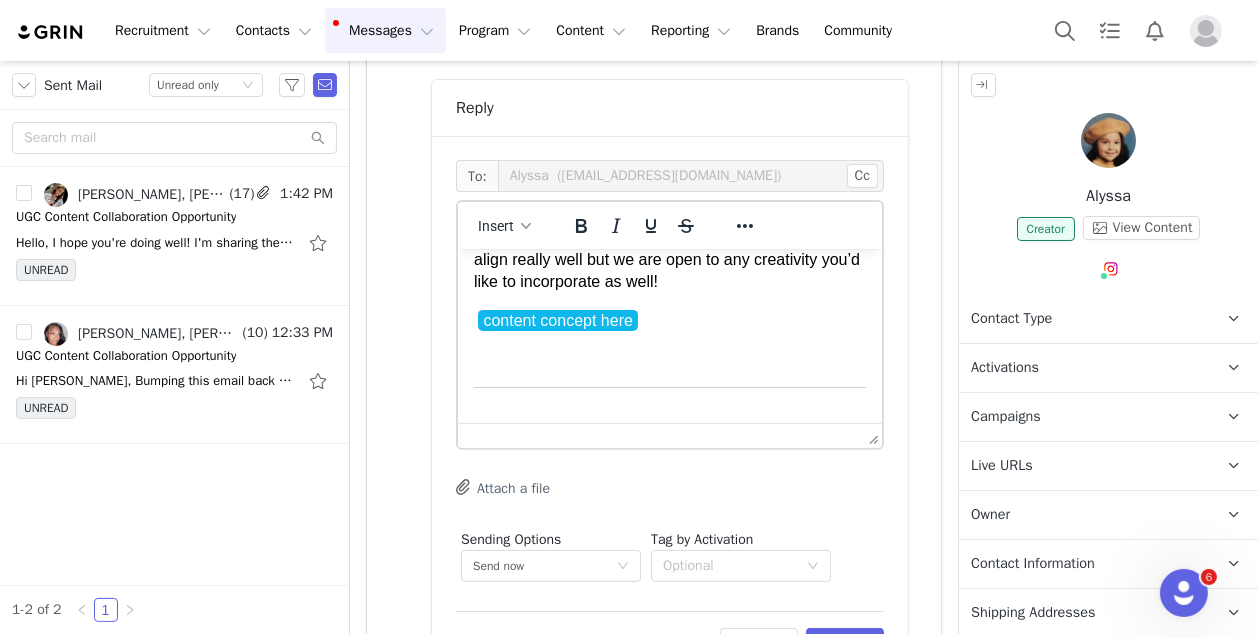 drag, startPoint x: 654, startPoint y: 388, endPoint x: 489, endPoint y: 376, distance: 165.43579 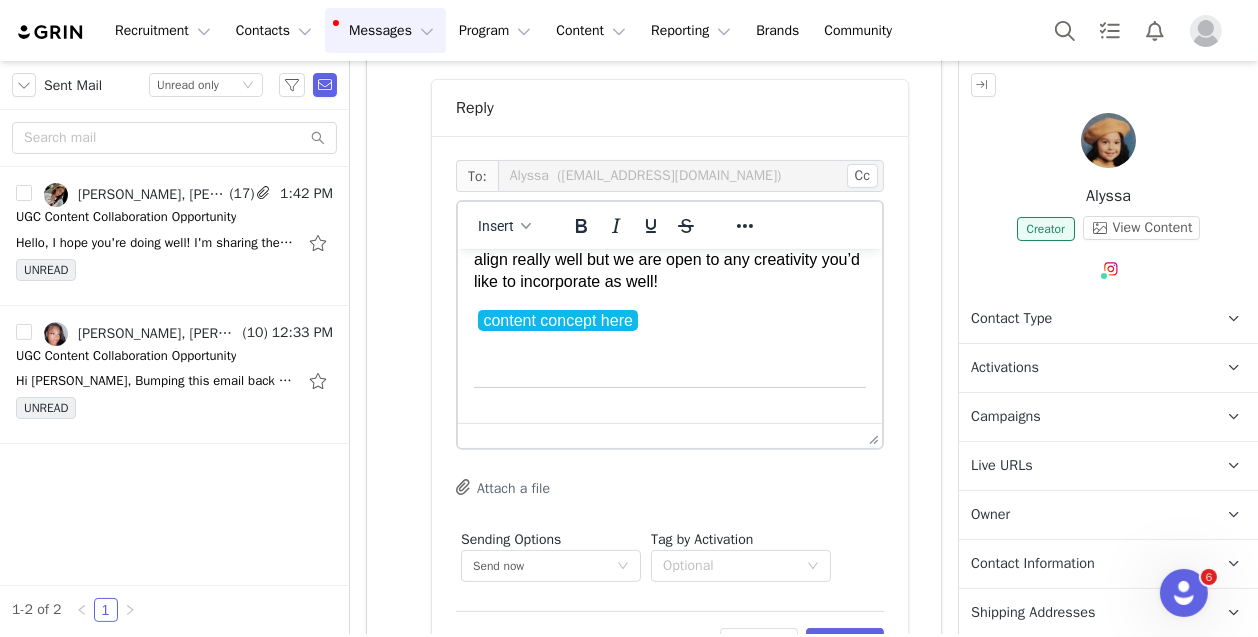 click on "content concept here ﻿" at bounding box center [669, 320] 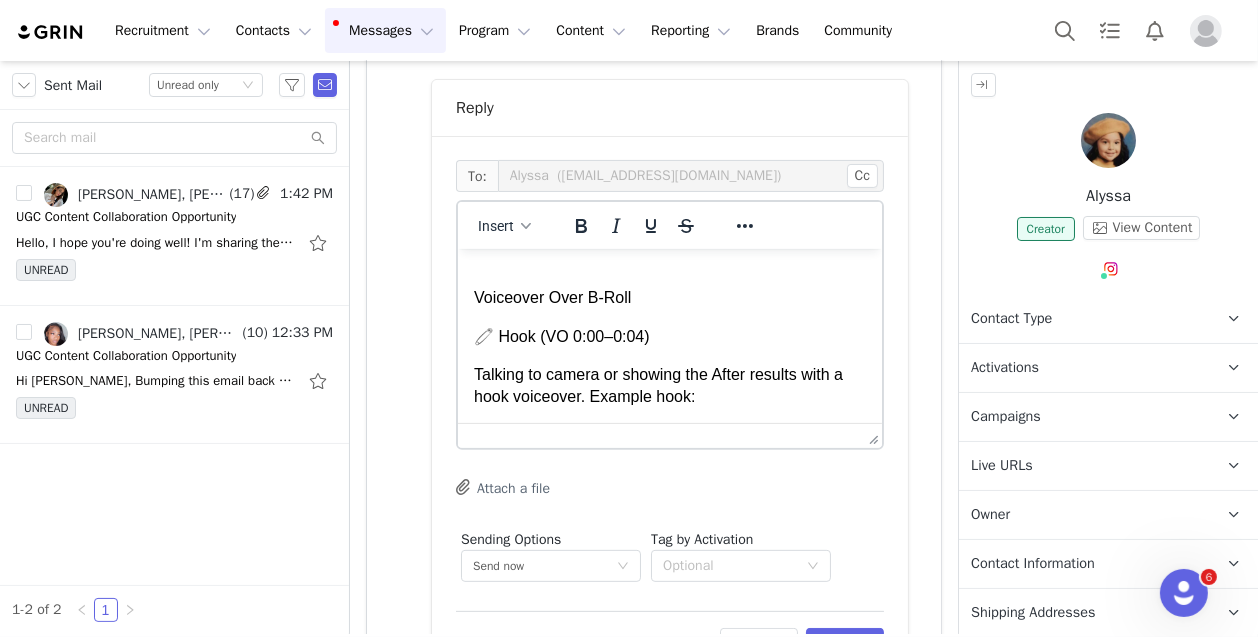 scroll, scrollTop: 655, scrollLeft: 0, axis: vertical 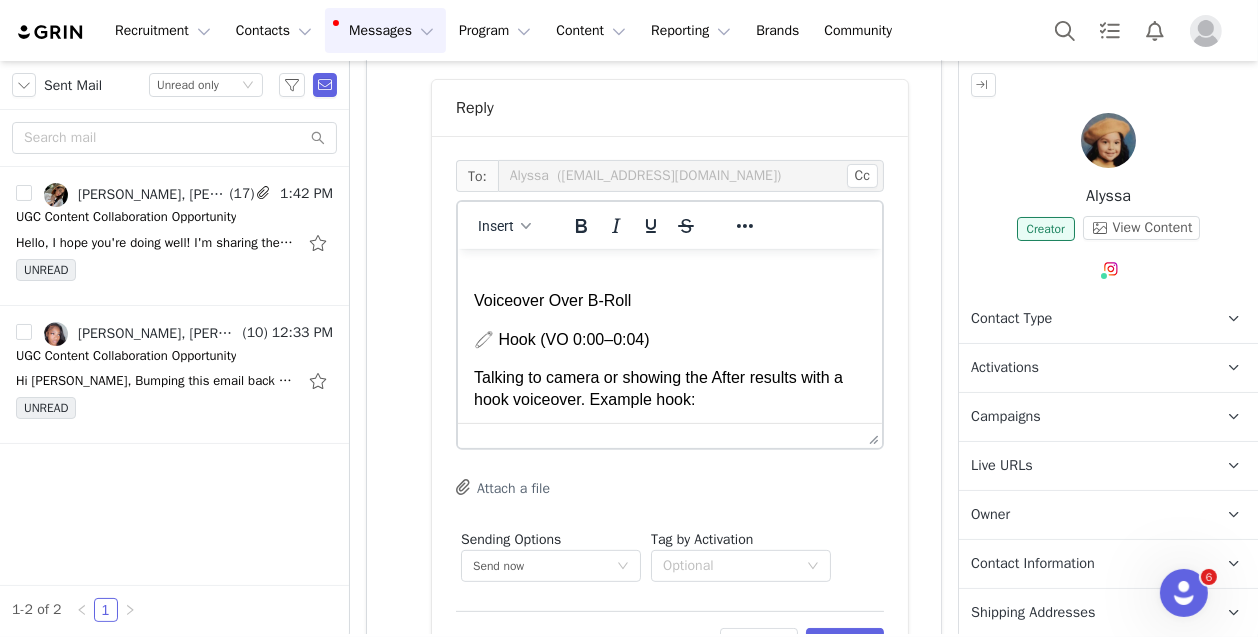 click at bounding box center [669, 262] 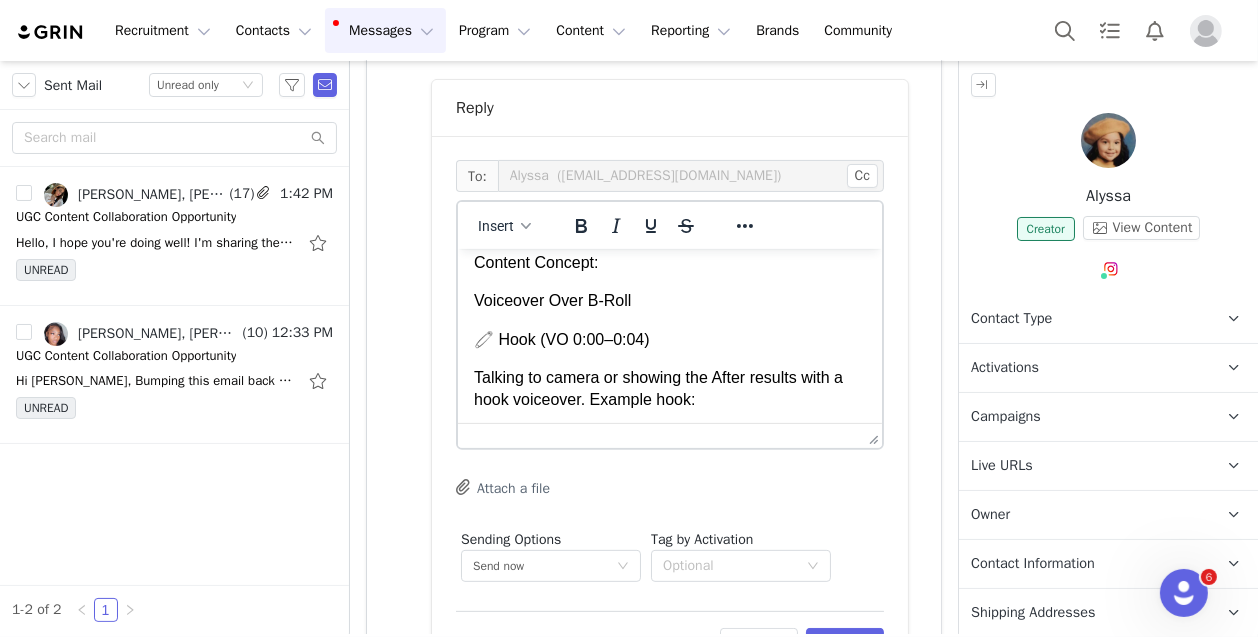 drag, startPoint x: 610, startPoint y: 327, endPoint x: 461, endPoint y: 322, distance: 149.08386 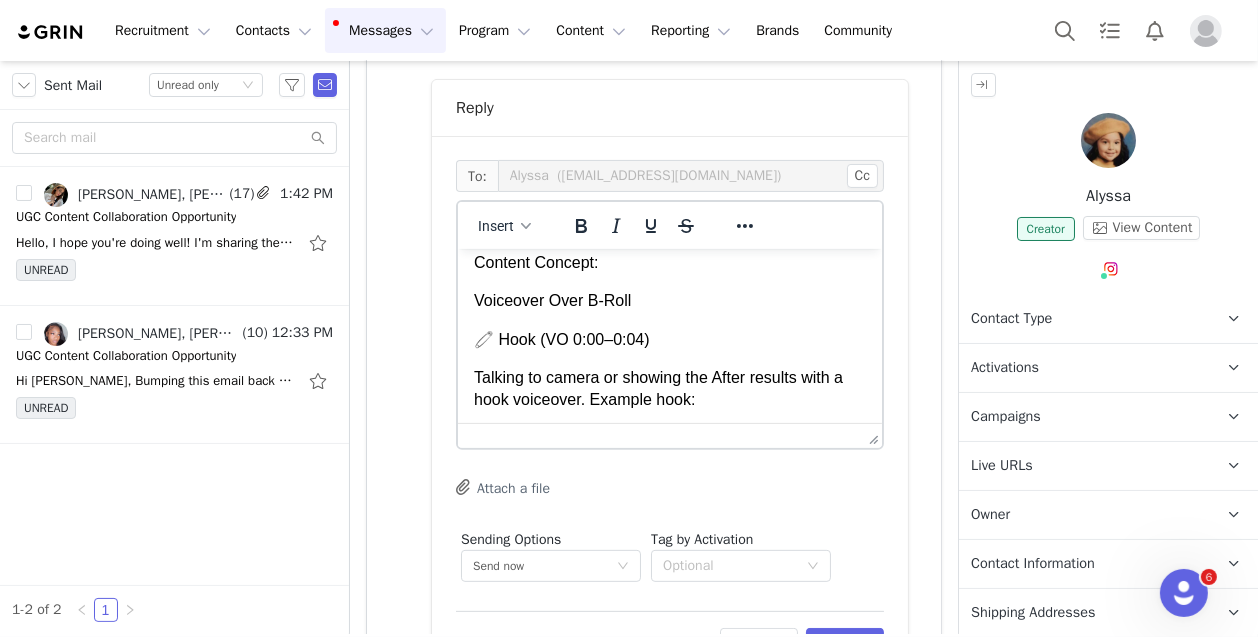 click on "Hey  First Name , Just a quick heads-up, your package has been officially delivered based on our internal information, have you received everything properly? Content Breakdown: 1x Edited UGC Video (vertical 9:16) 1x close-up image Also if you could share all raw video clips (unedited) with us that would be great, but not pressure on this. Full brief with details, tips, and inspo here:  [URL][DOMAIN_NAME]   What We’re Looking For: Based on your content I think this video concept would align really well but we are open to any creativity you’d like to incorporate as well!  Content Concept: Voiceover Over B-Roll 🧷 Hook (VO 0:00–0:04) Talking to camera or showing the After results with a hook voiceover. Example hook: “If you like your makeup to be simple, soft, and easy then you need these.” — 👁 B-Roll Sequence (0:05–0:18) Visuals: - overhead shot of opening the Pop-On 60-Pack - Before/after split screen Voiceover:" at bounding box center [669, 652] 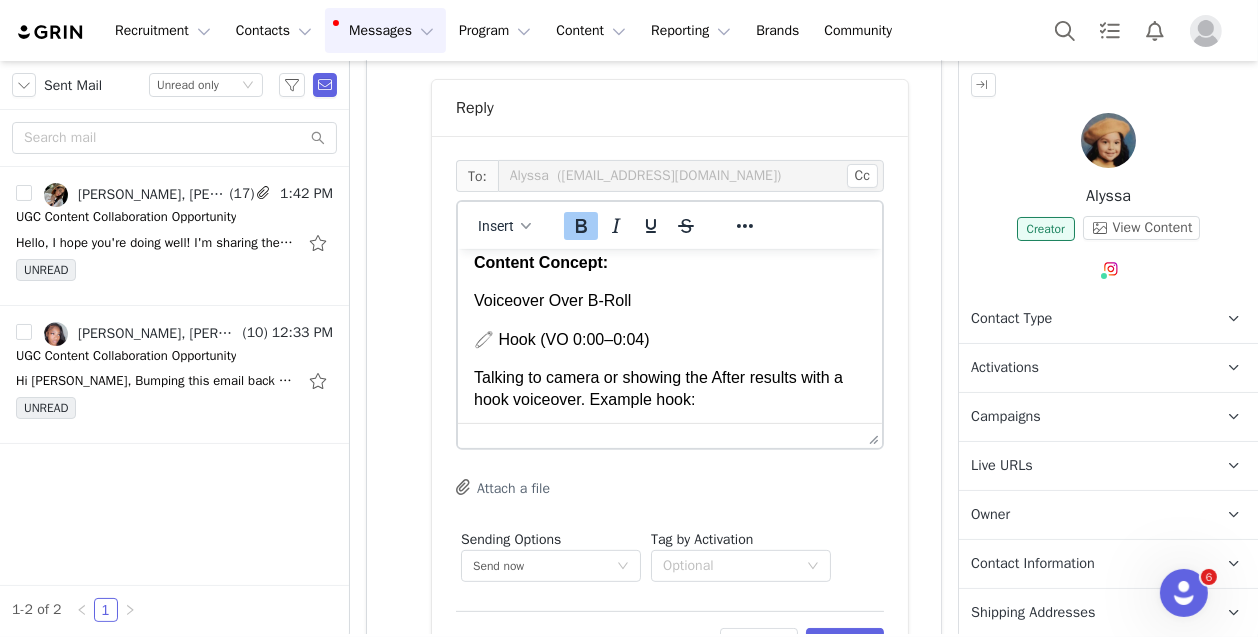 click on "Voiceover Over B-Roll" at bounding box center [669, 300] 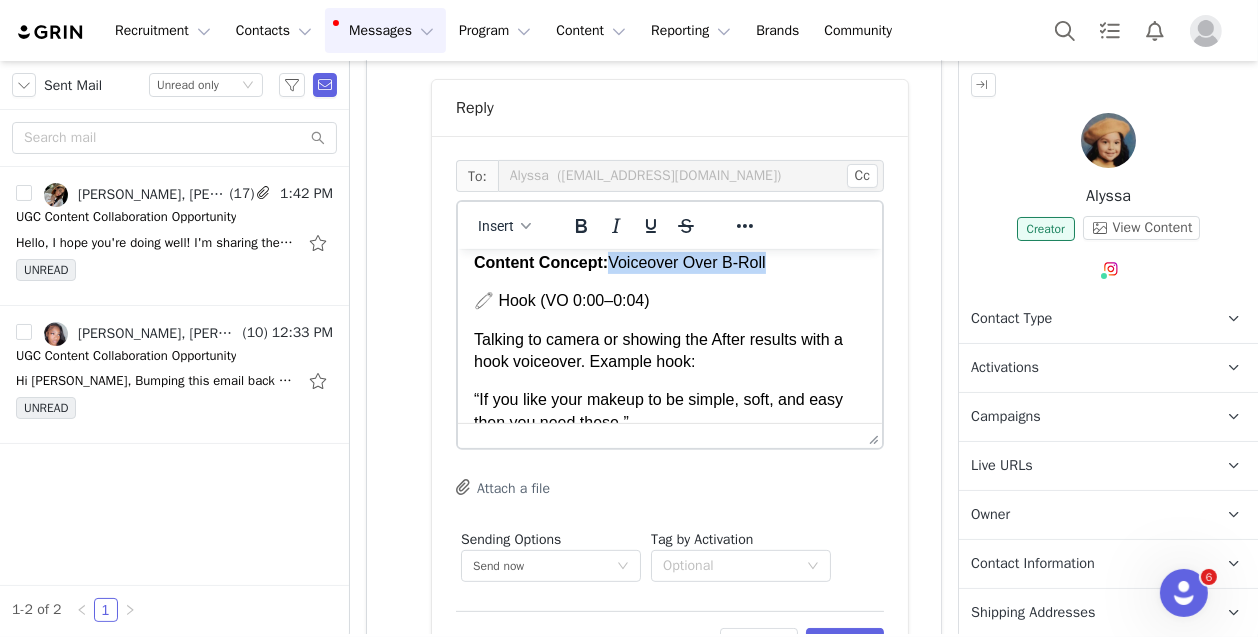 drag, startPoint x: 779, startPoint y: 327, endPoint x: 619, endPoint y: 331, distance: 160.04999 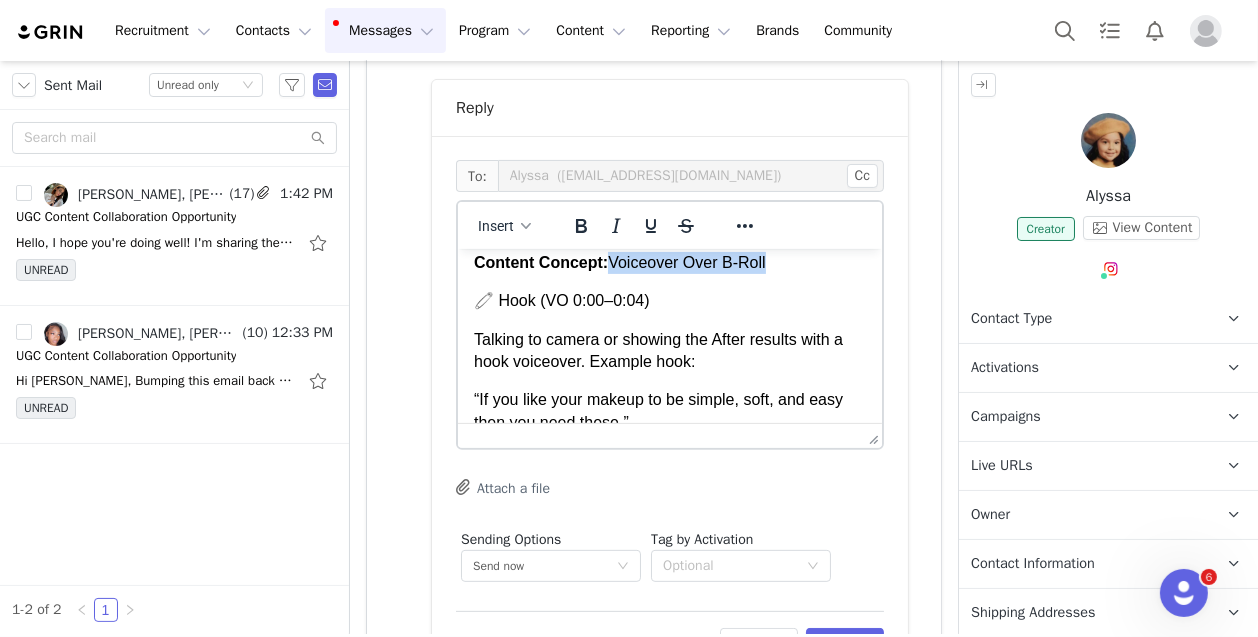 click on "Content Concept:  Voiceover Over B-Roll" at bounding box center [669, 262] 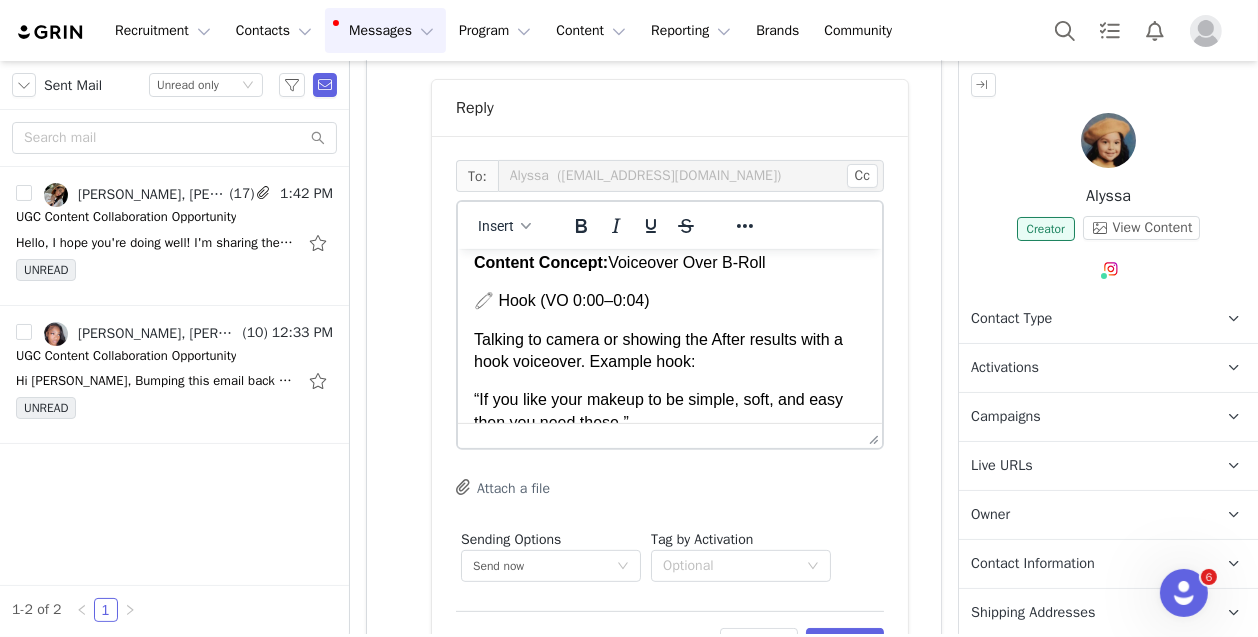 click on "🧷 Hook (VO 0:00–0:04)" at bounding box center (669, 300) 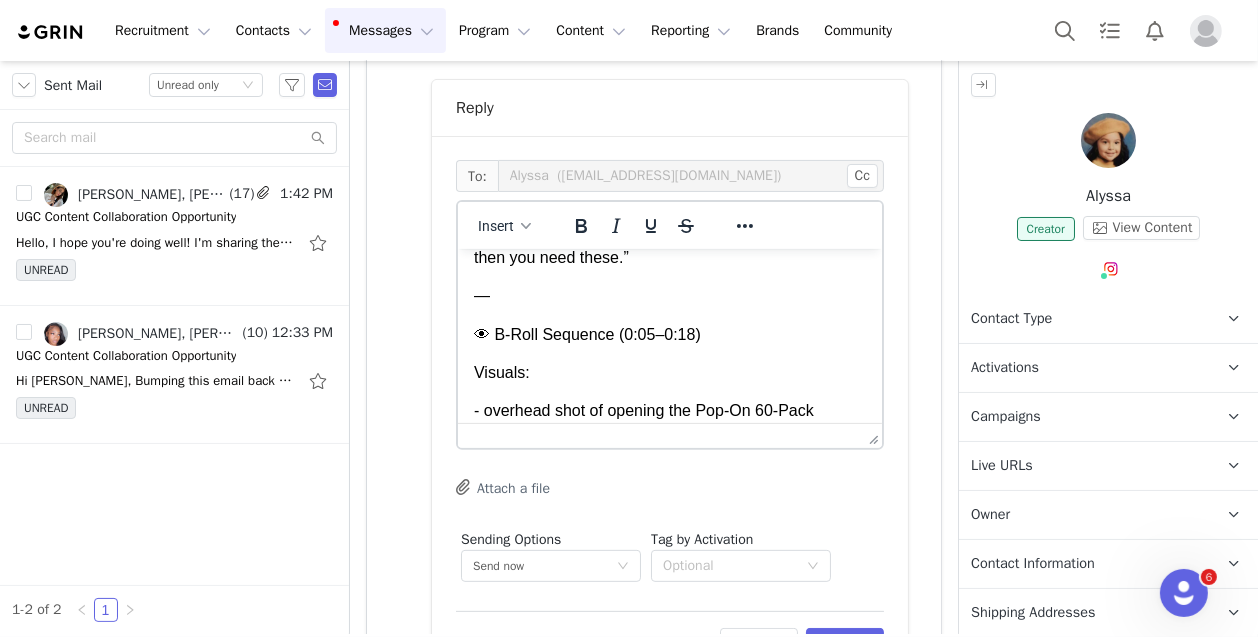 scroll, scrollTop: 829, scrollLeft: 0, axis: vertical 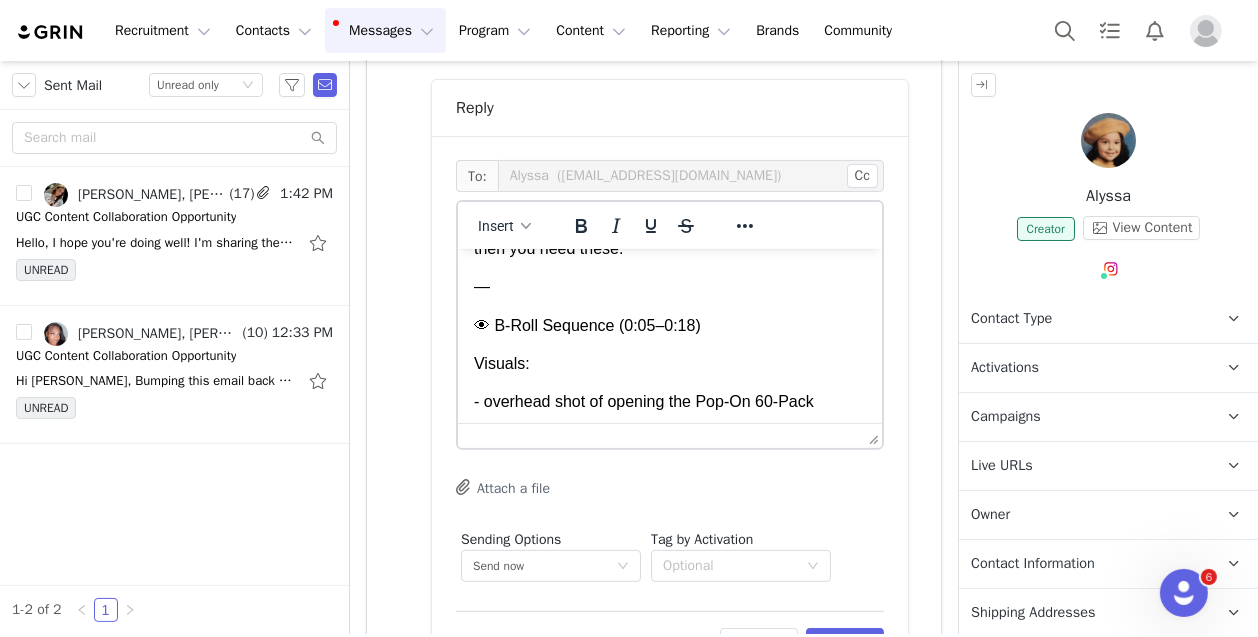click on "—" at bounding box center (669, 286) 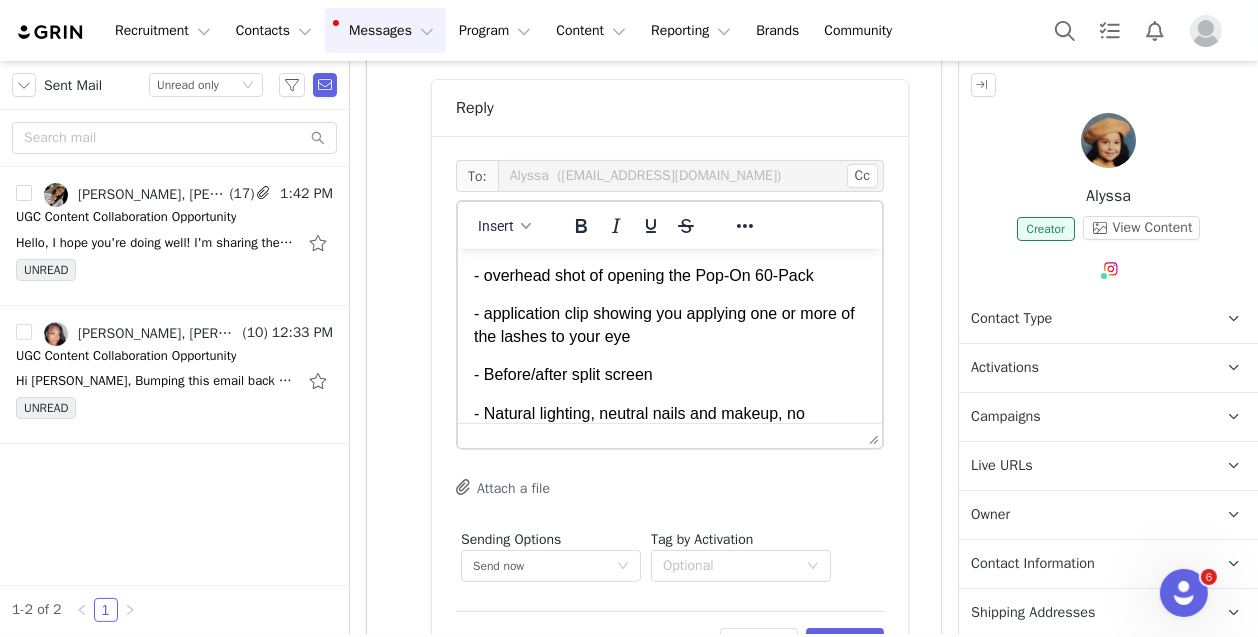 scroll, scrollTop: 933, scrollLeft: 0, axis: vertical 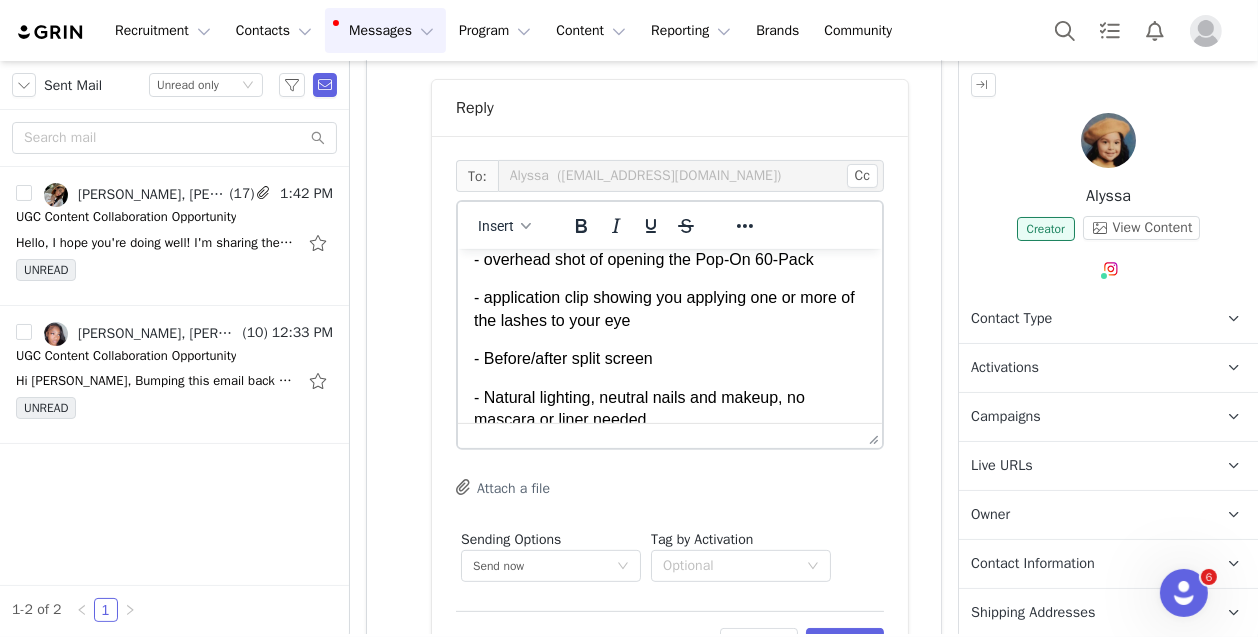 click on "- overhead shot of opening the Pop-On 60-Pack" at bounding box center [669, 259] 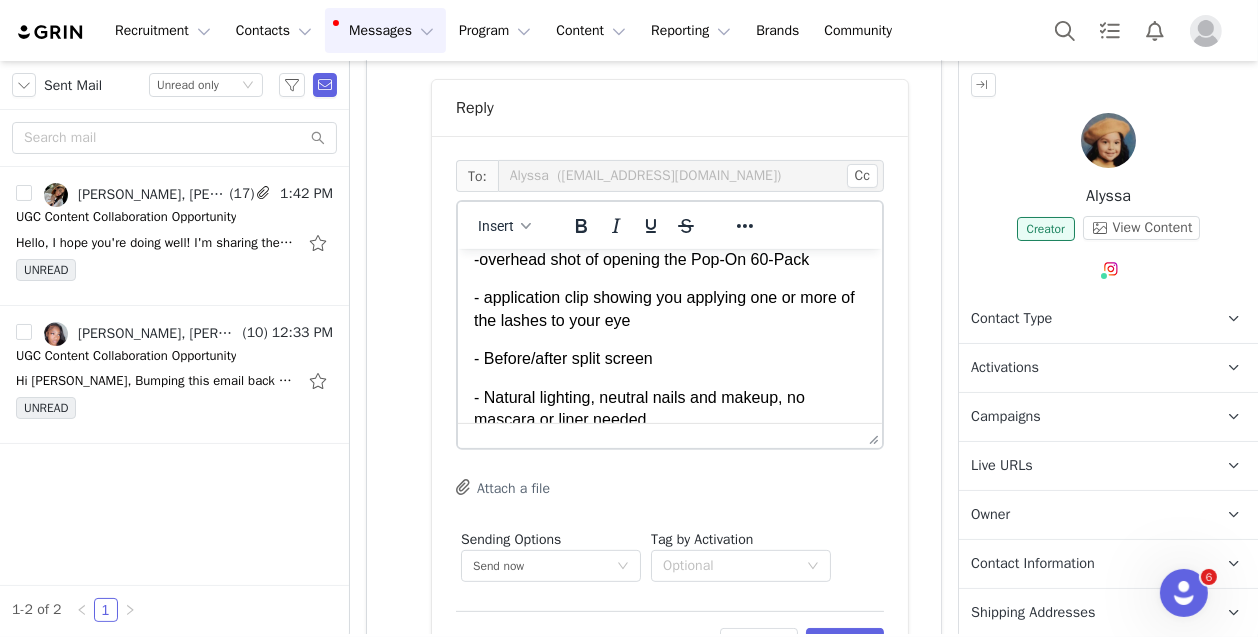 click on "🧷Hook (VO 0:00–0:04) Talking to camera or showing the After results with a hook voiceover. Example hook: “If you like your makeup to be simple, soft, and easy then you need these.” 👁 B-Roll Sequence (0:05–0:18) Visuals: -overhead shot of opening the Pop-On 60-Pack - application clip showing you applying one or more of the lashes to your eye - Before/after split screen - Natural lighting, neutral nails and makeup, no mascara or liner needed Voiceover: Introduce Silly [PERSON_NAME]-On cluster lashes and talk through your first impressions and how simple application is even for a beginner. — ✨ Close (0:19–0:25) Visual: Natural eye makeup look finished VO: “If you want simple lashes that you only have to apply once a week and never have to worry about mascara — this is your new go-to.”" at bounding box center [669, 438] 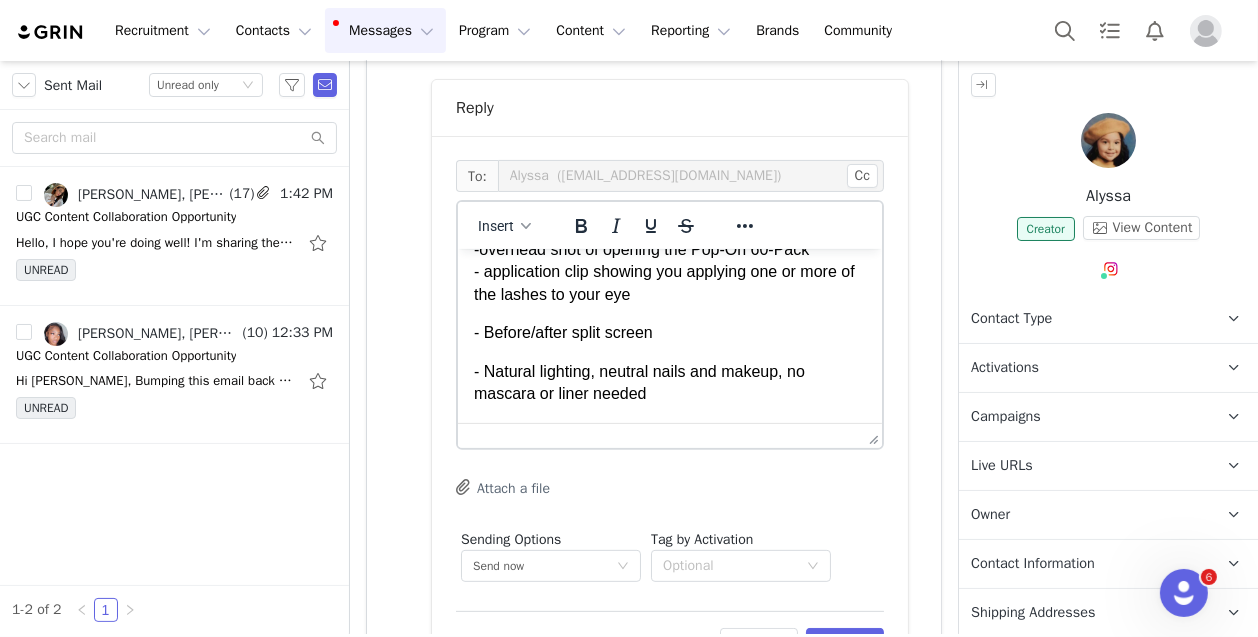 scroll, scrollTop: 946, scrollLeft: 0, axis: vertical 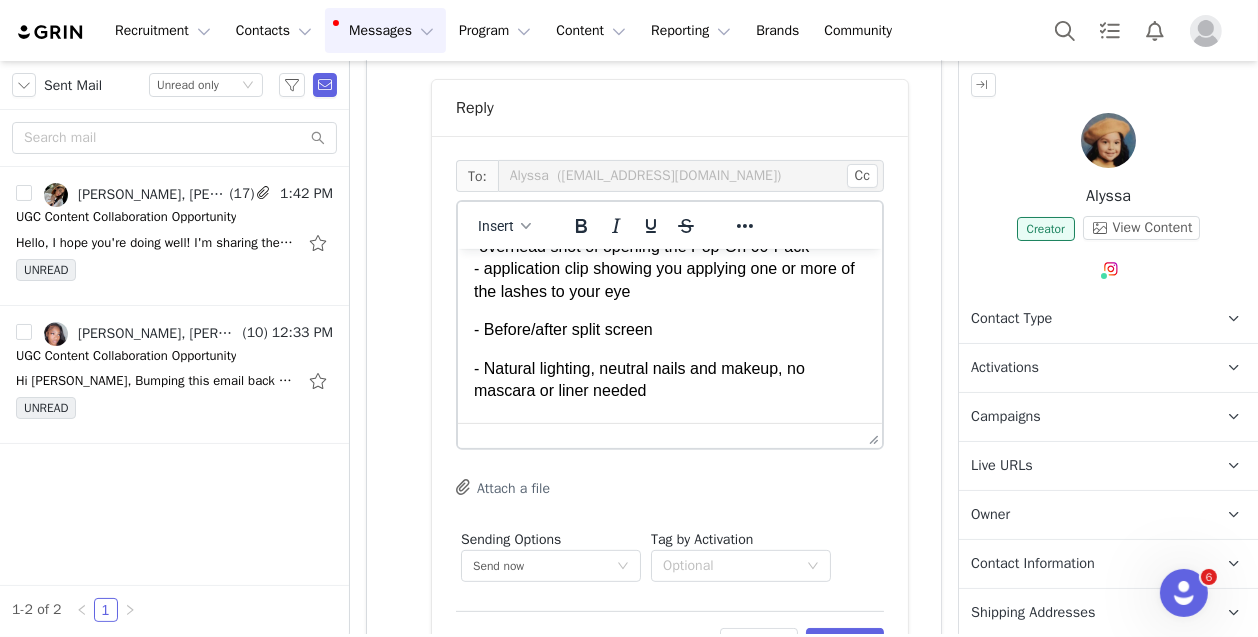 click on "🧷Hook (VO 0:00–0:04) Talking to camera or showing the After results with a hook voiceover. Example hook: “If you like your makeup to be simple, soft, and easy then you need these.” 👁 B-Roll Sequence (0:05–0:18) Visuals: -overhead shot of opening the Pop-On 60-Pack - application clip showing you applying one or more of the lashes to your eye - Before/after split screen - Natural lighting, neutral nails and makeup, no mascara or liner needed Voiceover: Introduce Silly [PERSON_NAME]-On cluster lashes and talk through your first impressions and how simple application is even for a beginner. — ✨ Close (0:19–0:25) Visual: Natural eye makeup look finished VO: “If you want simple lashes that you only have to apply once a week and never have to worry about mascara — this is your new go-to.”" at bounding box center (669, 417) 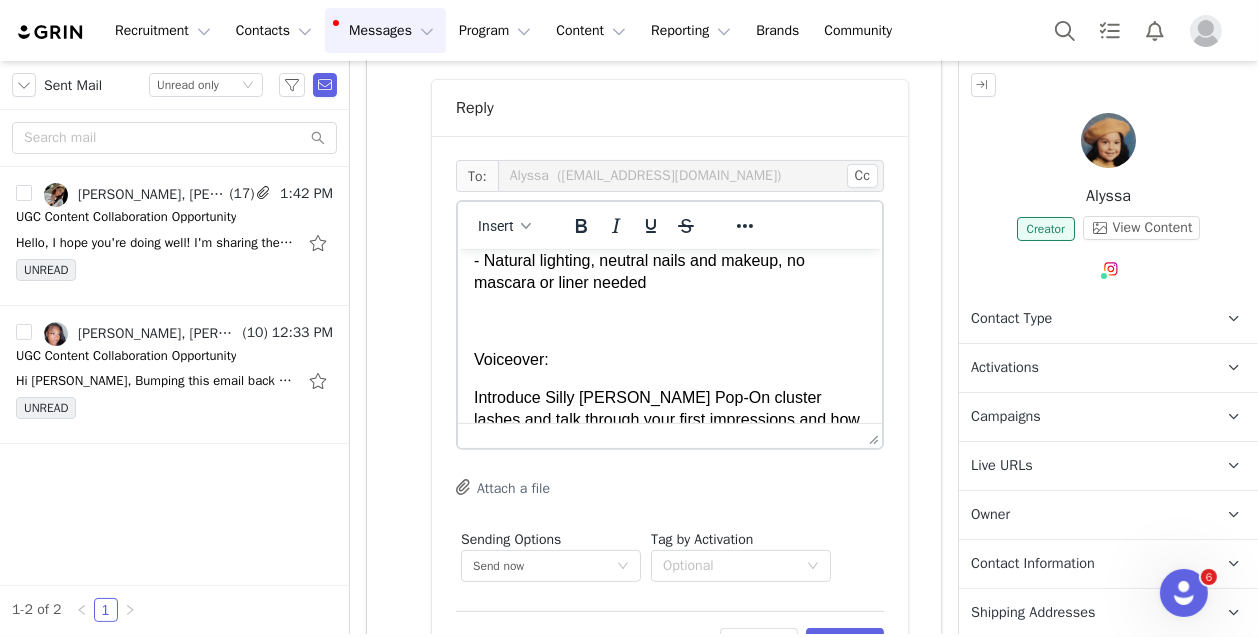 scroll, scrollTop: 1053, scrollLeft: 0, axis: vertical 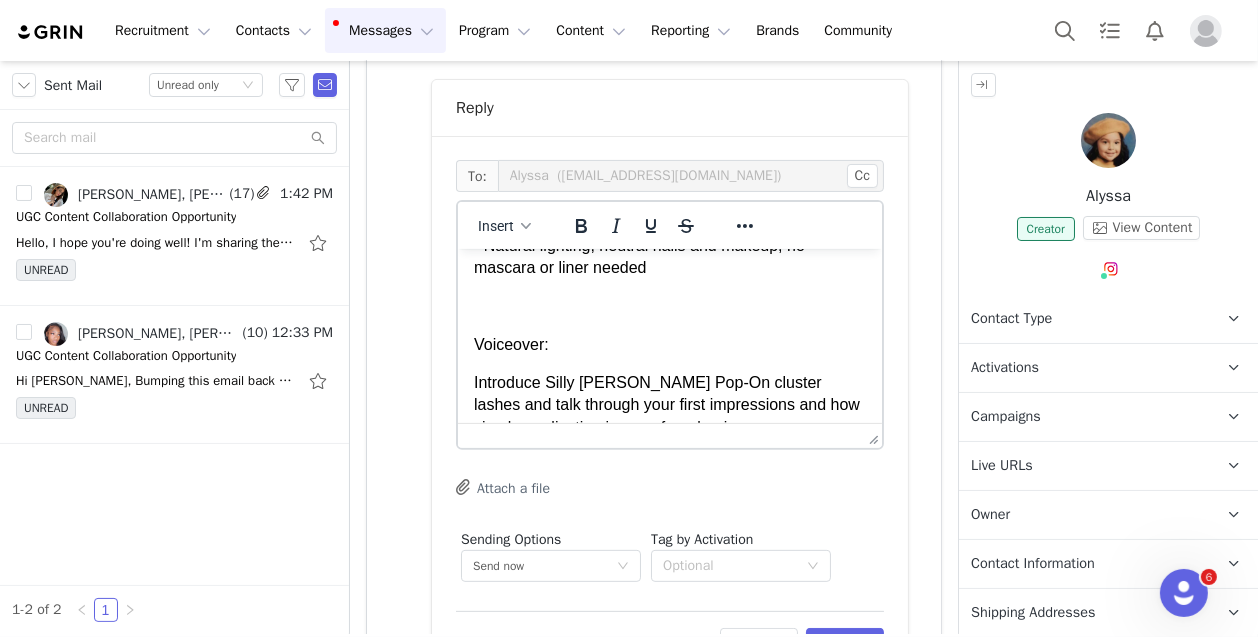 click on "- Natural lighting, neutral nails and makeup, no mascara or liner needed" at bounding box center [669, 256] 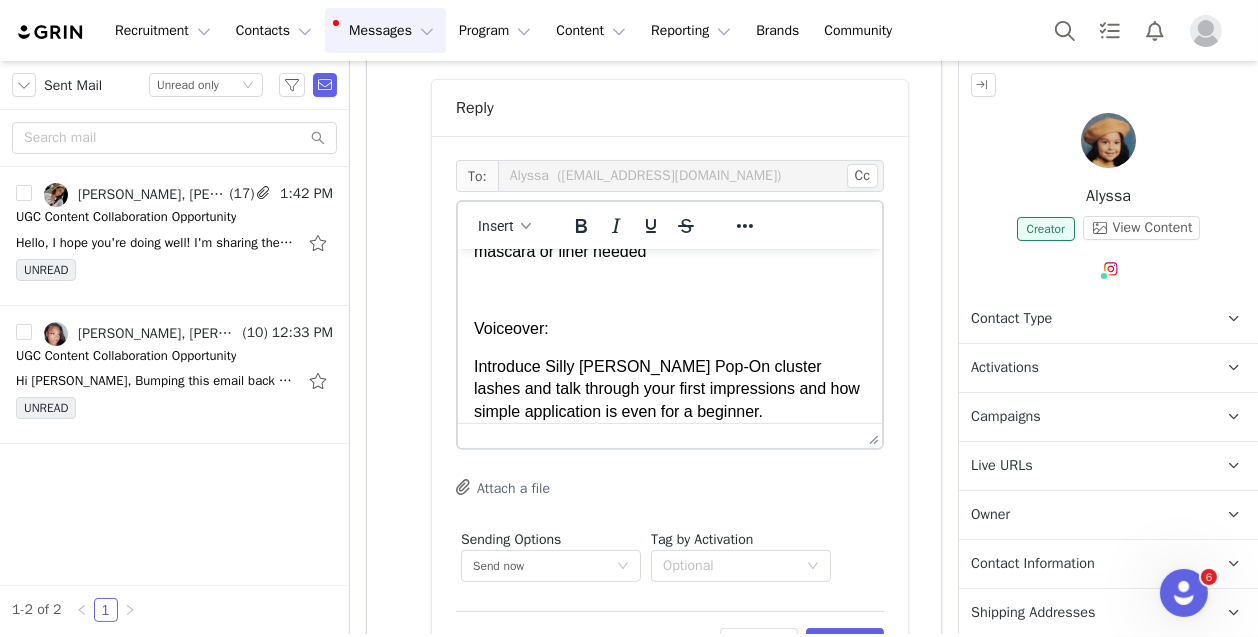 click on "🧷Hook (VO 0:00–0:04) Talking to camera or showing the After results with a hook voiceover. Example hook: “If you like your makeup to be simple, soft, and easy then you need these.” 👁 B-Roll Sequence (0:05–0:18) Visuals: -overhead shot of opening the Pop-On 60-Pack - application clip showing you applying one or more of the lashes to your eye - Before/after split screen - Natural lighting, neutral nails and makeup, no mascara or liner needed Voiceover: Introduce Silly [PERSON_NAME]-On cluster lashes and talk through your first impressions and how simple application is even for a beginner. — ✨ Close (0:19–0:25) Visual: Natural eye makeup look finished VO: “If you want simple lashes that you only have to apply once a week and never have to worry about mascara — this is your new go-to.”" at bounding box center [669, 294] 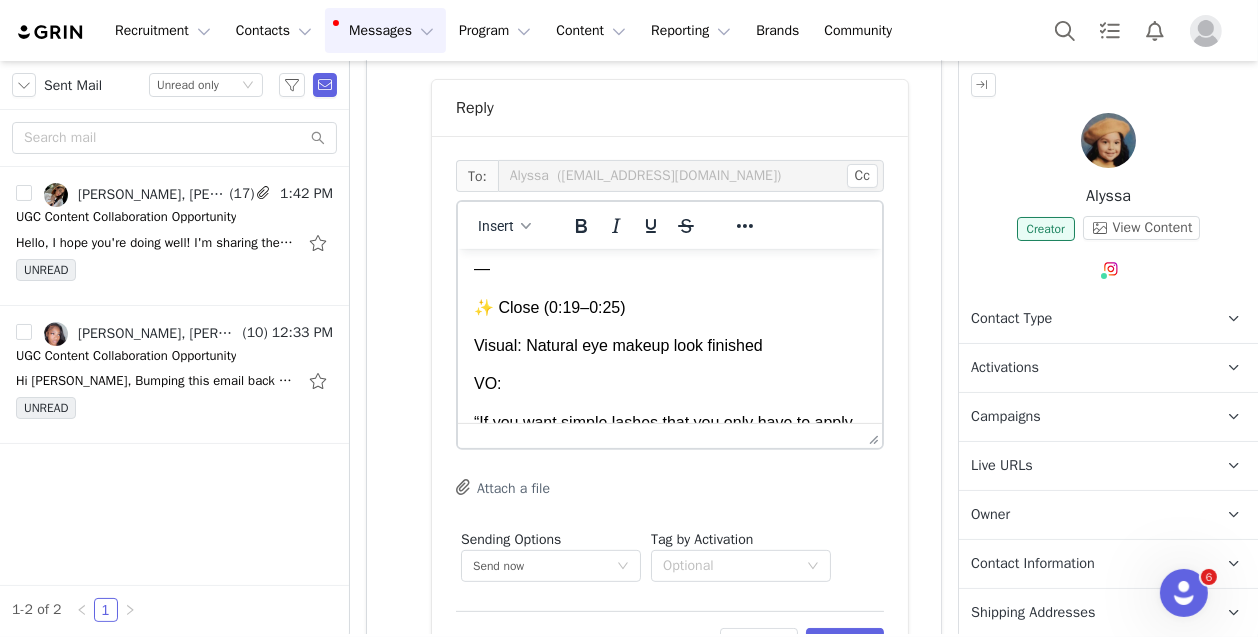 scroll, scrollTop: 1227, scrollLeft: 0, axis: vertical 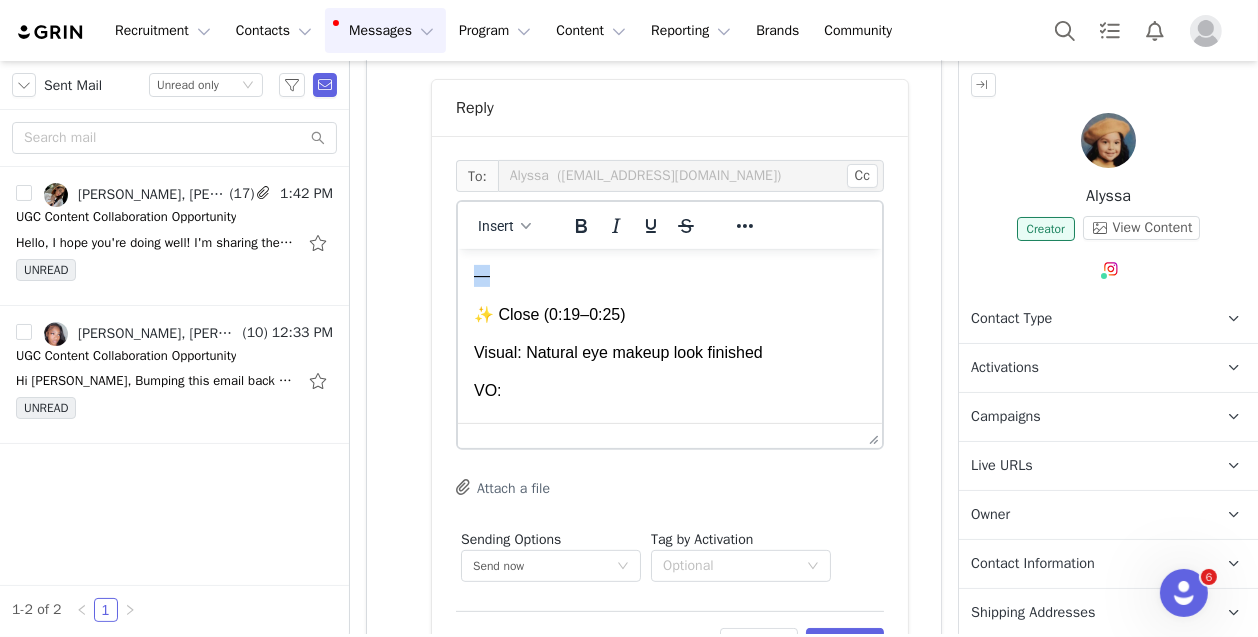 drag, startPoint x: 492, startPoint y: 349, endPoint x: 477, endPoint y: 307, distance: 44.598206 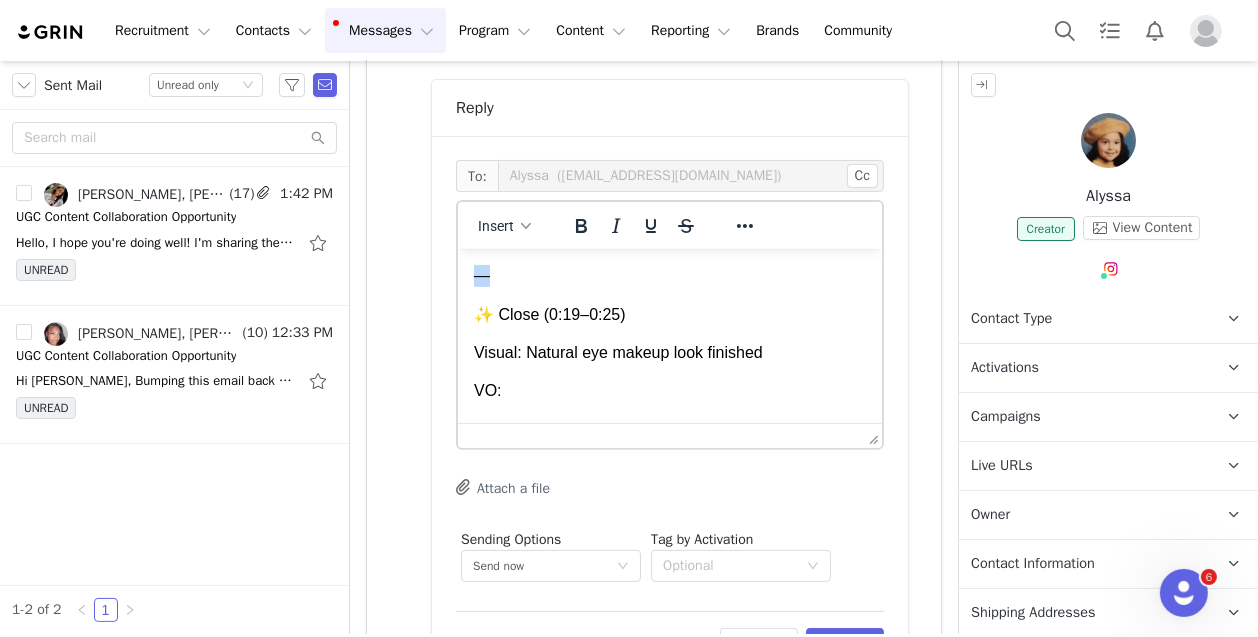 click on "🧷Hook (VO 0:00–0:04) Talking to camera or showing the After results with a hook voiceover. Example hook: “If you like your makeup to be simple, soft, and easy then you need these.” 👁 B-Roll Sequence (0:05–0:18) Visuals: -overhead shot of opening the Pop-On 60-Pack - application clip showing you applying one or more of the lashes to your eye - Before/after split screen - Natural lighting, neutral nails and makeup, no mascara or liner needed Voiceover: Introduce Silly [PERSON_NAME]-On cluster lashes and talk through your first impressions and how simple application is even for a beginner. — ✨ Close (0:19–0:25) Visual: Natural eye makeup look finished VO: “If you want simple lashes that you only have to apply once a week and never have to worry about mascara — this is your new go-to.”" at bounding box center (669, 101) 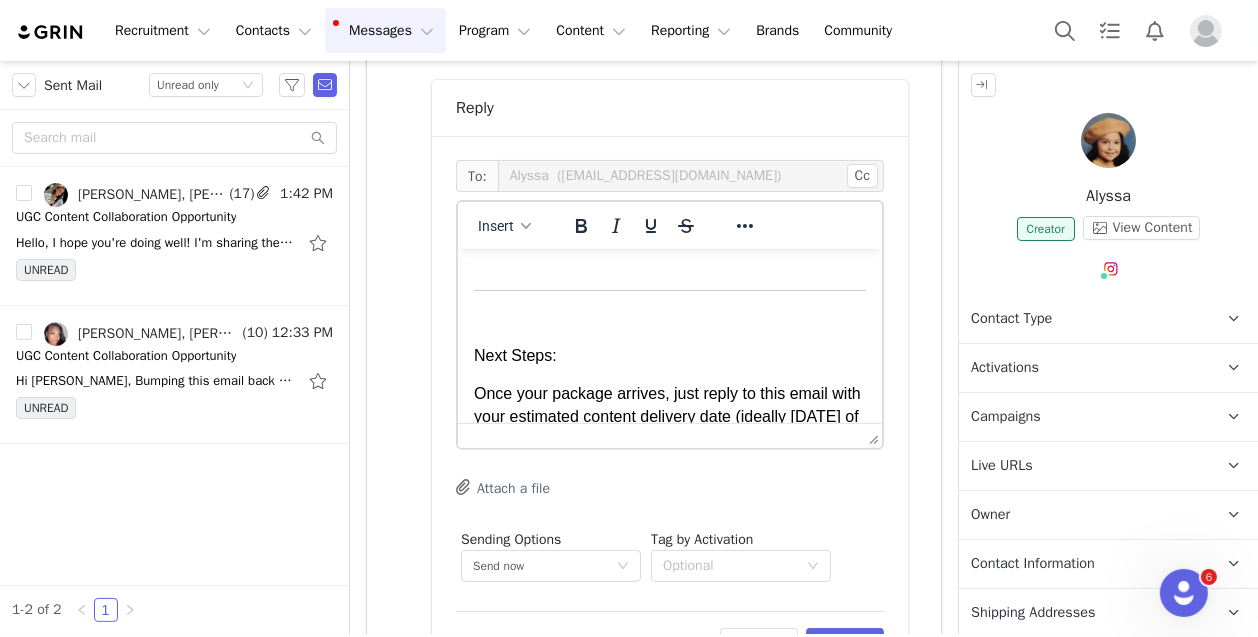 scroll, scrollTop: 1443, scrollLeft: 0, axis: vertical 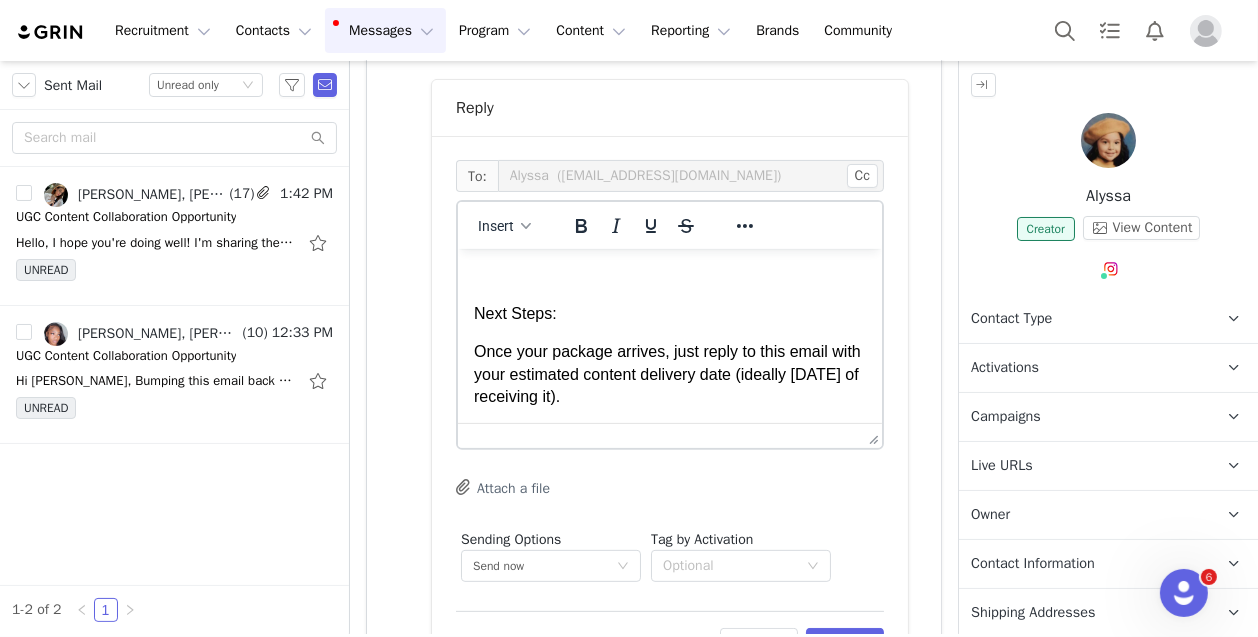 click at bounding box center (669, 219) 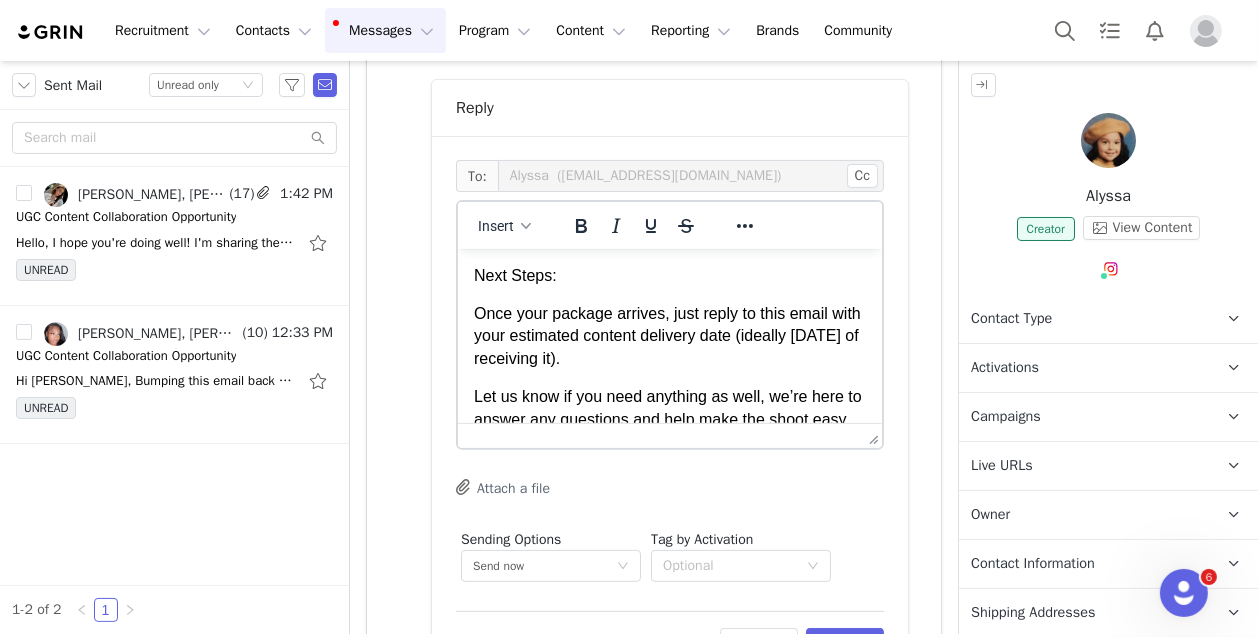 click on "Hey  First Name , Just a quick heads-up, your package has been officially delivered based on our internal information, have you received everything properly? Content Breakdown: 1x Edited UGC Video (vertical 9:16) 1x close-up image Also if you could share all raw video clips (unedited) with us that would be great, but not pressure on this. Full brief with details, tips, and inspo here:  [URL][DOMAIN_NAME]   What We’re Looking For: Based on your content I think this video concept would align really well but we are open to any creativity you’d like to incorporate as well!  Content Concept:  Voiceover Over B-Roll 🧷Hook (VO 0:00–0:04) Talking to camera or showing the After results with a hook voiceover. Example hook: “If you like your makeup to be simple, soft, and easy then you need these.” 👁 B-Roll Sequence (0:05–0:18) Visuals: -overhead shot of opening the Pop-On 60-Pack - Before/after split screen Voiceover: VO:" at bounding box center (669, -276) 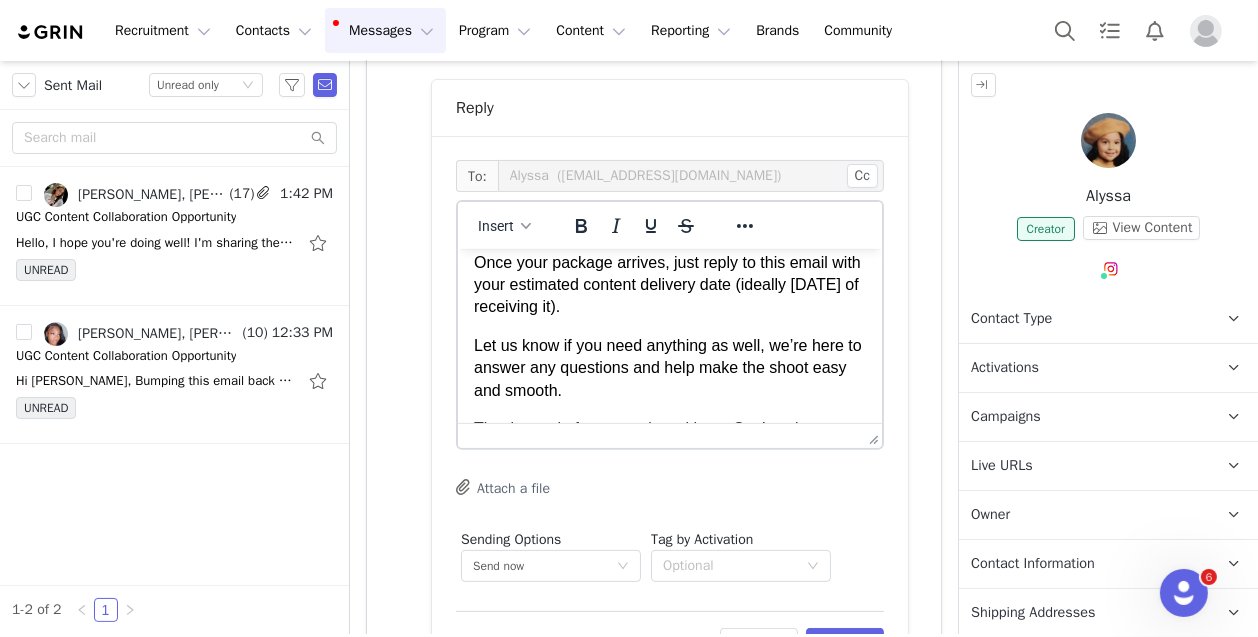 scroll, scrollTop: 1471, scrollLeft: 0, axis: vertical 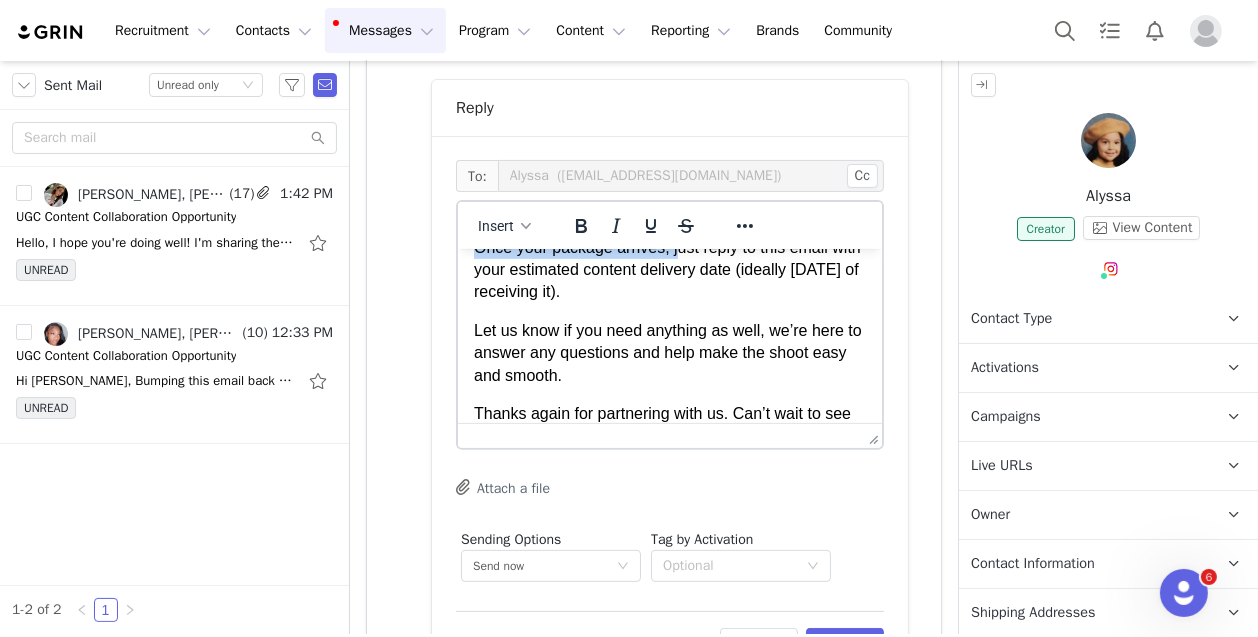 drag, startPoint x: 474, startPoint y: 312, endPoint x: 681, endPoint y: 317, distance: 207.06038 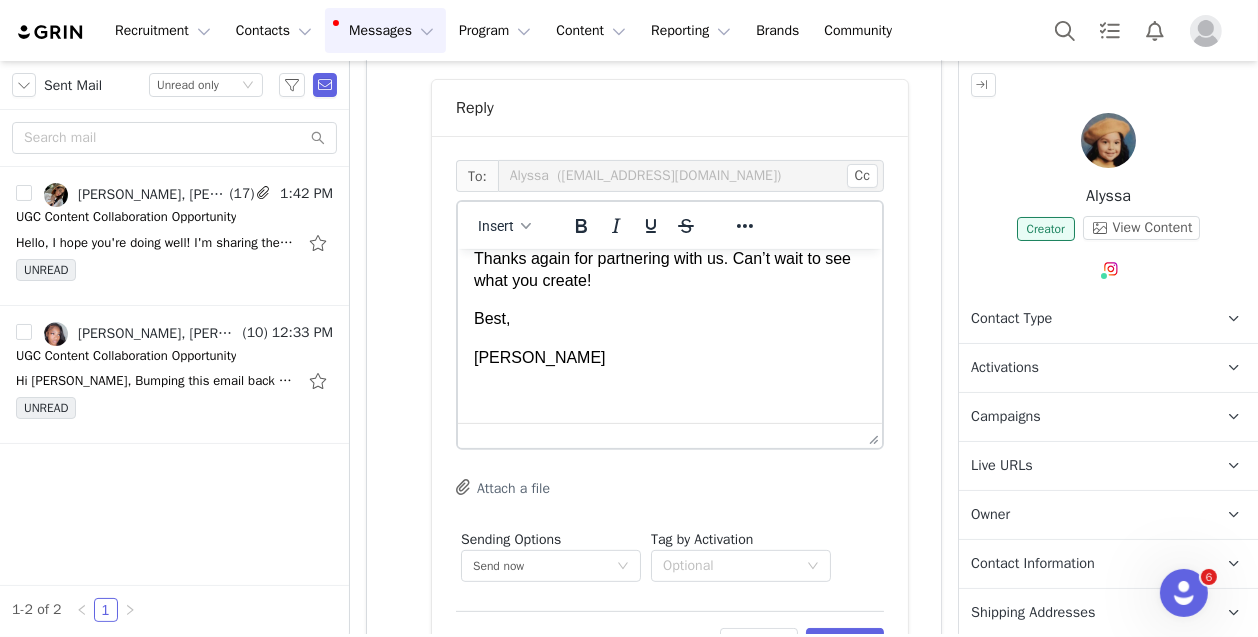 scroll, scrollTop: 1693, scrollLeft: 0, axis: vertical 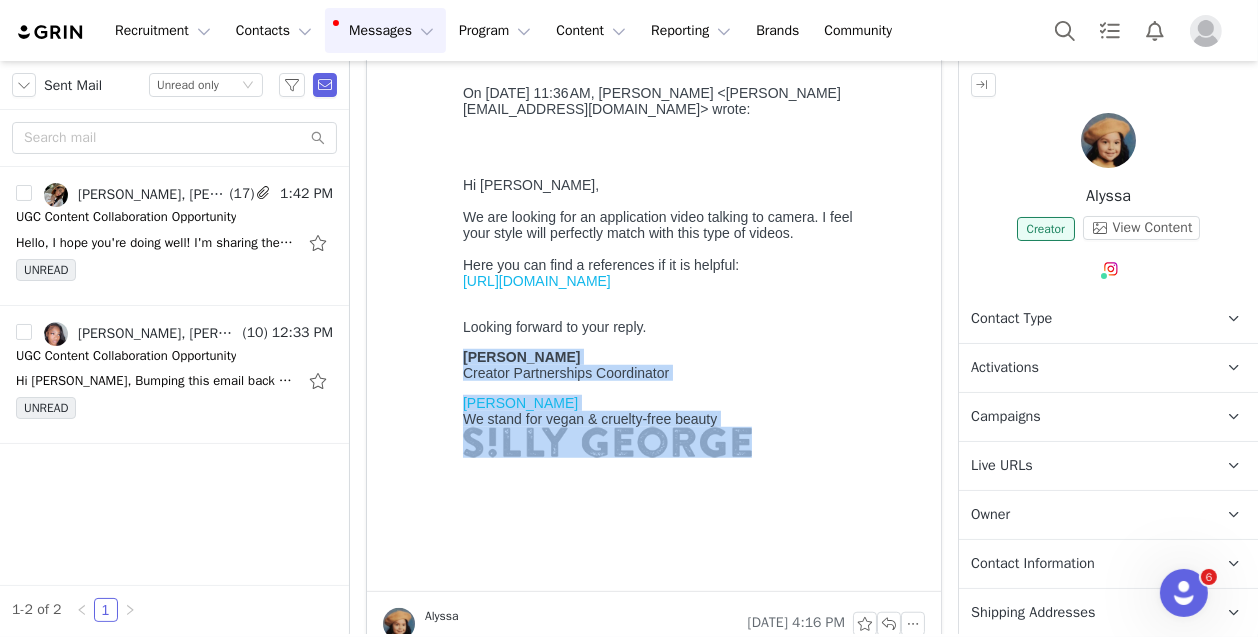 drag, startPoint x: 460, startPoint y: 424, endPoint x: 778, endPoint y: 514, distance: 330.49054 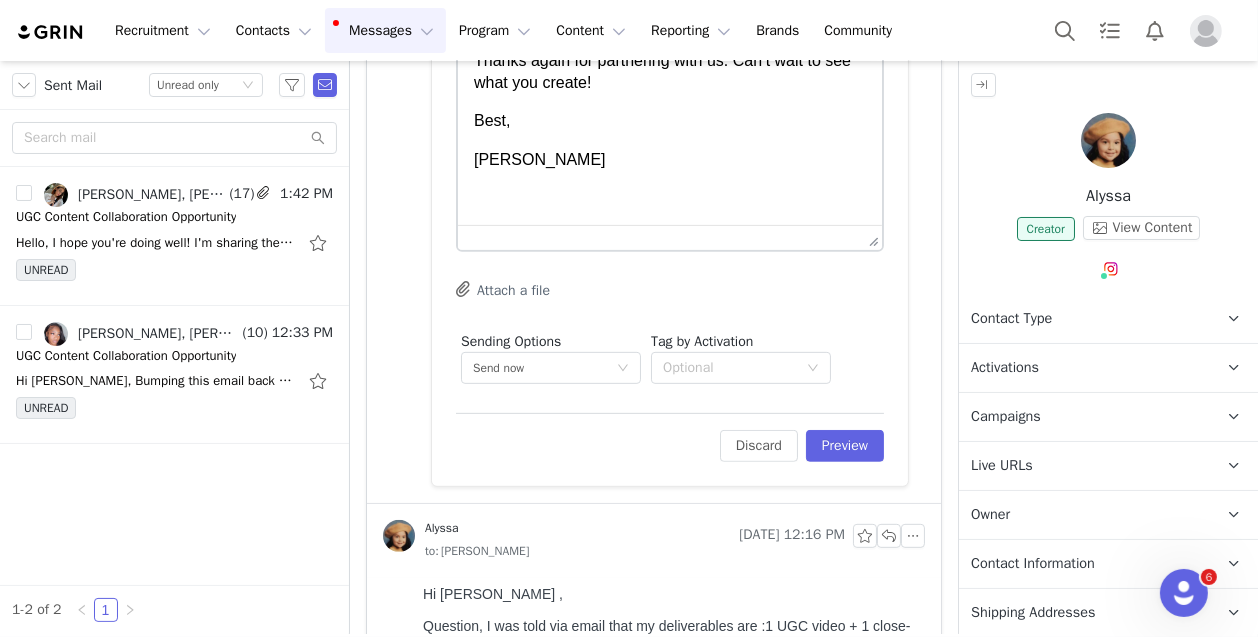 scroll, scrollTop: 513, scrollLeft: 0, axis: vertical 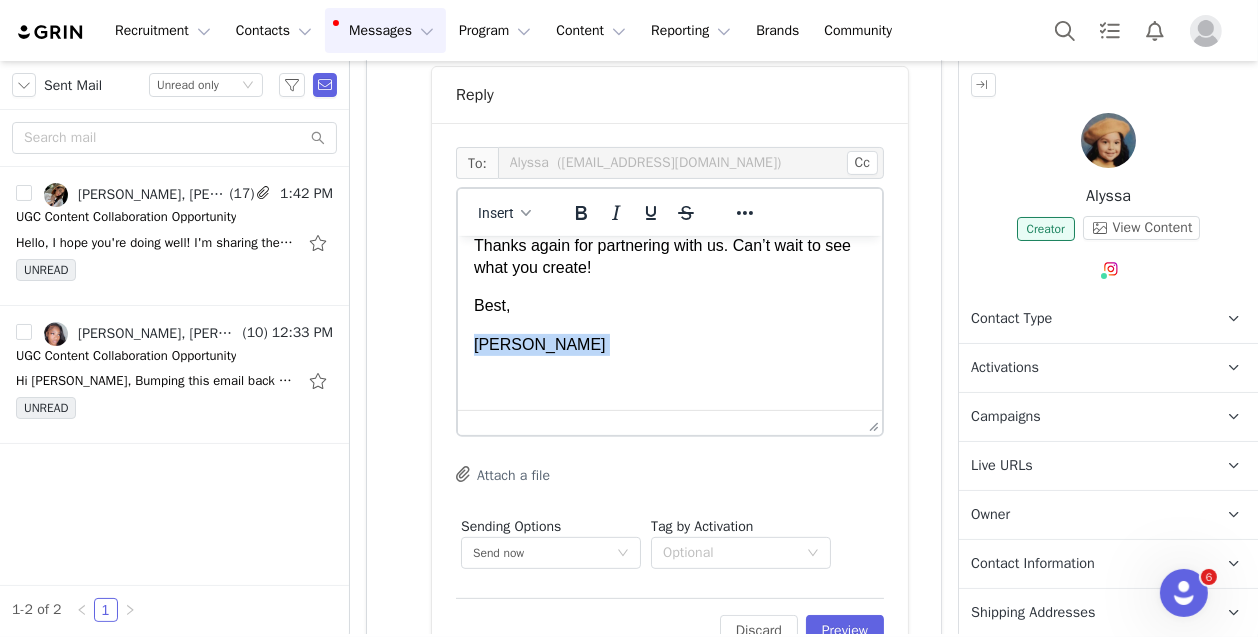 drag, startPoint x: 571, startPoint y: 371, endPoint x: 461, endPoint y: 340, distance: 114.28473 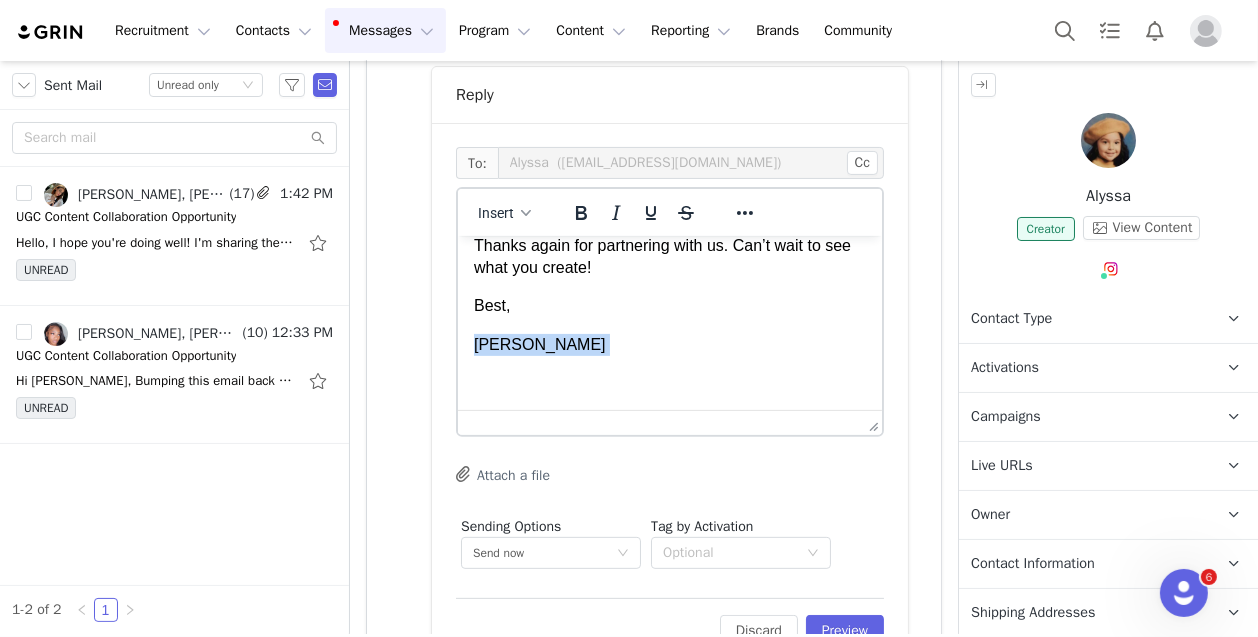 click on "Hey  First Name , Just a quick heads-up, your package has been officially delivered based on our internal information, have you received everything properly? Content Breakdown: 1x Edited UGC Video (vertical 9:16) 1x close-up image Also if you could share all raw video clips (unedited) with us that would be great, but not pressure on this. Full brief with details, tips, and inspo here:  [URL][DOMAIN_NAME]   What We’re Looking For: Based on your content I think this video concept would align really well but we are open to any creativity you’d like to incorporate as well!  Content Concept:  Voiceover Over B-Roll 🧷Hook (VO 0:00–0:04) Talking to camera or showing the After results with a hook voiceover. Example hook: “If you like your makeup to be simple, soft, and easy then you need these.” 👁 B-Roll Sequence (0:05–0:18) Visuals: -overhead shot of opening the Pop-On 60-Pack - Before/after split screen Voiceover: VO:" at bounding box center [669, -480] 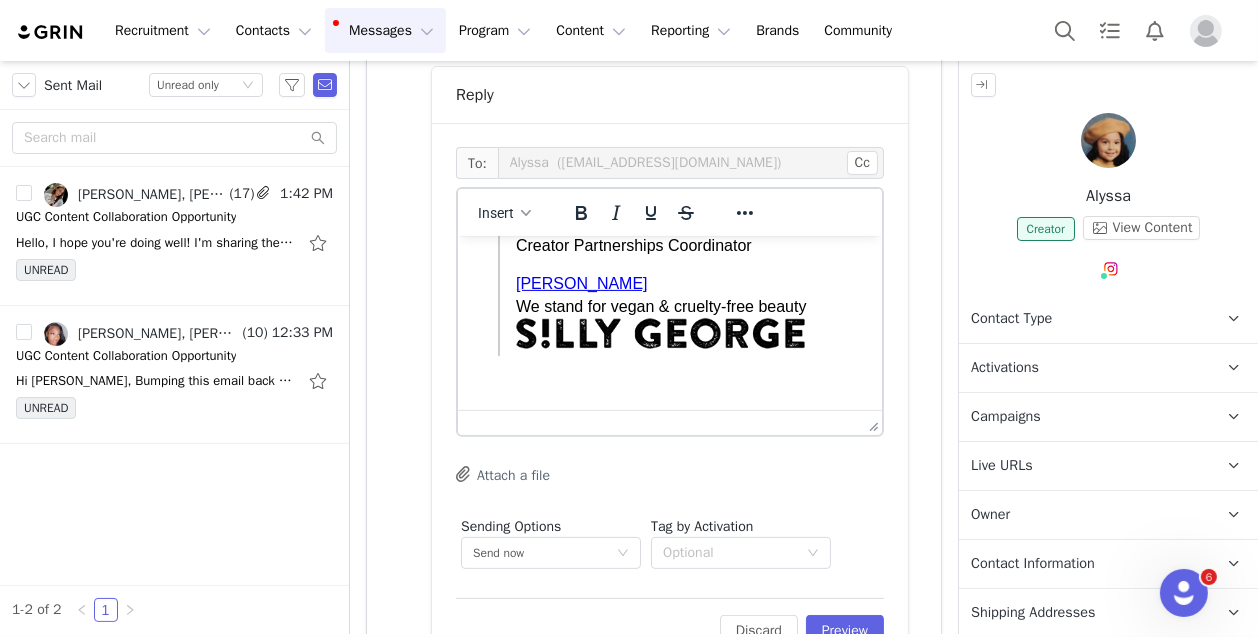 scroll, scrollTop: 1794, scrollLeft: 0, axis: vertical 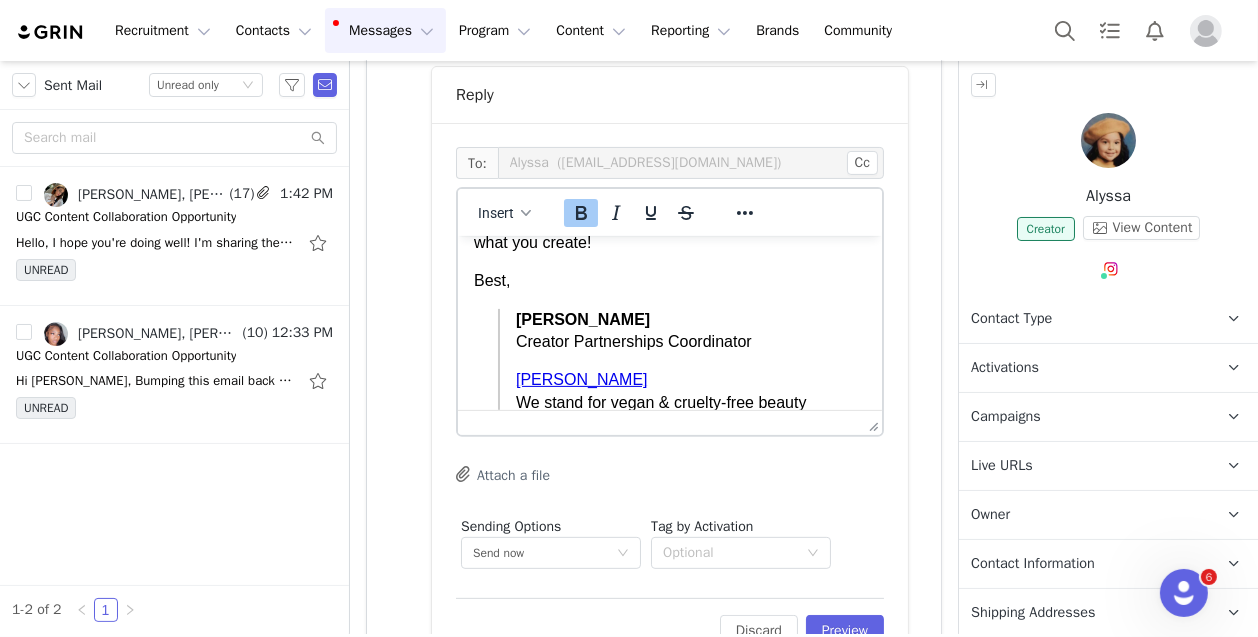 click on "Hey  First Name , Just a quick heads-up, your package has been officially delivered based on our internal information, have you received everything properly? Content Breakdown: 1x Edited UGC Video (vertical 9:16) 1x close-up image Also if you could share all raw video clips (unedited) with us that would be great, but not pressure on this. Full brief with details, tips, and inspo here:  [URL][DOMAIN_NAME]   What We’re Looking For: Based on your content I think this video concept would align really well but we are open to any creativity you’d like to incorporate as well!  Content Concept:  Voiceover Over B-Roll 🧷Hook (VO 0:00–0:04) Talking to camera or showing the After results with a hook voiceover. Example hook: “If you like your makeup to be simple, soft, and easy then you need these.” 👁 B-Roll Sequence (0:05–0:18) Visuals: -overhead shot of opening the Pop-On 60-Pack - Before/after split screen Voiceover: VO:" at bounding box center (669, -445) 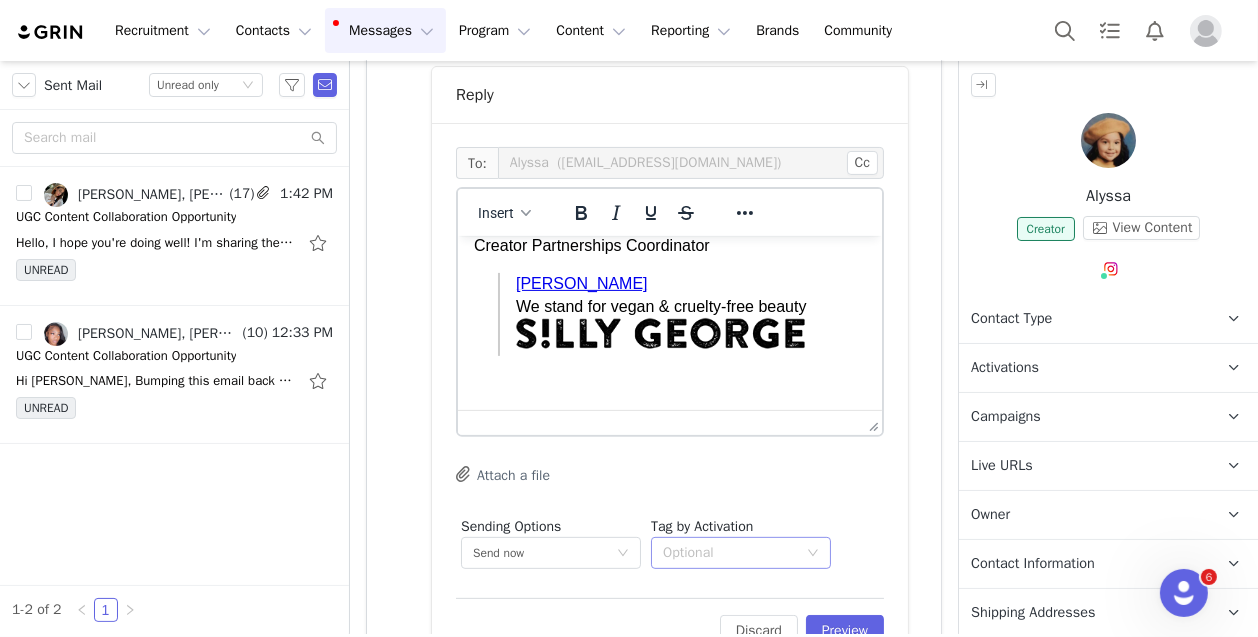 scroll, scrollTop: 1813, scrollLeft: 0, axis: vertical 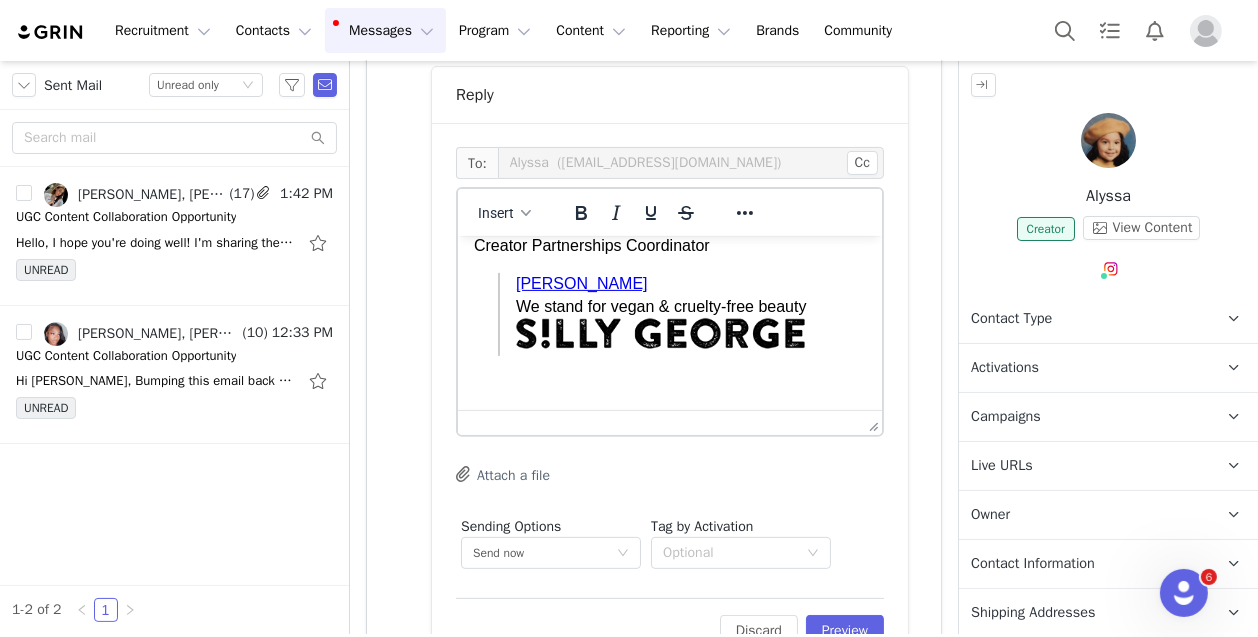 click on "[PERSON_NAME]" at bounding box center (581, 282) 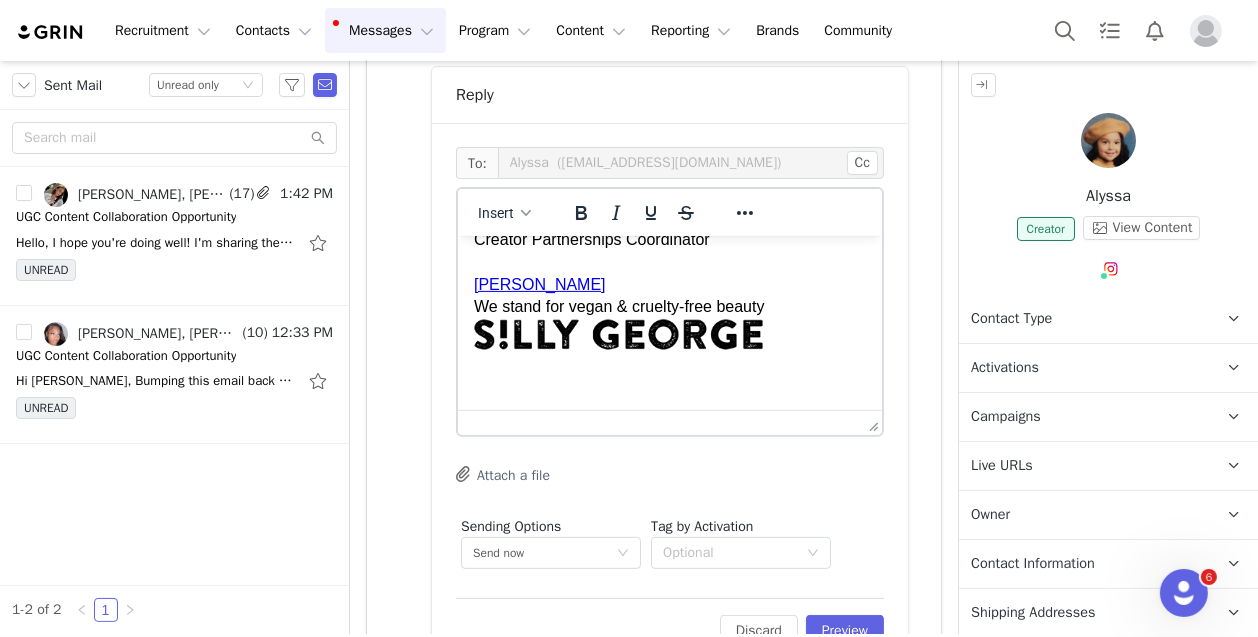 scroll, scrollTop: 1803, scrollLeft: 0, axis: vertical 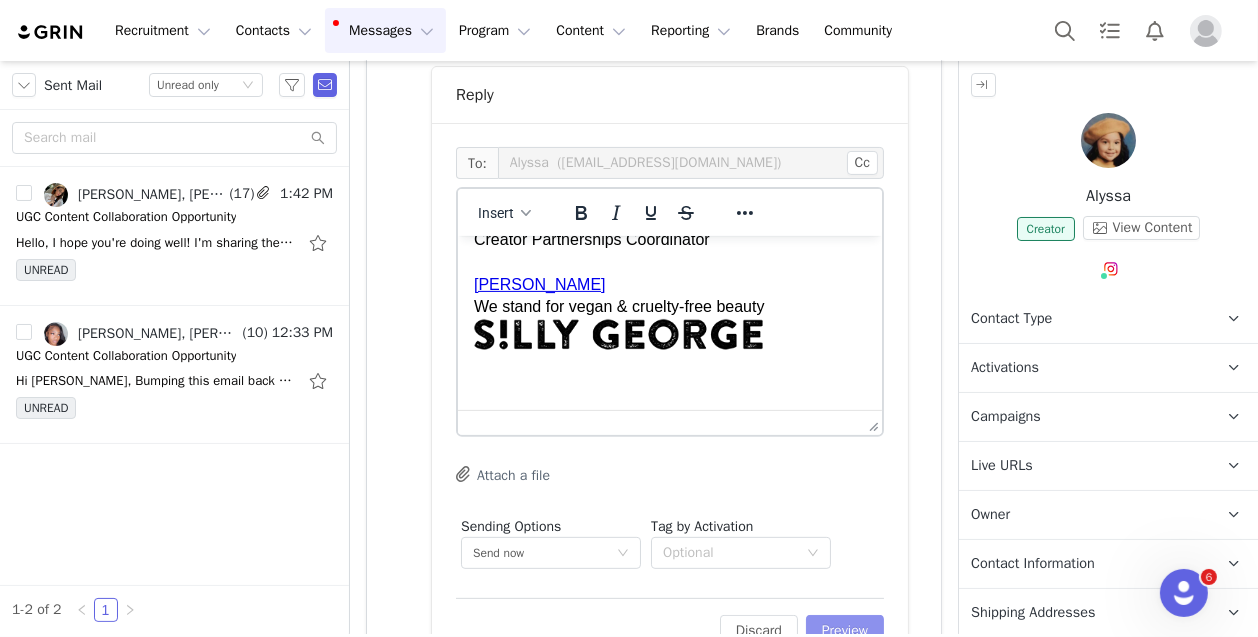 click on "Preview" at bounding box center (845, 631) 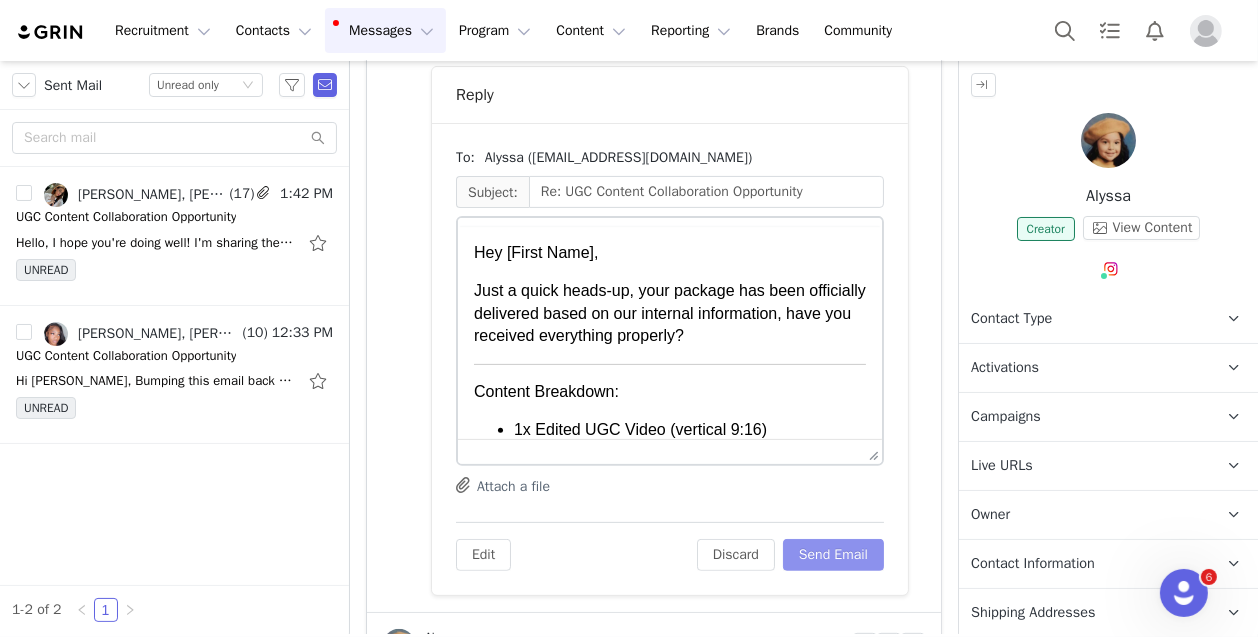 scroll, scrollTop: 0, scrollLeft: 0, axis: both 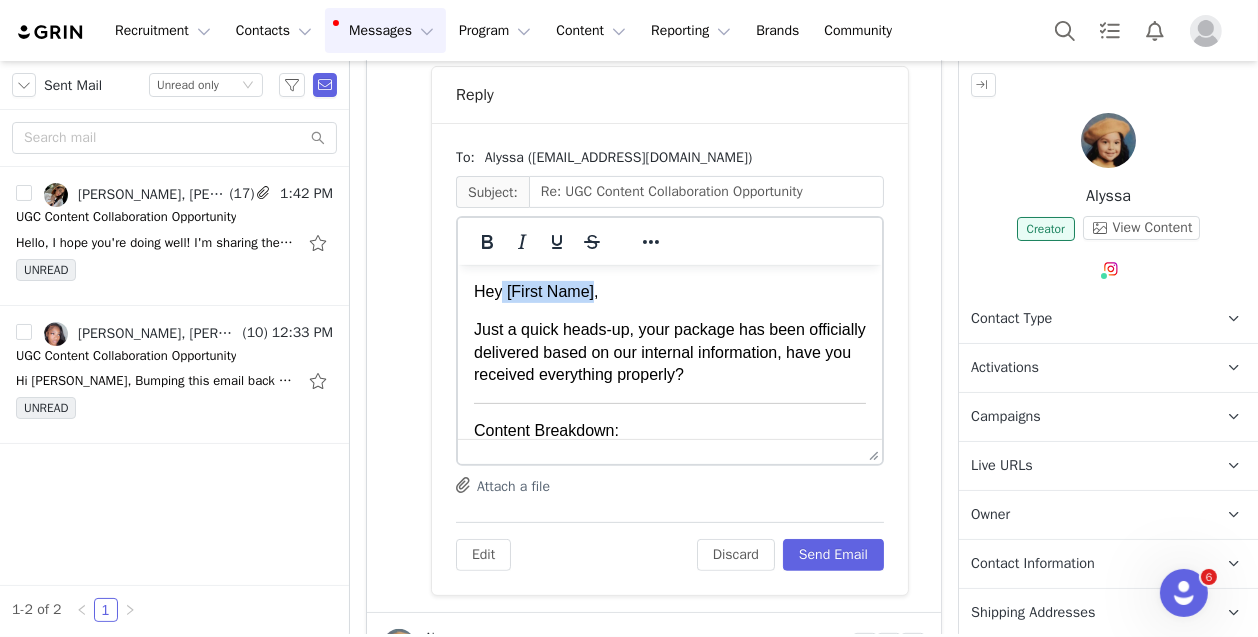 drag, startPoint x: 593, startPoint y: 295, endPoint x: 500, endPoint y: 293, distance: 93.0215 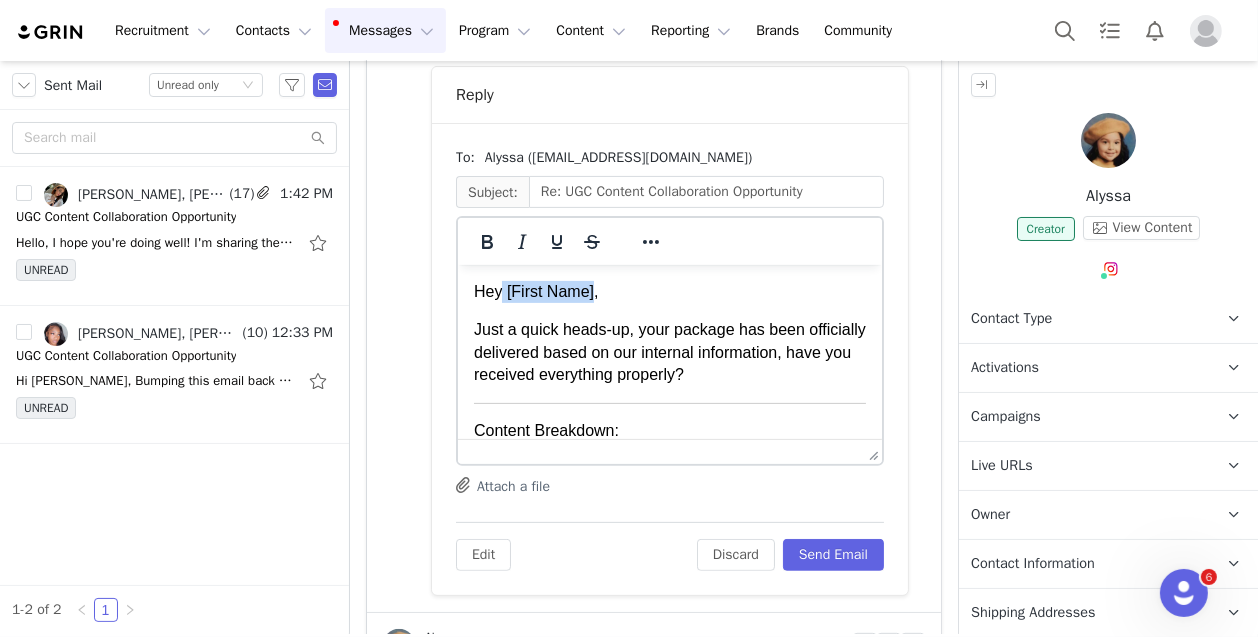 type 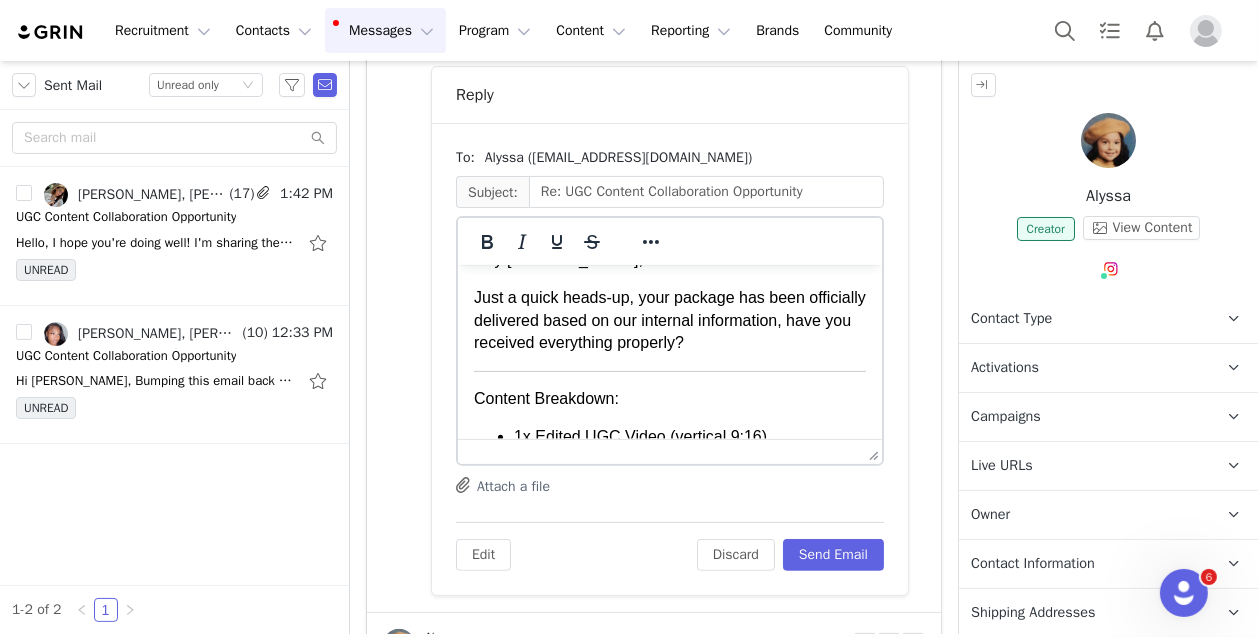 scroll, scrollTop: 32, scrollLeft: 0, axis: vertical 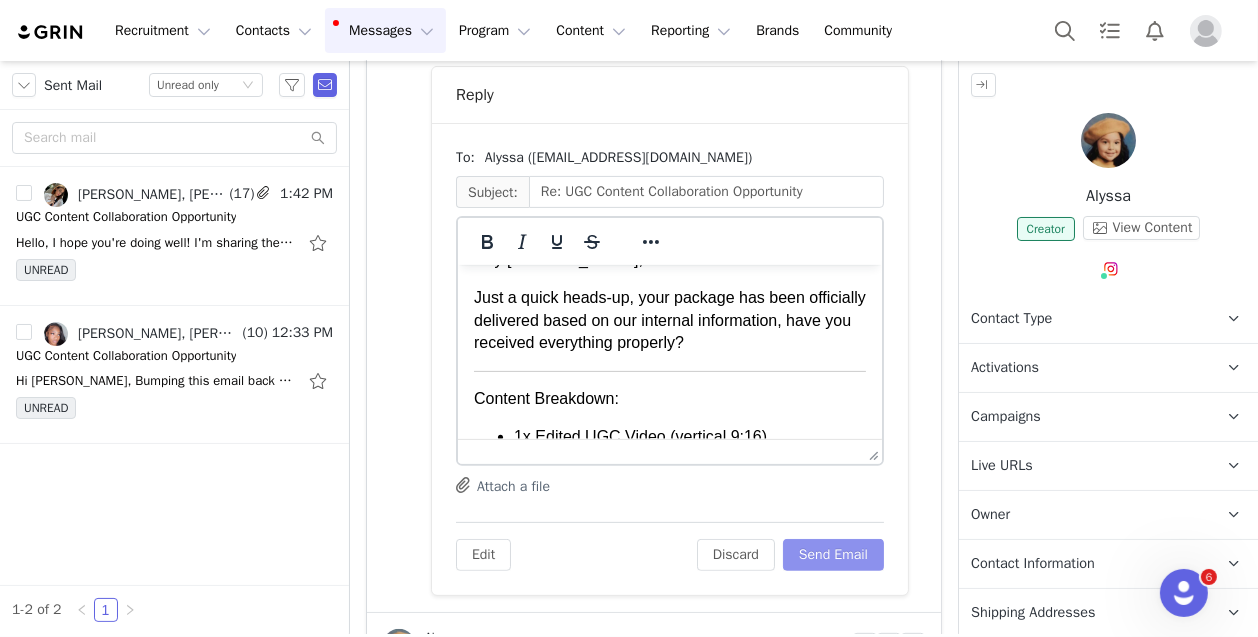 click on "Send Email" at bounding box center [833, 555] 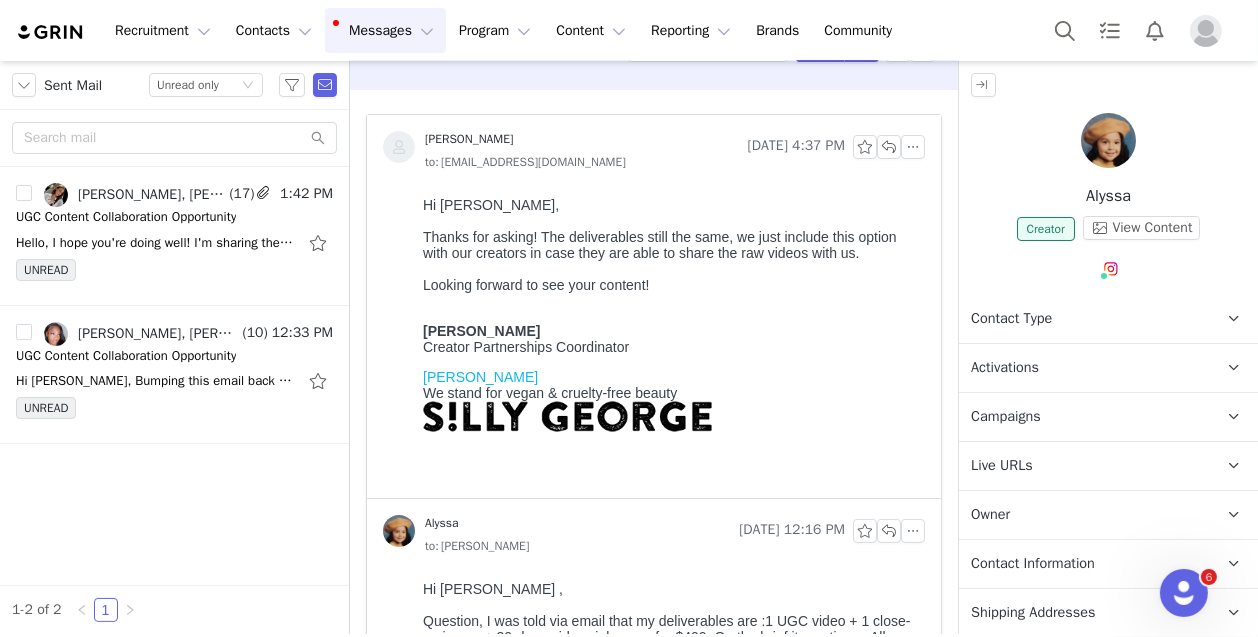 scroll, scrollTop: 0, scrollLeft: 0, axis: both 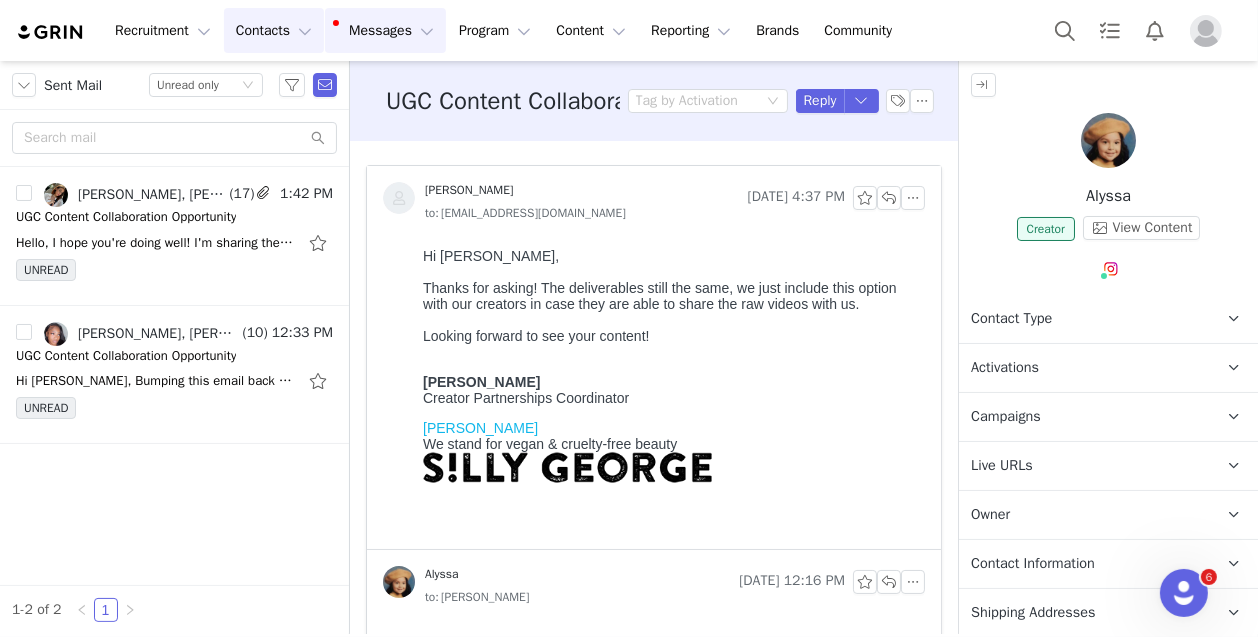 click on "Contacts Contacts" at bounding box center (274, 30) 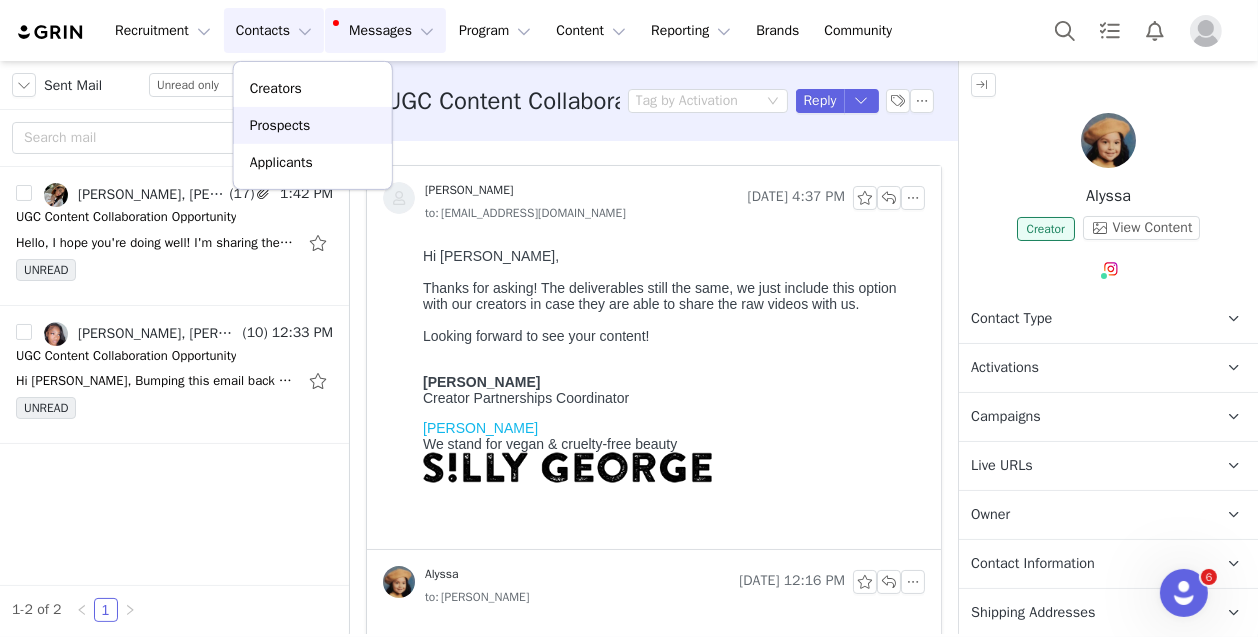 click on "Prospects" at bounding box center [280, 125] 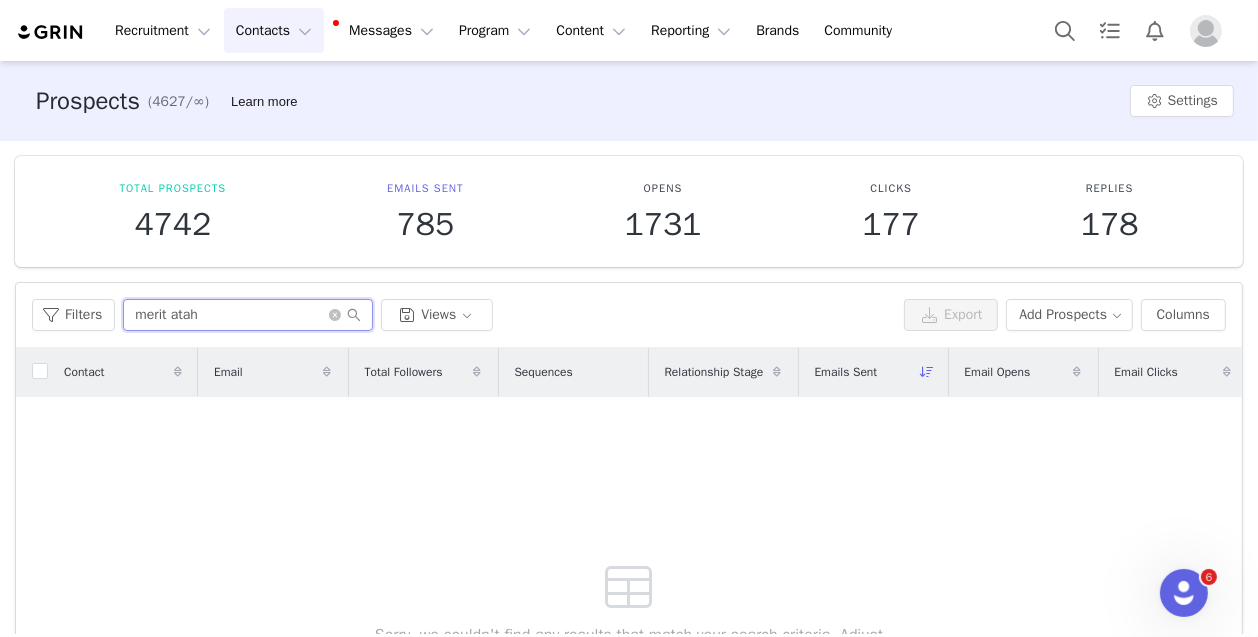 drag, startPoint x: 217, startPoint y: 326, endPoint x: 129, endPoint y: 320, distance: 88.20431 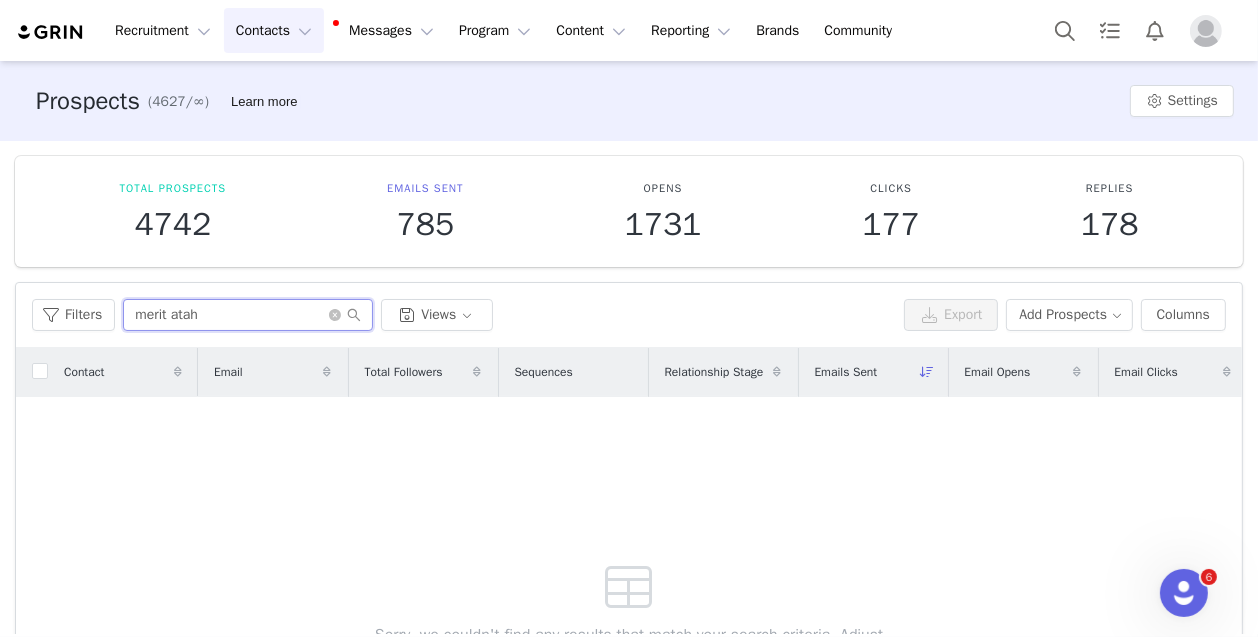 paste on "Nataliia" 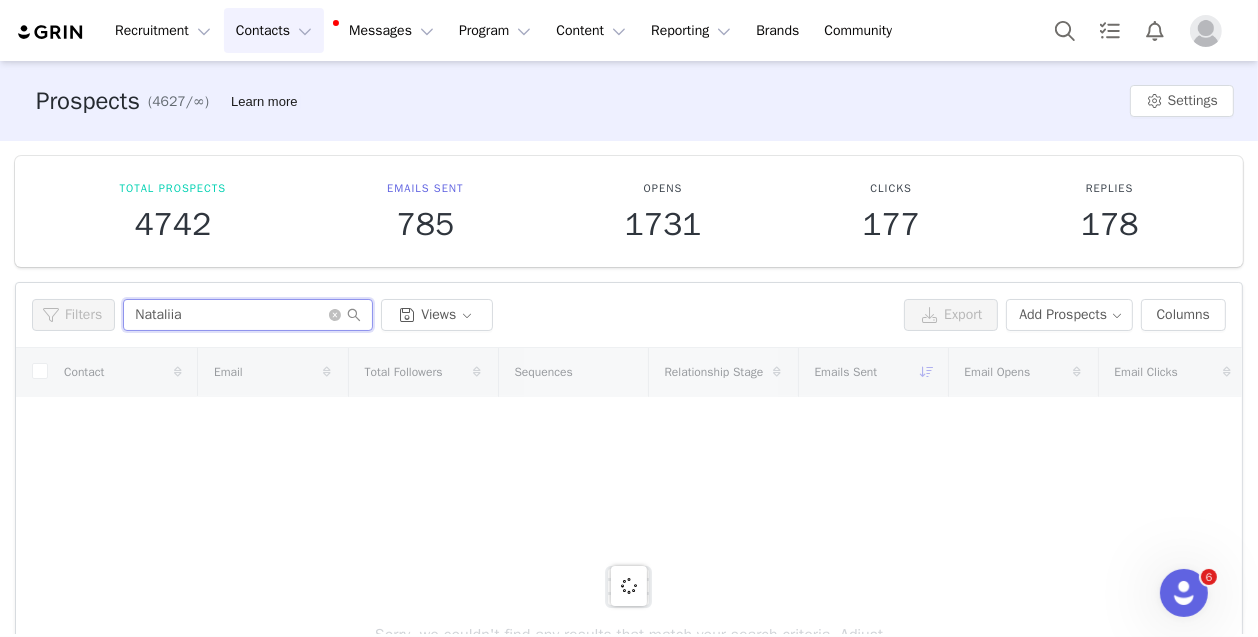 type on "Nataliia" 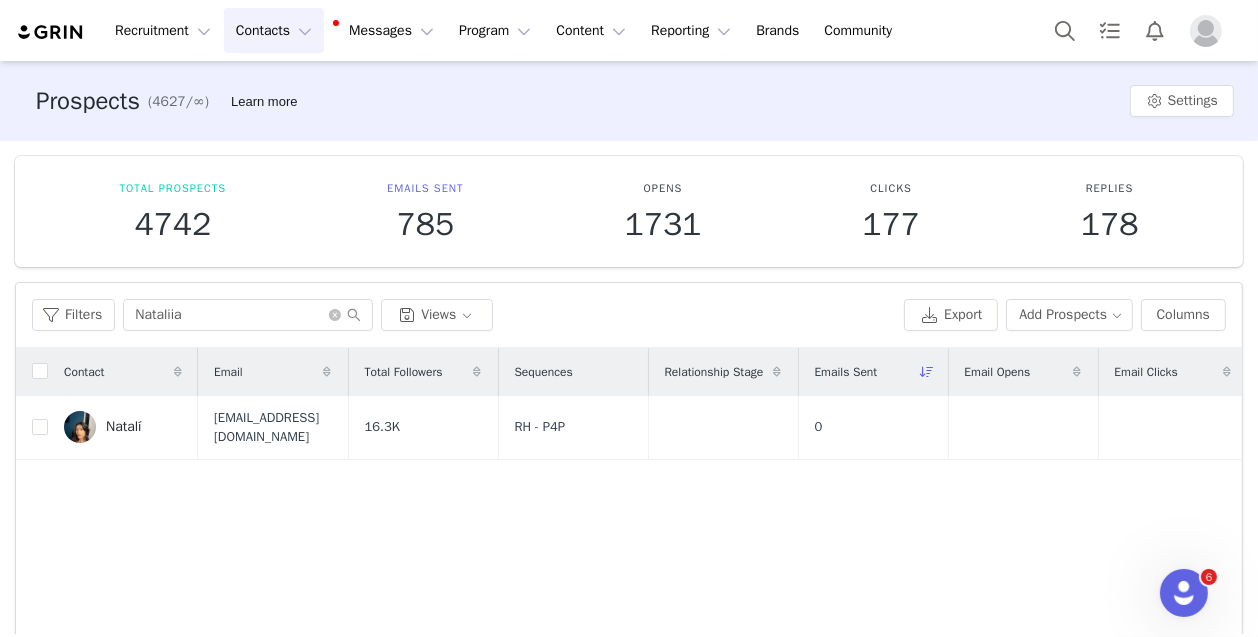 click on "Contacts Contacts" at bounding box center (274, 30) 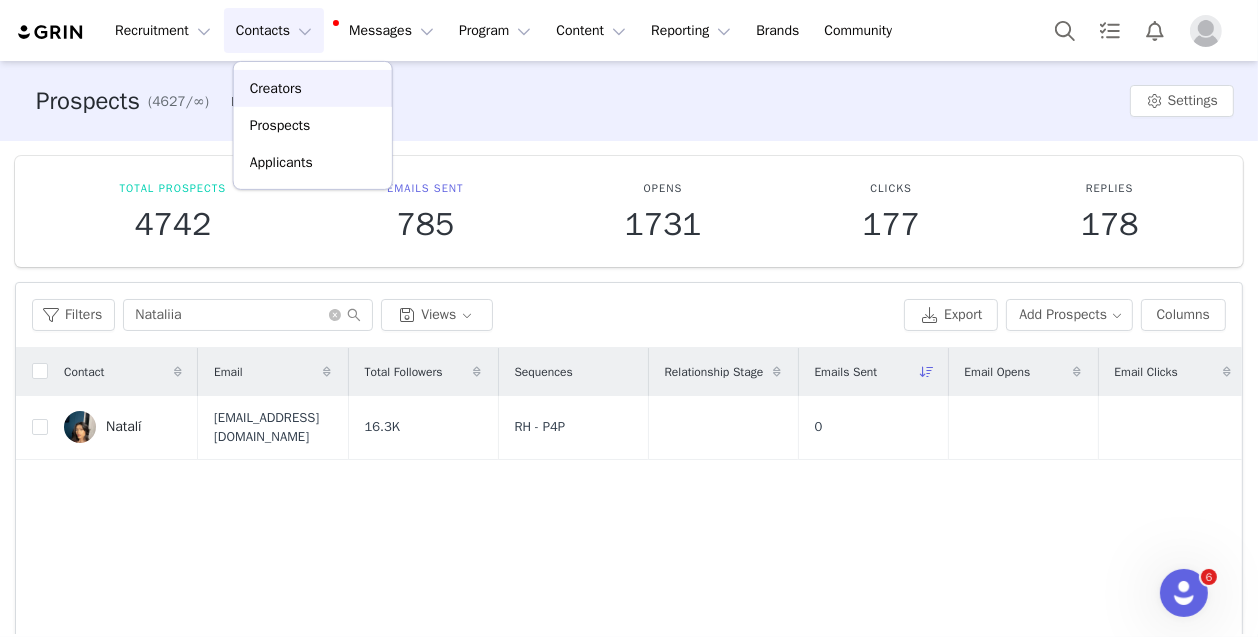 click on "Creators" at bounding box center [276, 88] 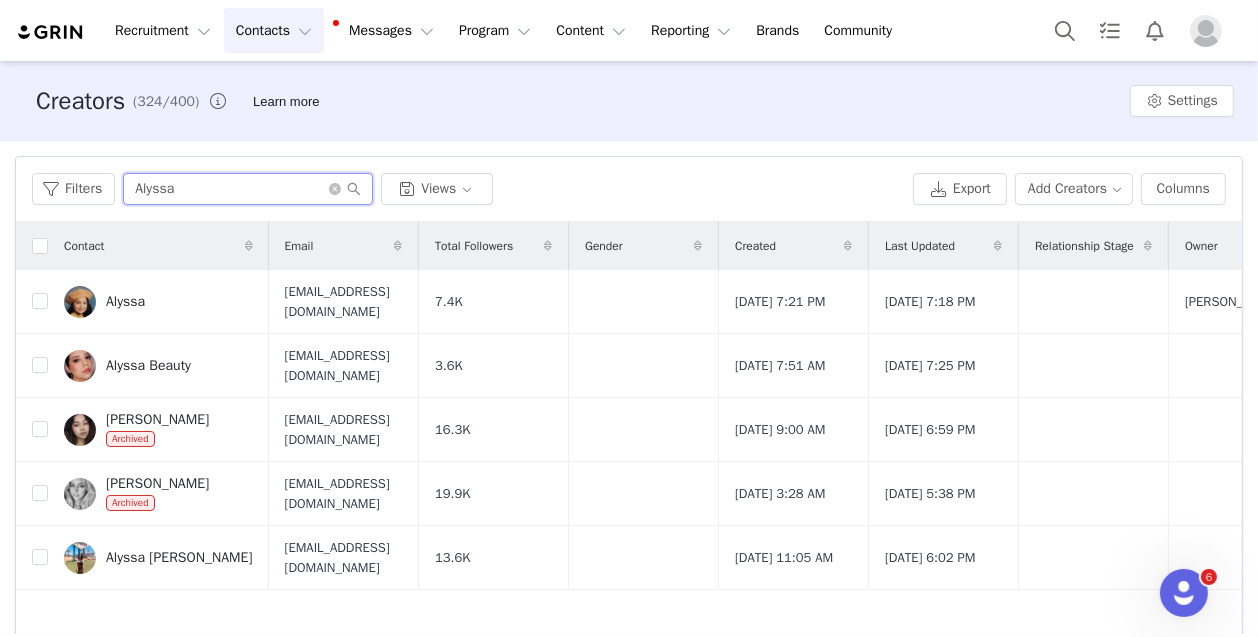 click on "Alyssa" at bounding box center (248, 189) 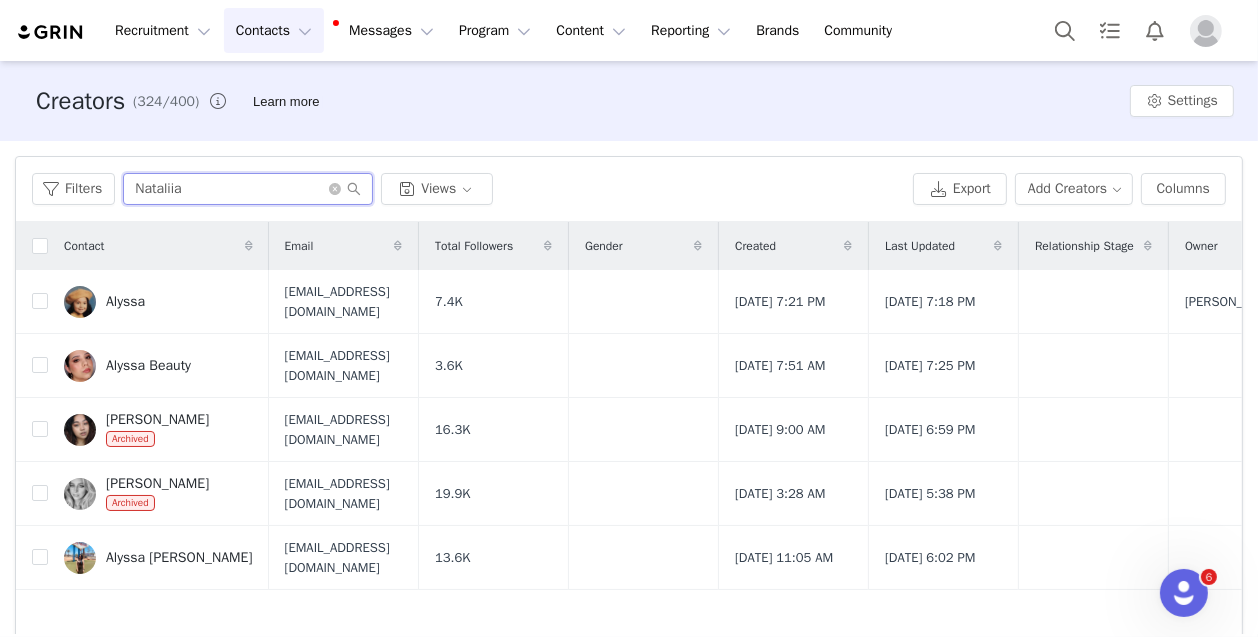 type on "Nataliia" 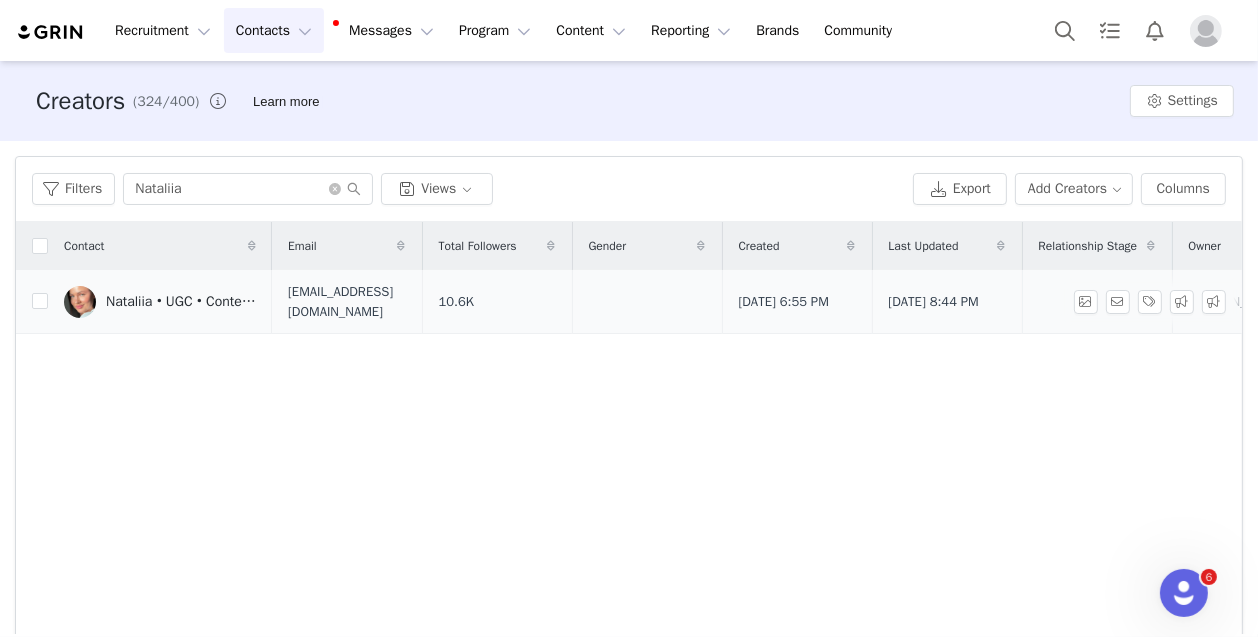 click on "Nataliia • UGC • Content Creator" at bounding box center (160, 302) 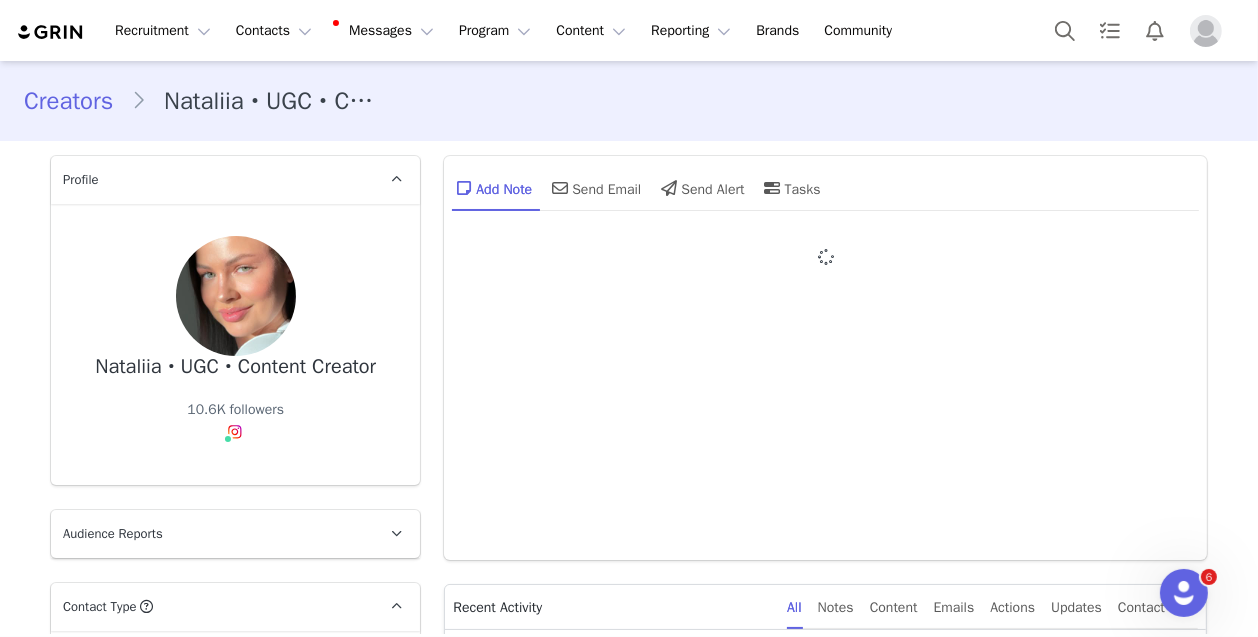 type on "+1 ([GEOGRAPHIC_DATA])" 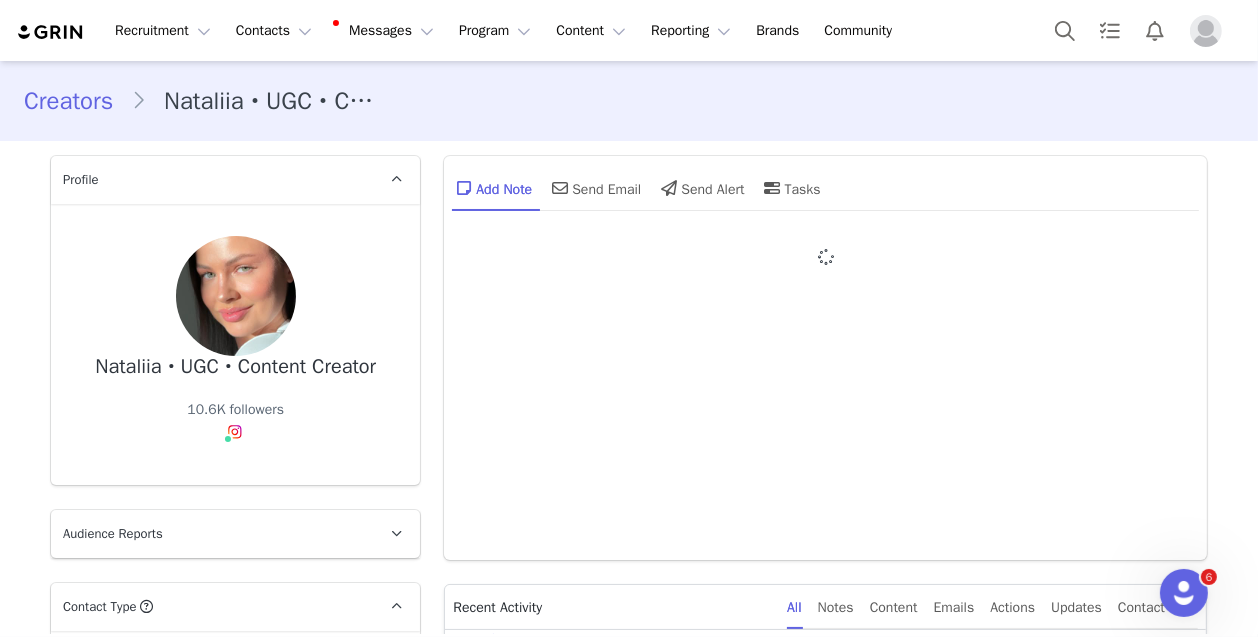 scroll, scrollTop: 0, scrollLeft: 0, axis: both 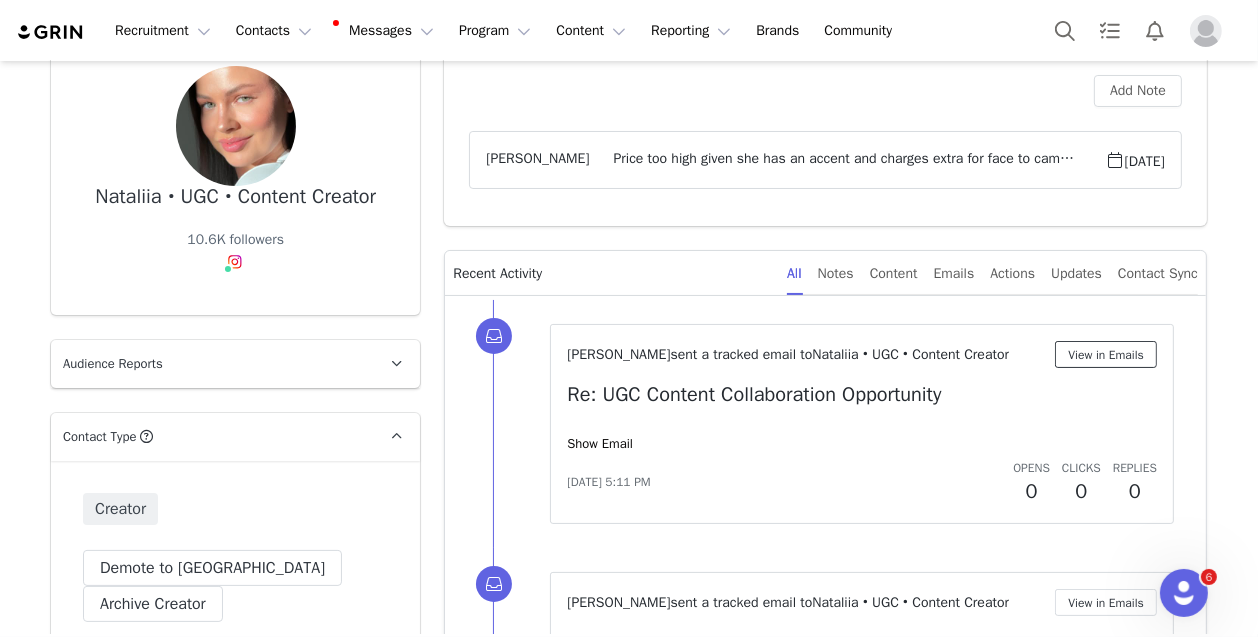 click on "View in Emails" at bounding box center (1106, 354) 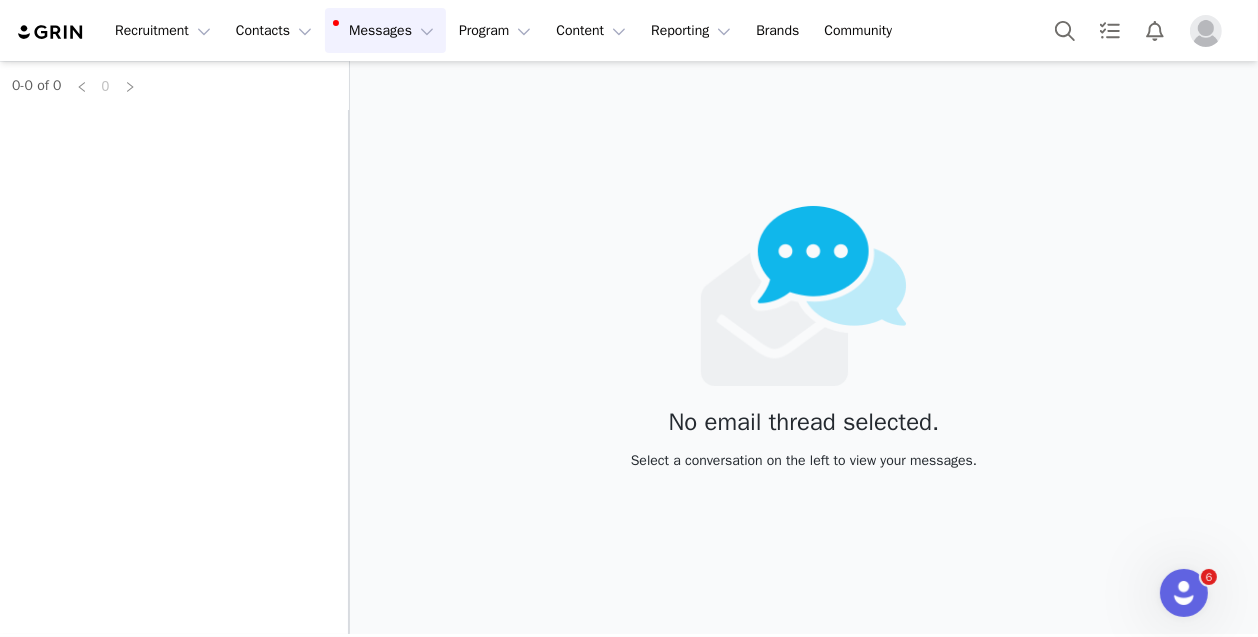 scroll, scrollTop: 0, scrollLeft: 0, axis: both 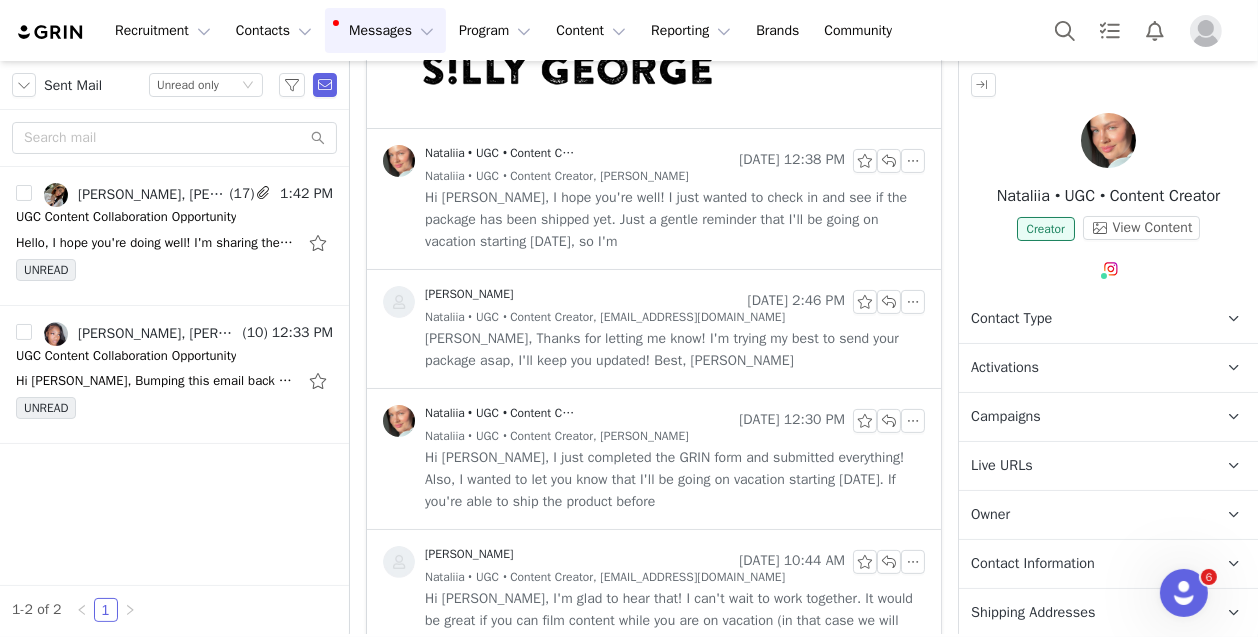 click on "Hi [PERSON_NAME], I just completed the GRIN form and submitted everything! Also, I wanted to let you know that I'll be going on vacation starting [DATE]. If you're able to ship the product before" at bounding box center (675, 480) 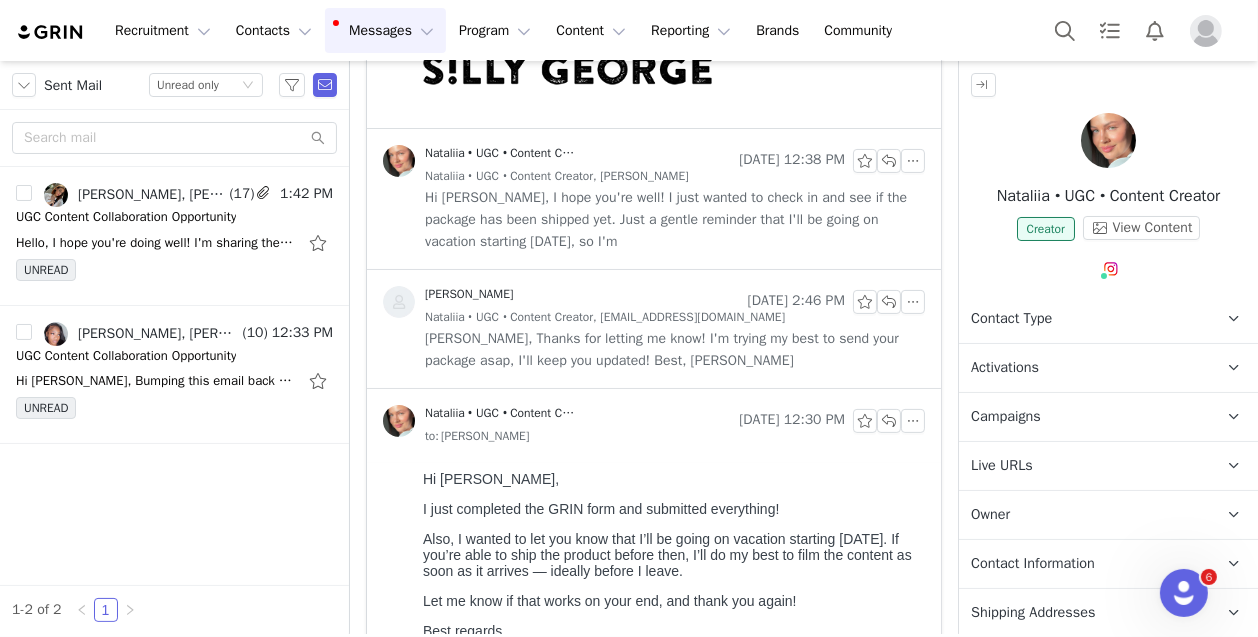scroll, scrollTop: 0, scrollLeft: 0, axis: both 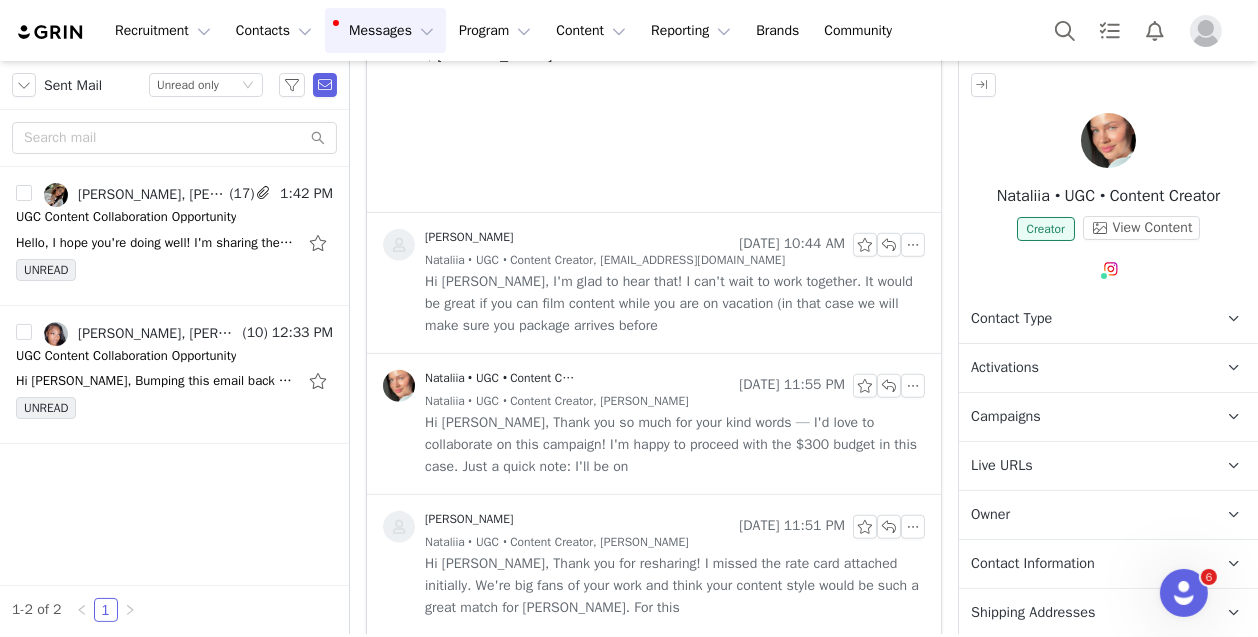 click on "Hi [PERSON_NAME], I'm glad to hear that! I can't wait to work together. It would be great if you can film content while you are on vacation (in that case we will make sure you package arrives before" at bounding box center (675, 304) 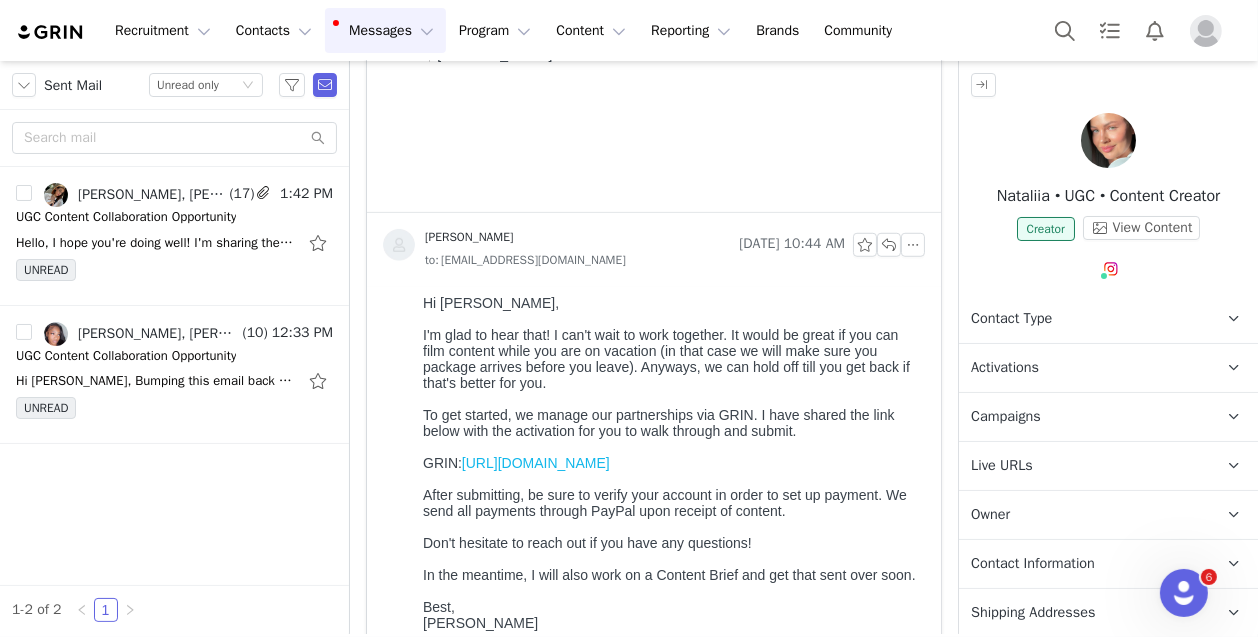 scroll, scrollTop: 0, scrollLeft: 0, axis: both 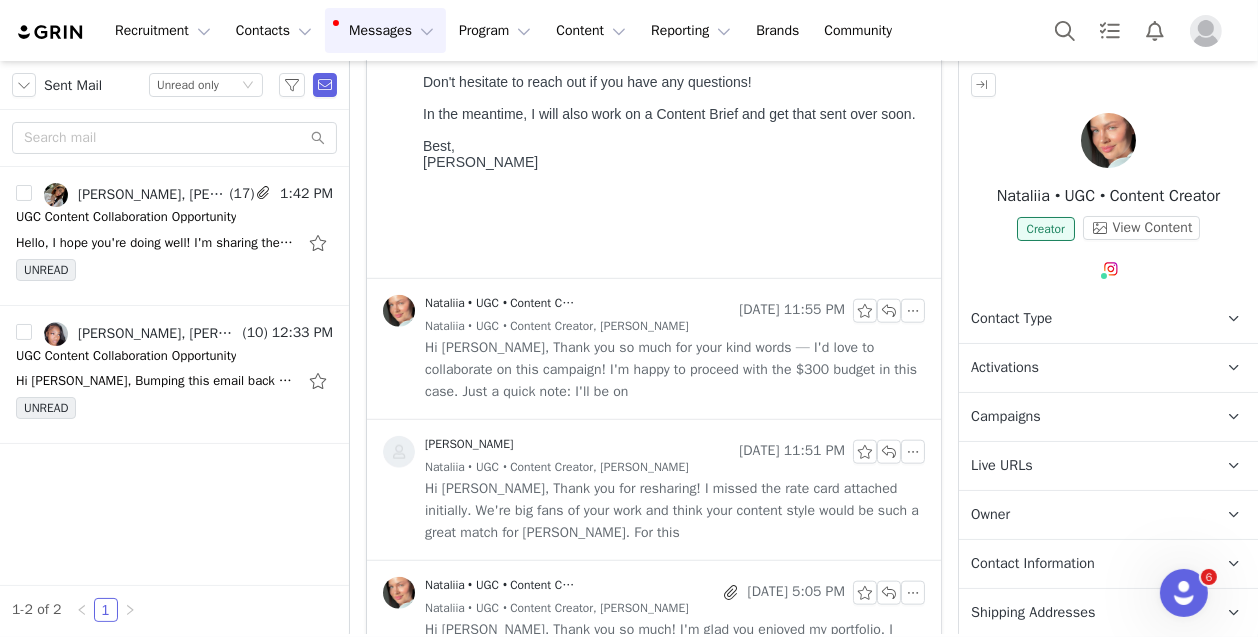 click on "Hi [PERSON_NAME], Thank you so much for your kind words — I'd love to collaborate on this campaign! I'm happy to proceed with the $300 budget in this case. Just a quick note: I'll be on" at bounding box center [675, 370] 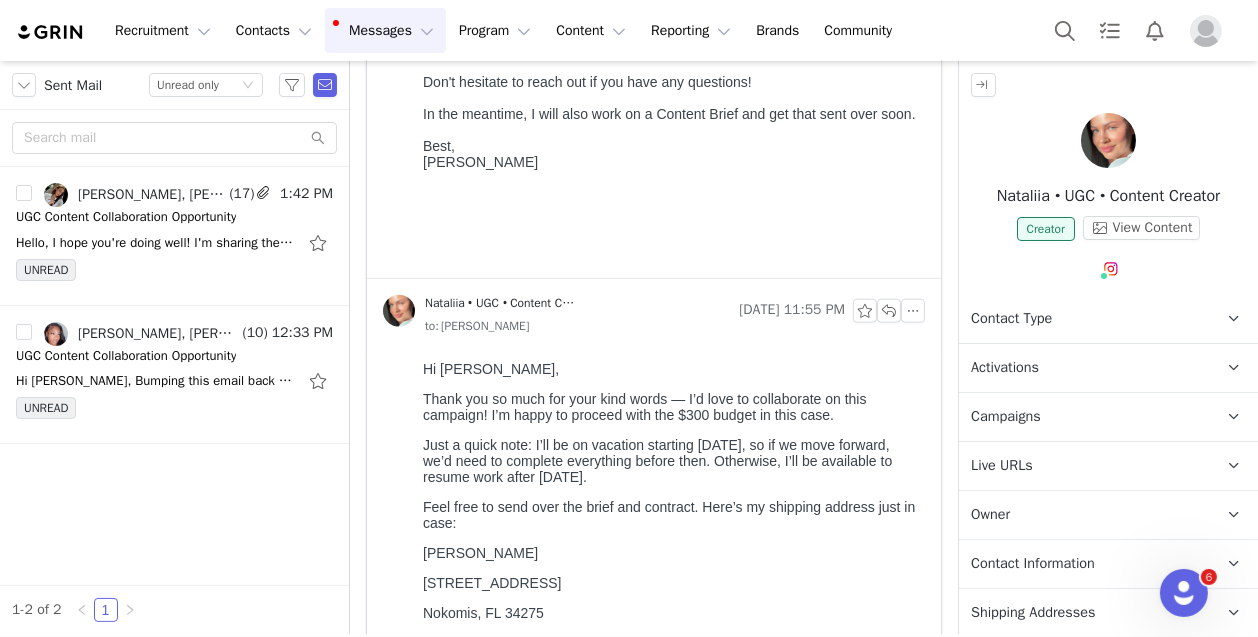 scroll, scrollTop: 0, scrollLeft: 0, axis: both 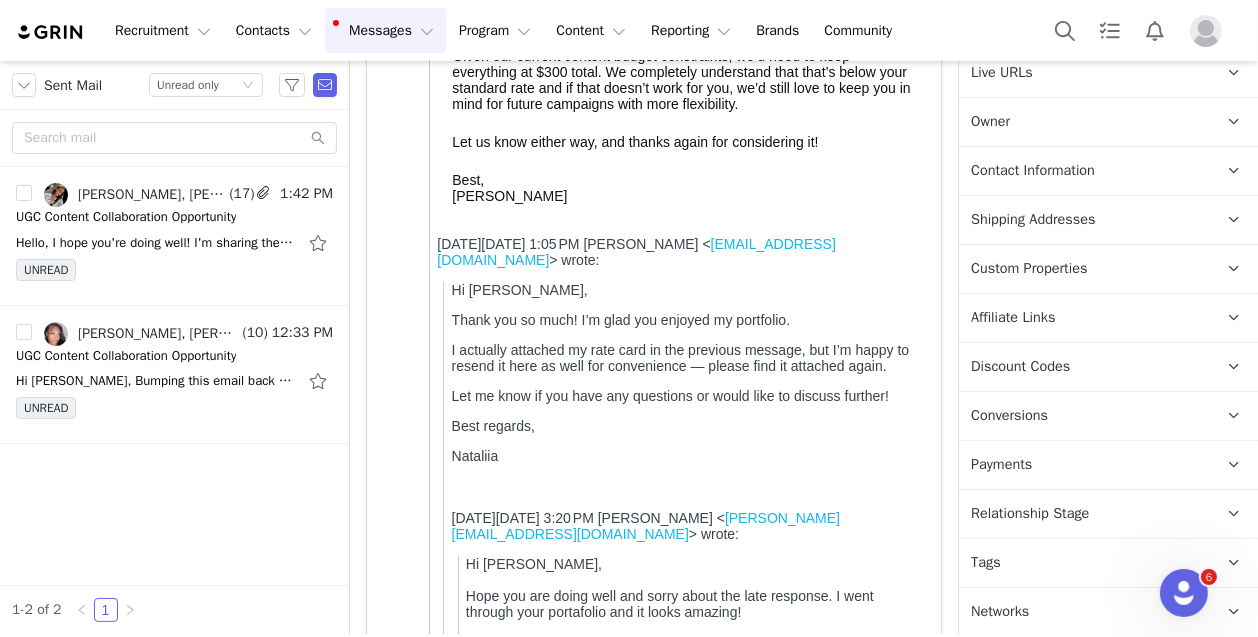 click on "Custom Properties" at bounding box center (1029, 269) 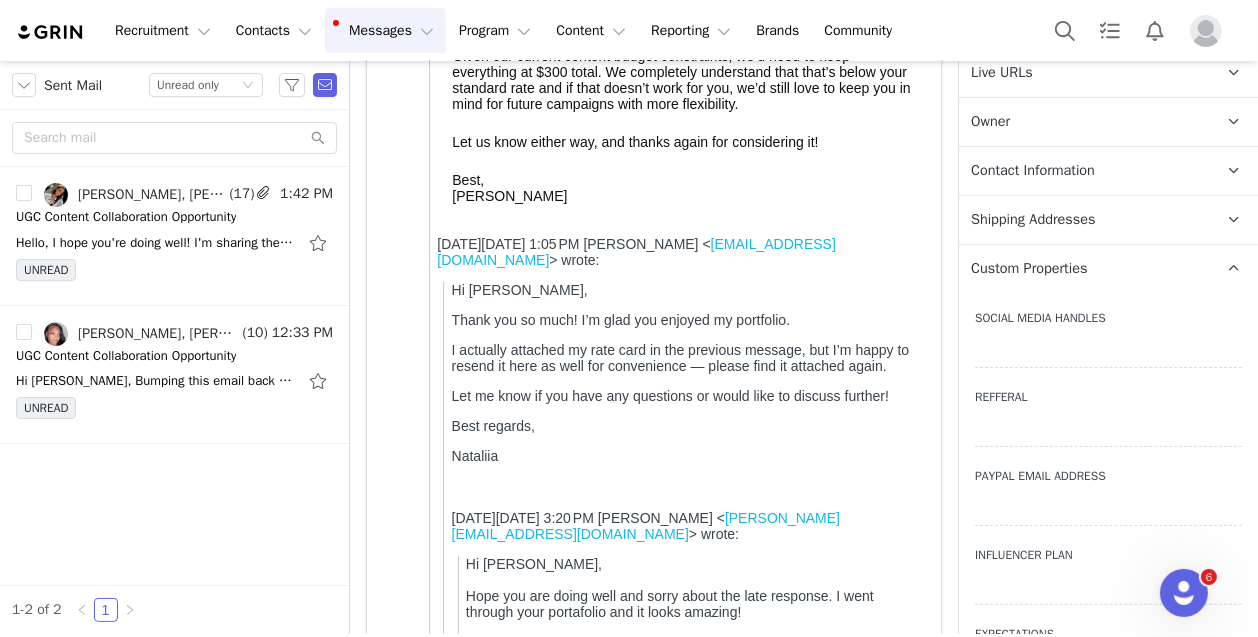 click on "Custom Properties" at bounding box center [1029, 269] 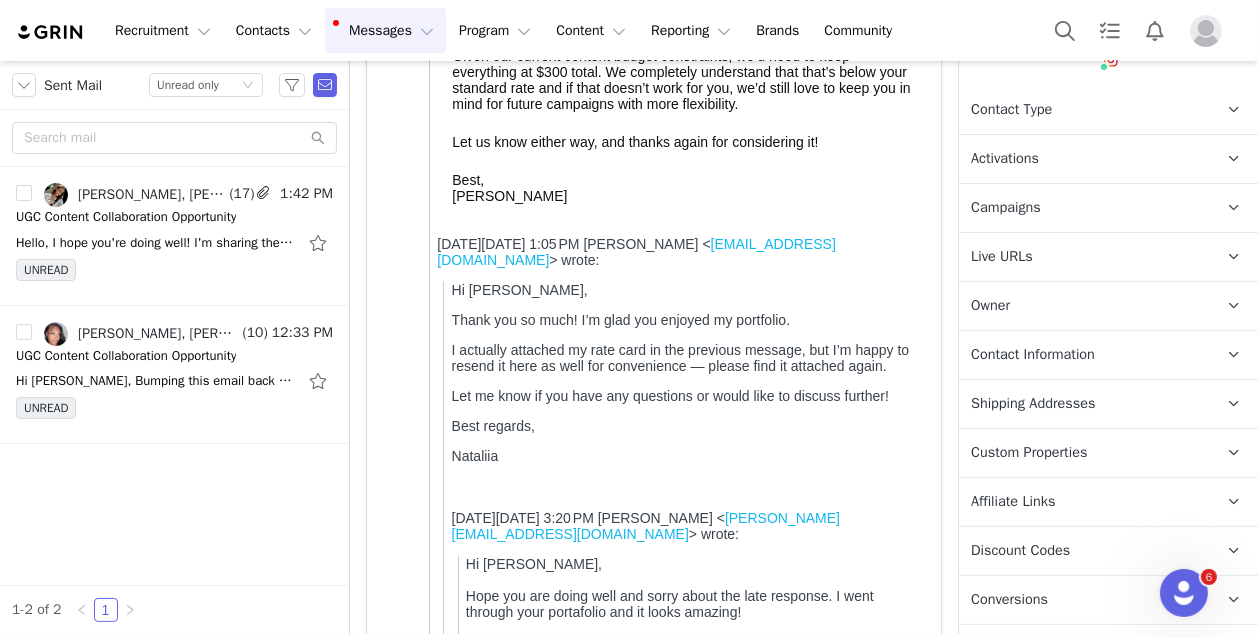 scroll, scrollTop: 69, scrollLeft: 0, axis: vertical 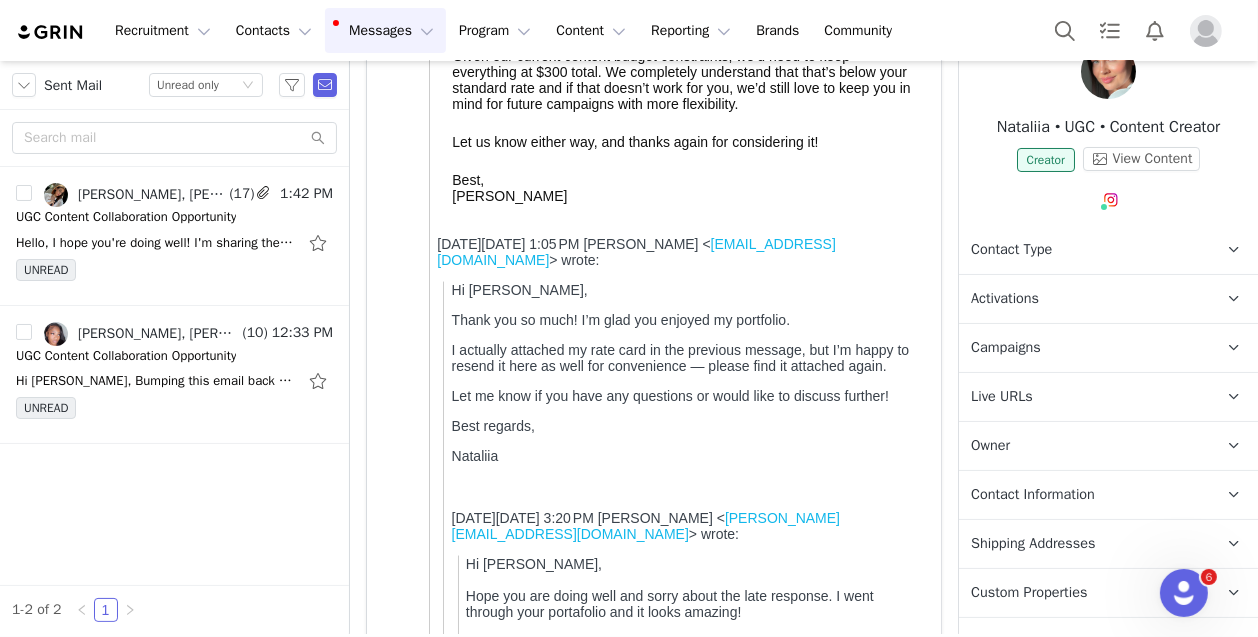 click on "Contact Type" at bounding box center (1011, 250) 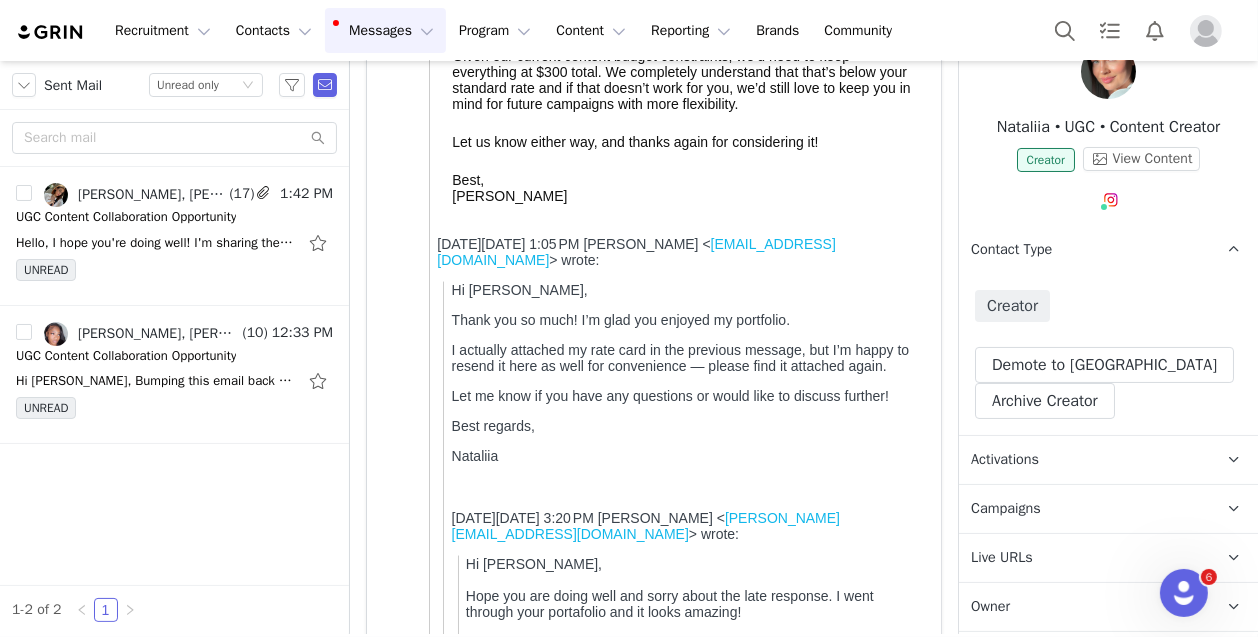 click on "Contact Type" at bounding box center (1011, 250) 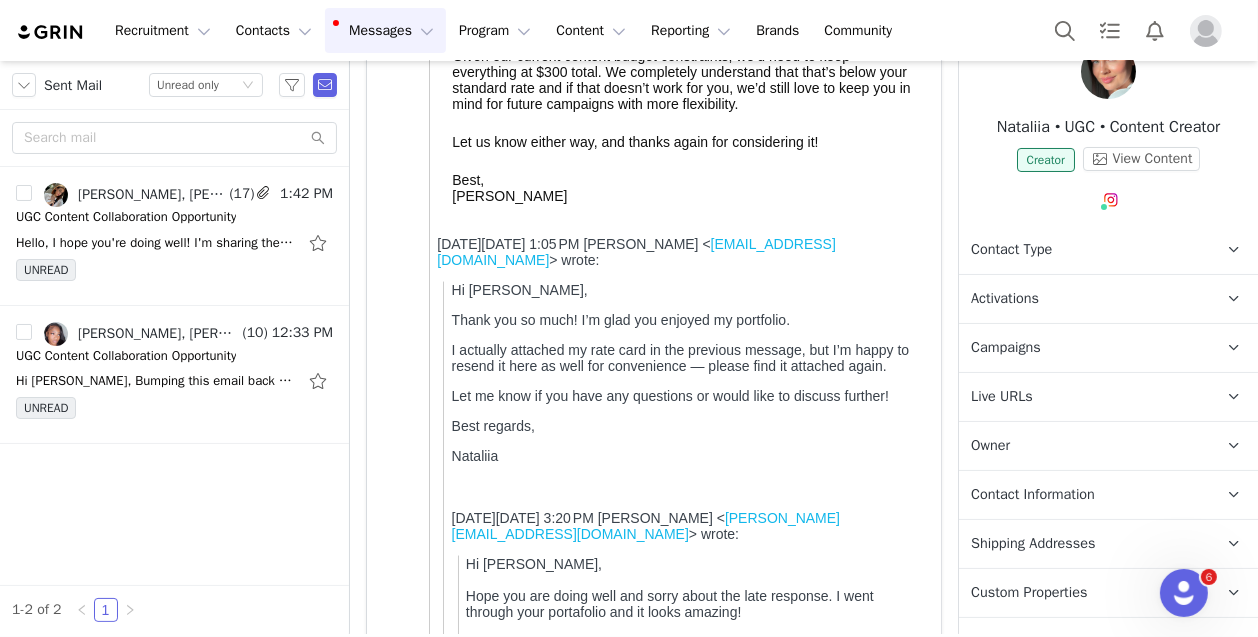 scroll, scrollTop: 393, scrollLeft: 0, axis: vertical 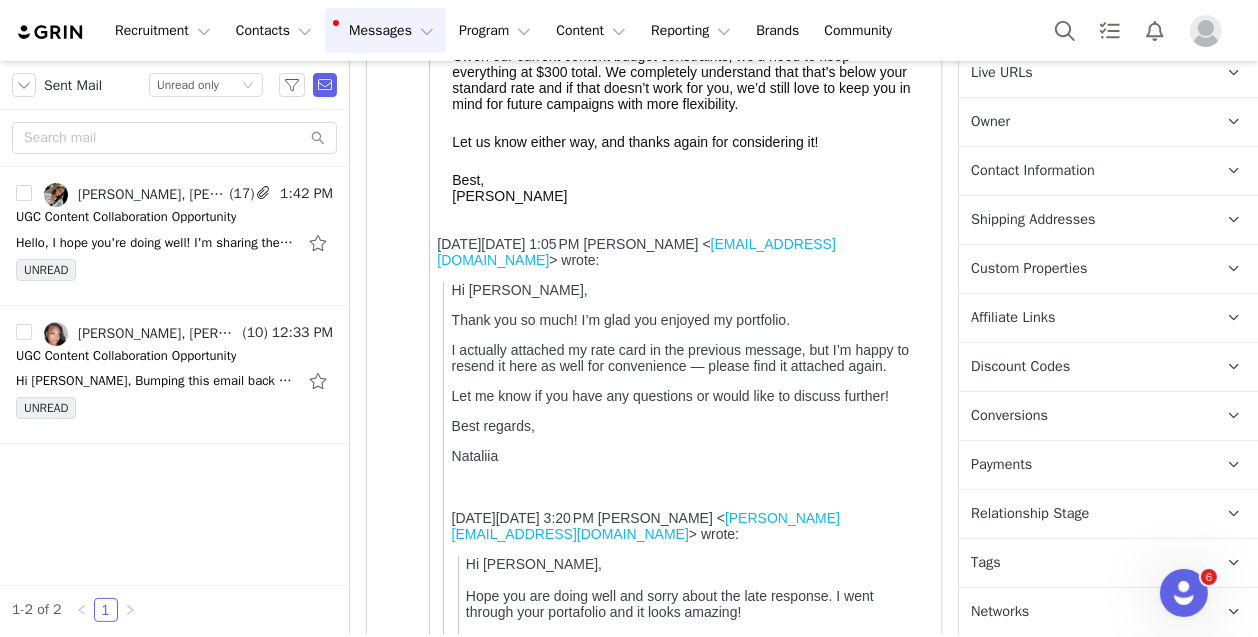 click on "Networks" at bounding box center (1000, 612) 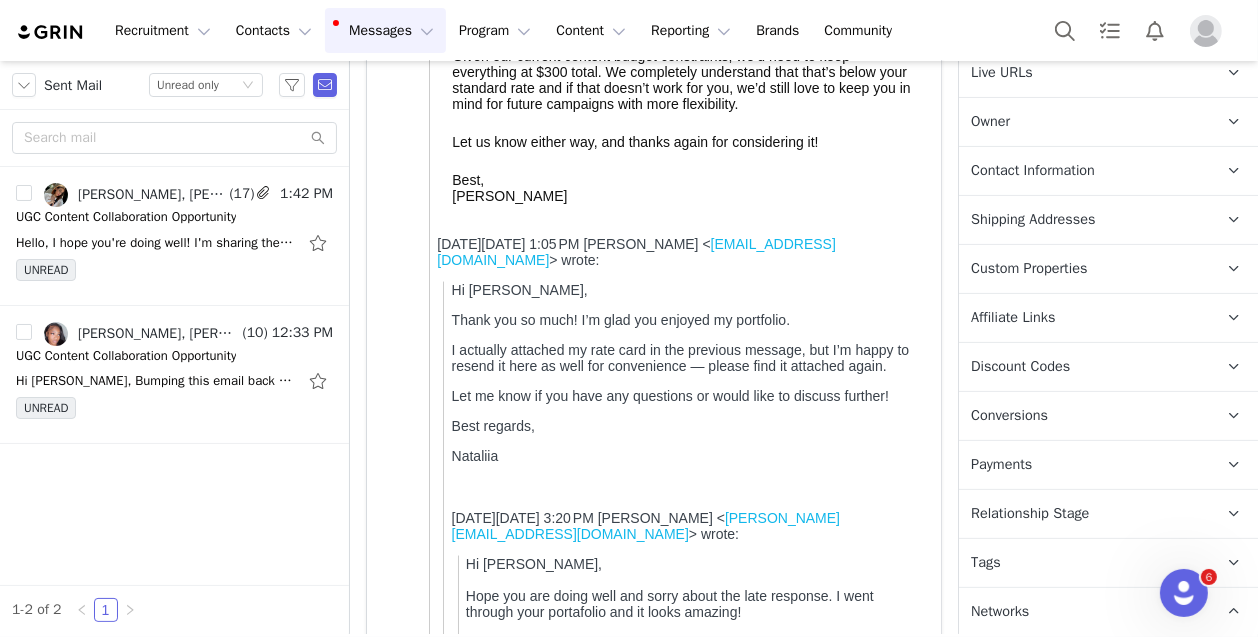 click on "Networks" at bounding box center (1000, 612) 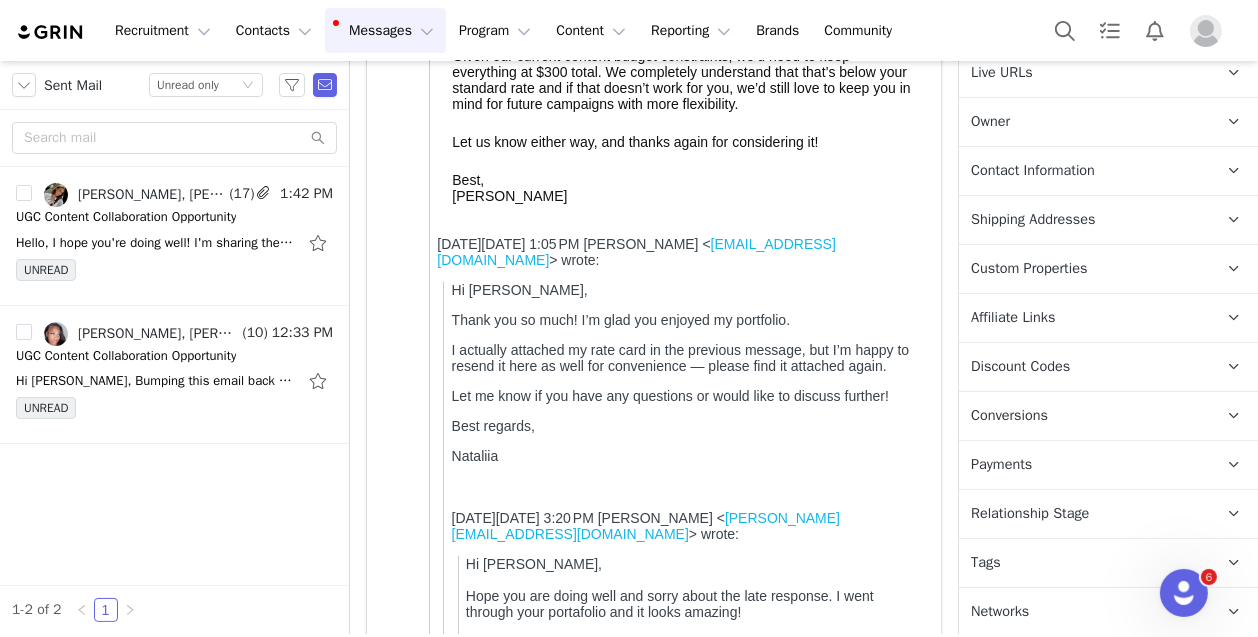 click on "Relationship Stage" at bounding box center [1030, 514] 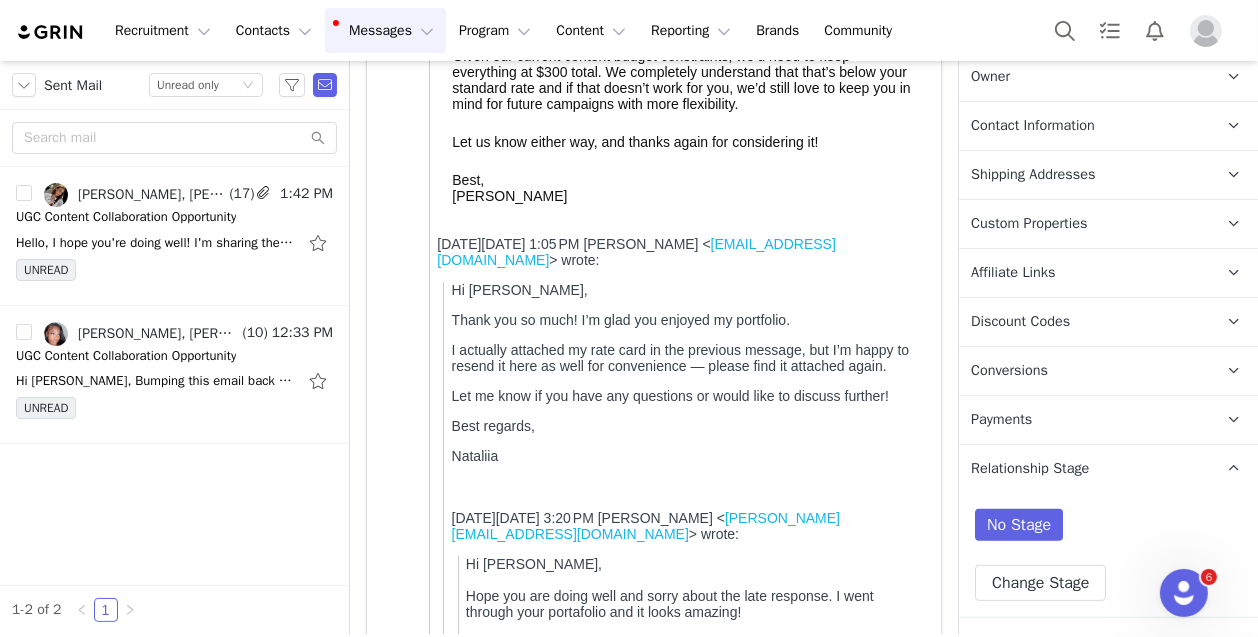 scroll, scrollTop: 517, scrollLeft: 0, axis: vertical 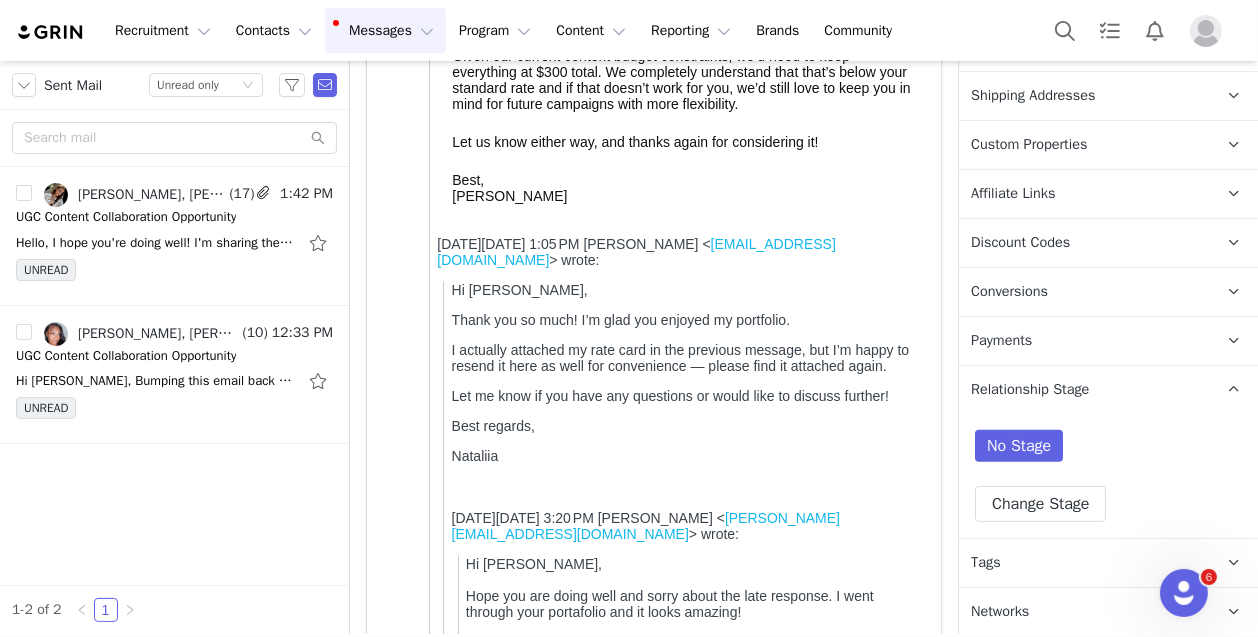 click on "Payments" at bounding box center (1084, 341) 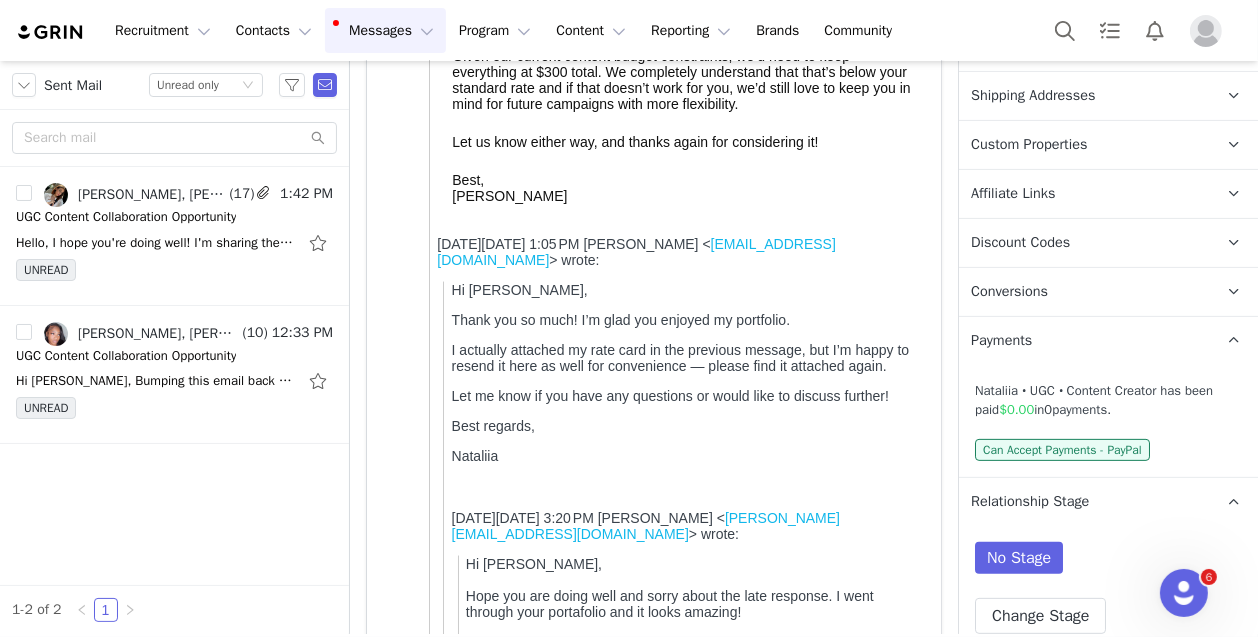 click on "Payments" at bounding box center (1001, 341) 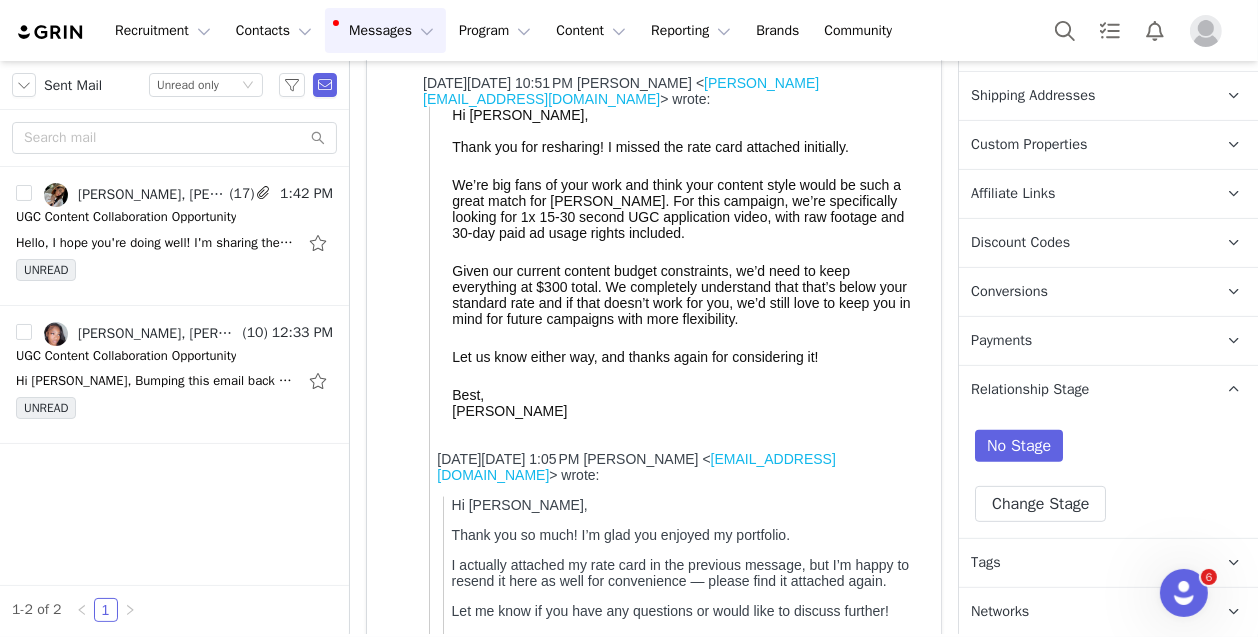 scroll, scrollTop: 2565, scrollLeft: 0, axis: vertical 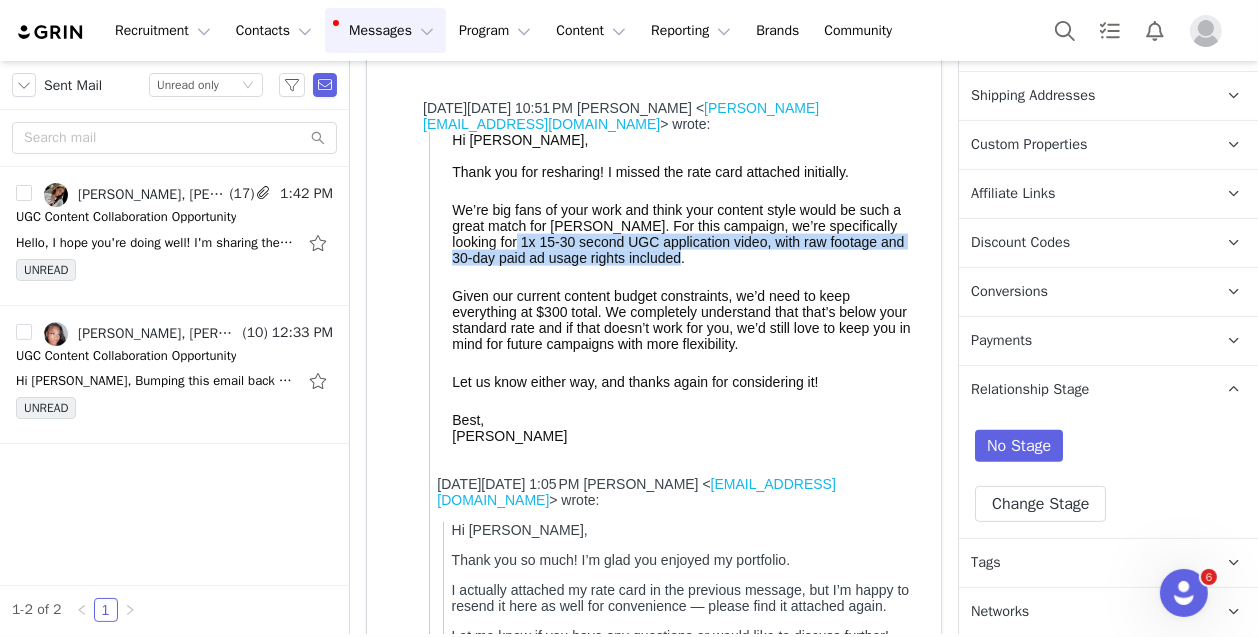 drag, startPoint x: 522, startPoint y: 296, endPoint x: 867, endPoint y: 314, distance: 345.46924 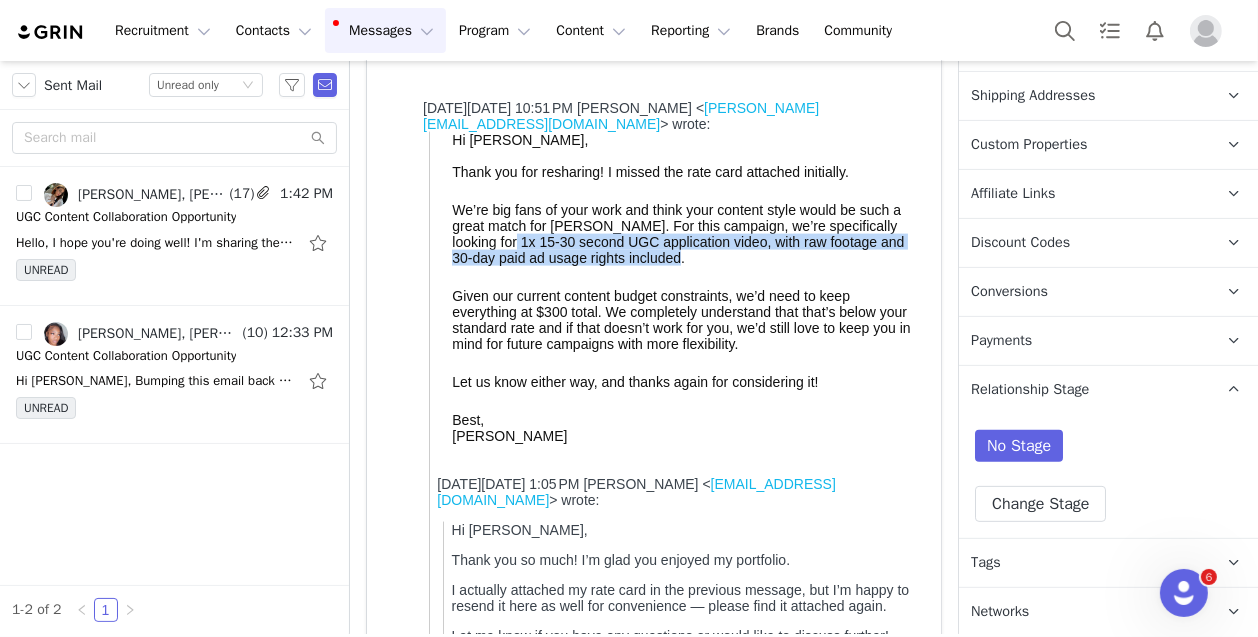 copy on "1x 15-30 second UGC application video, with raw footage and 30-day paid ad usage rights included." 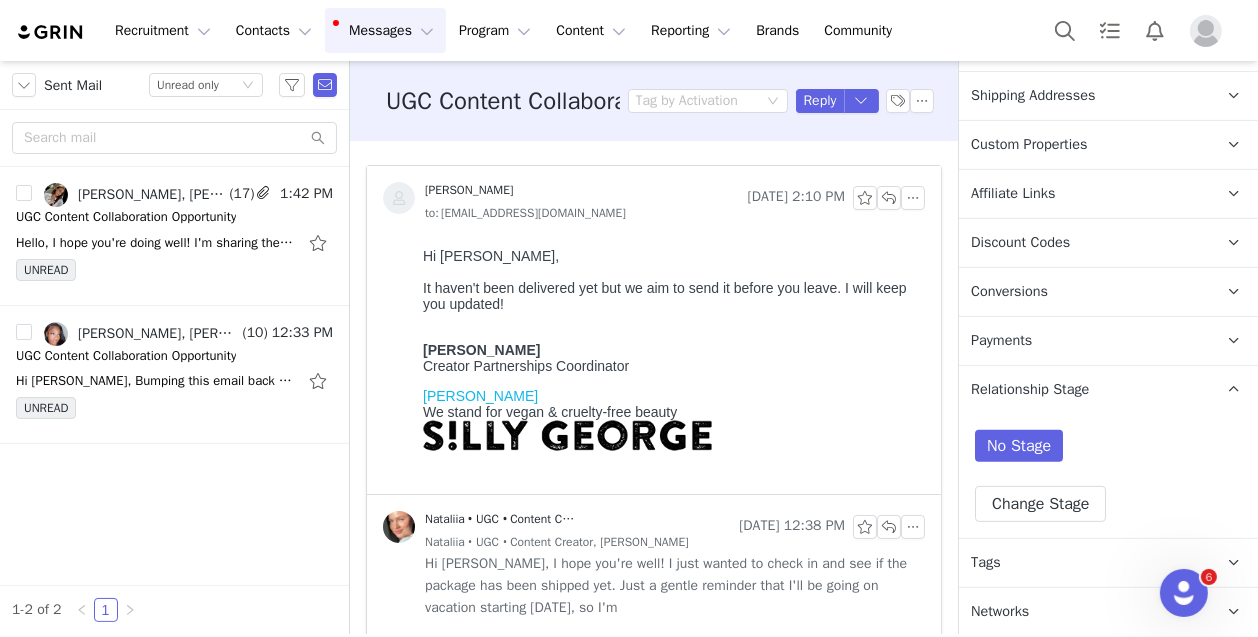 scroll, scrollTop: 0, scrollLeft: 0, axis: both 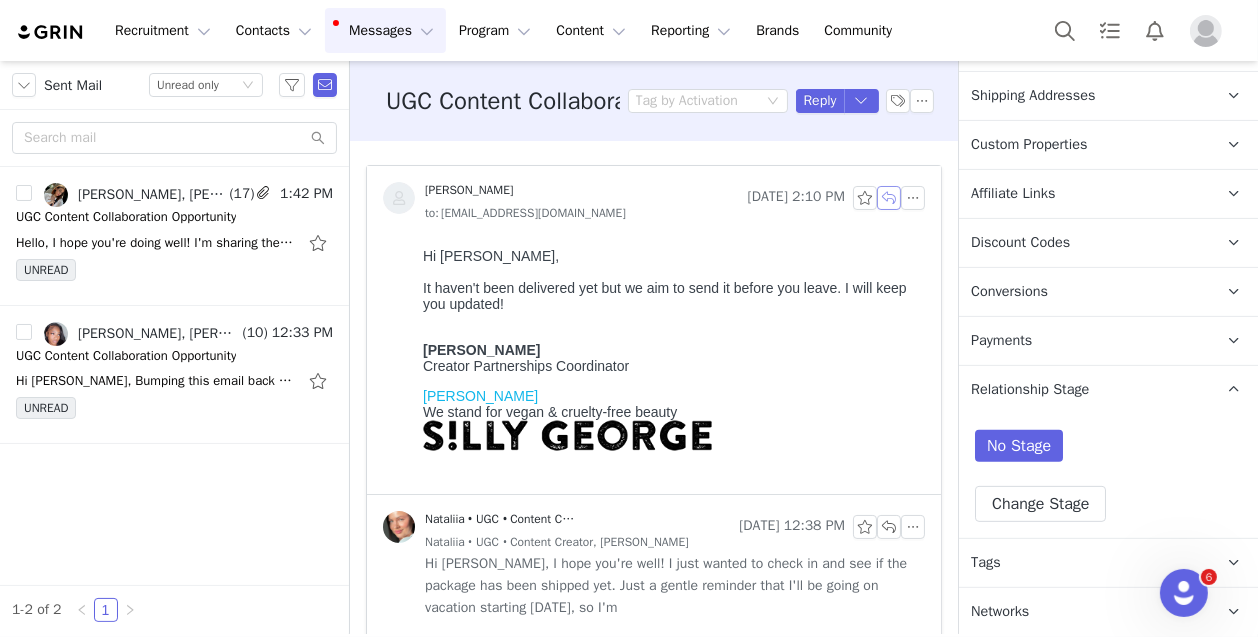 click at bounding box center [889, 198] 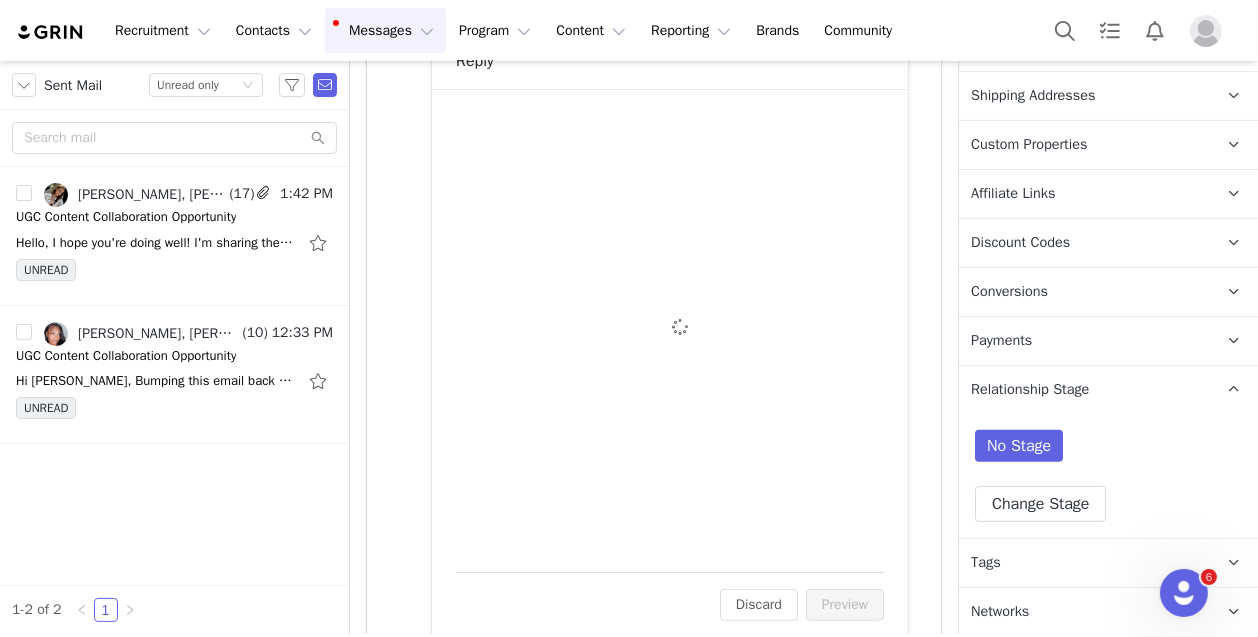 scroll, scrollTop: 510, scrollLeft: 0, axis: vertical 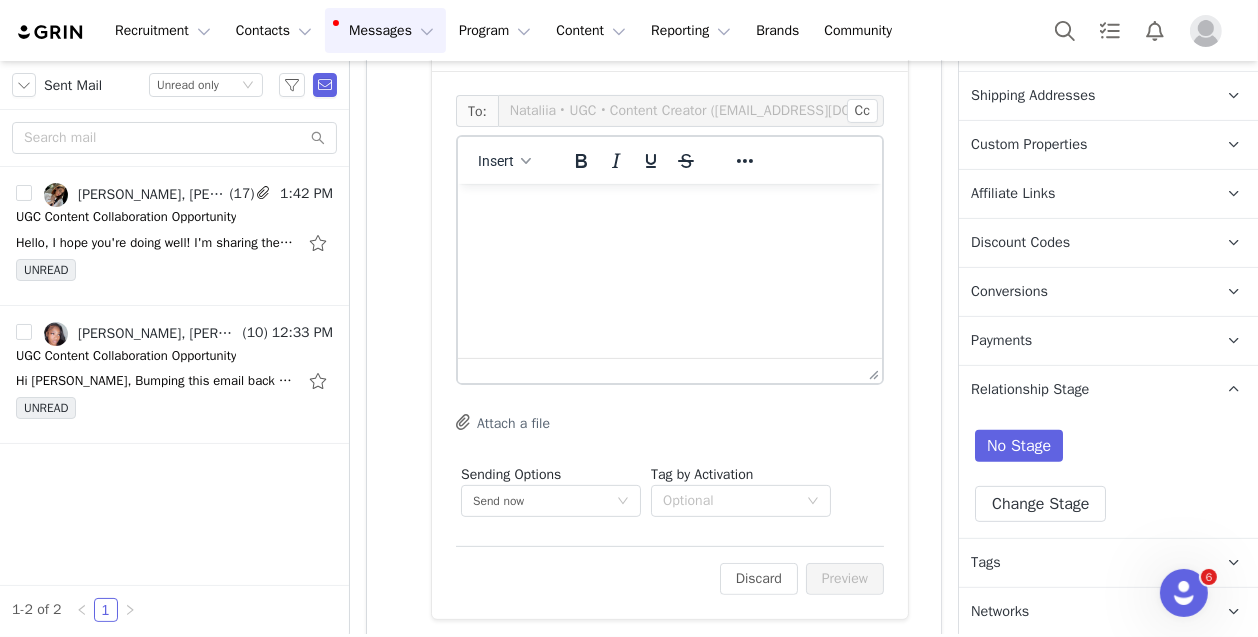 click at bounding box center [669, 210] 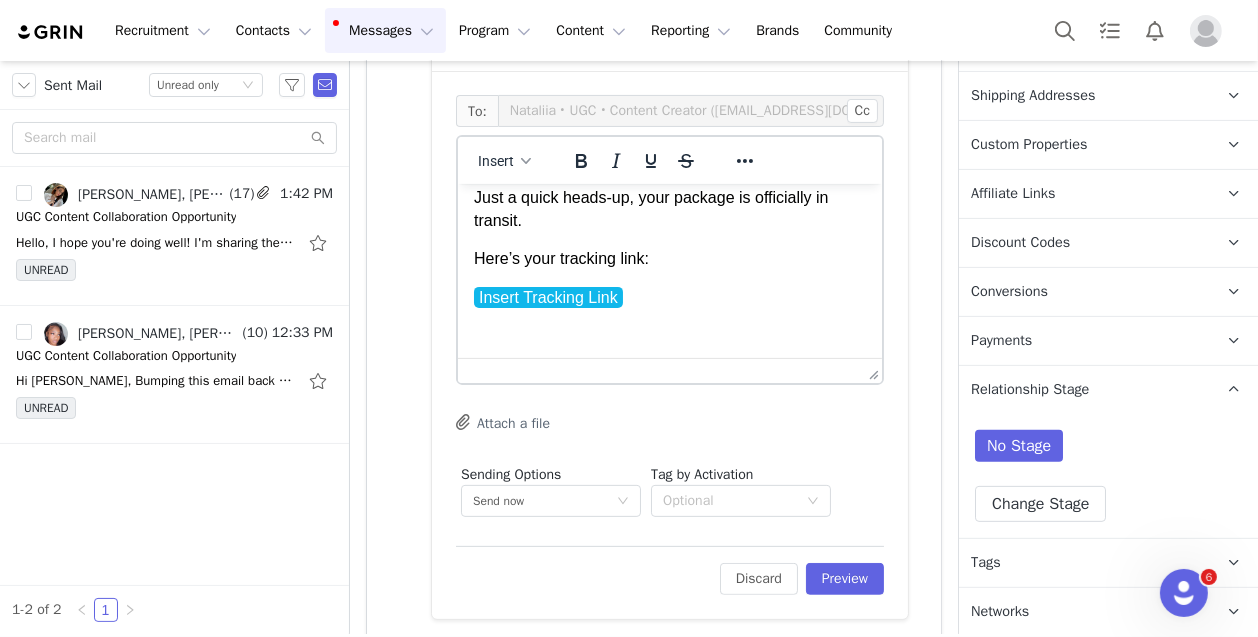 scroll, scrollTop: 0, scrollLeft: 0, axis: both 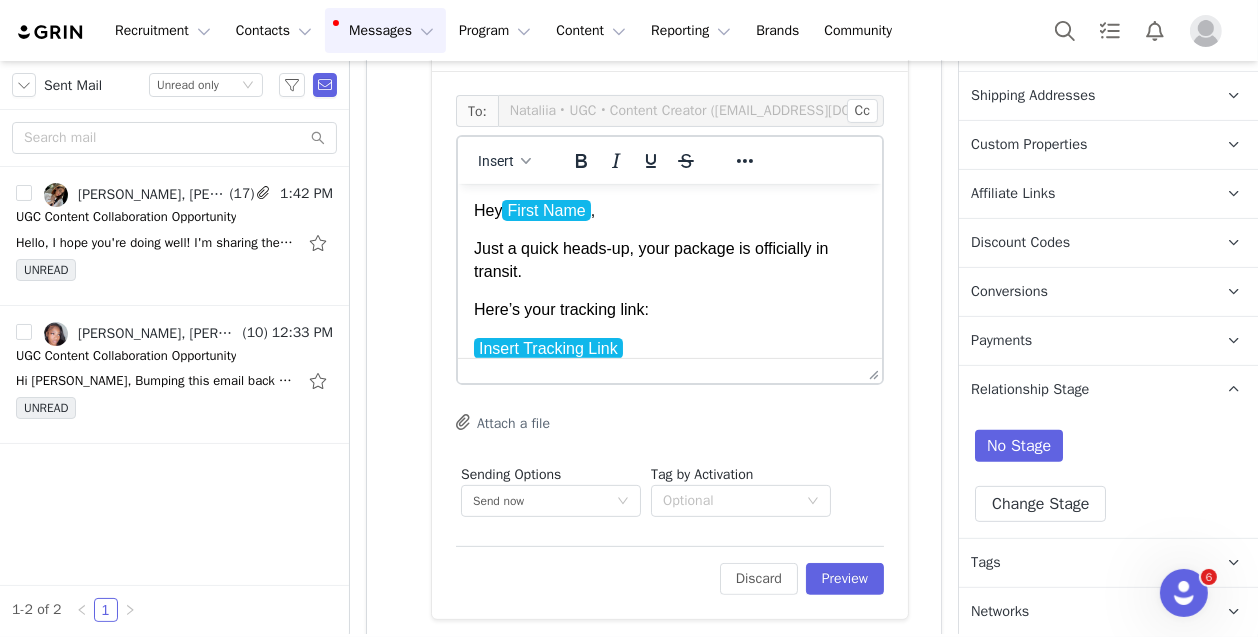 click on "Hey  First Name ," at bounding box center [669, 210] 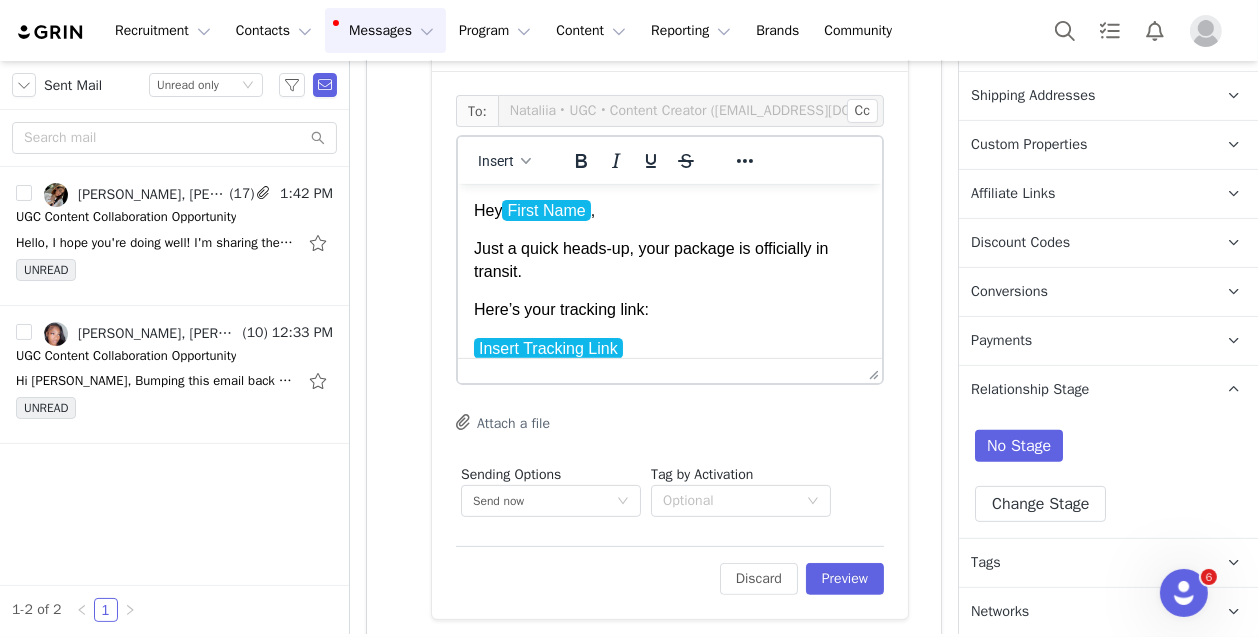 click on "Hey  First Name ," at bounding box center [669, 210] 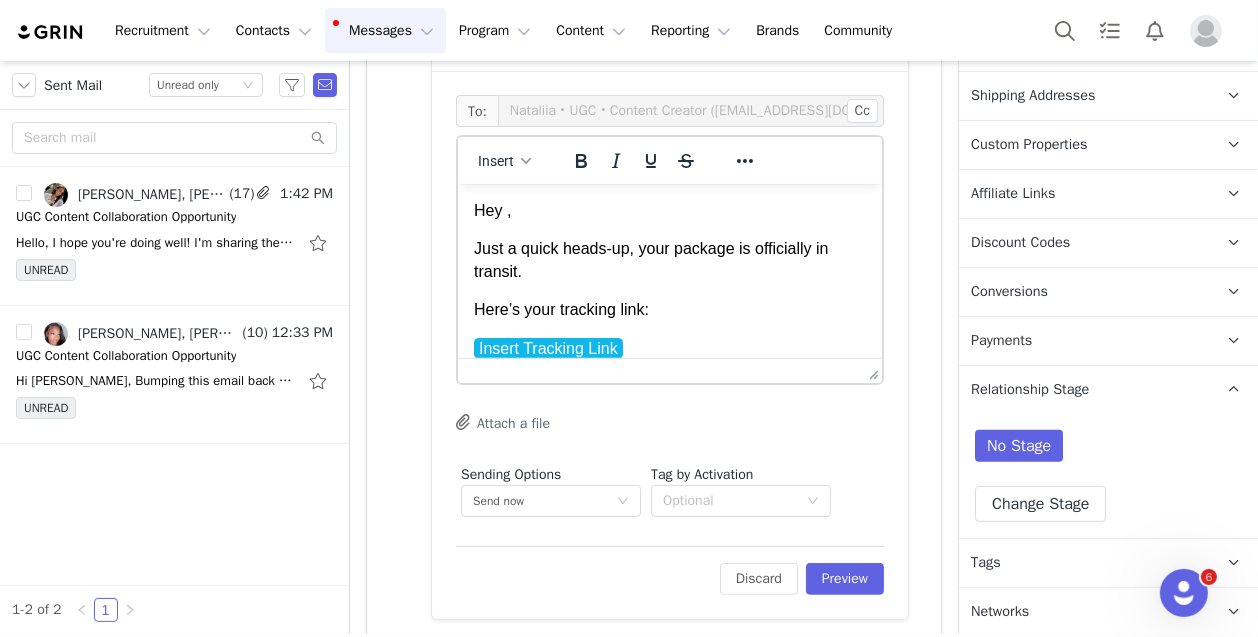 type 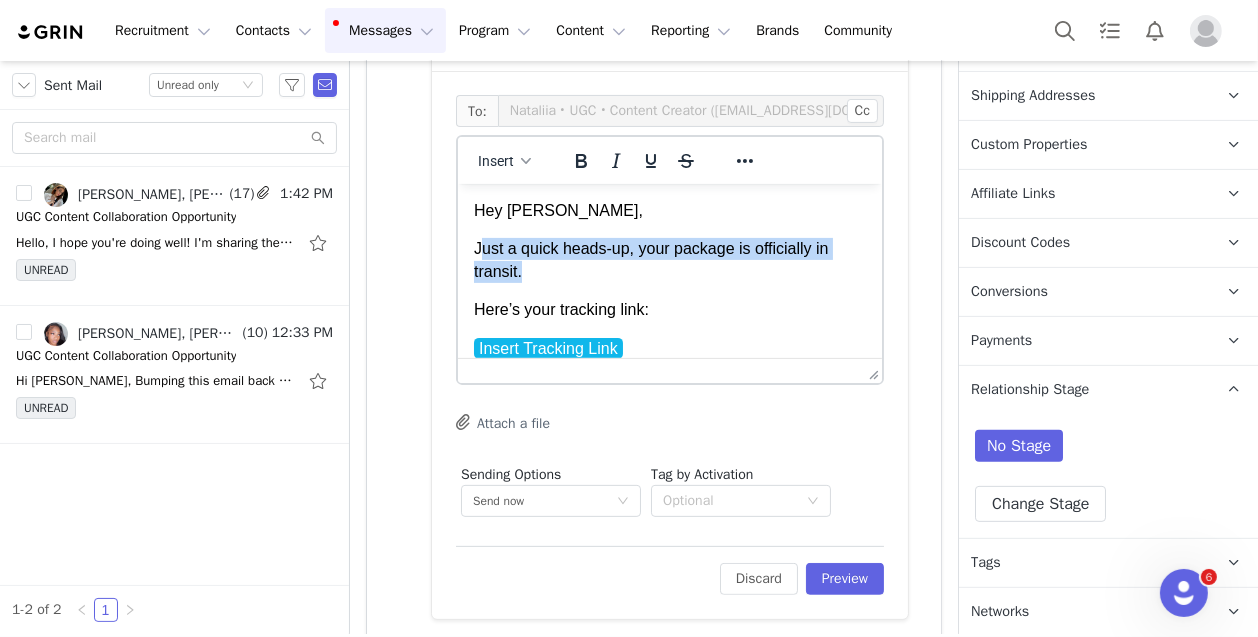 drag, startPoint x: 541, startPoint y: 273, endPoint x: 480, endPoint y: 251, distance: 64.84597 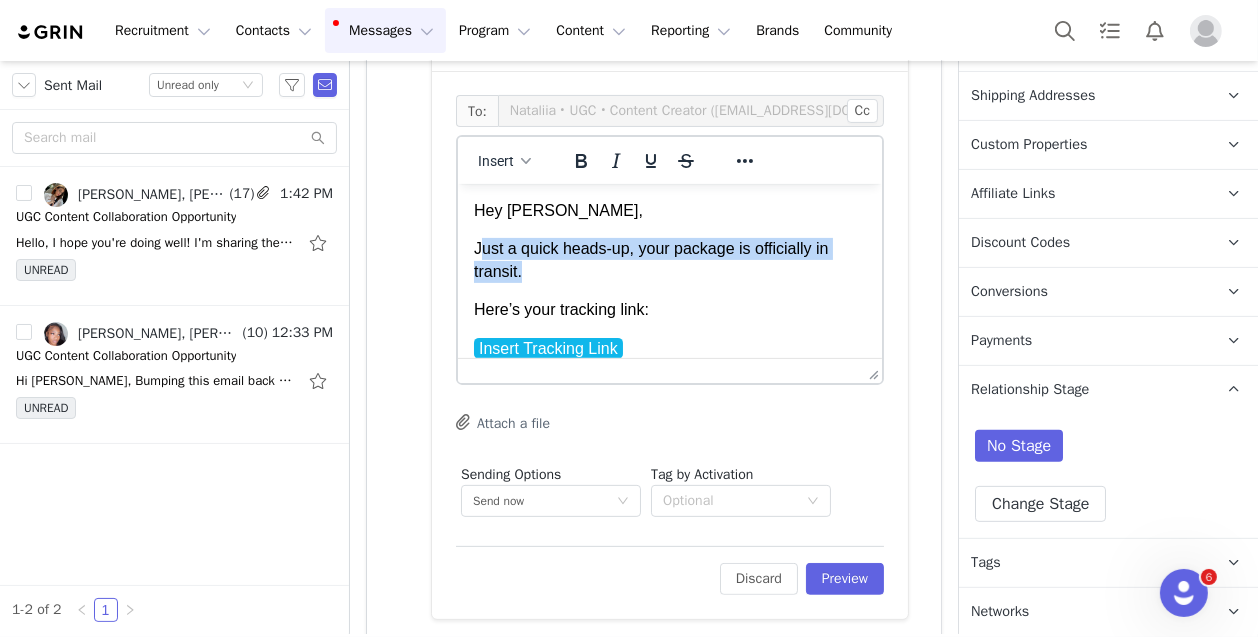 click on "Just a quick heads-up, your package is officially in transit." at bounding box center [669, 259] 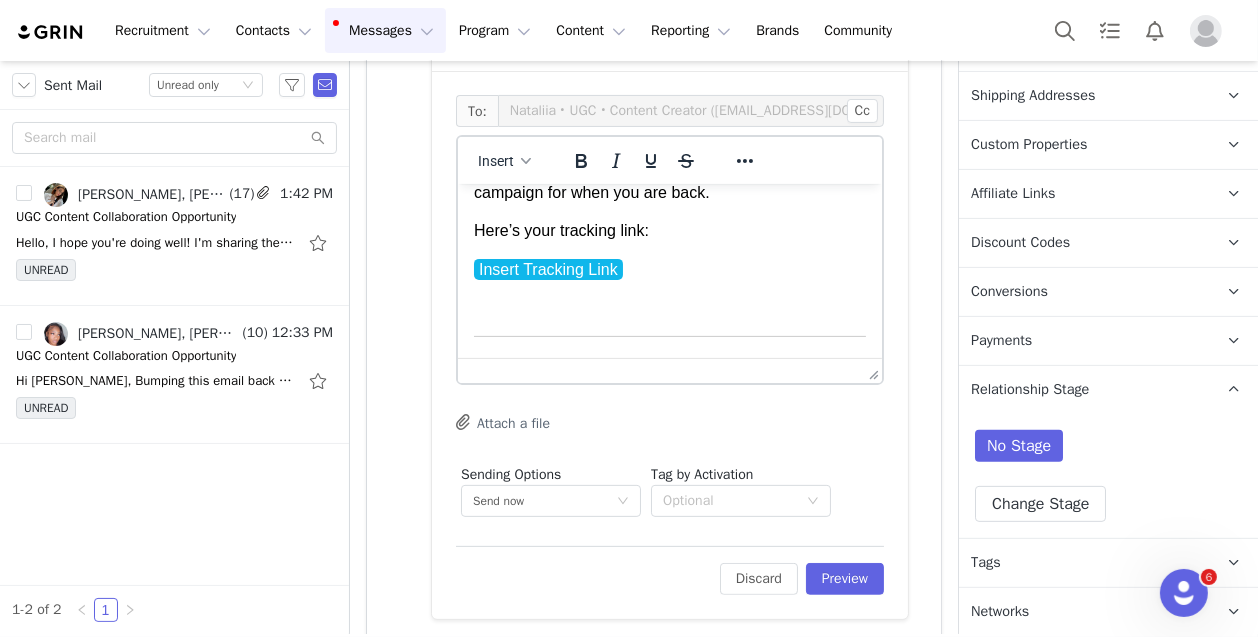 scroll, scrollTop: 130, scrollLeft: 0, axis: vertical 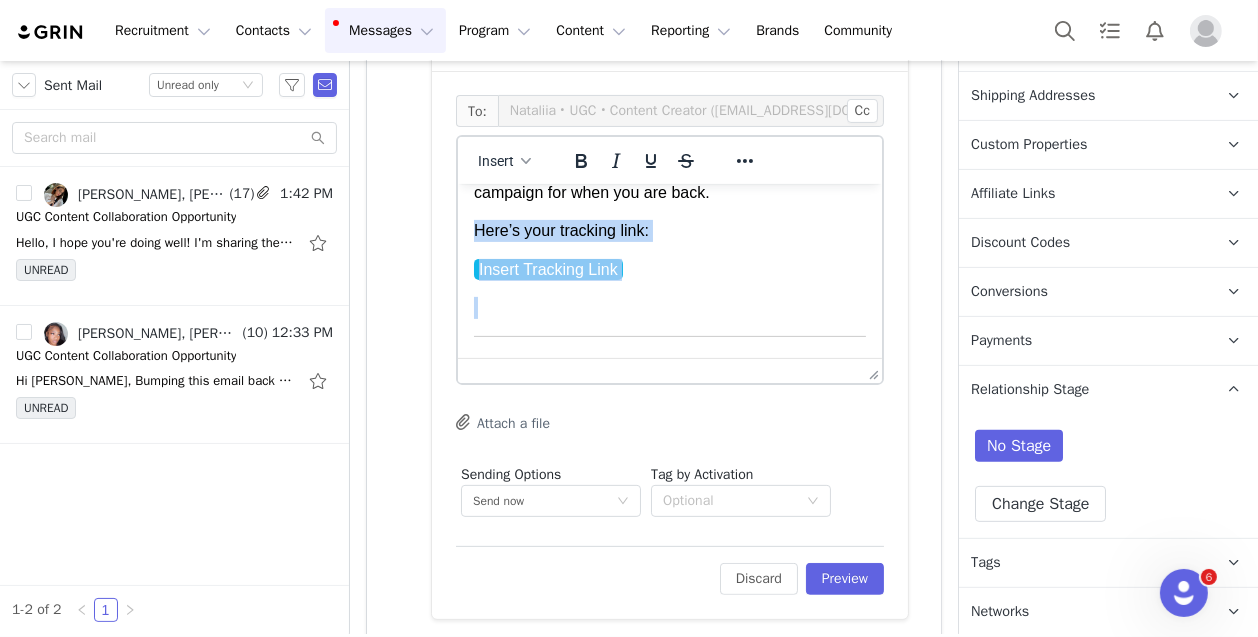 drag, startPoint x: 474, startPoint y: 226, endPoint x: 653, endPoint y: 297, distance: 192.56686 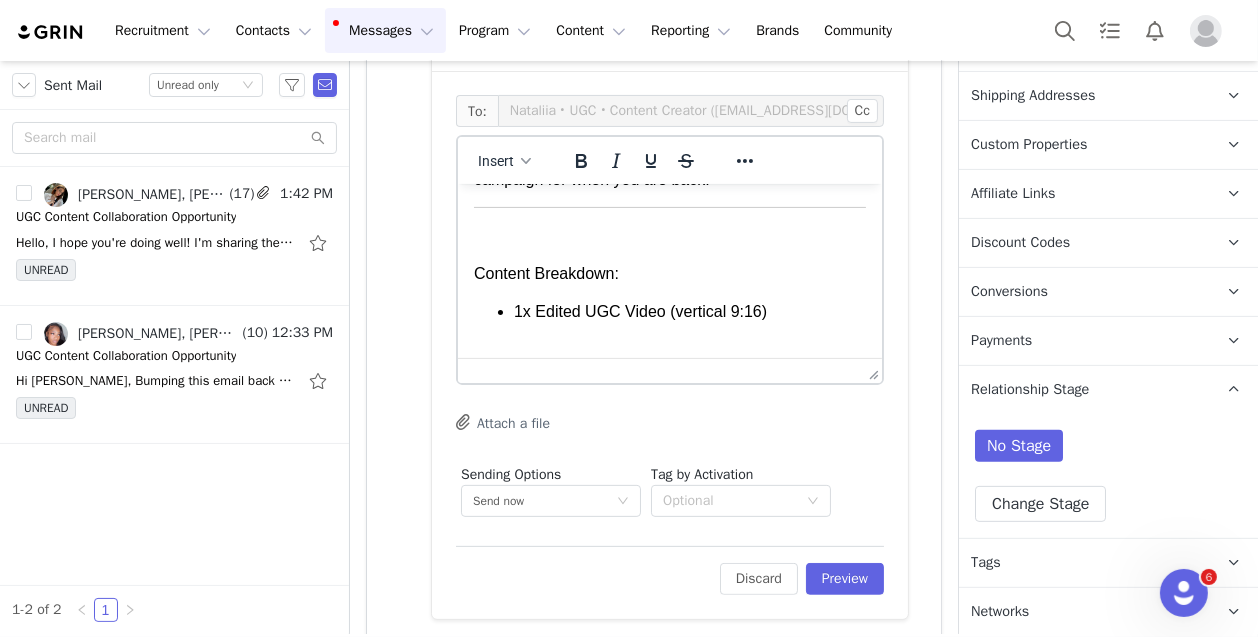 scroll, scrollTop: 144, scrollLeft: 0, axis: vertical 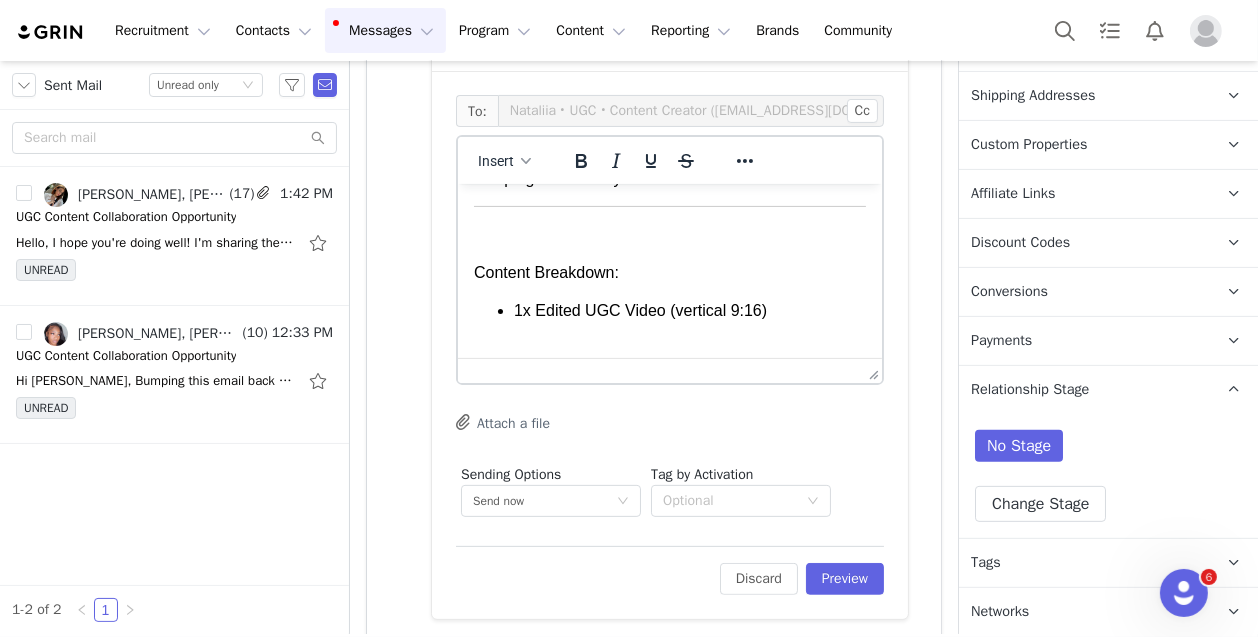 click on "Hey [PERSON_NAME], Hope you are having a great time off! Based on our internal information, your package has been delivered this week, so here is more information about the campaign for when you are back. Content Breakdown: 1x Edited UGC Video (vertical 9:16) 2x Close-up Photo of Right Eye (with lashes applied & without) All Raw Video Clips (unedited) Full brief with details, tips, and inspo here:  [URL][DOMAIN_NAME]   What We’re Looking For: Based on your content I think this video concept would align really well but we are open to any creativity you’d like to incorporate as well!   content concept here Next Steps: Once your package arrives, just reply to this email with your estimated content delivery date (ideally [DATE] of receiving it). Let us know if you need anything as well, we’re here to answer any questions and help make the shoot easy and smooth. Best, [PERSON_NAME]" at bounding box center [669, 666] 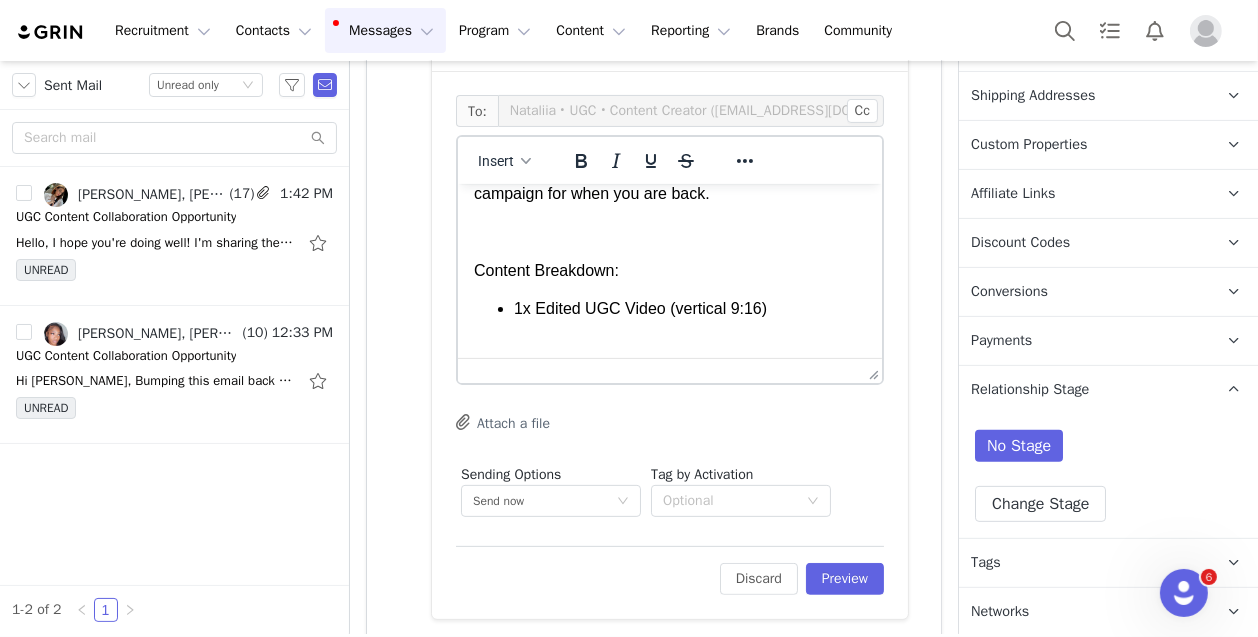 scroll, scrollTop: 121, scrollLeft: 0, axis: vertical 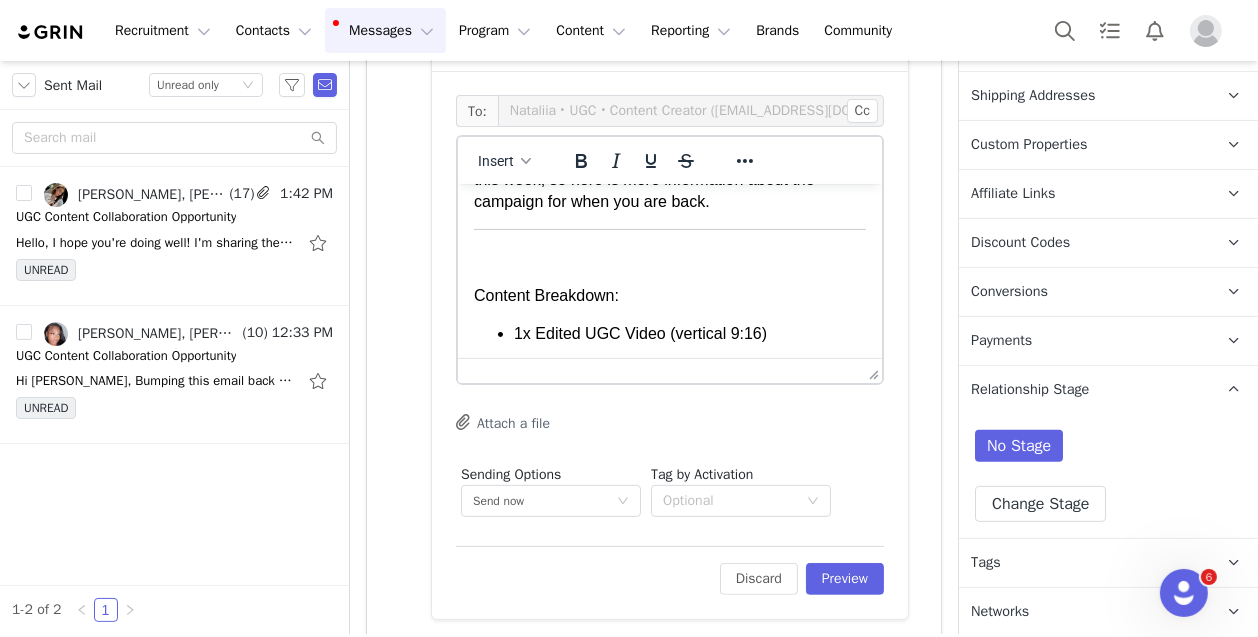 click on "Content Breakdown:" at bounding box center (669, 295) 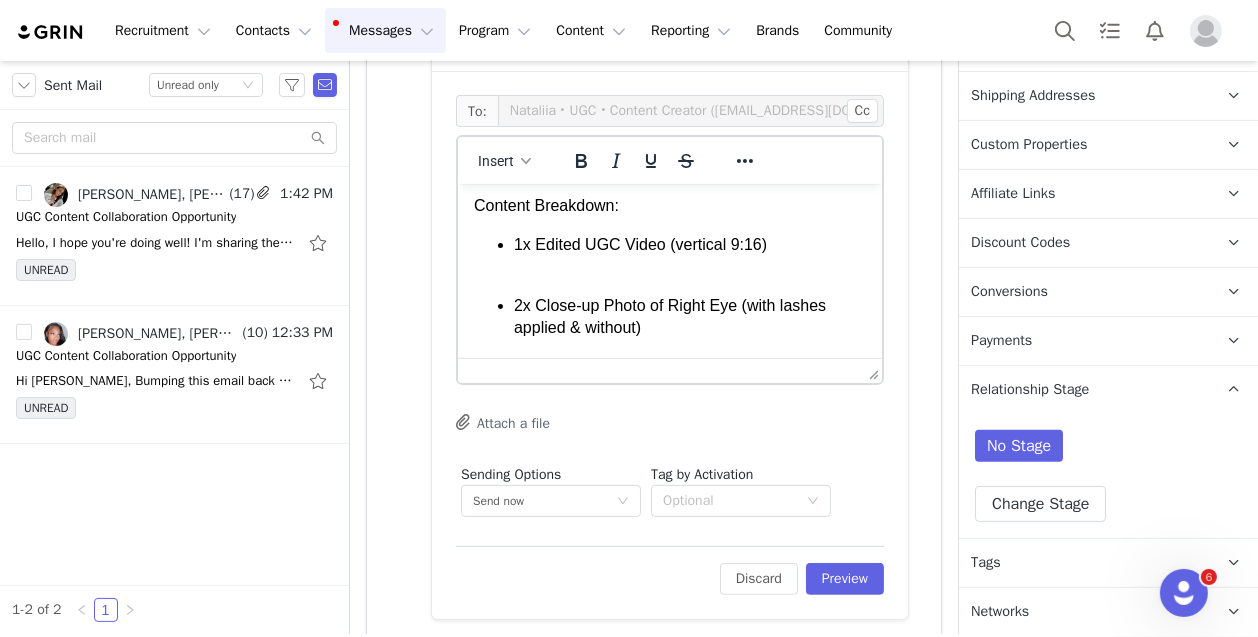 scroll, scrollTop: 180, scrollLeft: 0, axis: vertical 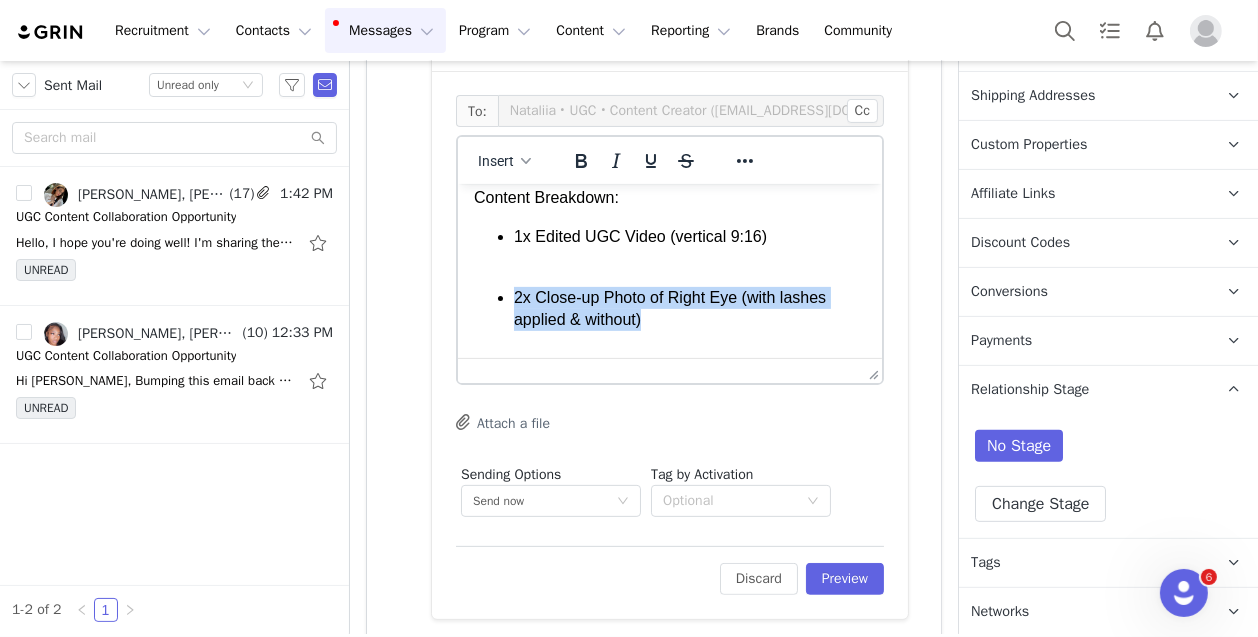 drag, startPoint x: 700, startPoint y: 310, endPoint x: 516, endPoint y: 298, distance: 184.39088 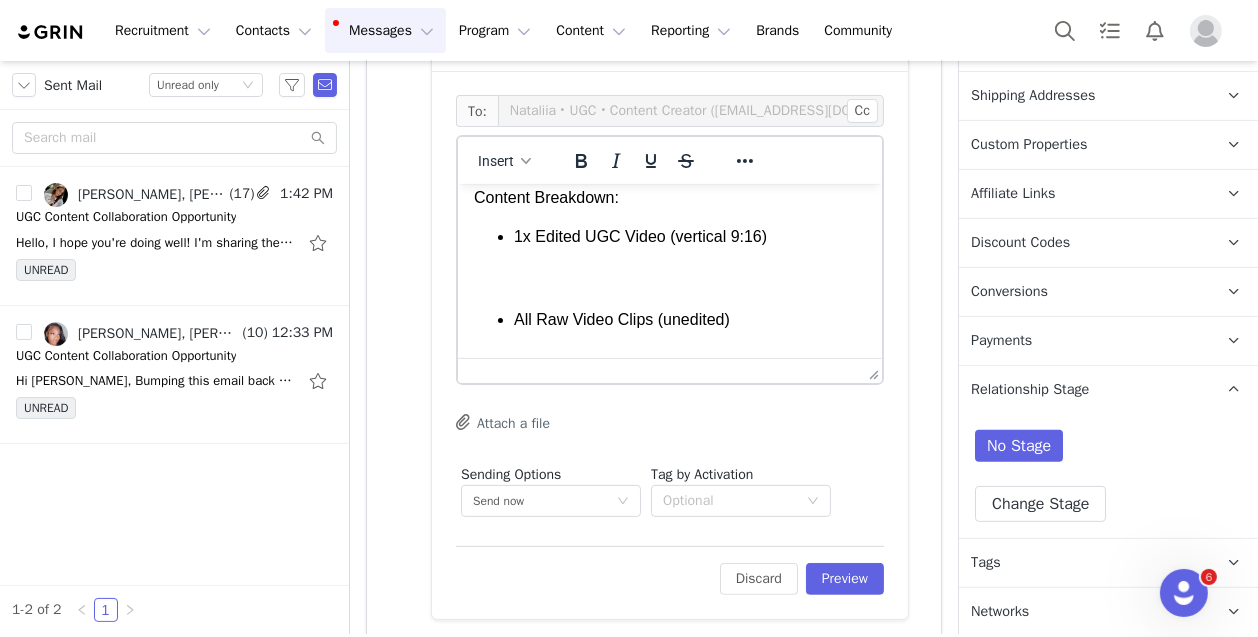 click on "1x Edited UGC Video (vertical 9:16) All Raw Video Clips (unedited)" at bounding box center (669, 289) 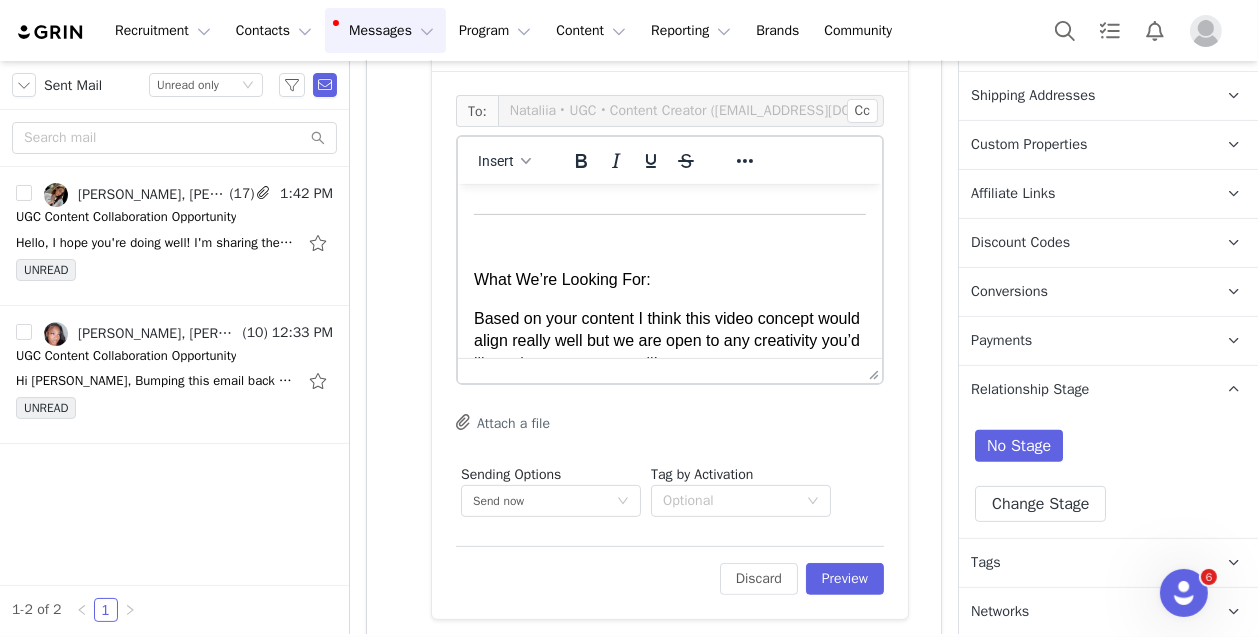 scroll, scrollTop: 388, scrollLeft: 0, axis: vertical 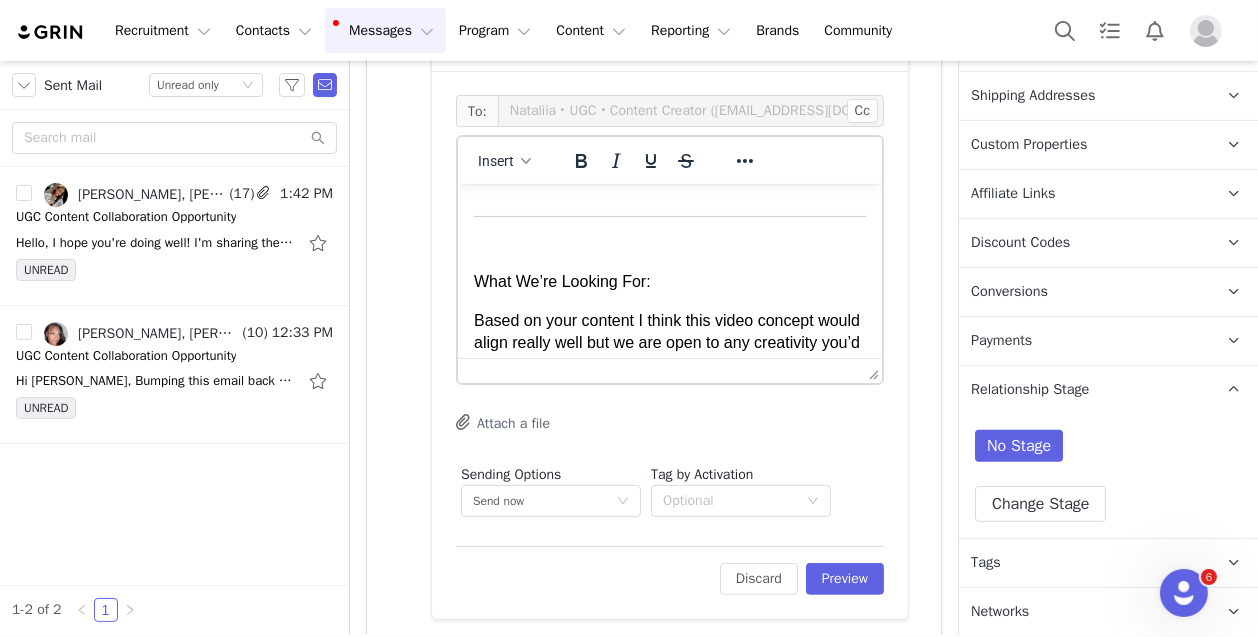 click at bounding box center [669, 188] 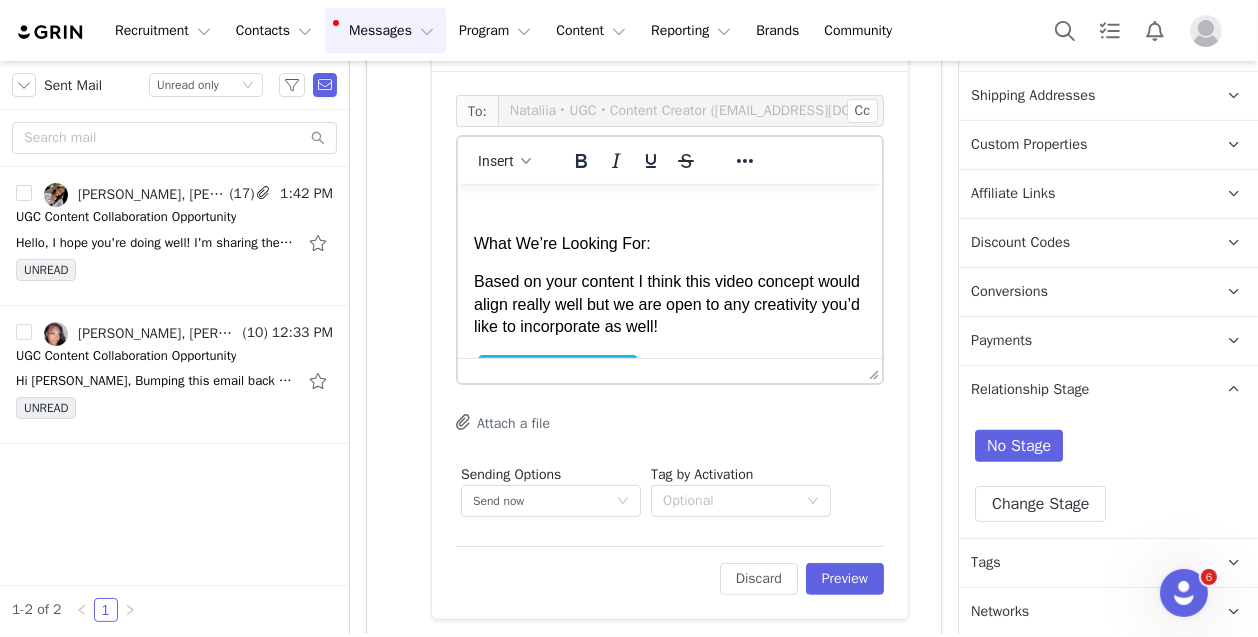 click at bounding box center [669, 205] 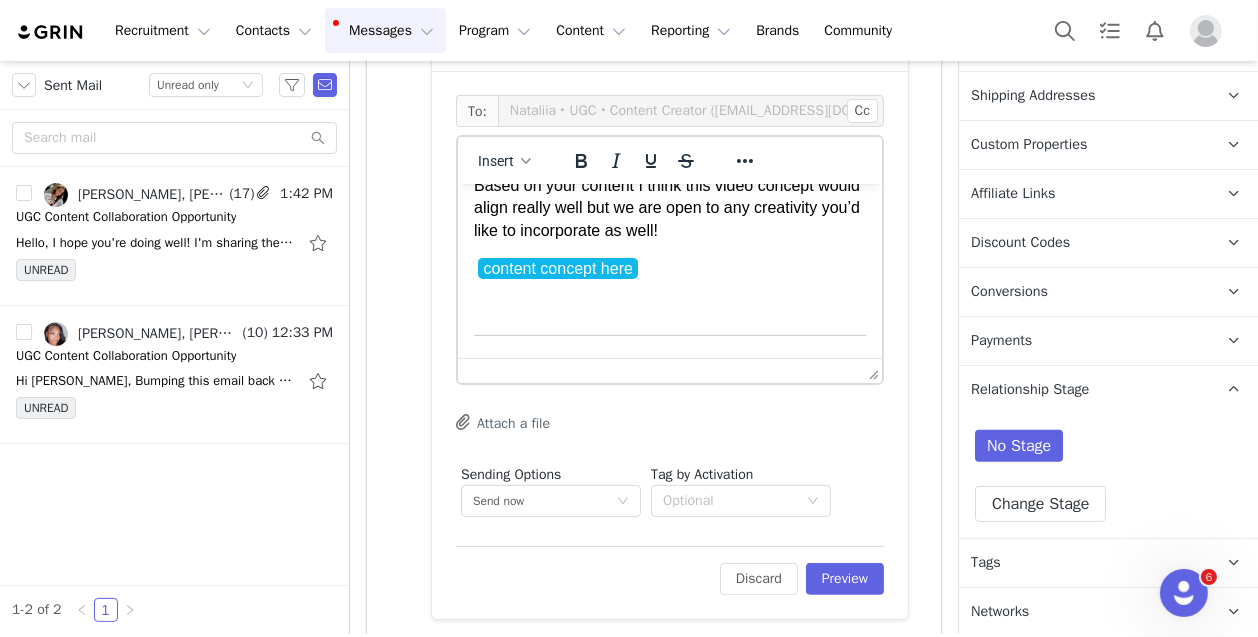 scroll, scrollTop: 433, scrollLeft: 0, axis: vertical 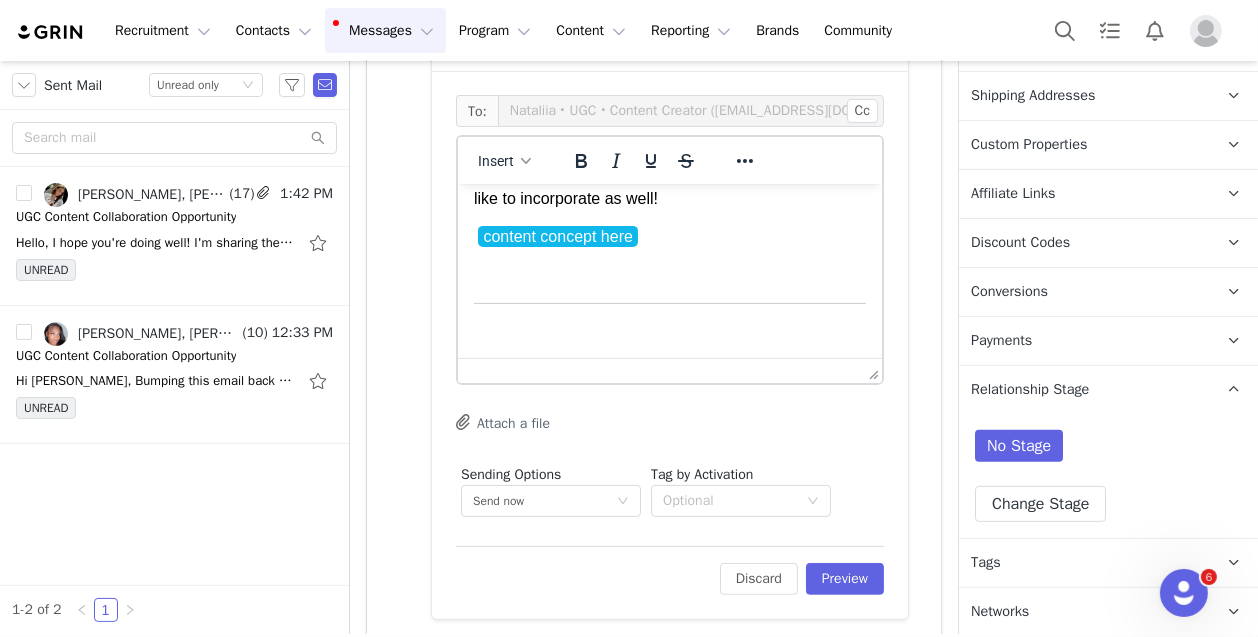drag, startPoint x: 664, startPoint y: 280, endPoint x: 462, endPoint y: 274, distance: 202.0891 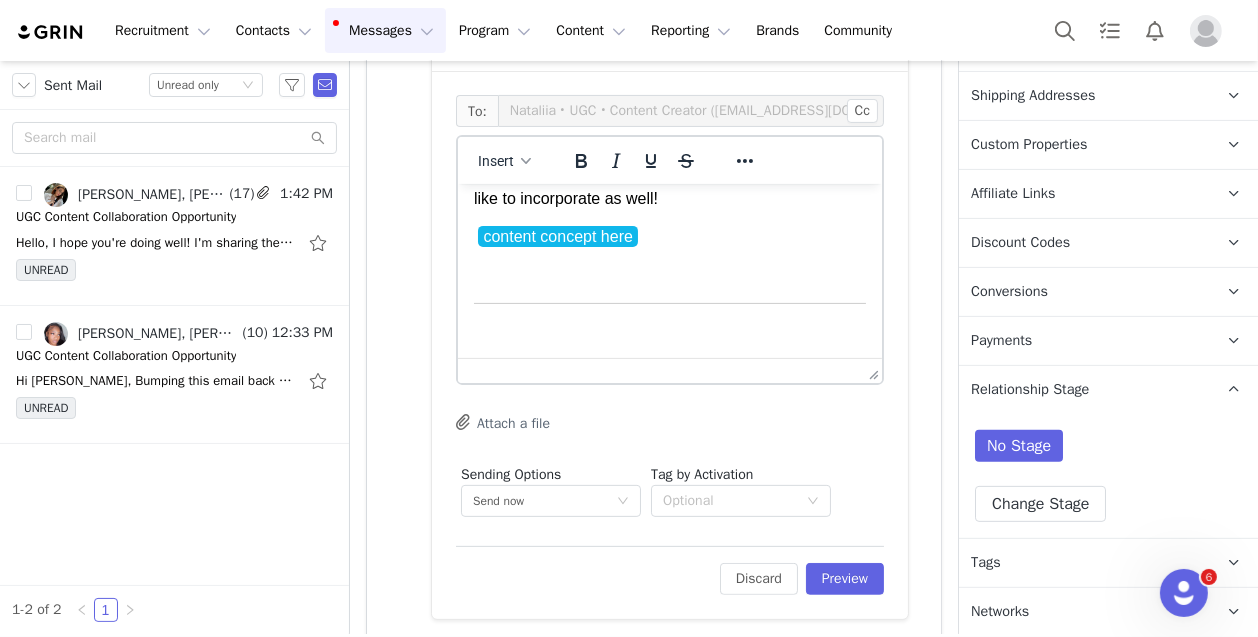 drag, startPoint x: 486, startPoint y: 261, endPoint x: 678, endPoint y: 289, distance: 194.03093 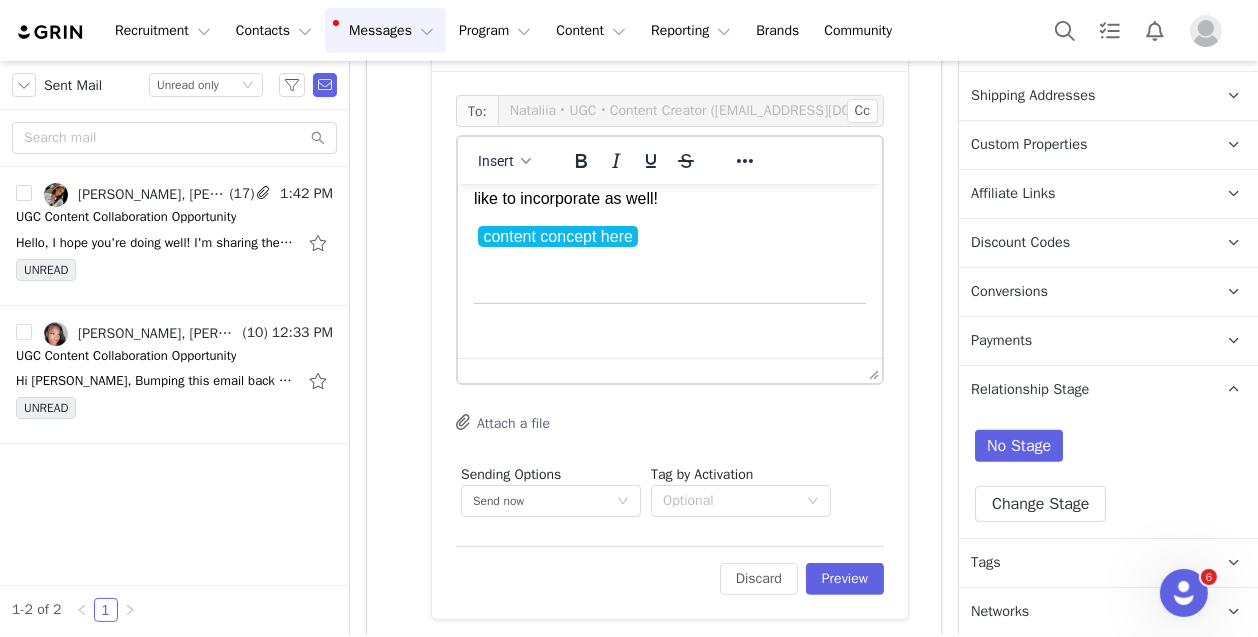 click on "Hey [PERSON_NAME], Hope you are having a great time off! Based on our internal information, your package has been delivered this week, so here is more information about the campaign for when you are back. Content Breakdown: 1x Edited UGC Video (vertical 9:16) All Raw Video Clips (unedited) Full brief with details, tips, and inspo here:  [URL][DOMAIN_NAME]   What We’re Looking For: Based on your content I think this video concept would align really well but we are open to any creativity you’d like to incorporate as well!   ﻿ content concept here Next Steps: Once your package arrives, just reply to this email with your estimated content delivery date (ideally [DATE] of receiving it). Let us know if you need anything as well, we’re here to answer any questions and help make the shoot easy and smooth. Thanks again for partnering with us. Can’t wait to see what you create! Best, [PERSON_NAME]" at bounding box center (669, 221) 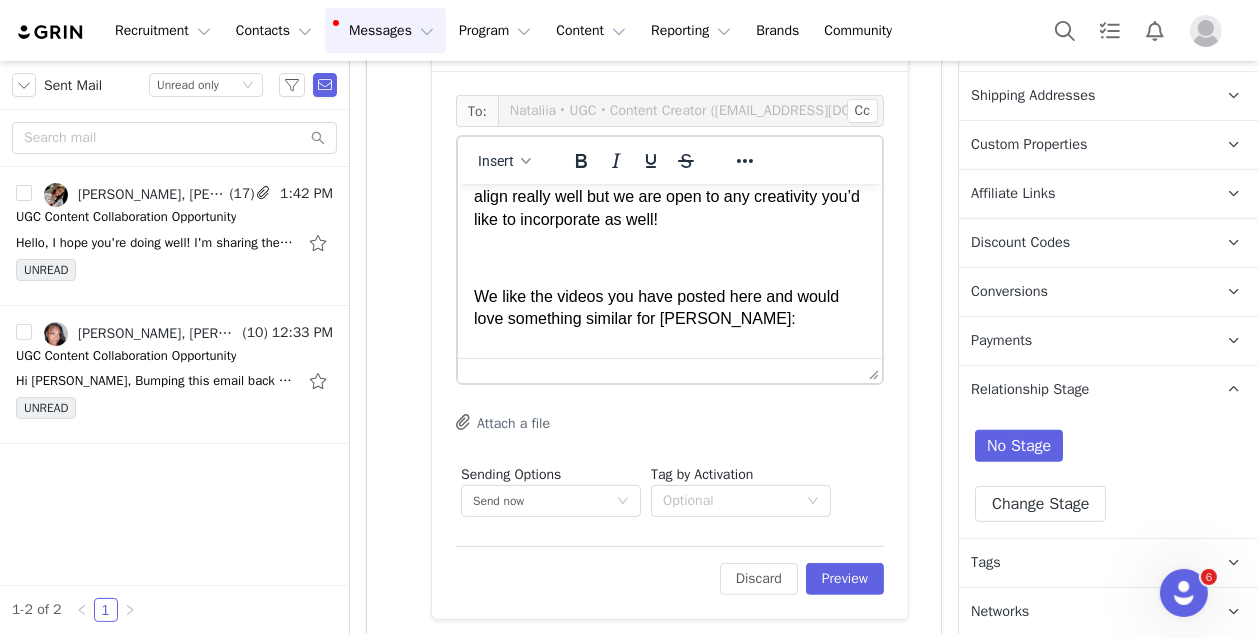 scroll, scrollTop: 460, scrollLeft: 0, axis: vertical 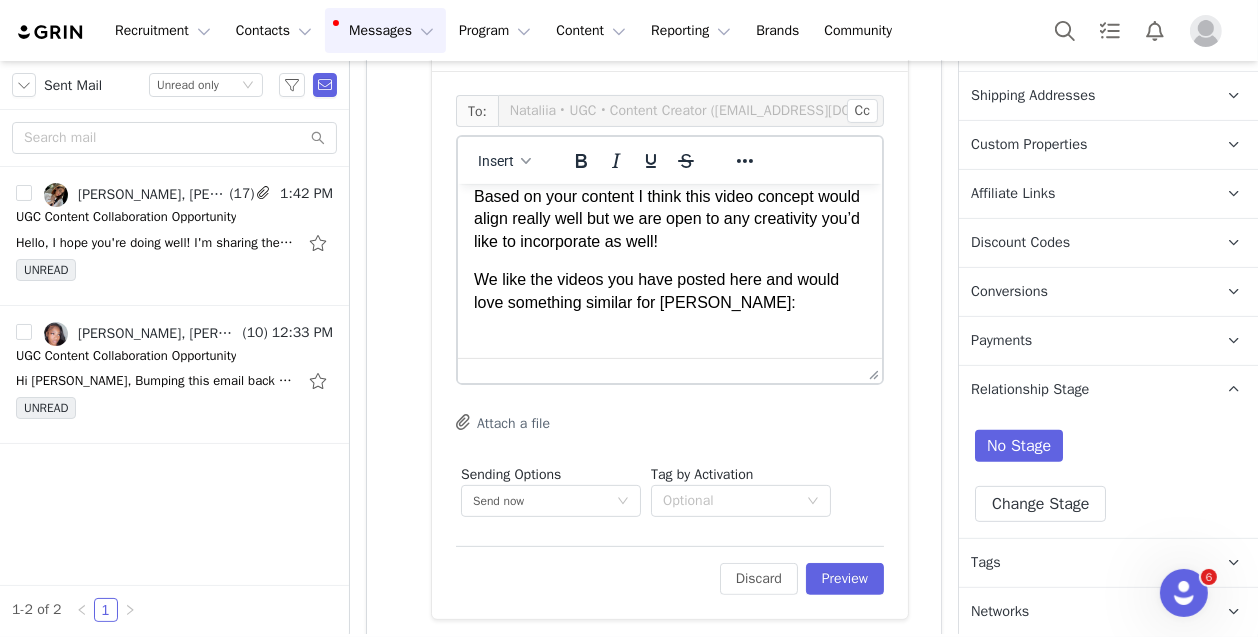 click on "We like the videos you have posted here and would love something similar for [PERSON_NAME]:" at bounding box center [669, 290] 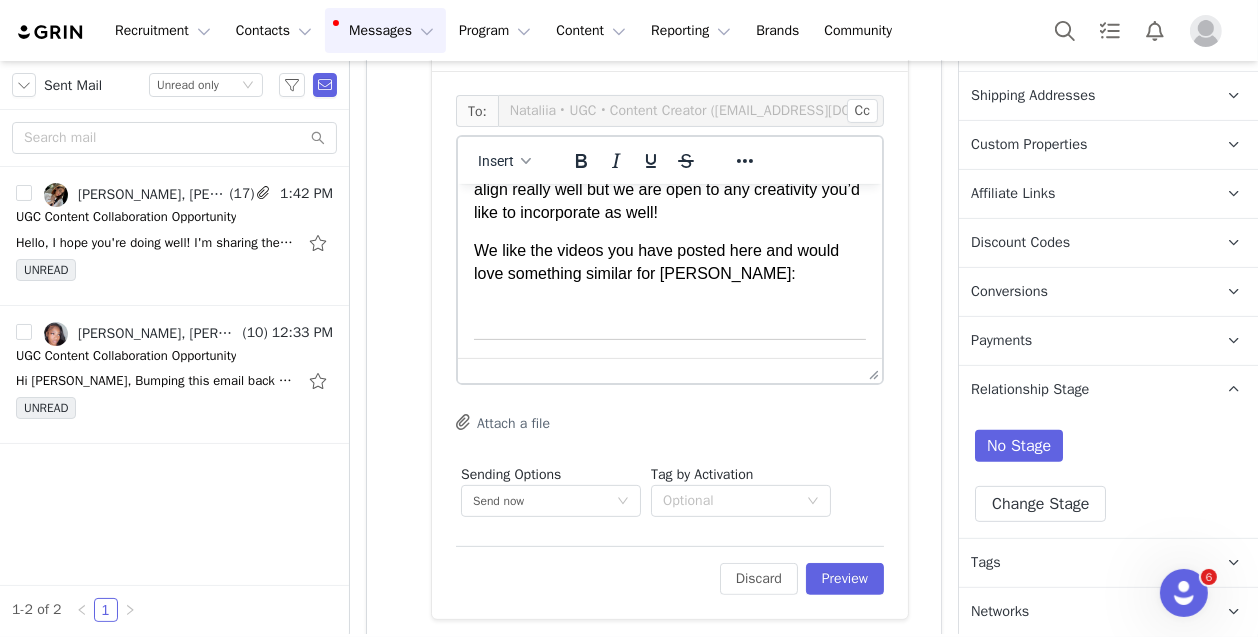 scroll, scrollTop: 462, scrollLeft: 0, axis: vertical 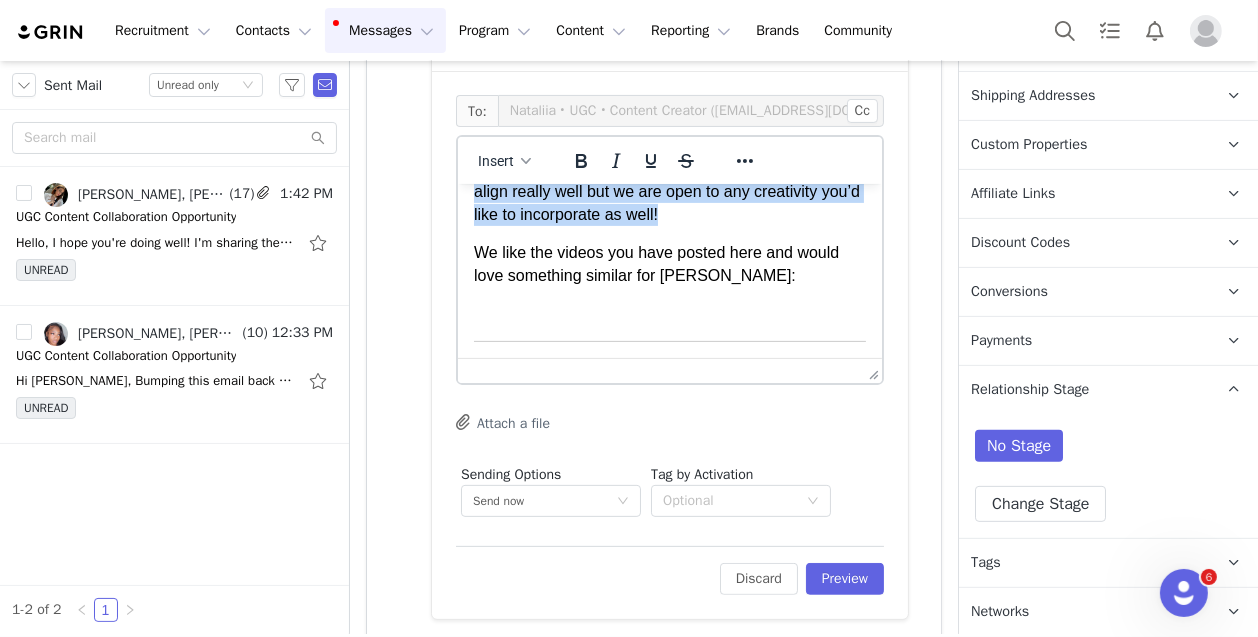 drag, startPoint x: 476, startPoint y: 207, endPoint x: 808, endPoint y: 253, distance: 335.1716 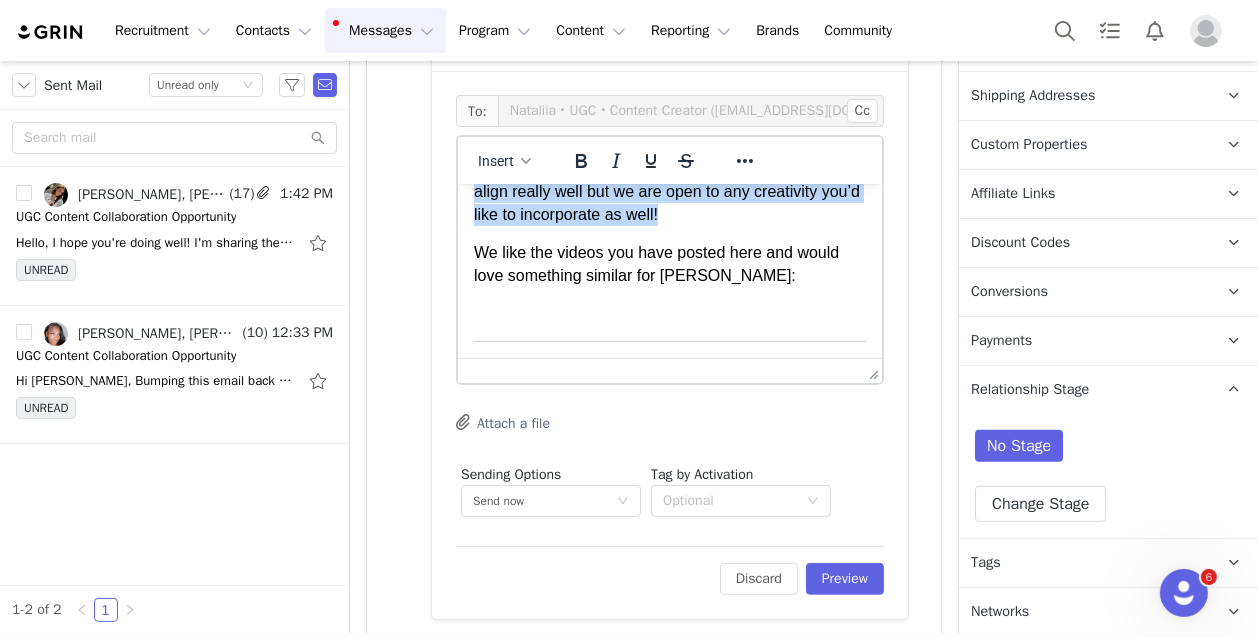 click on "Based on your content I think this video concept would align really well but we are open to any creativity you’d like to incorporate as well!" at bounding box center [669, 191] 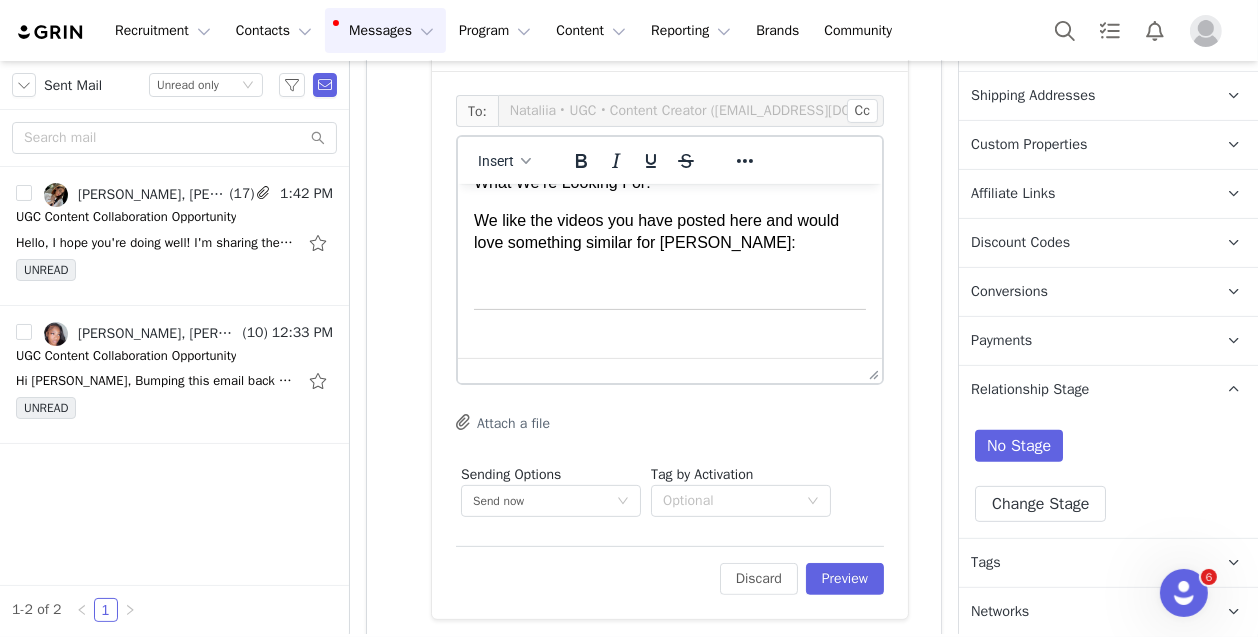 scroll, scrollTop: 412, scrollLeft: 0, axis: vertical 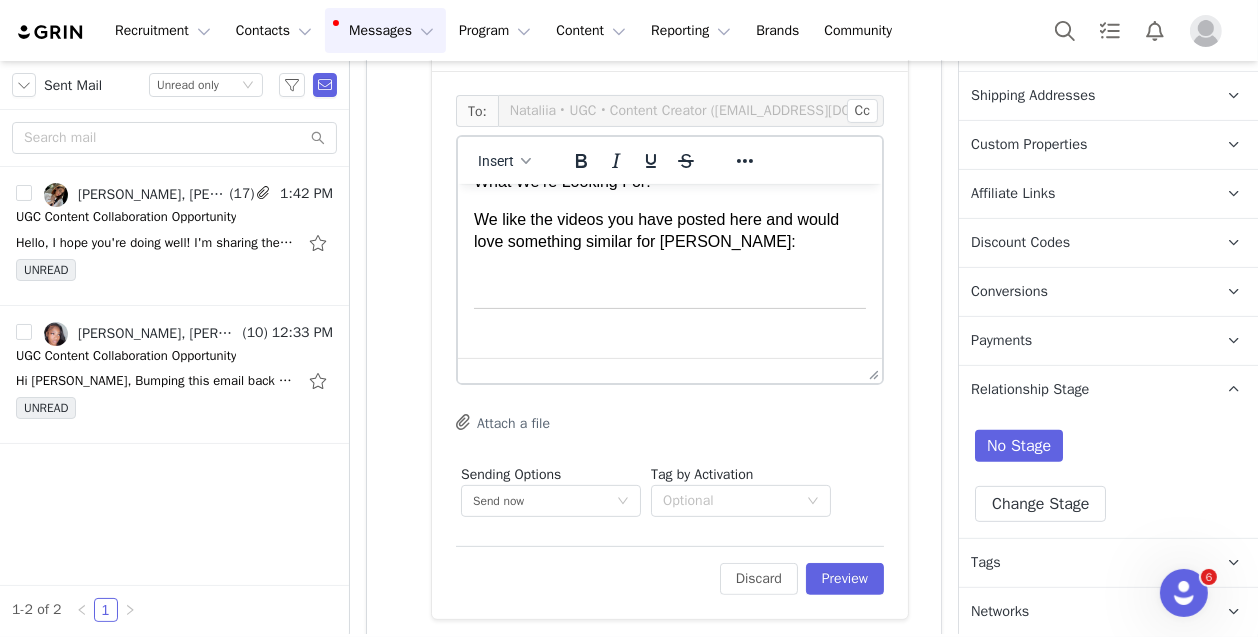click at bounding box center (669, 280) 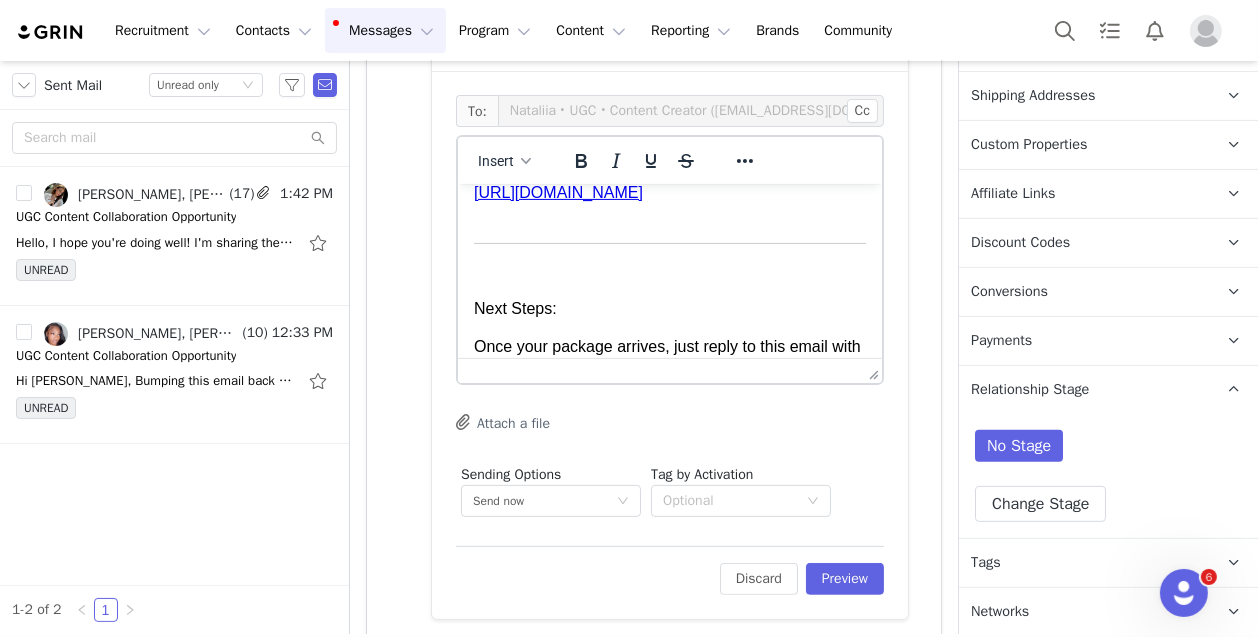scroll, scrollTop: 501, scrollLeft: 0, axis: vertical 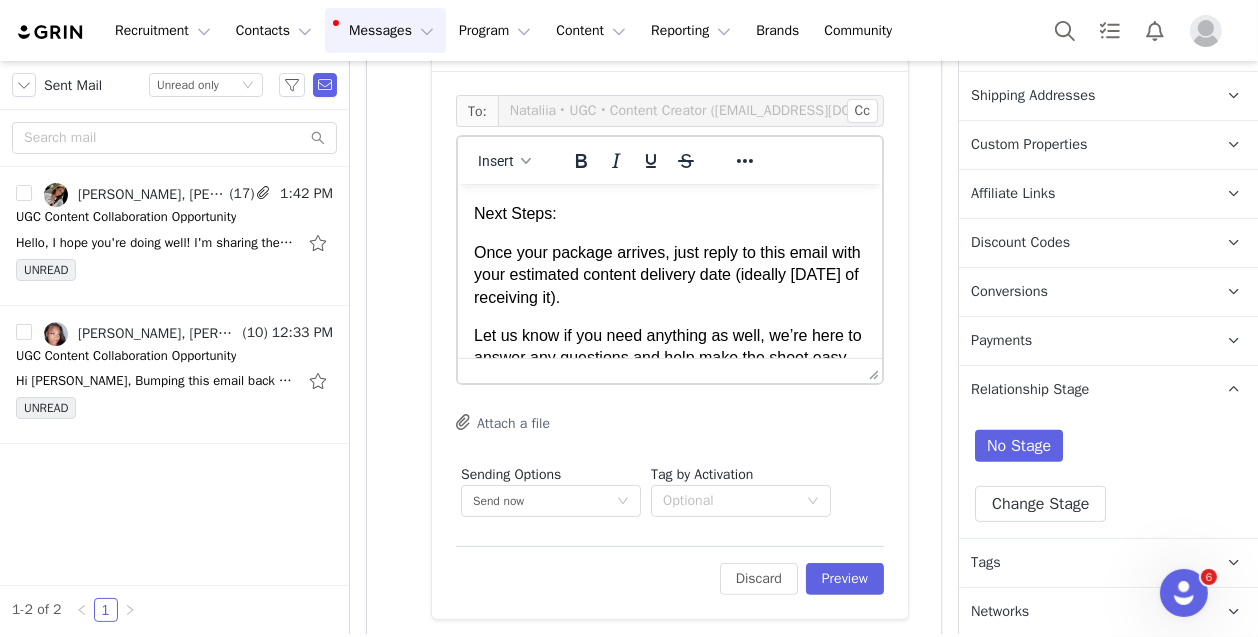 click at bounding box center [669, 175] 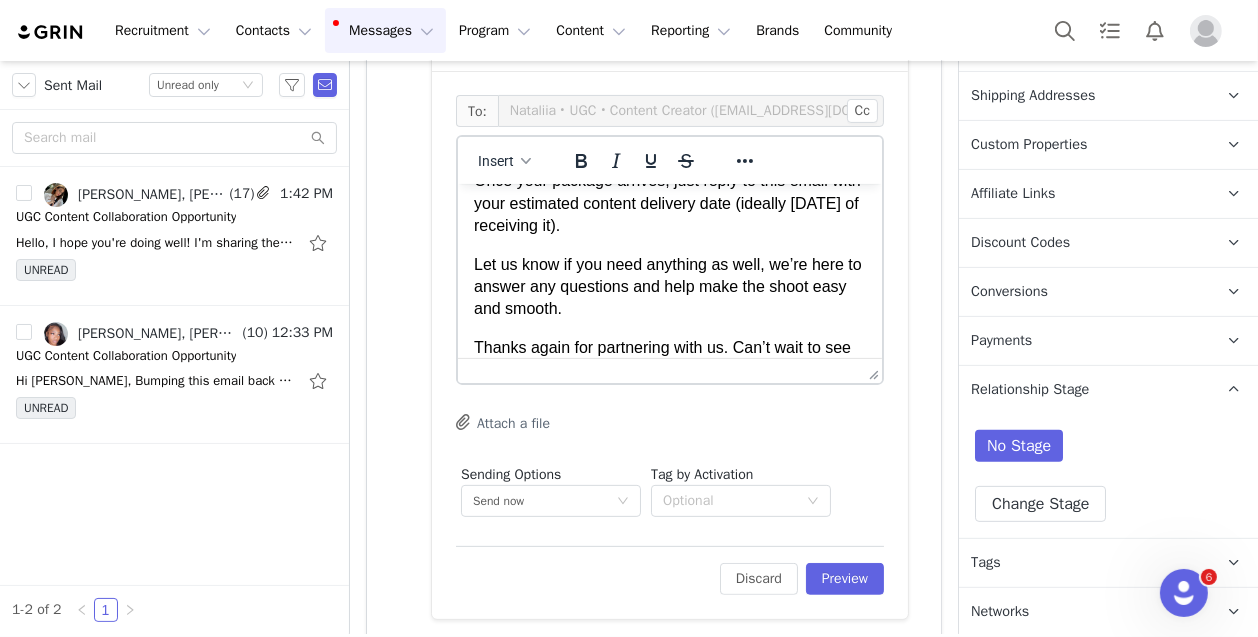 scroll, scrollTop: 780, scrollLeft: 0, axis: vertical 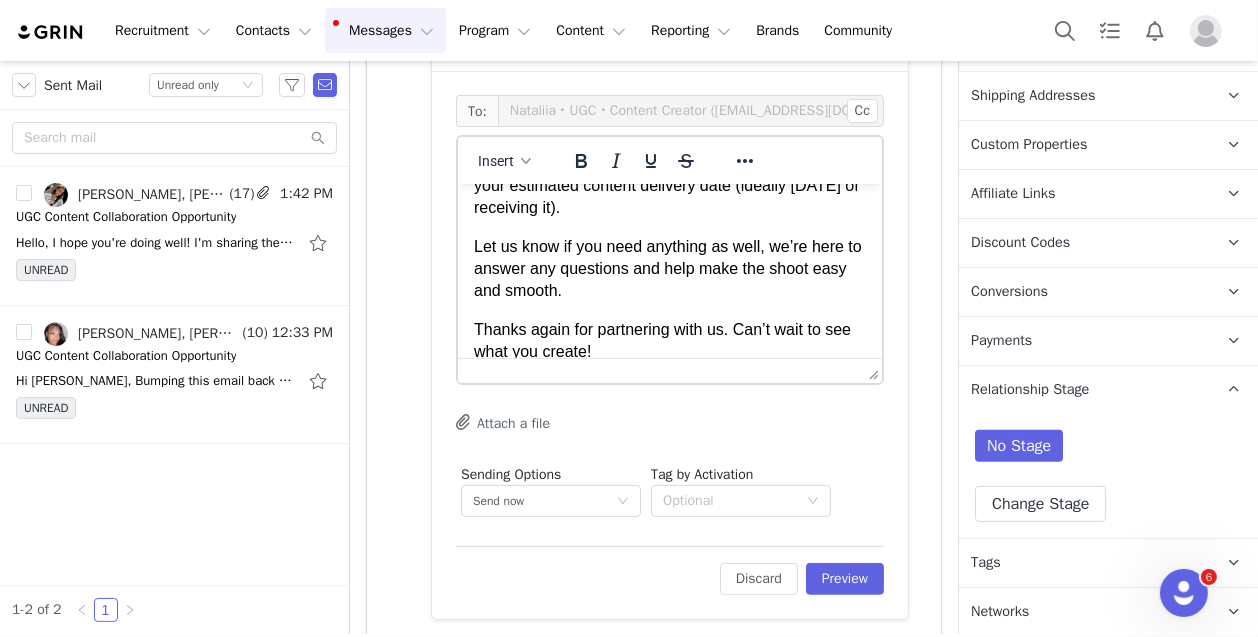 drag, startPoint x: 664, startPoint y: 231, endPoint x: 558, endPoint y: 231, distance: 106 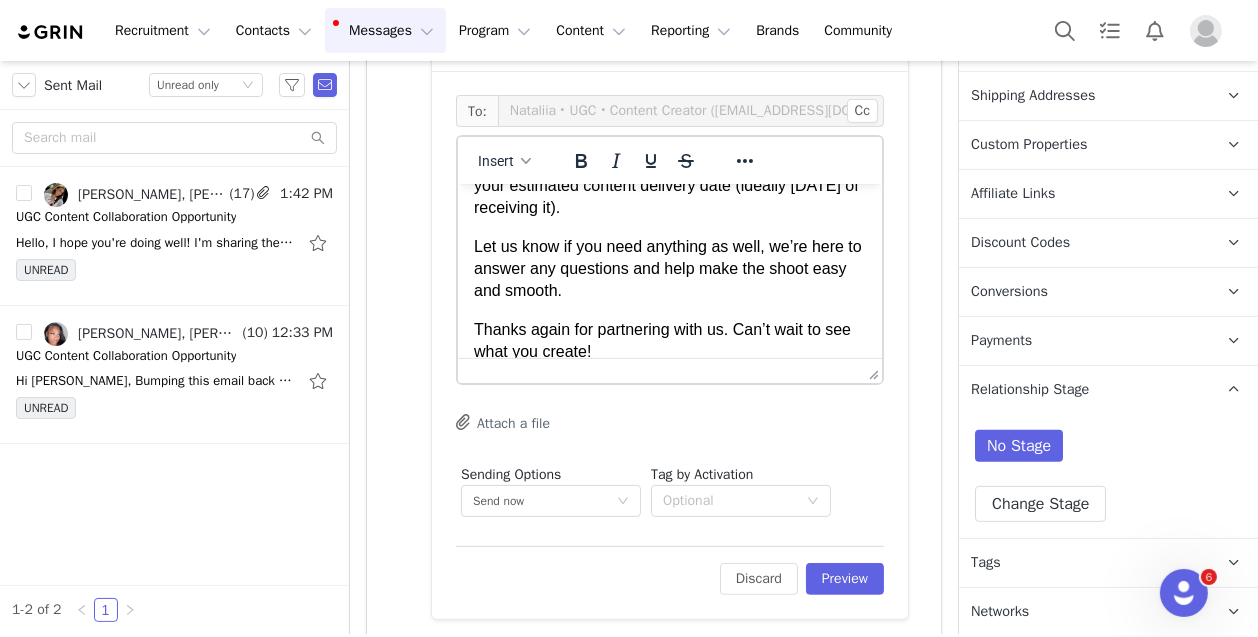 click on "Once your package arrives, just reply to this email with your estimated content delivery date (ideally [DATE] of receiving it)." at bounding box center [669, 184] 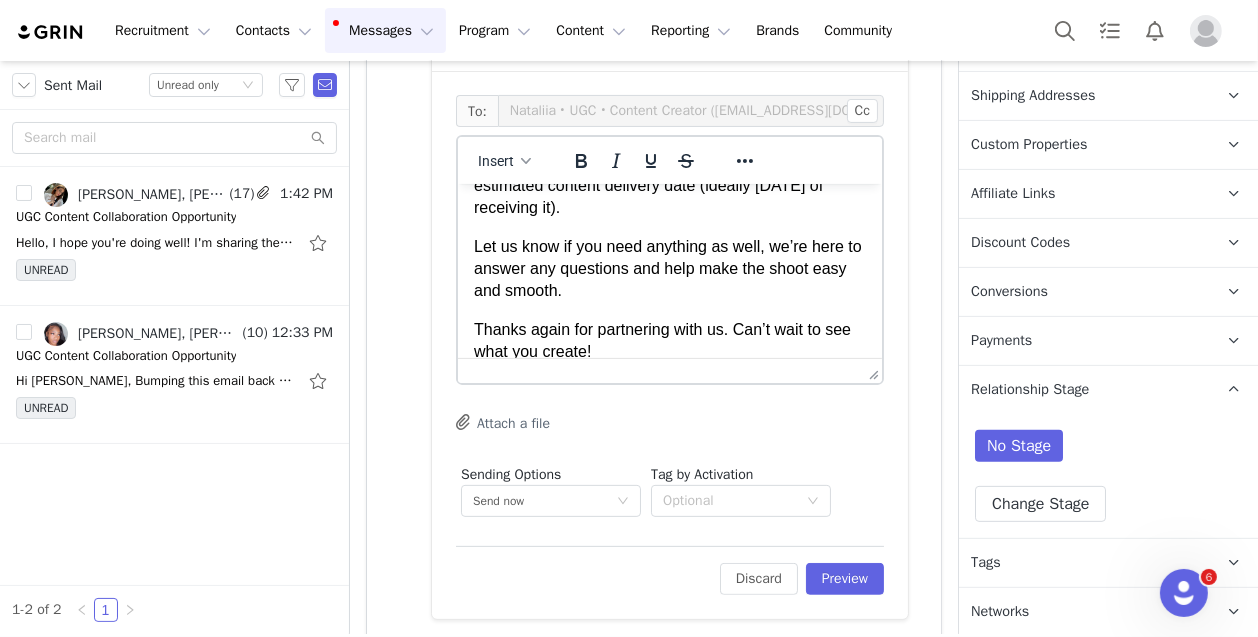 drag, startPoint x: 747, startPoint y: 252, endPoint x: 671, endPoint y: 275, distance: 79.40403 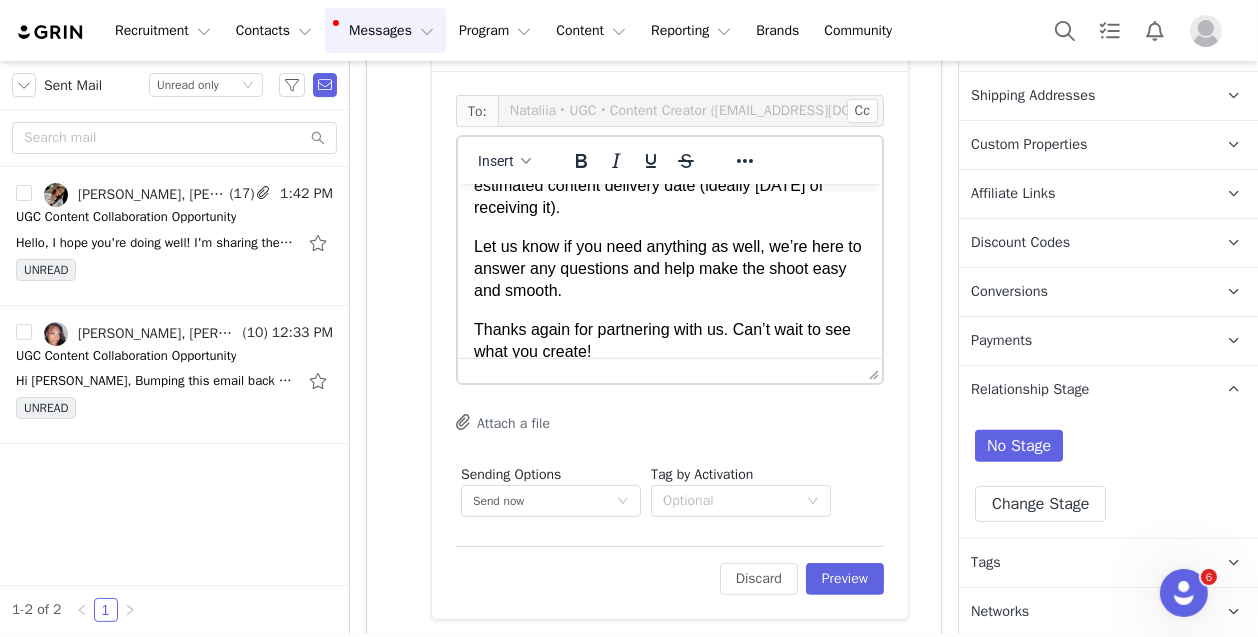 click on "Once you are back, just reply to this email with your estimated content delivery date (ideally [DATE] of receiving it)." at bounding box center [669, 184] 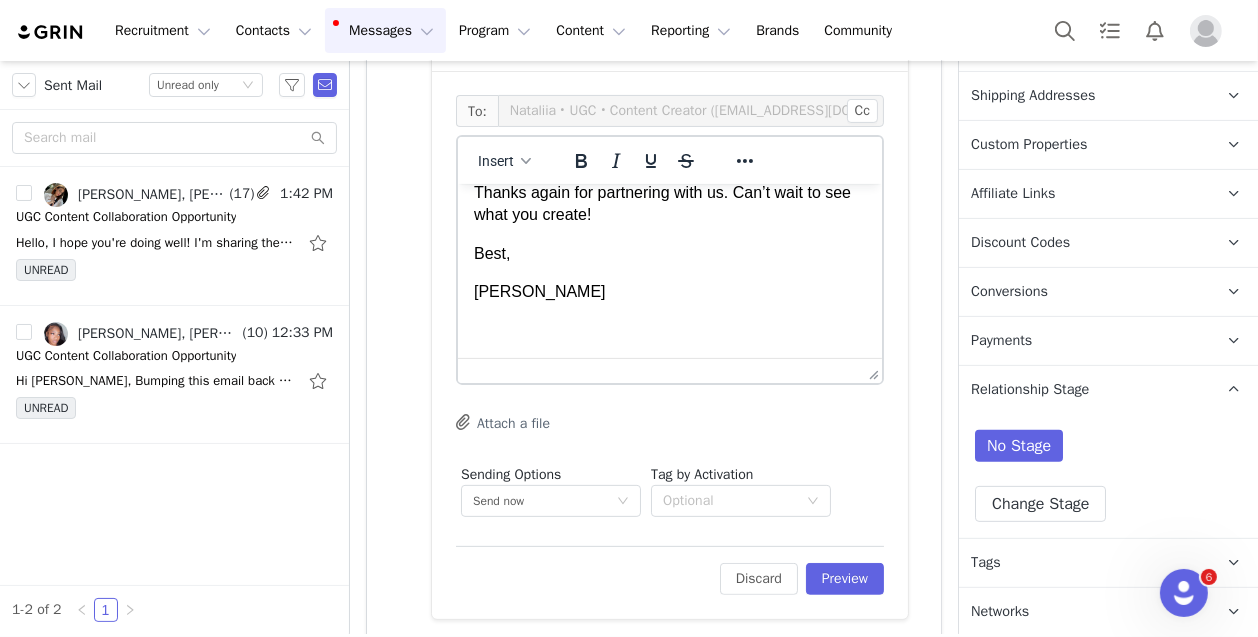scroll, scrollTop: 1005, scrollLeft: 0, axis: vertical 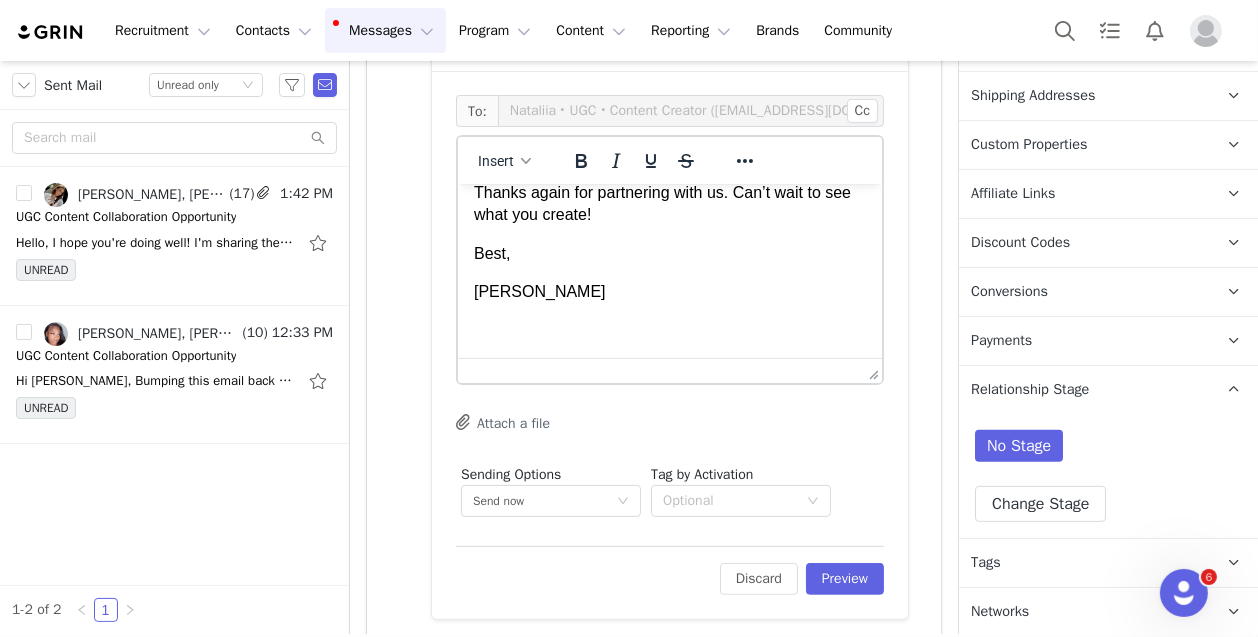 click on "Hey [PERSON_NAME], Hope you are having a great time off! Based on our internal information, your package has been delivered this week, so here is more information about the campaign for when you are back. Content Breakdown: 1x Edited UGC Video (vertical 9:16) All Raw Video Clips (unedited) Full brief with details, tips, and inspo here:  [URL][DOMAIN_NAME]   What We’re Looking For: We like the videos you have posted here and would love something similar for [PERSON_NAME]: [URL][DOMAIN_NAME] [URL][DOMAIN_NAME] So a silent application video including detailed shots of the package, clusters, tweezers and up close application of the product with before and afters. Next Steps: Once you are back, just reply to this email with your estimated content delivery date (we aim to receive your content before the end of the month). Thanks again for partnering with us. Can’t wait to see what you create!" at bounding box center [669, -189] 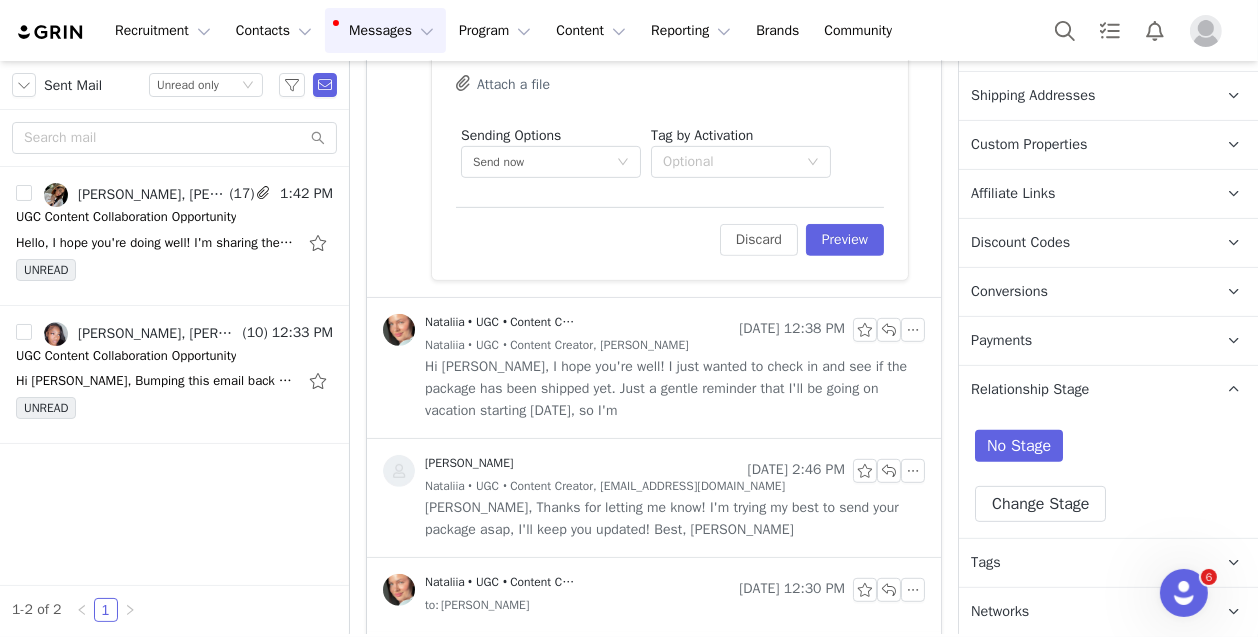 scroll, scrollTop: 883, scrollLeft: 0, axis: vertical 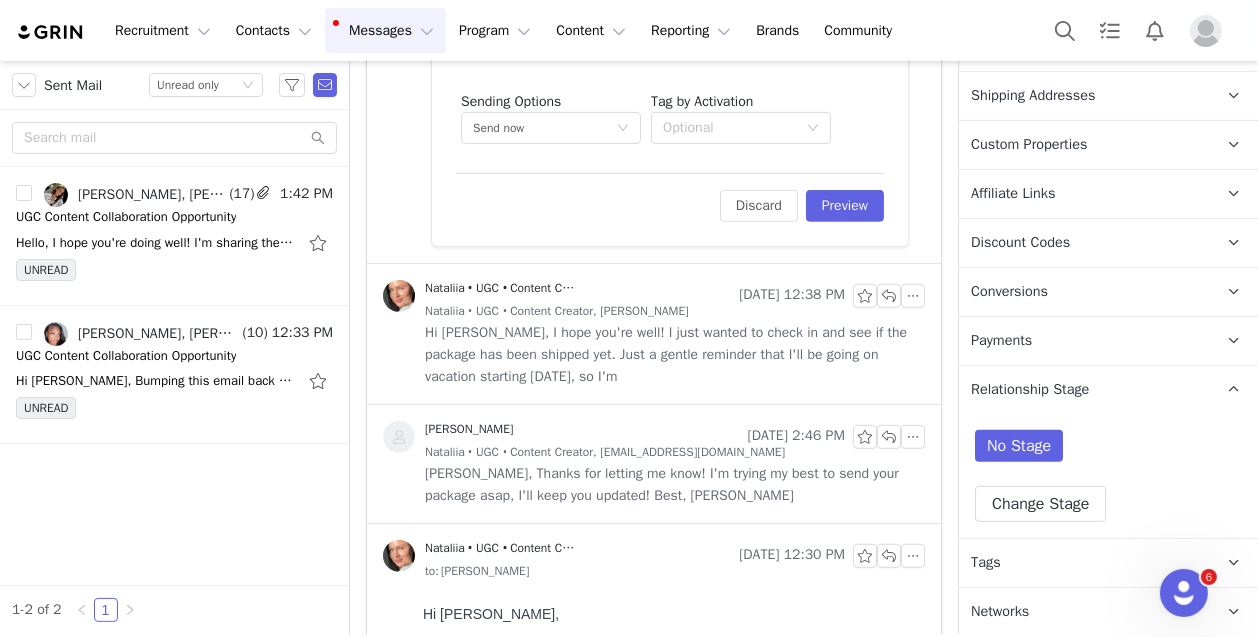 click on "[PERSON_NAME], Thanks for letting me know! I'm trying my best to send your package asap, I'll keep you updated! Best, [PERSON_NAME]" at bounding box center (675, 485) 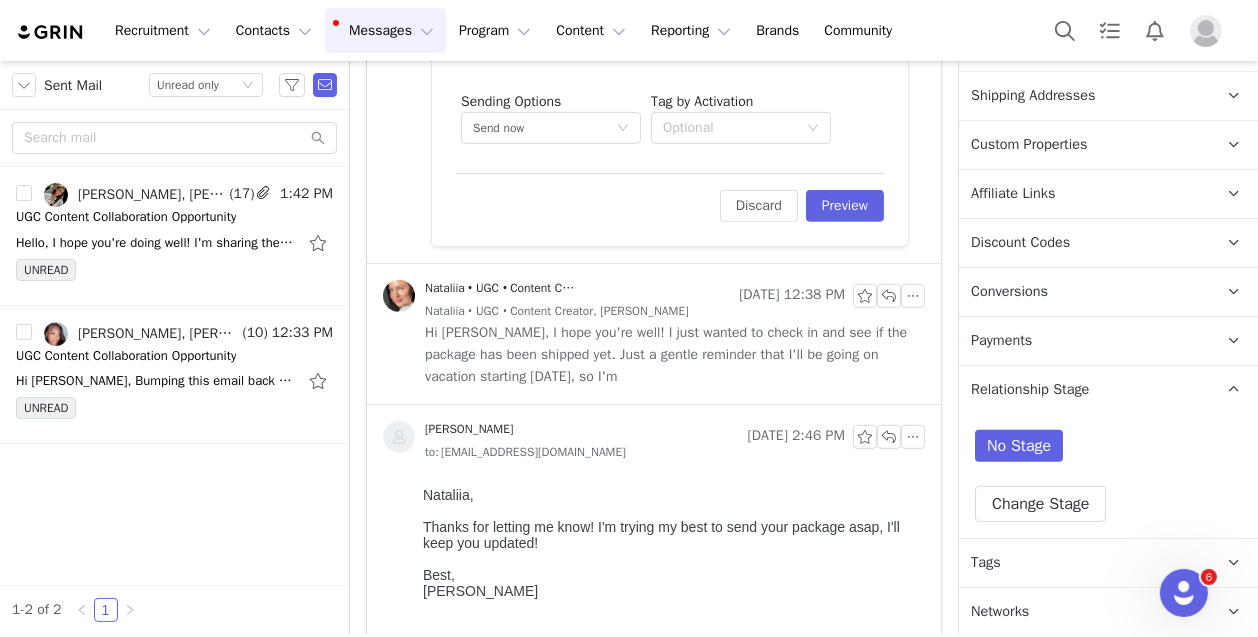 scroll, scrollTop: 0, scrollLeft: 0, axis: both 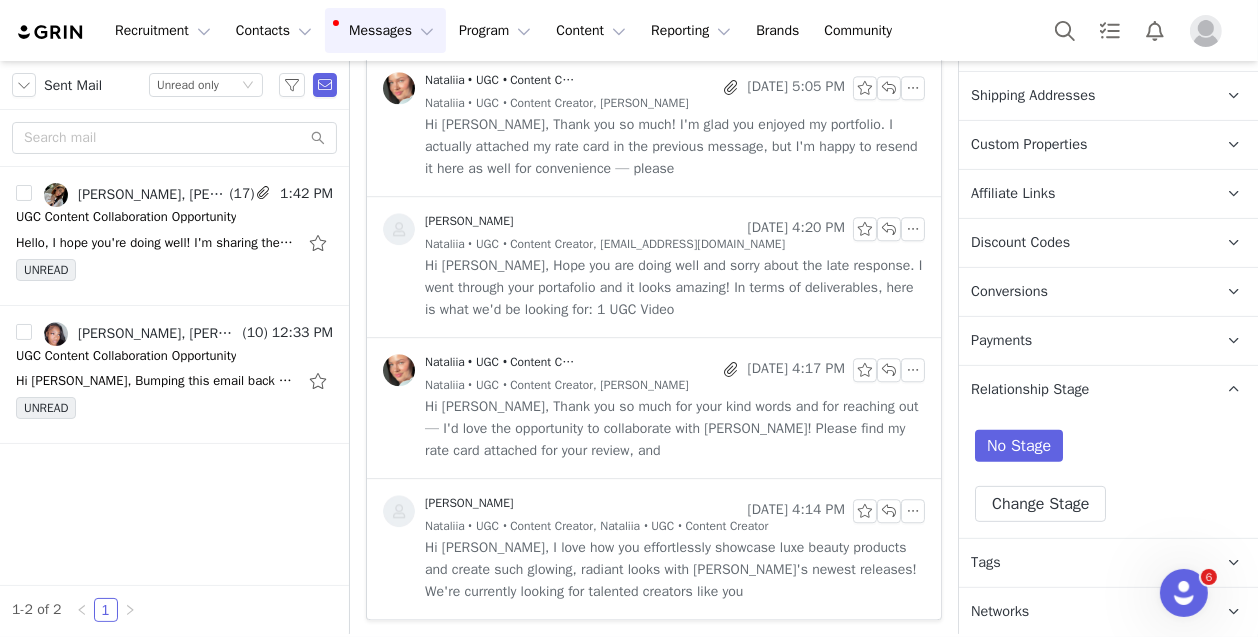 click on "Nataliia • UGC • Content Creator, Nataliia • UGC • Content Creator" at bounding box center [596, 526] 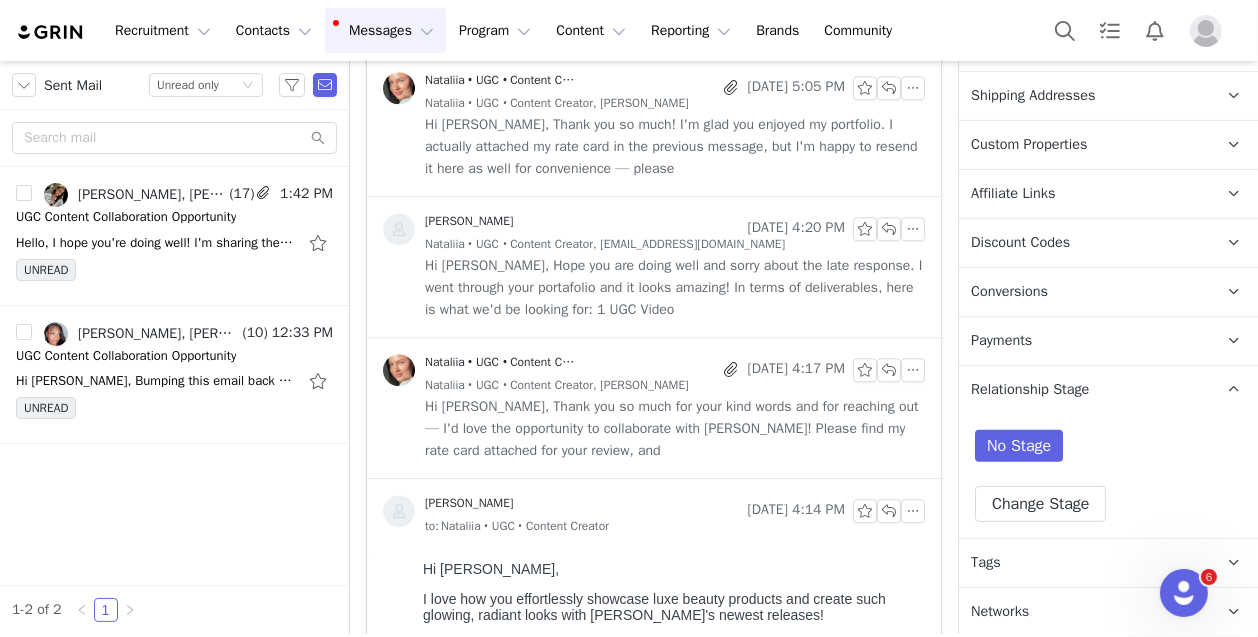 scroll, scrollTop: 0, scrollLeft: 0, axis: both 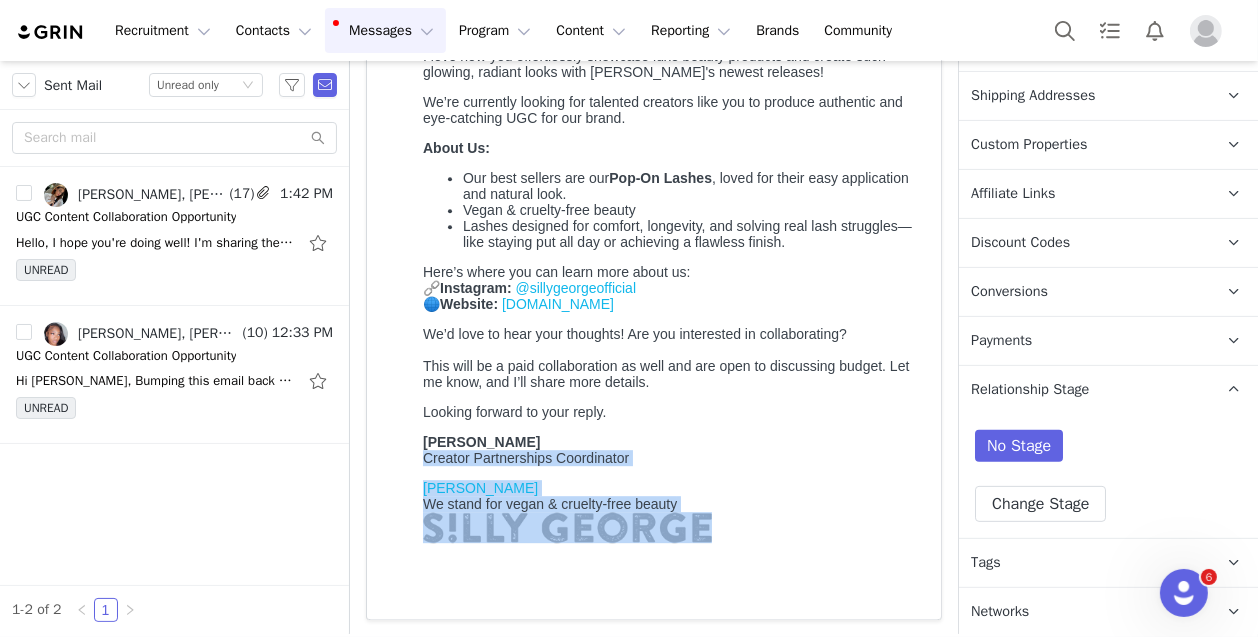 drag, startPoint x: 422, startPoint y: 504, endPoint x: 741, endPoint y: 572, distance: 326.16714 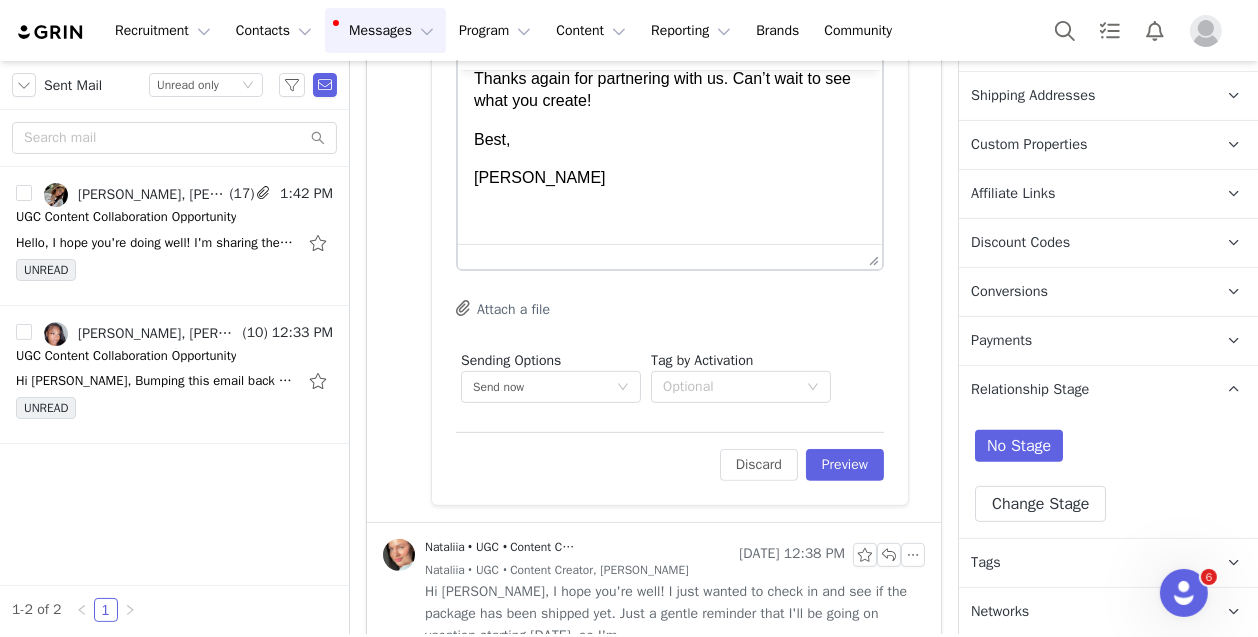 scroll, scrollTop: 623, scrollLeft: 0, axis: vertical 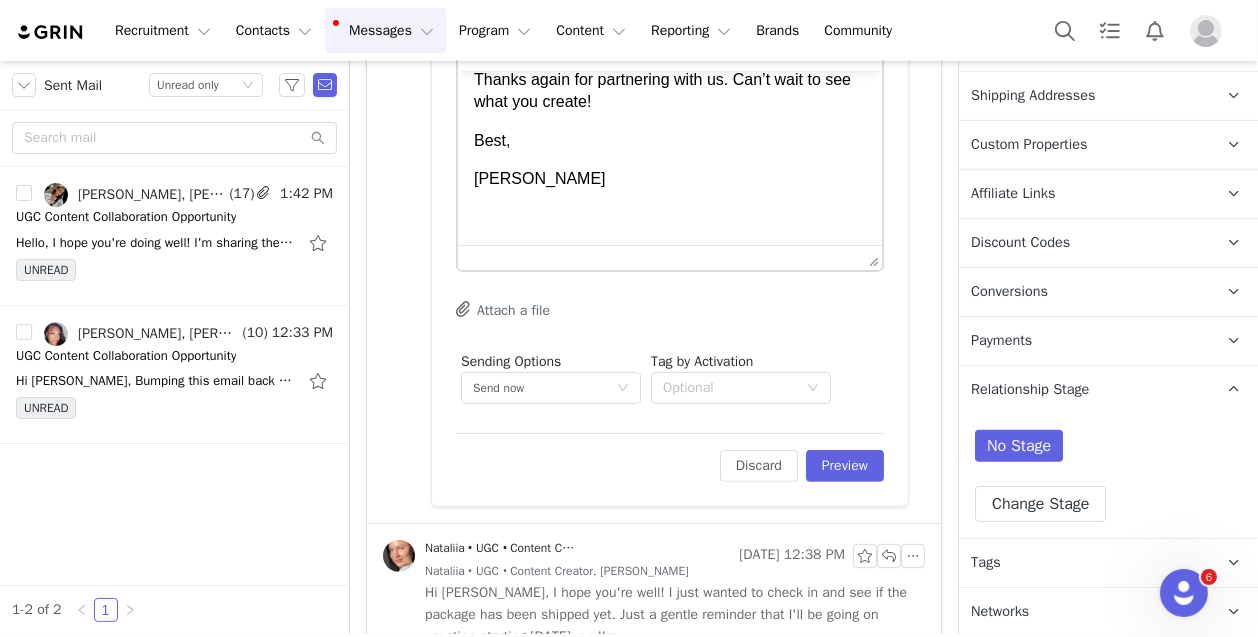 click at bounding box center [669, 216] 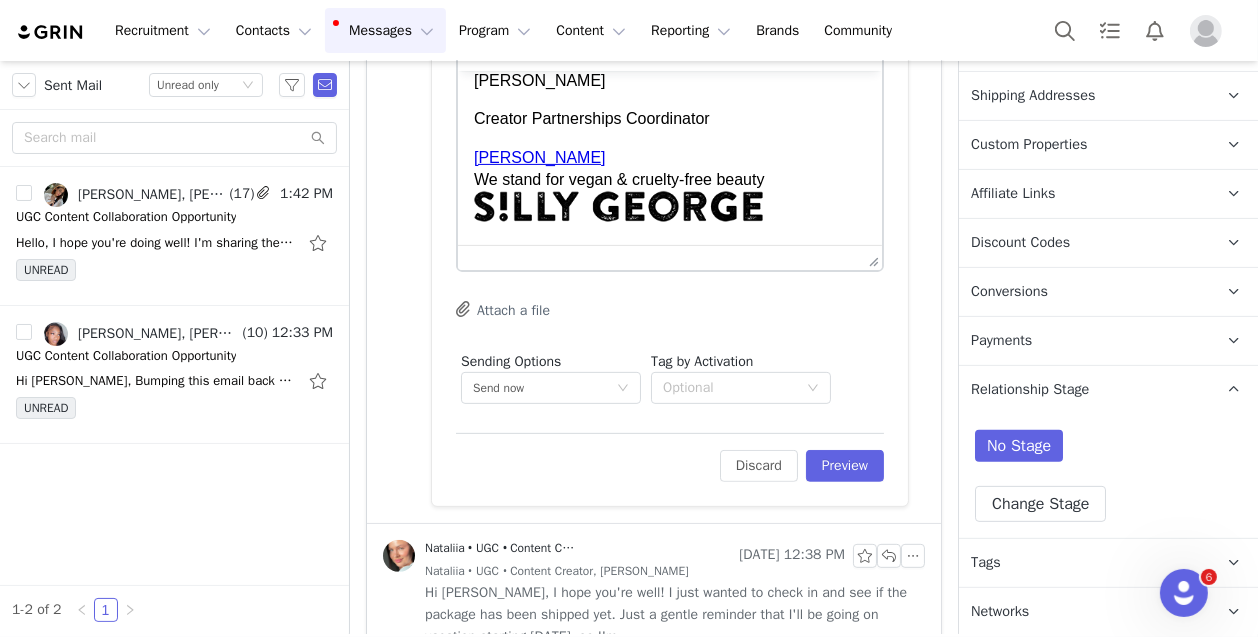 scroll, scrollTop: 940, scrollLeft: 0, axis: vertical 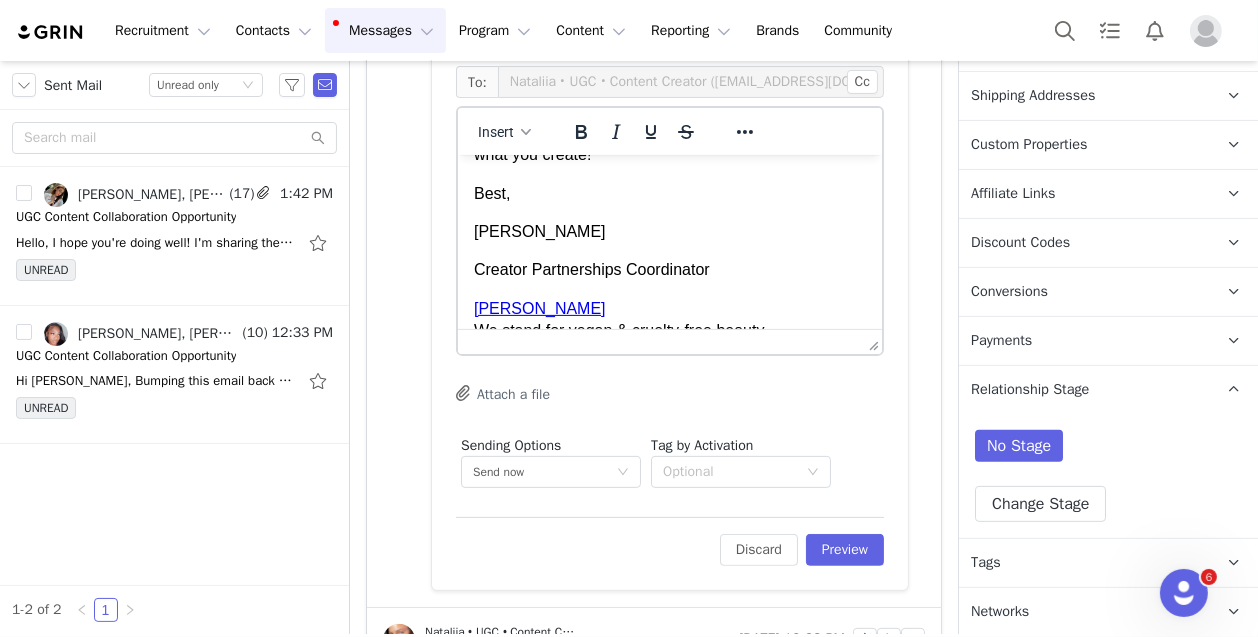 click on "[PERSON_NAME]" at bounding box center [669, 231] 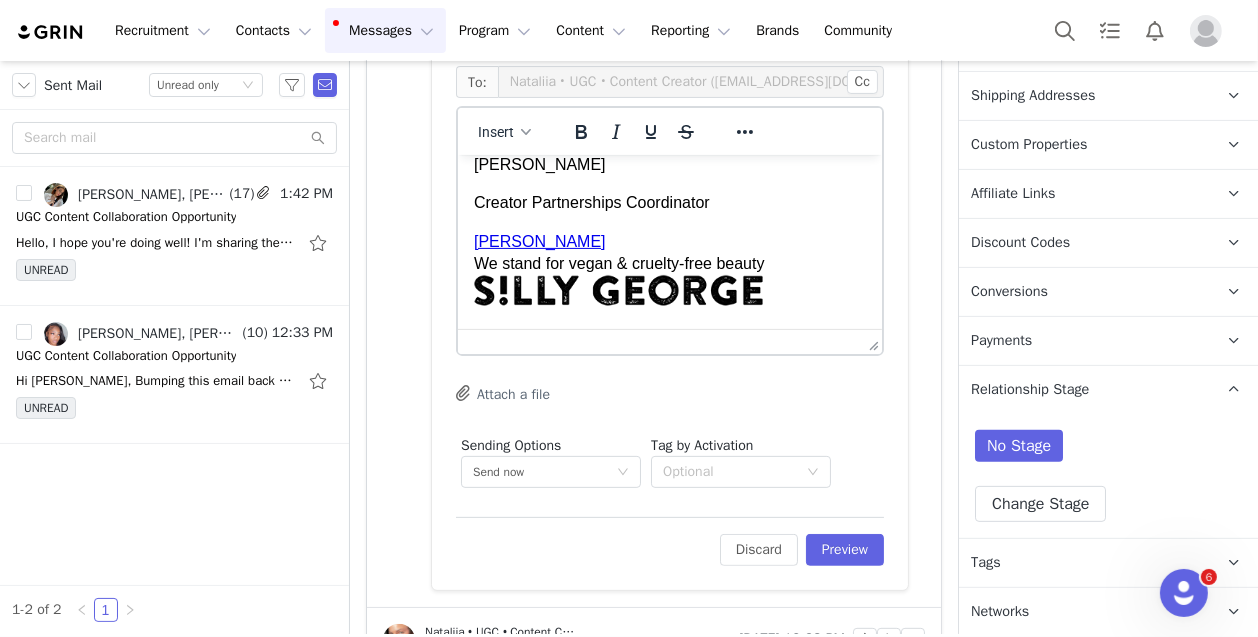 scroll, scrollTop: 1102, scrollLeft: 0, axis: vertical 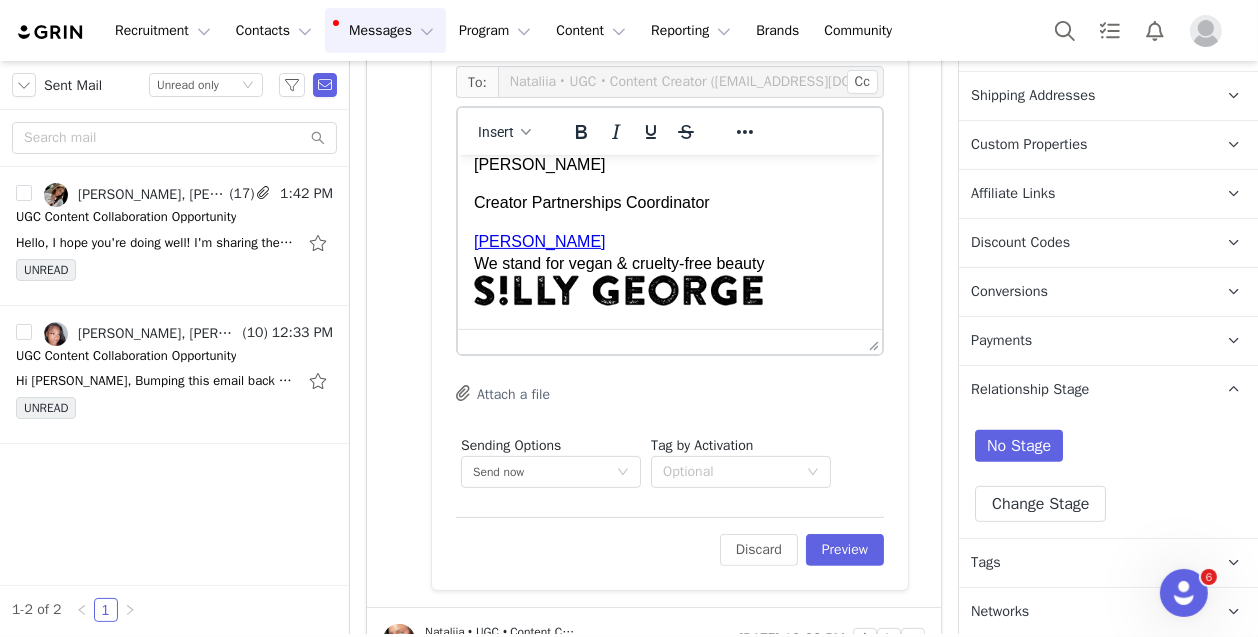 click on "Creator Partnerships Coordinator" at bounding box center [669, 202] 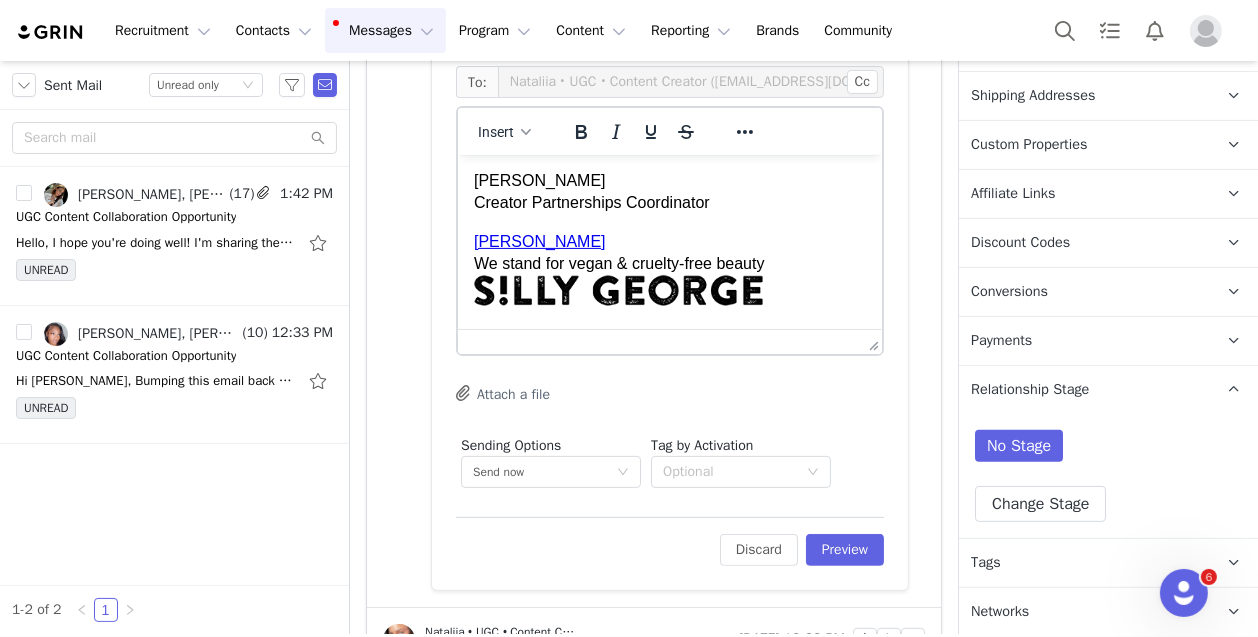 scroll, scrollTop: 1086, scrollLeft: 0, axis: vertical 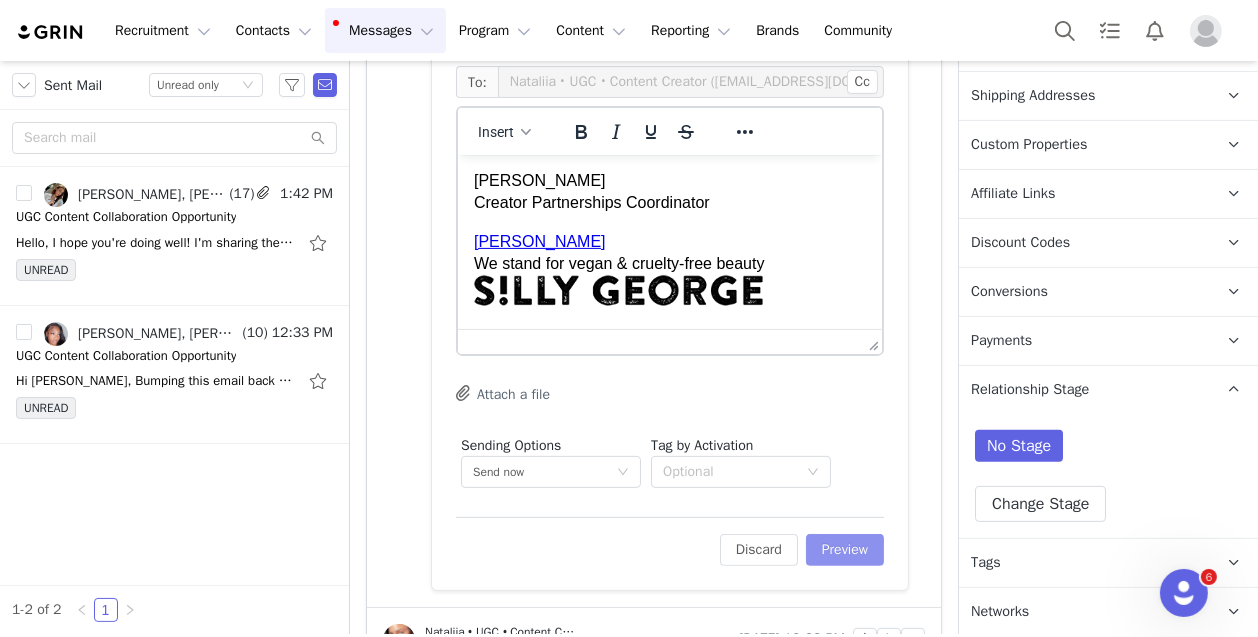 click on "Preview" at bounding box center [845, 550] 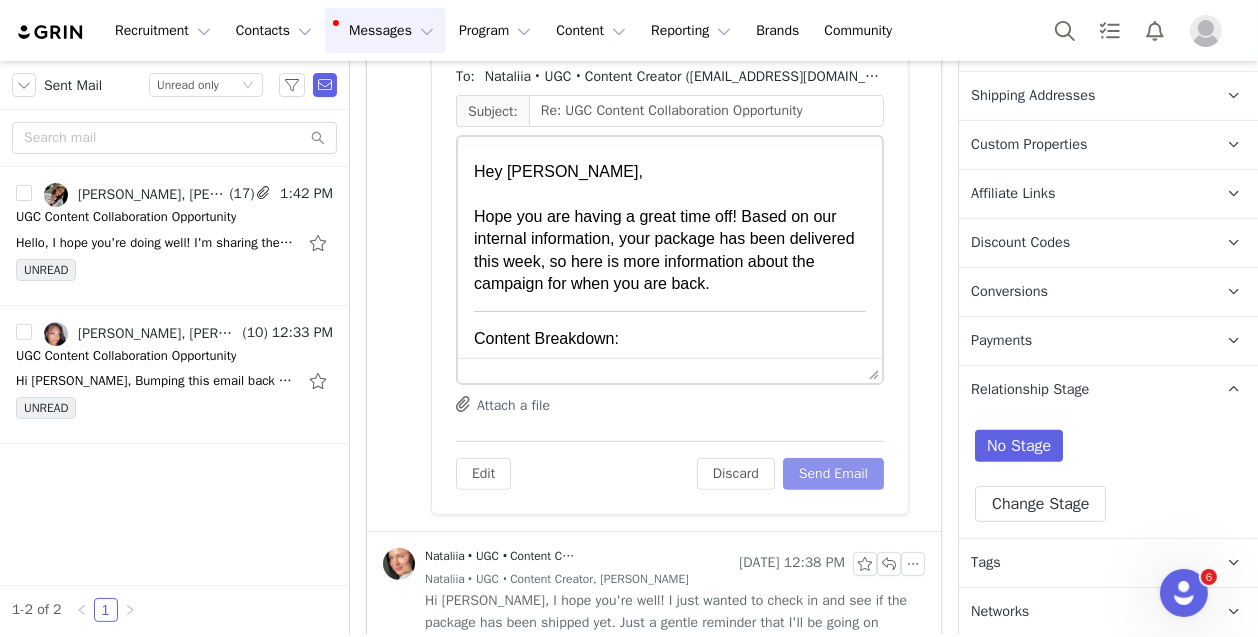 scroll, scrollTop: 0, scrollLeft: 0, axis: both 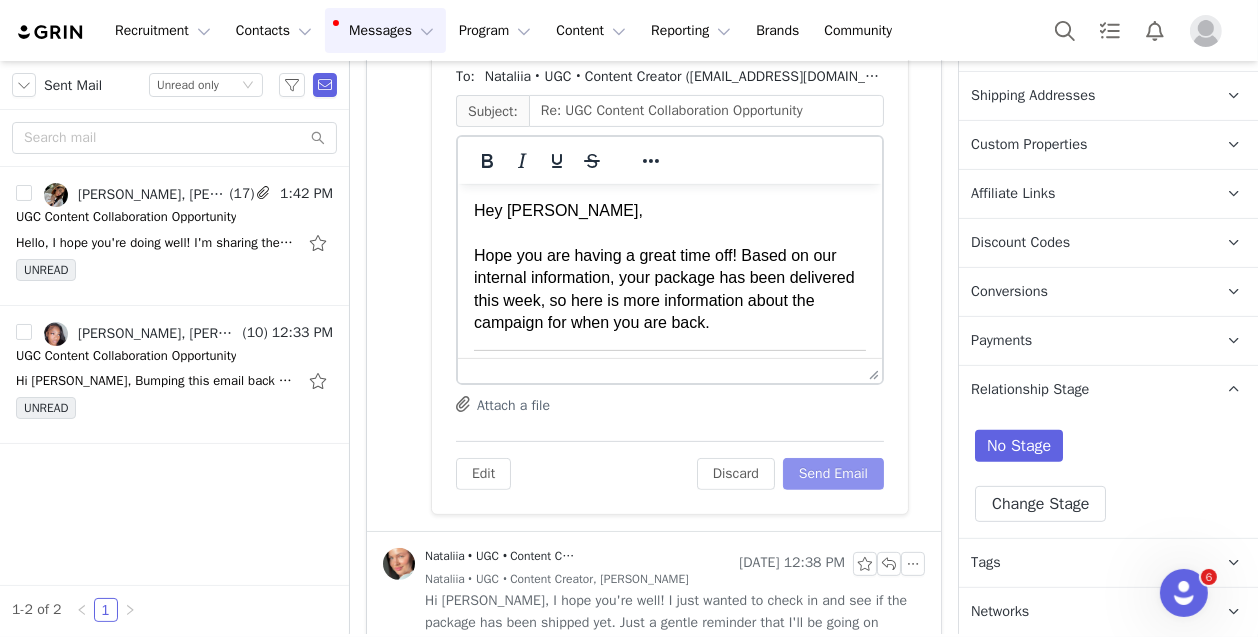 click on "Send Email" at bounding box center [833, 474] 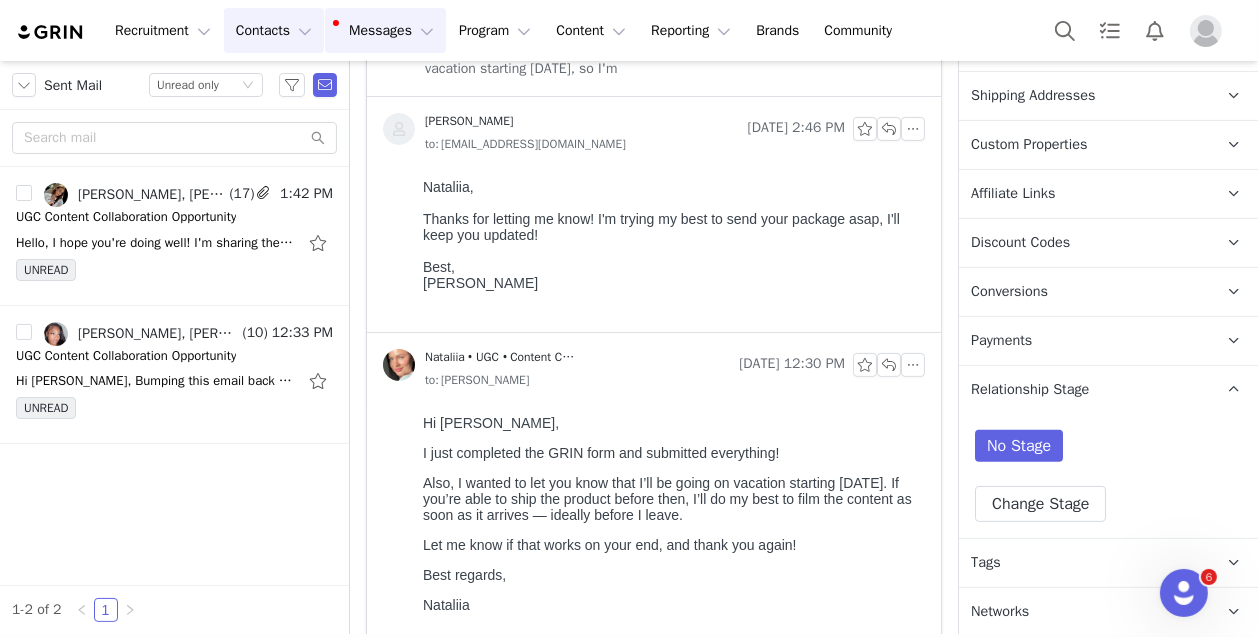 click on "Contacts Contacts" at bounding box center [274, 30] 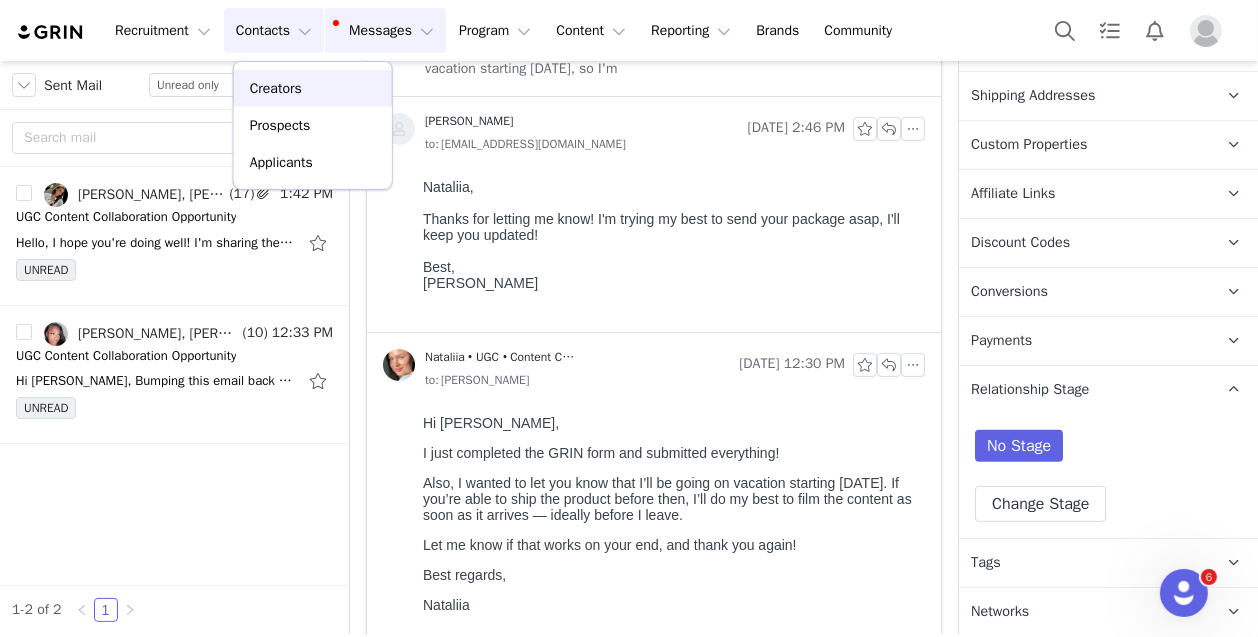 click on "Creators" at bounding box center [276, 88] 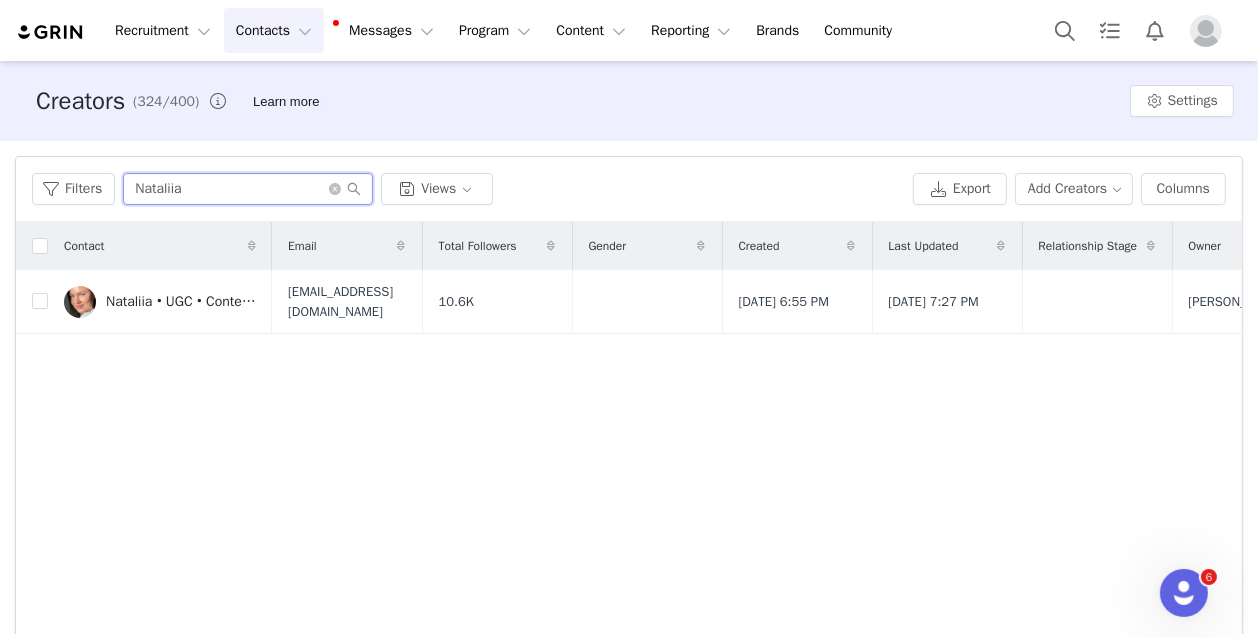 click on "Nataliia" at bounding box center [248, 189] 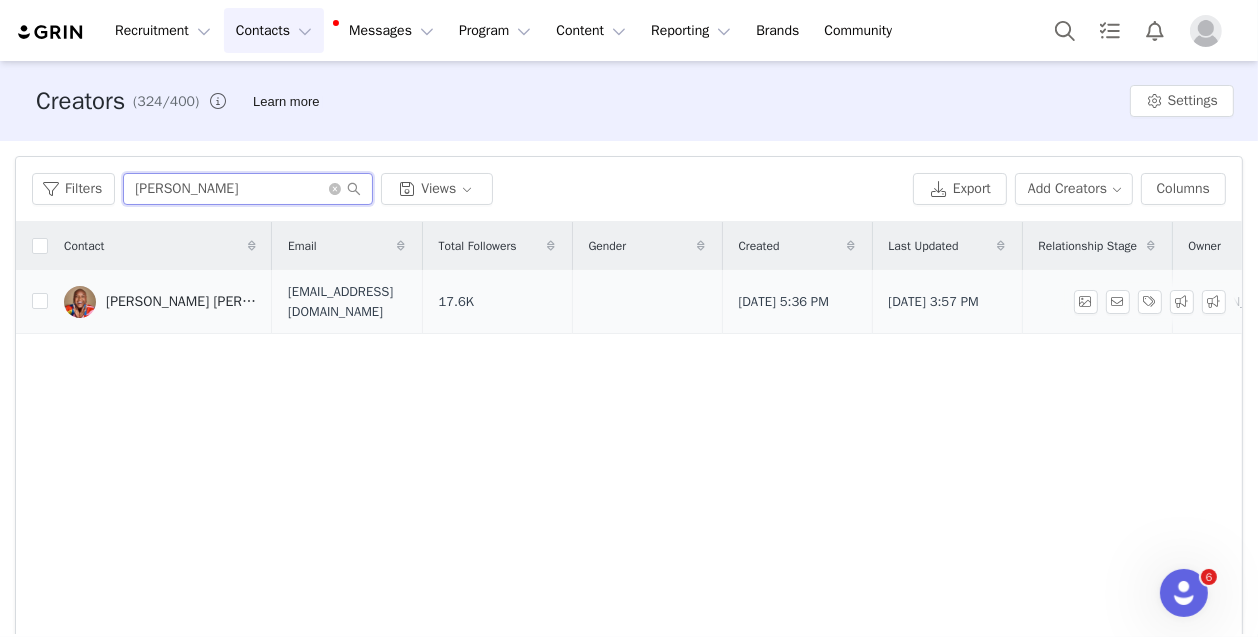type on "[PERSON_NAME]" 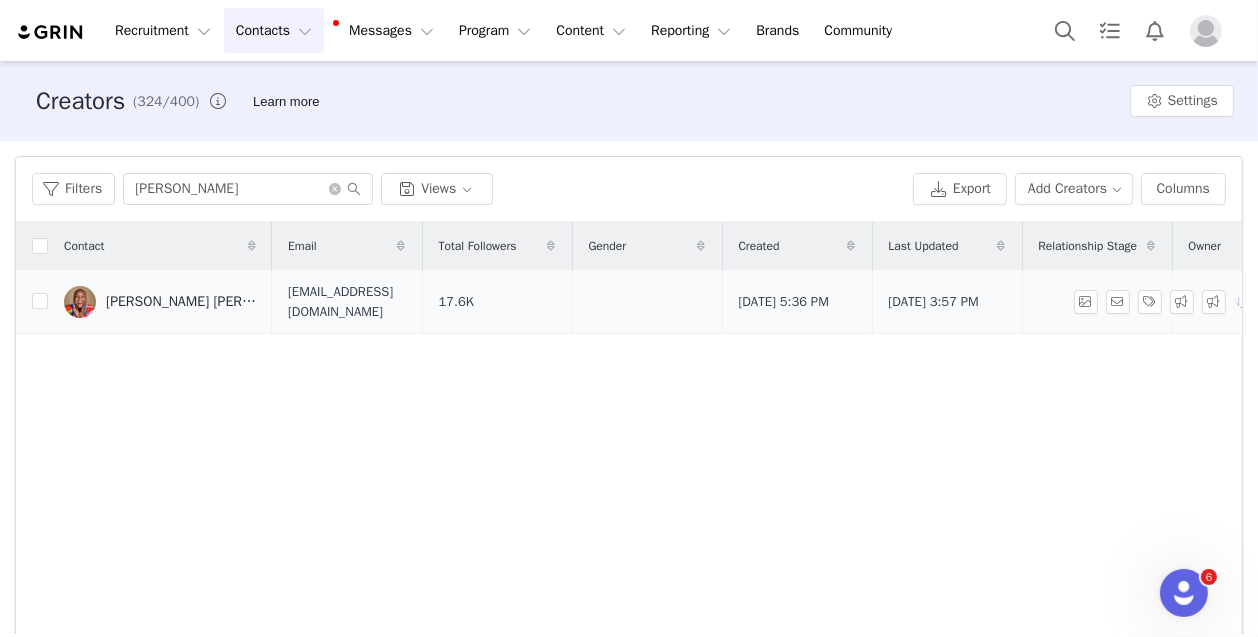 click on "[PERSON_NAME] [PERSON_NAME]" at bounding box center (160, 302) 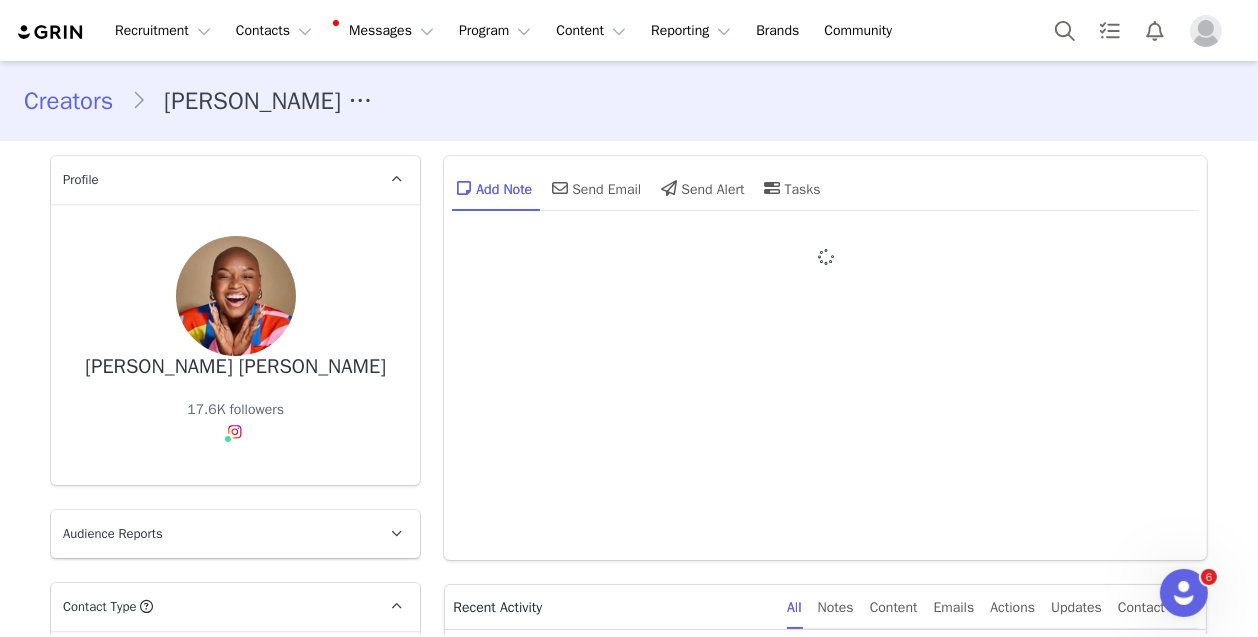 type on "+1 ([GEOGRAPHIC_DATA])" 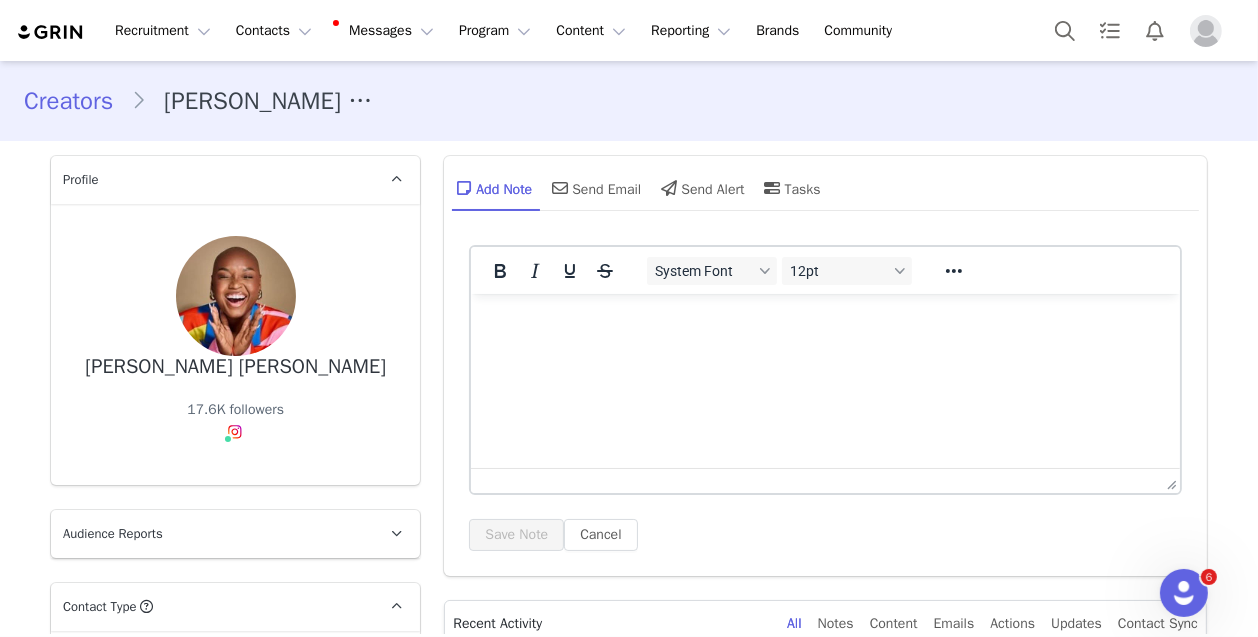 scroll, scrollTop: 0, scrollLeft: 0, axis: both 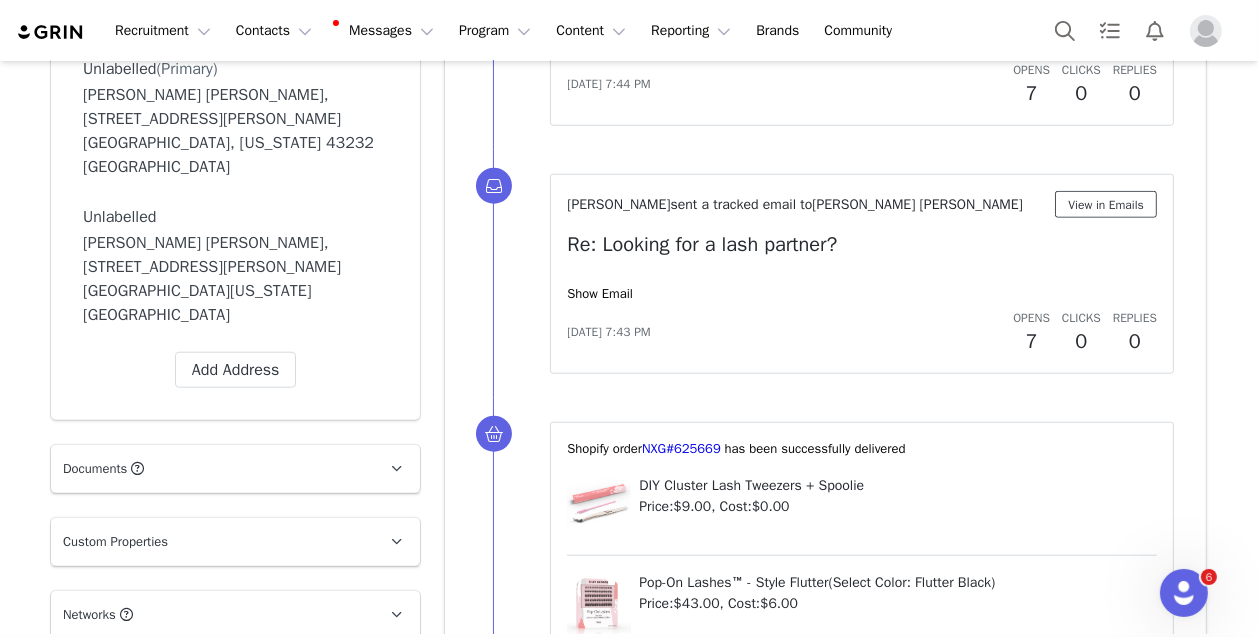 click on "View in Emails" at bounding box center (1106, 204) 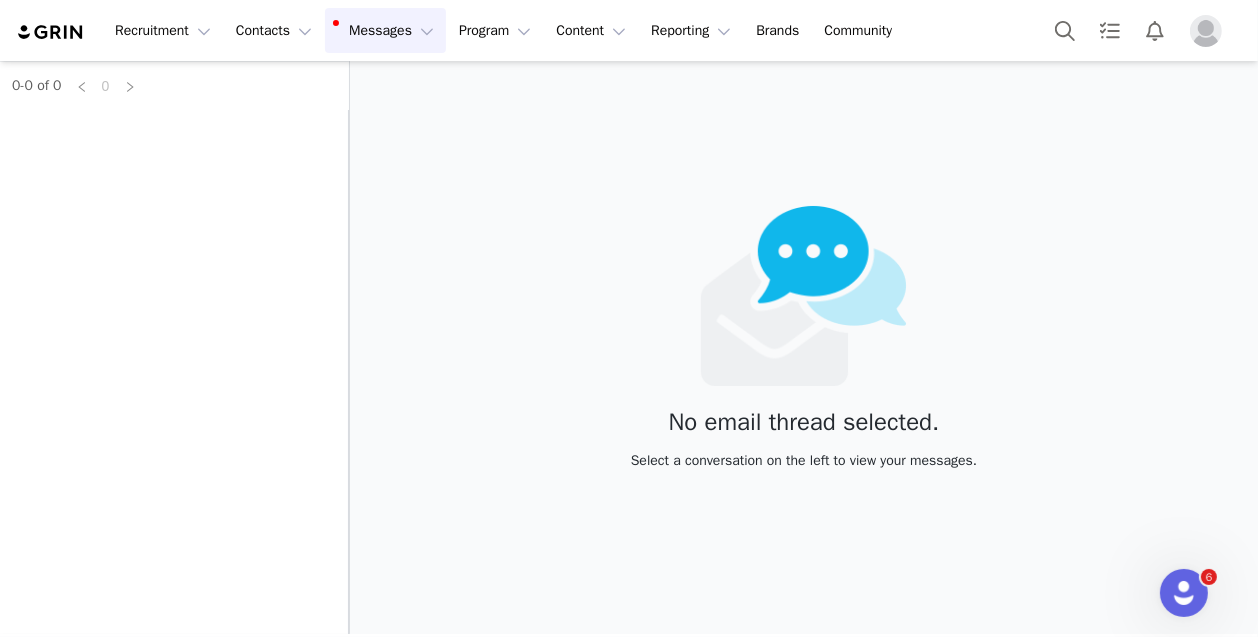 scroll, scrollTop: 0, scrollLeft: 0, axis: both 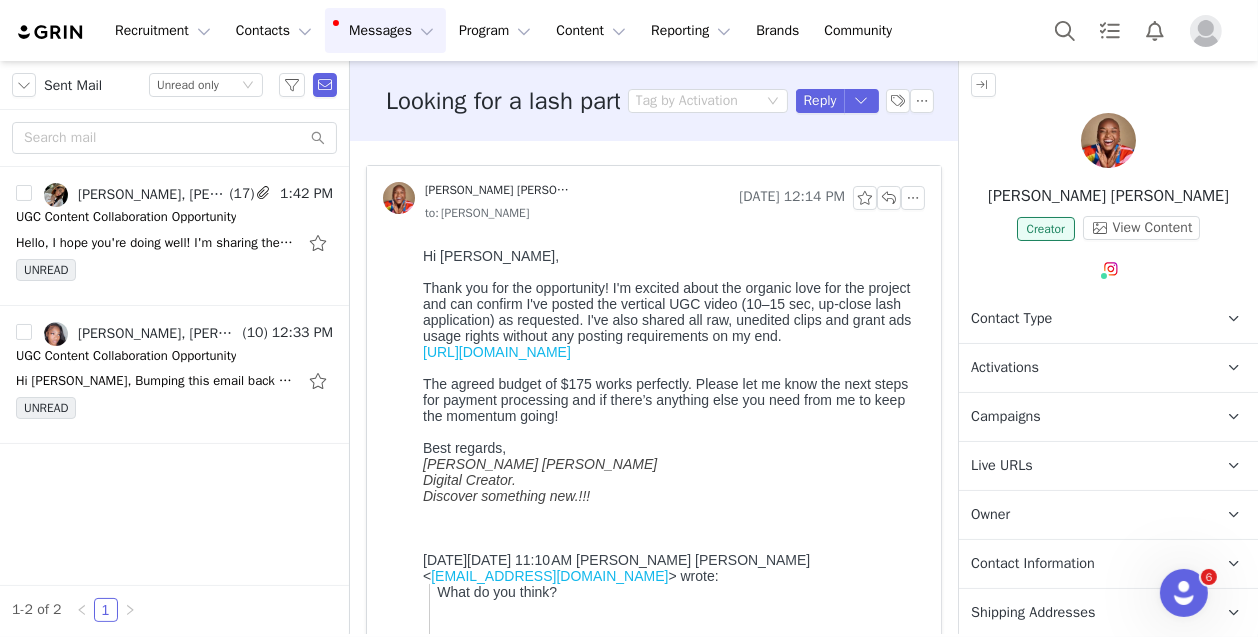 click on "Campaigns" at bounding box center [1006, 417] 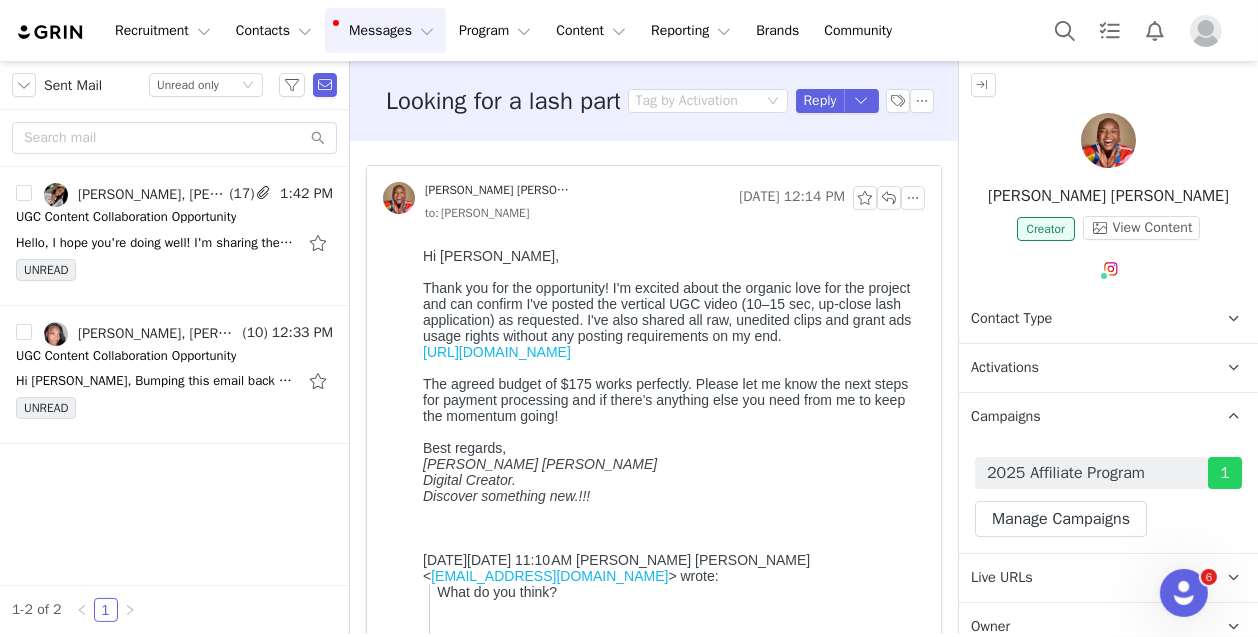 click on "Campaigns" at bounding box center [1006, 417] 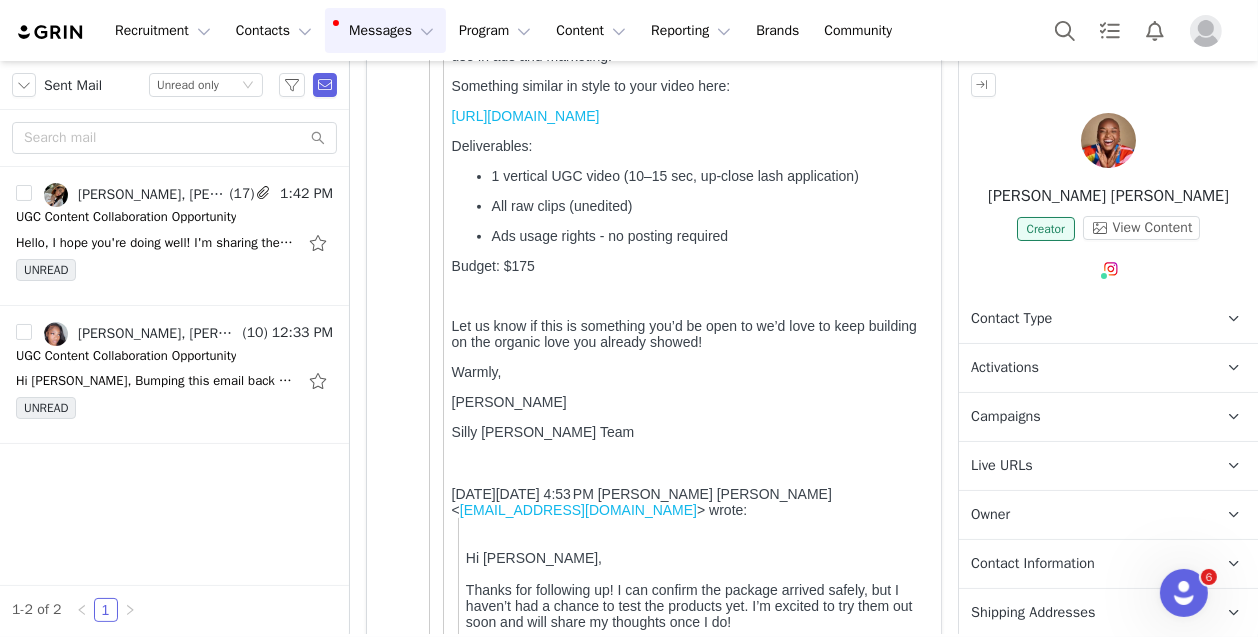 scroll, scrollTop: 0, scrollLeft: 0, axis: both 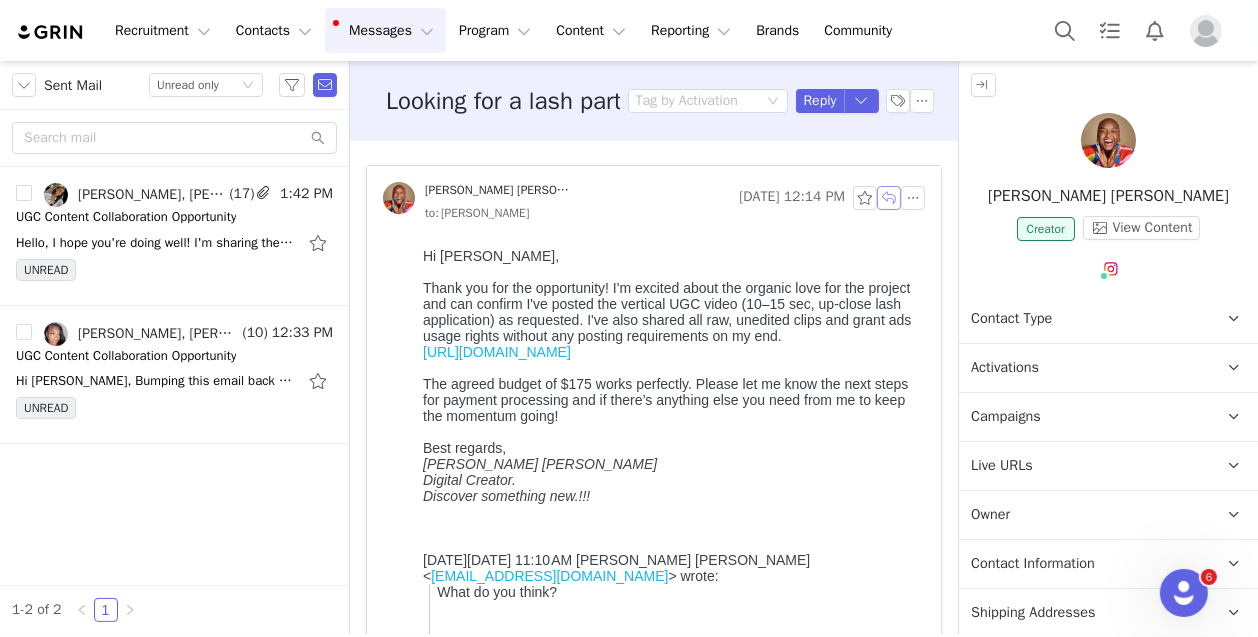 click at bounding box center [889, 198] 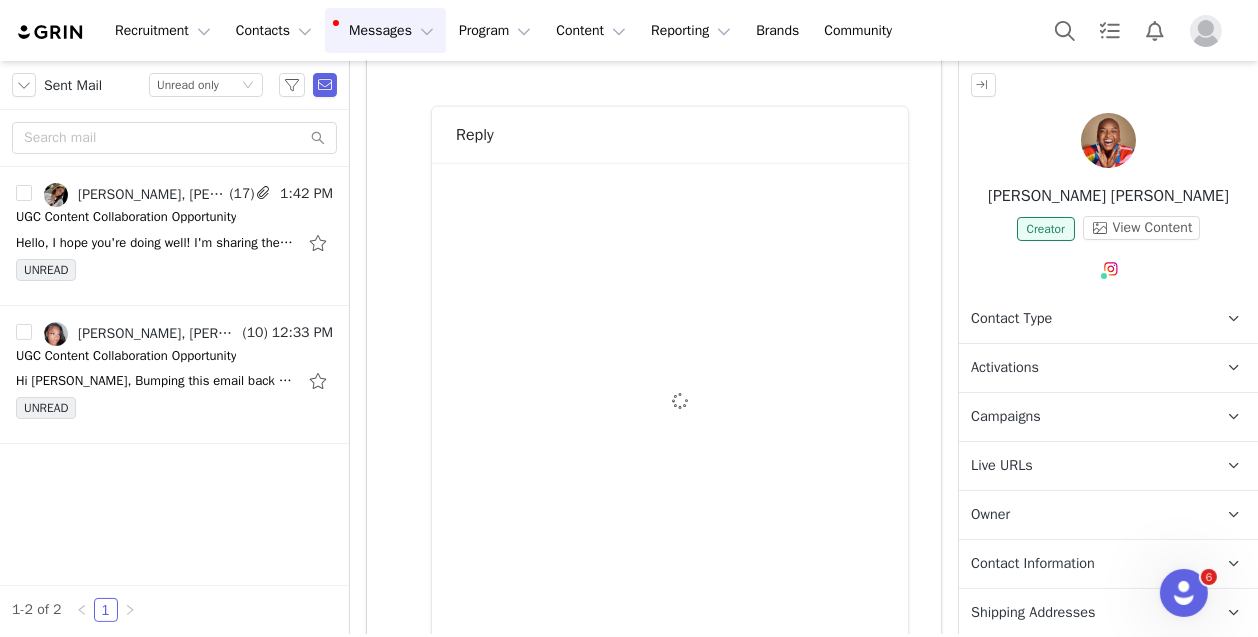 scroll, scrollTop: 2265, scrollLeft: 0, axis: vertical 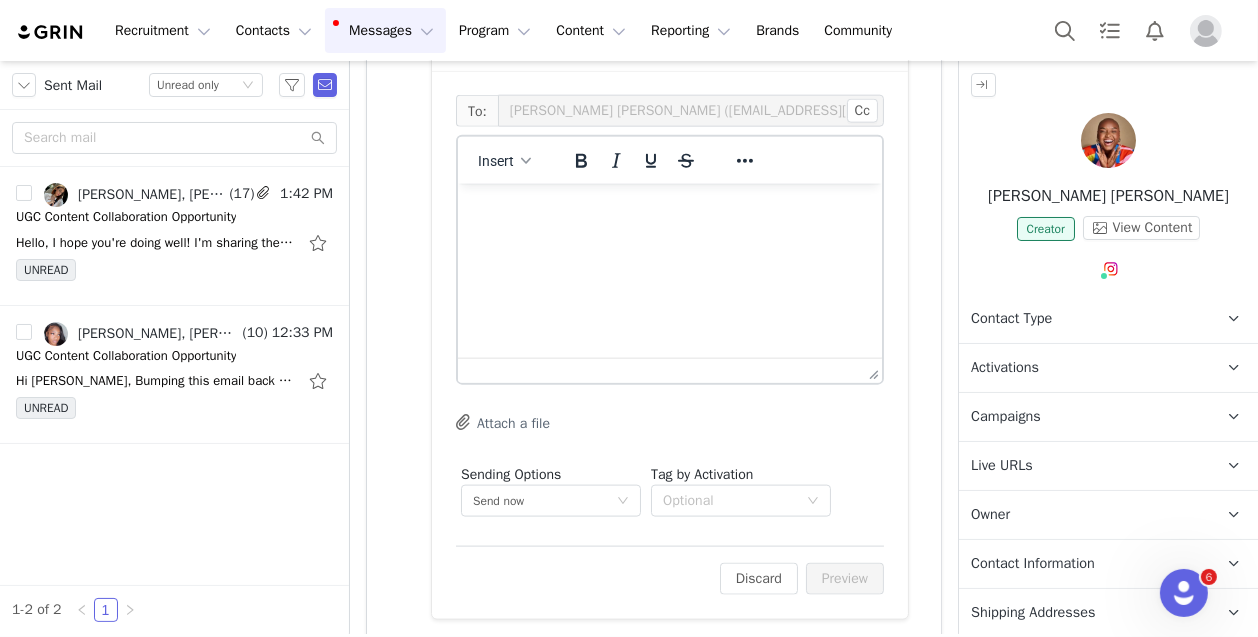 click at bounding box center [669, 210] 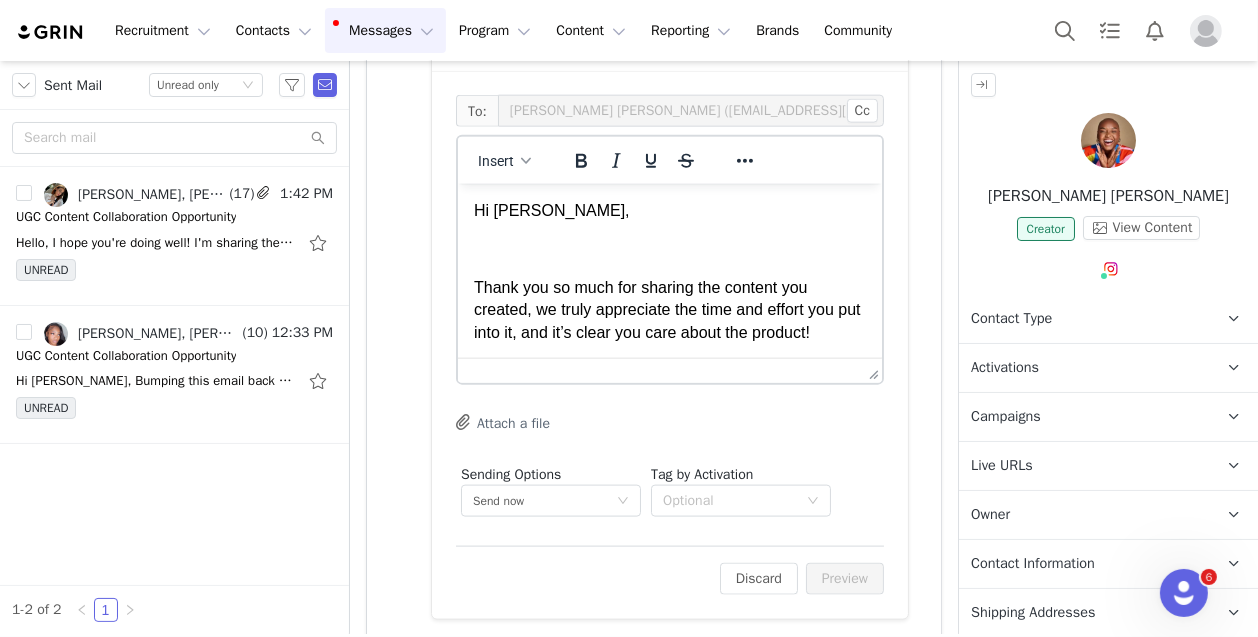 scroll, scrollTop: 787, scrollLeft: 0, axis: vertical 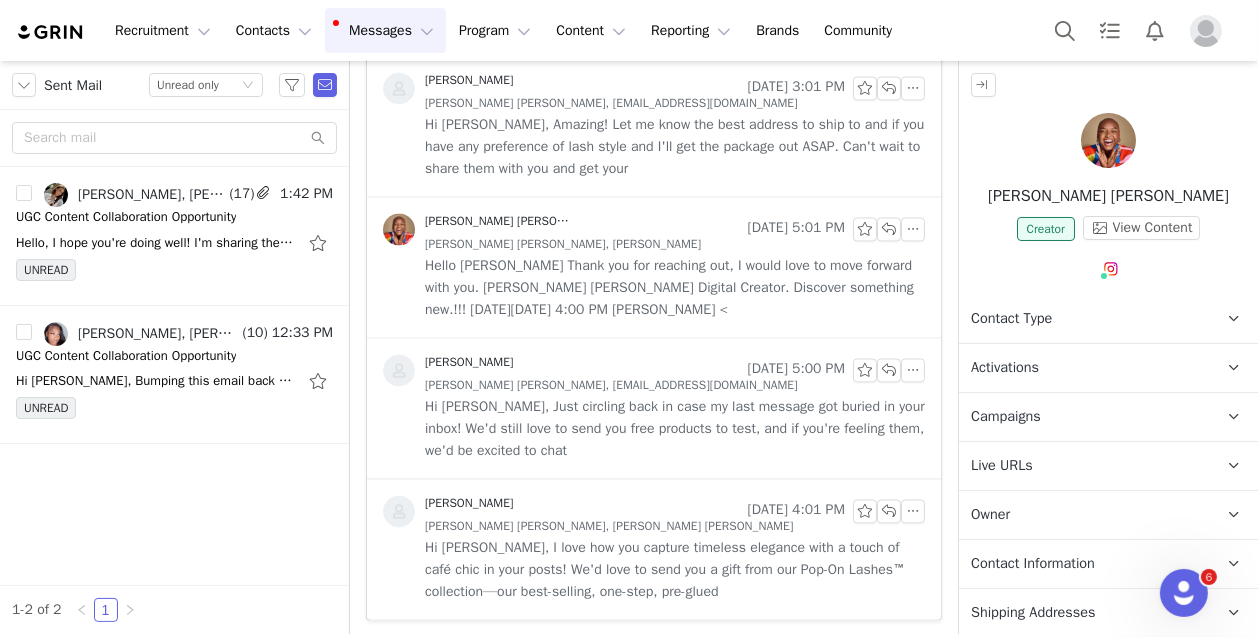 click on "Hi [PERSON_NAME], I love how you capture timeless elegance with a touch of café chic in your posts! We'd love to send you a gift from our Pop-On Lashes™ collection—our best-selling, one-step, pre-glued" at bounding box center (675, 570) 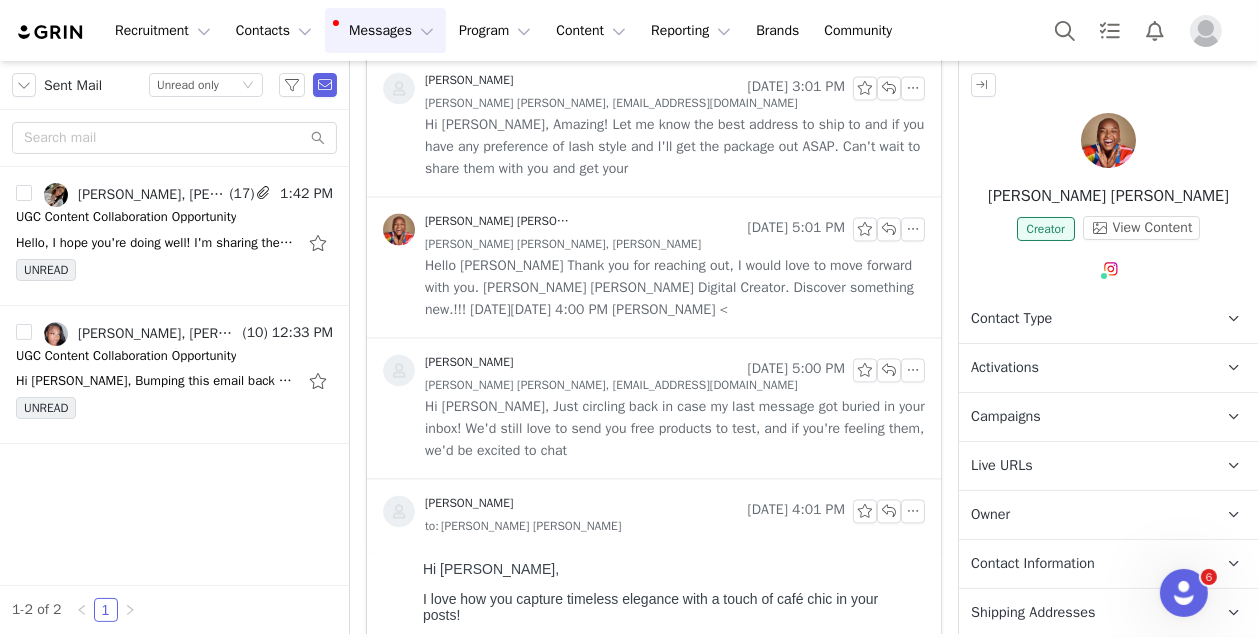 scroll, scrollTop: 0, scrollLeft: 0, axis: both 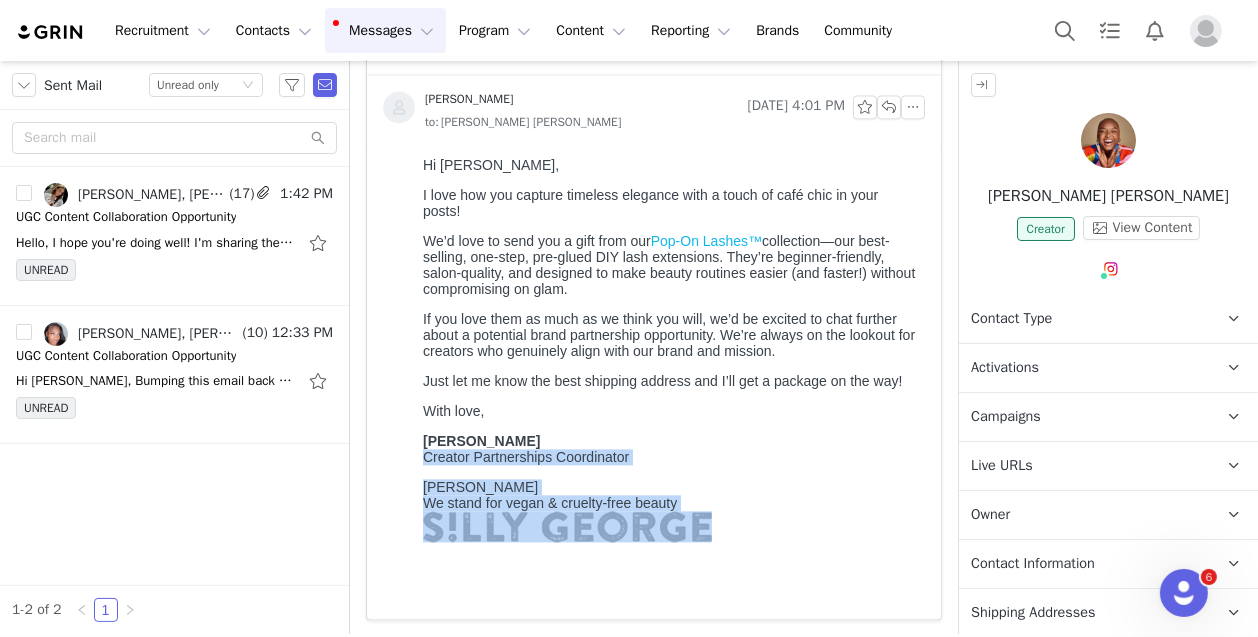 drag, startPoint x: 430, startPoint y: 491, endPoint x: 728, endPoint y: 561, distance: 306.11108 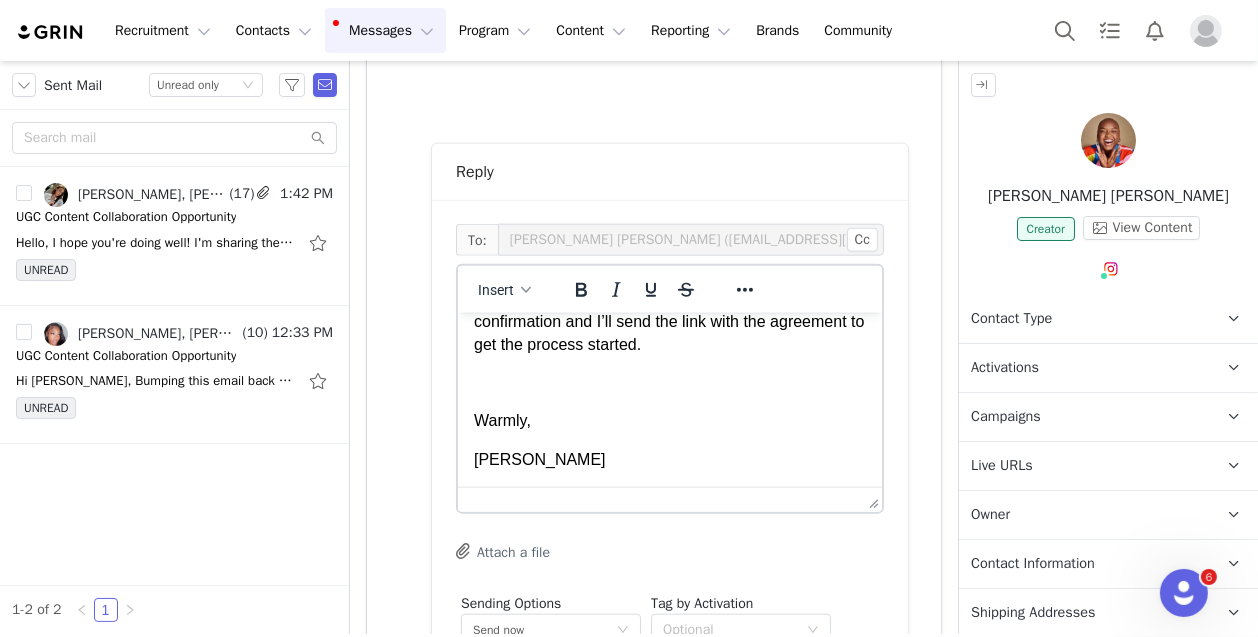 scroll, scrollTop: 2225, scrollLeft: 0, axis: vertical 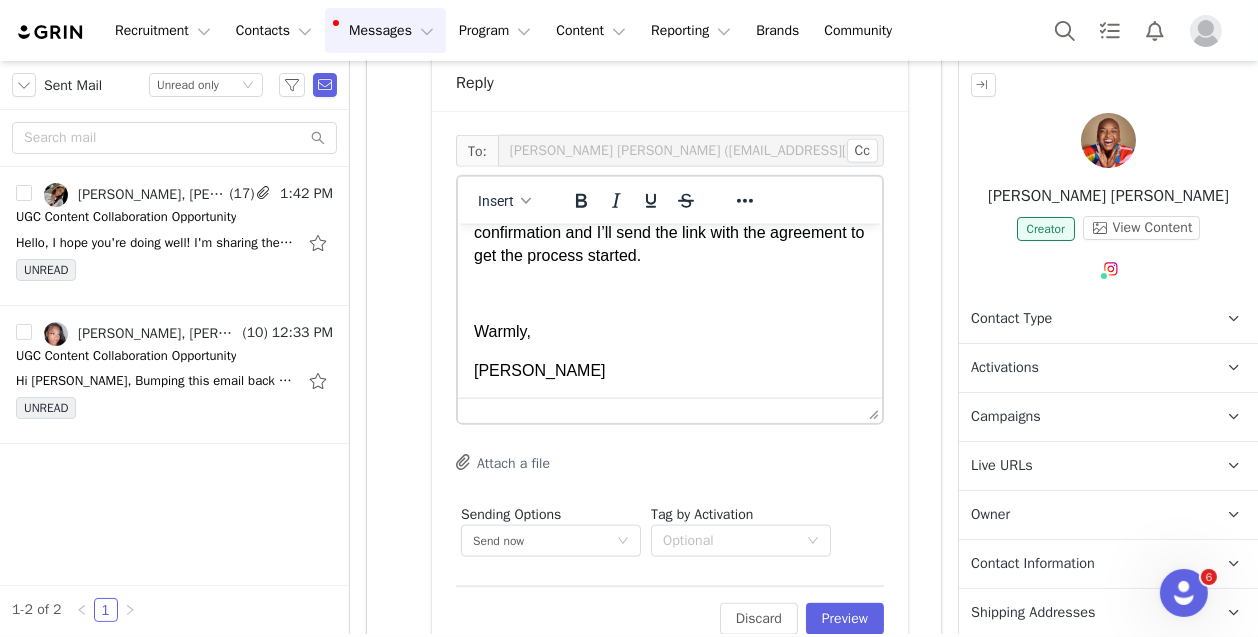 click on "[PERSON_NAME]" at bounding box center [669, 370] 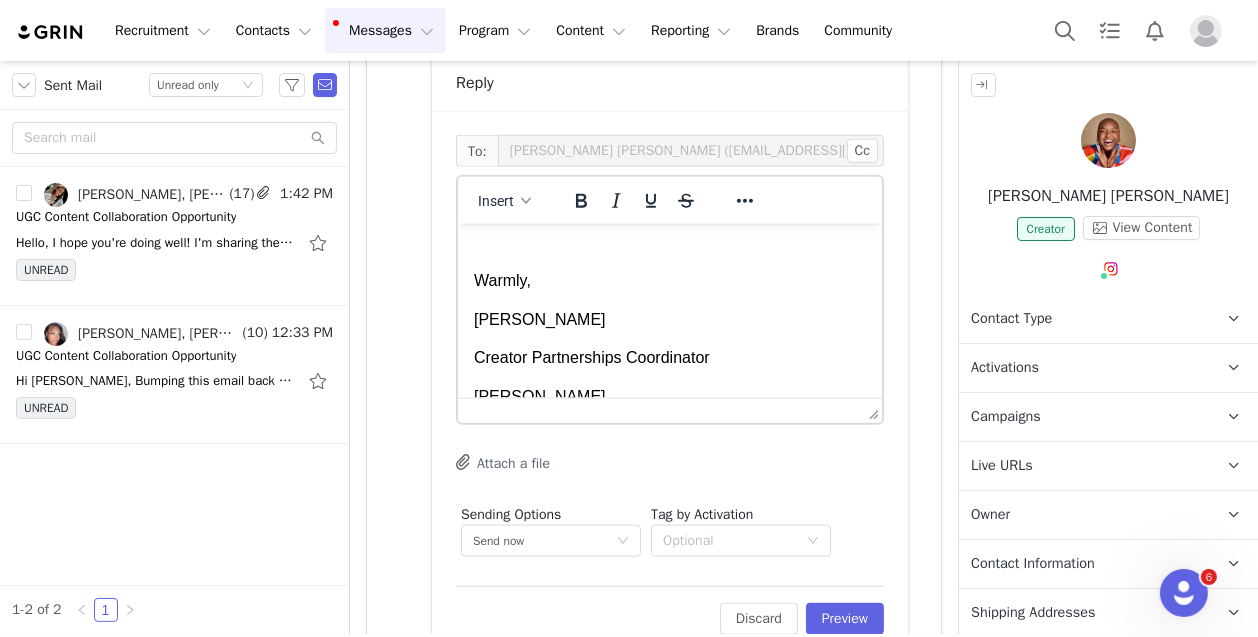 scroll, scrollTop: 922, scrollLeft: 0, axis: vertical 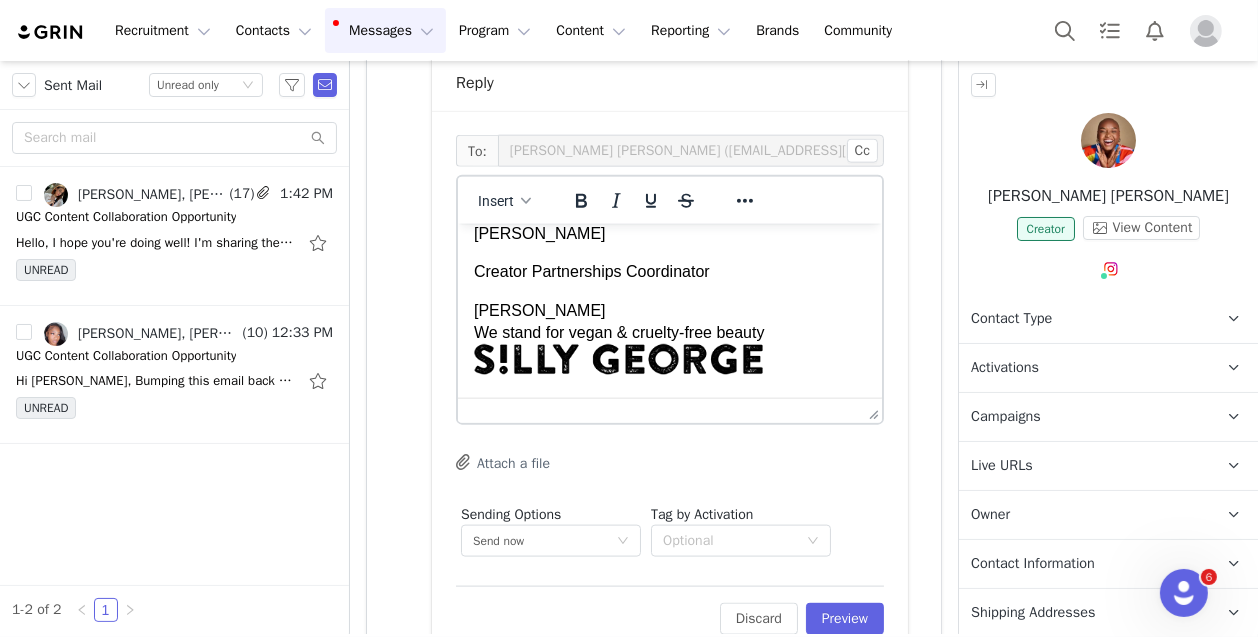 click on "Creator Partnerships Coordinator" at bounding box center (669, 271) 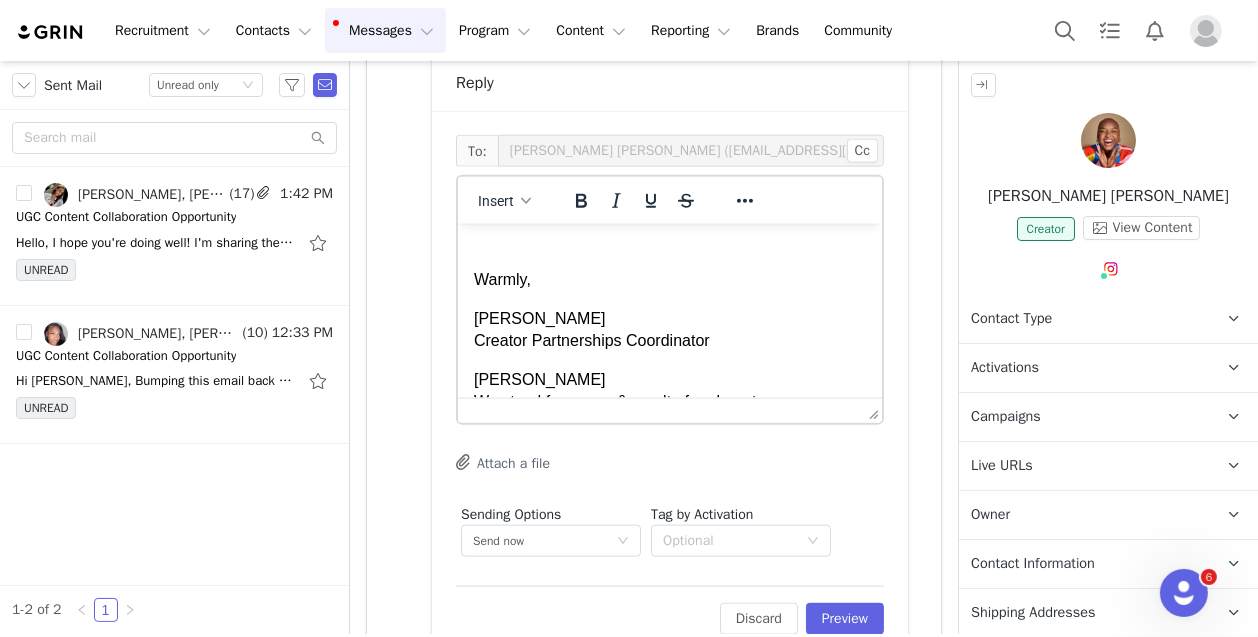 scroll, scrollTop: 225, scrollLeft: 0, axis: vertical 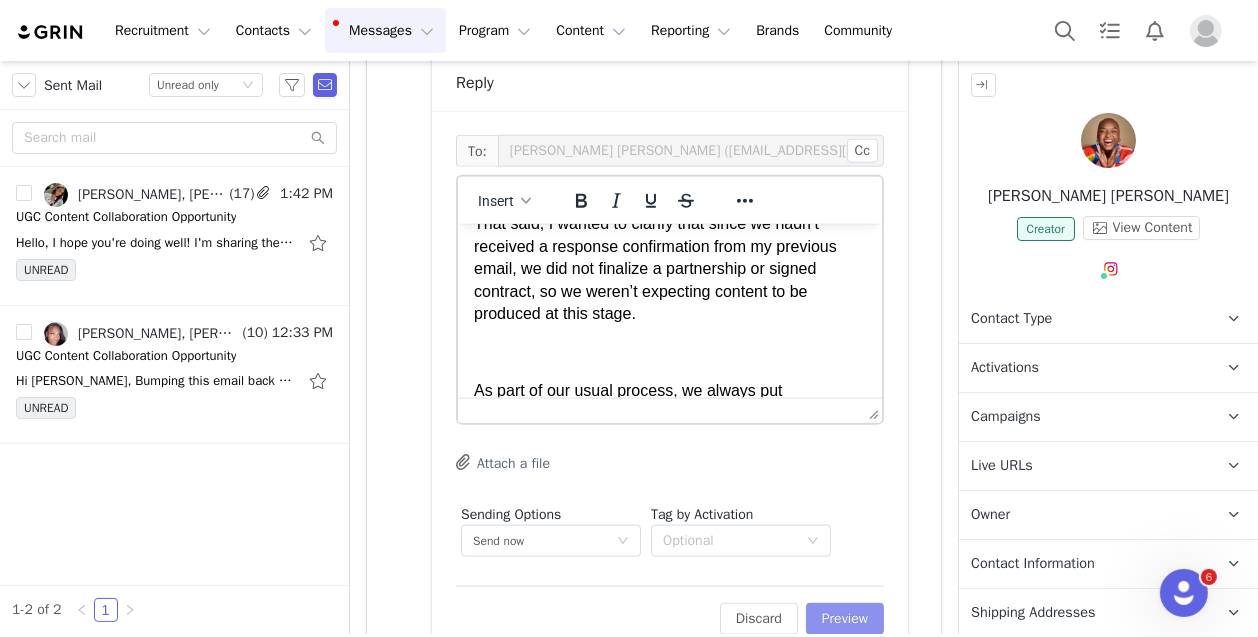 click on "Preview" at bounding box center (845, 619) 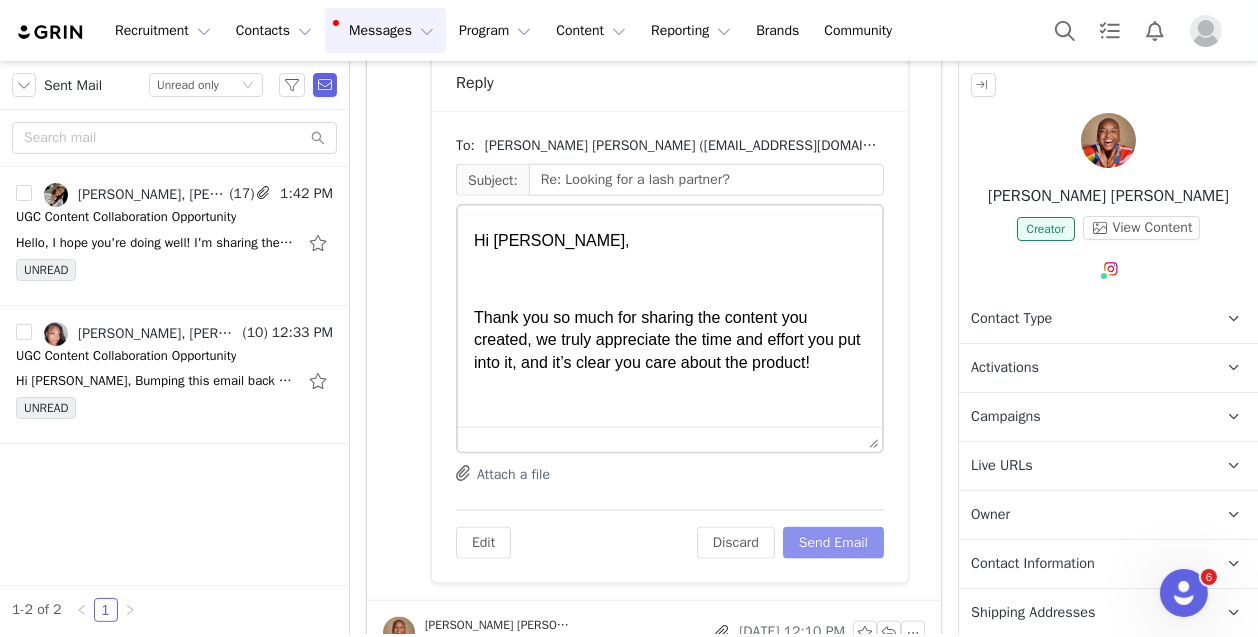 scroll, scrollTop: 0, scrollLeft: 0, axis: both 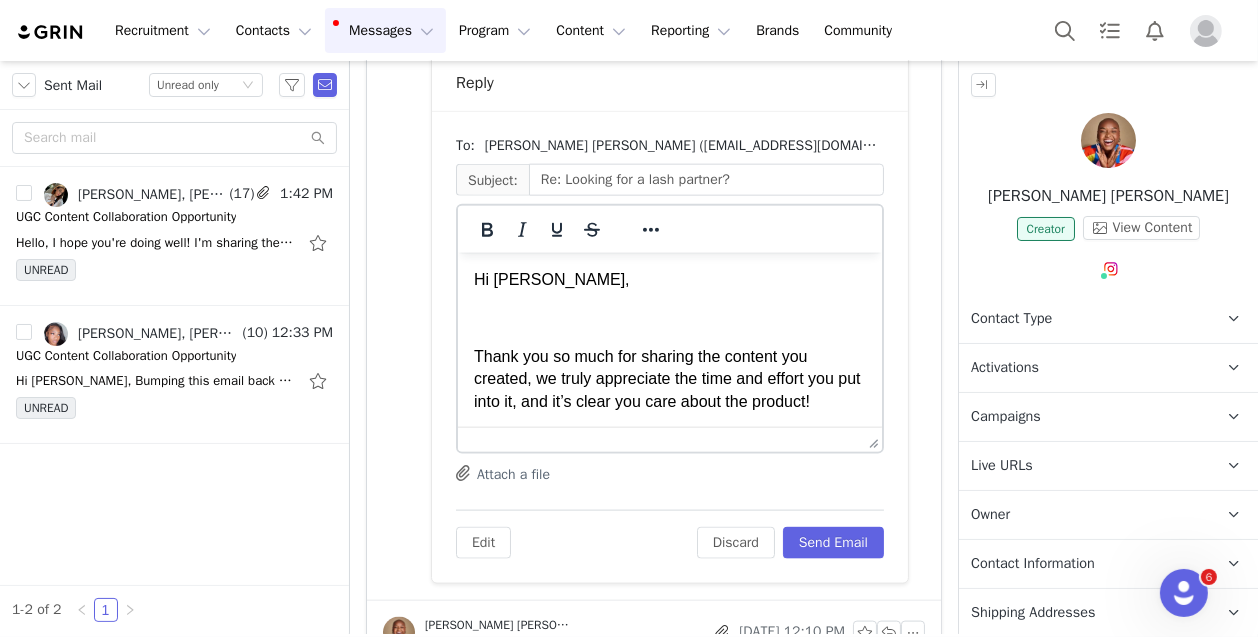 click at bounding box center (669, 317) 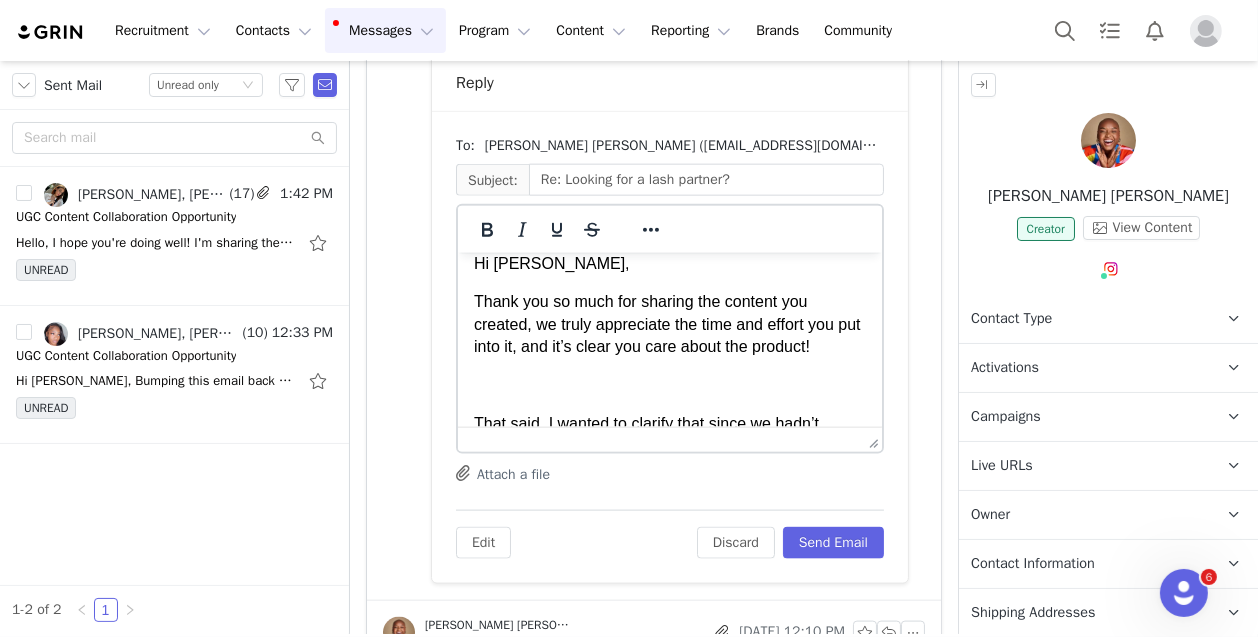 scroll, scrollTop: 35, scrollLeft: 0, axis: vertical 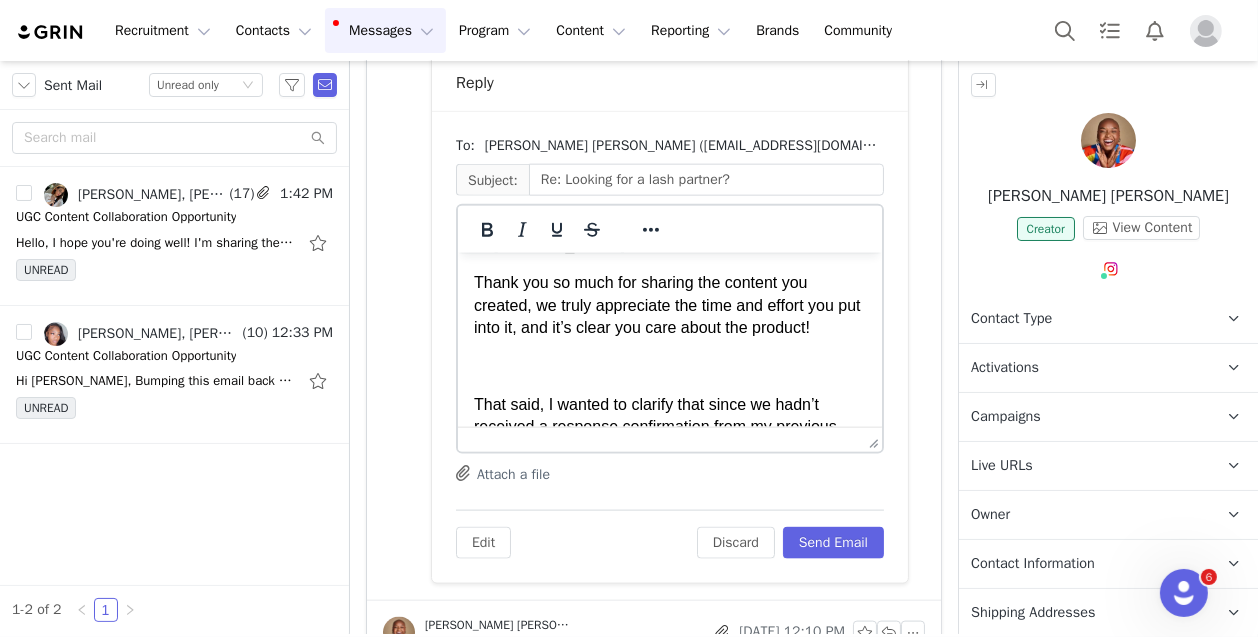 click at bounding box center (669, 366) 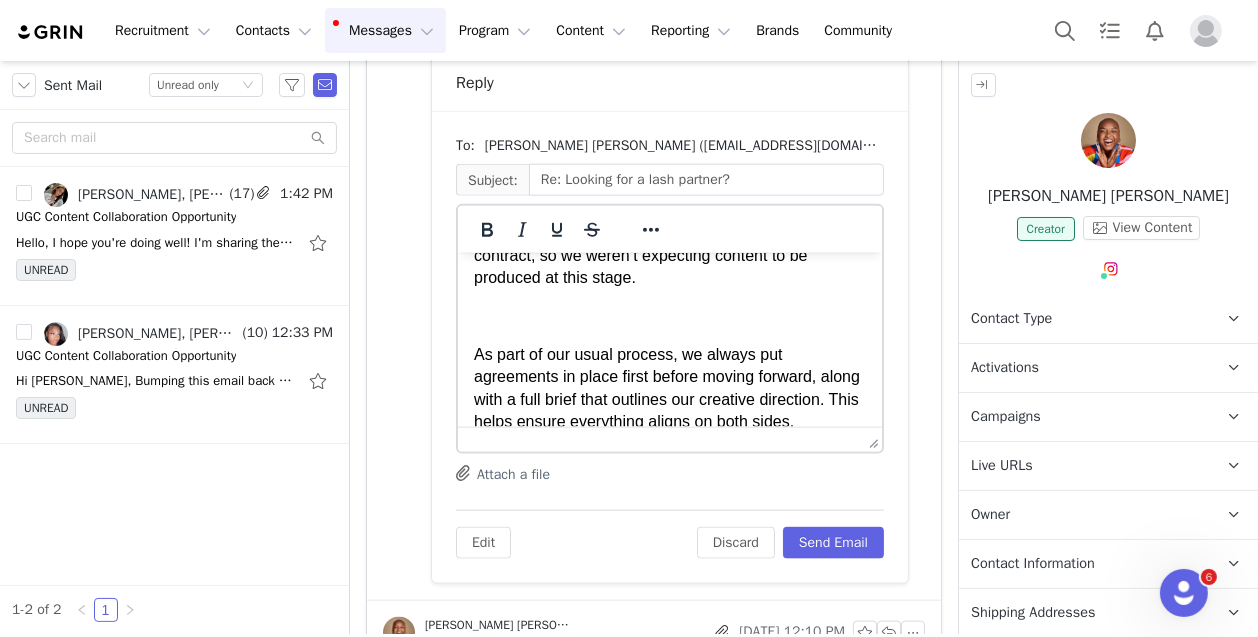 scroll, scrollTop: 183, scrollLeft: 0, axis: vertical 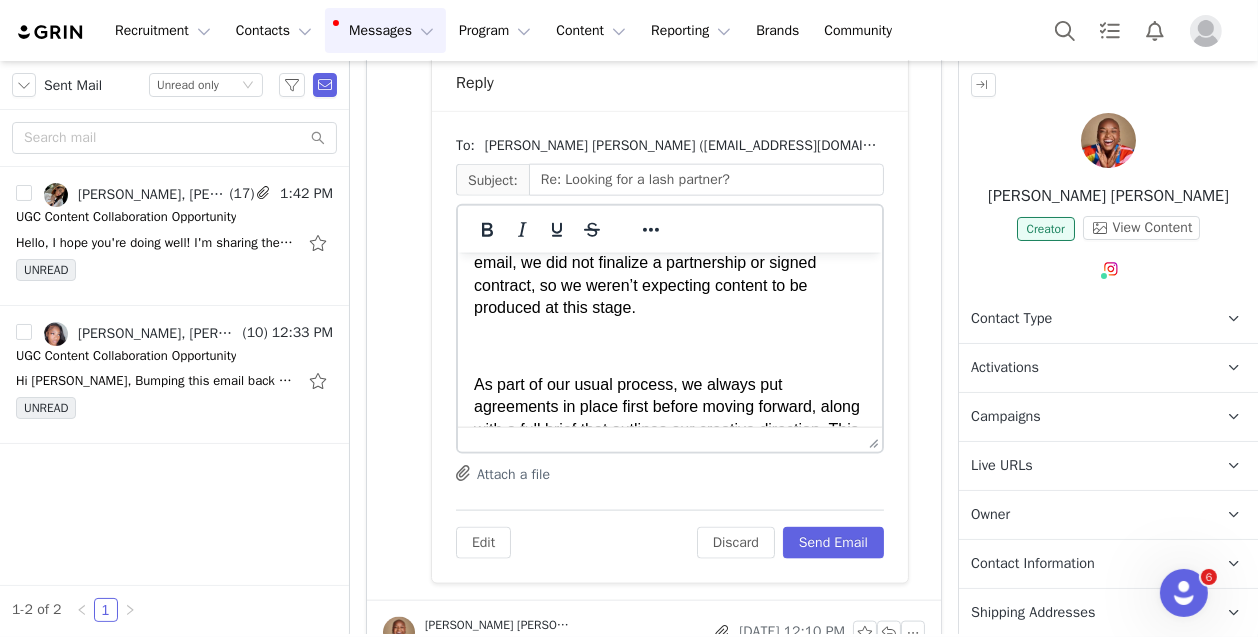 click at bounding box center [669, 346] 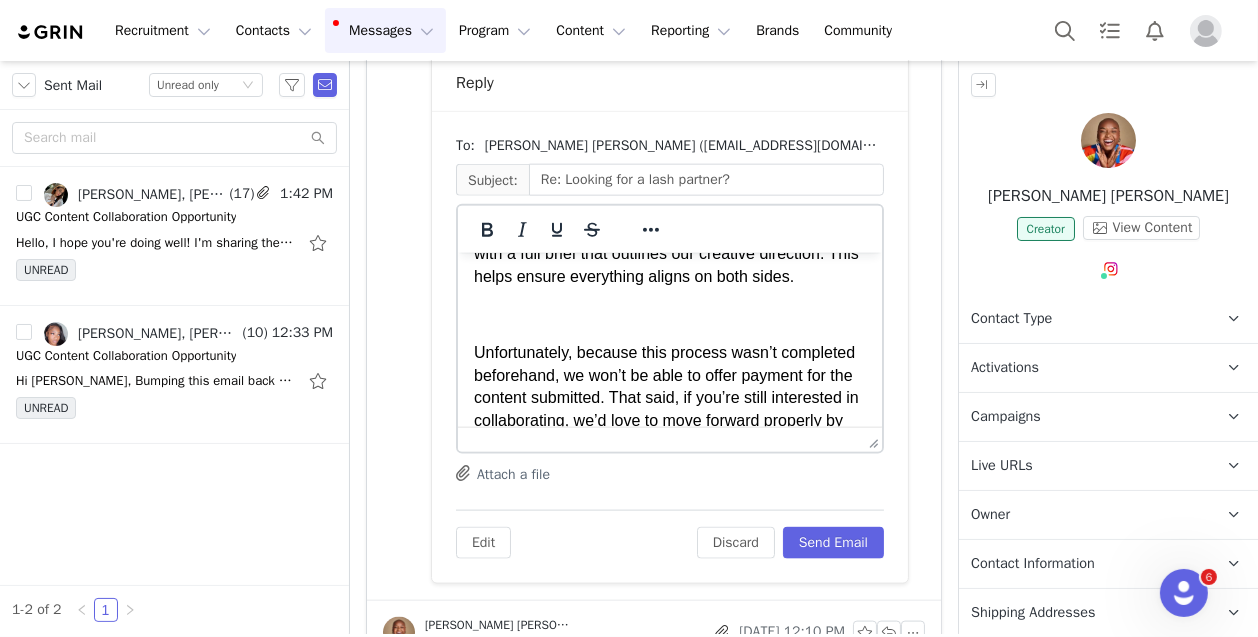 scroll, scrollTop: 327, scrollLeft: 0, axis: vertical 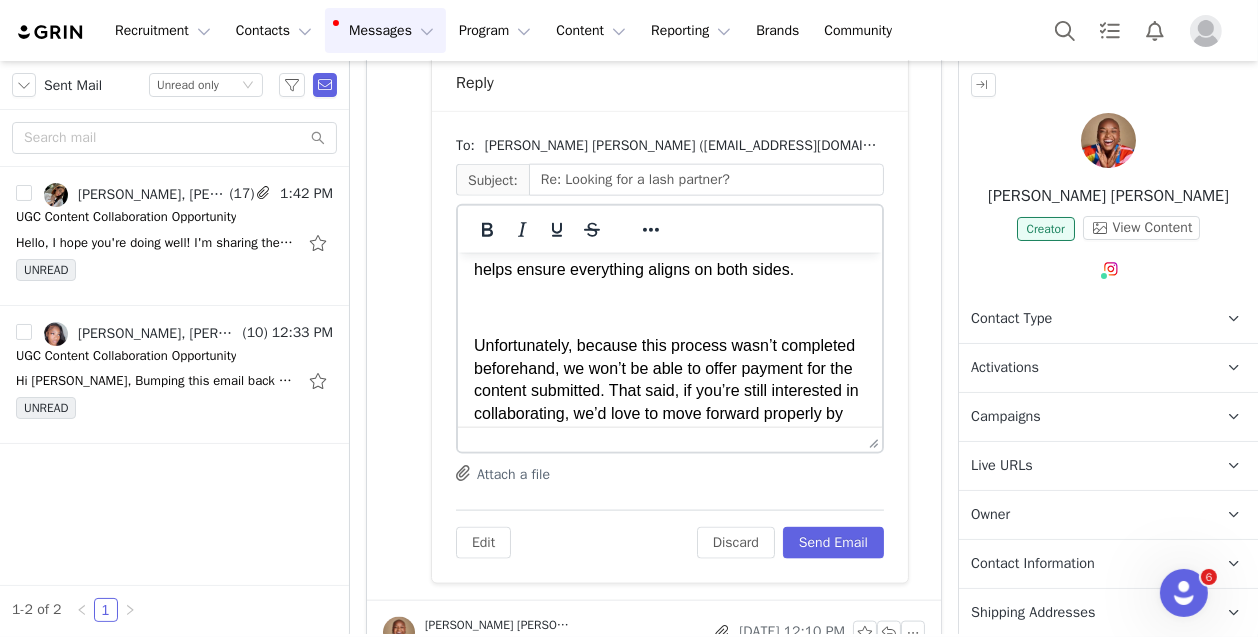 click at bounding box center [669, 307] 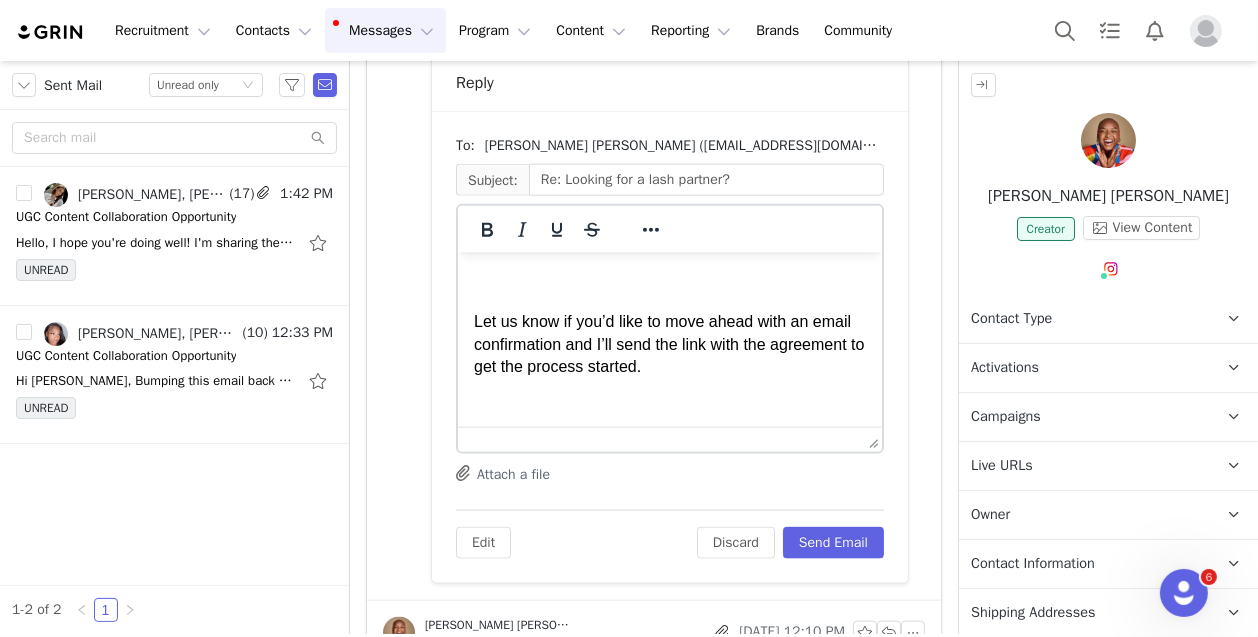 scroll, scrollTop: 431, scrollLeft: 0, axis: vertical 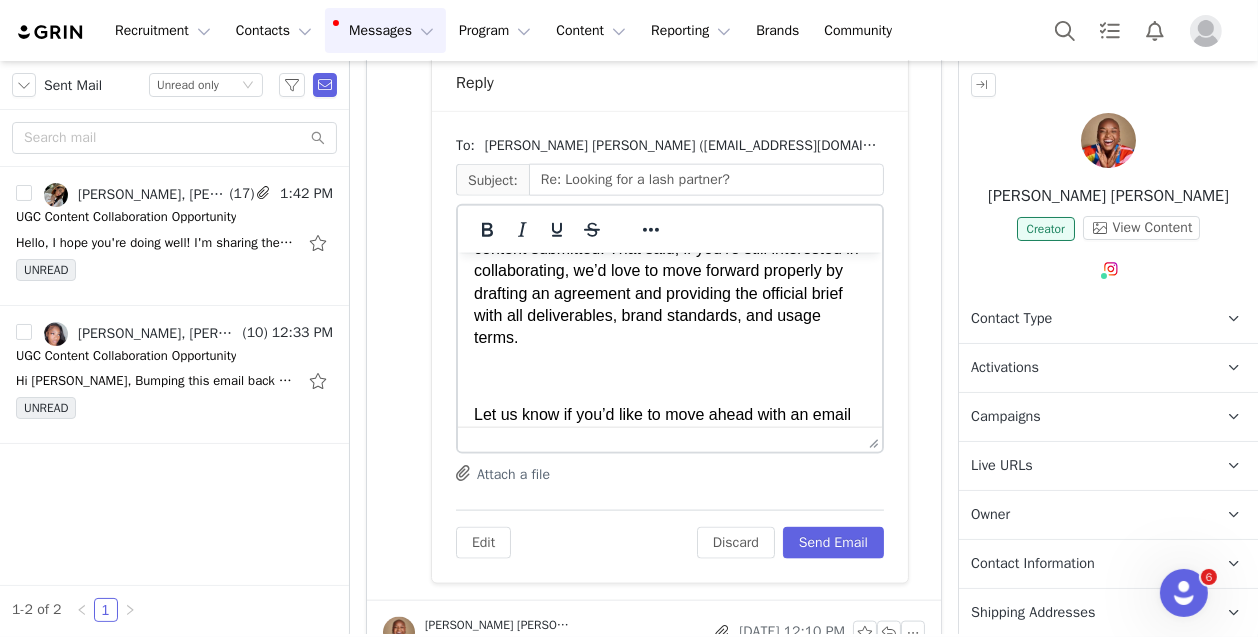 click on "Hi [PERSON_NAME], Thank you so much for sharing the content you created, we truly appreciate the time and effort you put into it, and it’s clear you care about the product! That said, I wanted to clarify that since we hadn’t received a response confirmation from my previous email, we did not finalize a partnership or signed contract, so we weren’t expecting content to be produced at this stage. As part of our usual process, we always put agreements in place first before moving forward, along with a full brief that outlines our creative direction. This helps ensure everything aligns on both sides. Unfortunately, because this process wasn’t completed beforehand, we won’t be able to offer payment for the content submitted. That said, if you’re still interested in collaborating, we’d love to move forward properly by drafting an agreement and providing the official brief with all deliverables, brand standards, and usage terms. Warmly, [PERSON_NAME] Creator Partnerships Coordinator [PERSON_NAME]" at bounding box center [669, 271] 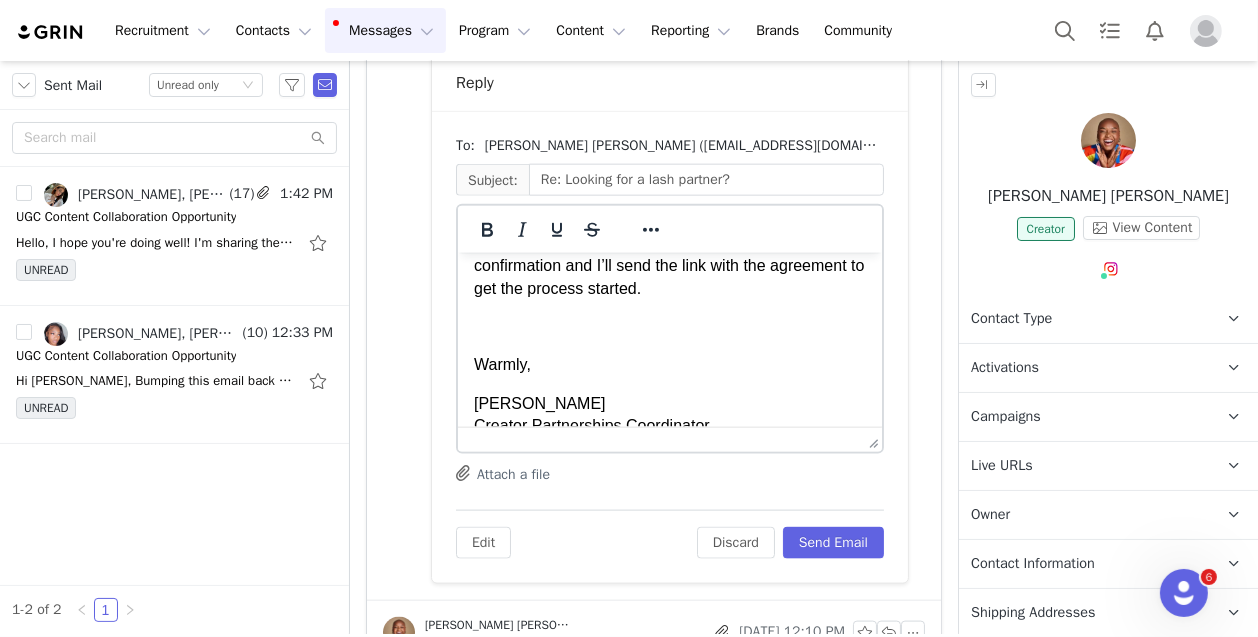 scroll, scrollTop: 575, scrollLeft: 0, axis: vertical 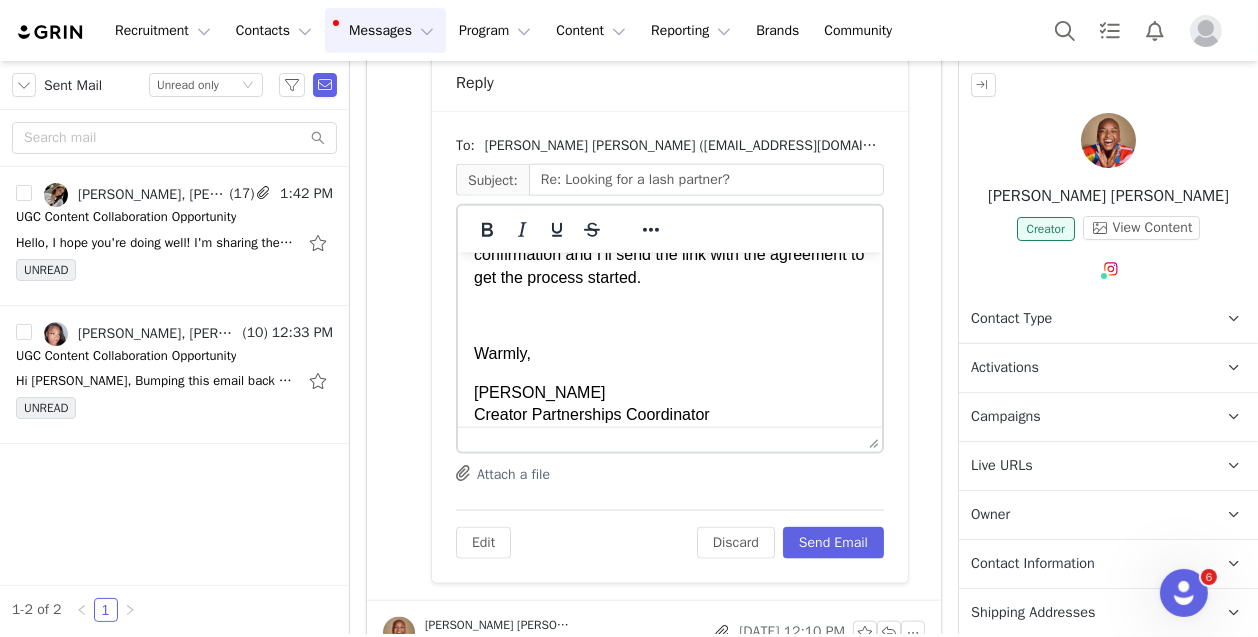 click at bounding box center (669, 315) 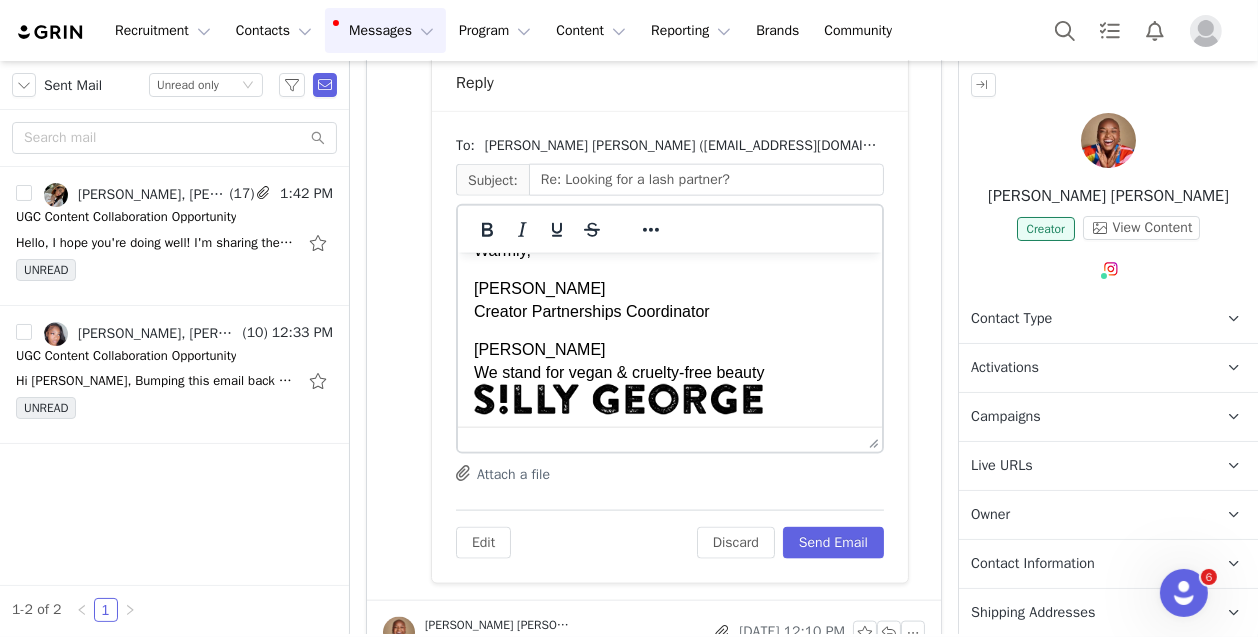 scroll, scrollTop: 693, scrollLeft: 0, axis: vertical 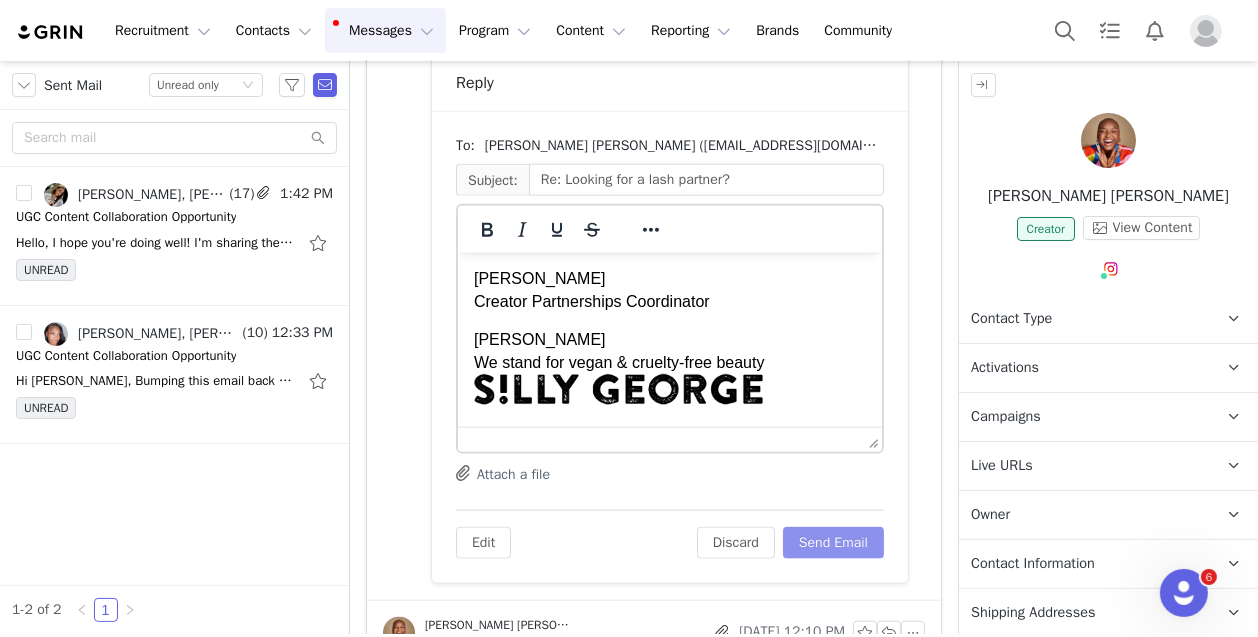 click on "Send Email" at bounding box center (833, 543) 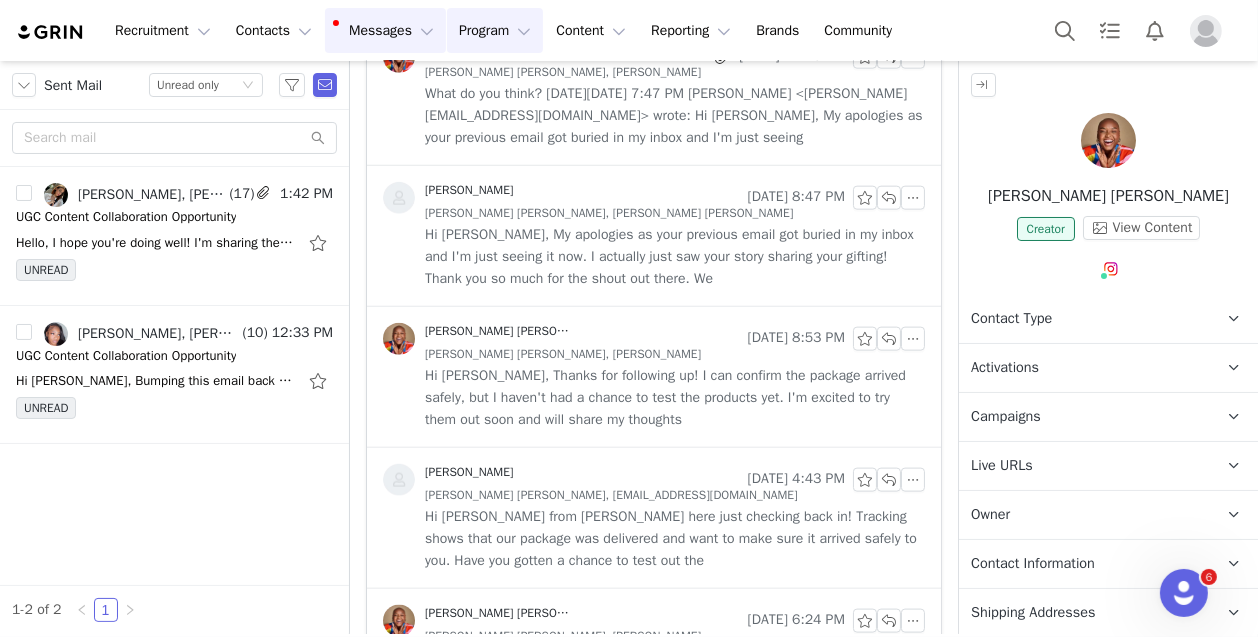 click on "Program Program" at bounding box center (495, 30) 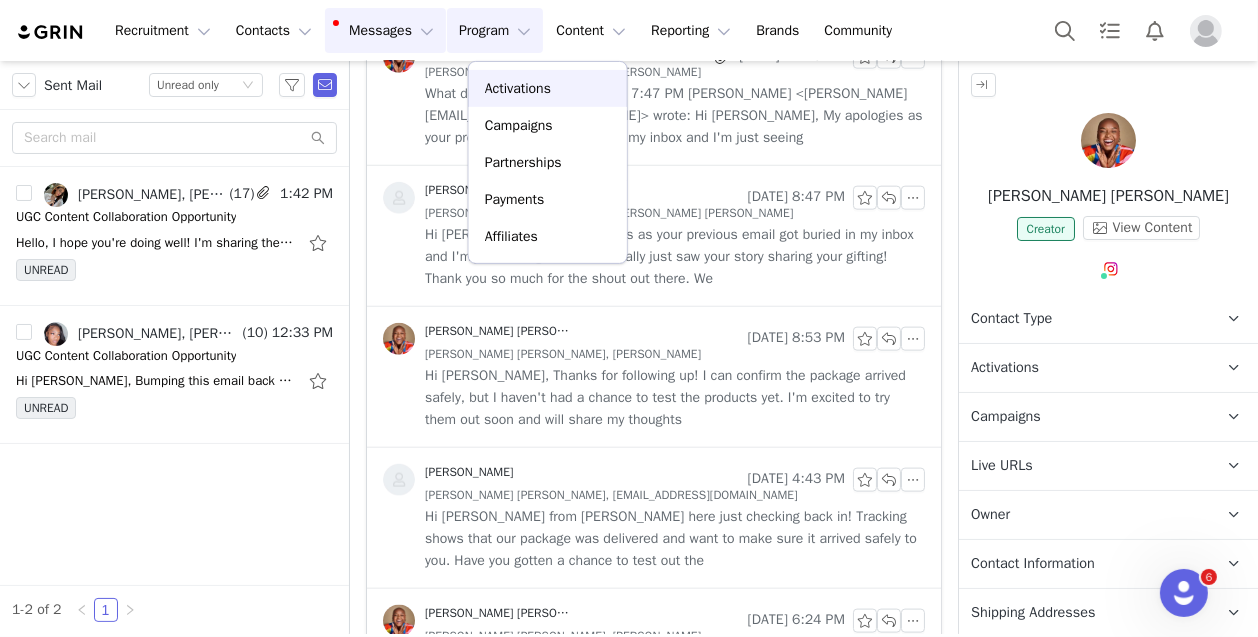 click on "Activations" at bounding box center [518, 88] 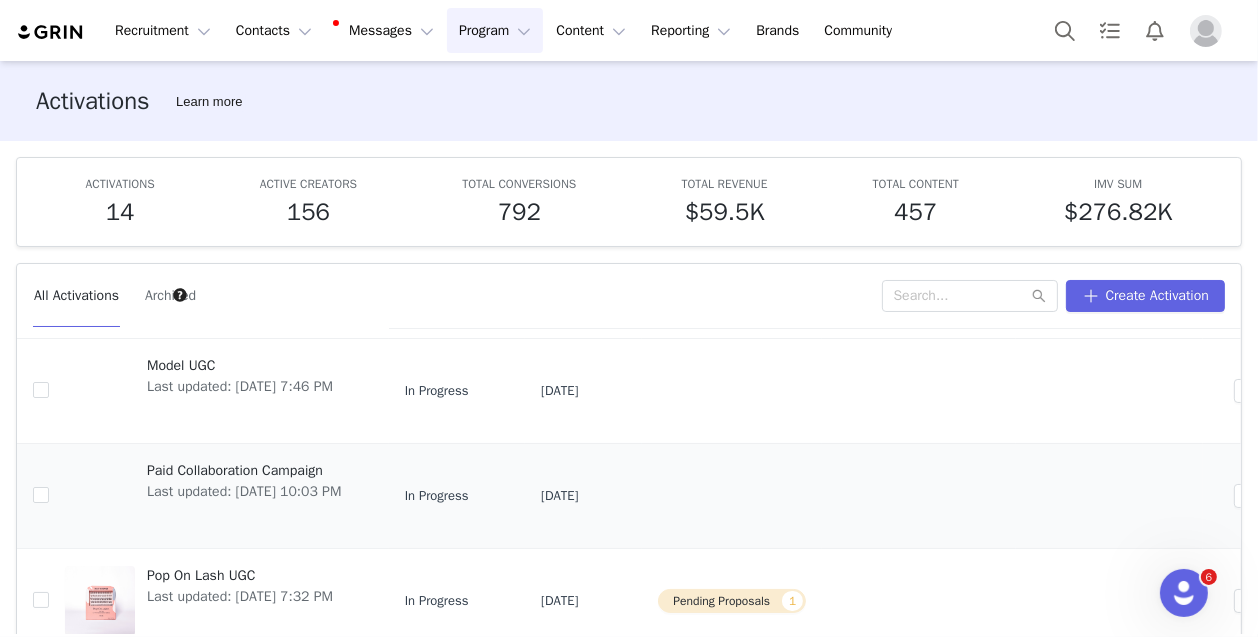 scroll, scrollTop: 249, scrollLeft: 0, axis: vertical 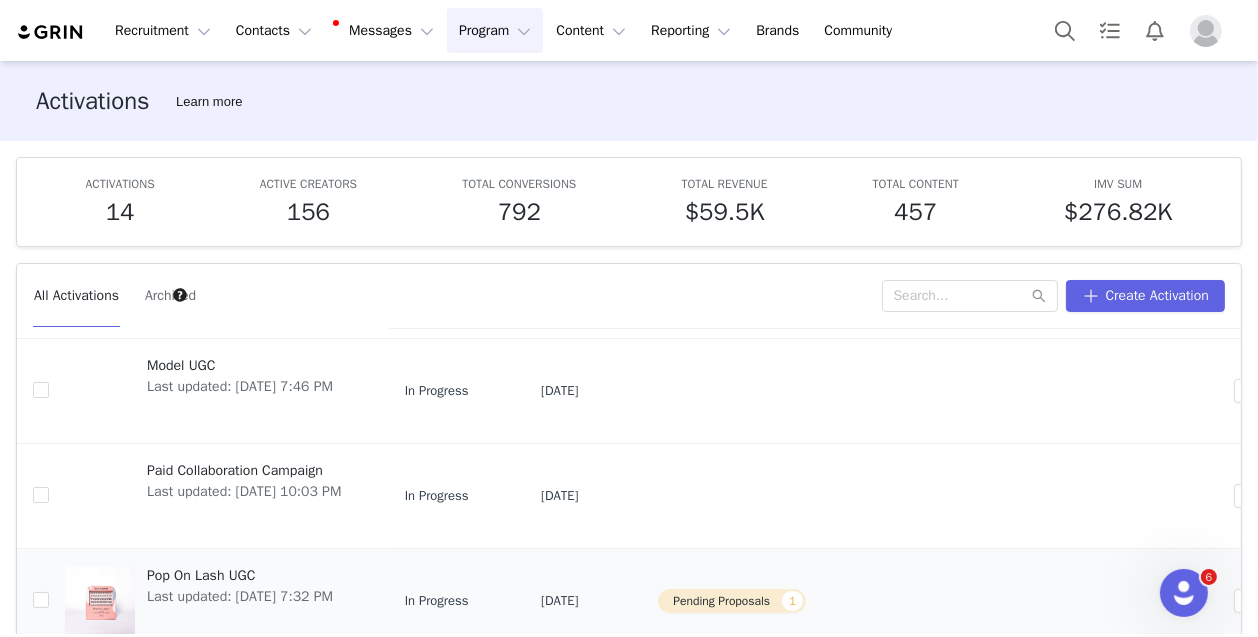 click on "Pop On Lash UGC" at bounding box center (240, 575) 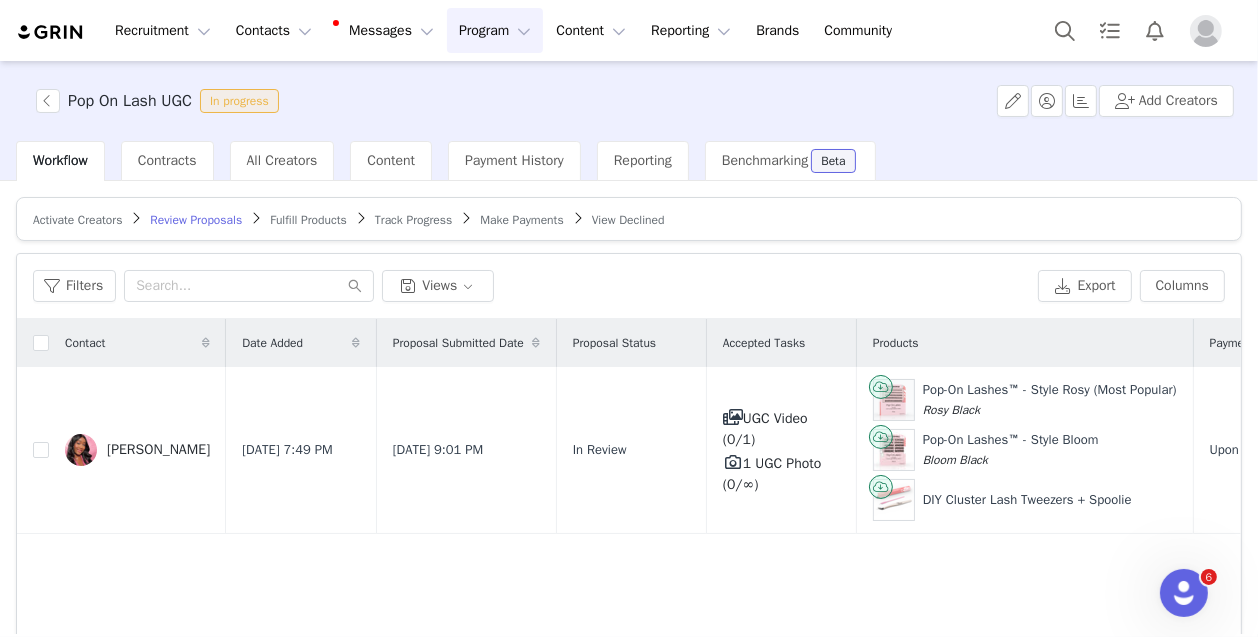 click on "Fulfill Products" at bounding box center (308, 220) 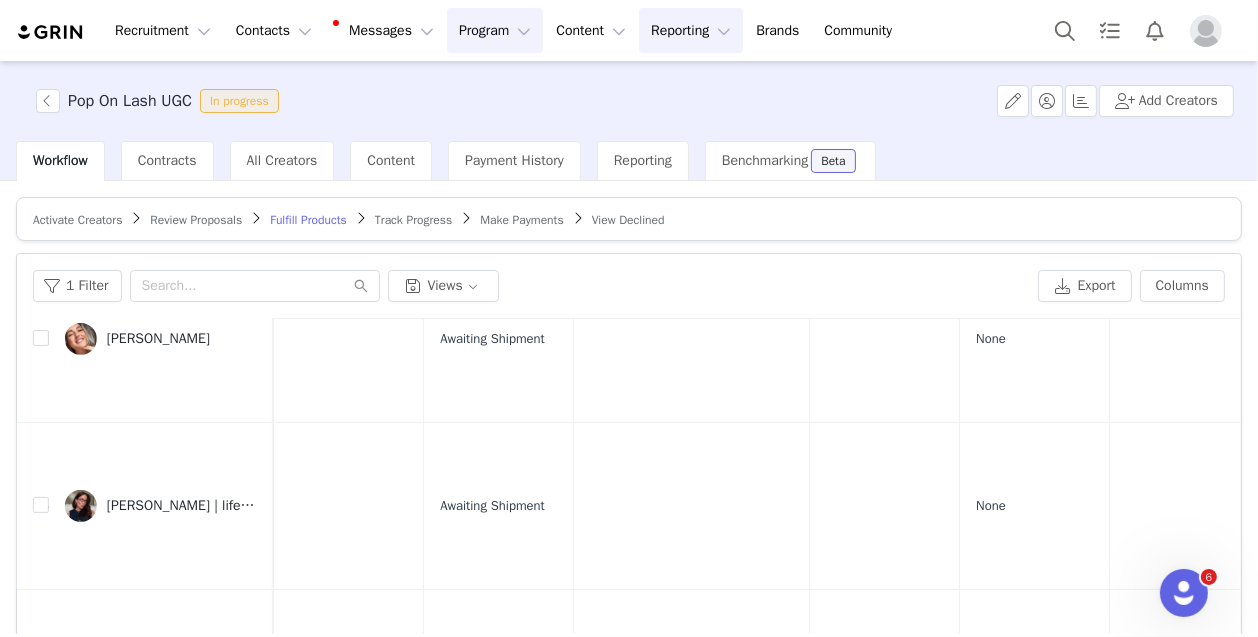 scroll, scrollTop: 703, scrollLeft: 1261, axis: both 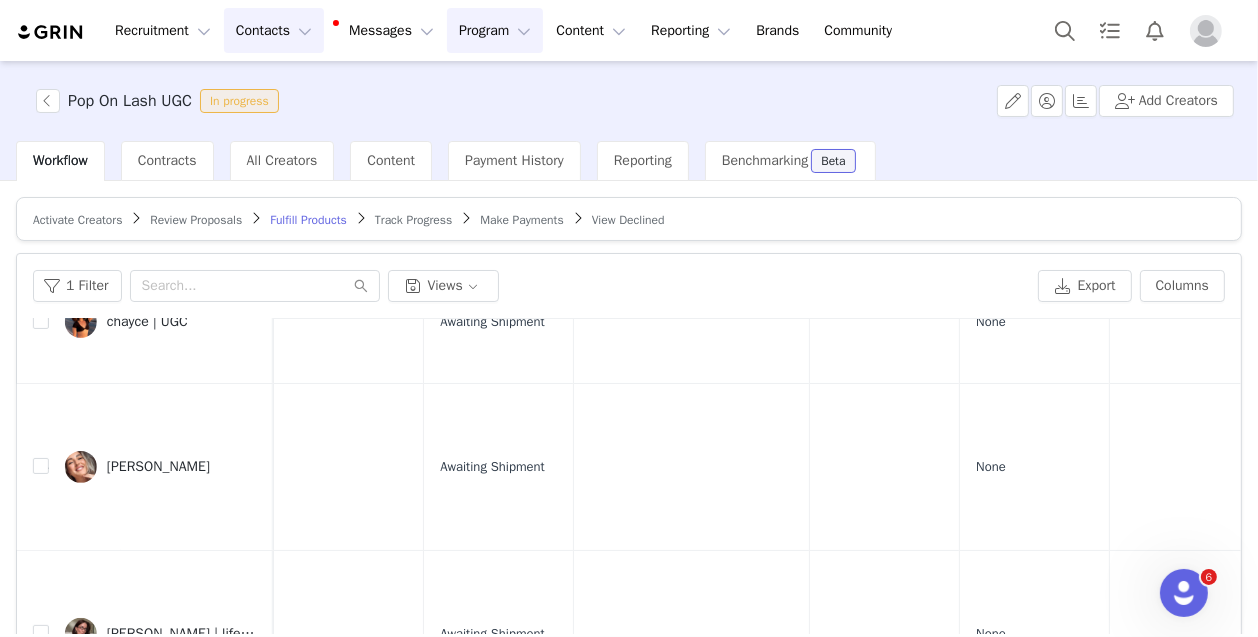 click on "Contacts Contacts" at bounding box center (274, 30) 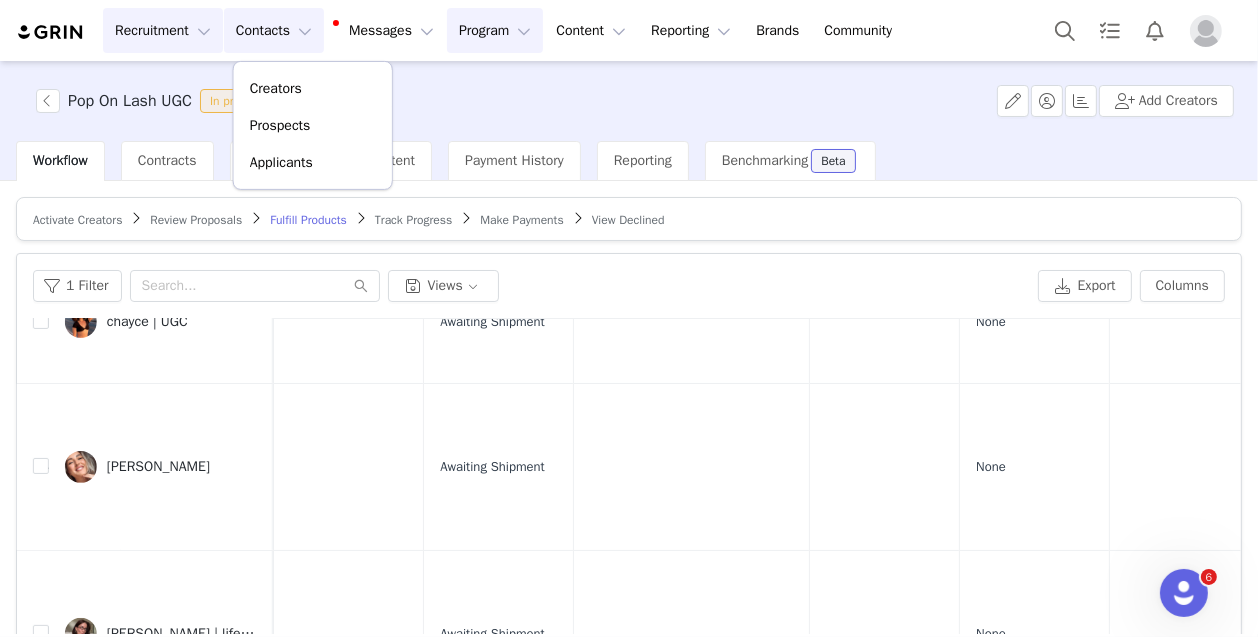 click on "Recruitment Recruitment" at bounding box center (163, 30) 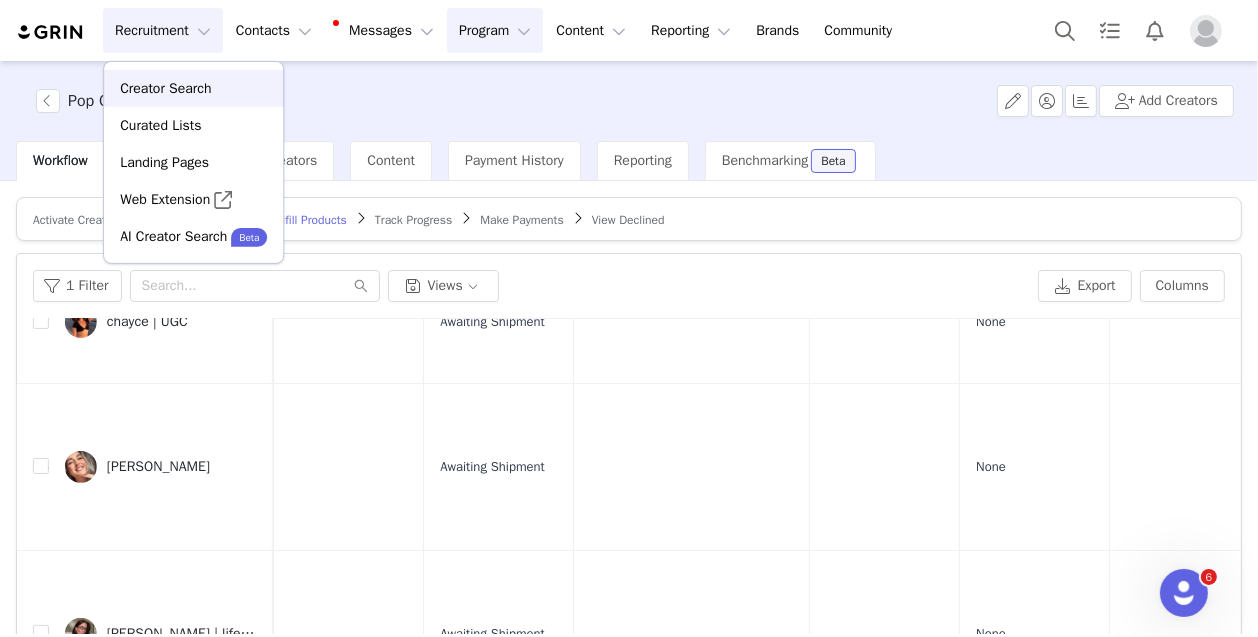 click on "Creator Search" at bounding box center [165, 88] 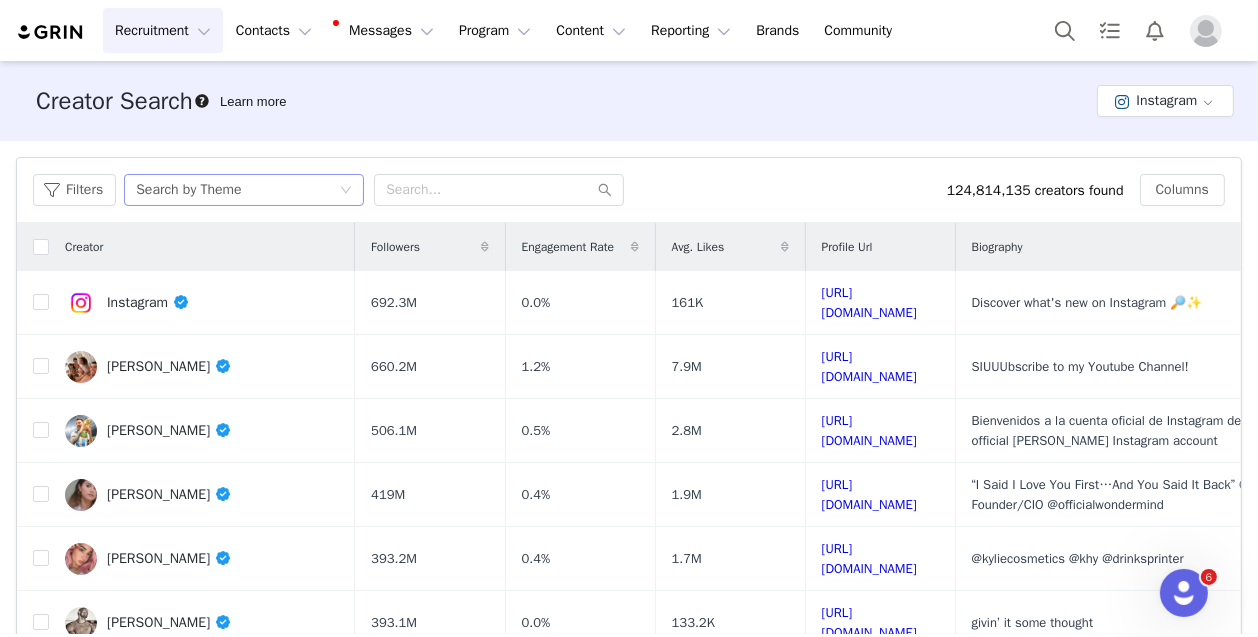 click on "Search by Theme" at bounding box center (237, 190) 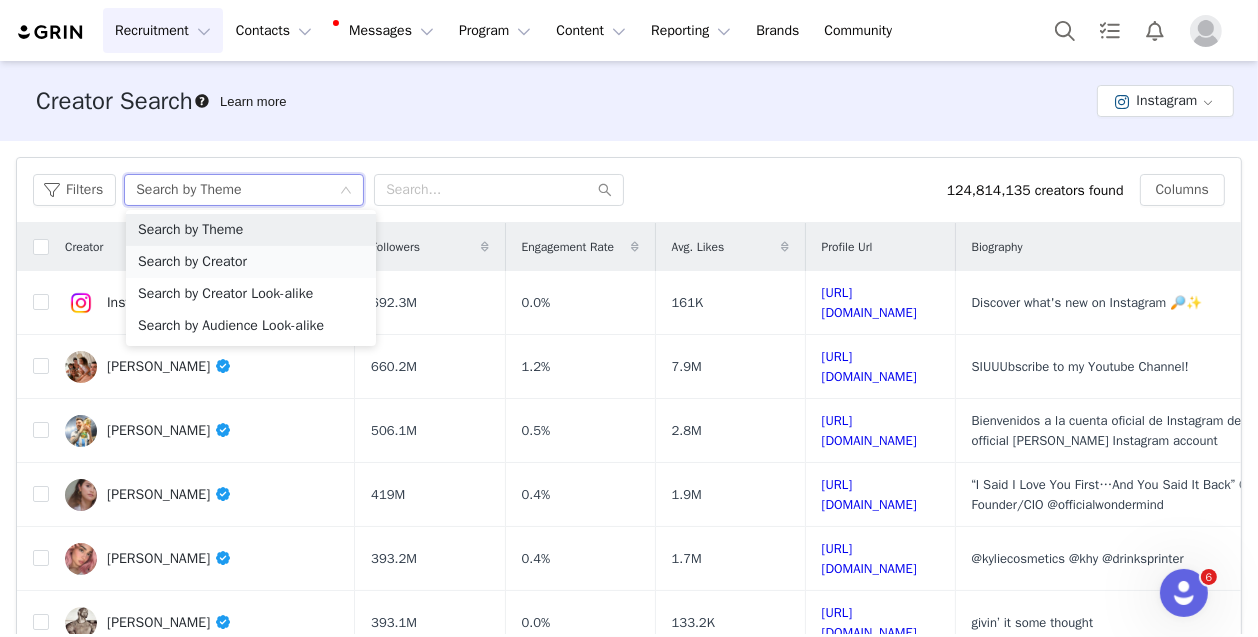 click on "Search by Creator" at bounding box center (251, 262) 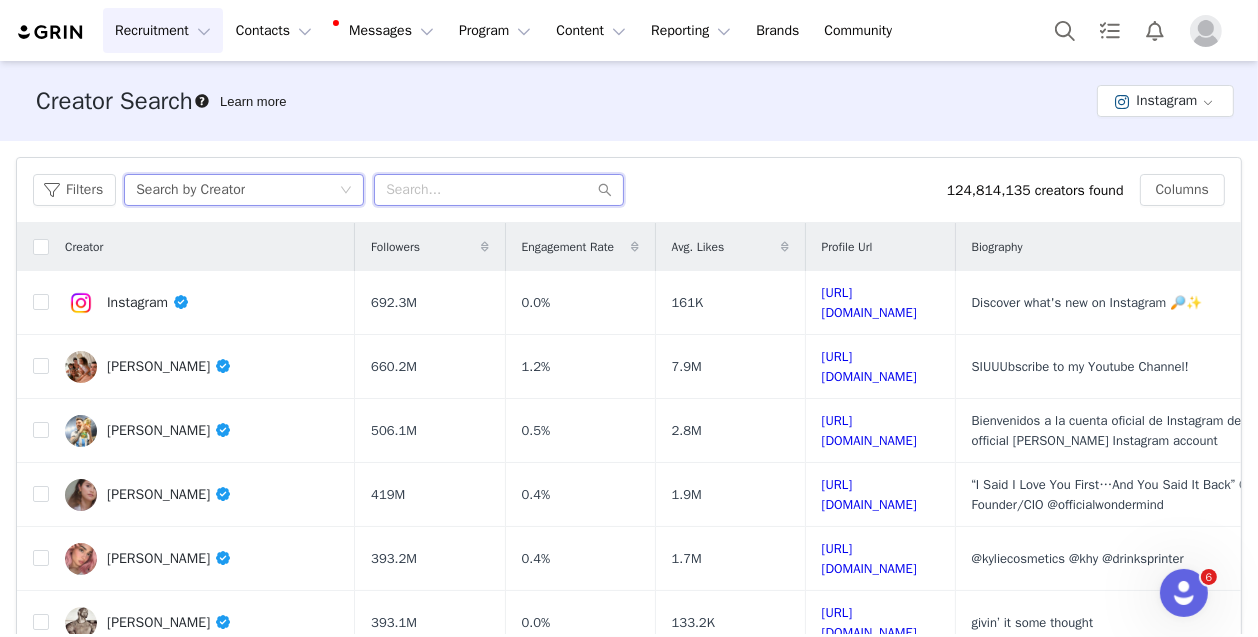 click at bounding box center [499, 190] 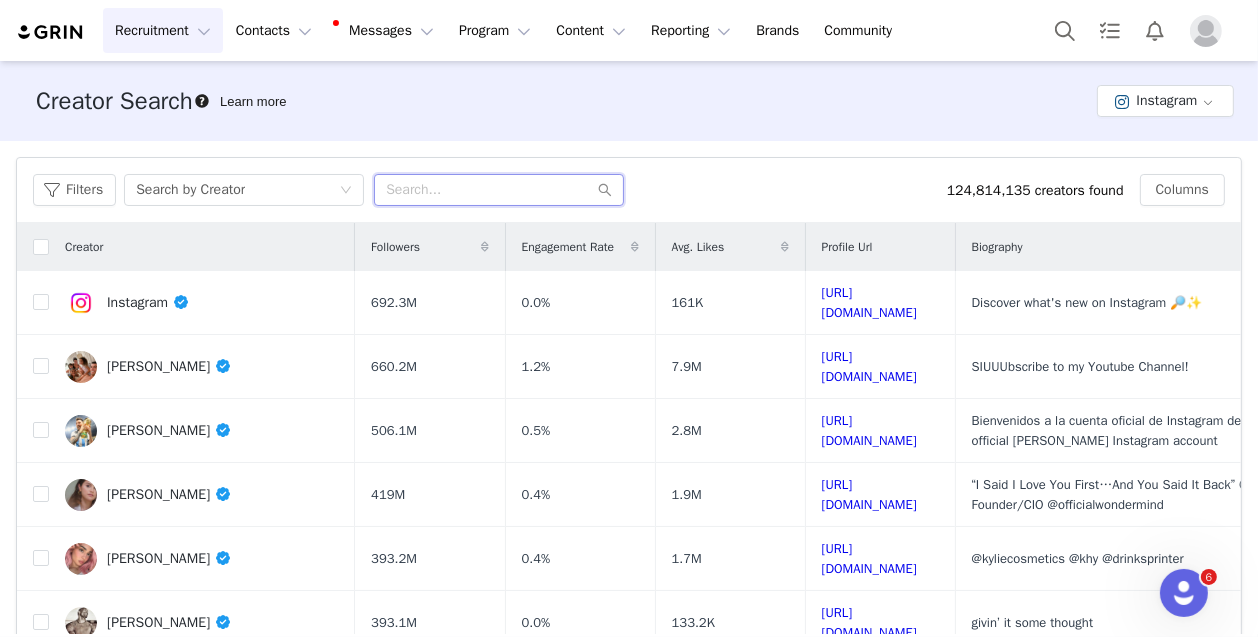 paste on "iamstatiajones" 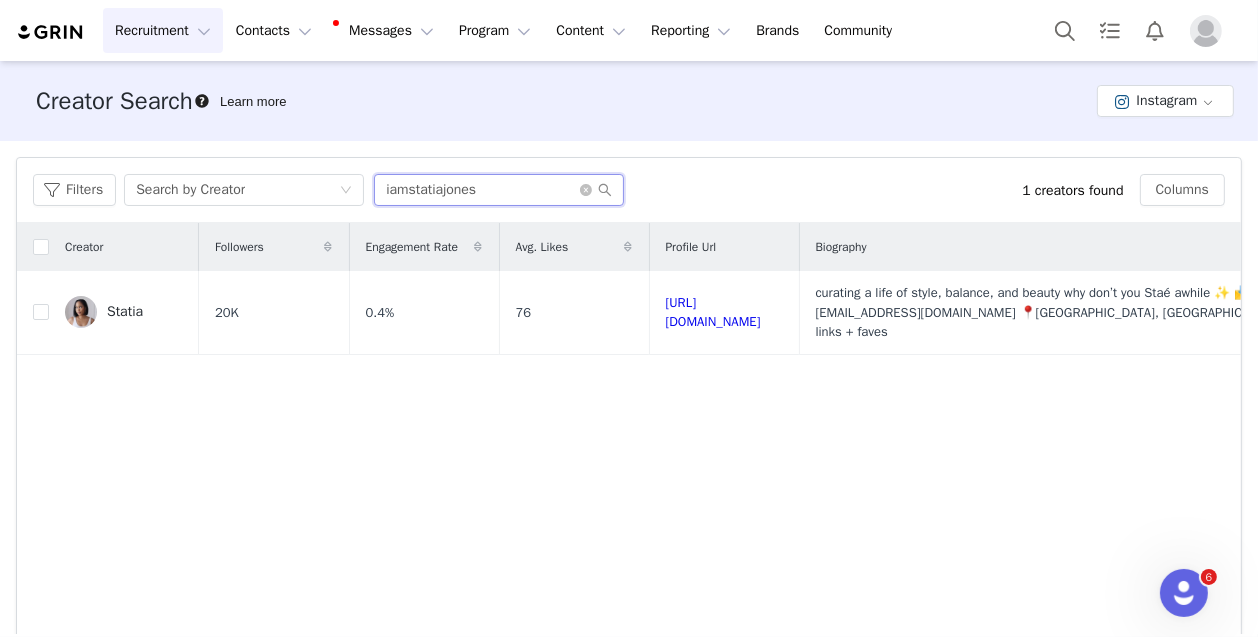 click on "iamstatiajones" at bounding box center (499, 190) 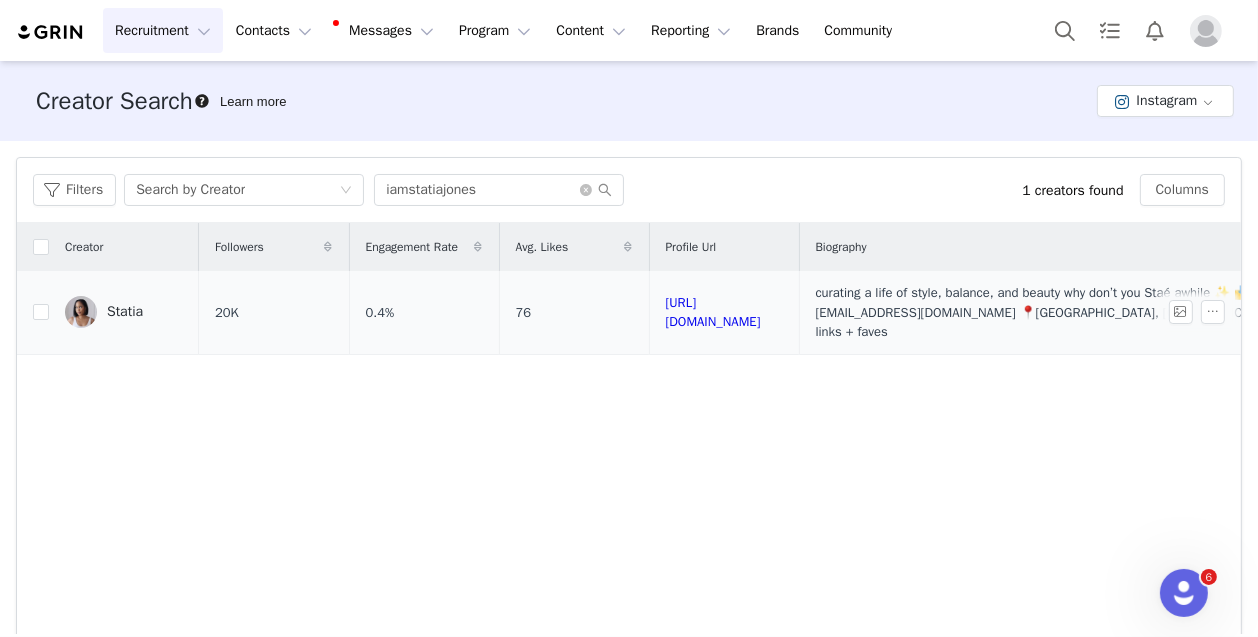 click on "Statia" at bounding box center (125, 312) 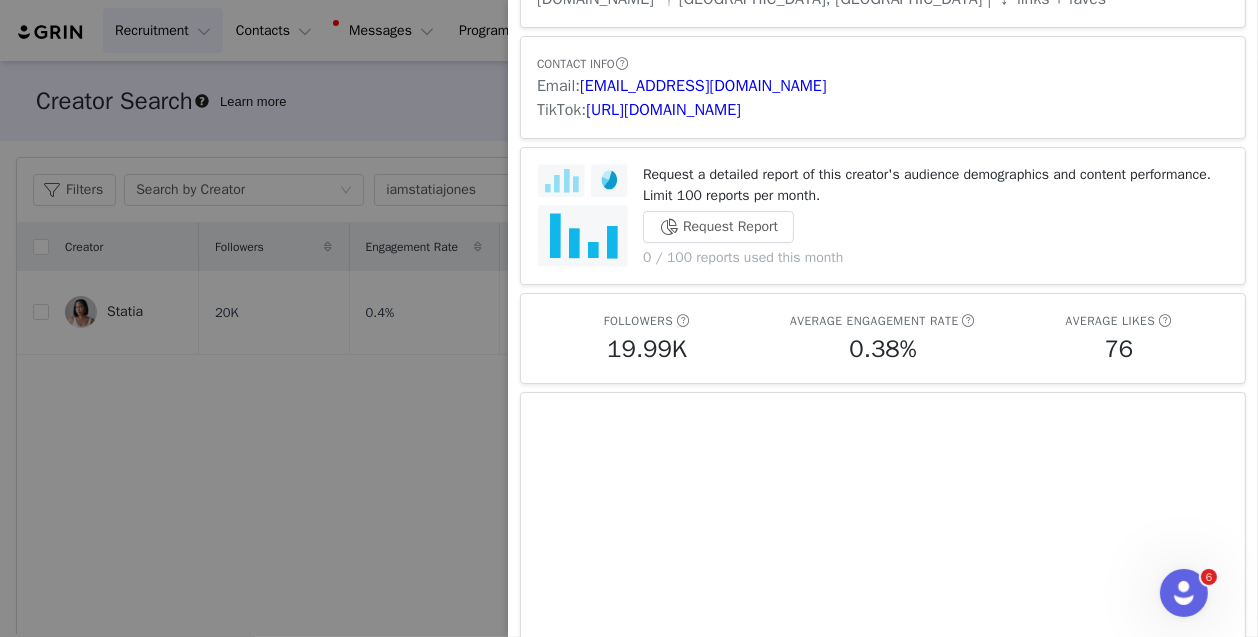 scroll, scrollTop: 412, scrollLeft: 0, axis: vertical 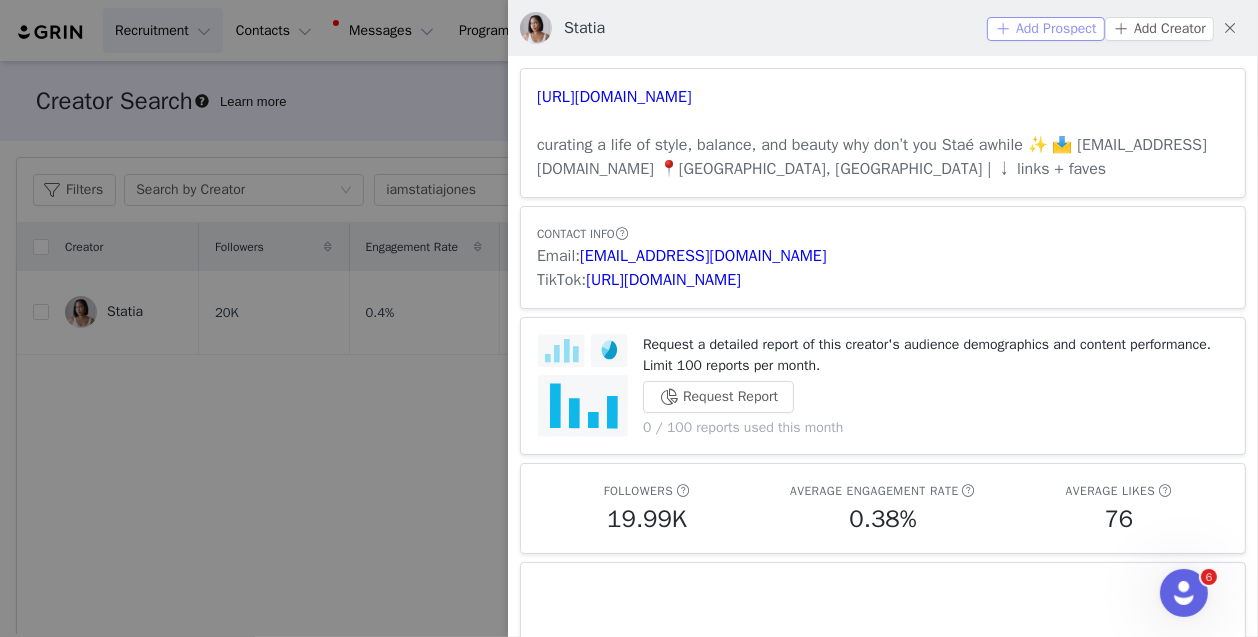 click on "Add Prospect" at bounding box center (1046, 29) 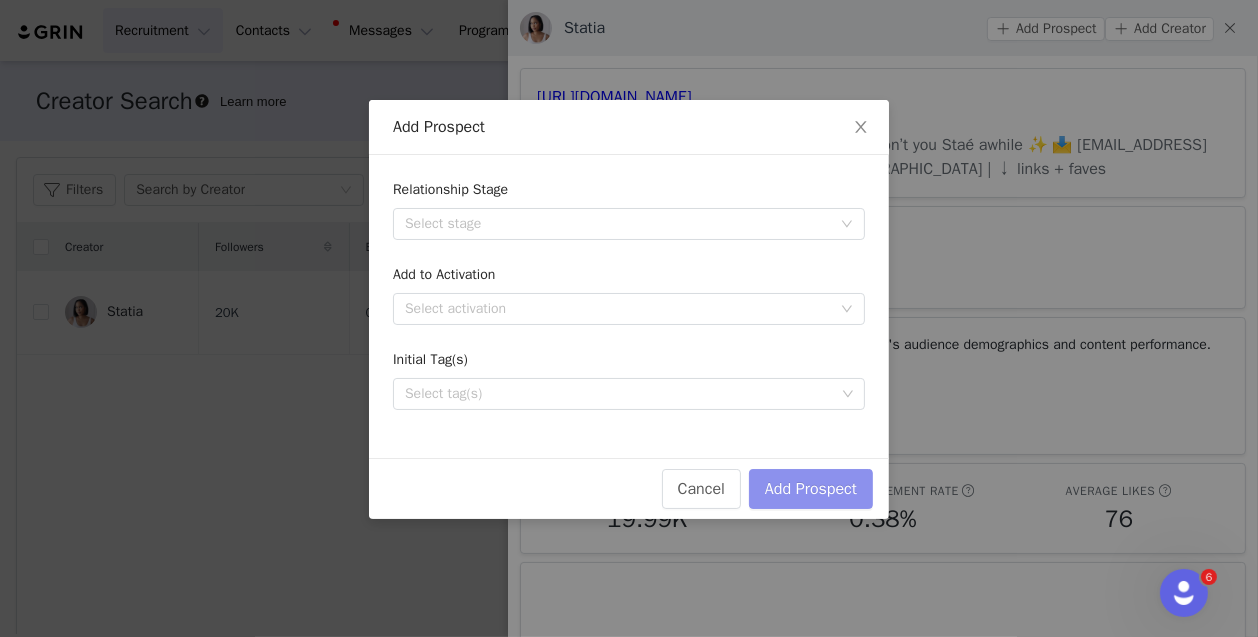 click on "Add Prospect" at bounding box center [811, 489] 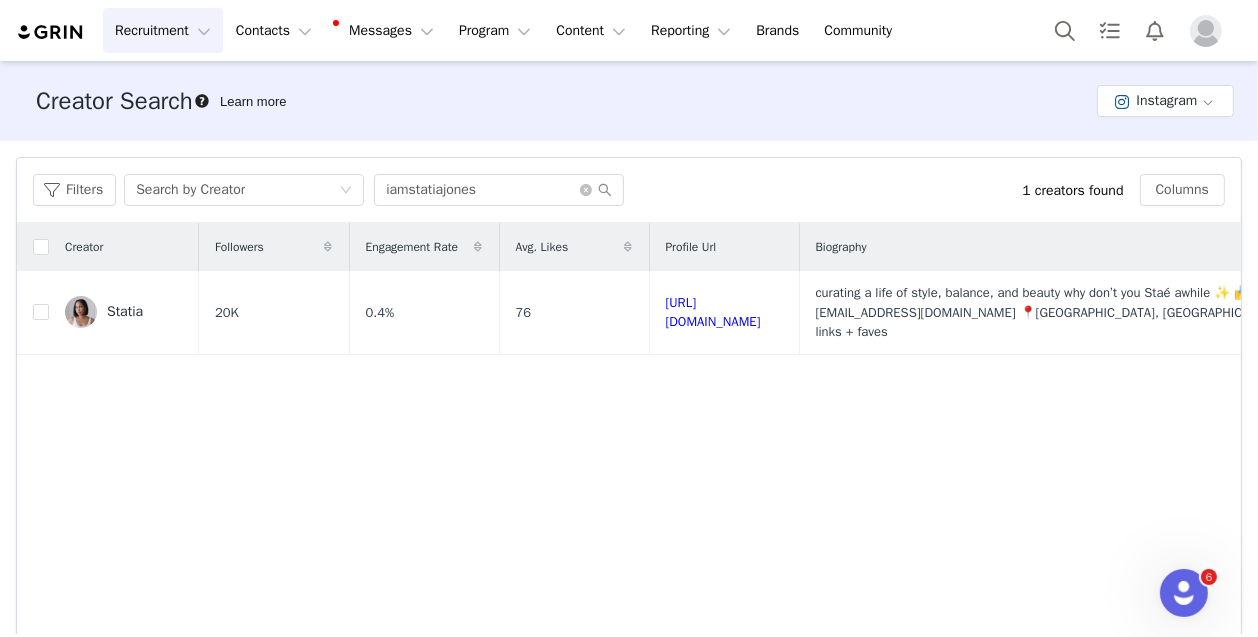 click on "Filters  Search by Creator  iamstatiajones      1 creators found      Columns" at bounding box center [629, 190] 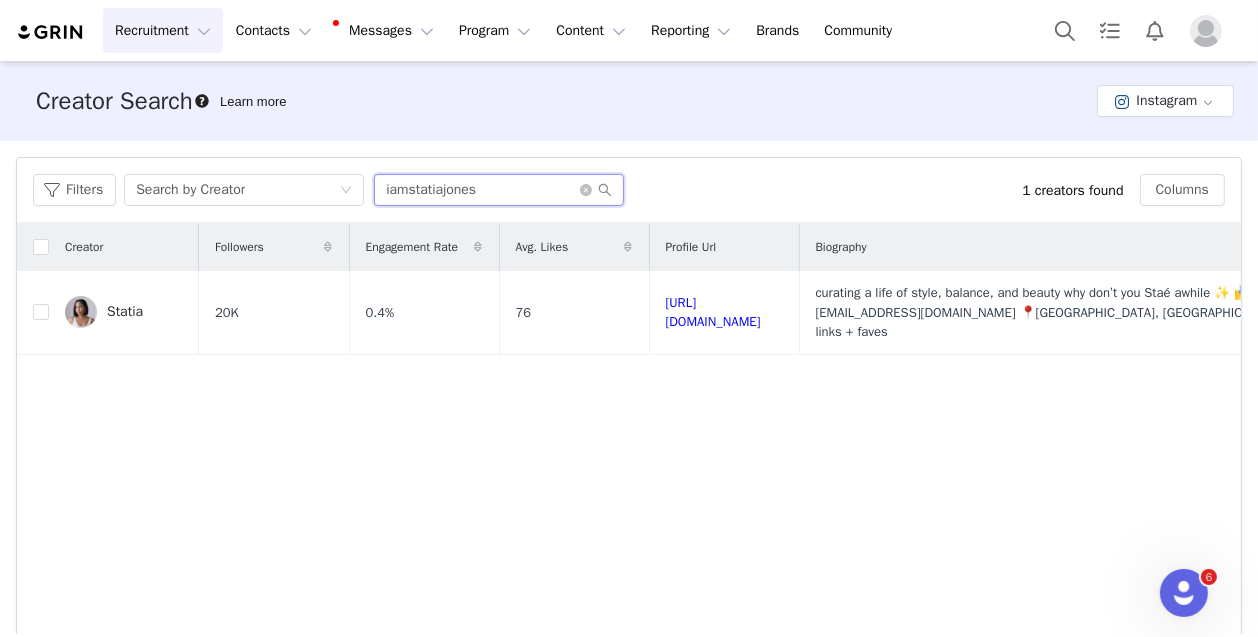 click on "iamstatiajones" at bounding box center [499, 190] 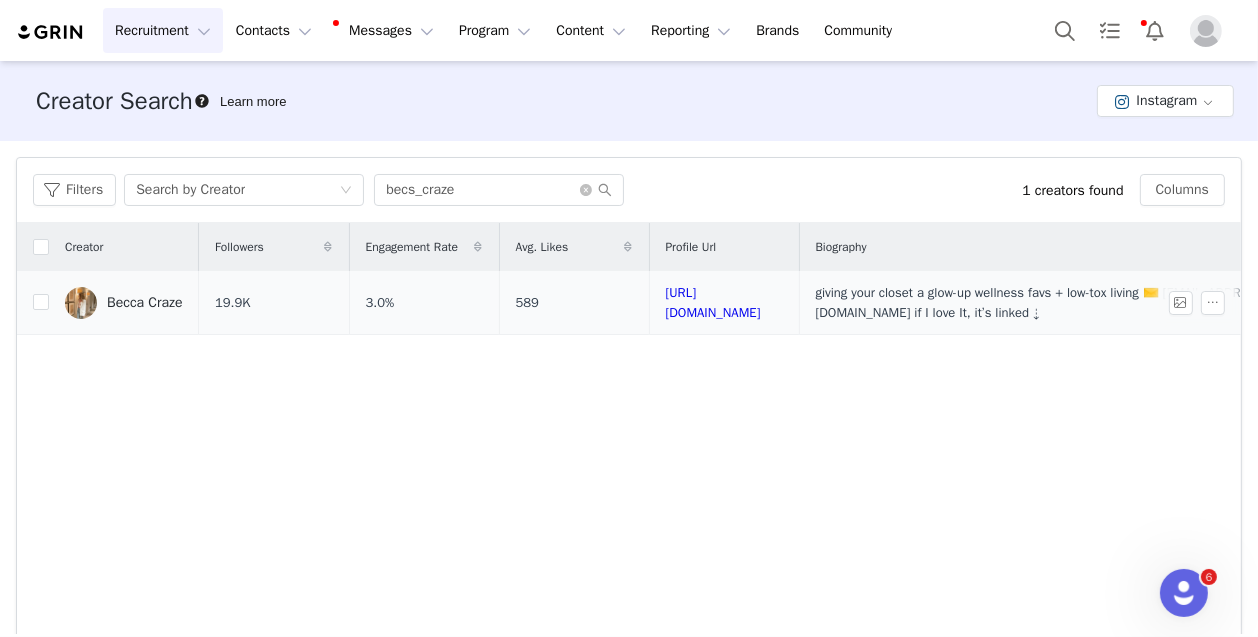 click on "Becca Craze" at bounding box center (145, 303) 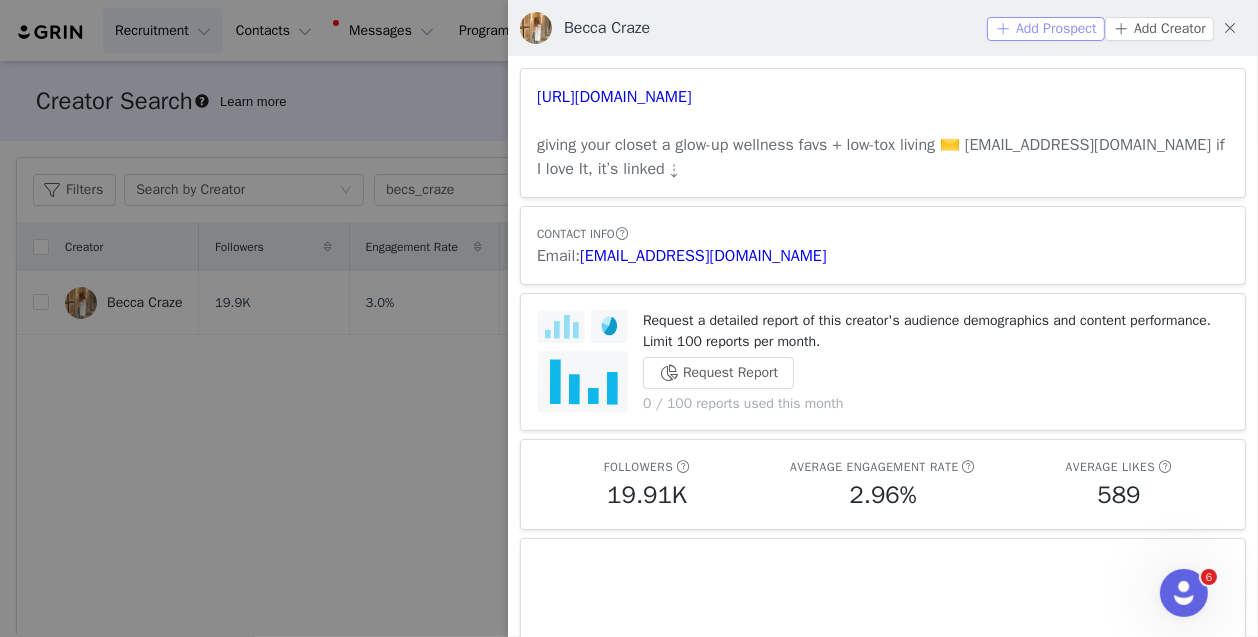 click on "Add Prospect" at bounding box center [1046, 29] 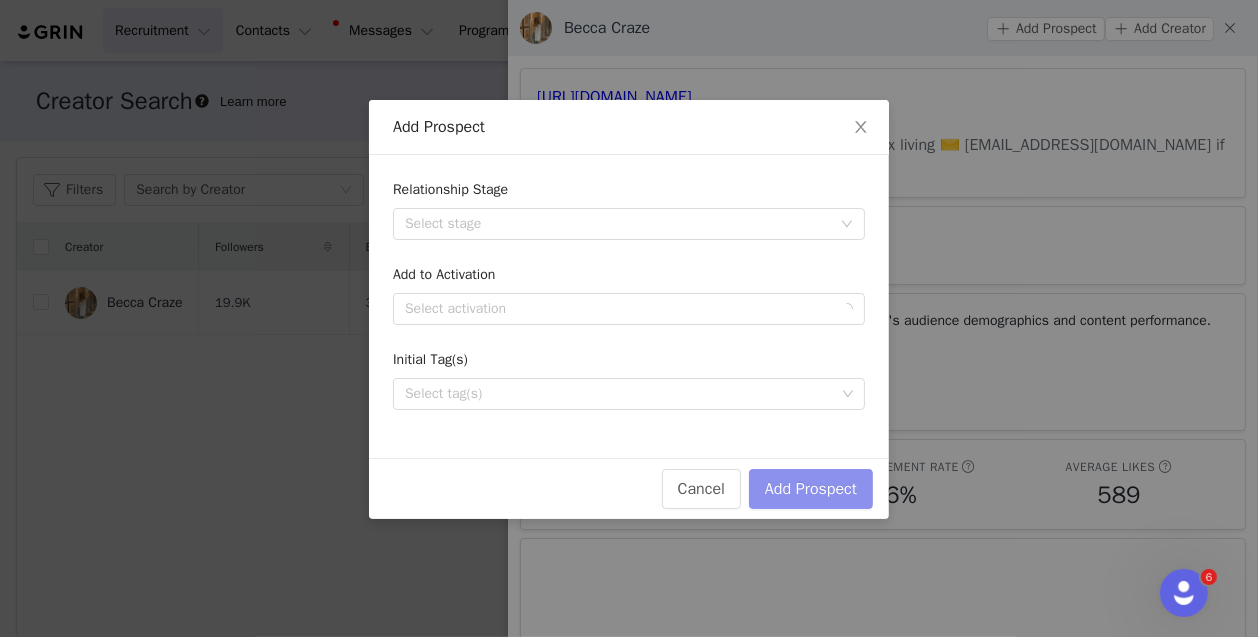 click on "Add Prospect" at bounding box center (811, 489) 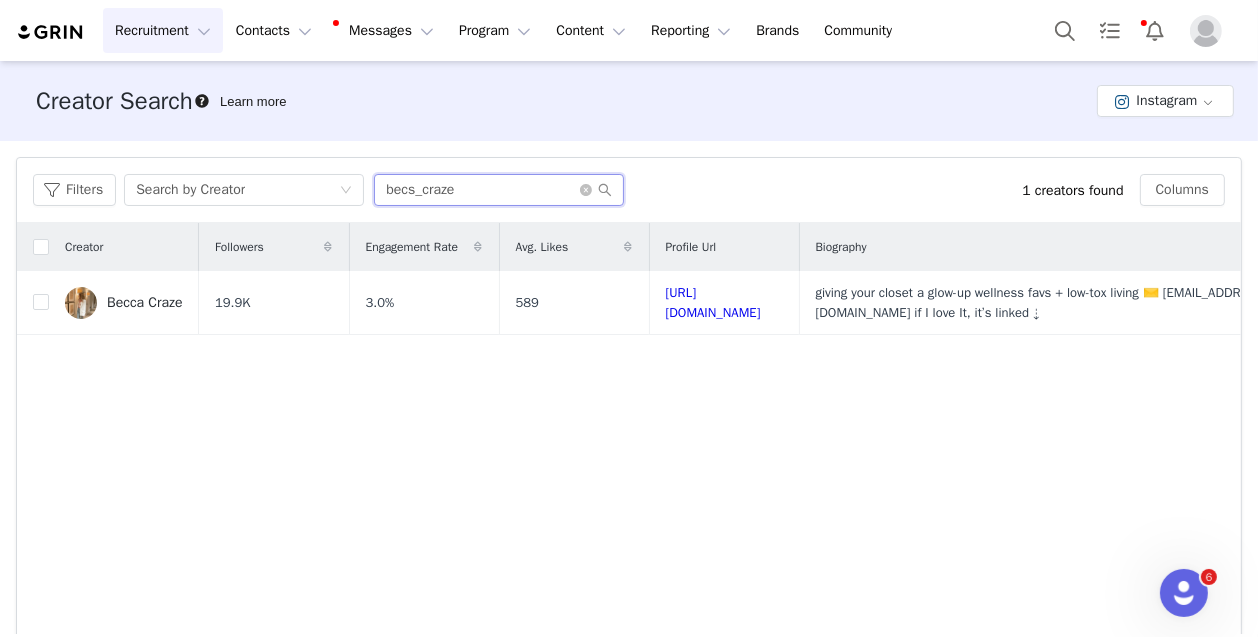 click on "becs_craze" at bounding box center (499, 190) 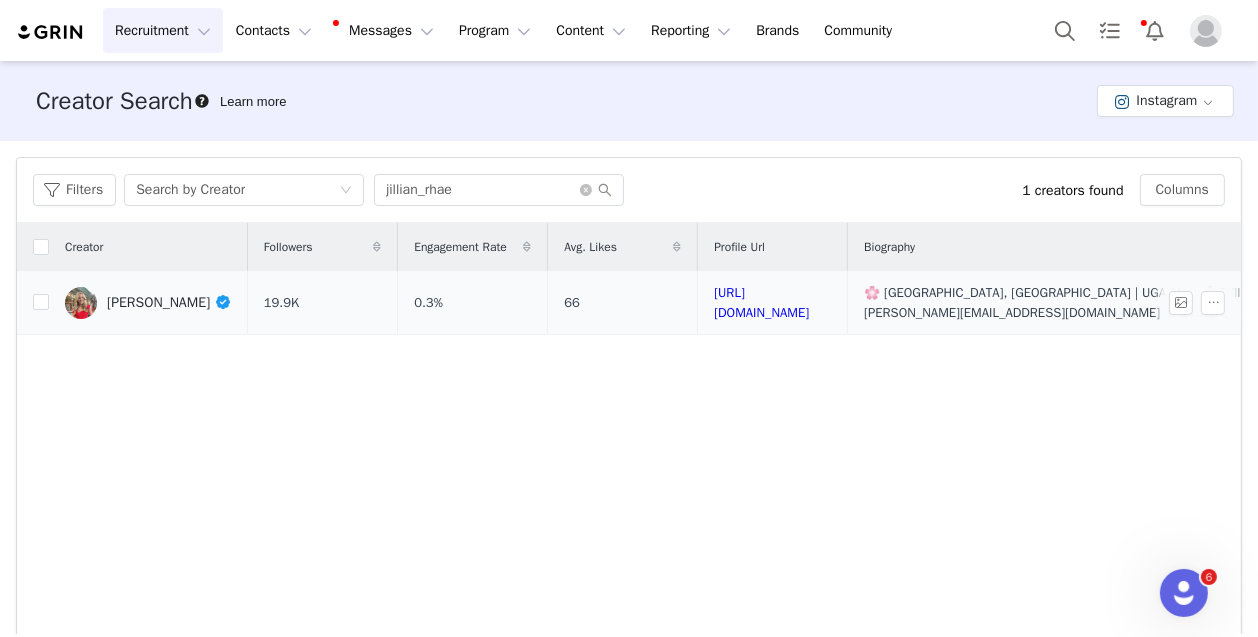 click on "[PERSON_NAME]" at bounding box center (148, 303) 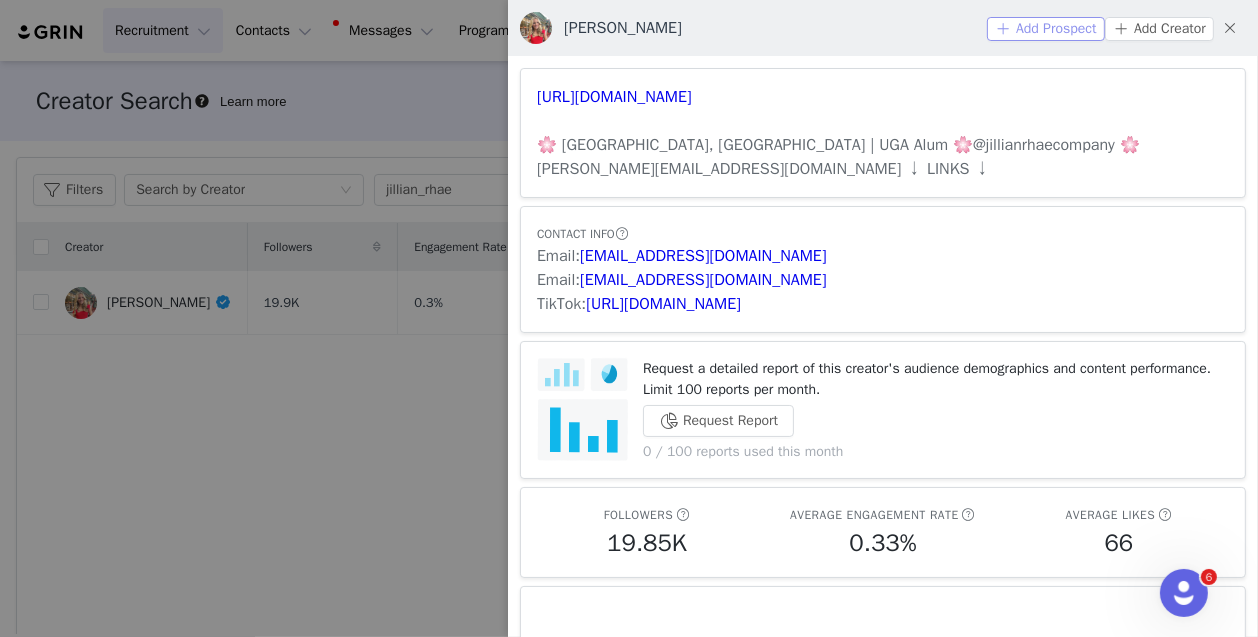 click on "Add Prospect" at bounding box center [1046, 29] 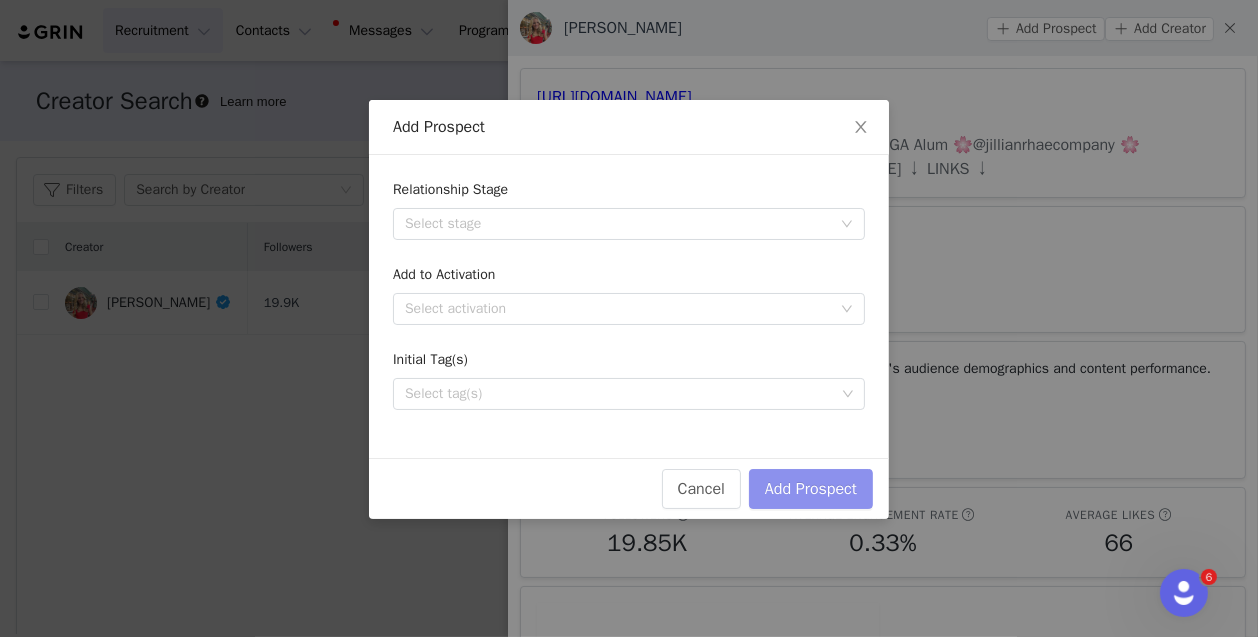 click on "Add Prospect" at bounding box center (811, 489) 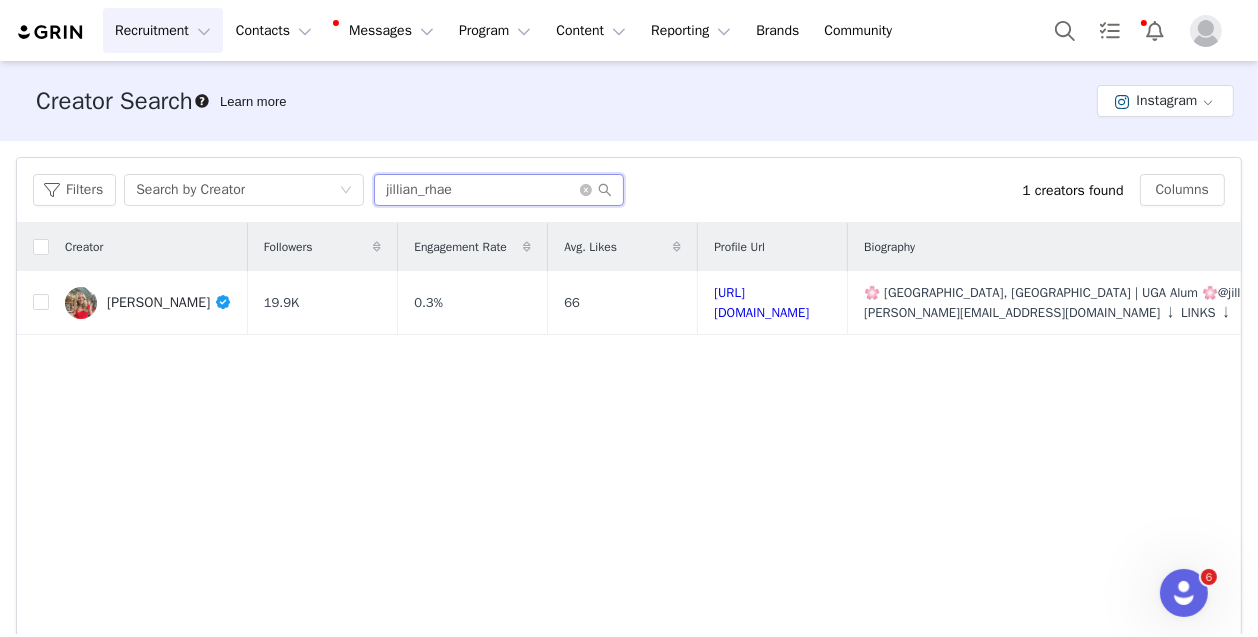 click on "jillian_rhae" at bounding box center [499, 190] 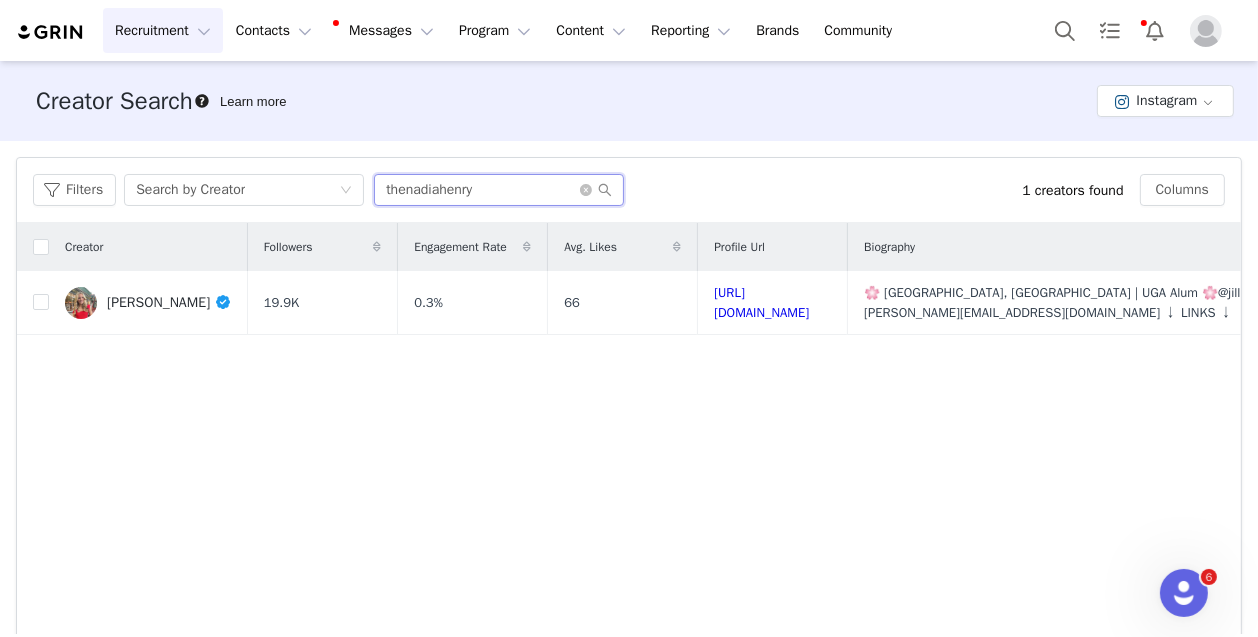 type on "thenadiahenry" 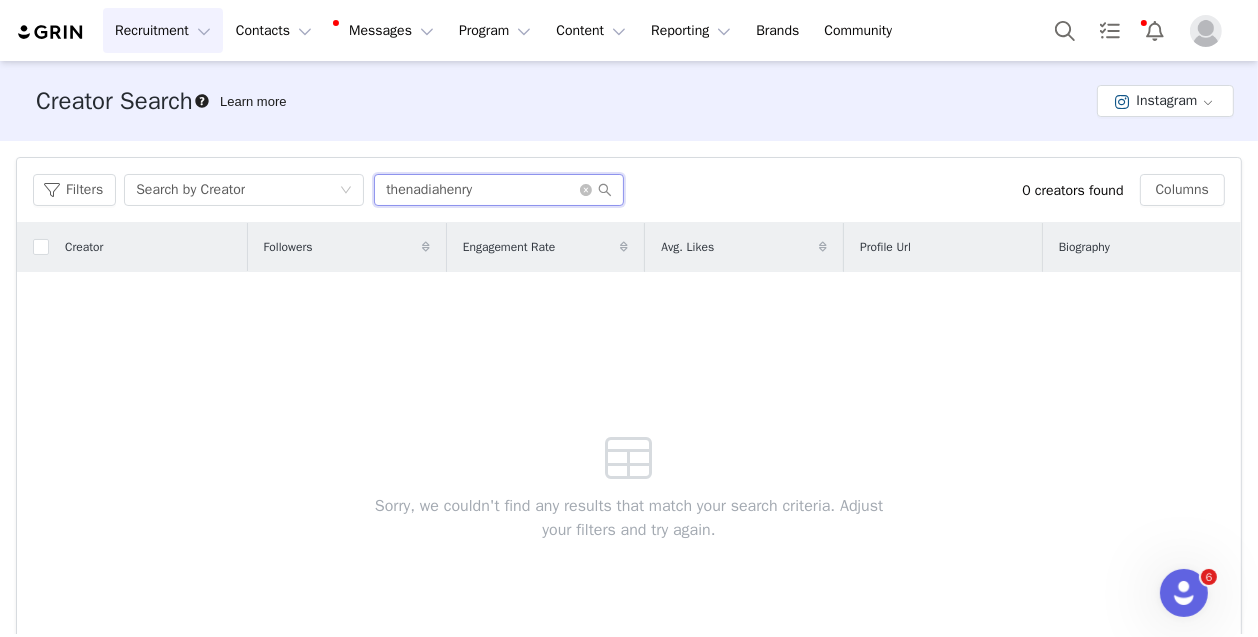 click on "thenadiahenry" at bounding box center [499, 190] 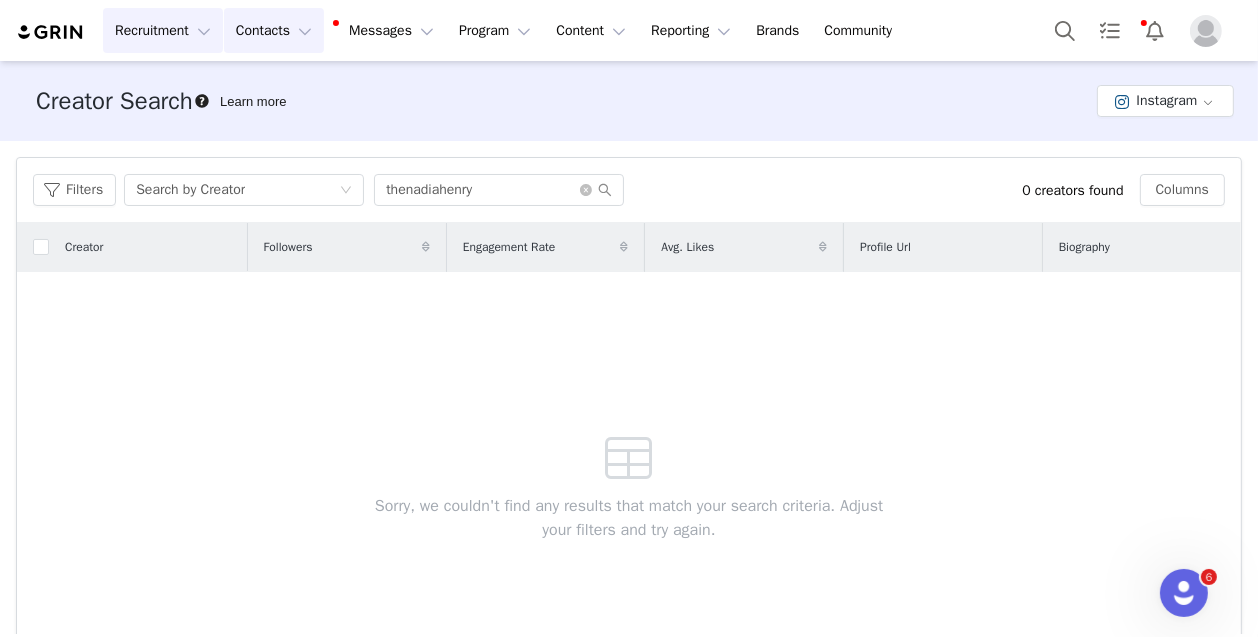 click on "Contacts Contacts" at bounding box center (274, 30) 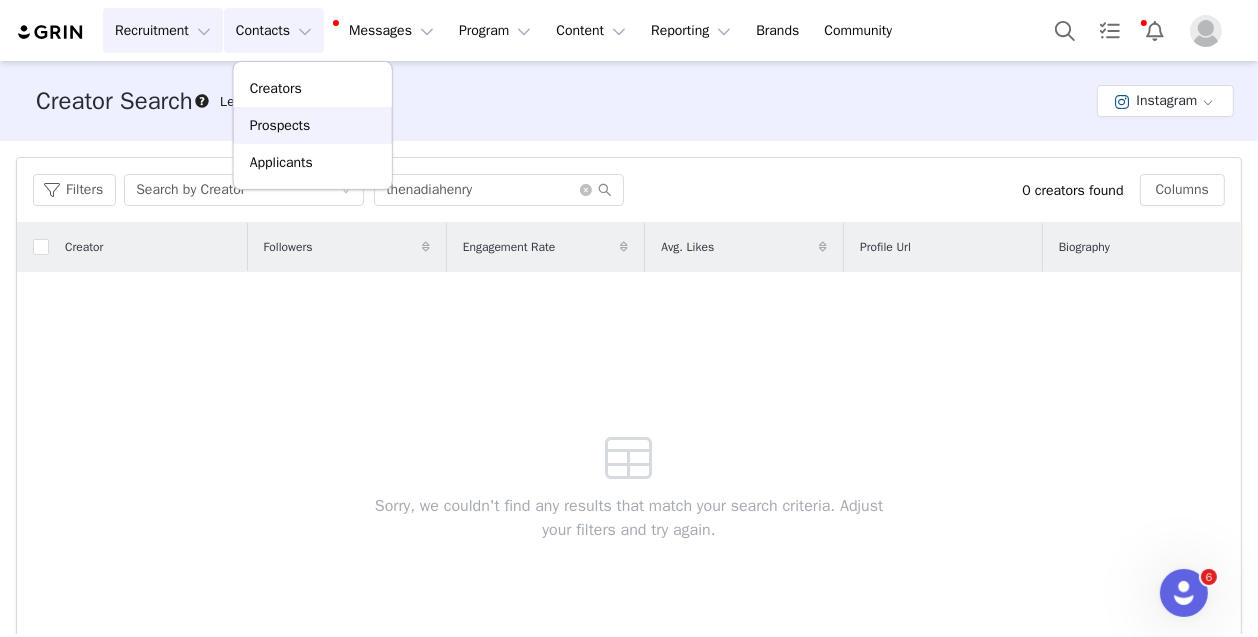 click on "Prospects" at bounding box center (280, 125) 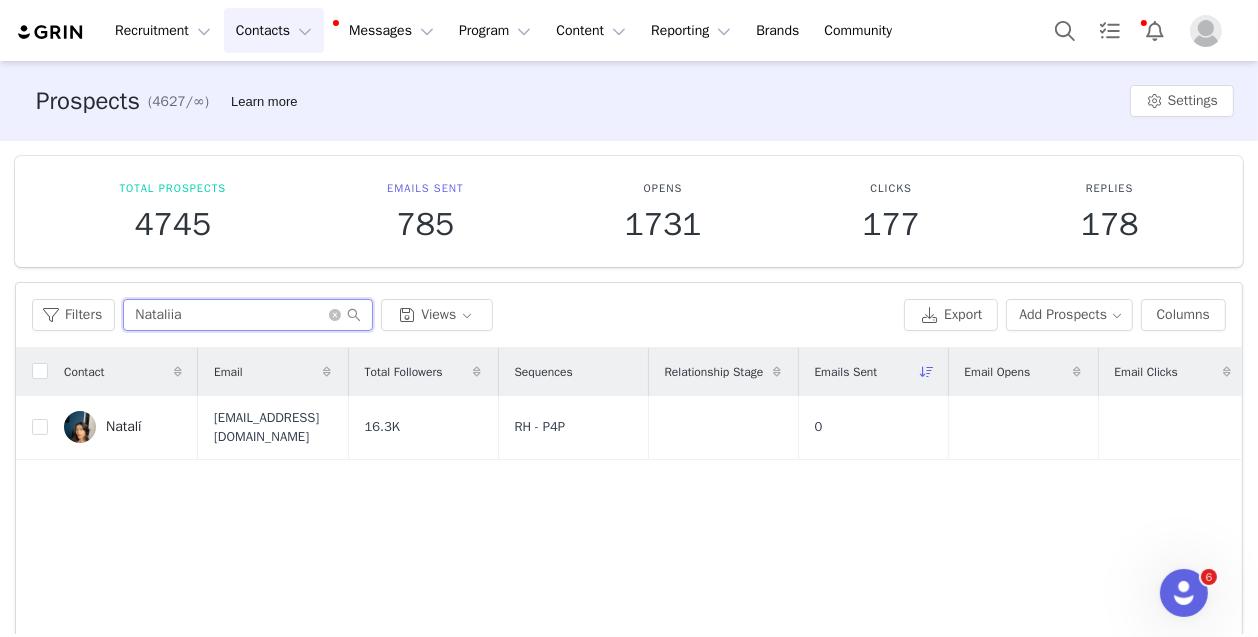 click on "Nataliia" at bounding box center (248, 315) 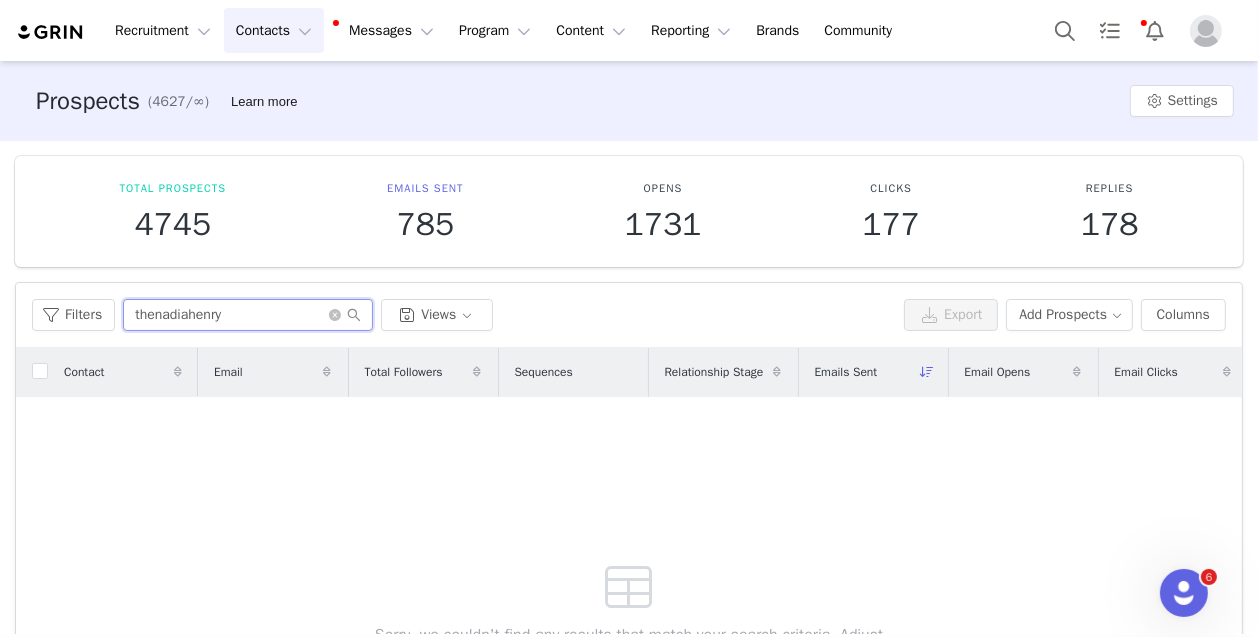 click on "thenadiahenry" at bounding box center [248, 315] 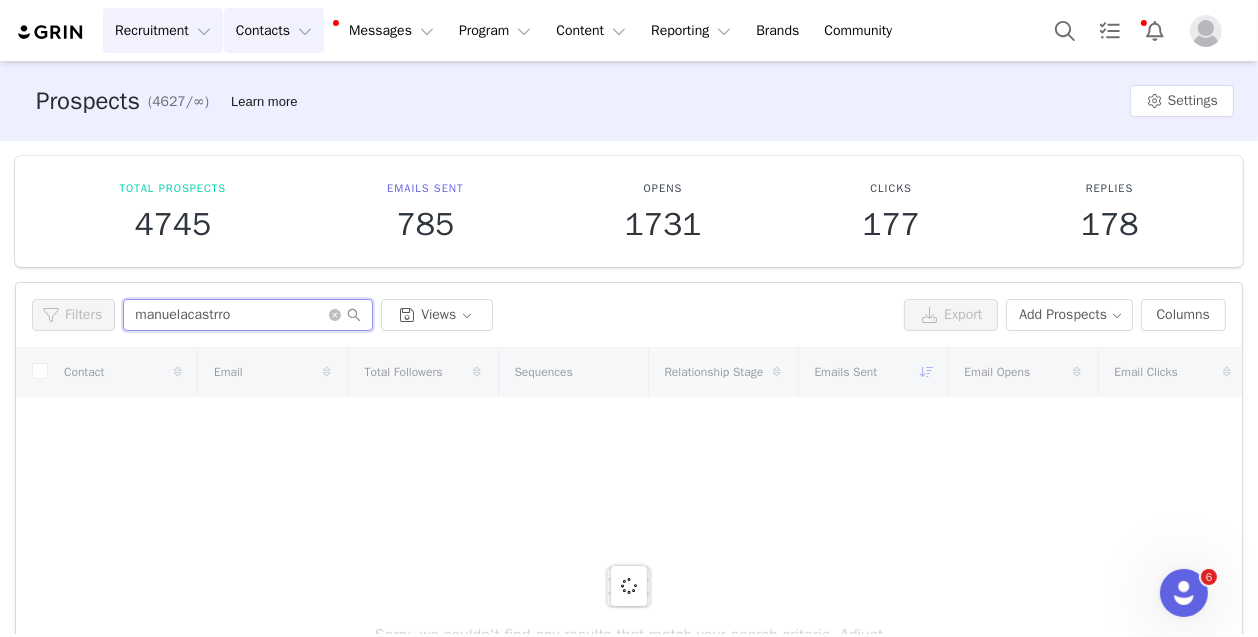 type on "manuelacastrro" 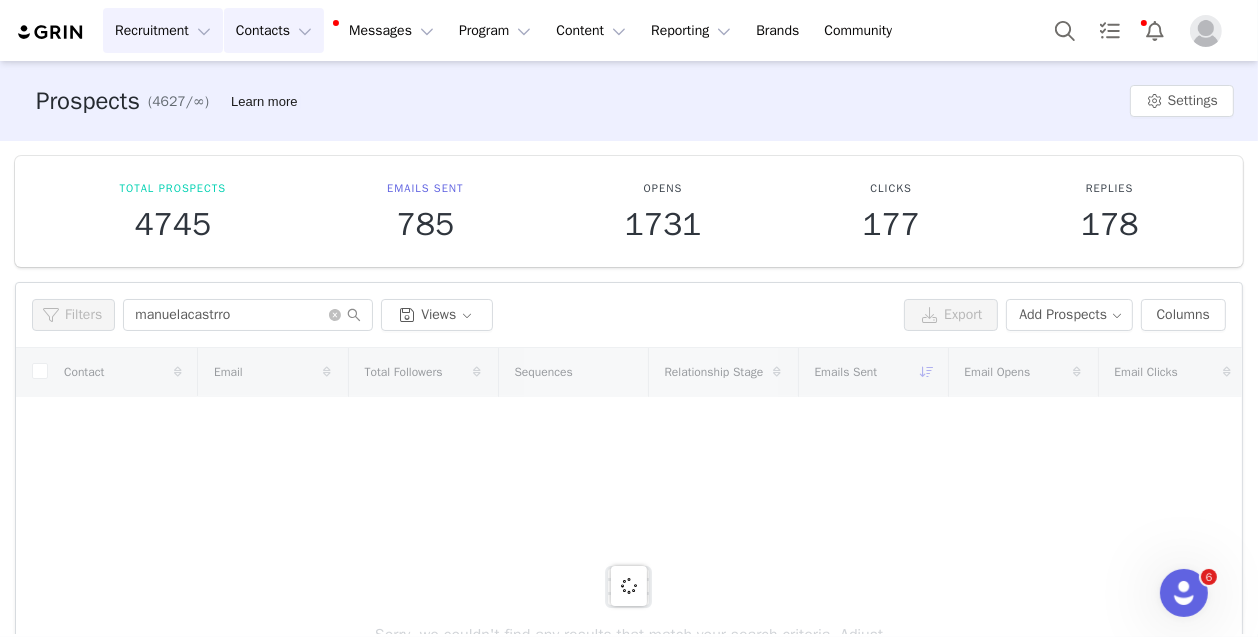 click on "Recruitment Recruitment" at bounding box center (163, 30) 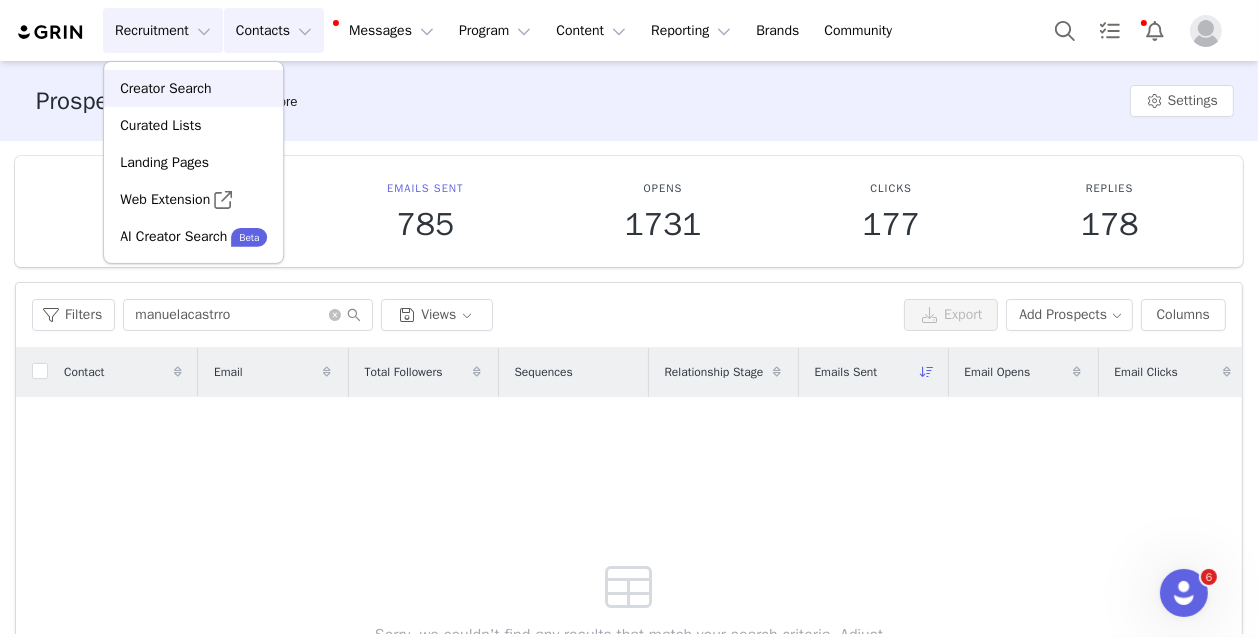 click on "Creator Search" at bounding box center (165, 88) 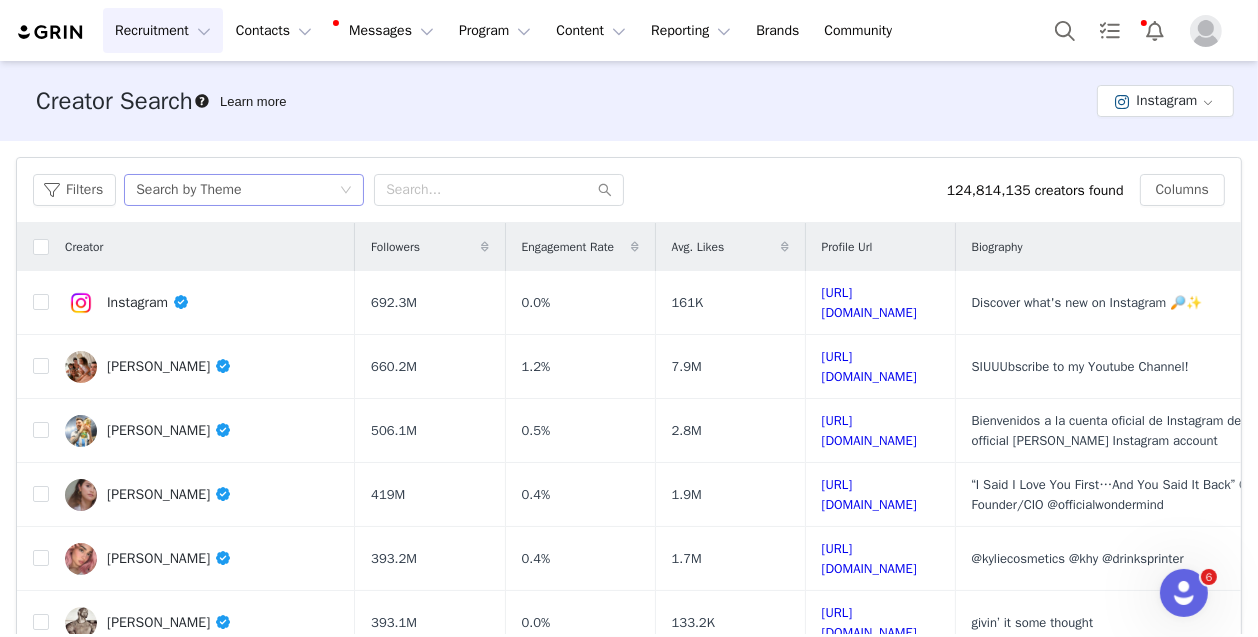 click on "Search by Theme" at bounding box center [188, 190] 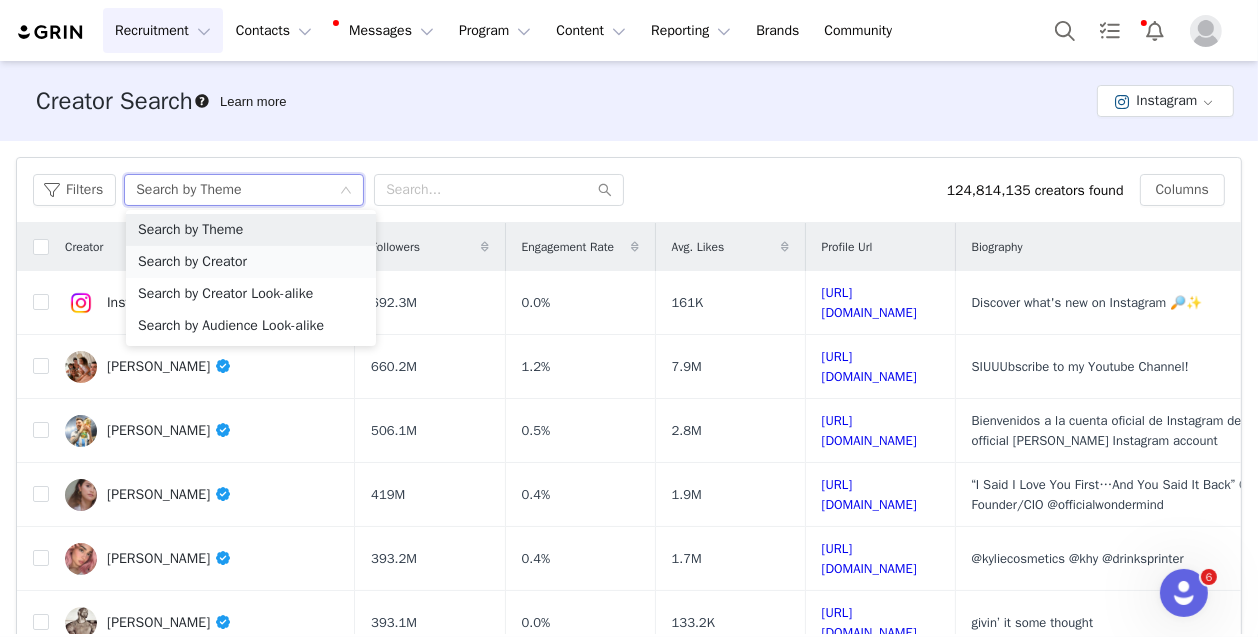 click on "Search by Creator" at bounding box center [251, 262] 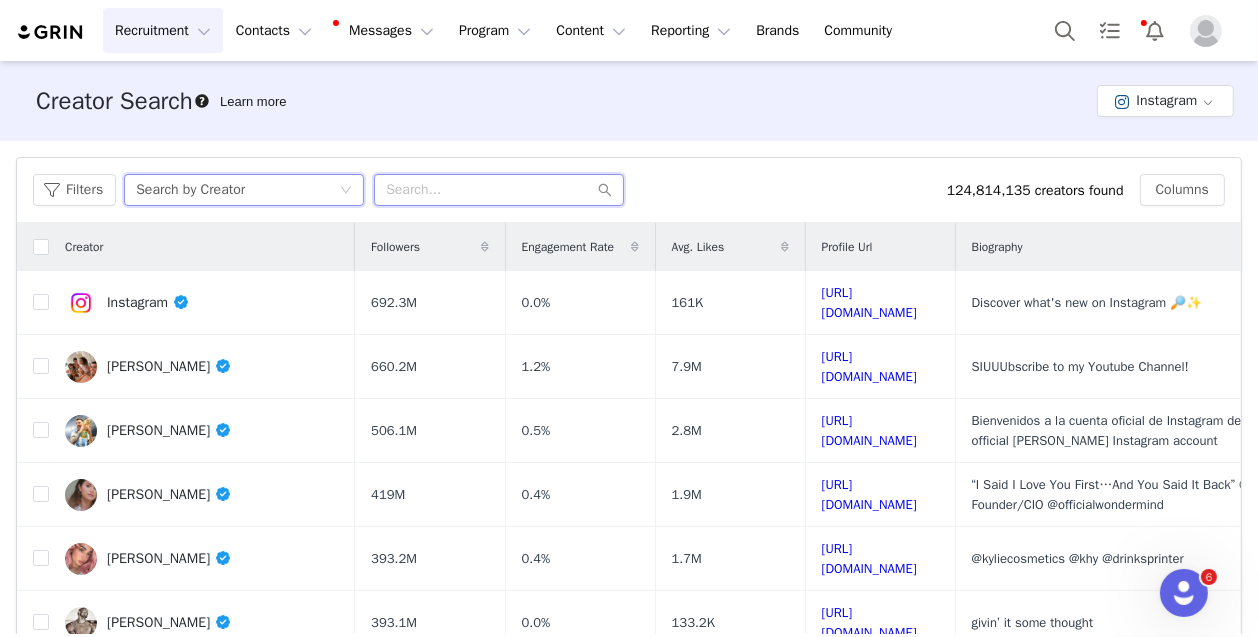 click at bounding box center [499, 190] 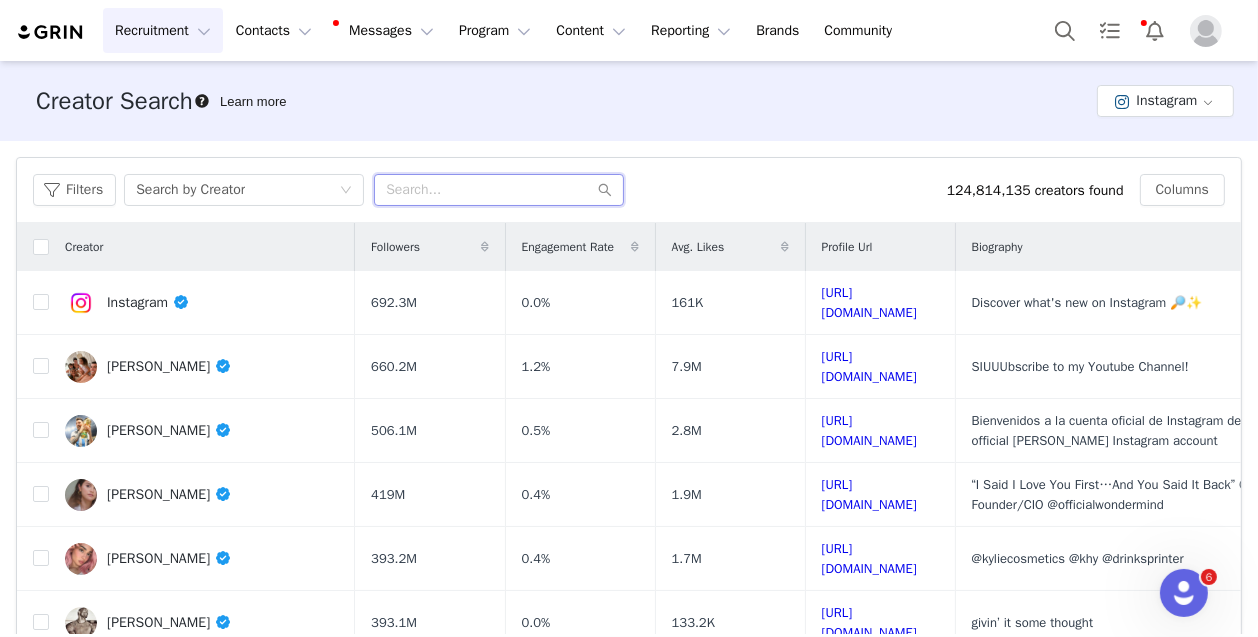 paste on "manuelacastrro" 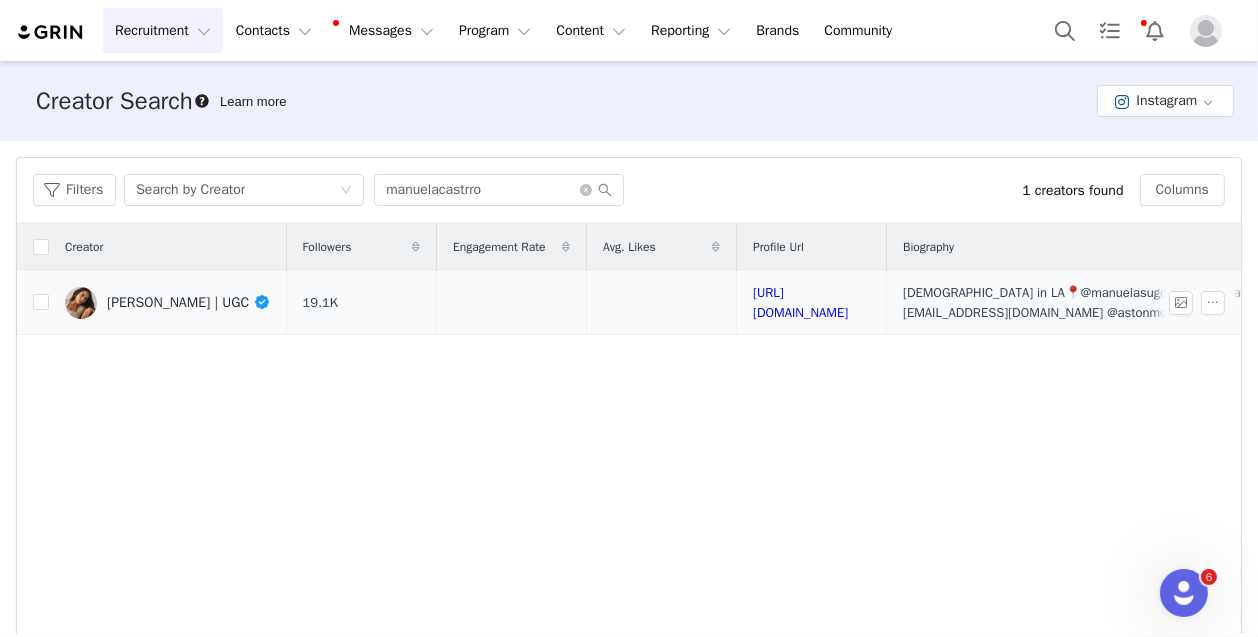 click on "[PERSON_NAME] | UGC" at bounding box center (189, 302) 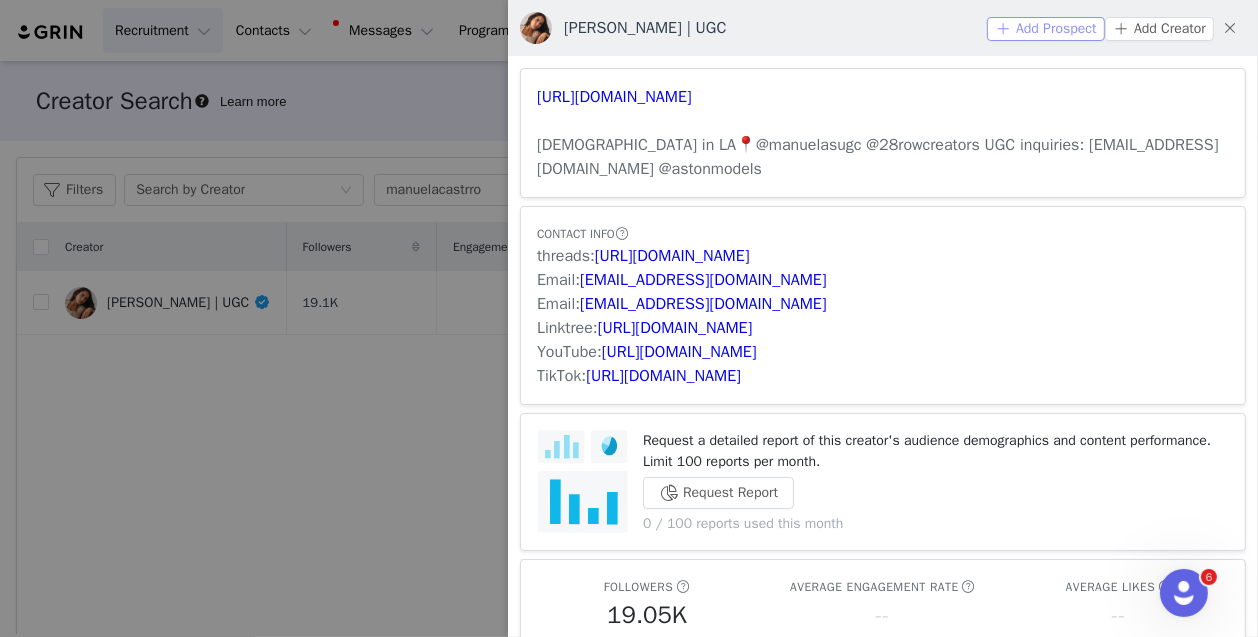click on "Add Prospect" at bounding box center [1046, 29] 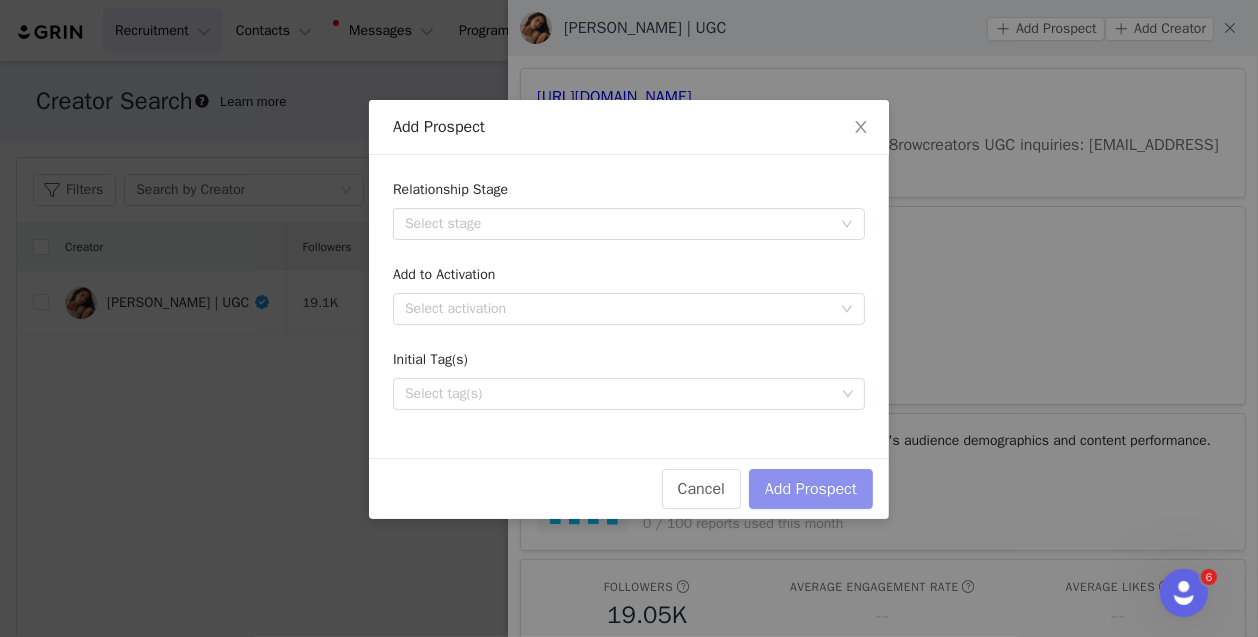click on "Add Prospect" at bounding box center [811, 489] 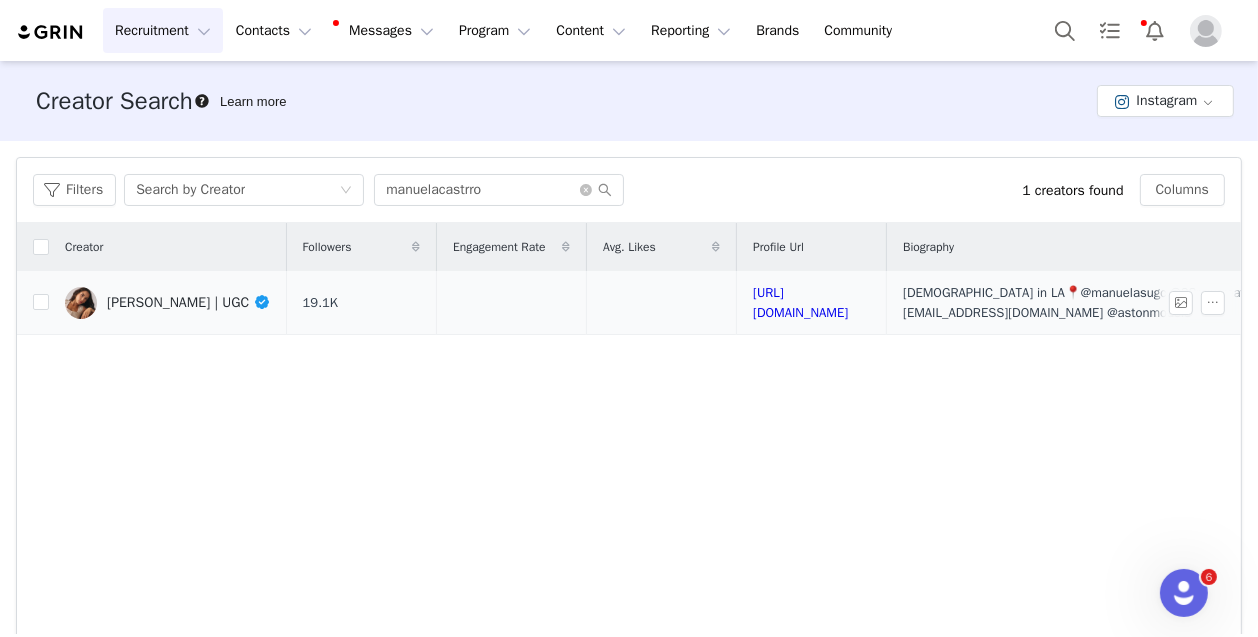 click on "[PERSON_NAME] | UGC" at bounding box center [189, 302] 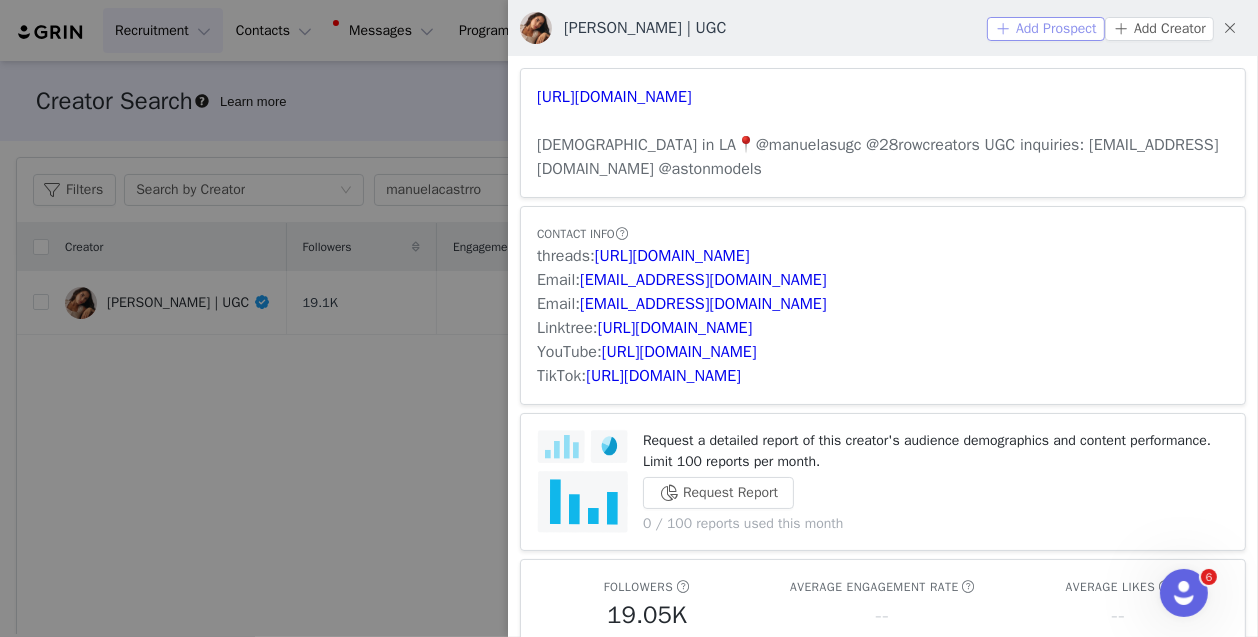 click on "Add Prospect" at bounding box center [1046, 29] 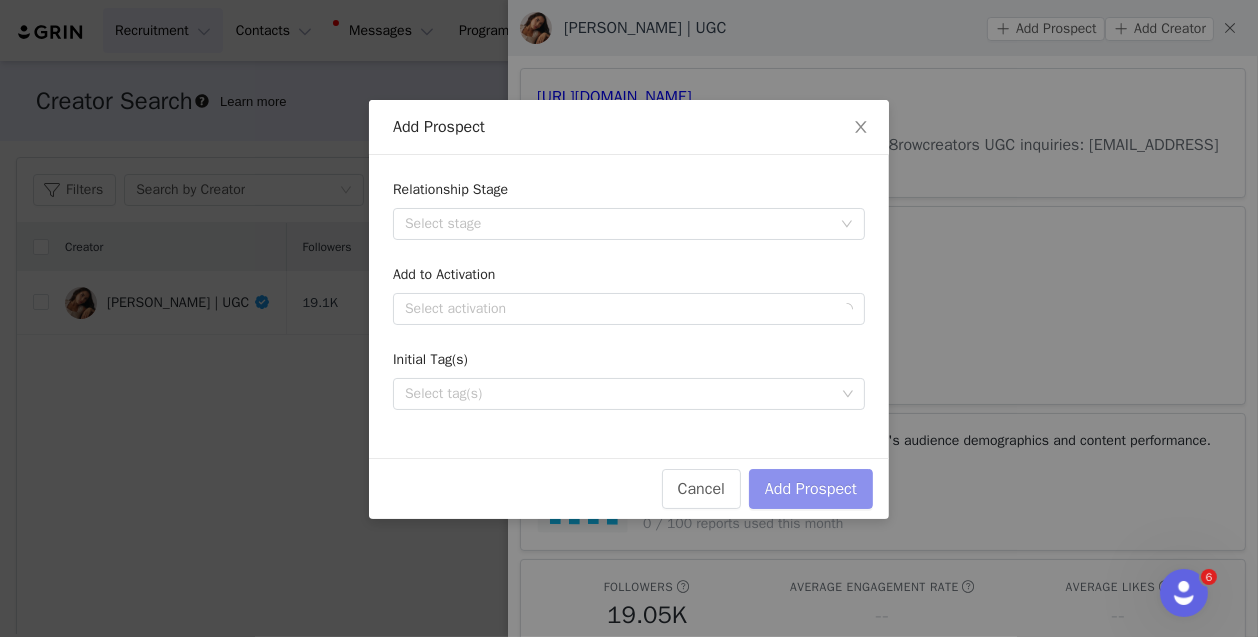 click on "Add Prospect" at bounding box center [811, 489] 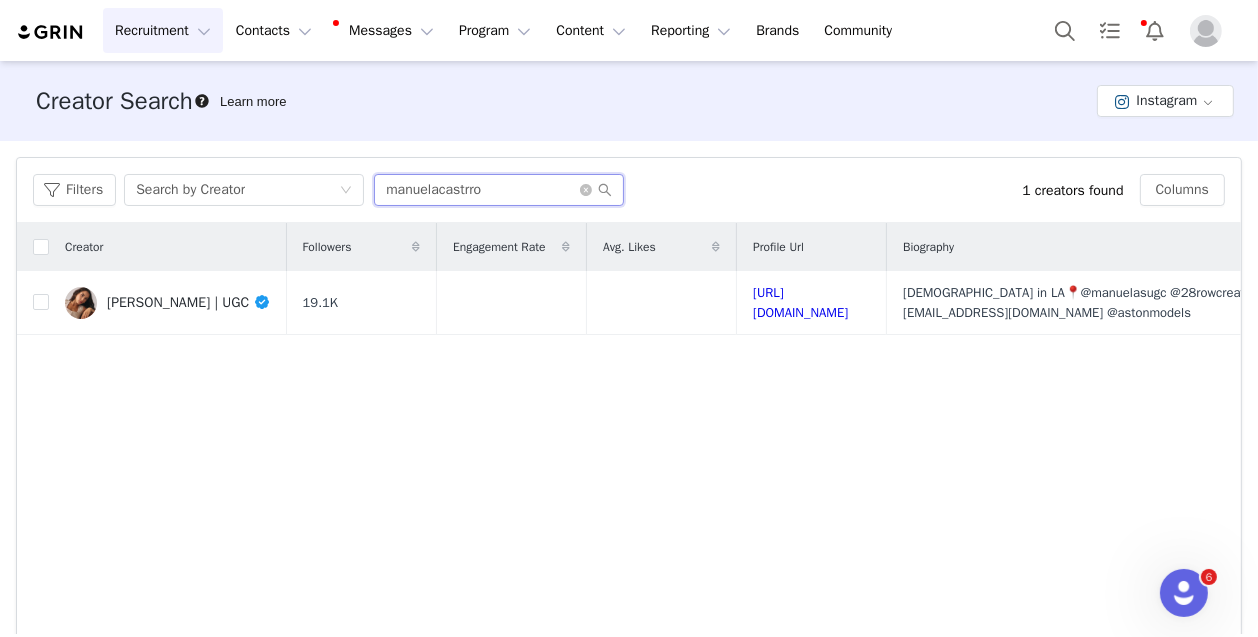 click on "manuelacastrro" at bounding box center [499, 190] 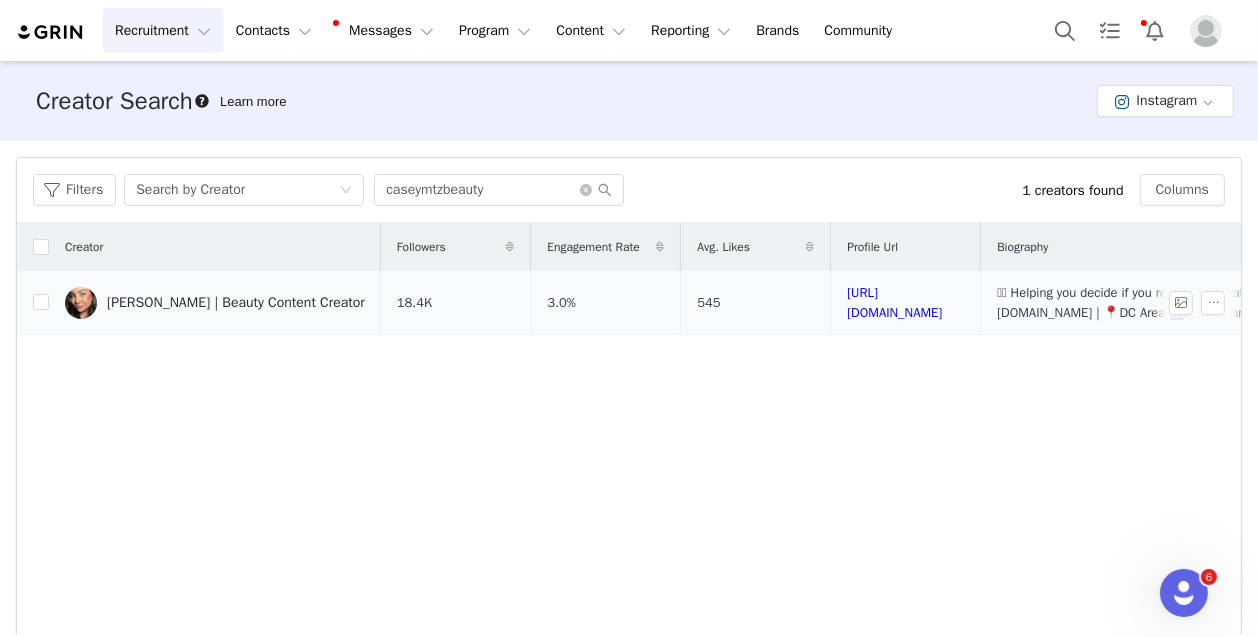 click on "[PERSON_NAME] | Beauty Content Creator" at bounding box center (236, 303) 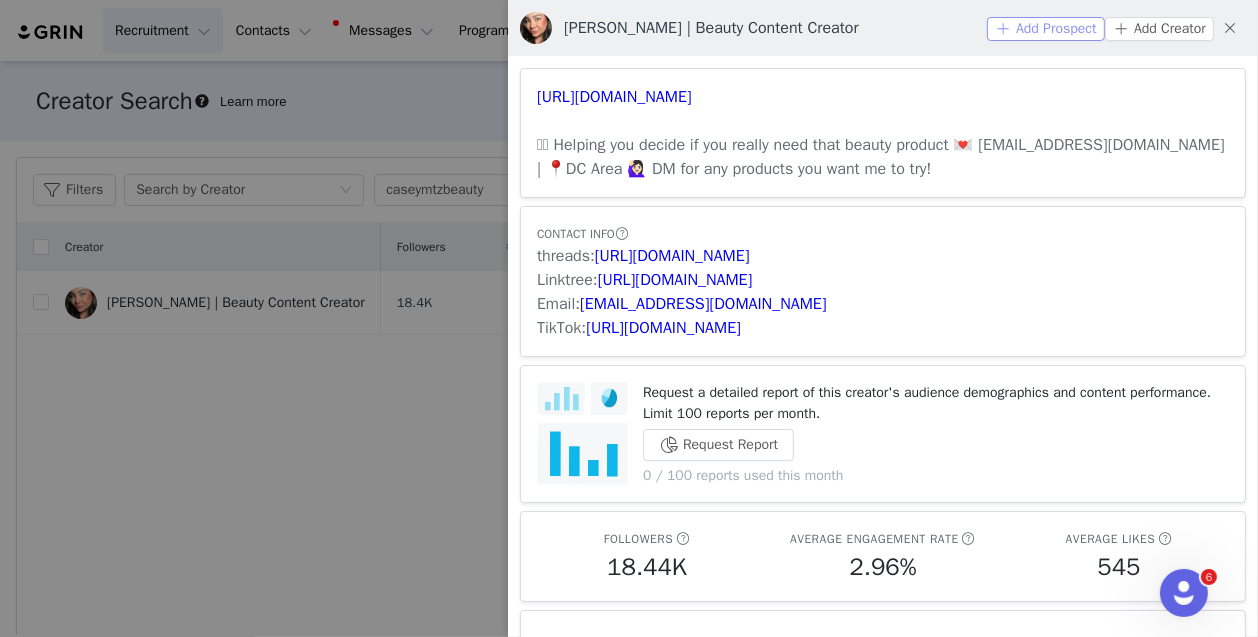click on "Add Prospect" at bounding box center [1046, 29] 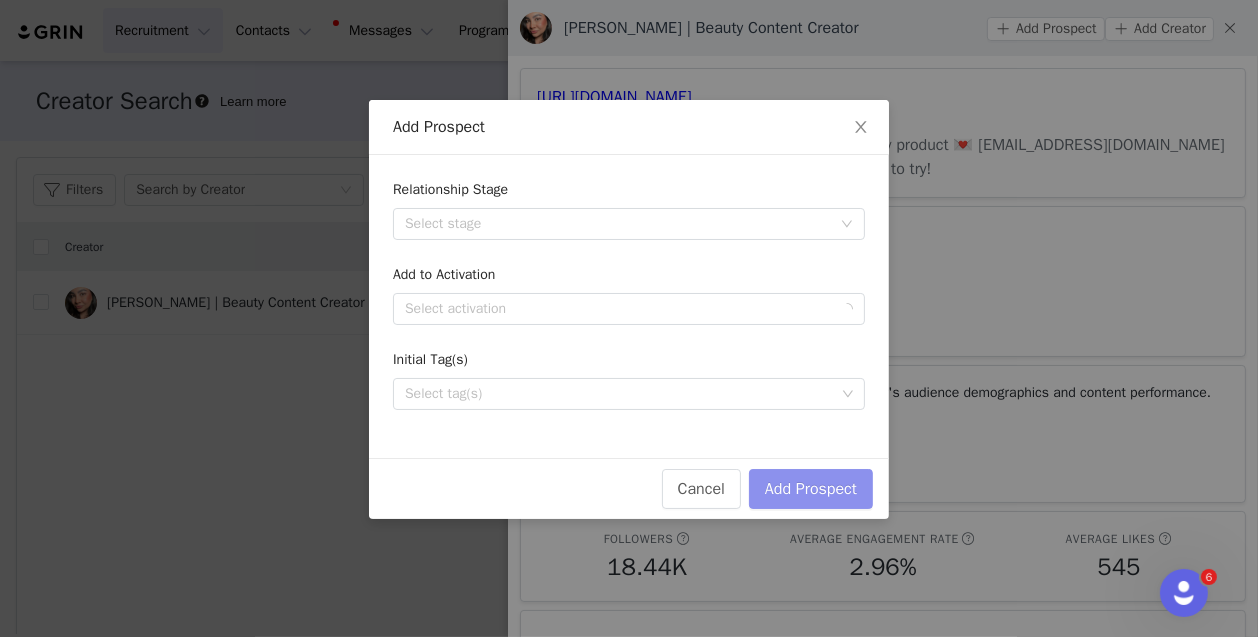 drag, startPoint x: 795, startPoint y: 493, endPoint x: 532, endPoint y: 530, distance: 265.5899 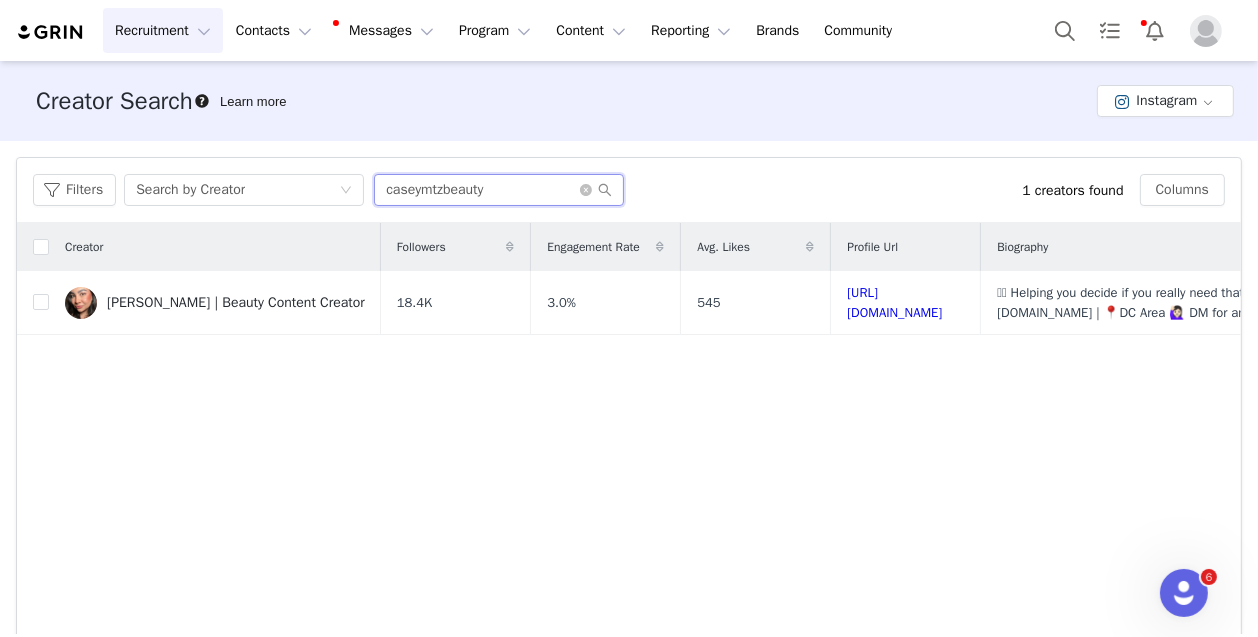 click on "caseymtzbeauty" at bounding box center [499, 190] 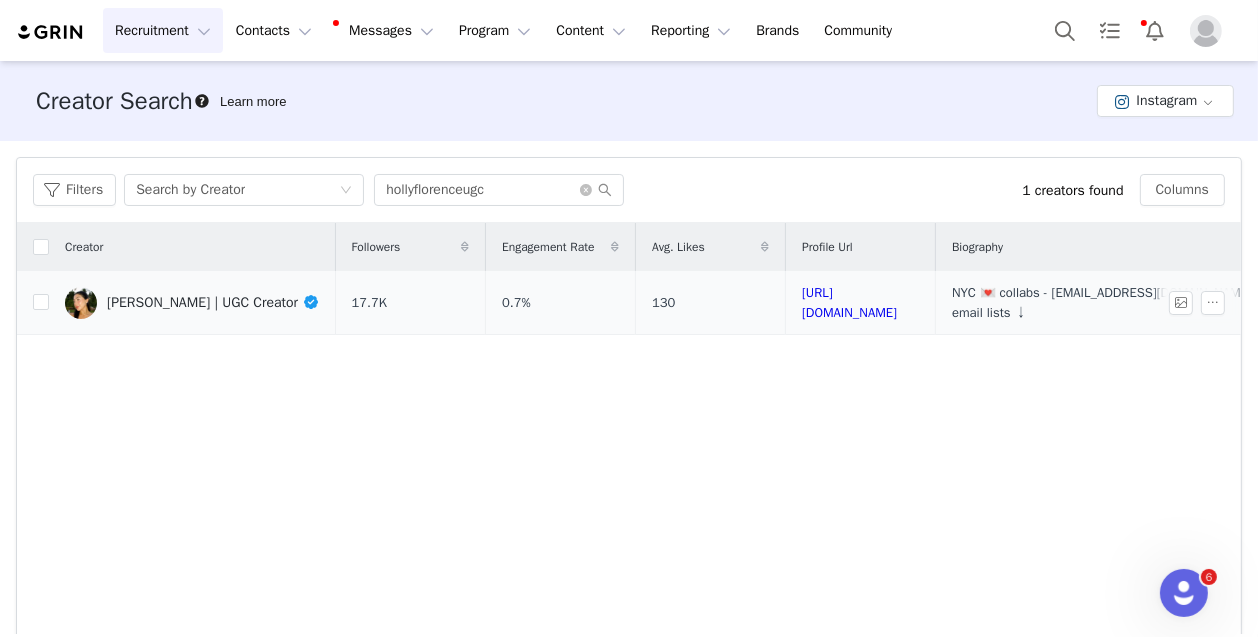 click on "[PERSON_NAME] | UGC Creator" at bounding box center [213, 302] 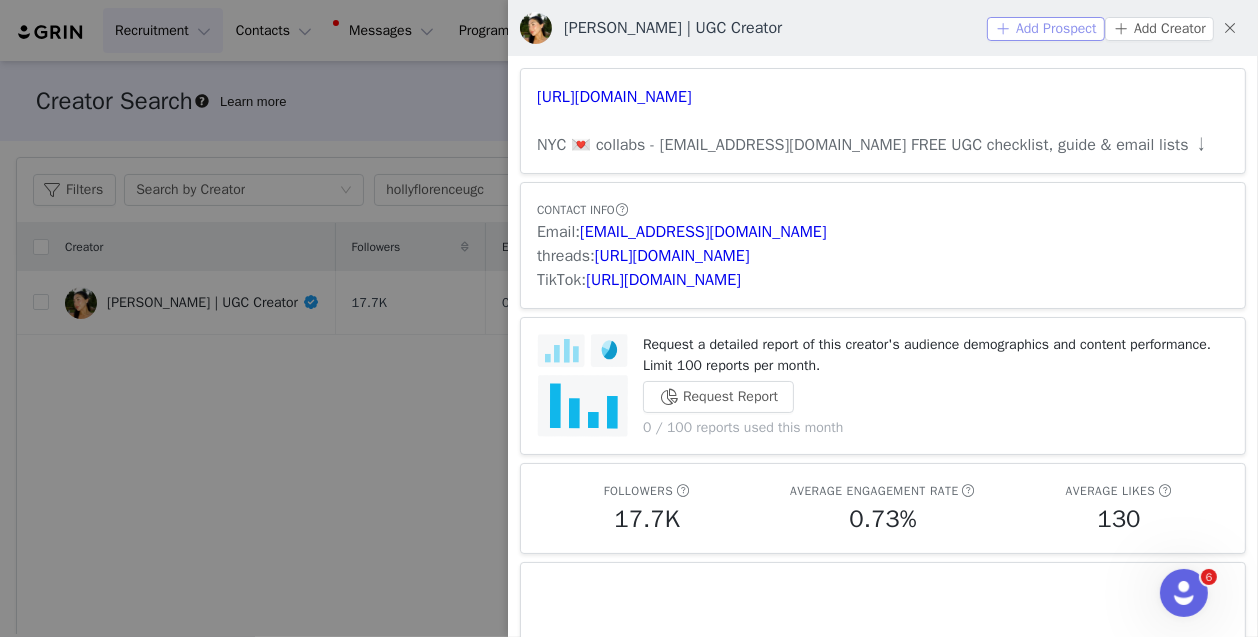 click on "Add Prospect" at bounding box center (1046, 29) 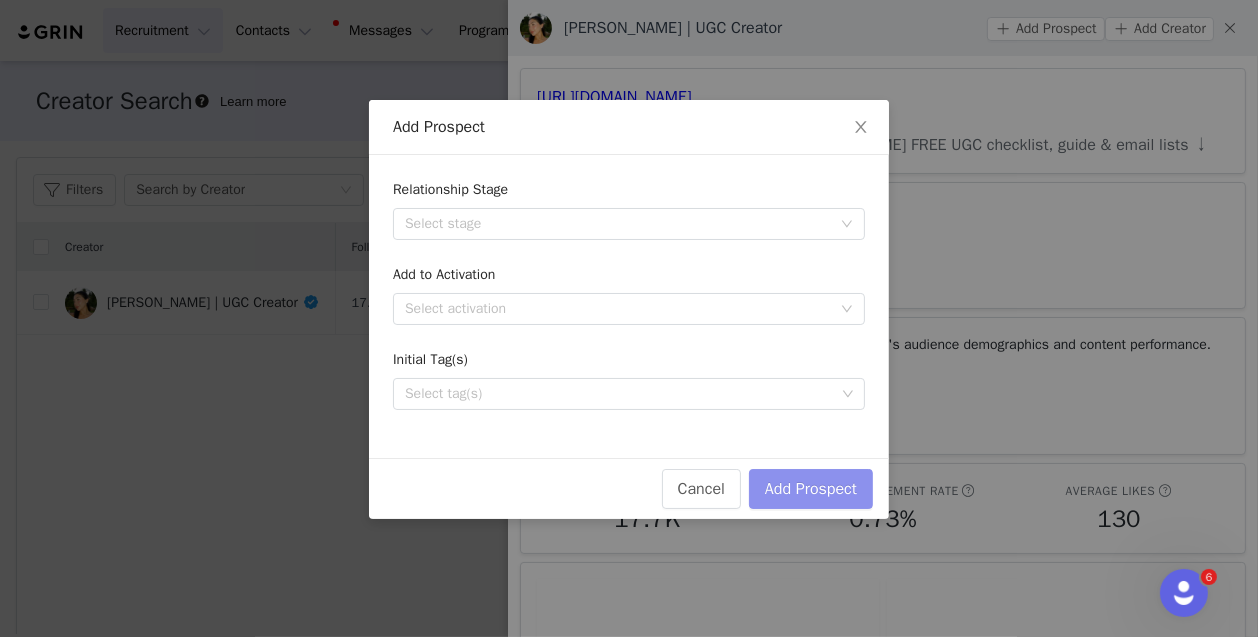 click on "Add Prospect" at bounding box center [811, 489] 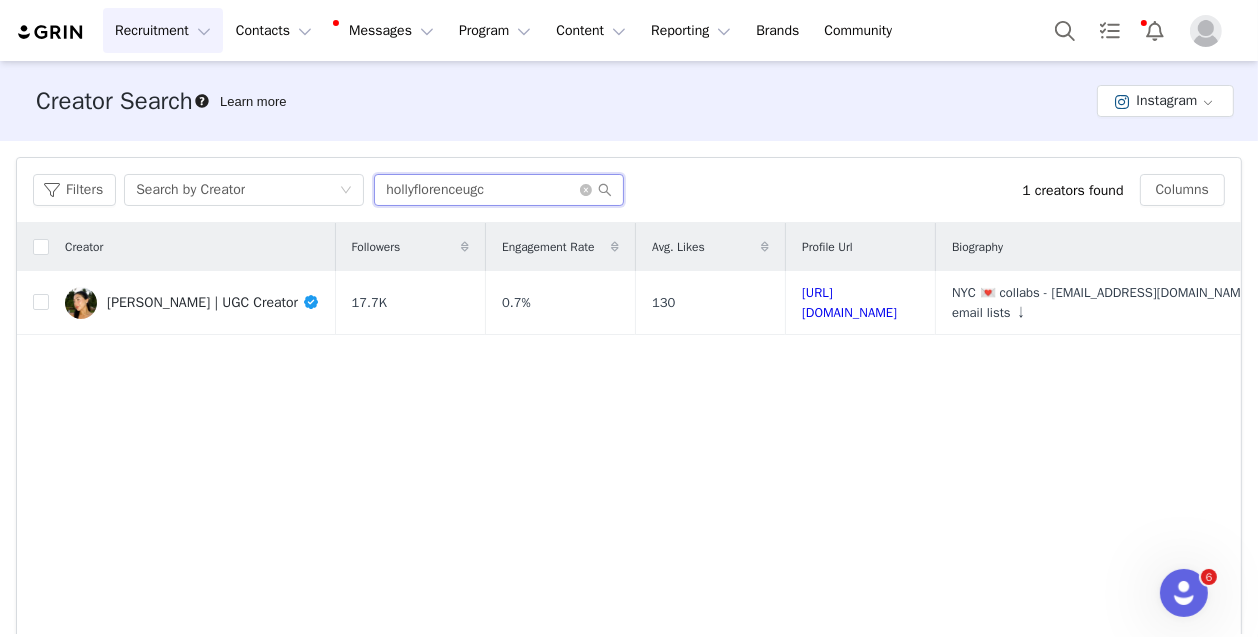 click on "hollyflorenceugc" at bounding box center [499, 190] 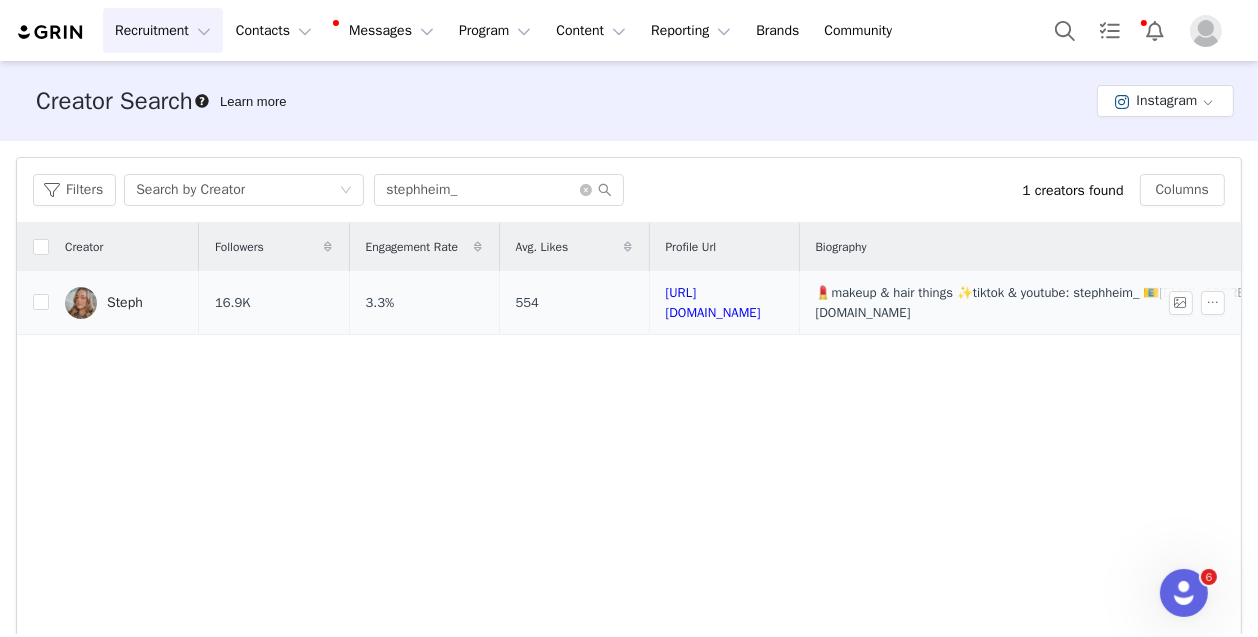 click on "Steph" at bounding box center (124, 303) 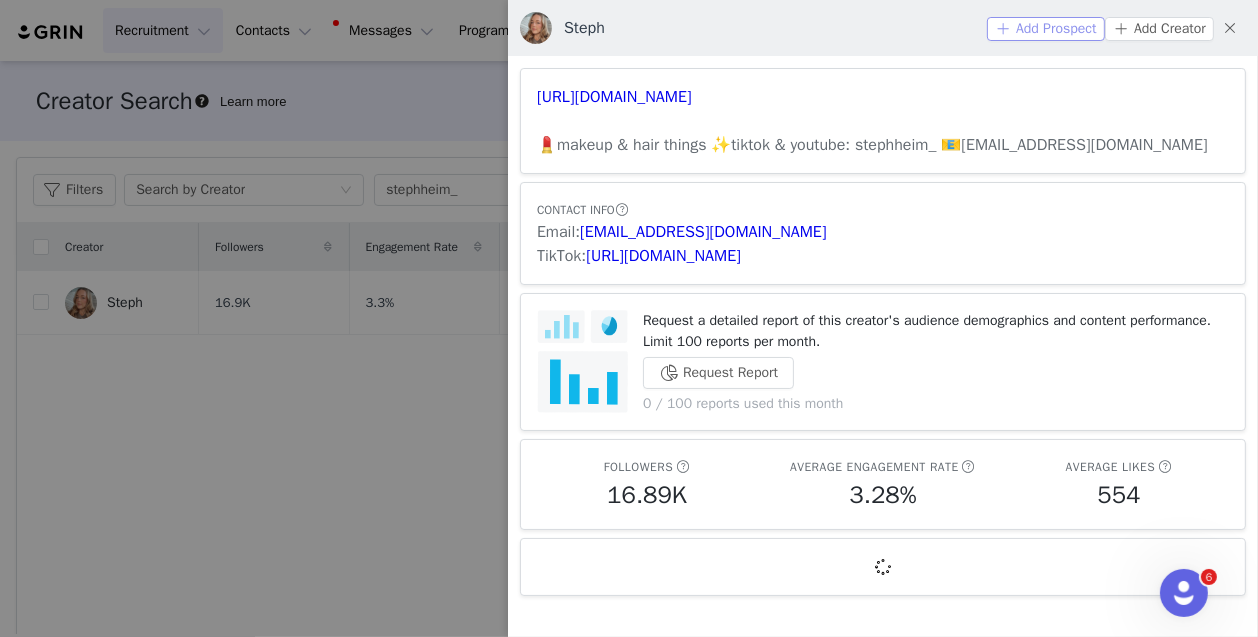 click on "Add Prospect" at bounding box center [1046, 29] 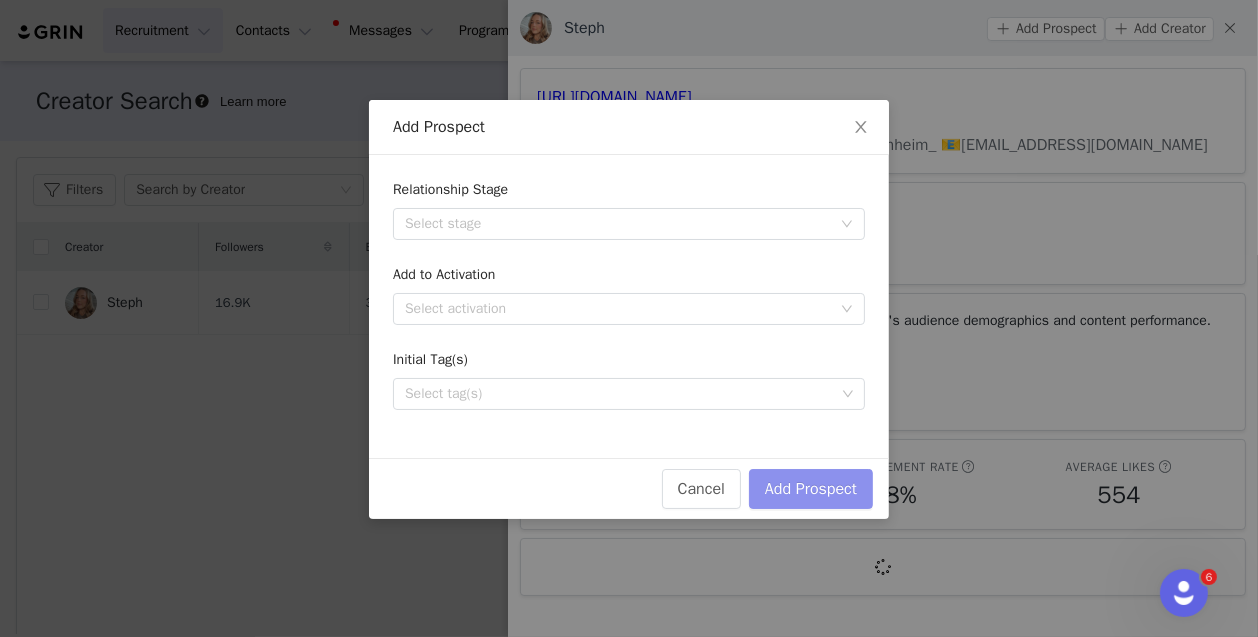 click on "Add Prospect" at bounding box center [811, 489] 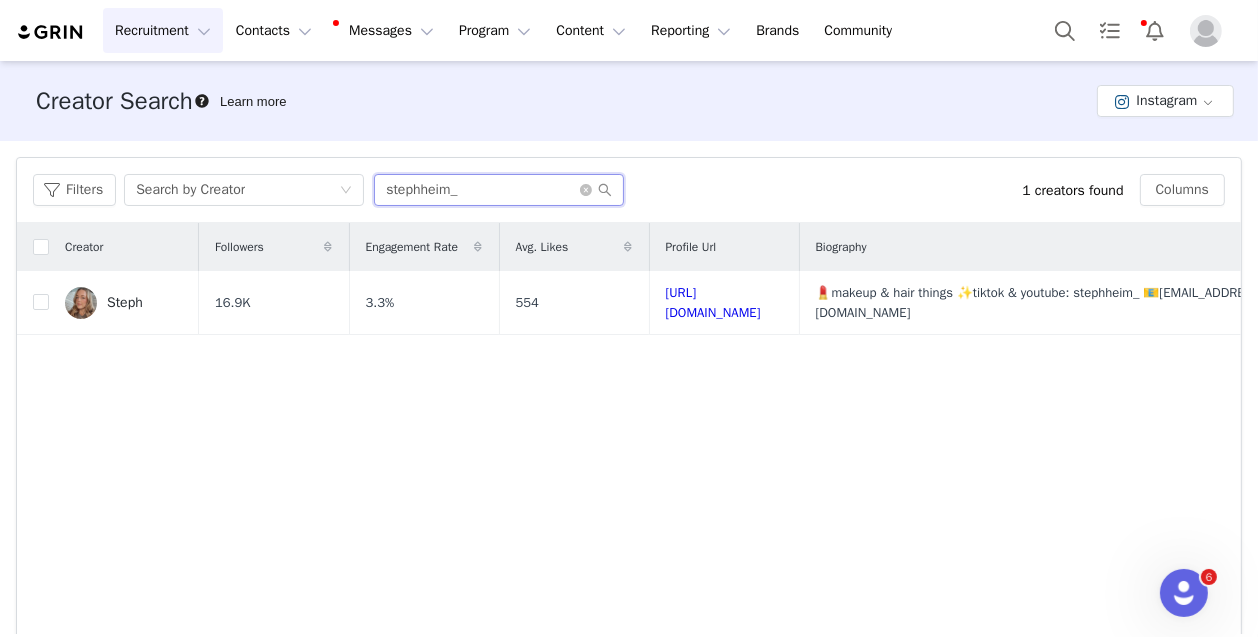 click on "stephheim_" at bounding box center [499, 190] 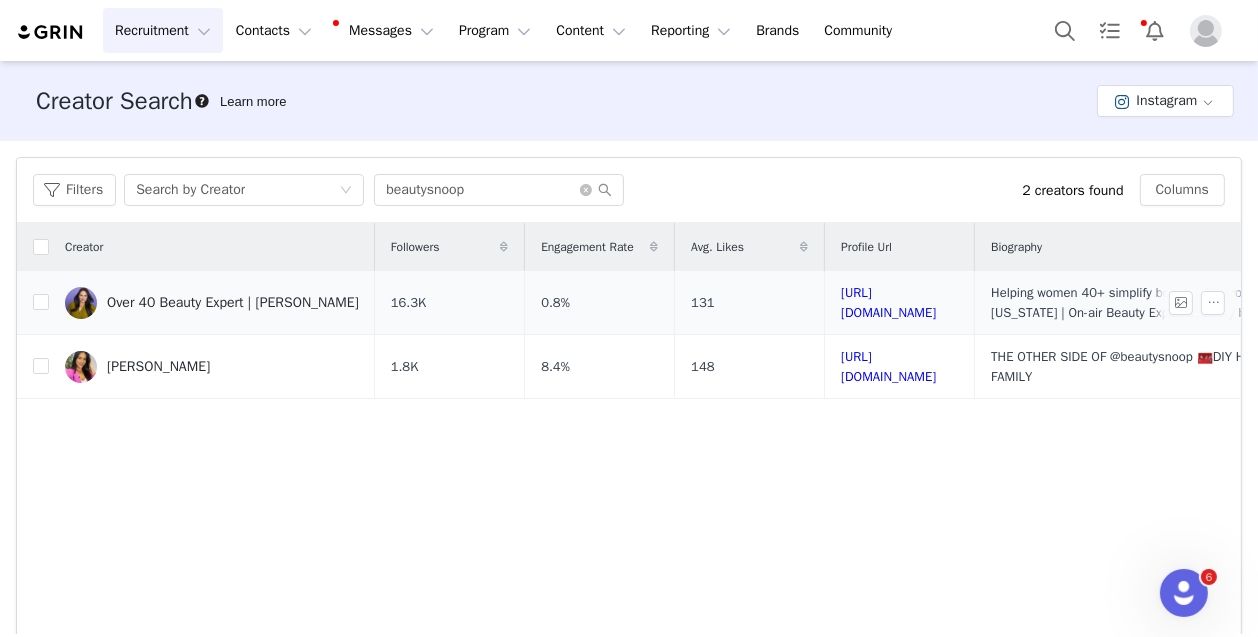 click on "Over 40 Beauty Expert | [PERSON_NAME]" at bounding box center (233, 303) 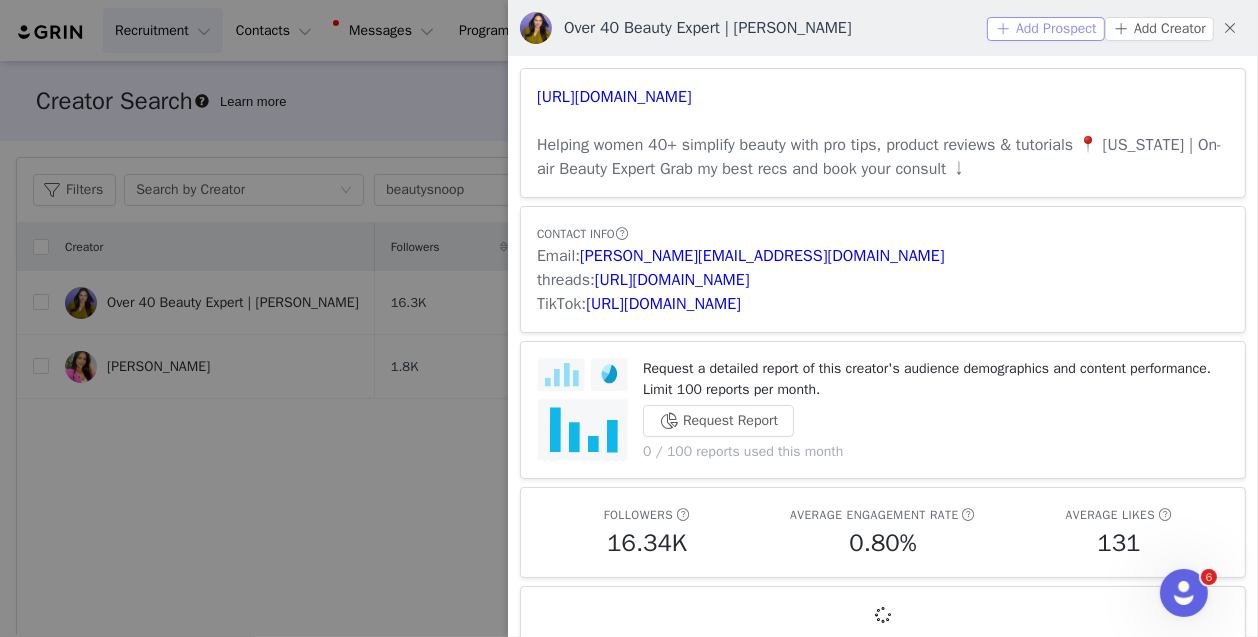 click on "Add Prospect" at bounding box center [1046, 29] 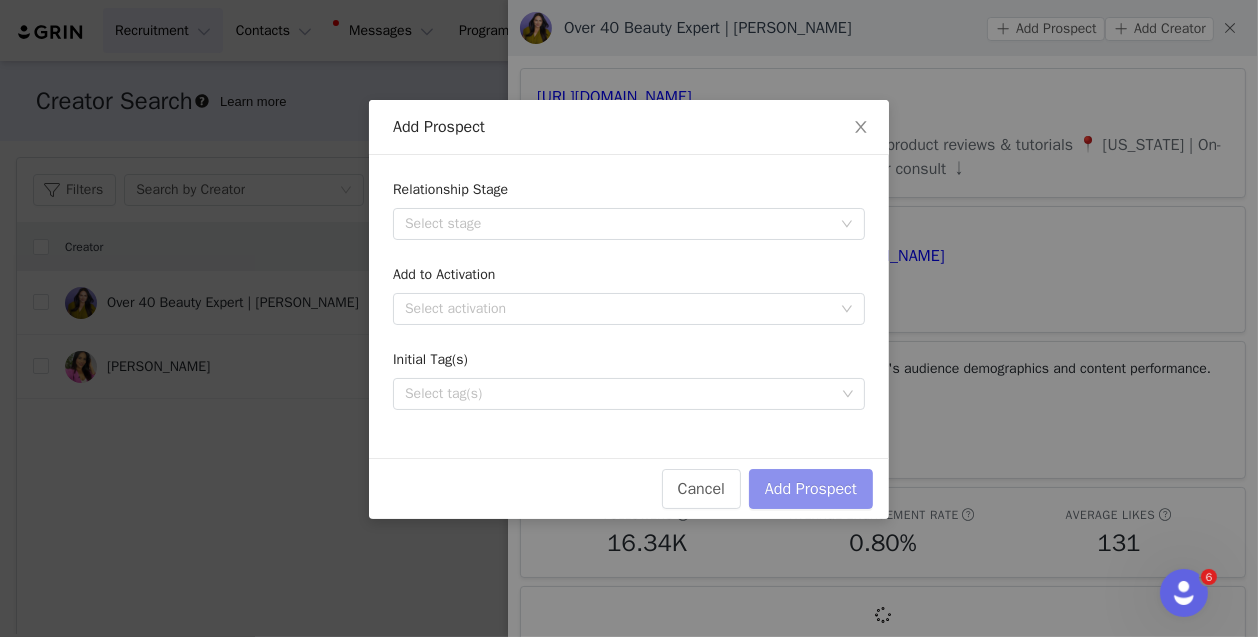 click on "Add Prospect" at bounding box center [811, 489] 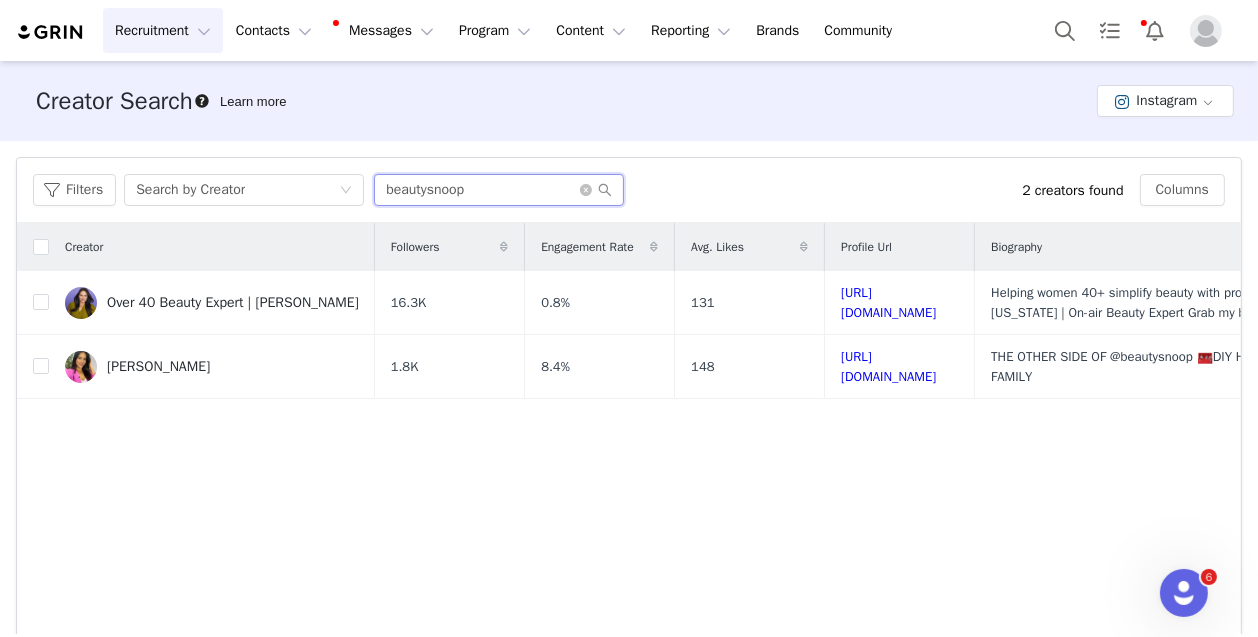 click on "beautysnoop" at bounding box center (499, 190) 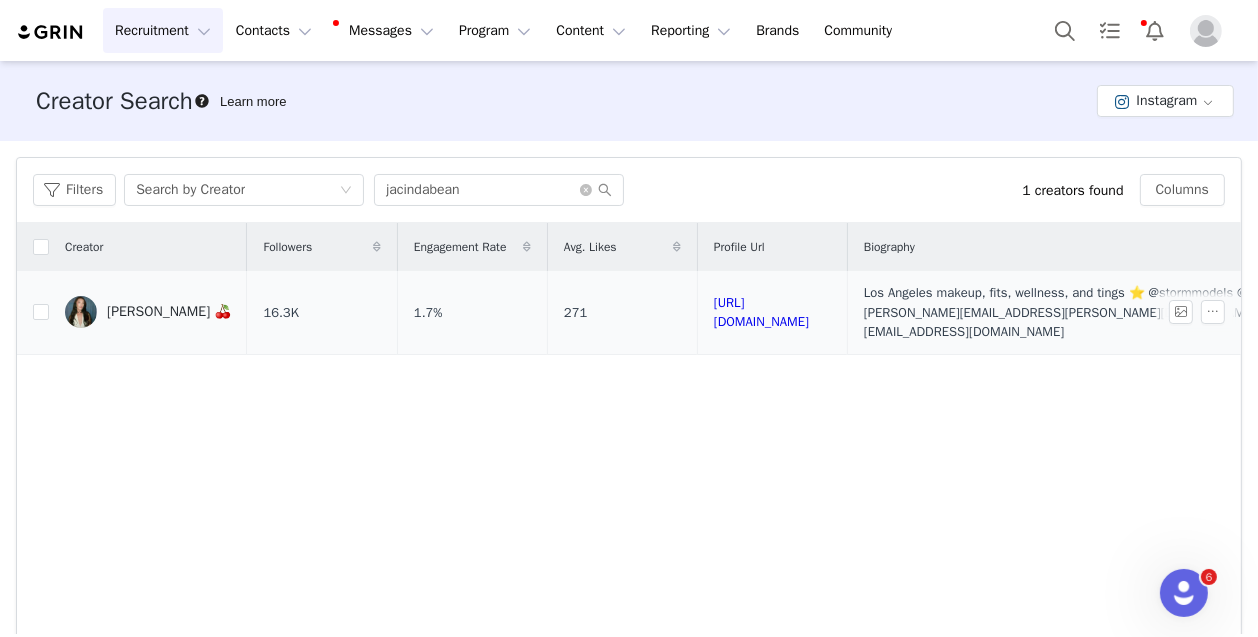 click on "[PERSON_NAME] 🍒" at bounding box center [148, 312] 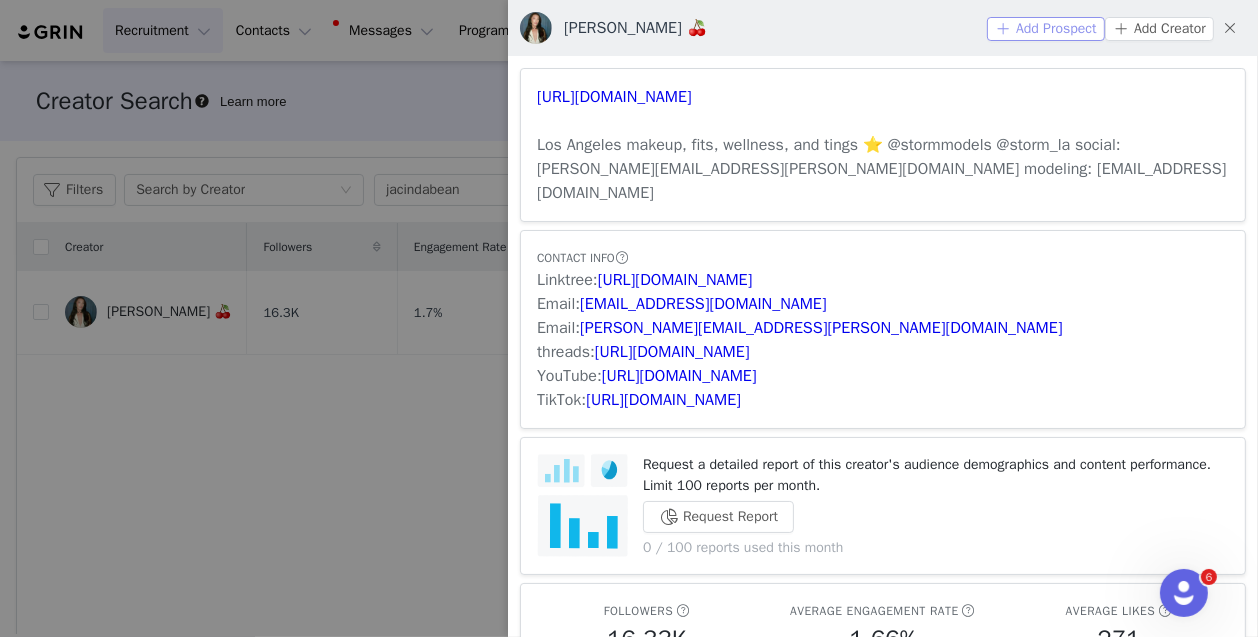 click on "Add Prospect" at bounding box center (1046, 29) 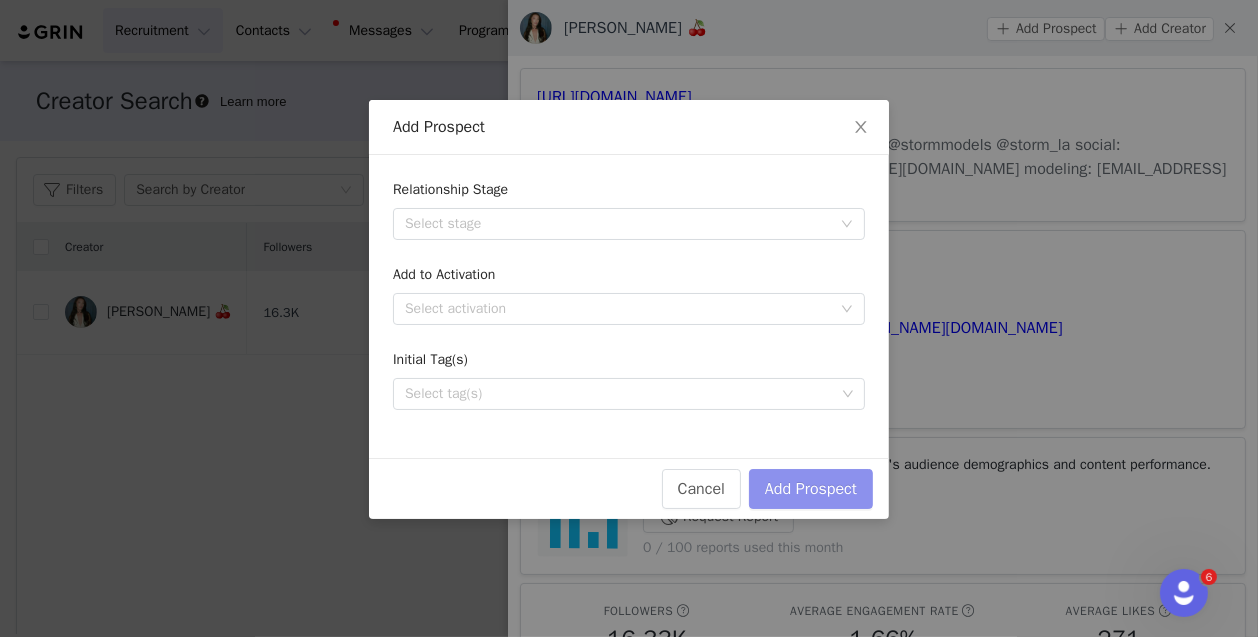click on "Add Prospect" at bounding box center (811, 489) 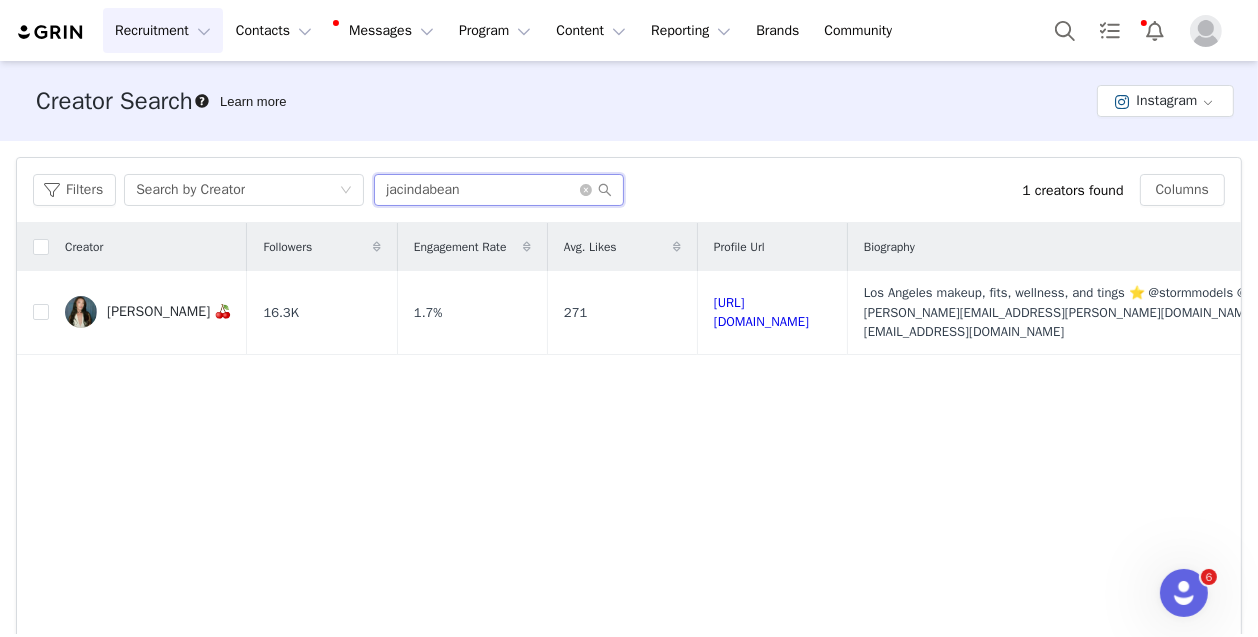 click on "jacindabean" at bounding box center (499, 190) 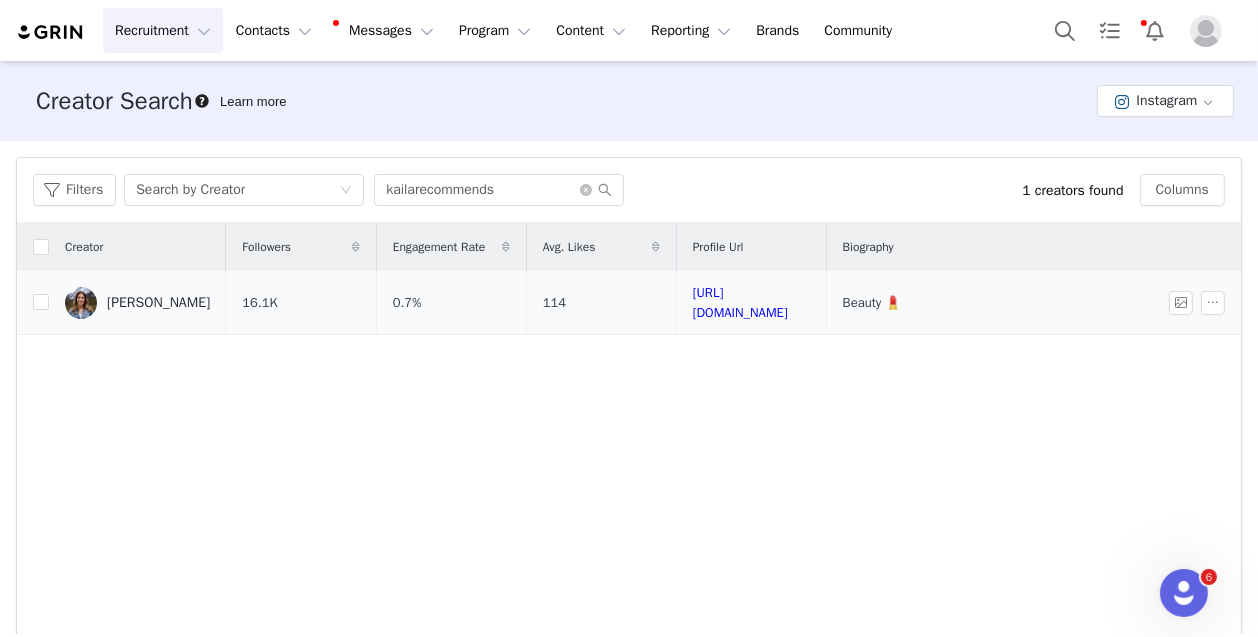 click on "[PERSON_NAME]" at bounding box center [158, 303] 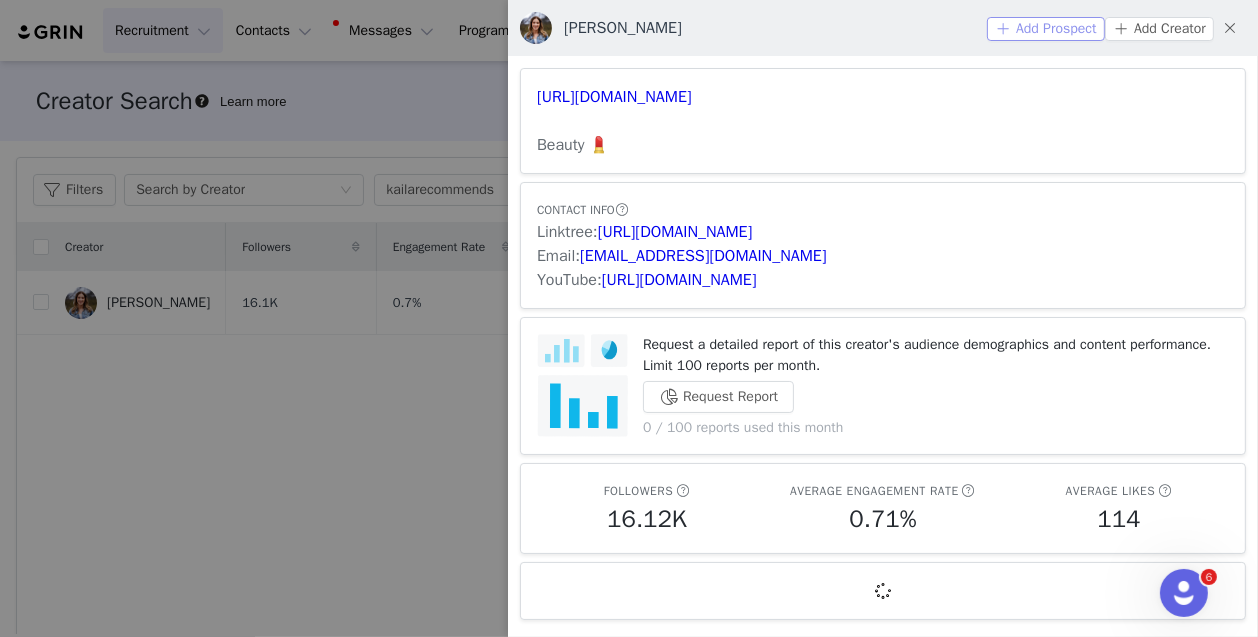 click on "Add Prospect" at bounding box center (1046, 29) 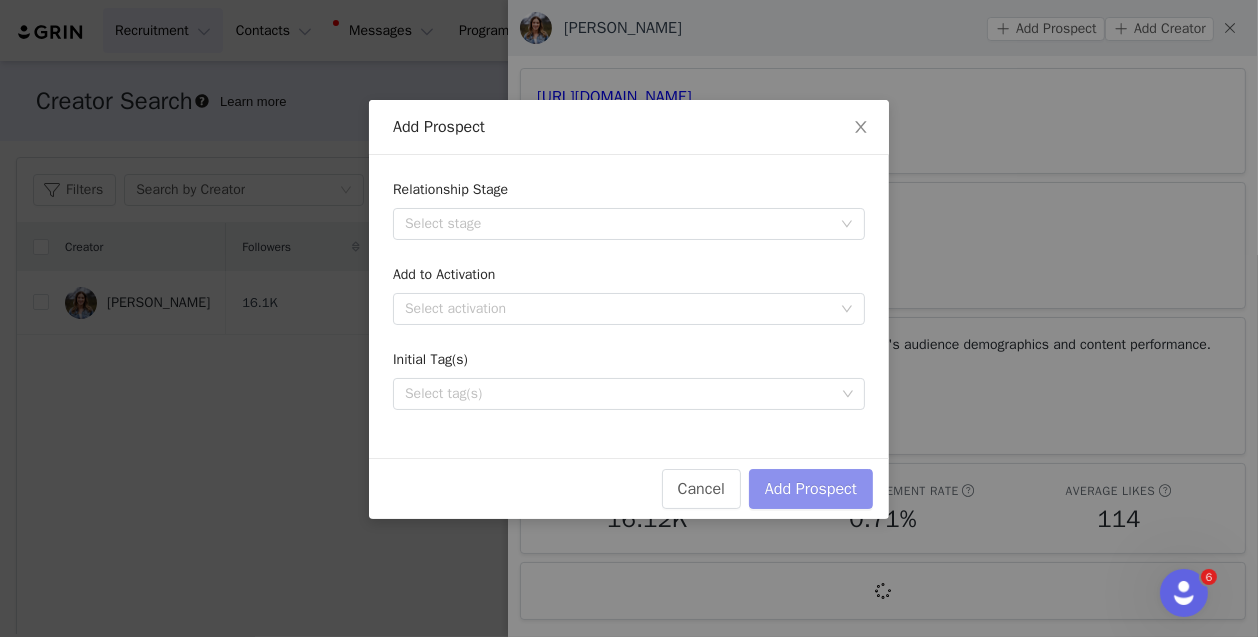 click on "Add Prospect" at bounding box center (811, 489) 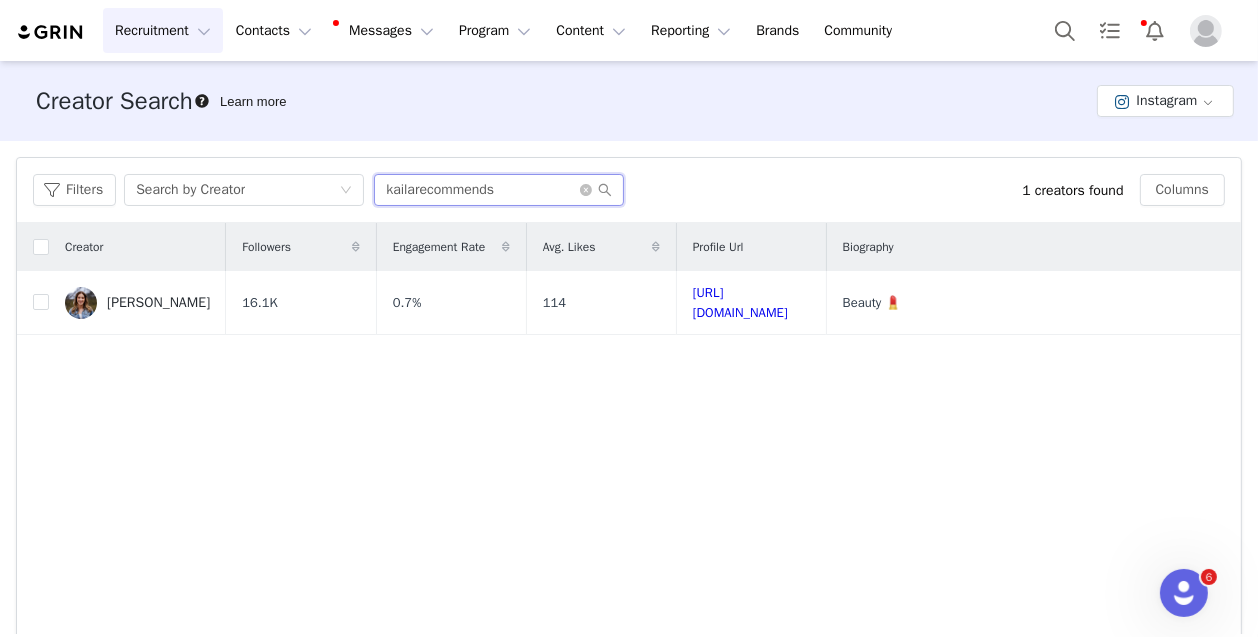 click on "kailarecommends" at bounding box center (499, 190) 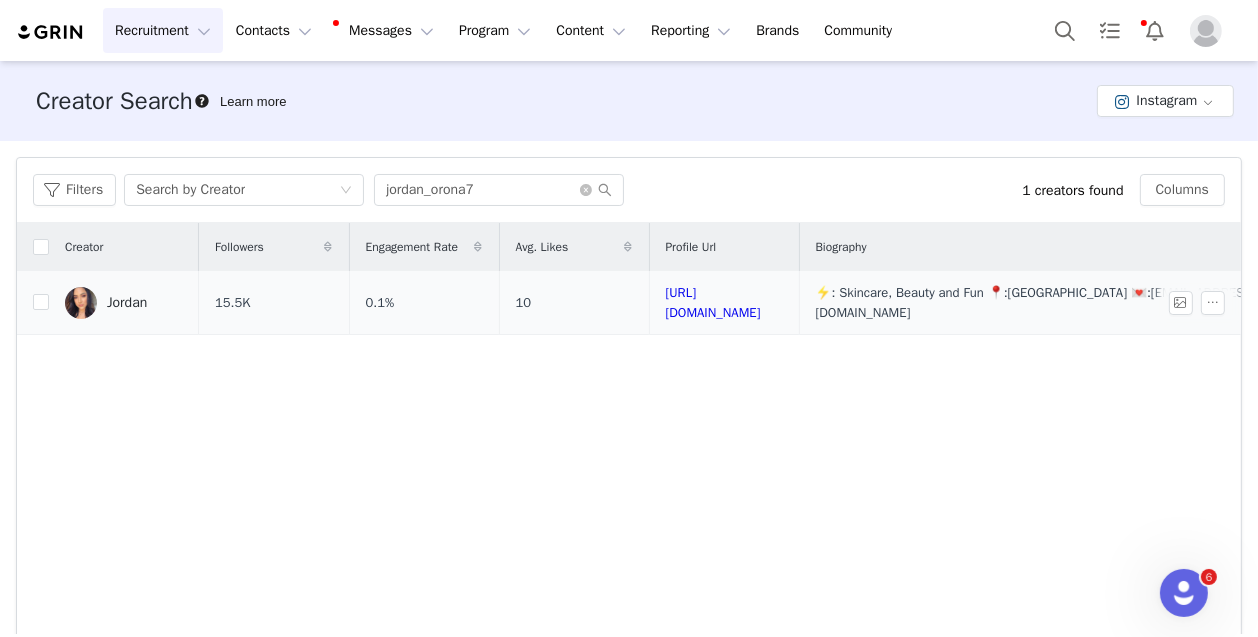 click on "Jordan" at bounding box center (127, 303) 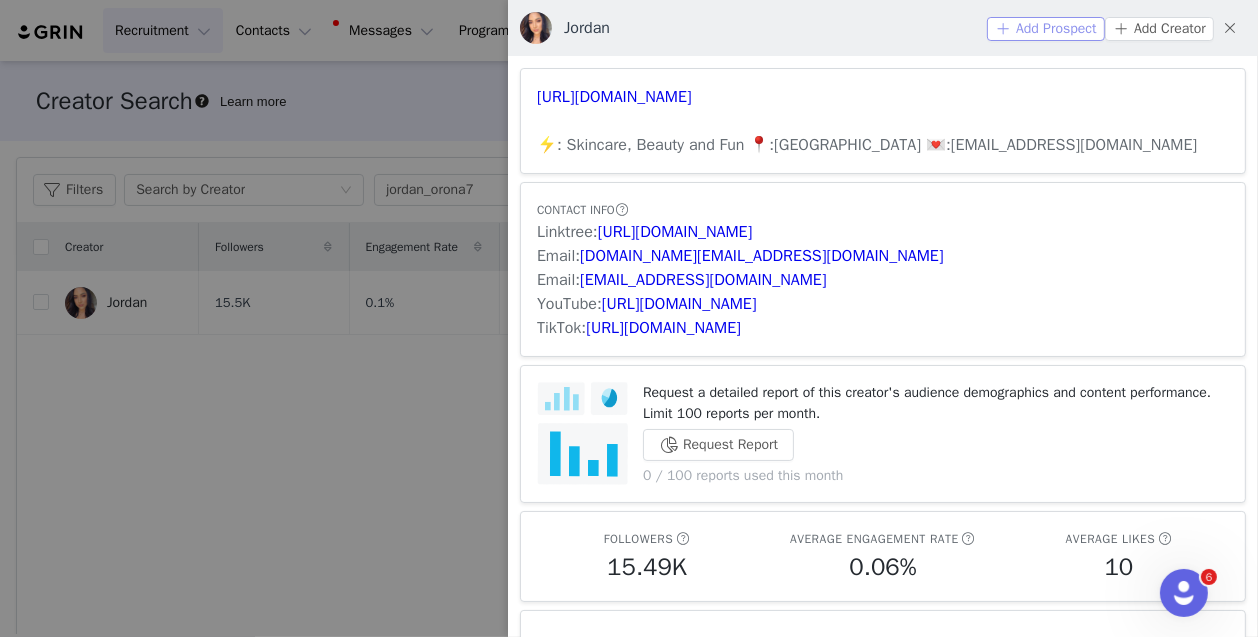 click on "Add Prospect" at bounding box center (1046, 29) 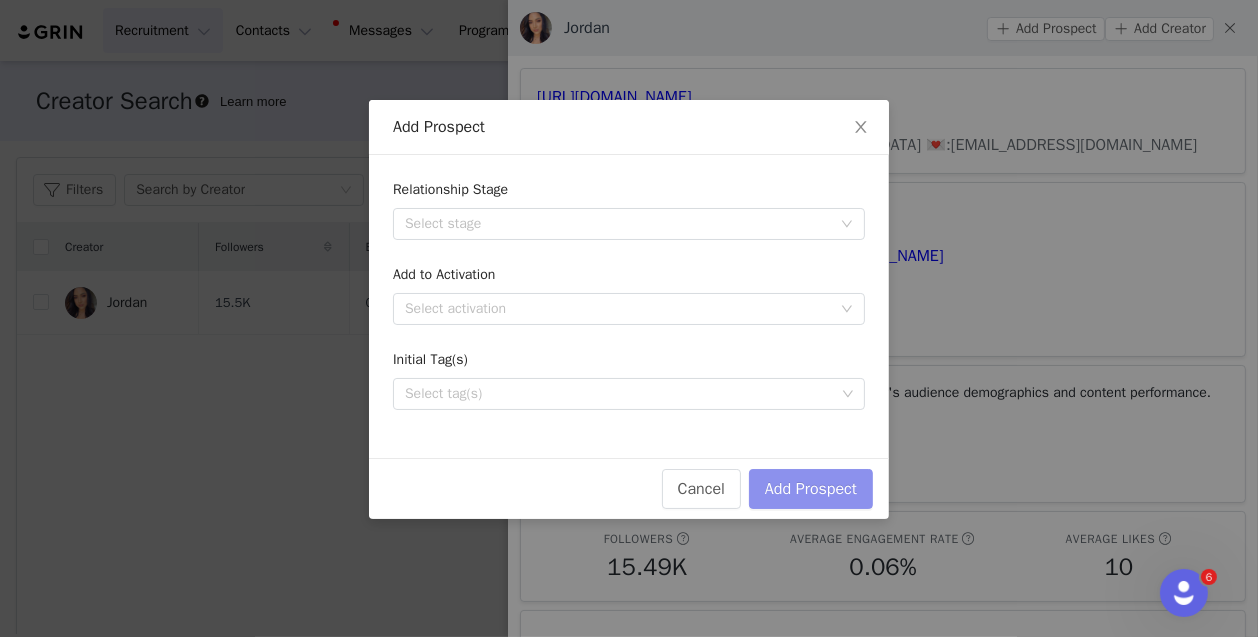 click on "Add Prospect" at bounding box center [811, 489] 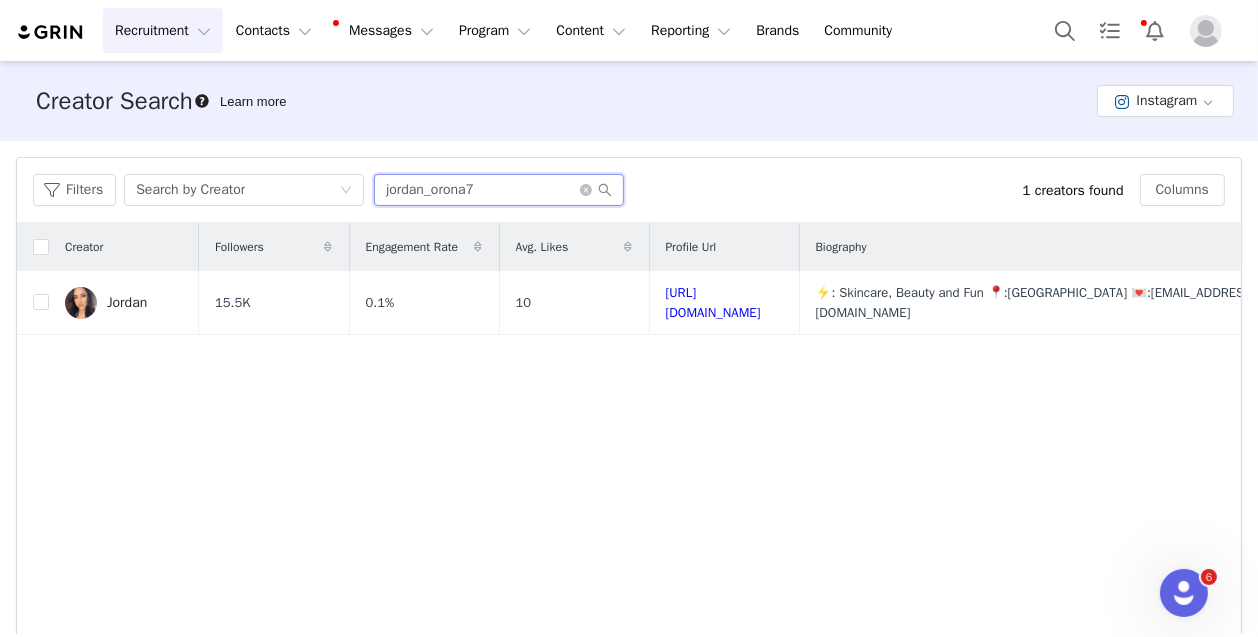 click on "jordan_orona7" at bounding box center [499, 190] 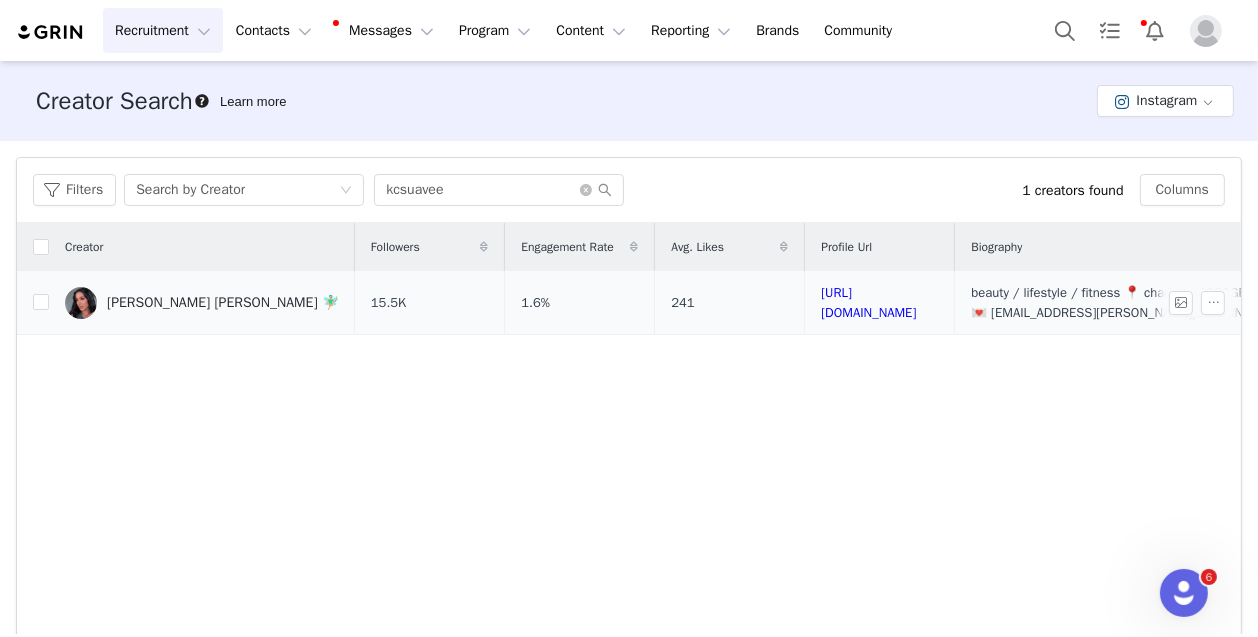 click on "[PERSON_NAME] [PERSON_NAME] 🧚🏼‍♂️" at bounding box center [223, 303] 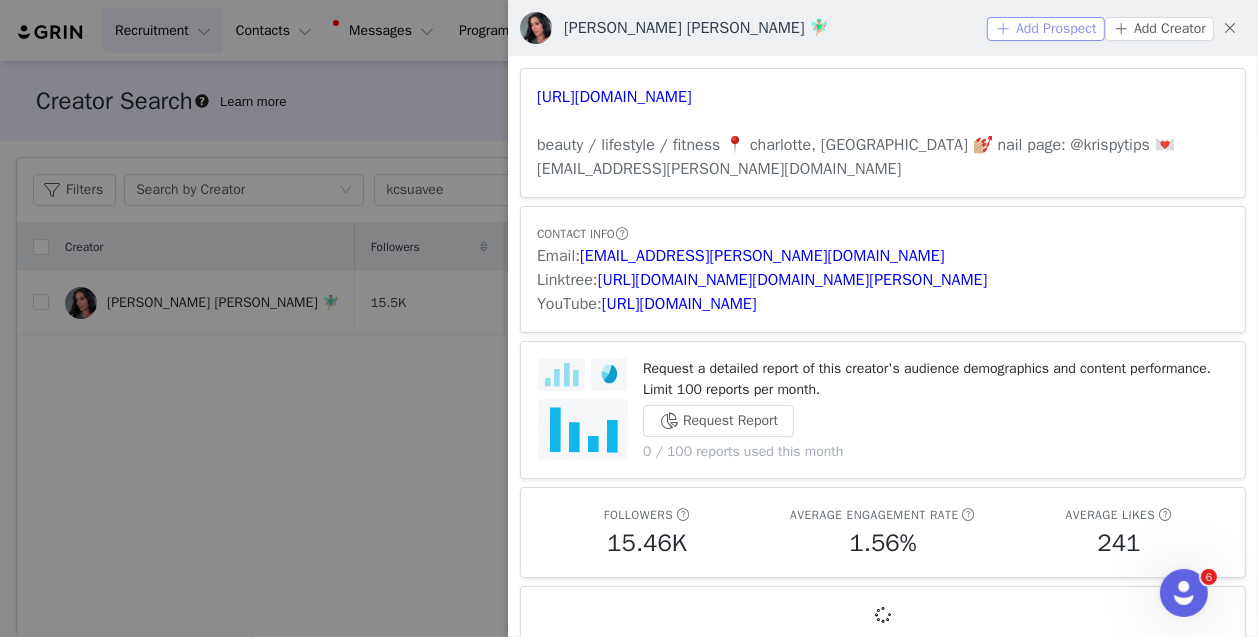 click on "Add Prospect" at bounding box center [1046, 29] 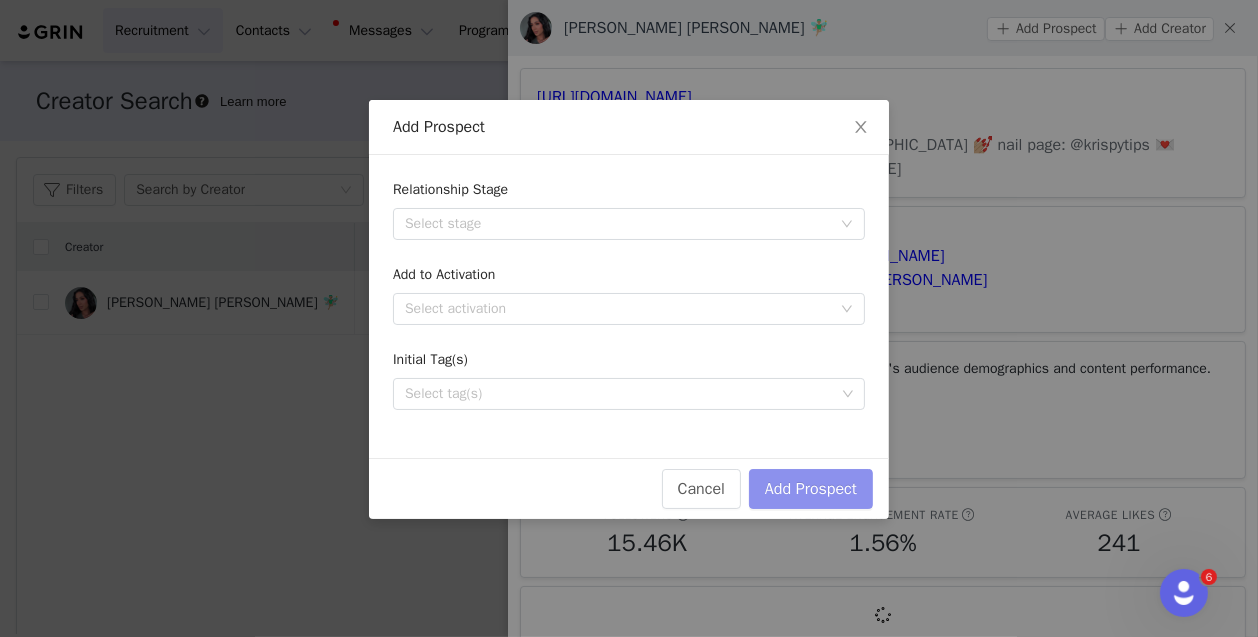 click on "Add Prospect" at bounding box center [811, 489] 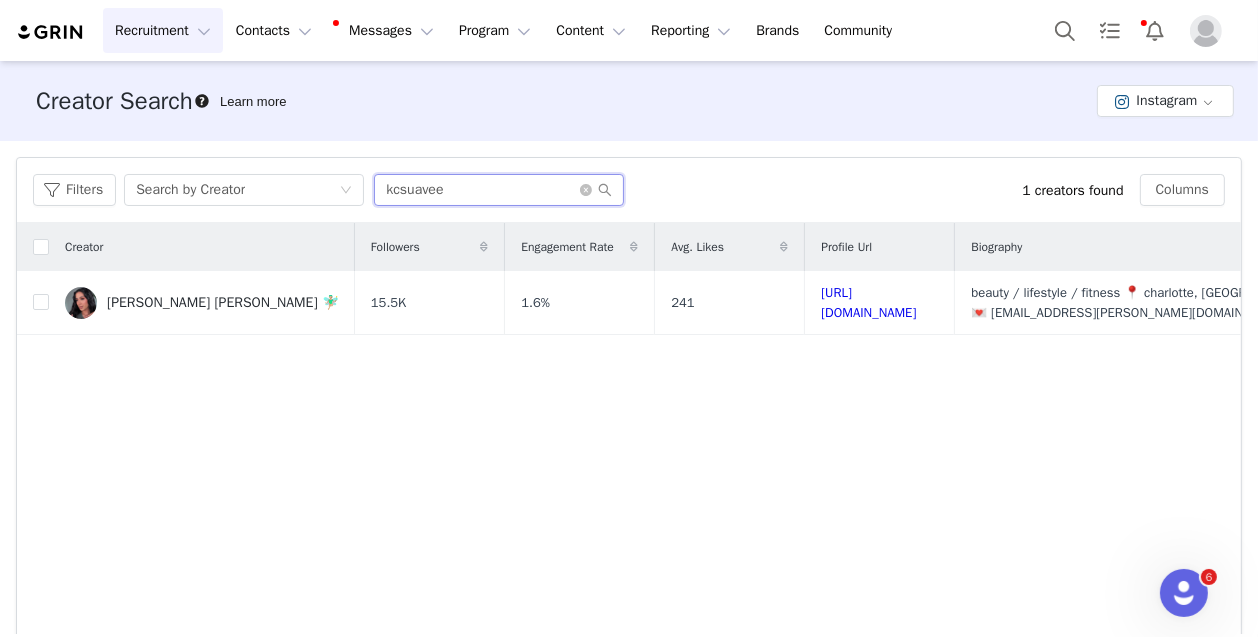 click on "kcsuavee" at bounding box center [499, 190] 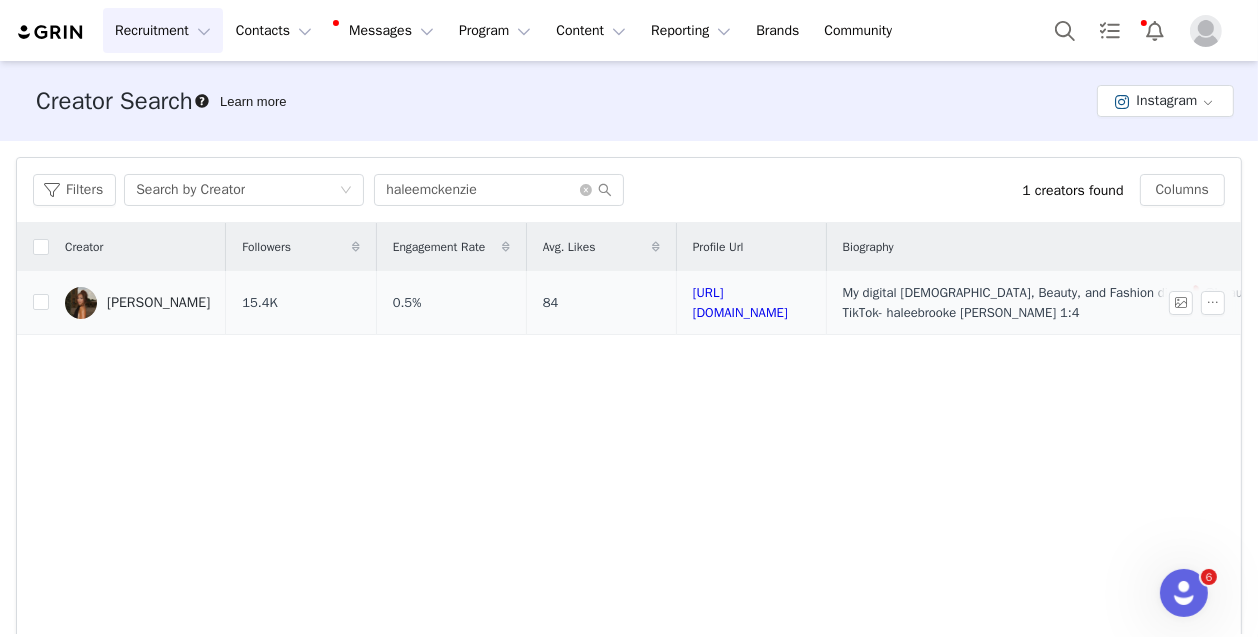 click on "[PERSON_NAME]" at bounding box center (158, 303) 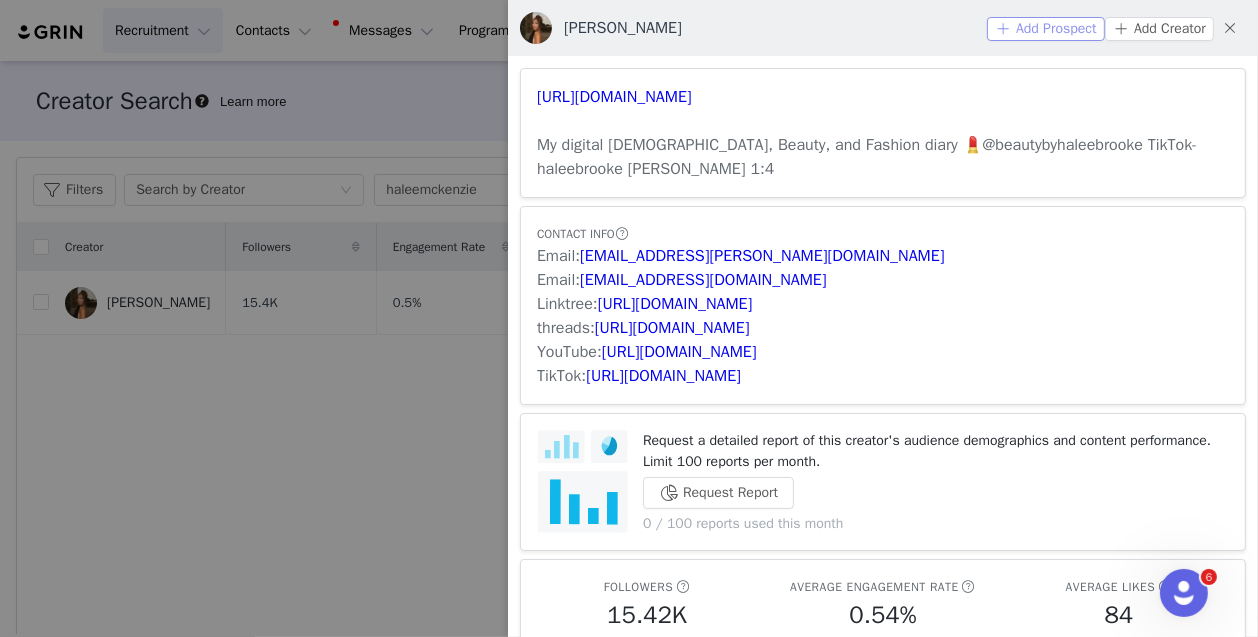 click on "Add Prospect" at bounding box center (1046, 29) 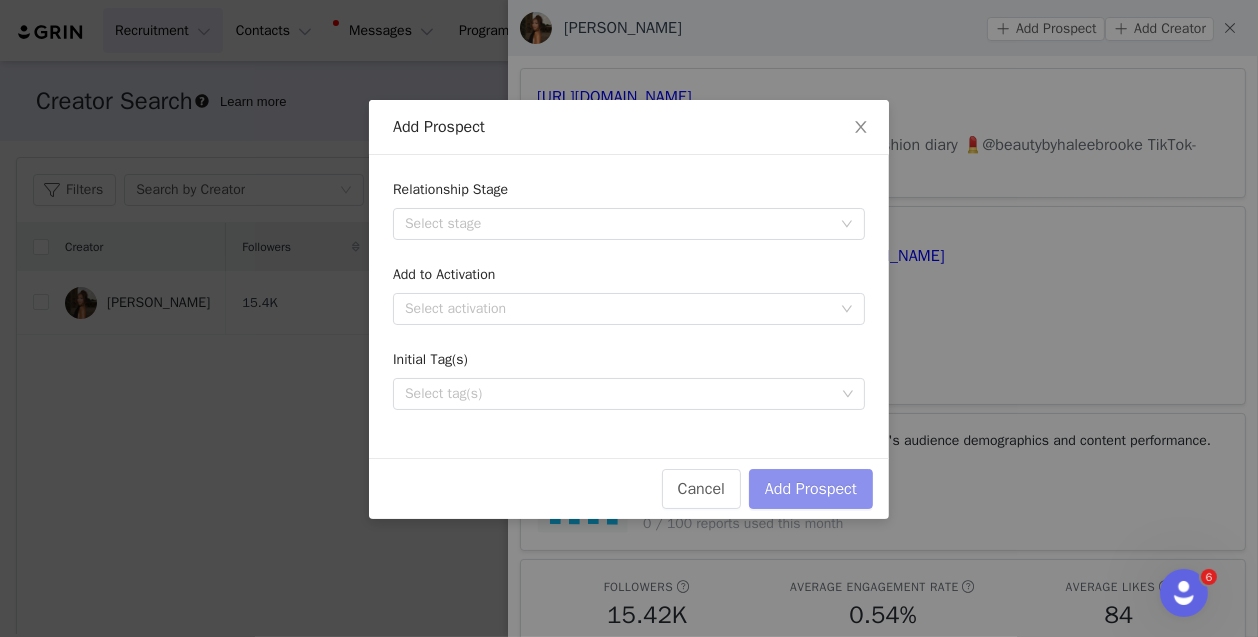 click on "Add Prospect" at bounding box center [811, 489] 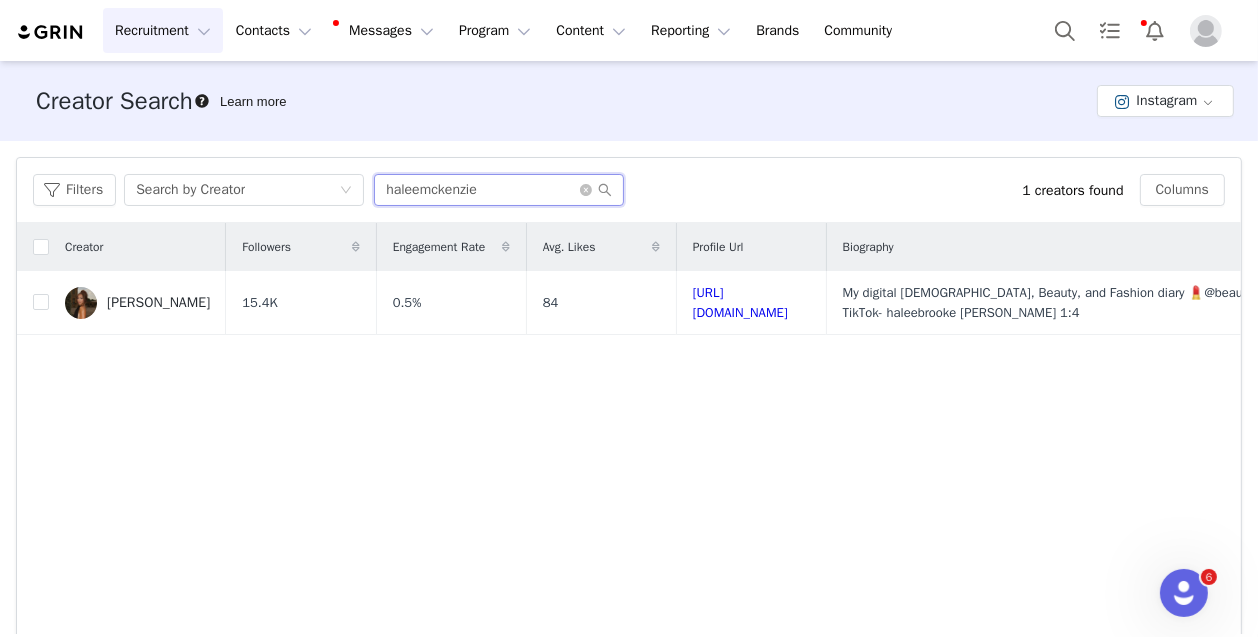 click on "haleemckenzie" at bounding box center [499, 190] 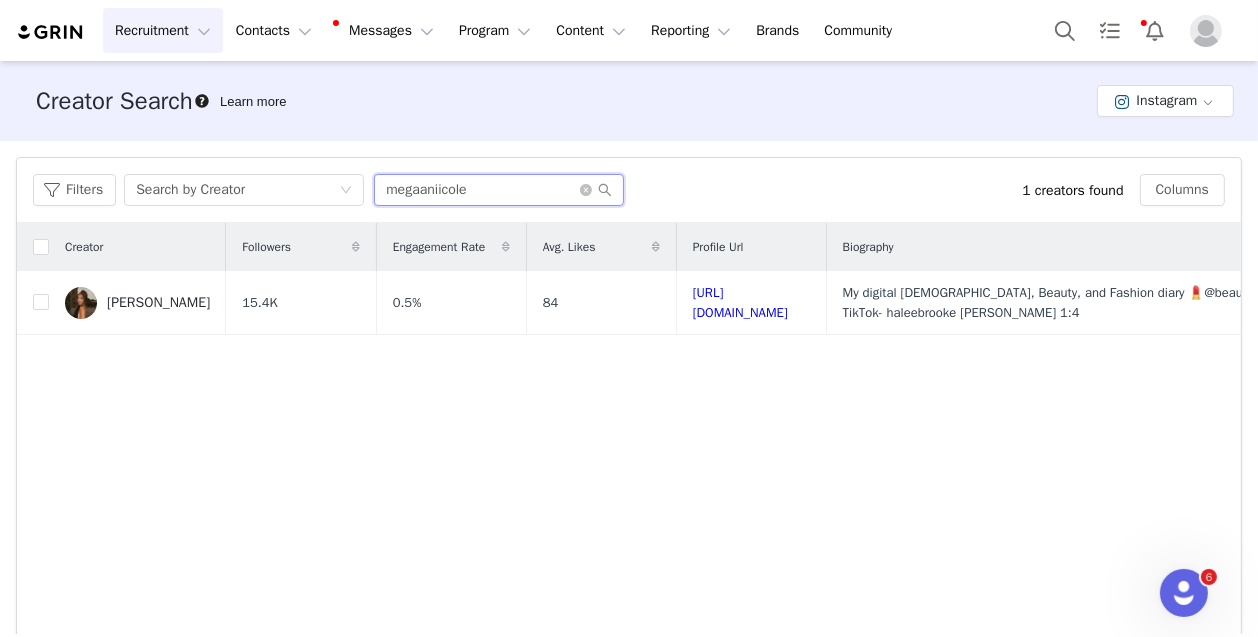 type on "megaaniicole" 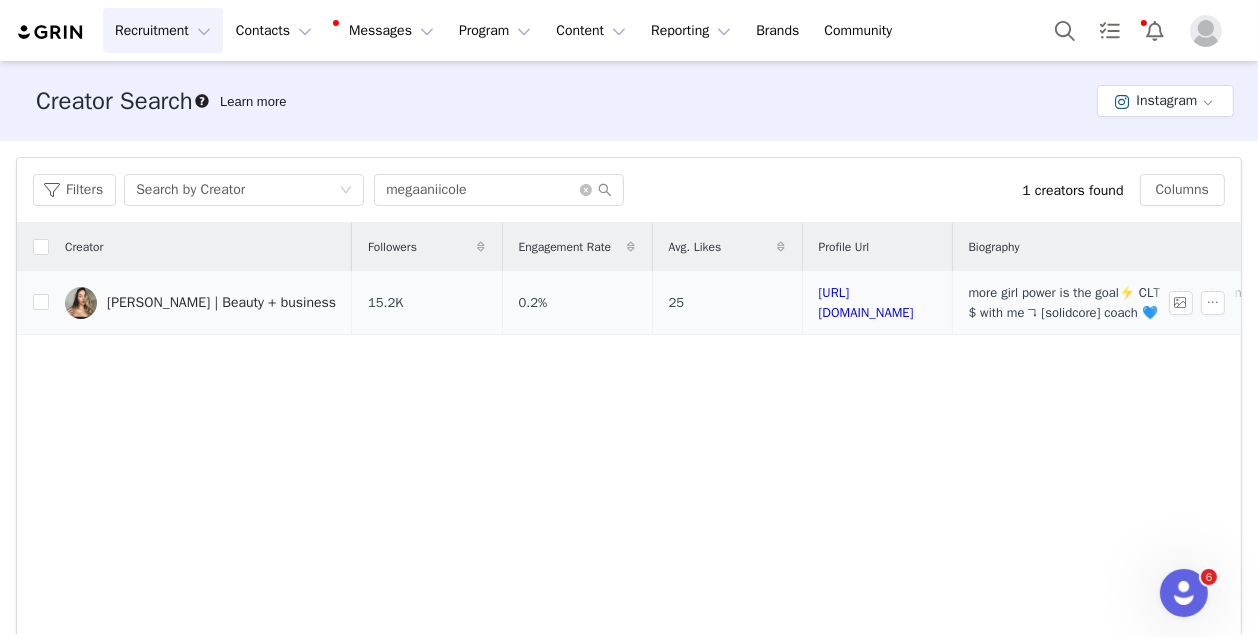click on "[PERSON_NAME] | Beauty + business" at bounding box center (221, 303) 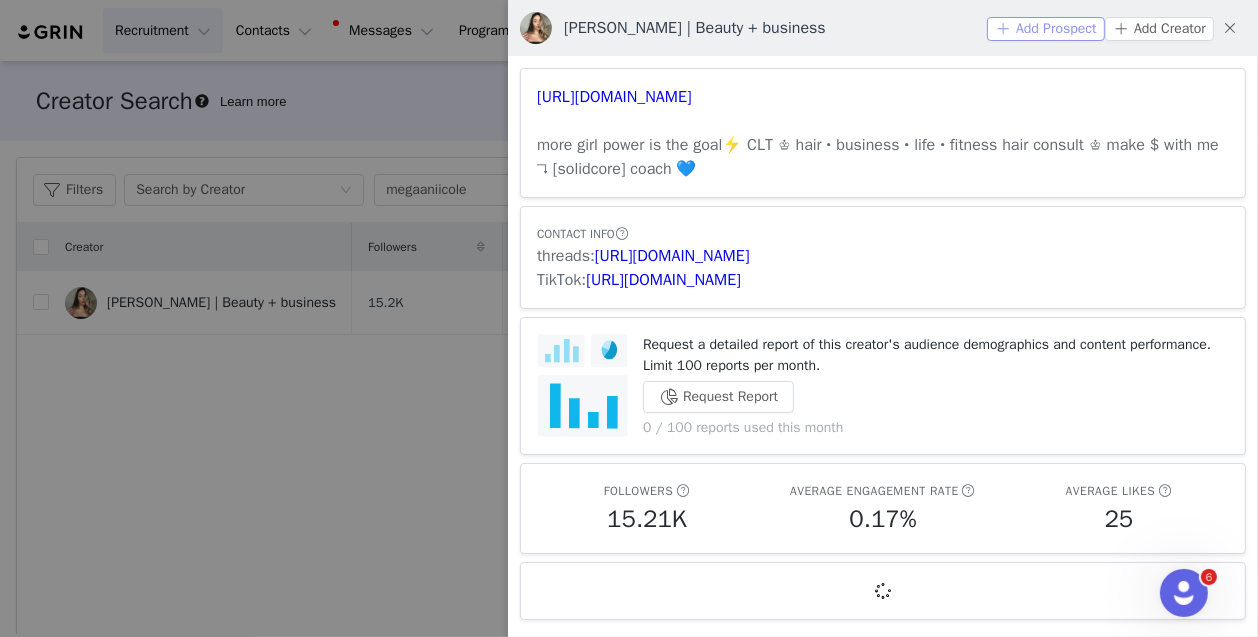 click on "Add Prospect" at bounding box center (1046, 29) 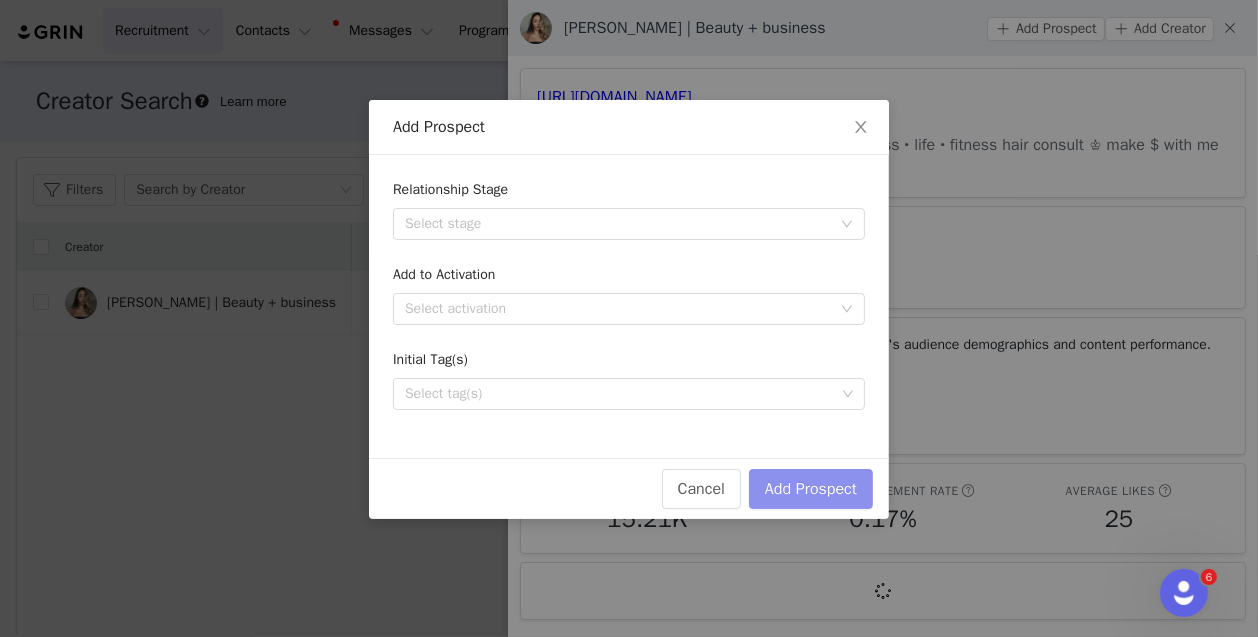 click on "Add Prospect" at bounding box center (811, 489) 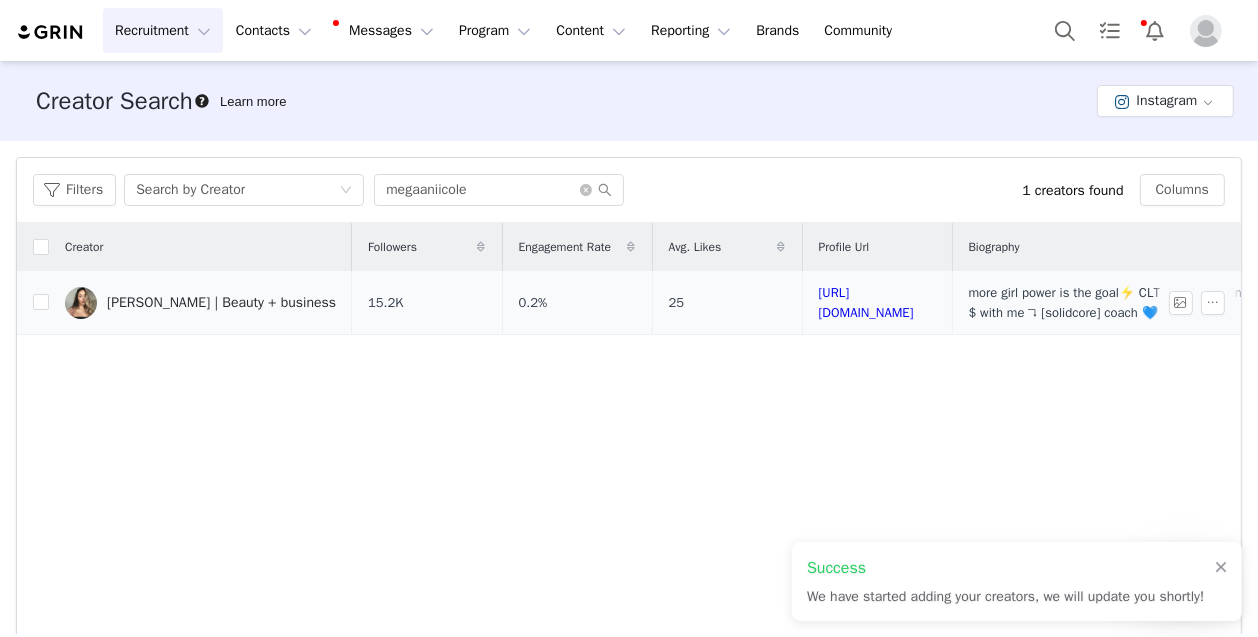 click on "[PERSON_NAME] | Beauty + business" at bounding box center [221, 303] 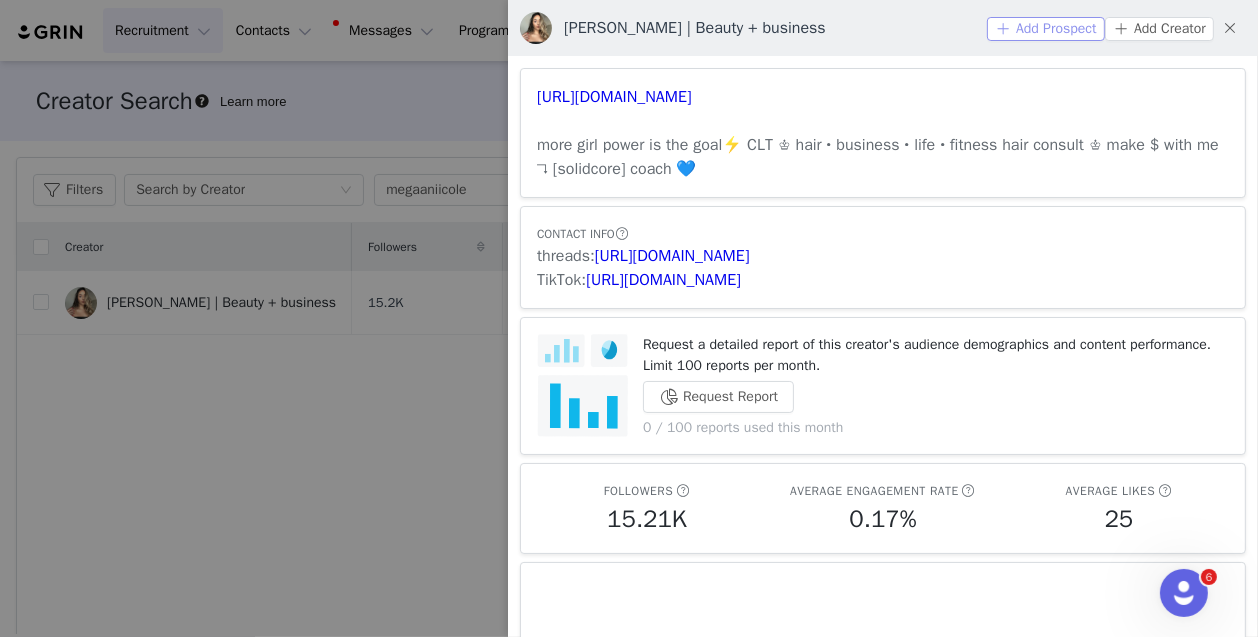 click on "Add Prospect" at bounding box center (1046, 29) 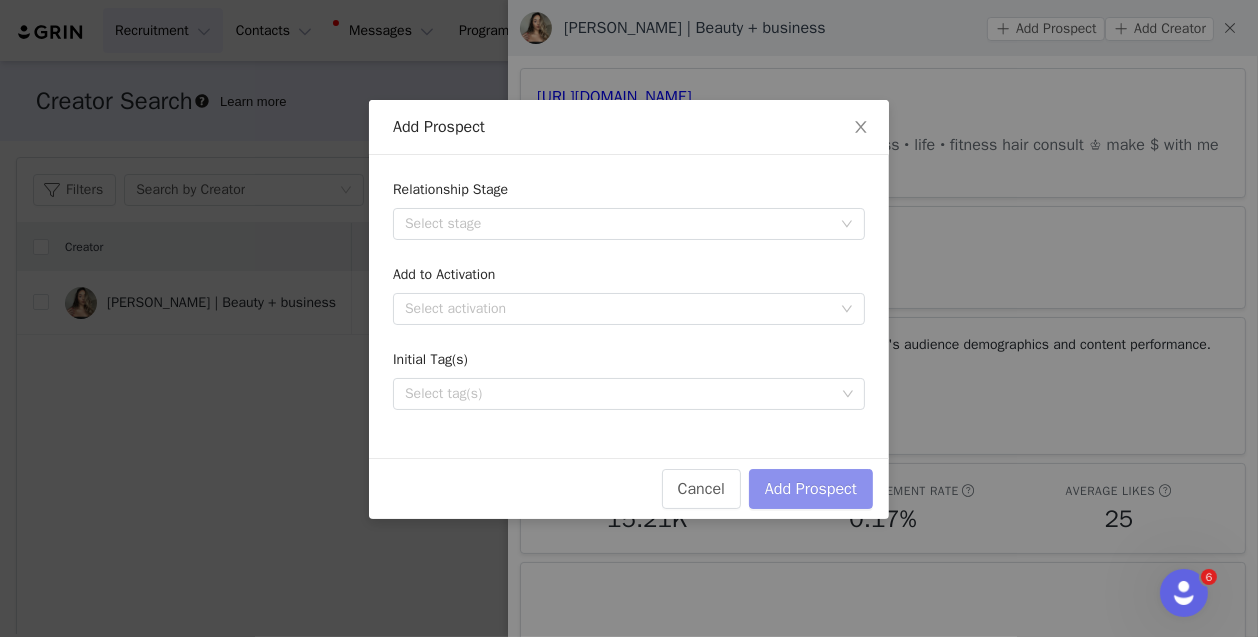 click on "Add Prospect" at bounding box center [811, 489] 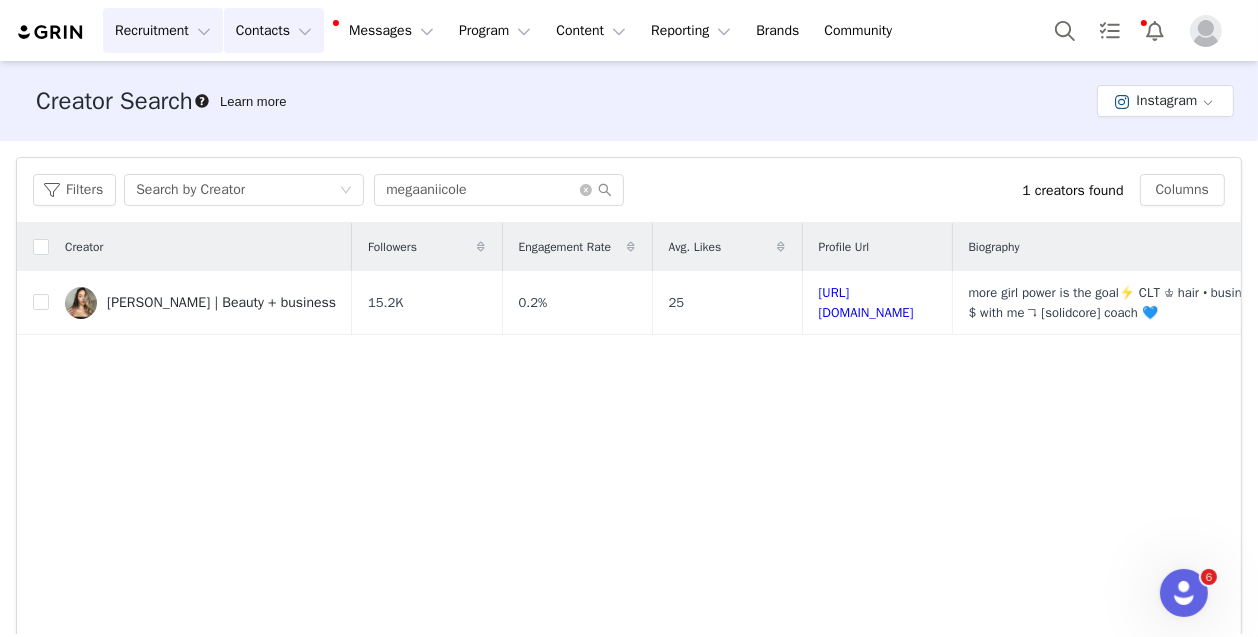 click on "Contacts Contacts" at bounding box center (274, 30) 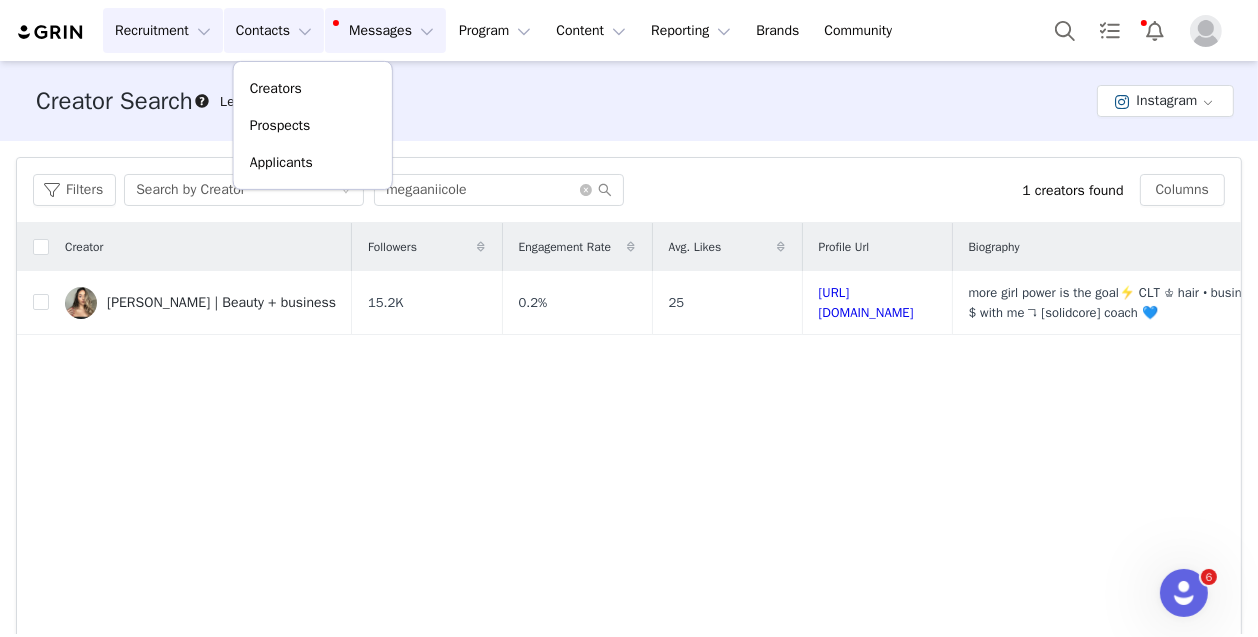 click on "Messages Messages" at bounding box center [385, 30] 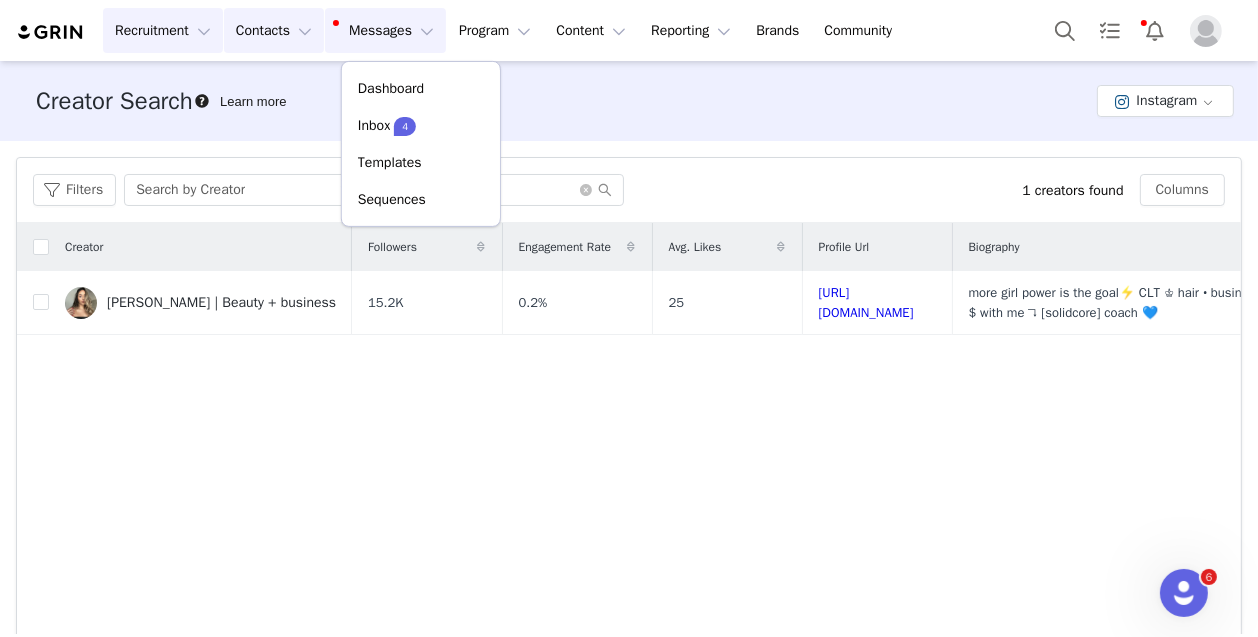 click on "Contacts Contacts" at bounding box center [274, 30] 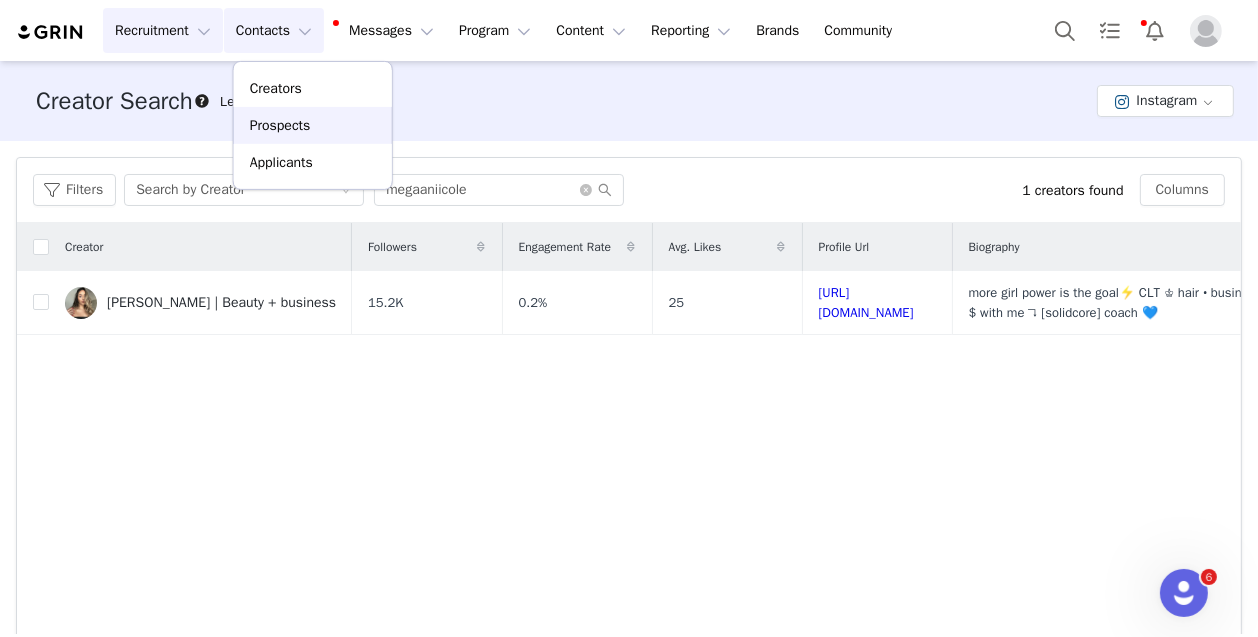 click on "Prospects" at bounding box center [280, 125] 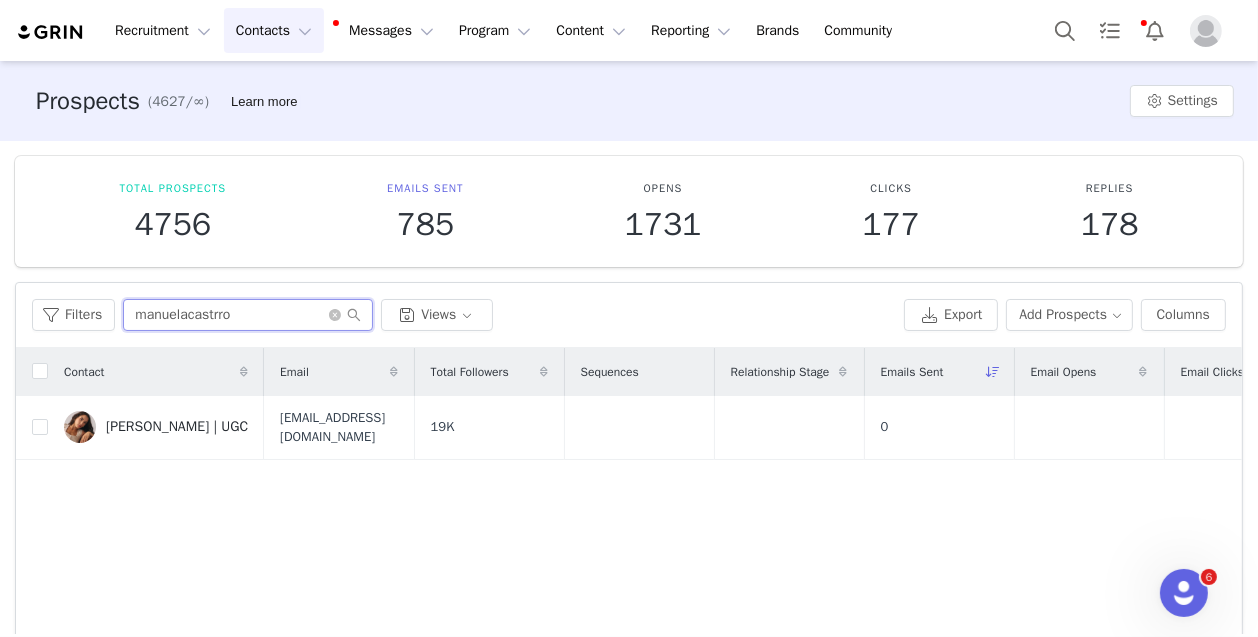 click on "manuelacastrro" at bounding box center (248, 315) 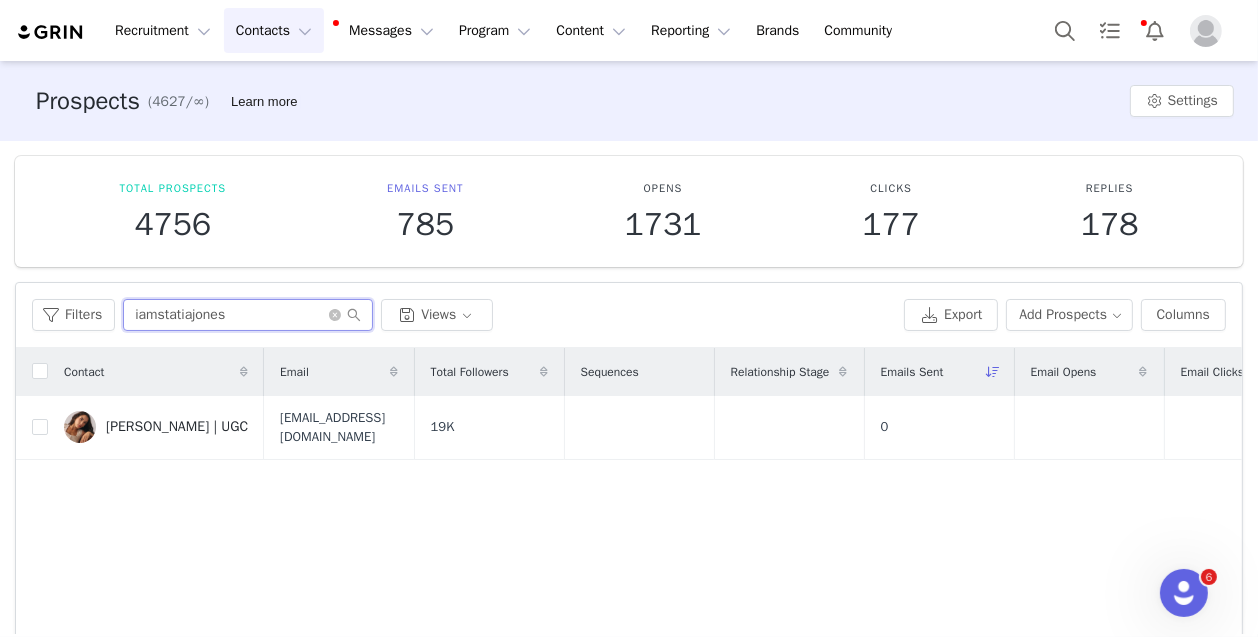 type on "iamstatiajones" 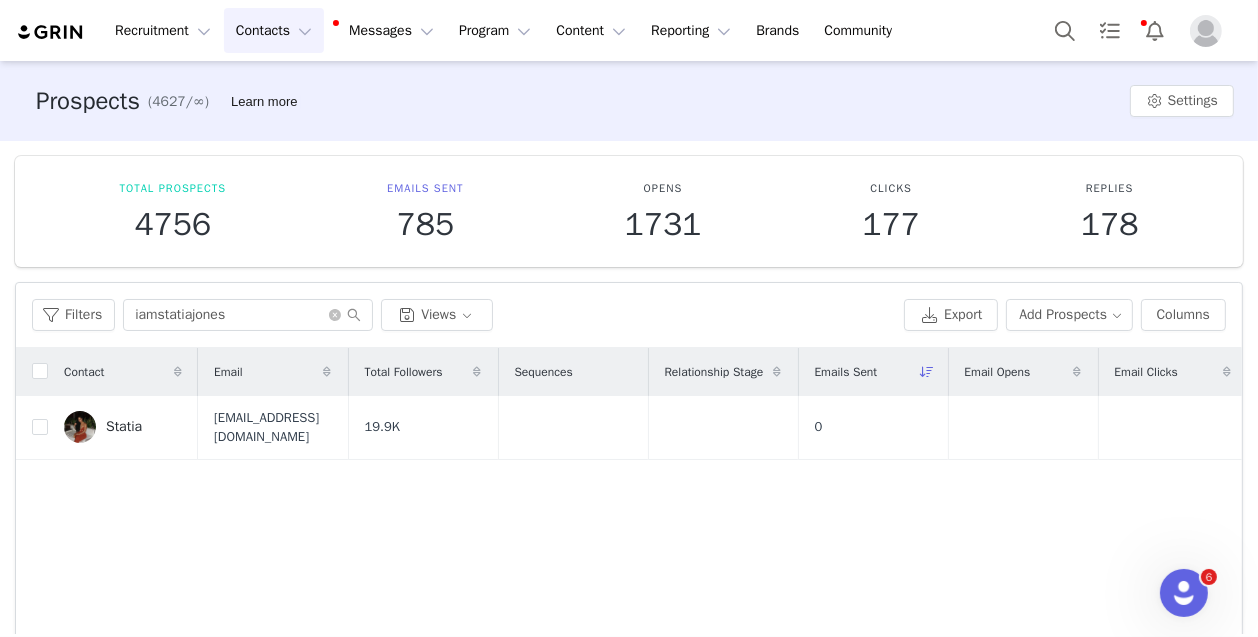 click on "Statia" at bounding box center (124, 427) 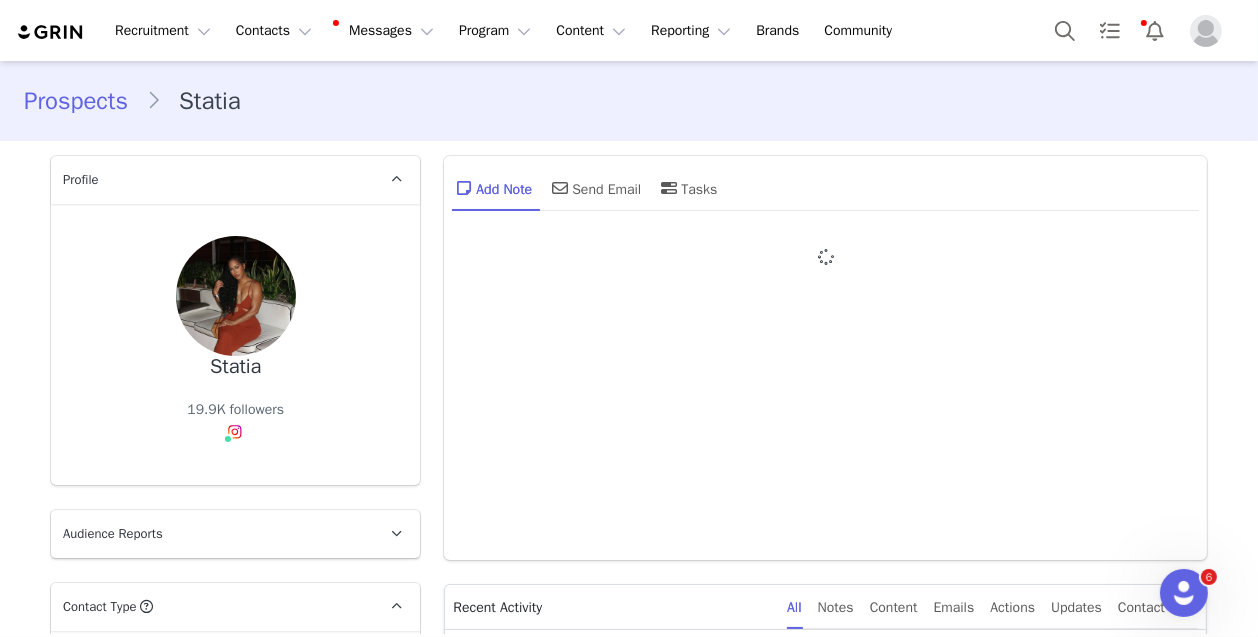 type on "+1 ([GEOGRAPHIC_DATA])" 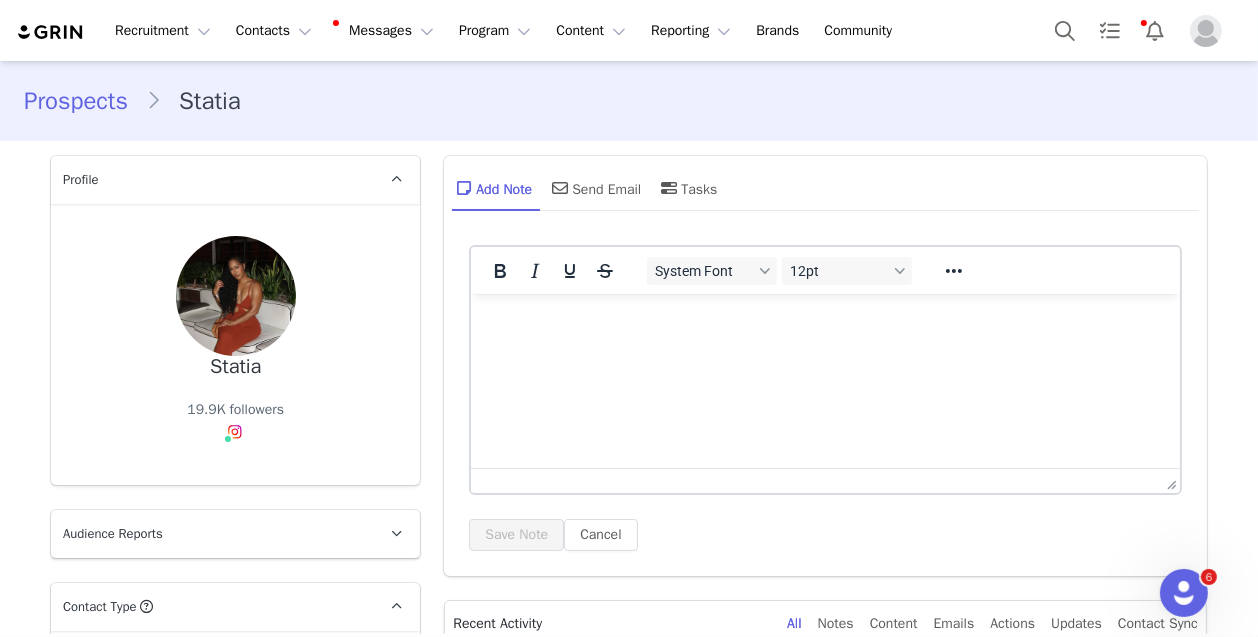 scroll, scrollTop: 0, scrollLeft: 0, axis: both 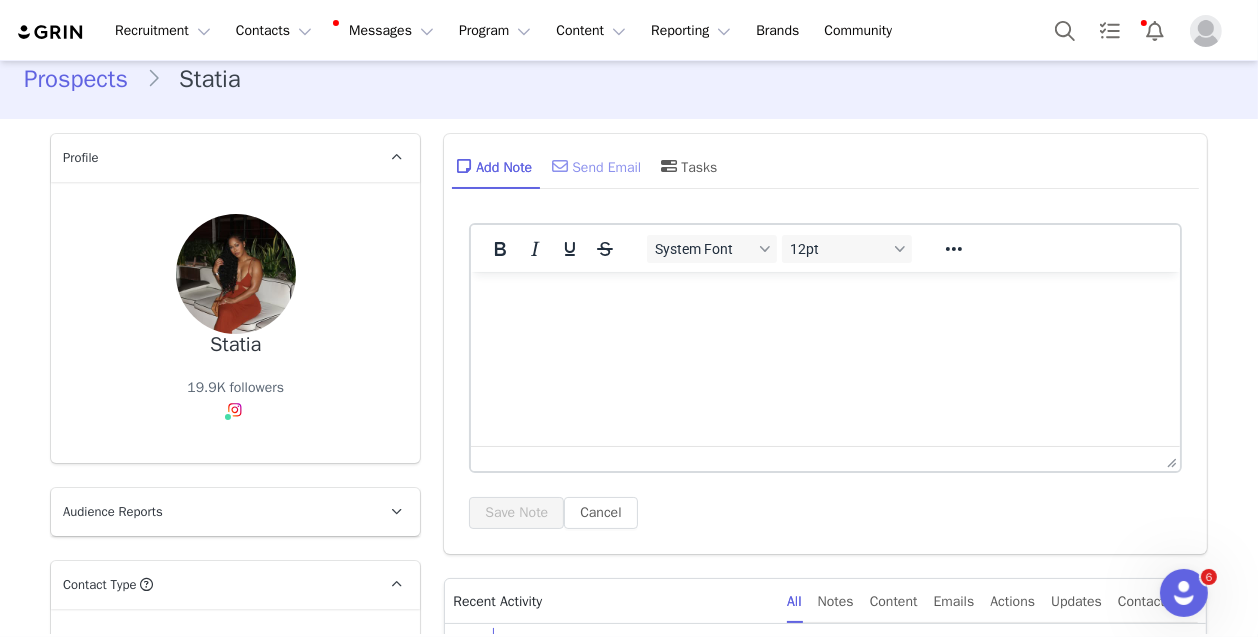 click on "Send Email" at bounding box center [594, 166] 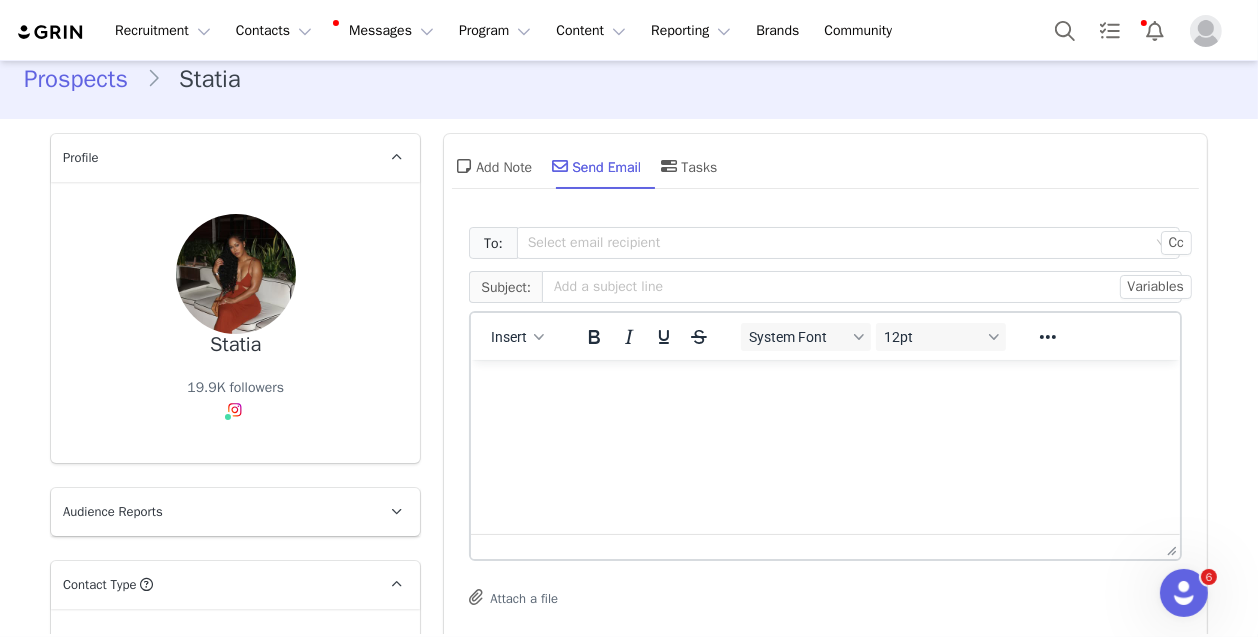 scroll, scrollTop: 0, scrollLeft: 0, axis: both 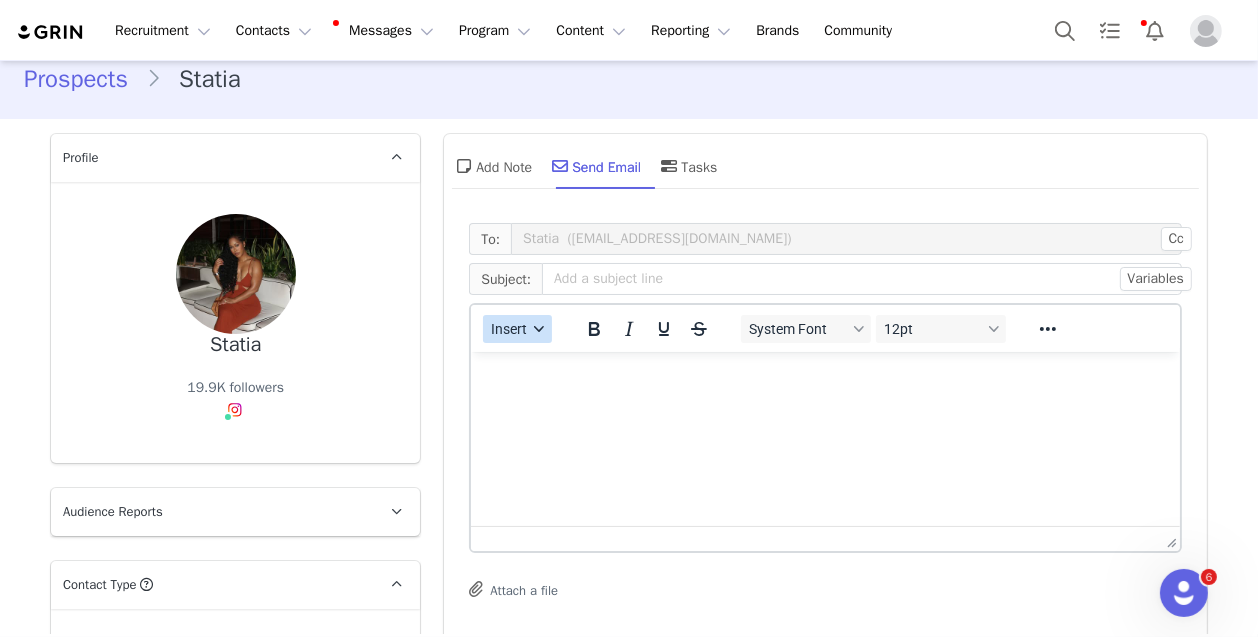 click on "Insert" at bounding box center (510, 329) 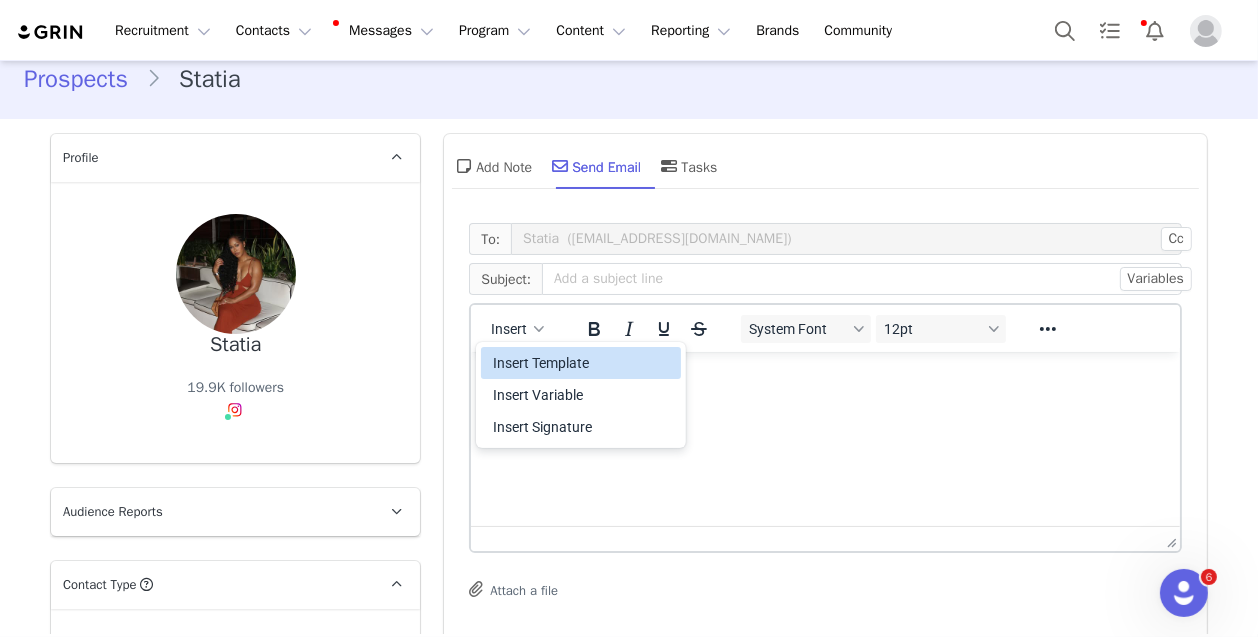 click on "Insert Template" at bounding box center (583, 363) 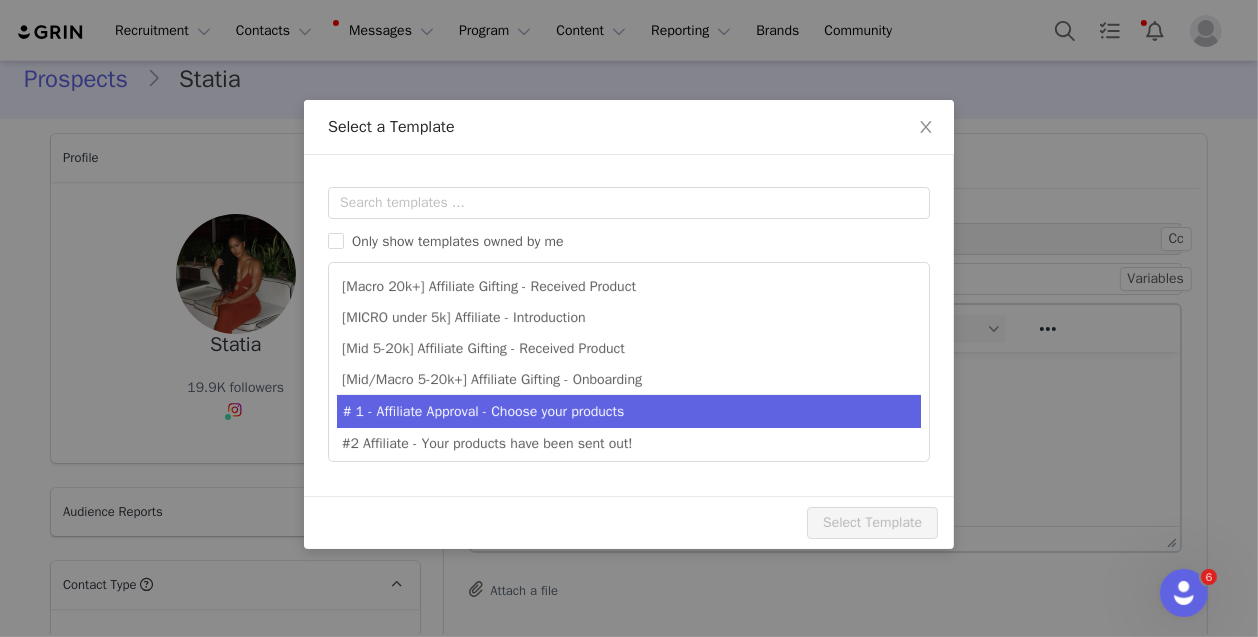 scroll, scrollTop: 0, scrollLeft: 0, axis: both 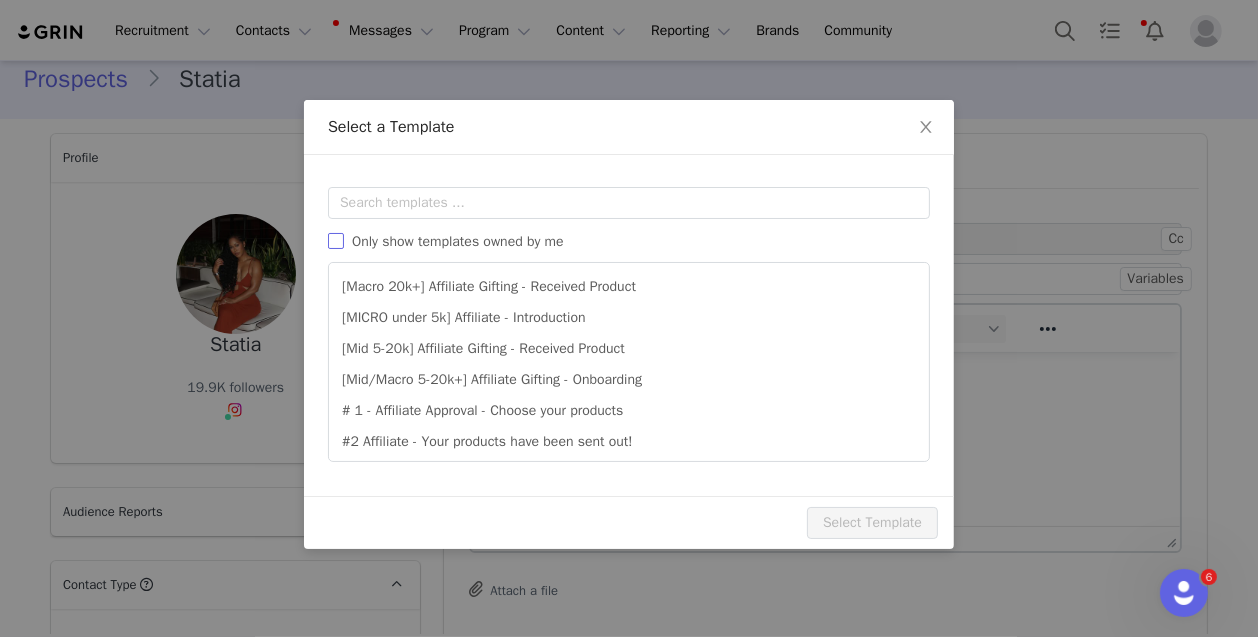 click on "Only show templates owned by me" at bounding box center [336, 241] 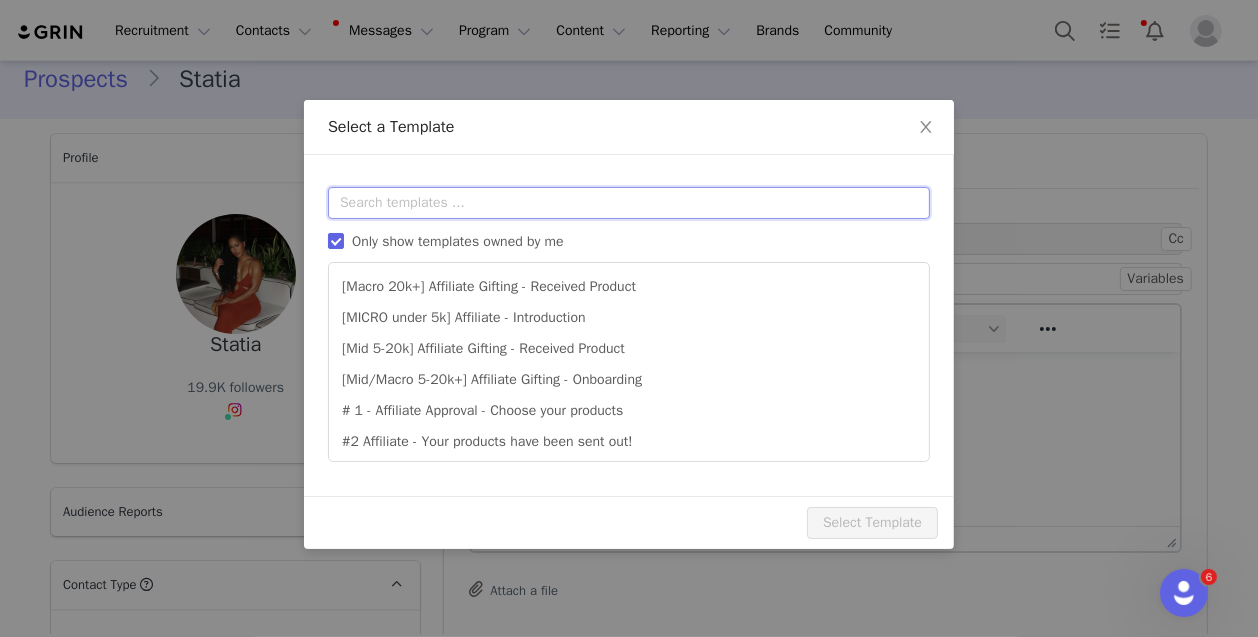 click at bounding box center [629, 203] 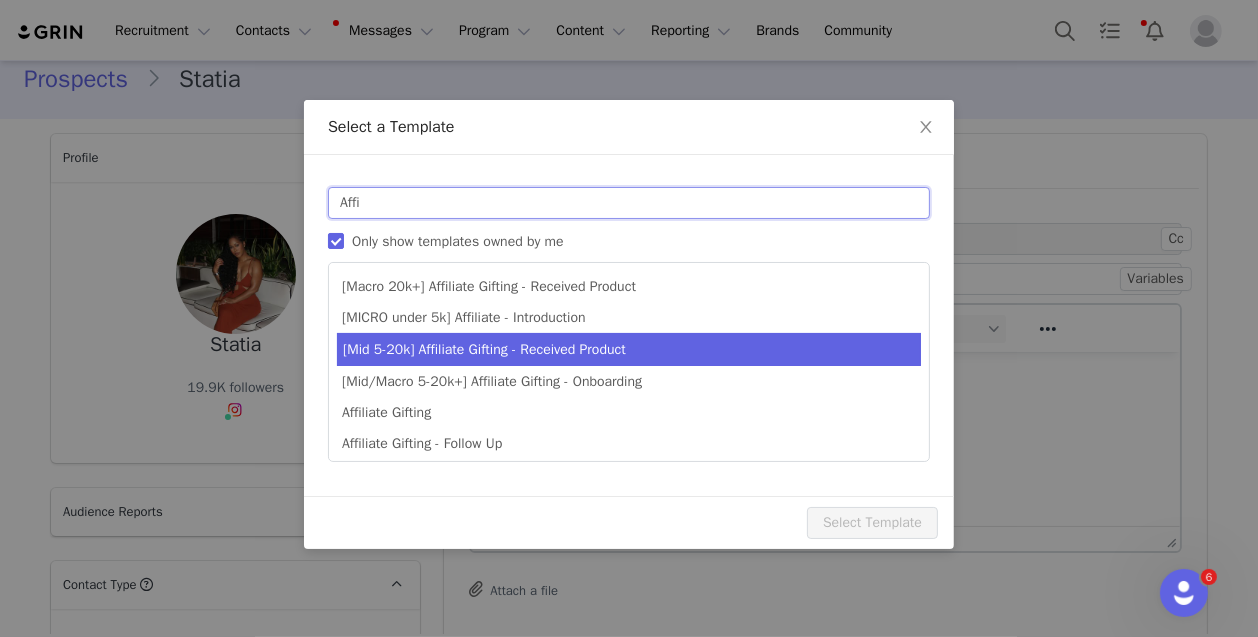 type on "Affi" 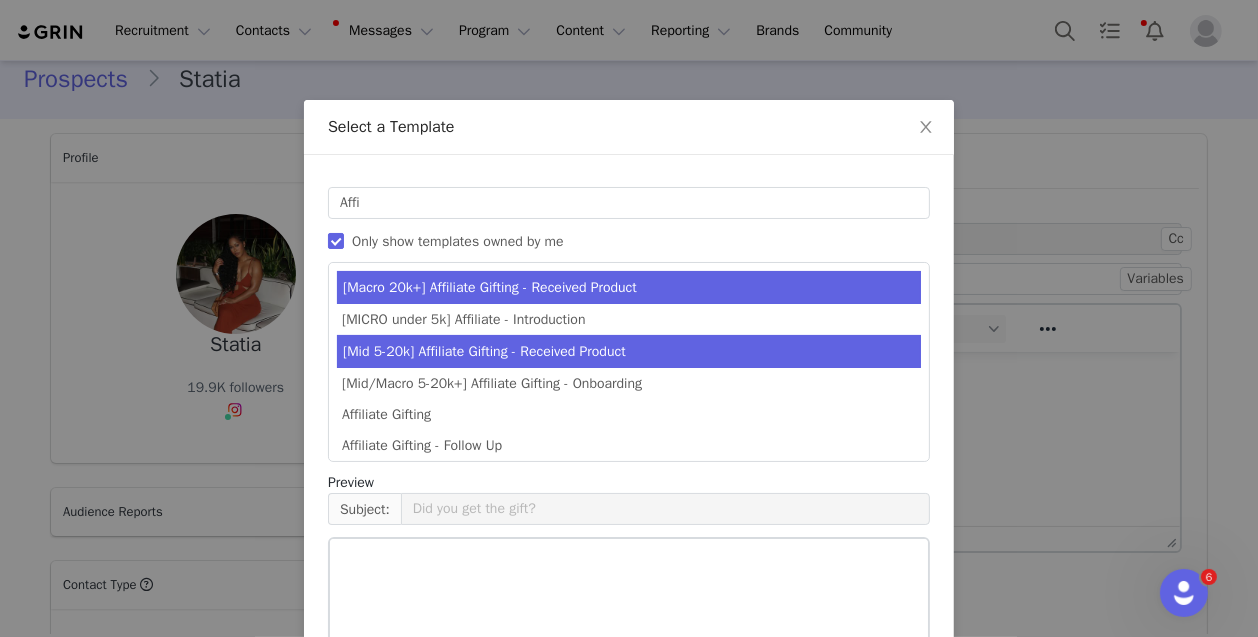 click on "[Mid 5-20k] Affiliate Gifting - Received Product" at bounding box center (629, 351) 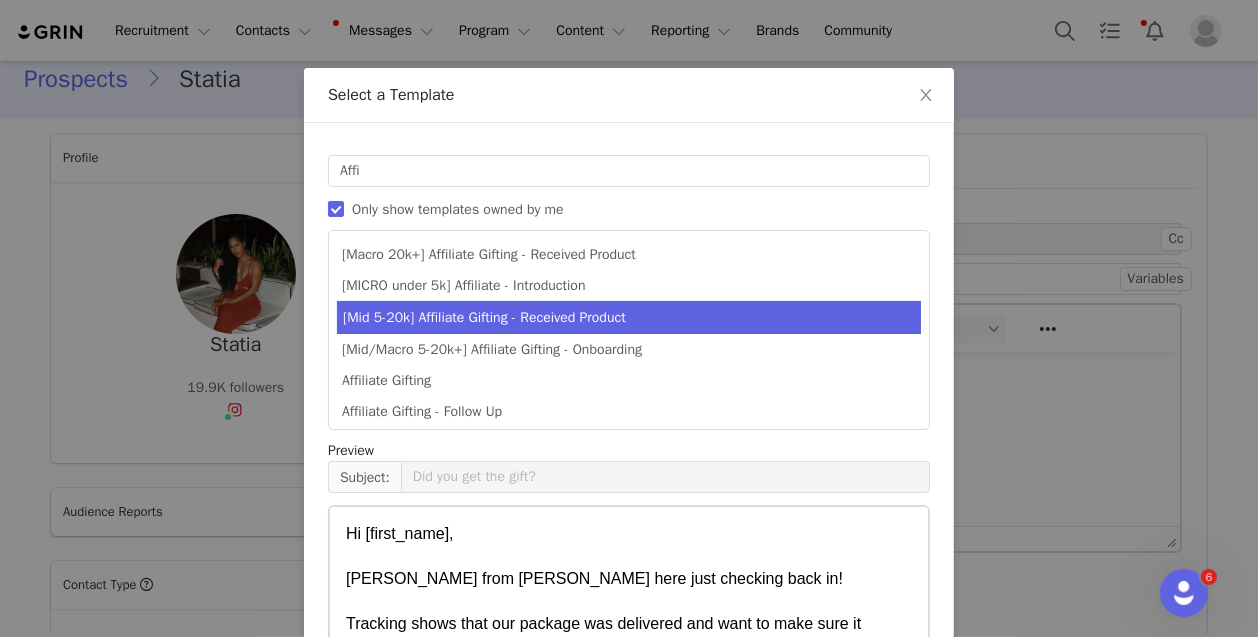 scroll, scrollTop: 47, scrollLeft: 0, axis: vertical 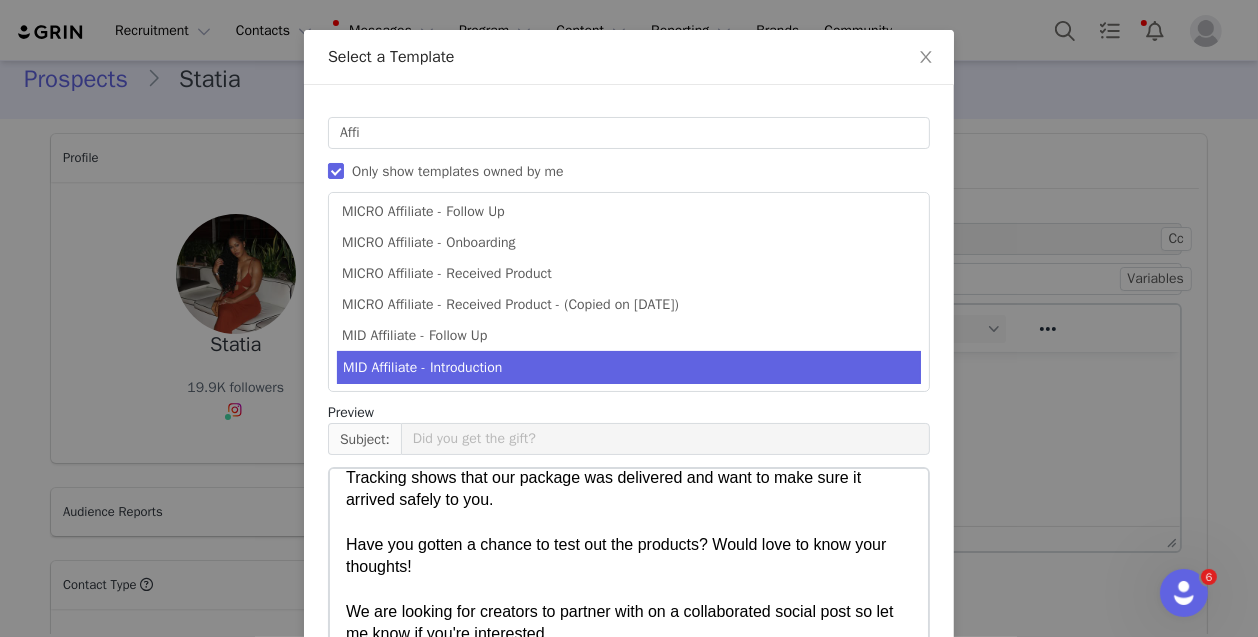 click on "MID Affiliate - Introduction" at bounding box center (629, 367) 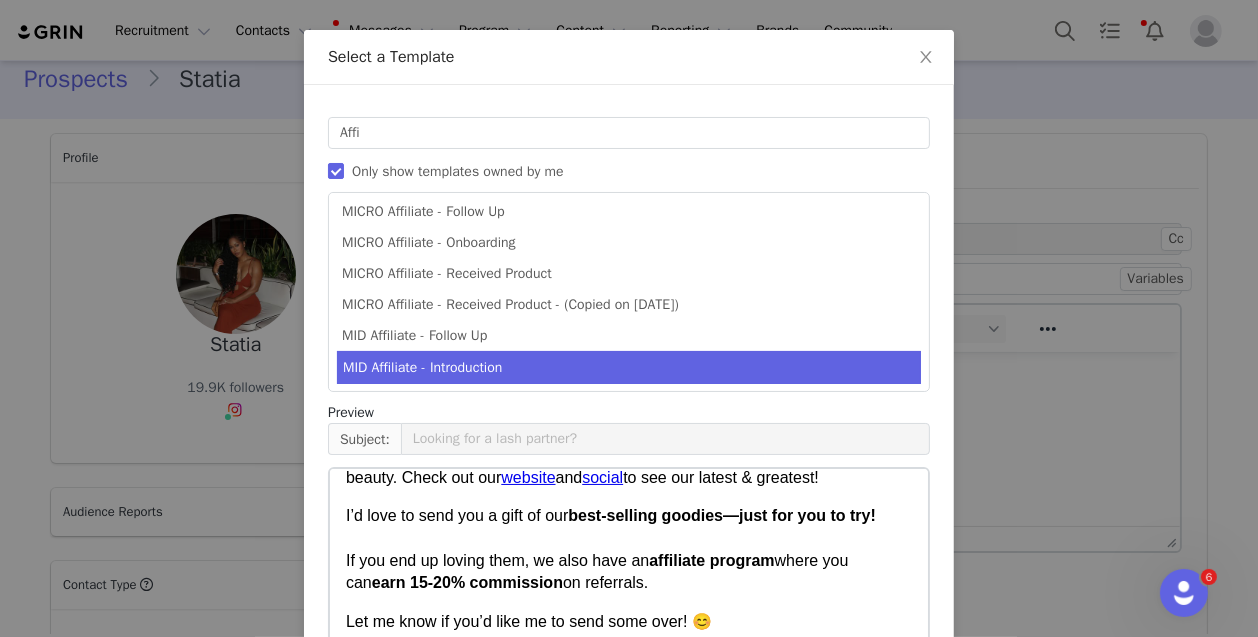 scroll, scrollTop: 284, scrollLeft: 0, axis: vertical 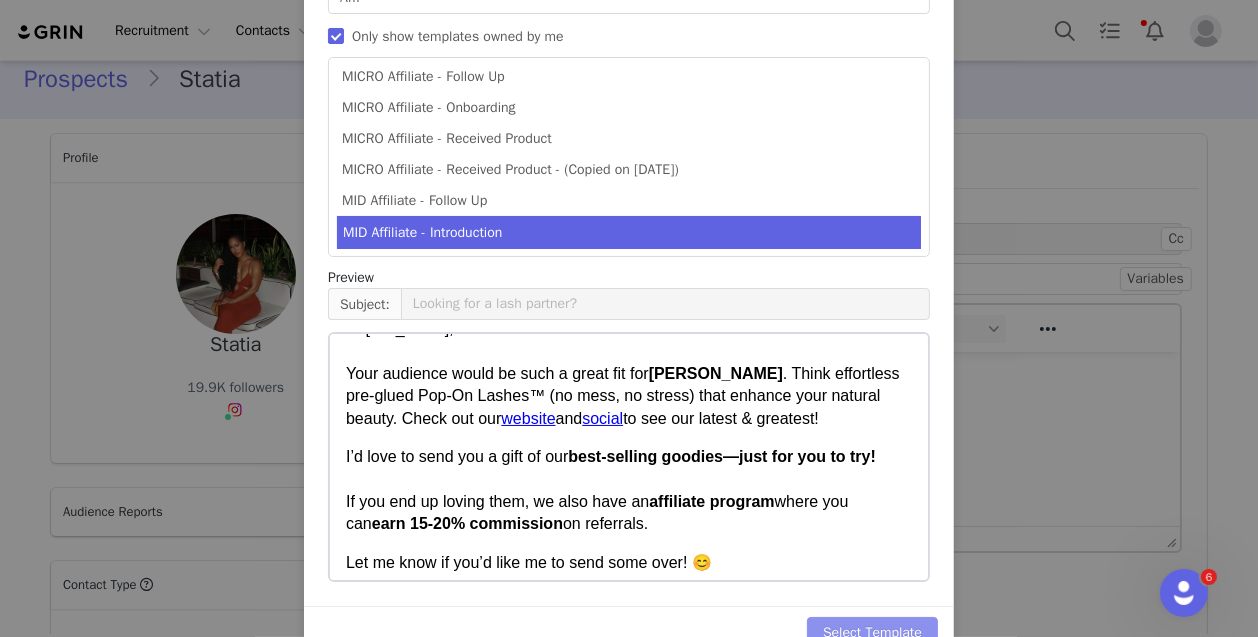click on "Select Template" at bounding box center (872, 633) 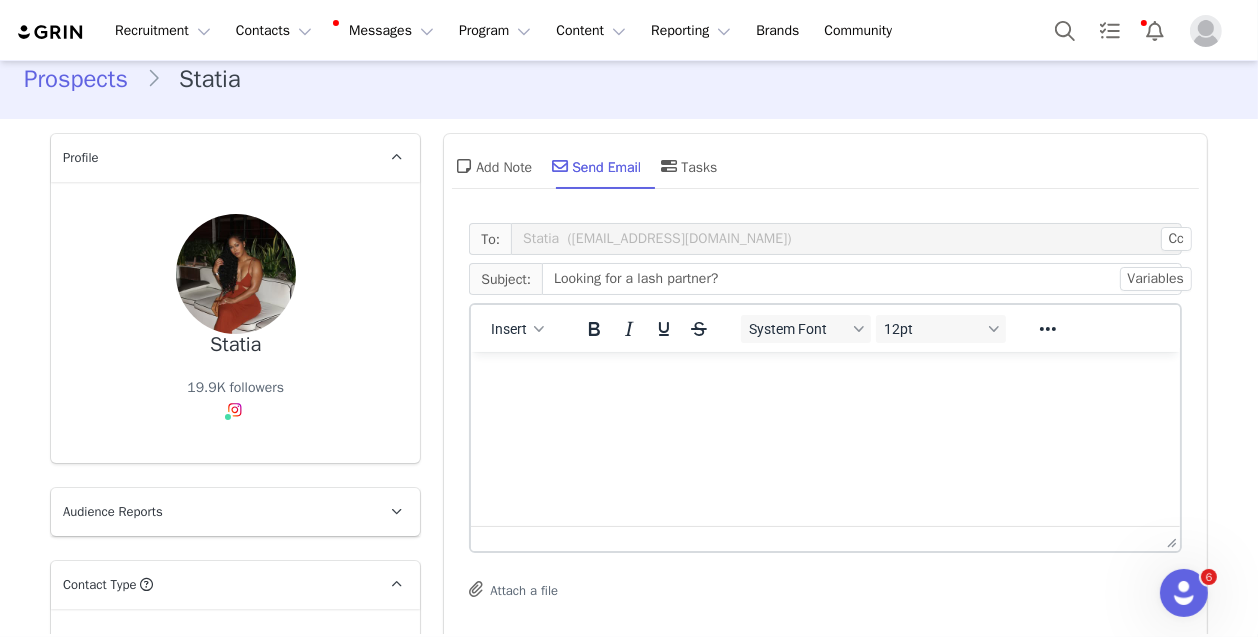 scroll, scrollTop: 0, scrollLeft: 0, axis: both 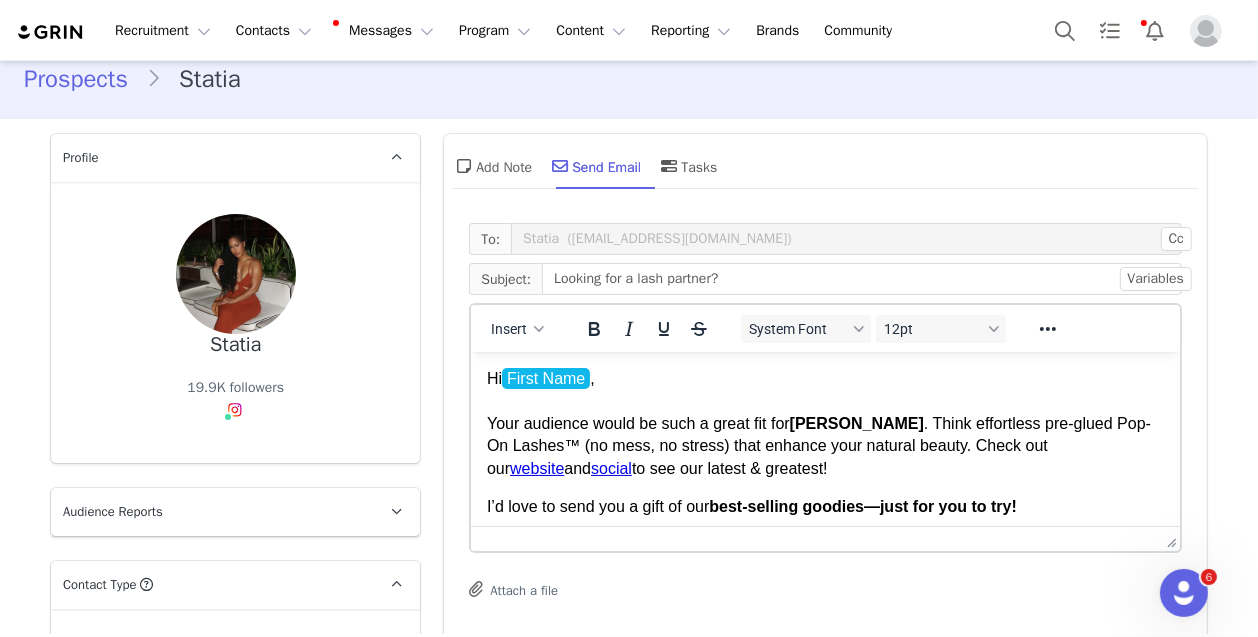 click on "Hi  First Name ﻿ , Your audience would be such a great fit for  [PERSON_NAME] . Think effortless pre-glued Pop-On Lashes™ (no mess, no stress) that enhance your natural beauty. Check out our  website  and  social  to see our latest & greatest!" at bounding box center [825, 423] 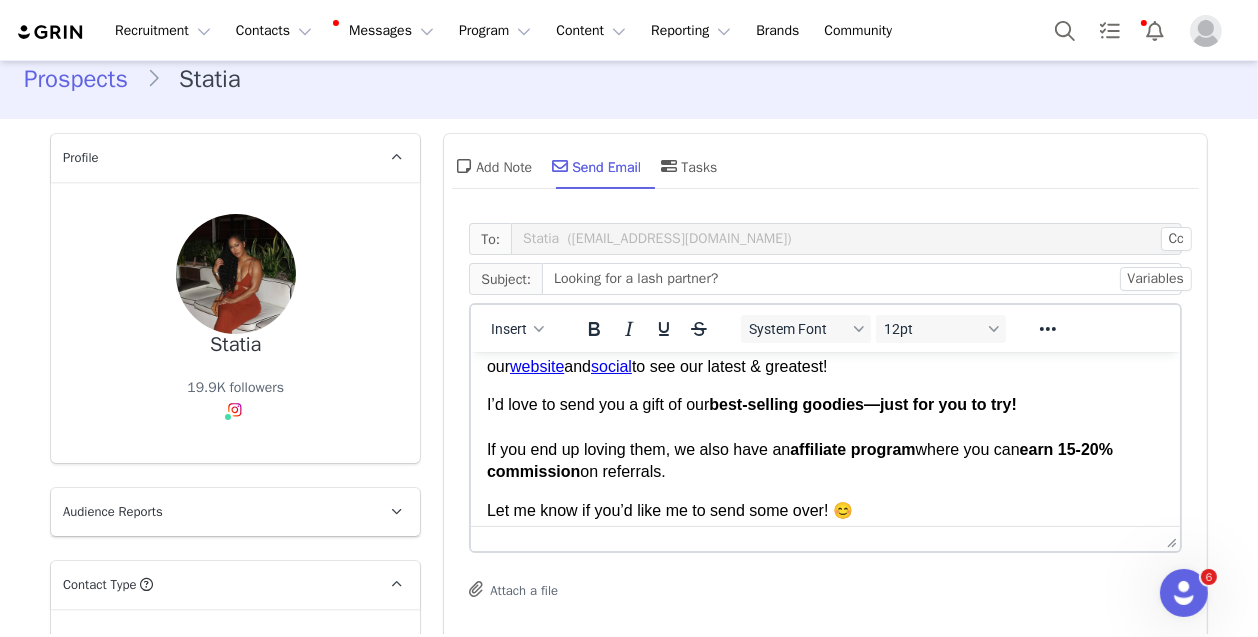 scroll, scrollTop: 376, scrollLeft: 0, axis: vertical 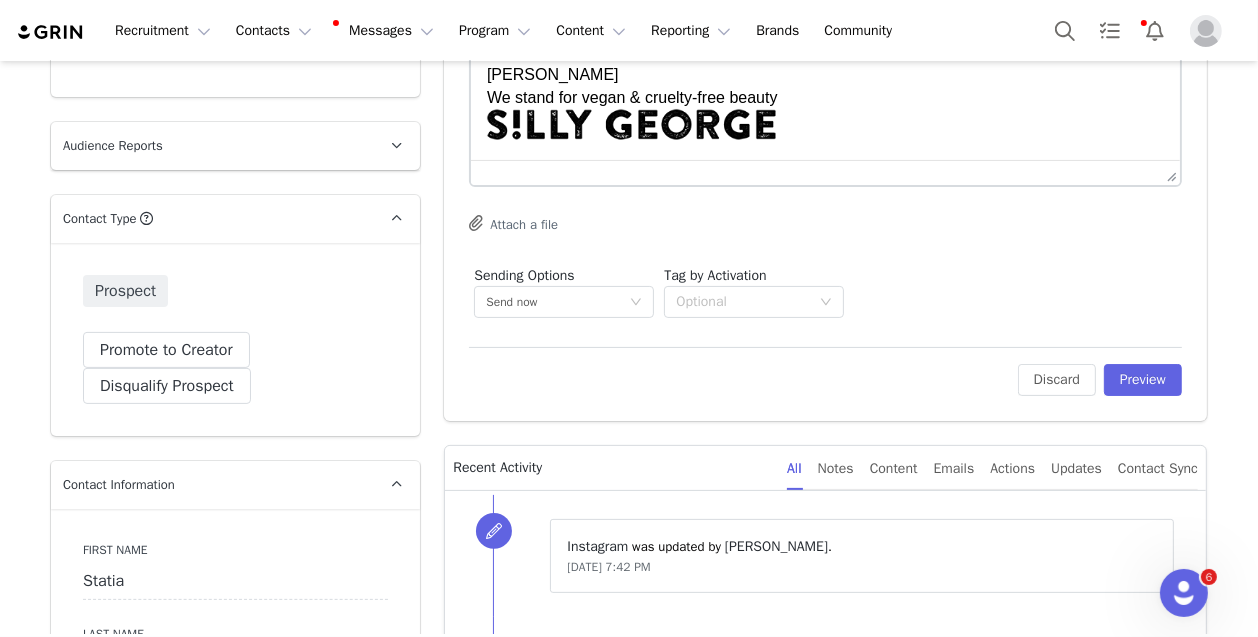 click on "Edit     Discard Preview" at bounding box center [825, 371] 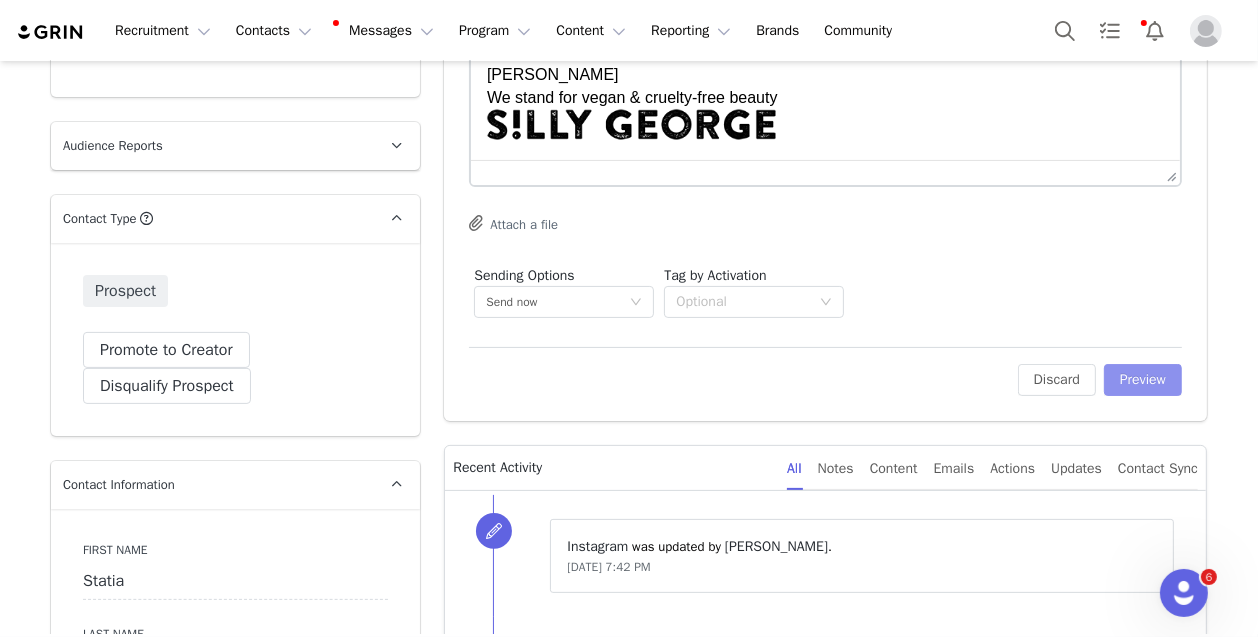 click on "Preview" at bounding box center (1143, 380) 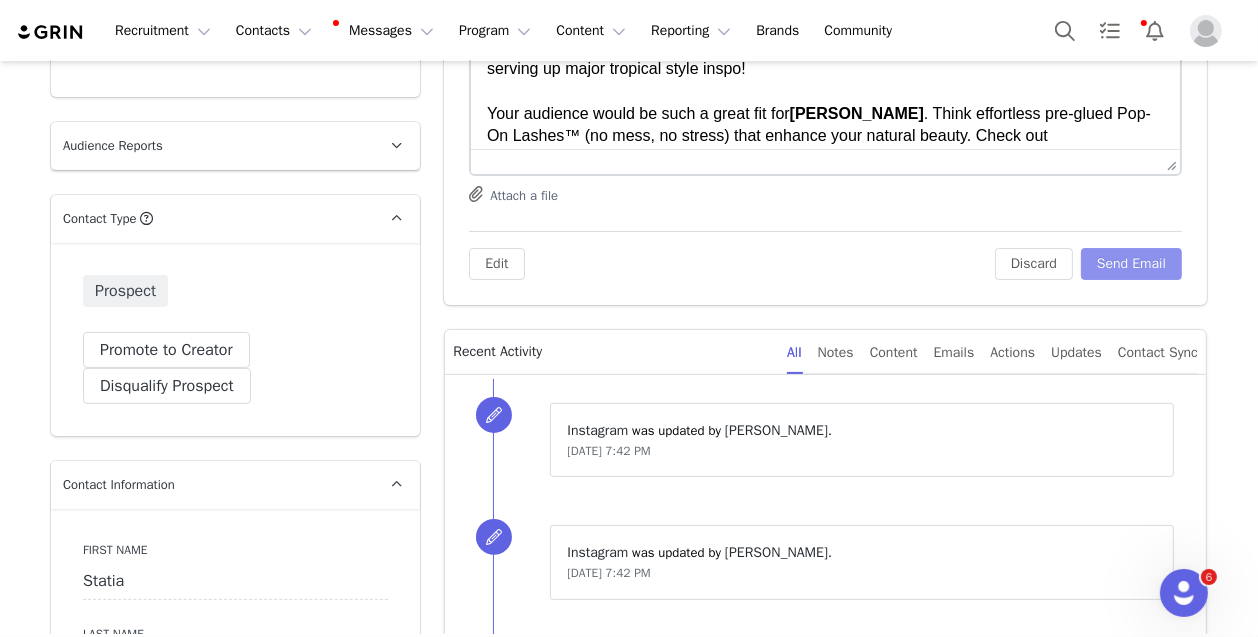 scroll, scrollTop: 0, scrollLeft: 0, axis: both 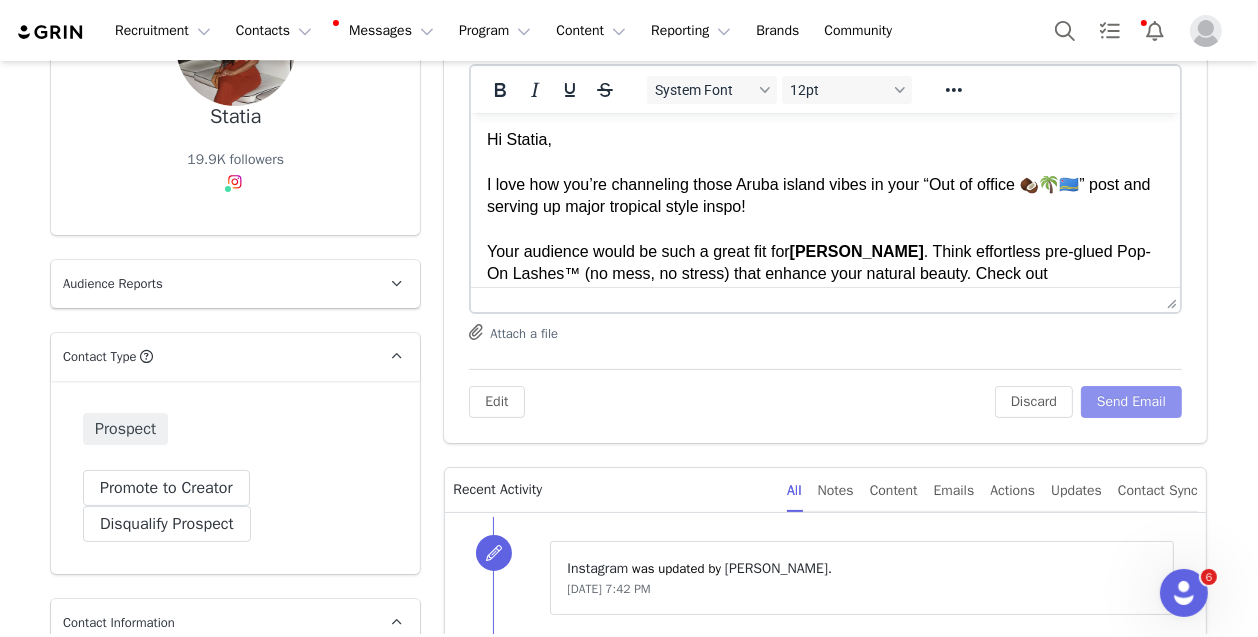 click on "Send Email" at bounding box center (1131, 402) 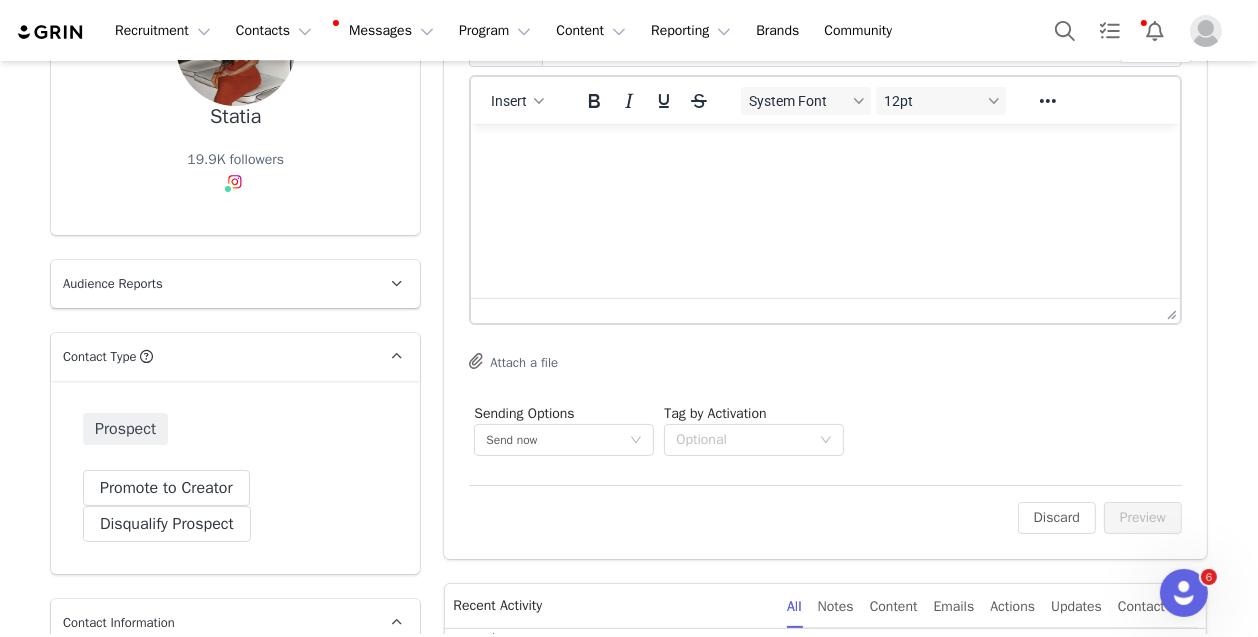 scroll, scrollTop: 0, scrollLeft: 0, axis: both 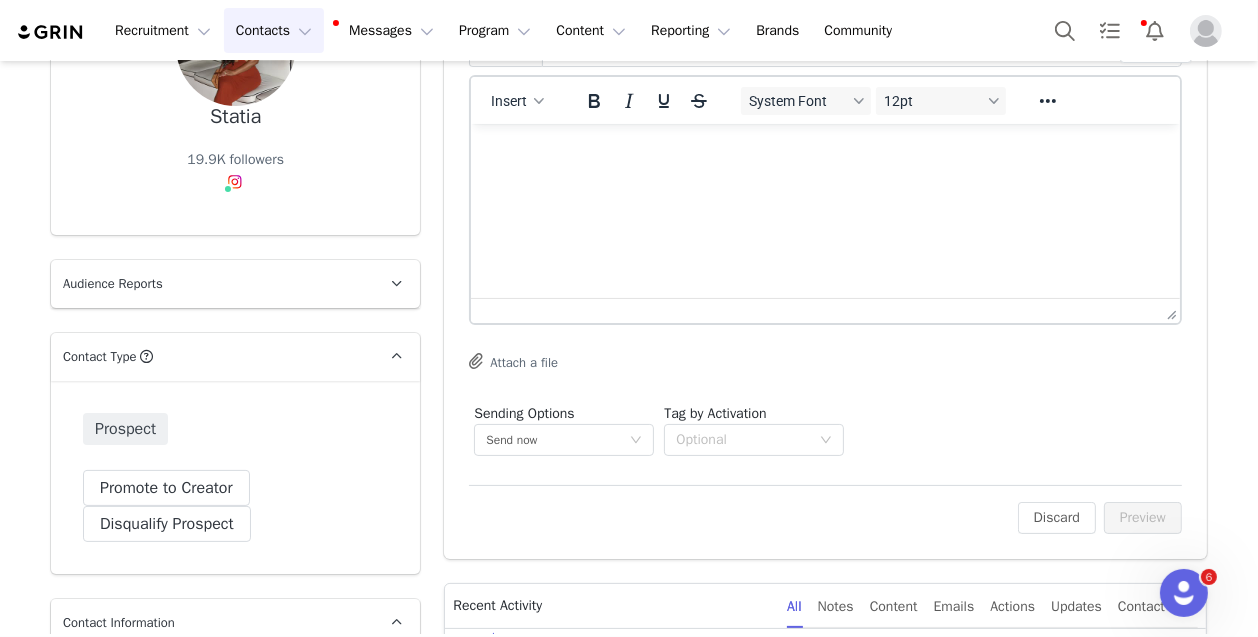 click on "Contacts Contacts" at bounding box center (274, 30) 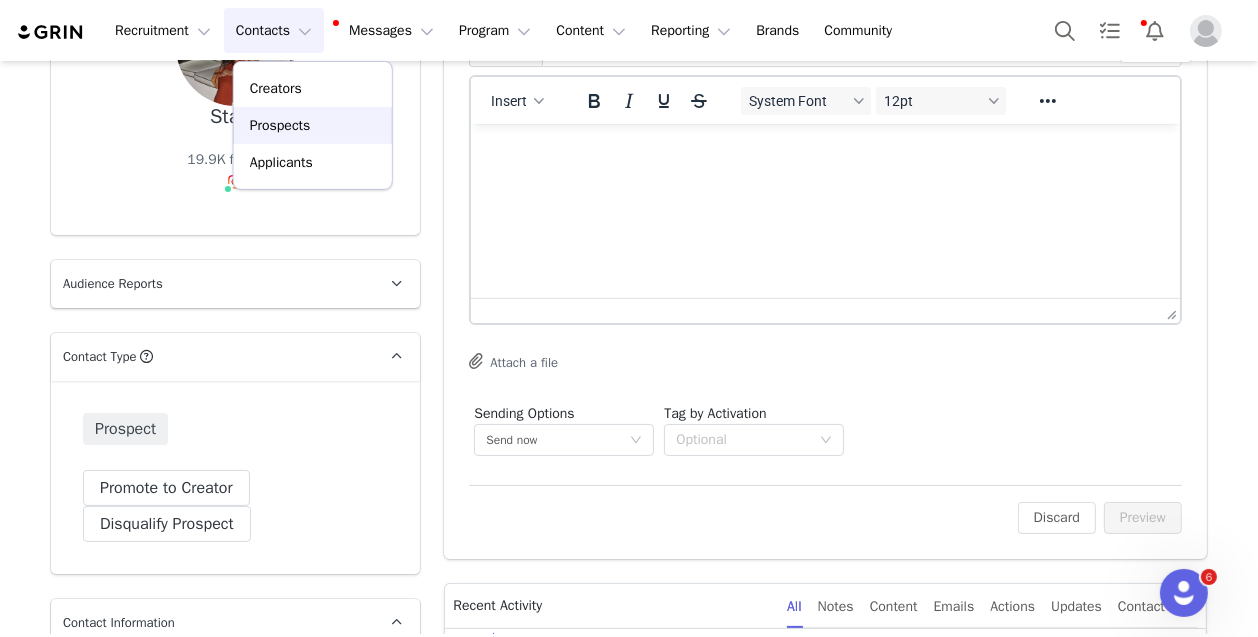 click on "Prospects" at bounding box center (280, 125) 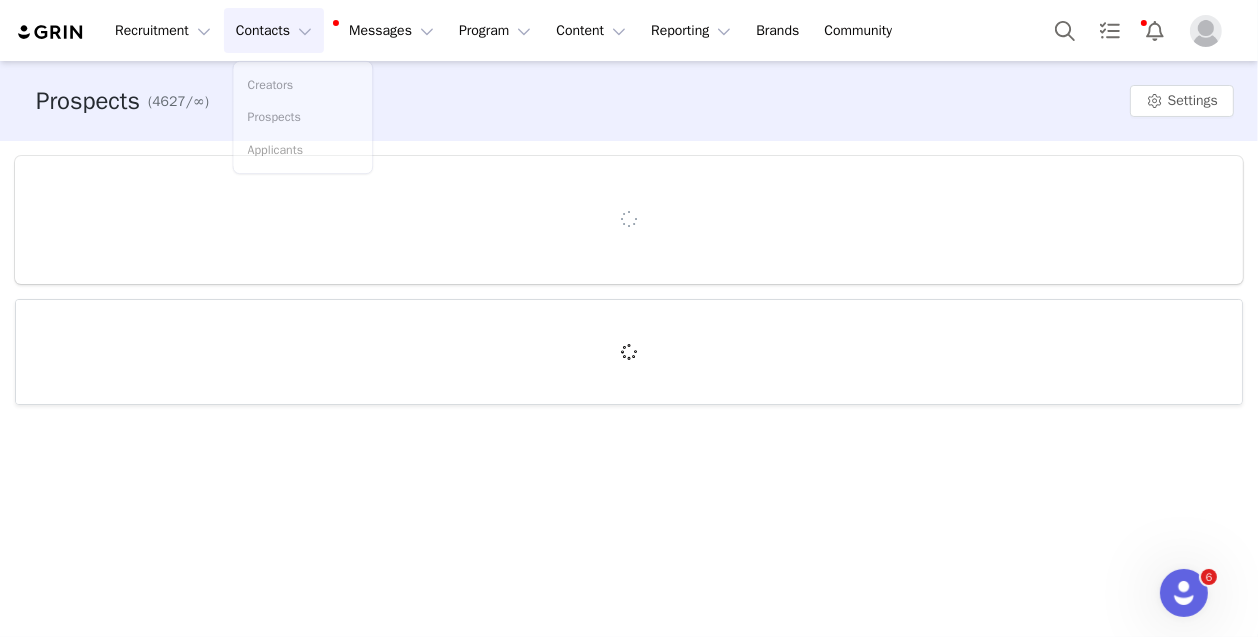 scroll, scrollTop: 0, scrollLeft: 0, axis: both 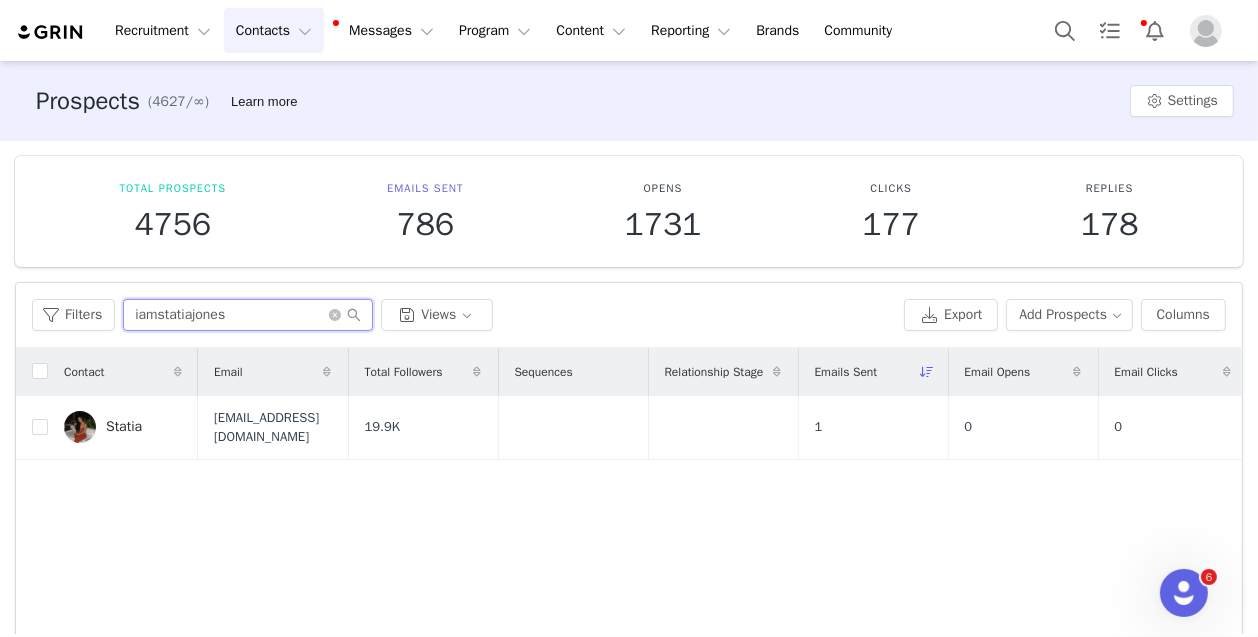 click on "iamstatiajones" at bounding box center (248, 315) 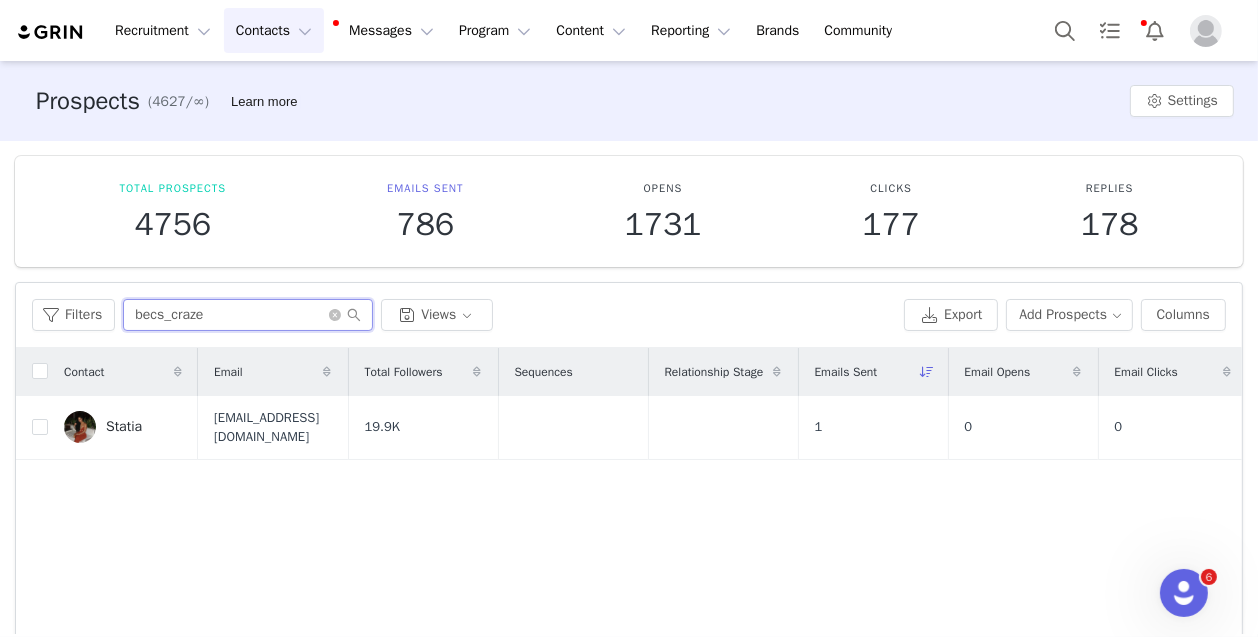 type on "becs_craze" 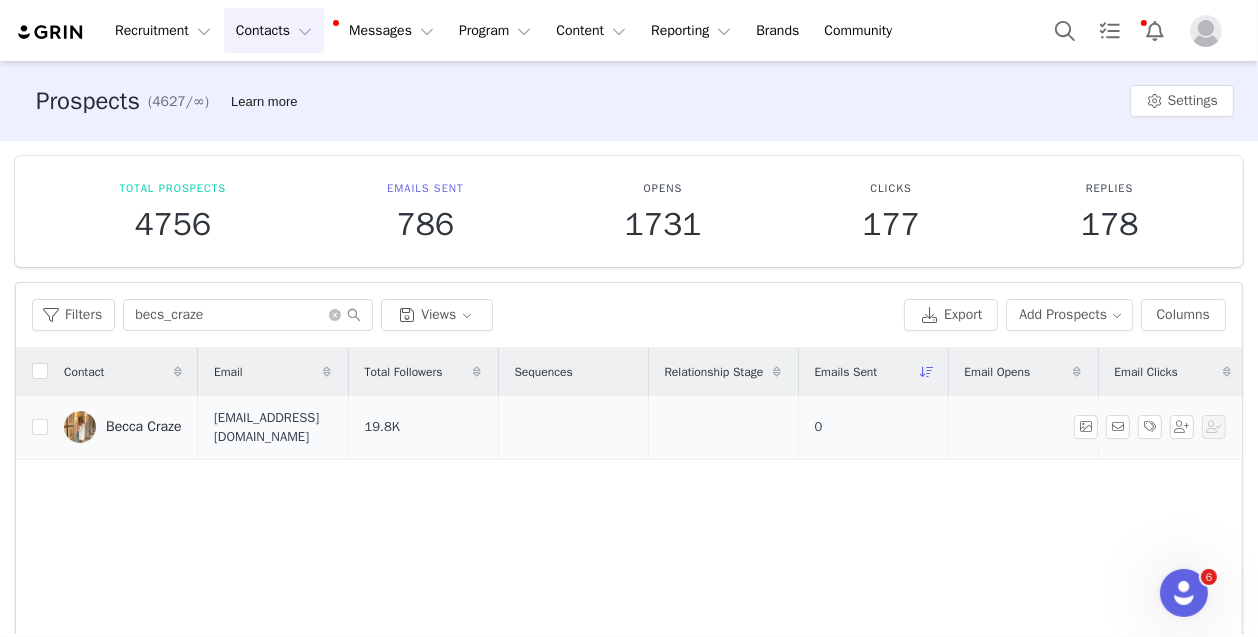 click on "Becca Craze" at bounding box center [123, 427] 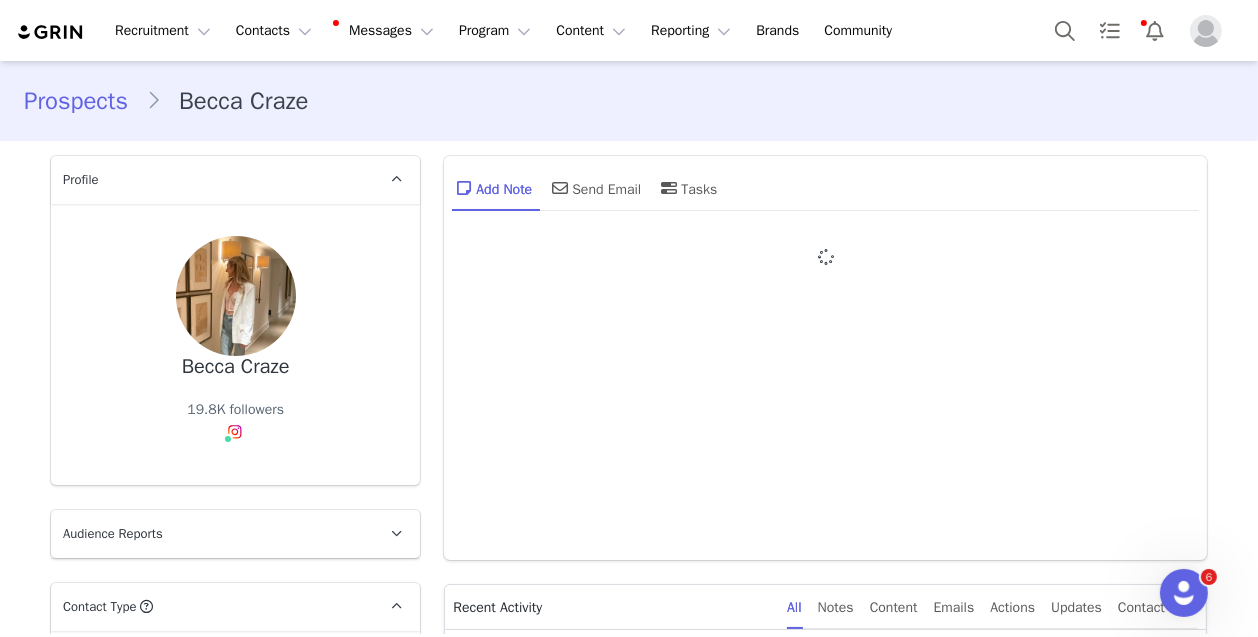 type on "+1 ([GEOGRAPHIC_DATA])" 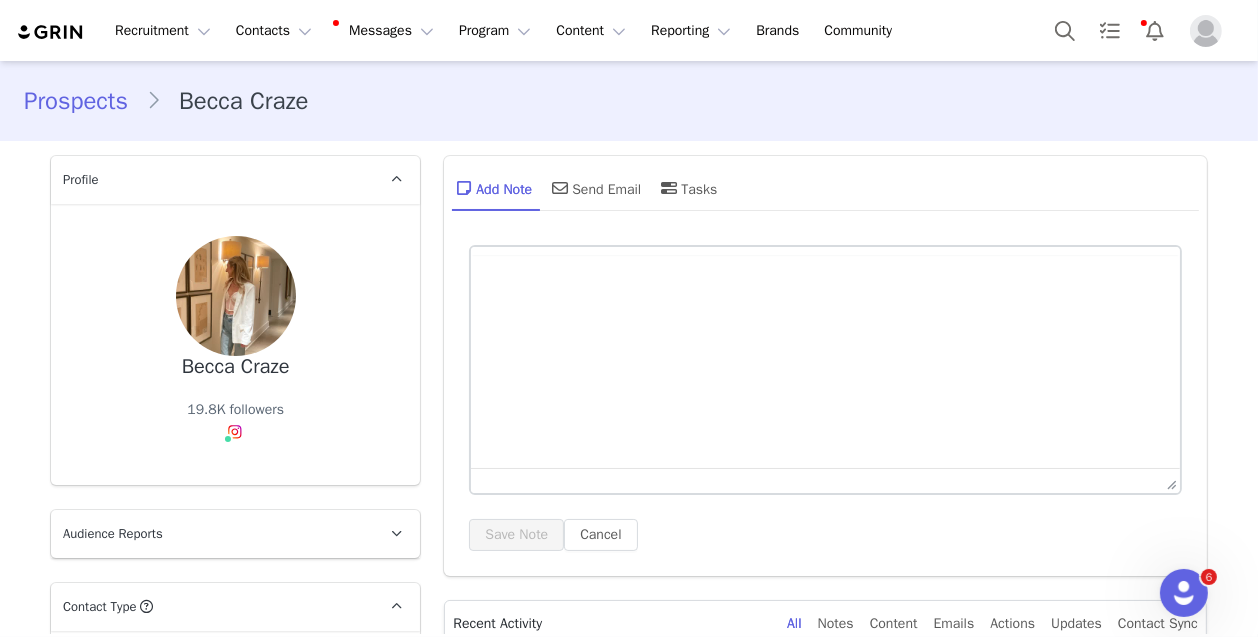 scroll, scrollTop: 0, scrollLeft: 0, axis: both 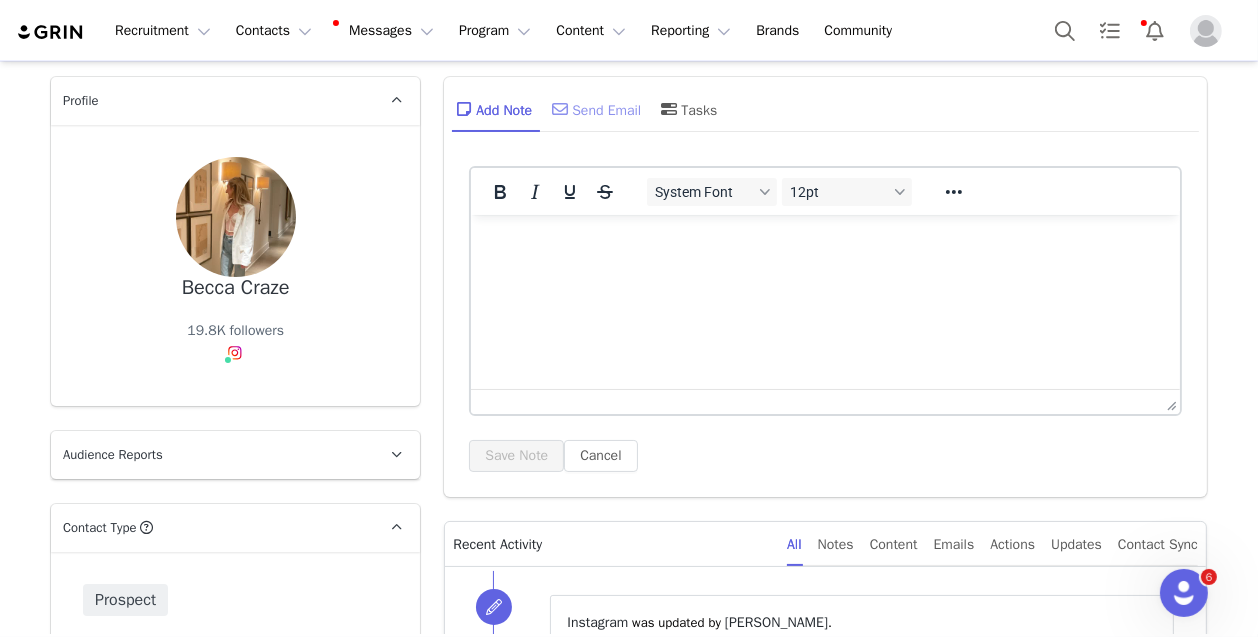 click on "Send Email" at bounding box center [594, 109] 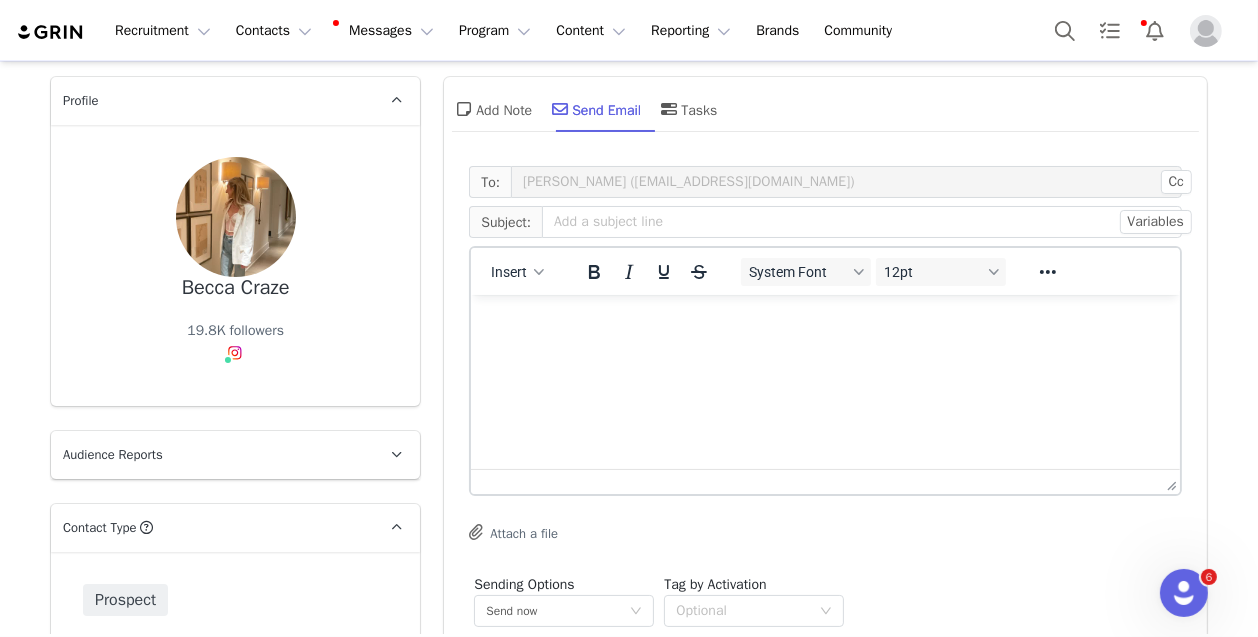 scroll, scrollTop: 0, scrollLeft: 0, axis: both 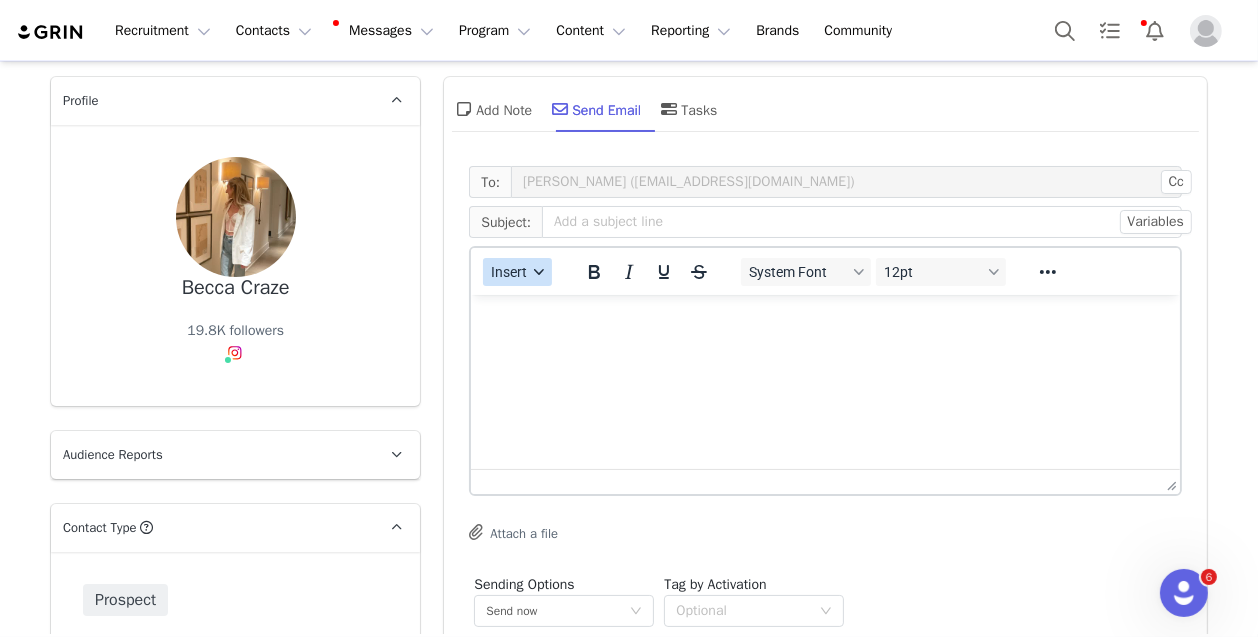 click on "Insert" at bounding box center (517, 272) 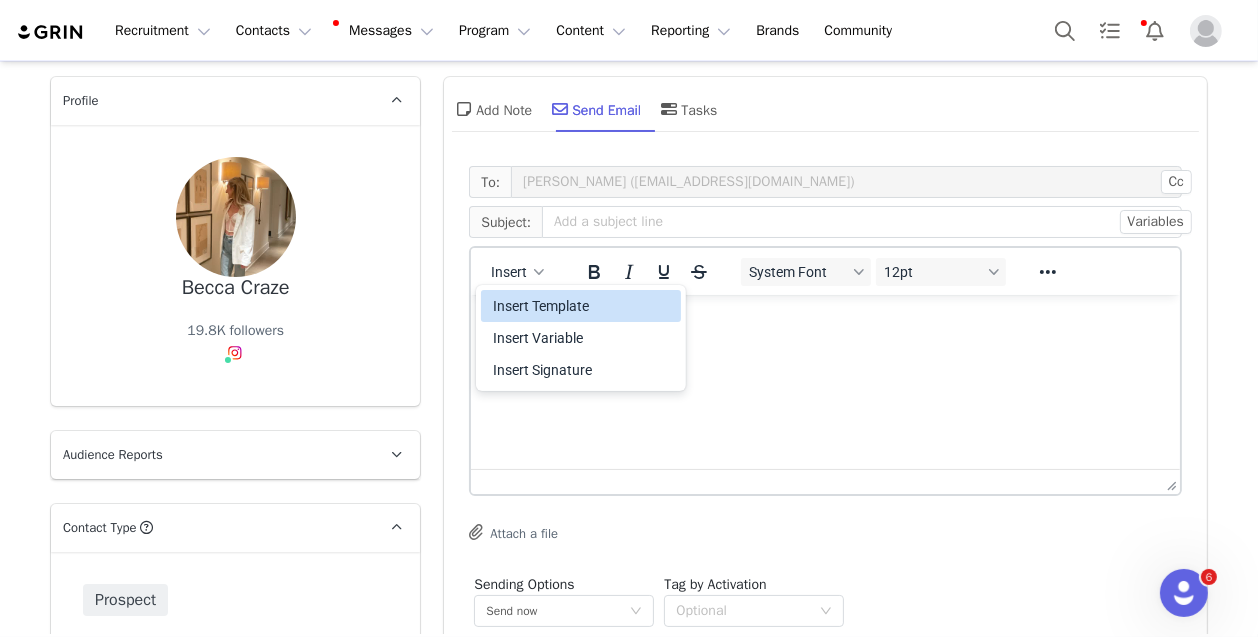 click on "Insert Template" at bounding box center (583, 306) 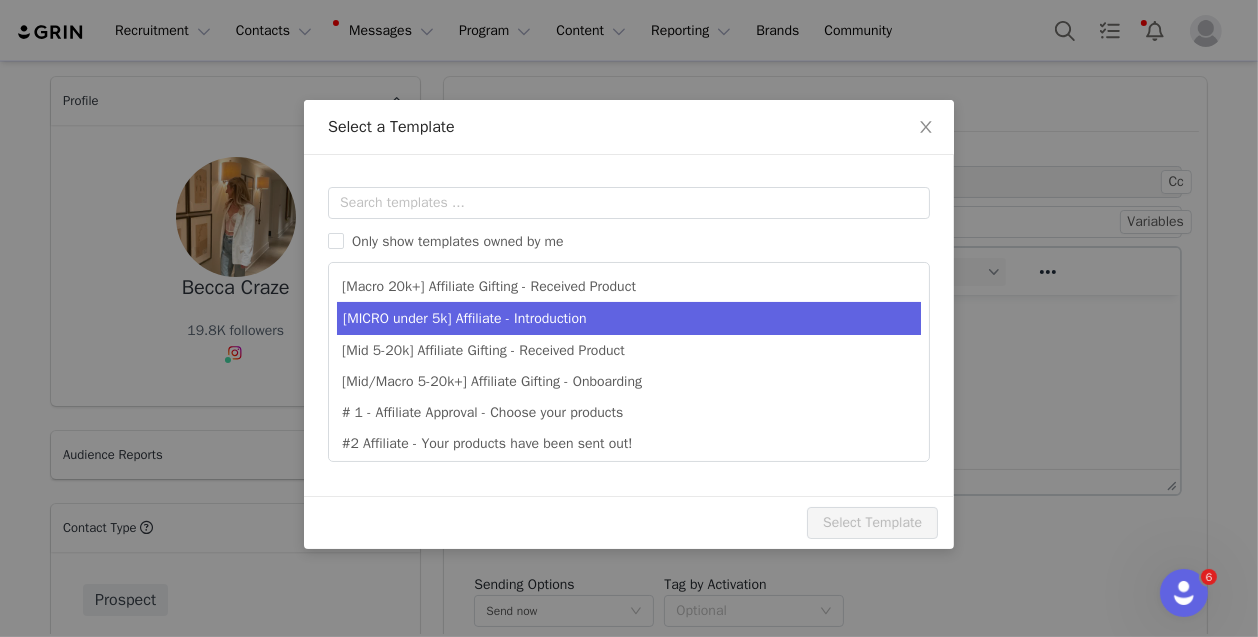 scroll, scrollTop: 0, scrollLeft: 0, axis: both 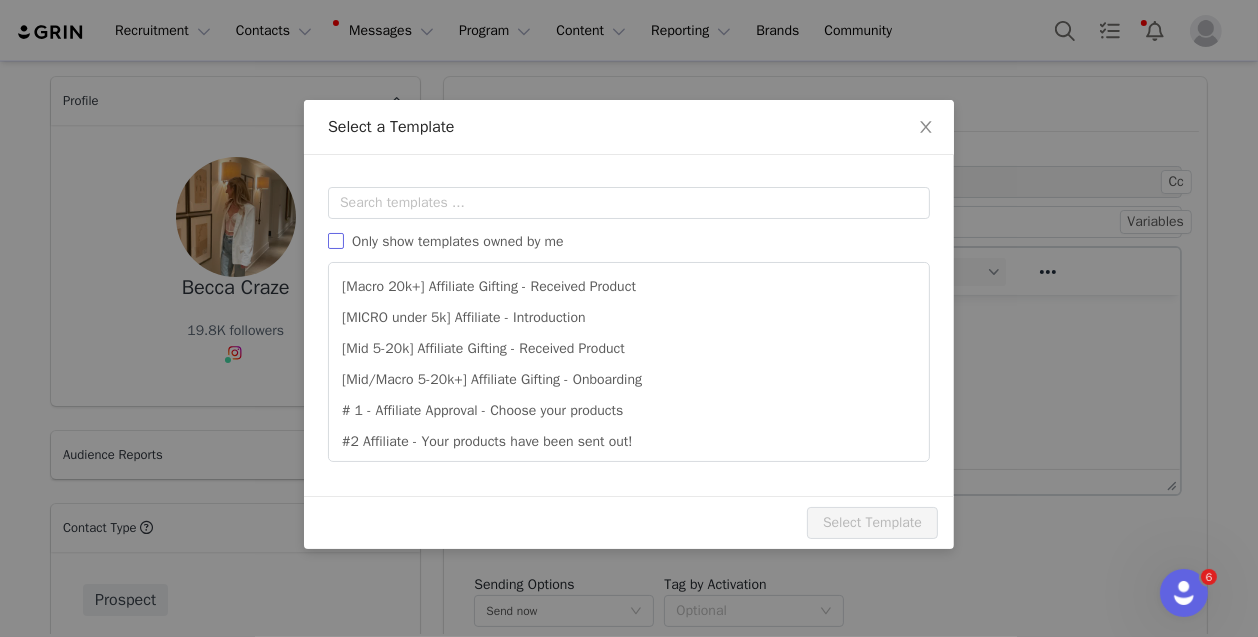 click on "Only show templates owned by me" at bounding box center [336, 241] 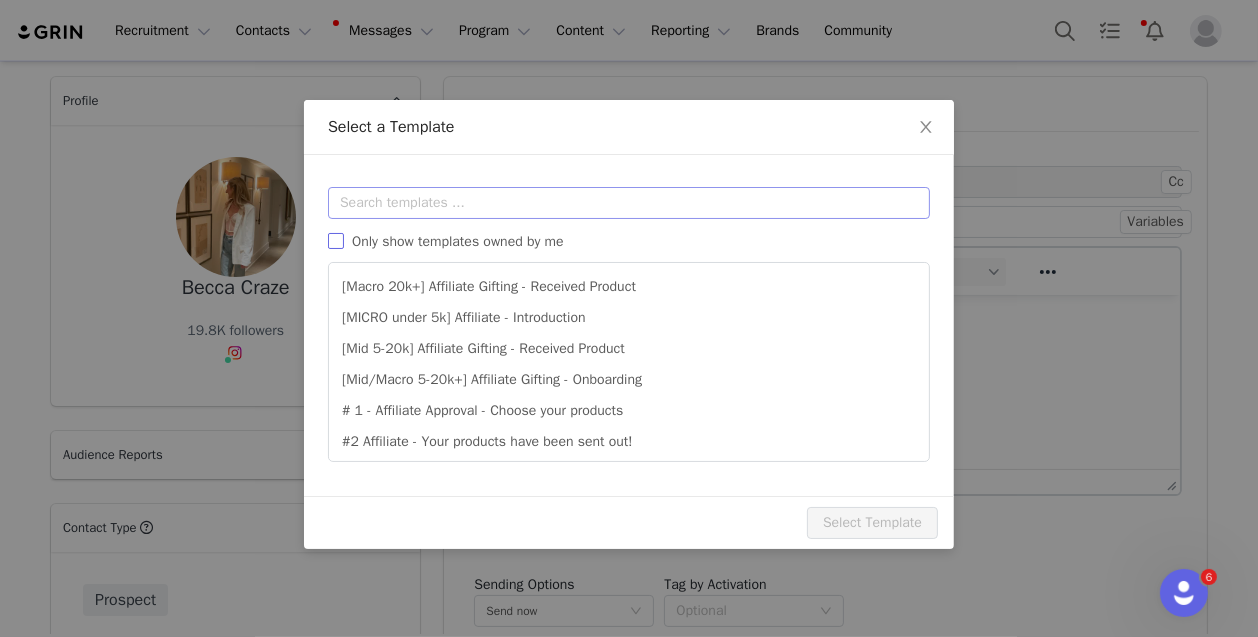 checkbox on "true" 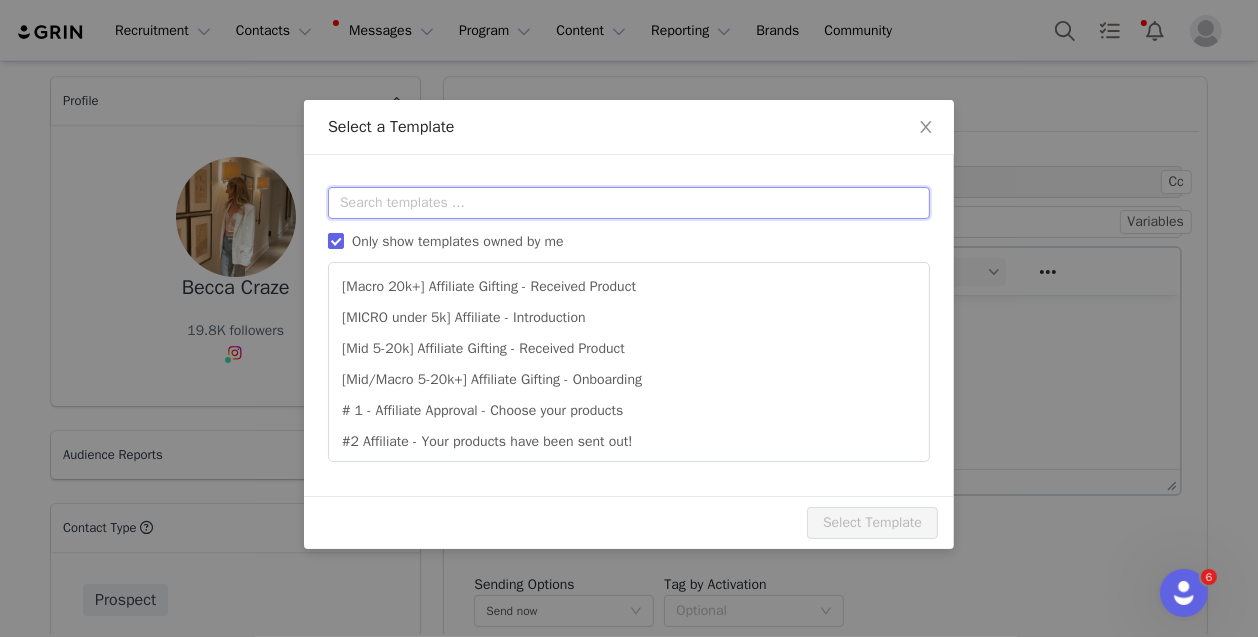 click at bounding box center (629, 203) 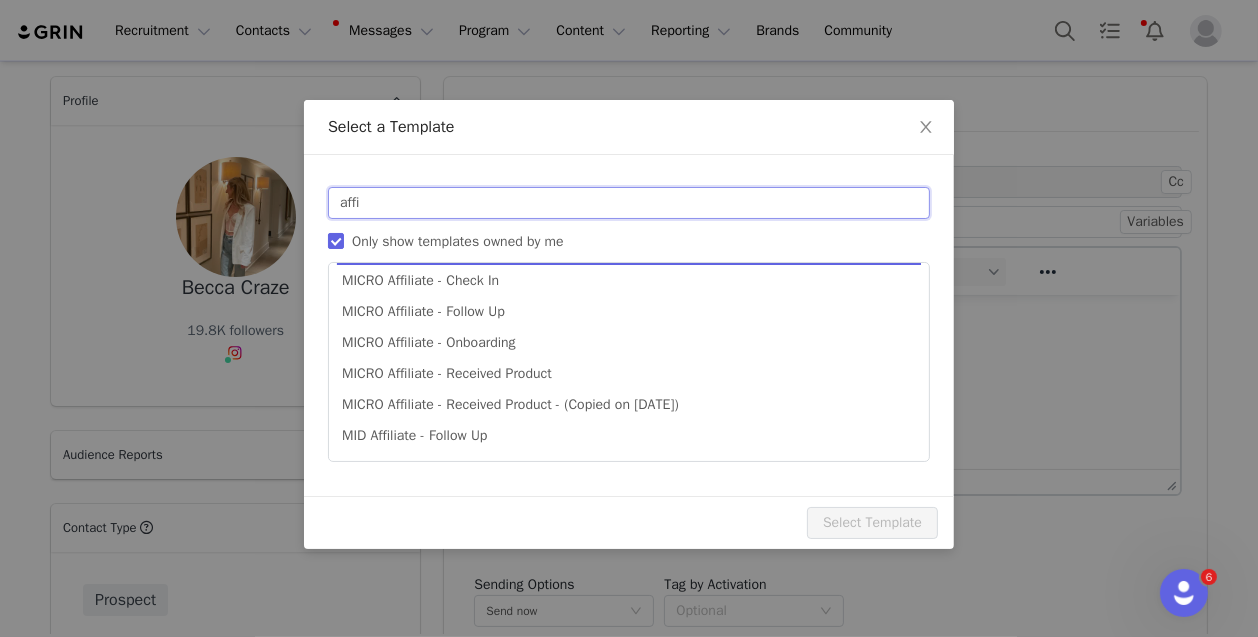 scroll, scrollTop: 280, scrollLeft: 0, axis: vertical 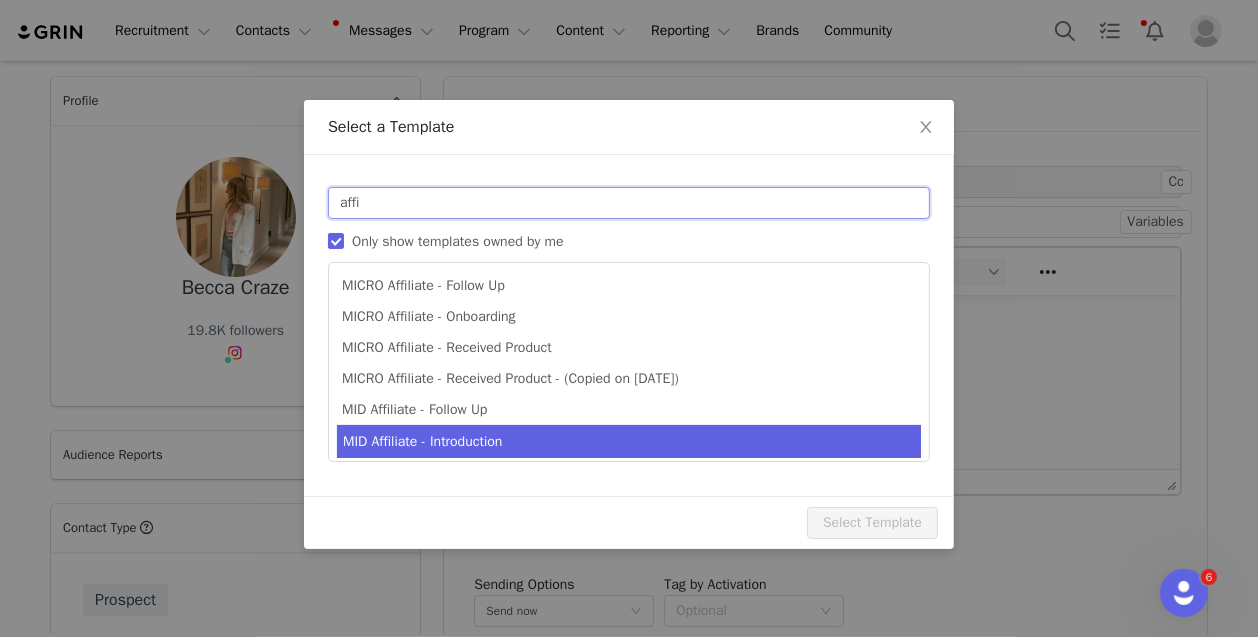 type on "affi" 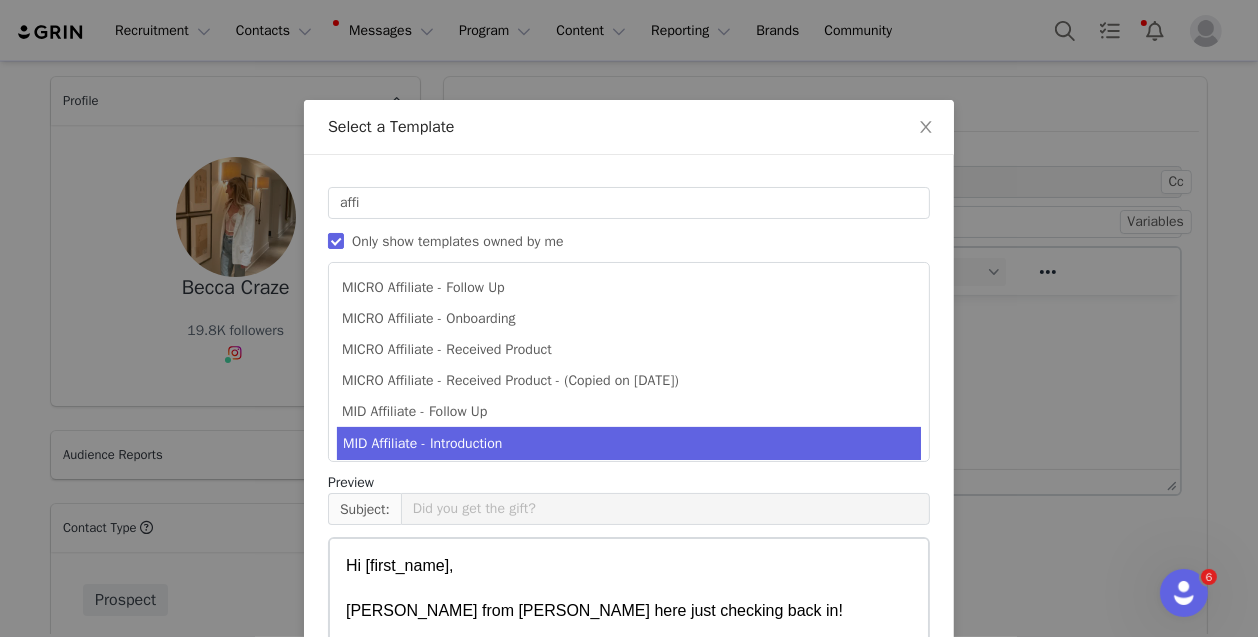click on "MID Affiliate - Introduction" at bounding box center (629, 443) 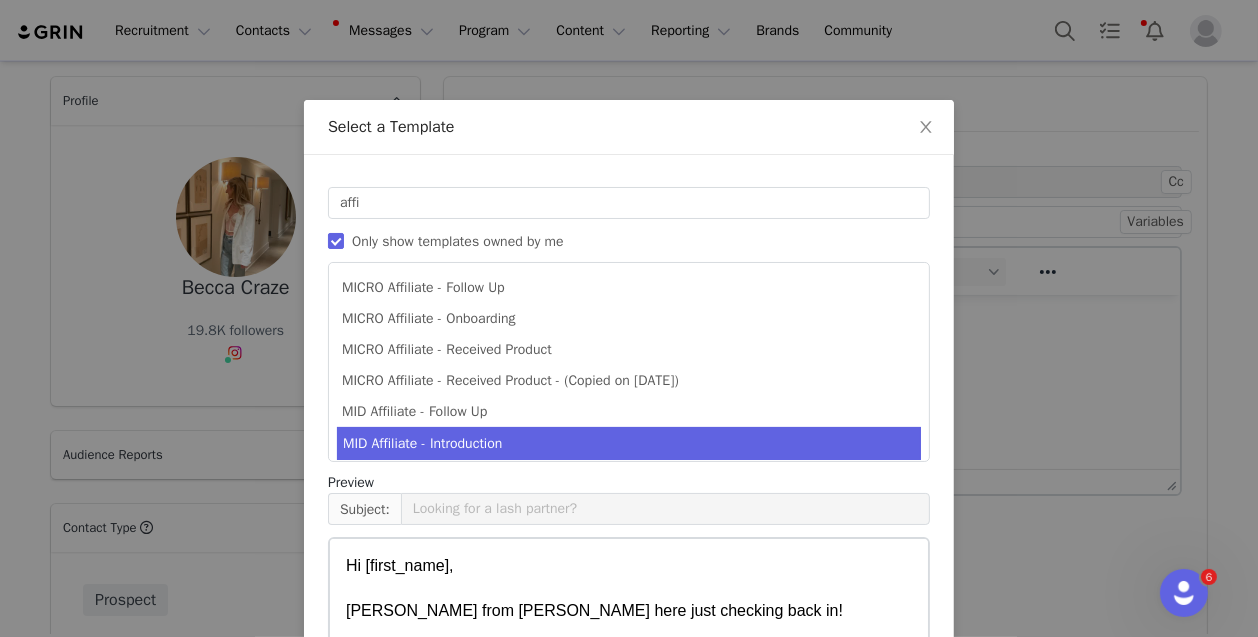 scroll, scrollTop: 280, scrollLeft: 0, axis: vertical 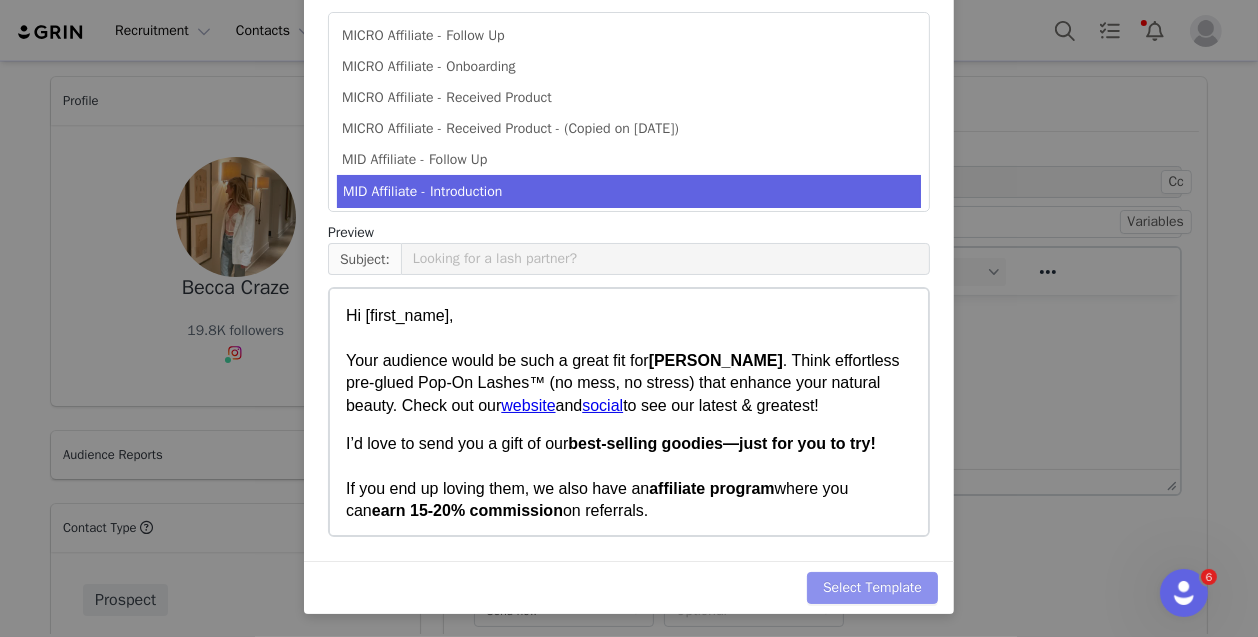 click on "Select Template" at bounding box center [872, 588] 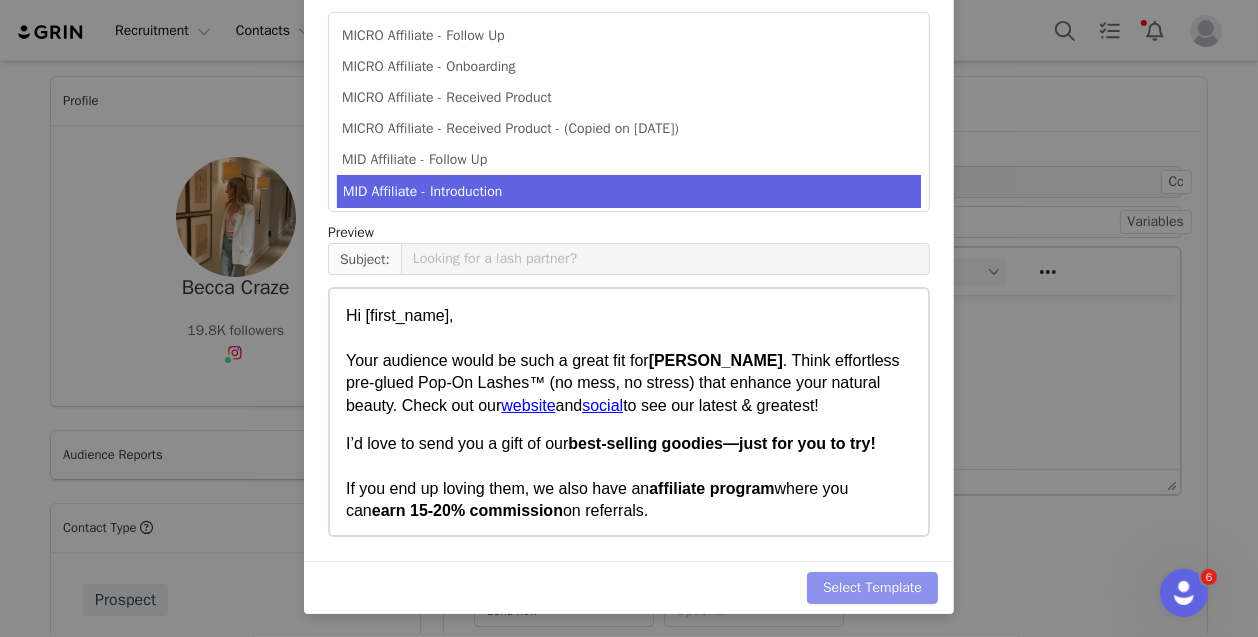 type 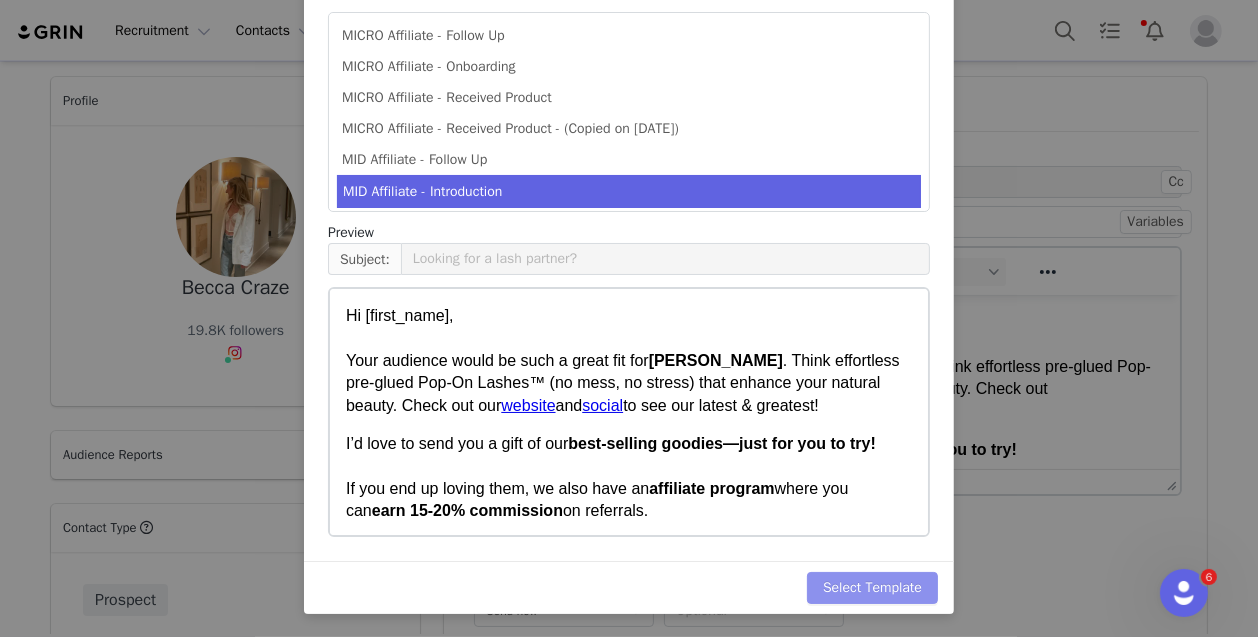 scroll, scrollTop: 0, scrollLeft: 0, axis: both 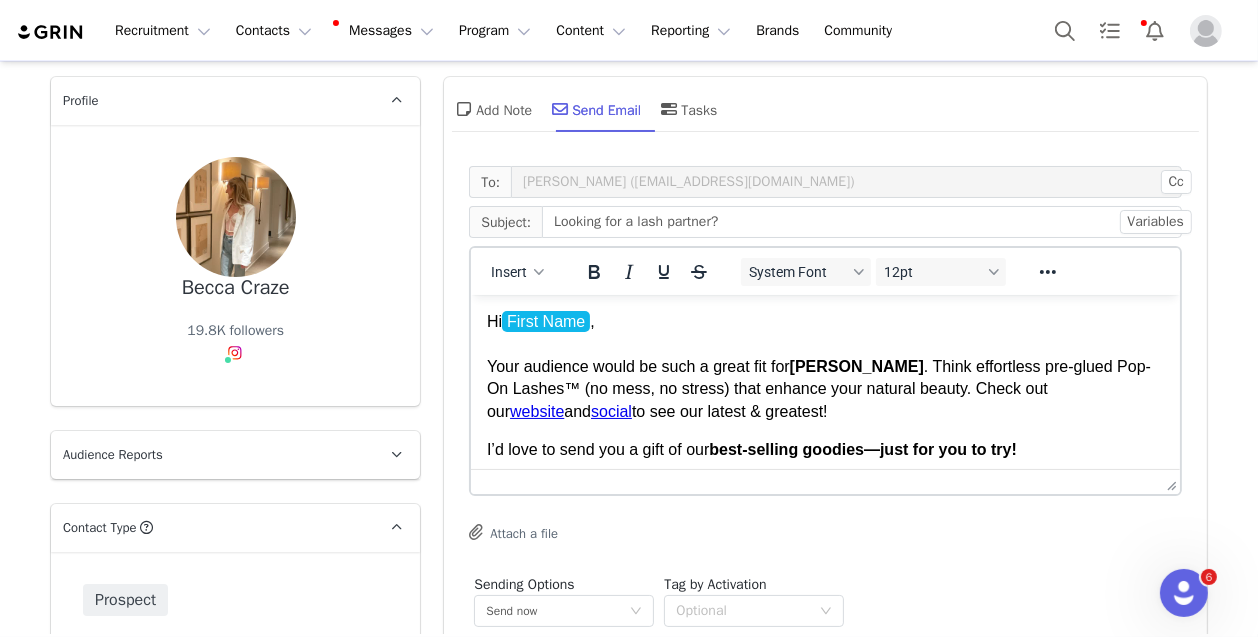 click on "Hi  First Name ﻿ , Your audience would be such a great fit for  [PERSON_NAME] . Think effortless pre-glued Pop-On Lashes™ (no mess, no stress) that enhance your natural beauty. Check out our  website  and  social  to see our latest & greatest!" at bounding box center [825, 366] 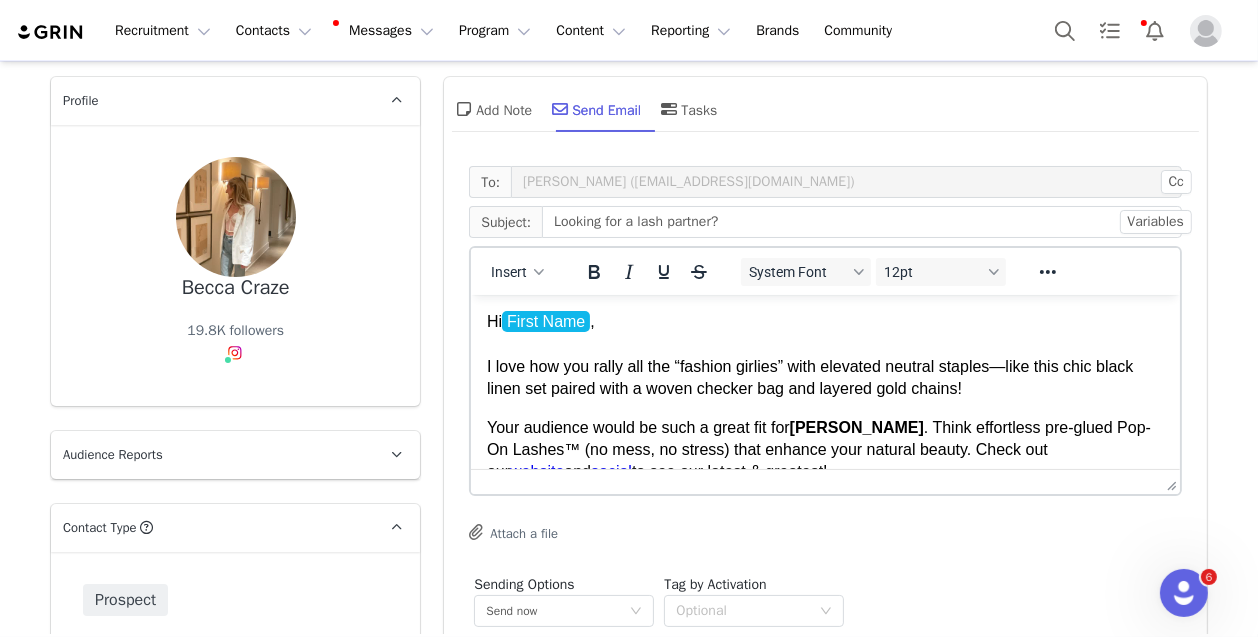 click on "I love how you rally all the “fashion girlies” with elevated neutral staples—like this chic black linen set paired with a woven checker bag and layered gold chains!" at bounding box center [810, 376] 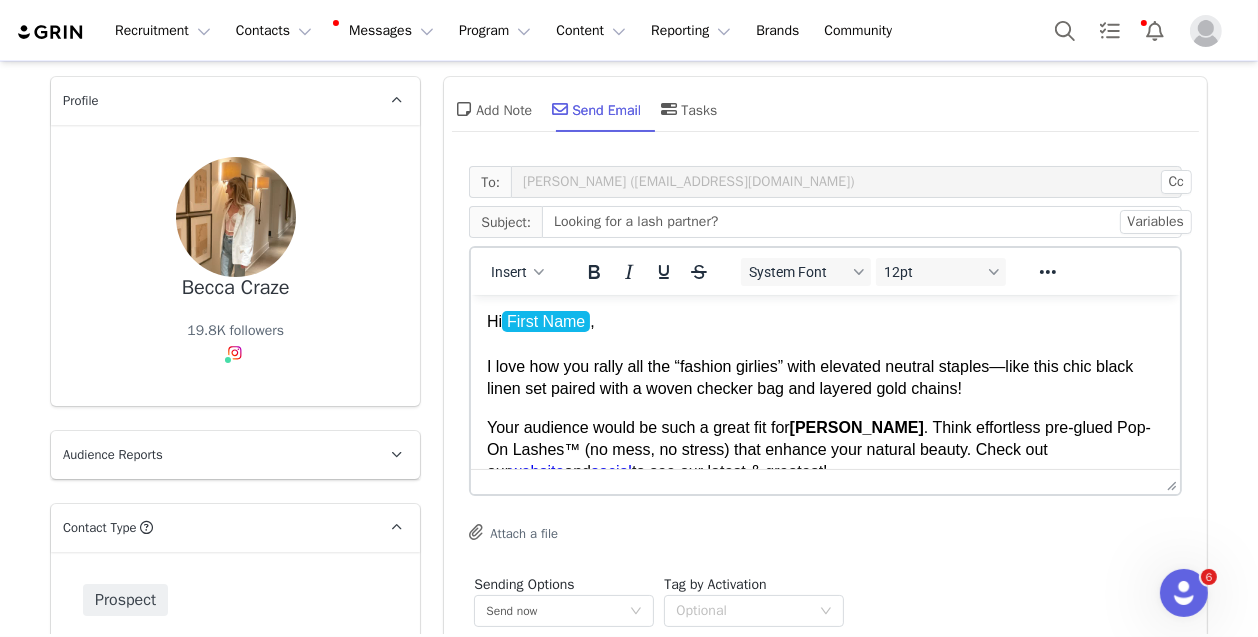 type 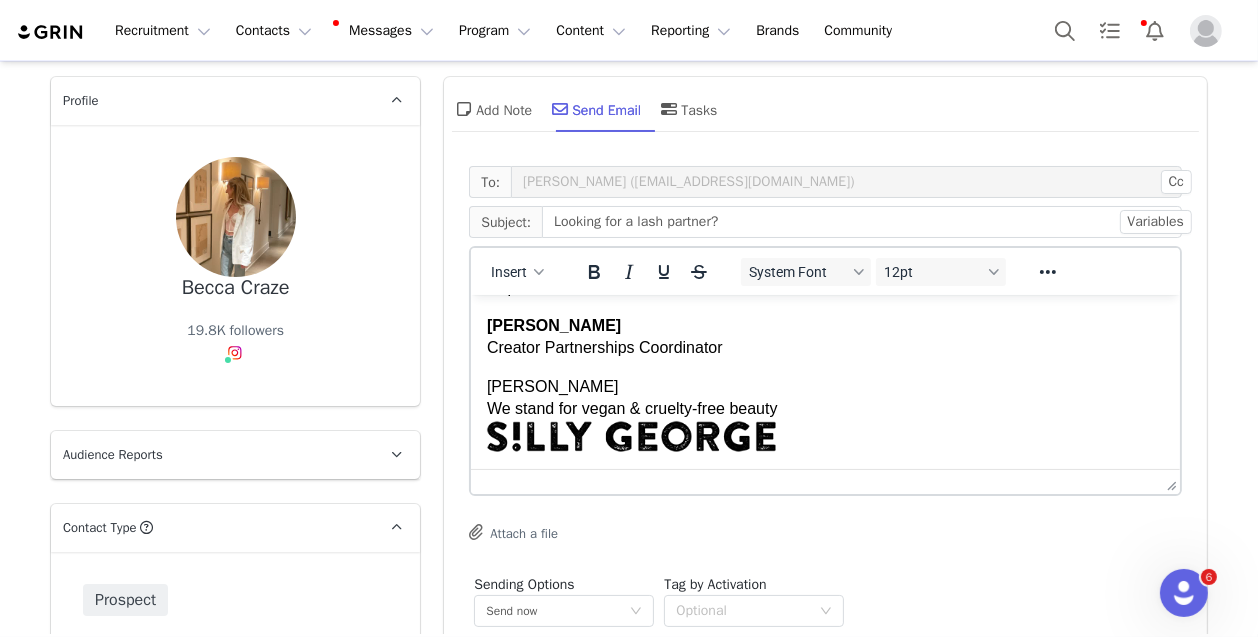 scroll, scrollTop: 370, scrollLeft: 0, axis: vertical 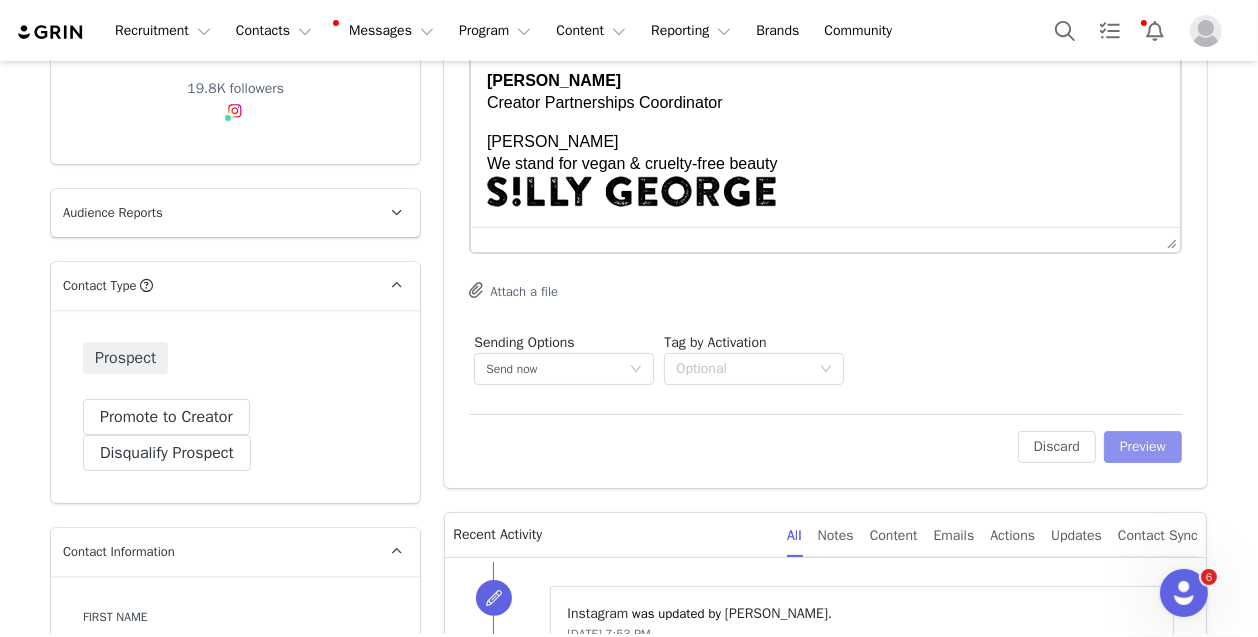 drag, startPoint x: 1132, startPoint y: 455, endPoint x: 1095, endPoint y: 451, distance: 37.215588 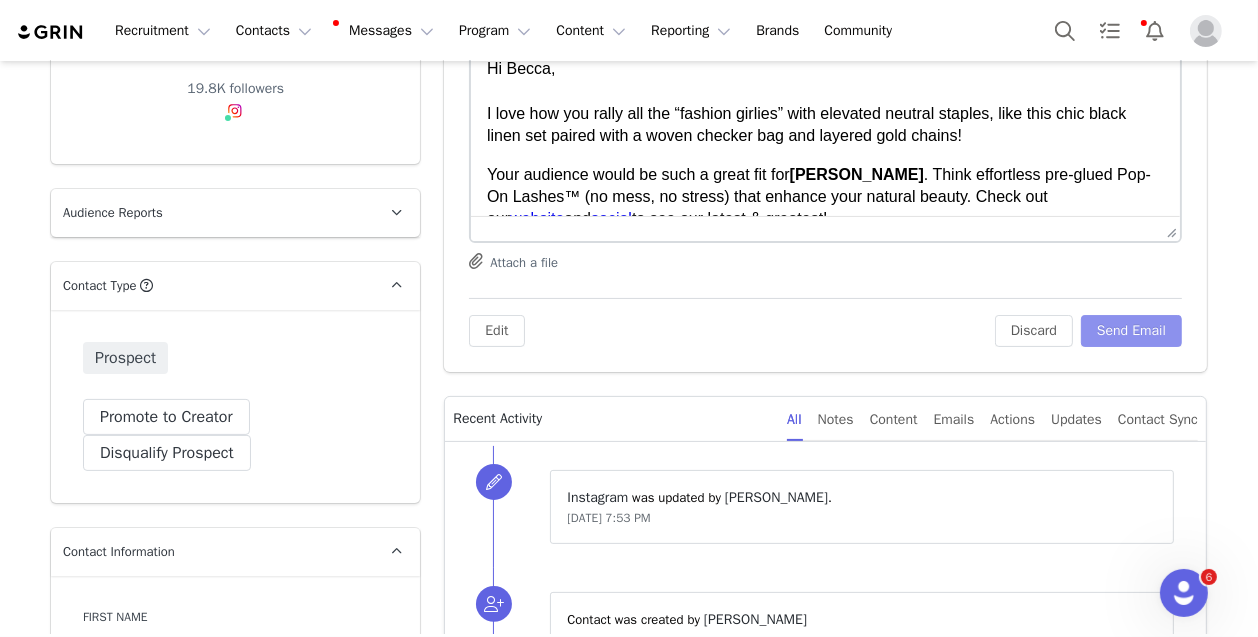 scroll, scrollTop: 0, scrollLeft: 0, axis: both 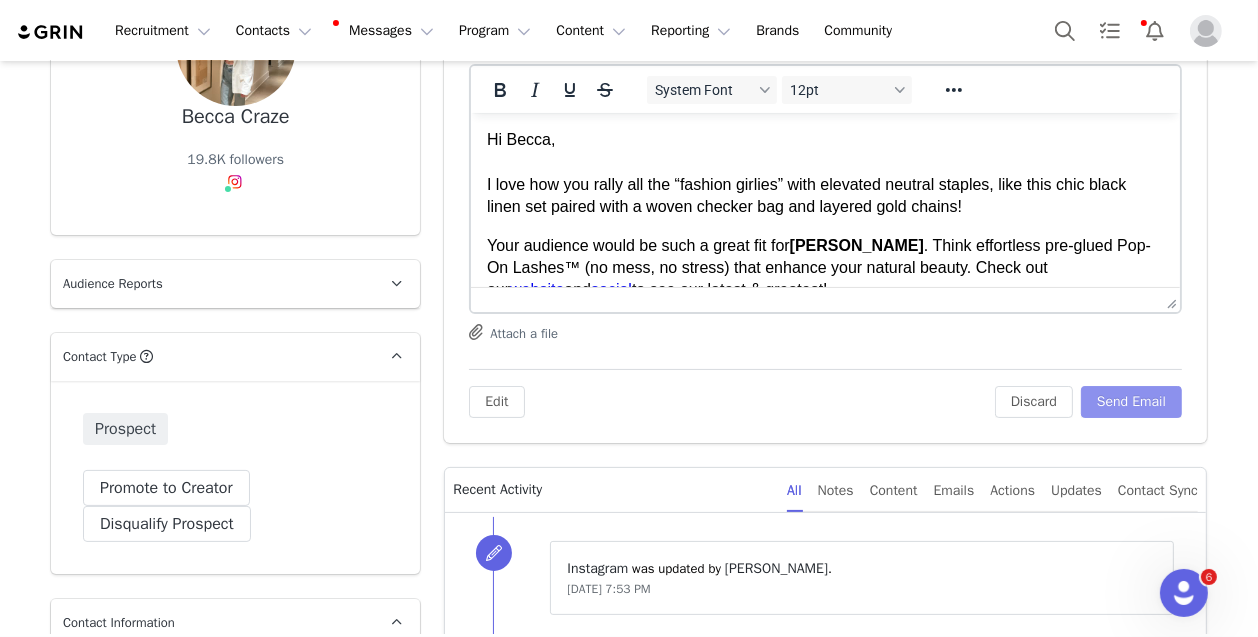 drag, startPoint x: 1134, startPoint y: 403, endPoint x: 1041, endPoint y: 342, distance: 111.220505 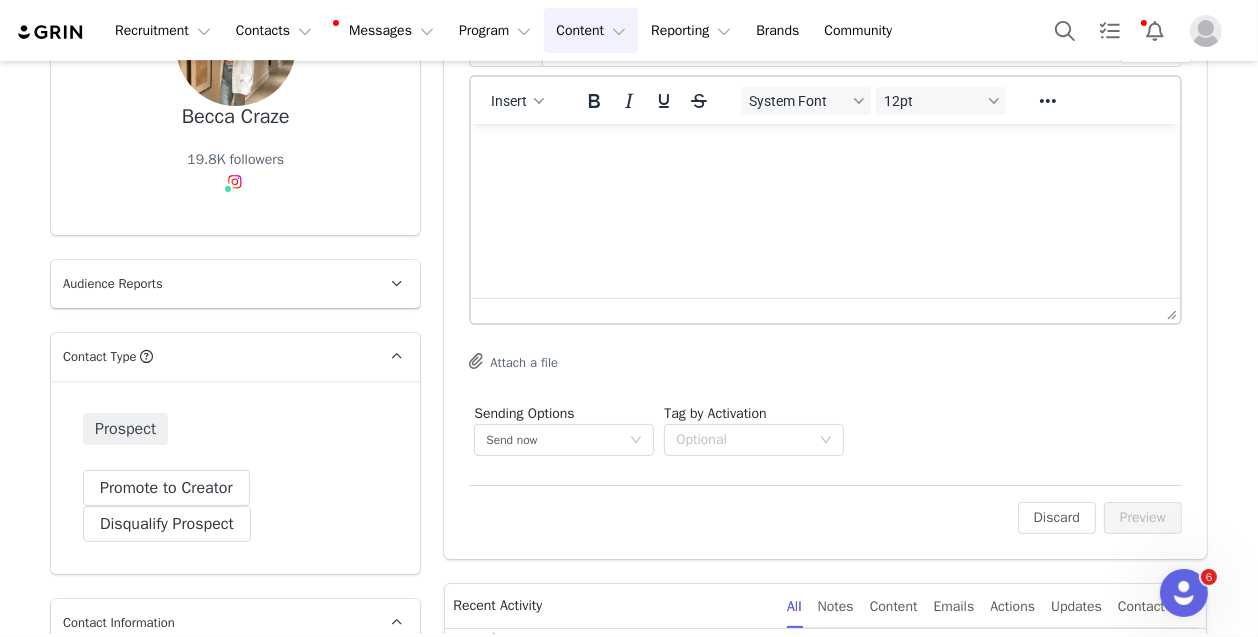 scroll, scrollTop: 0, scrollLeft: 0, axis: both 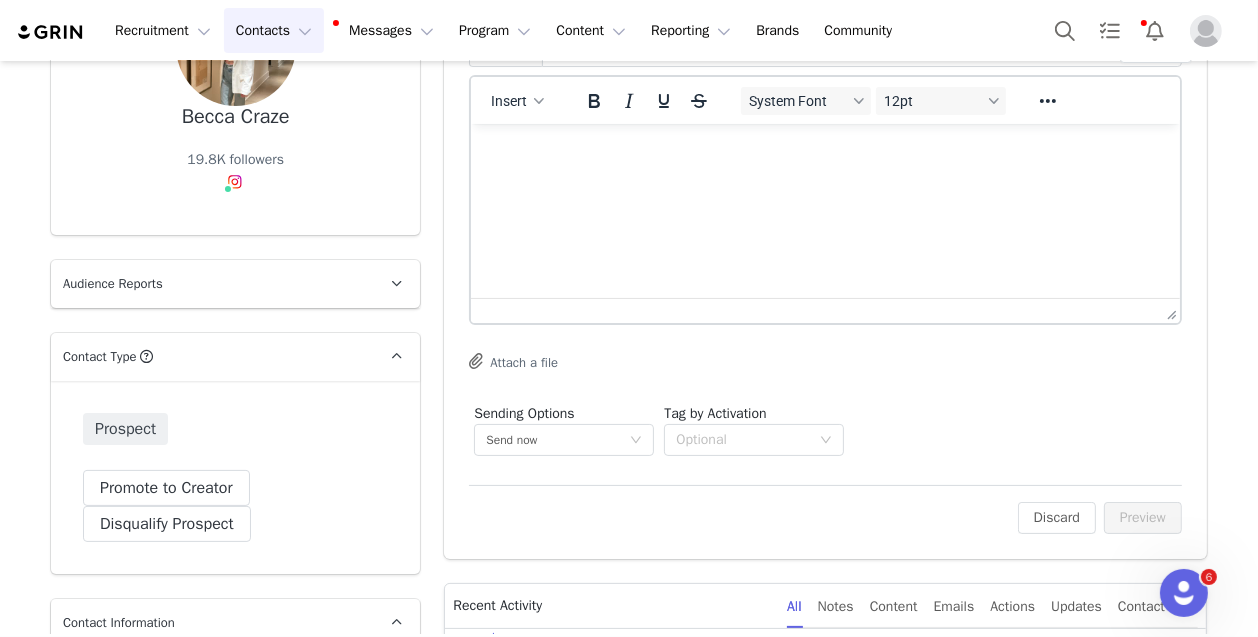 click on "Contacts Contacts" at bounding box center [274, 30] 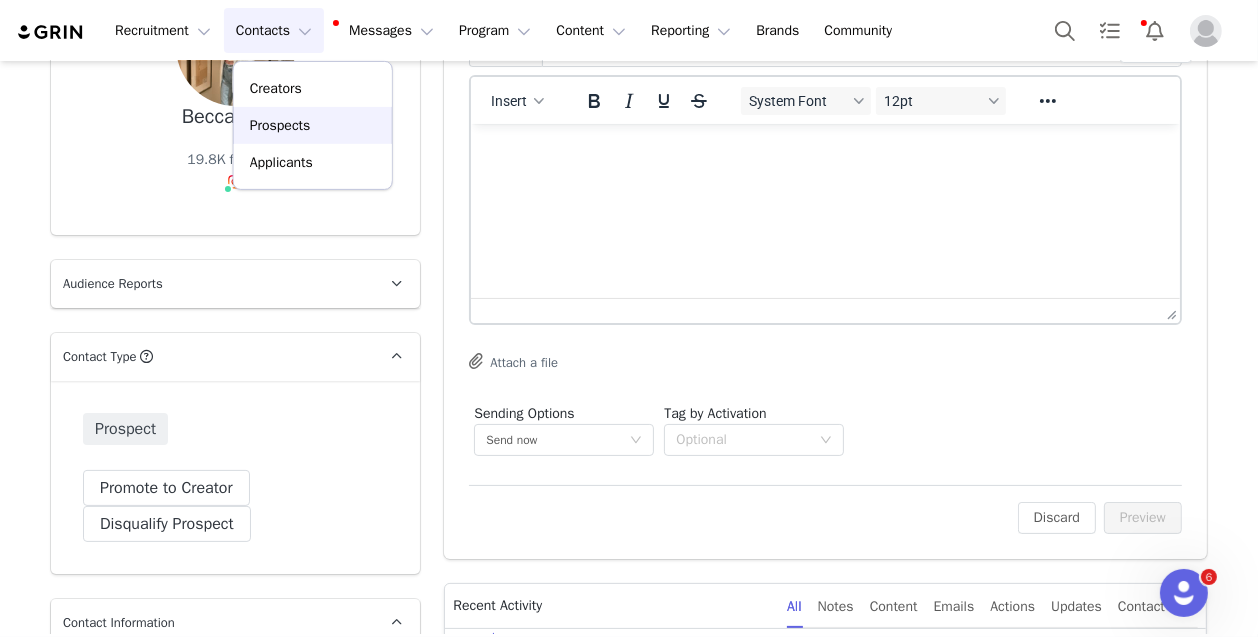 click on "Prospects" at bounding box center [280, 125] 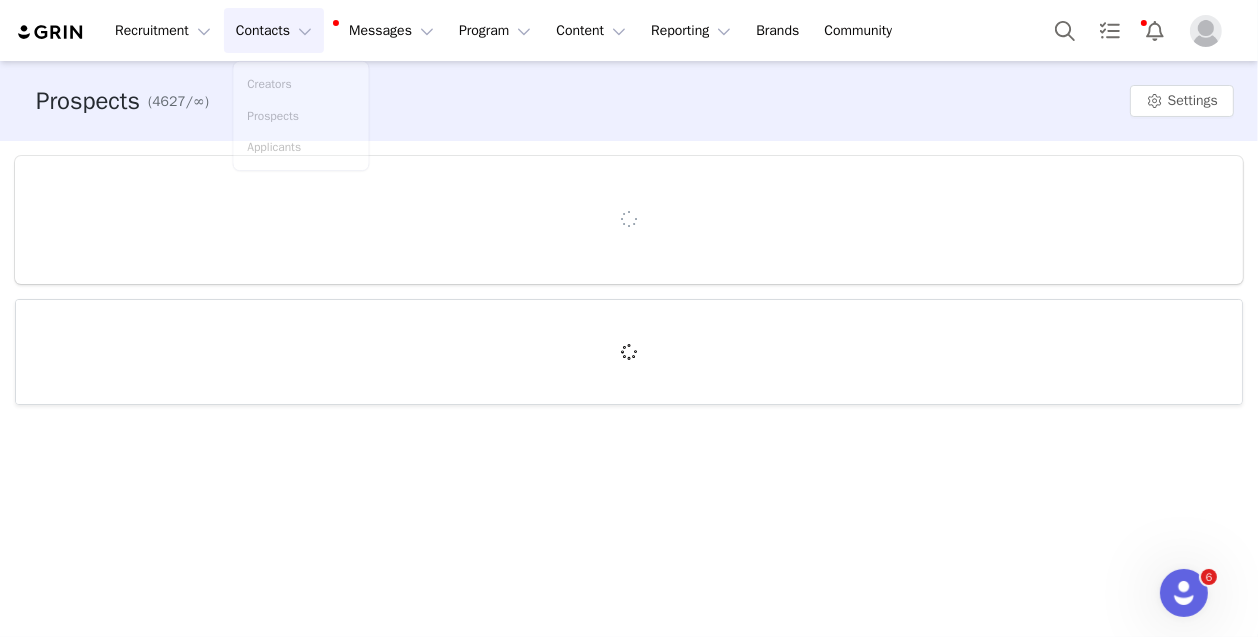 scroll, scrollTop: 0, scrollLeft: 0, axis: both 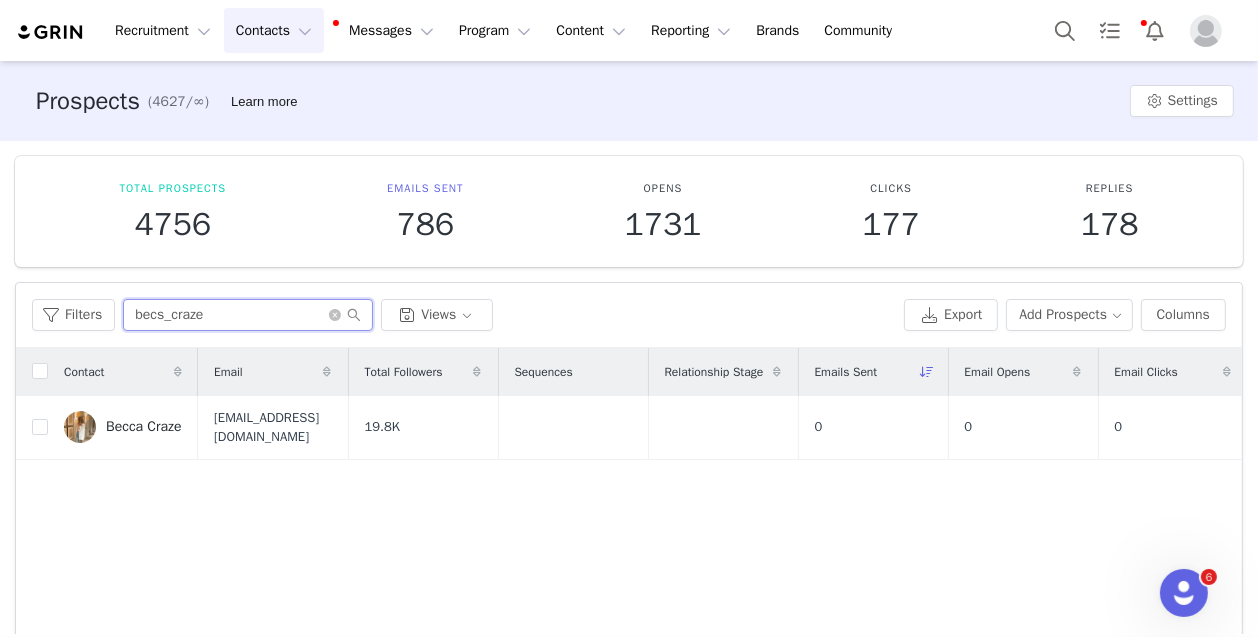 click on "becs_craze" at bounding box center (248, 315) 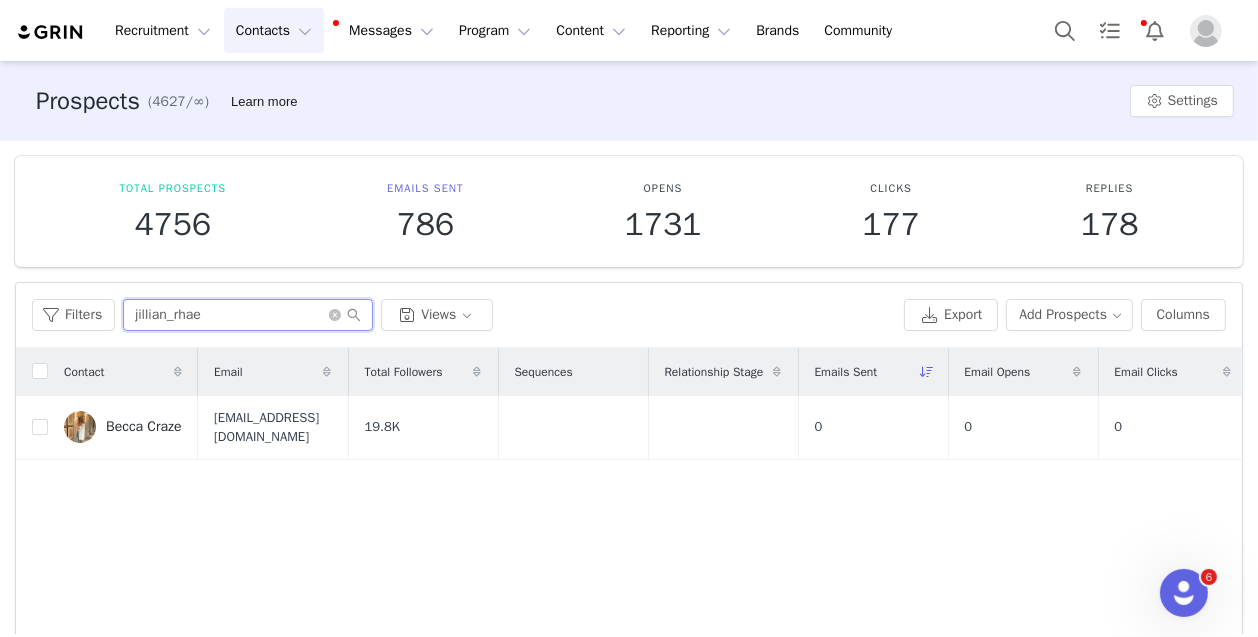 type on "jillian_rhae" 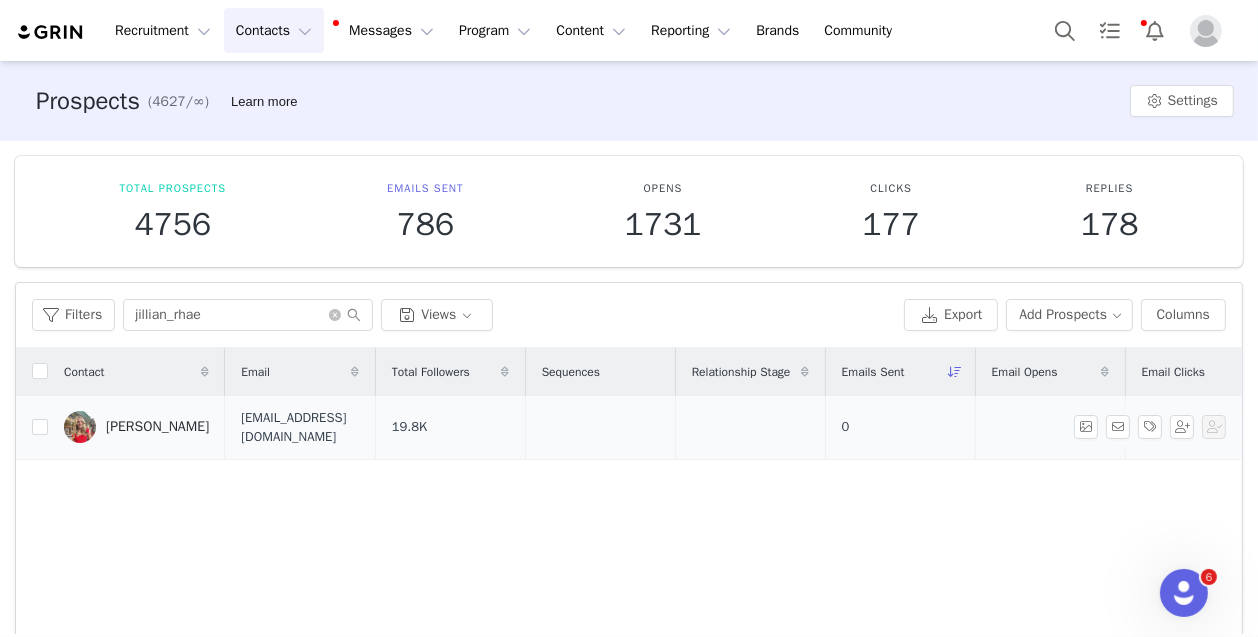click on "[PERSON_NAME]" at bounding box center (157, 427) 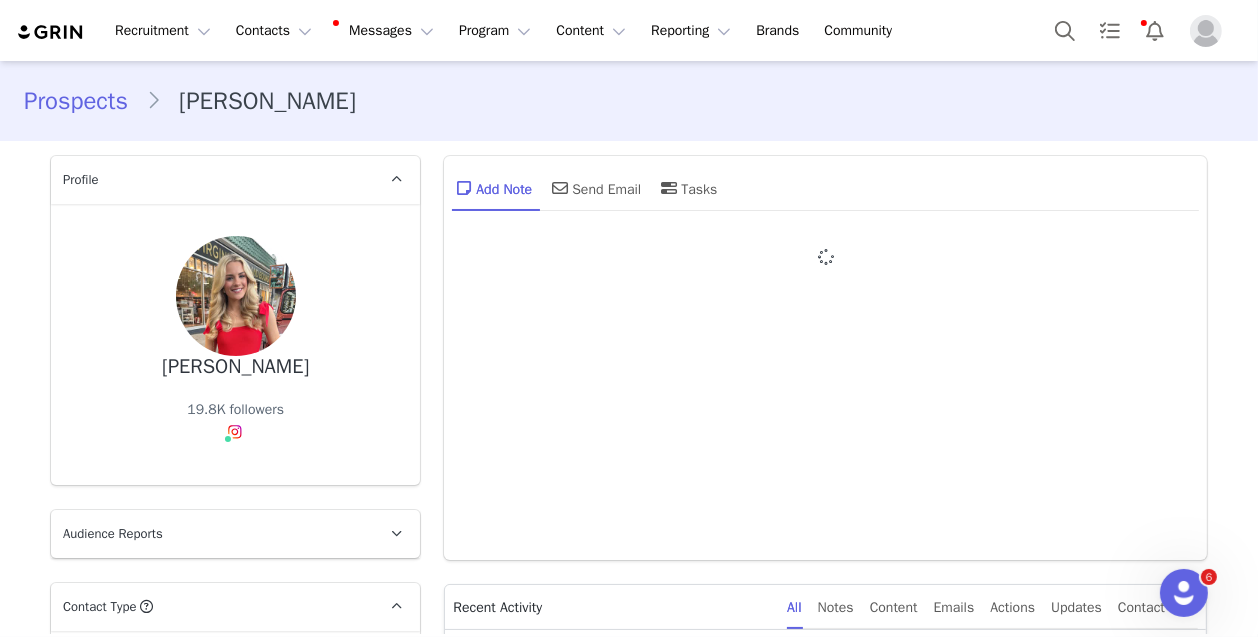 type on "+1 ([GEOGRAPHIC_DATA])" 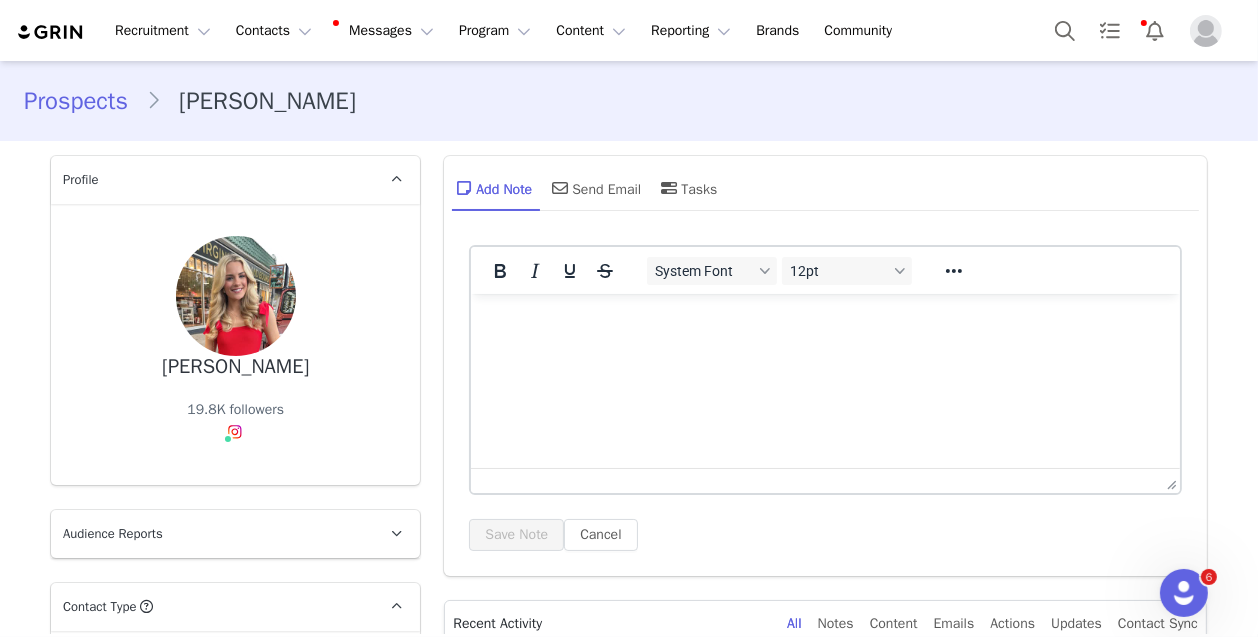 scroll, scrollTop: 0, scrollLeft: 0, axis: both 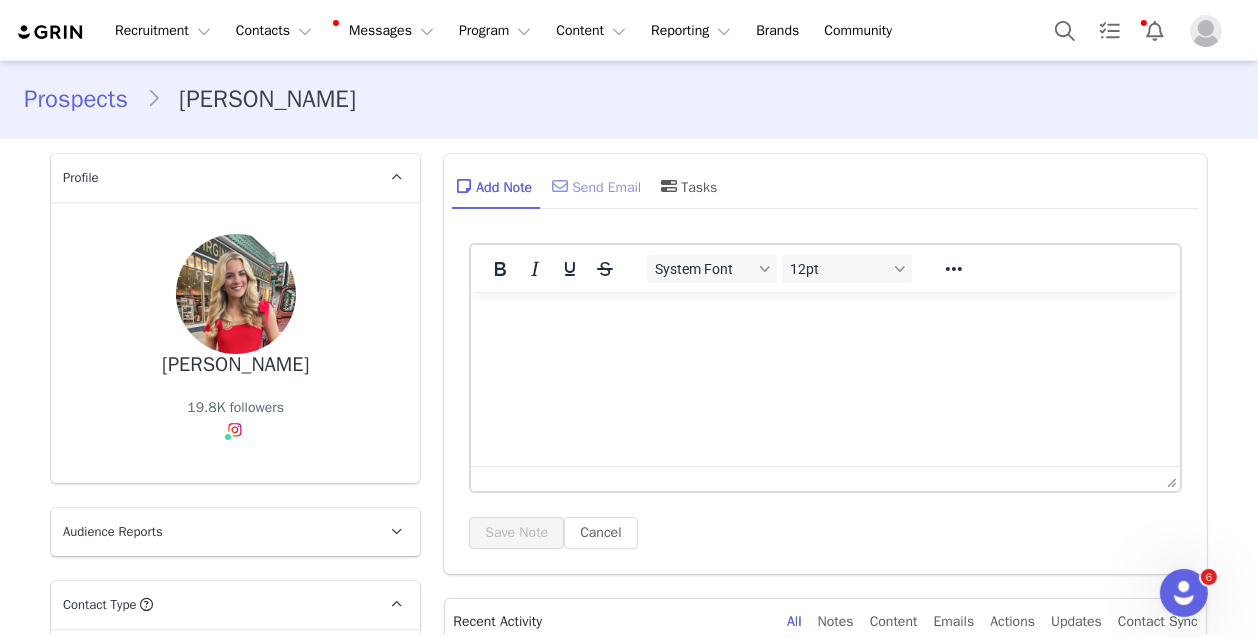 click on "Send Email" at bounding box center (594, 186) 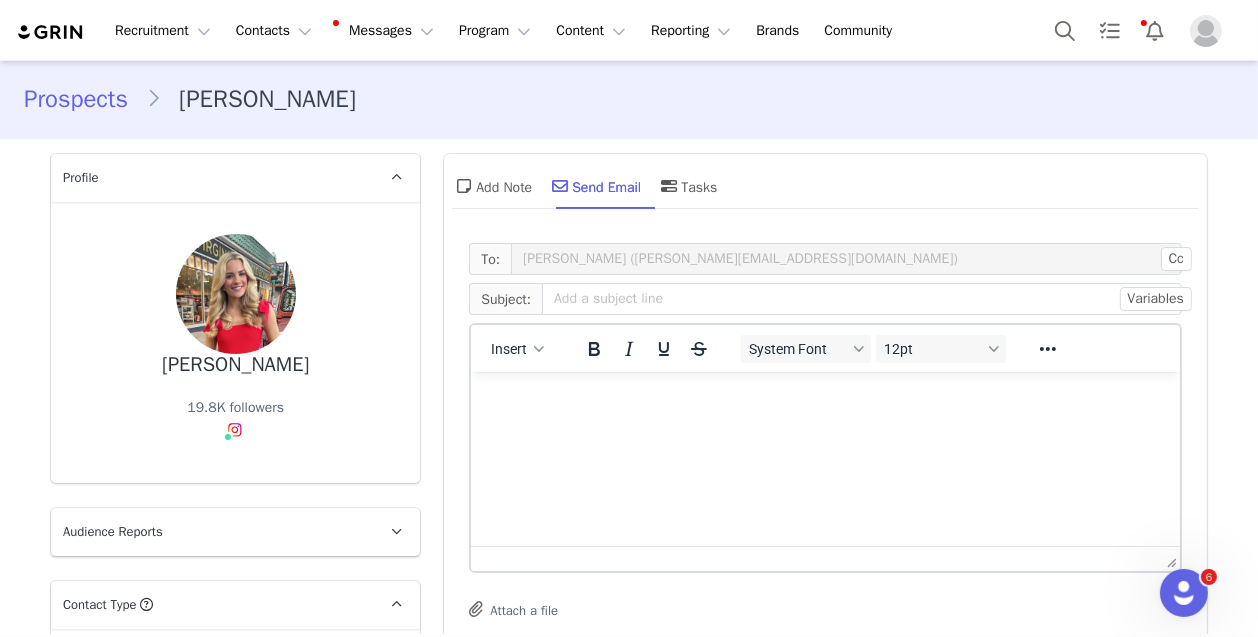 scroll, scrollTop: 0, scrollLeft: 0, axis: both 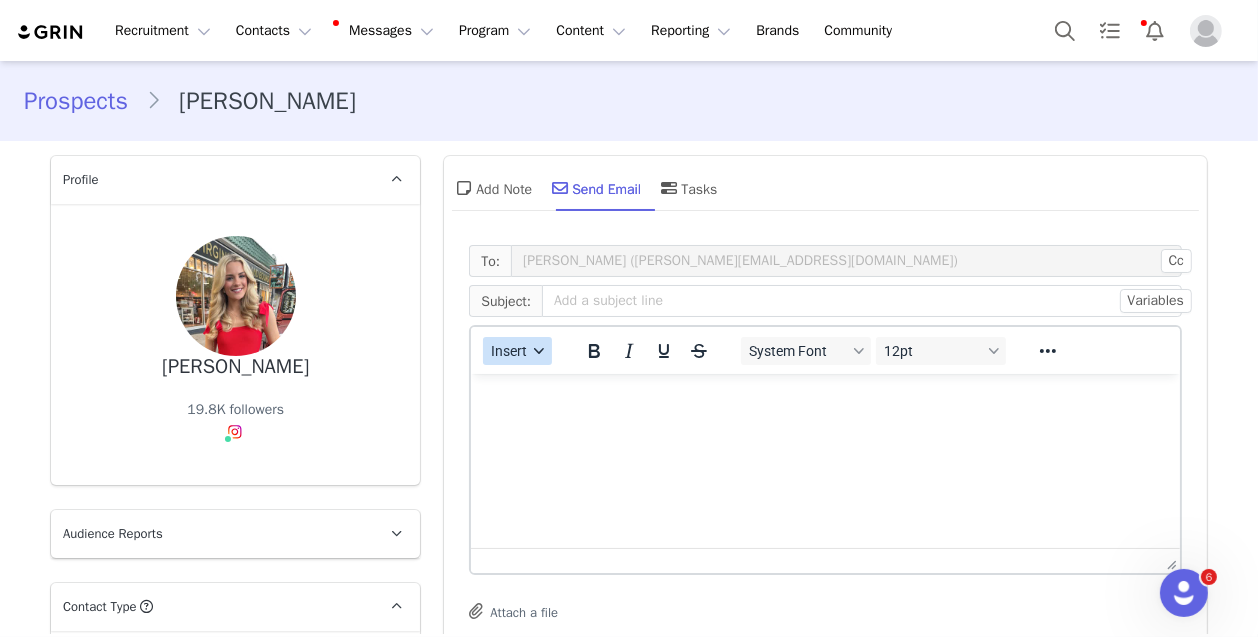 click 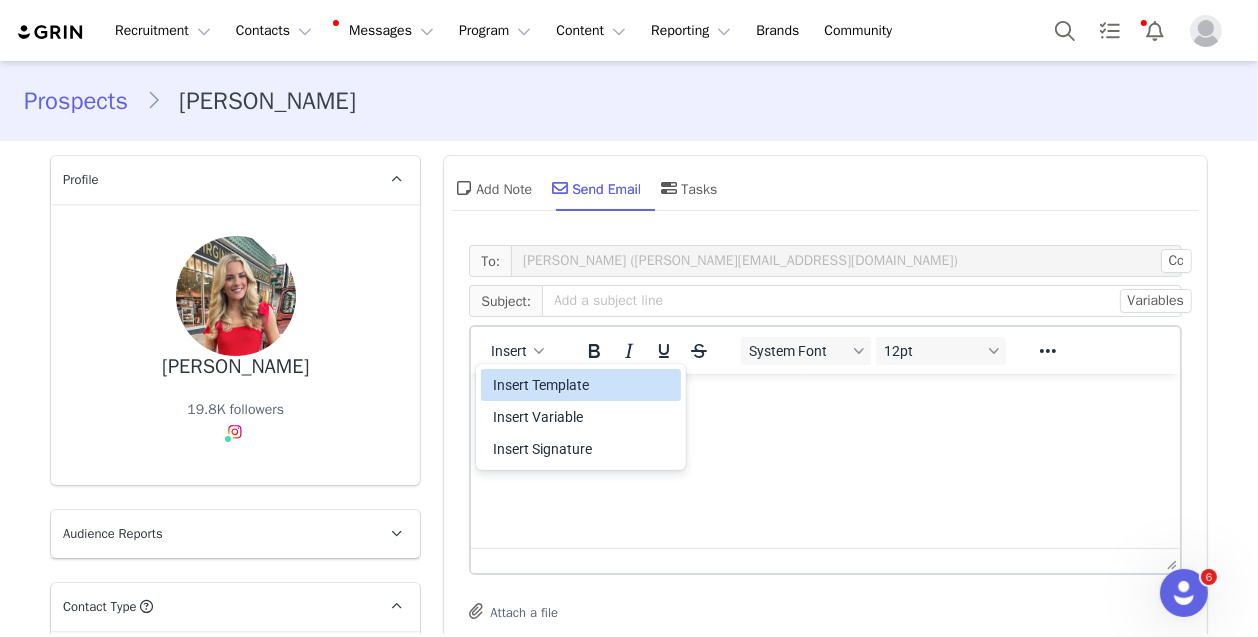click on "Insert Template" at bounding box center [583, 385] 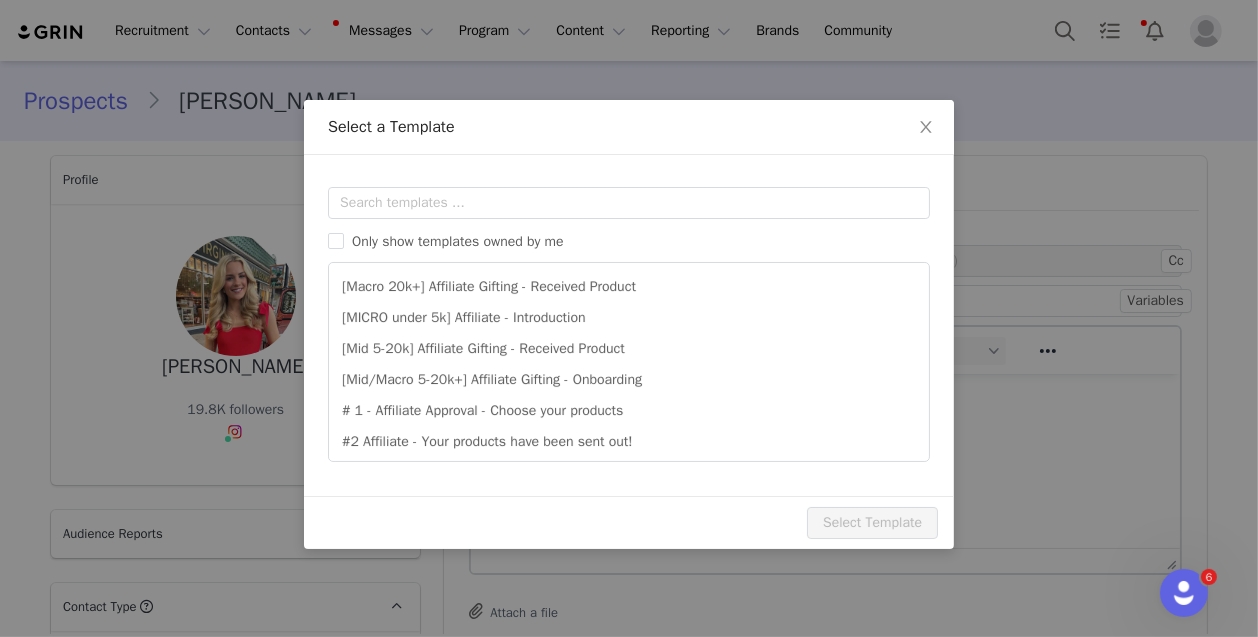 scroll, scrollTop: 0, scrollLeft: 0, axis: both 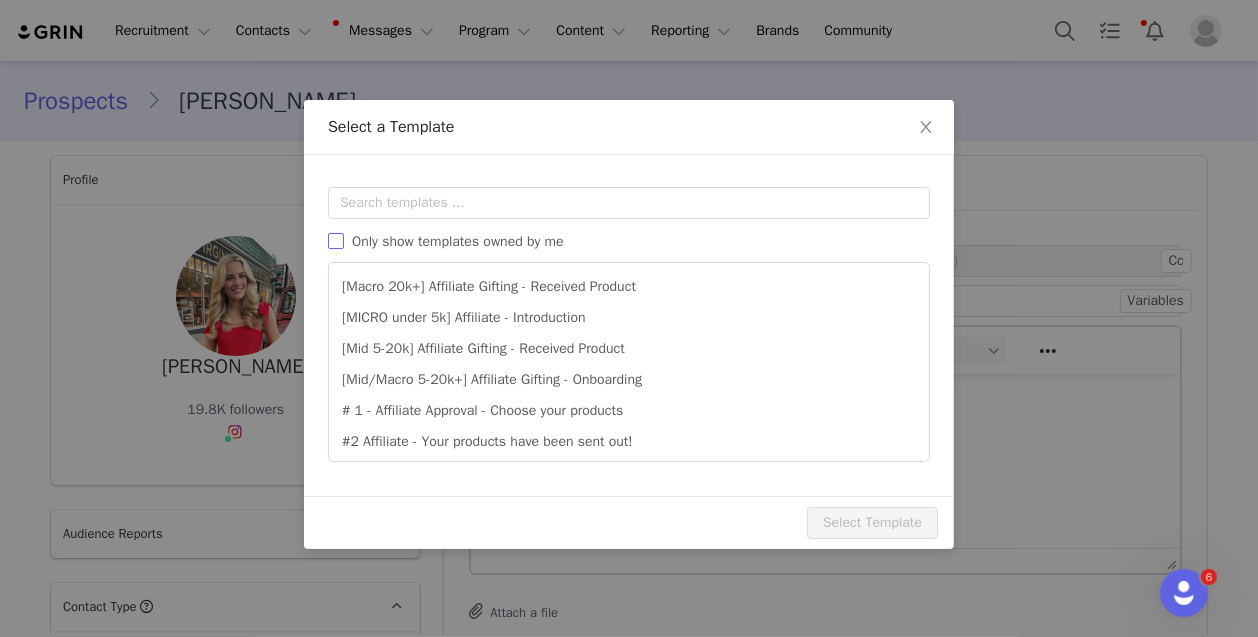 click on "Only show templates owned by me" at bounding box center (336, 241) 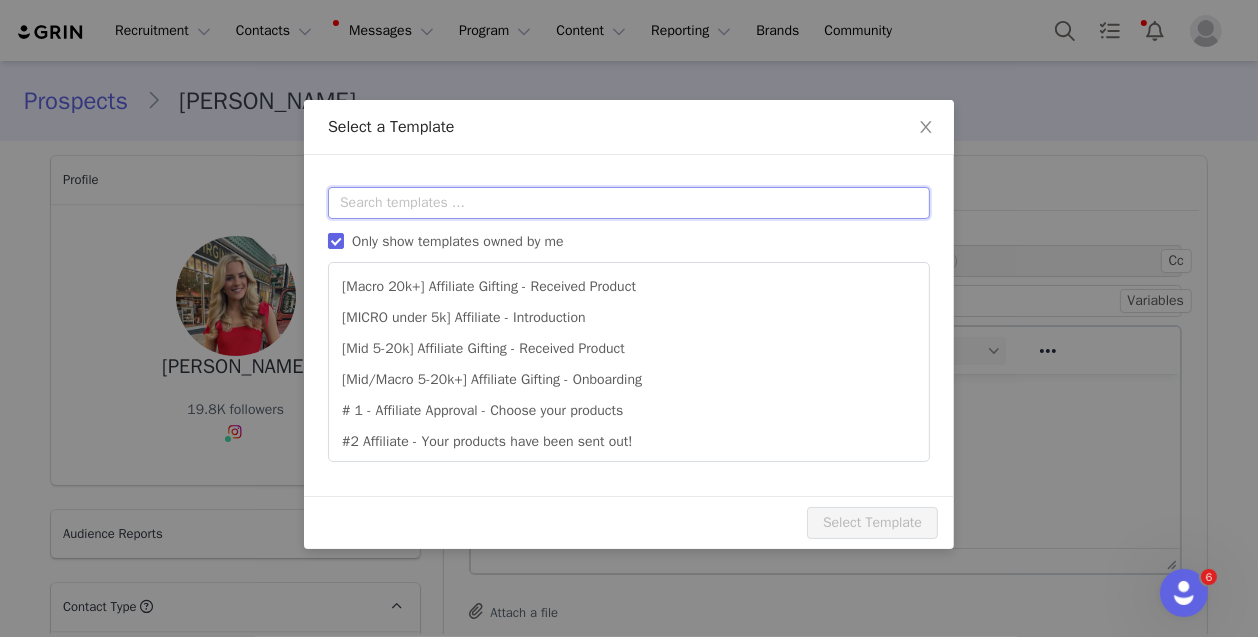 click at bounding box center (629, 203) 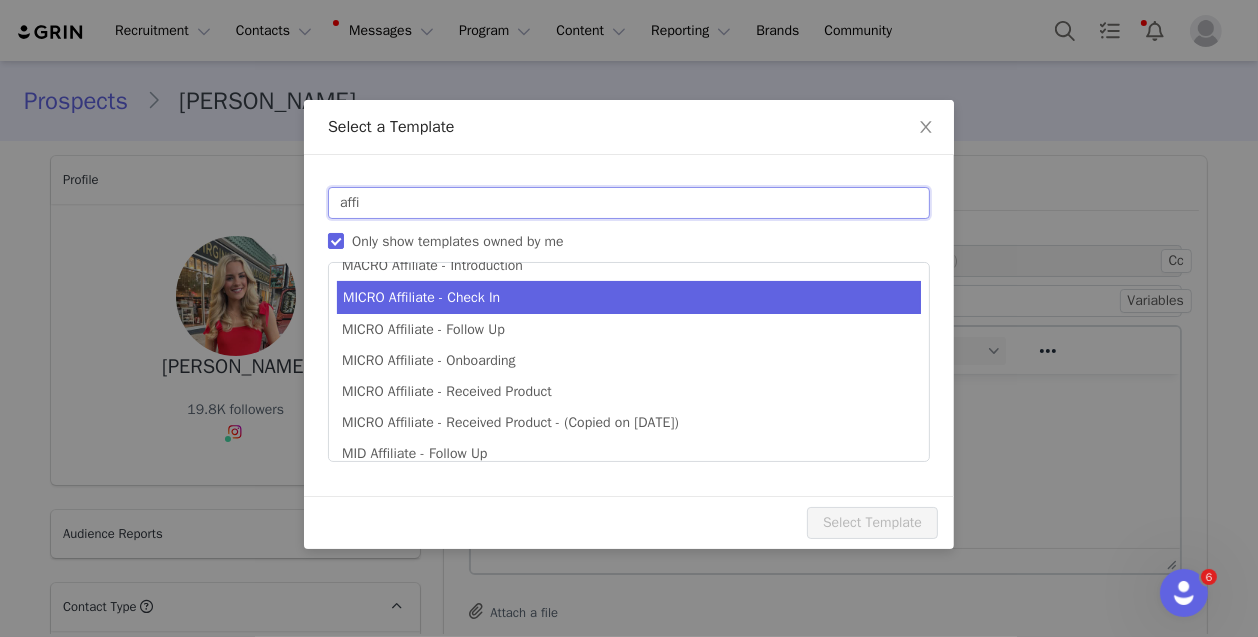 scroll, scrollTop: 282, scrollLeft: 0, axis: vertical 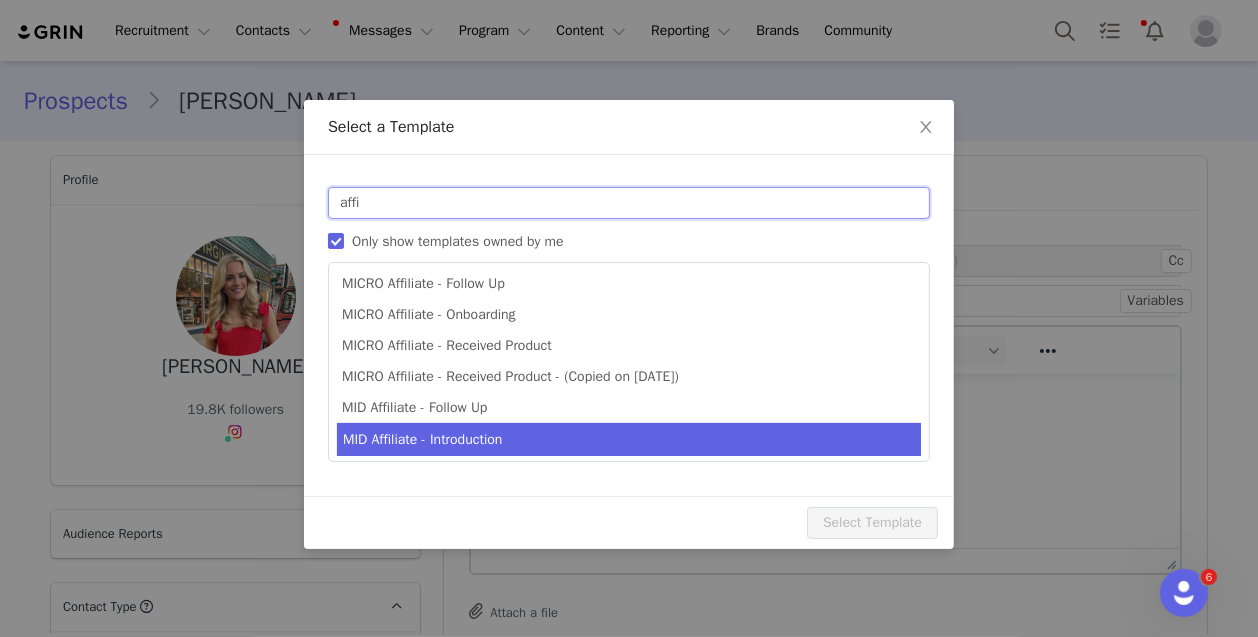 type on "affi" 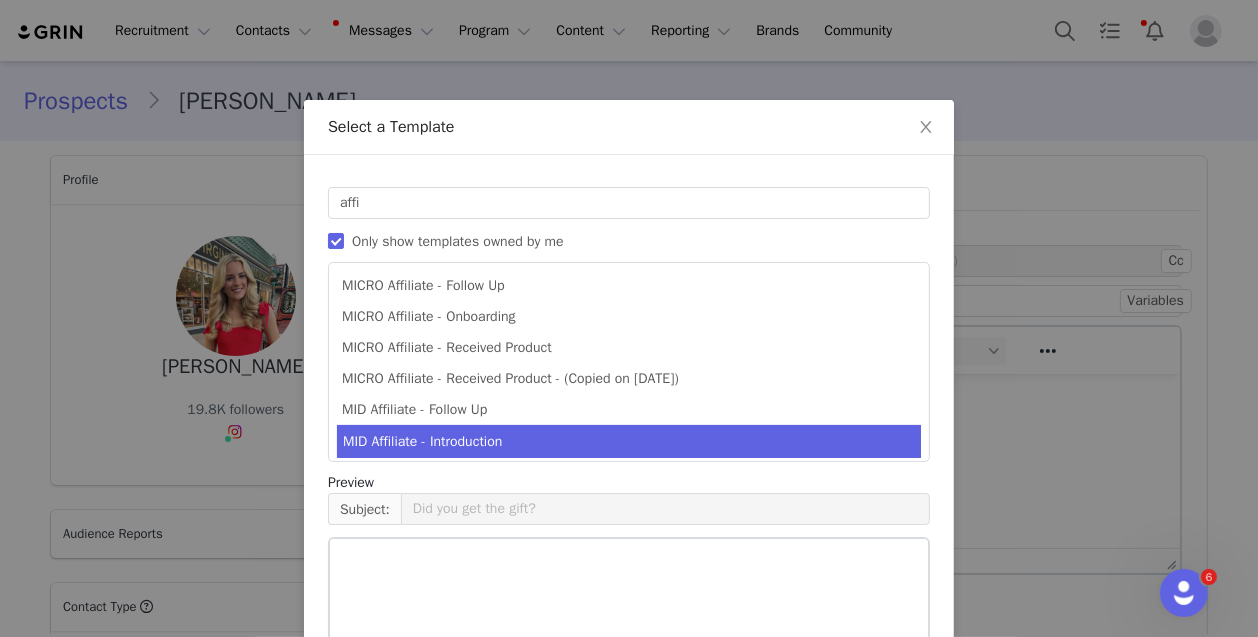 click on "MID Affiliate - Introduction" at bounding box center [629, 441] 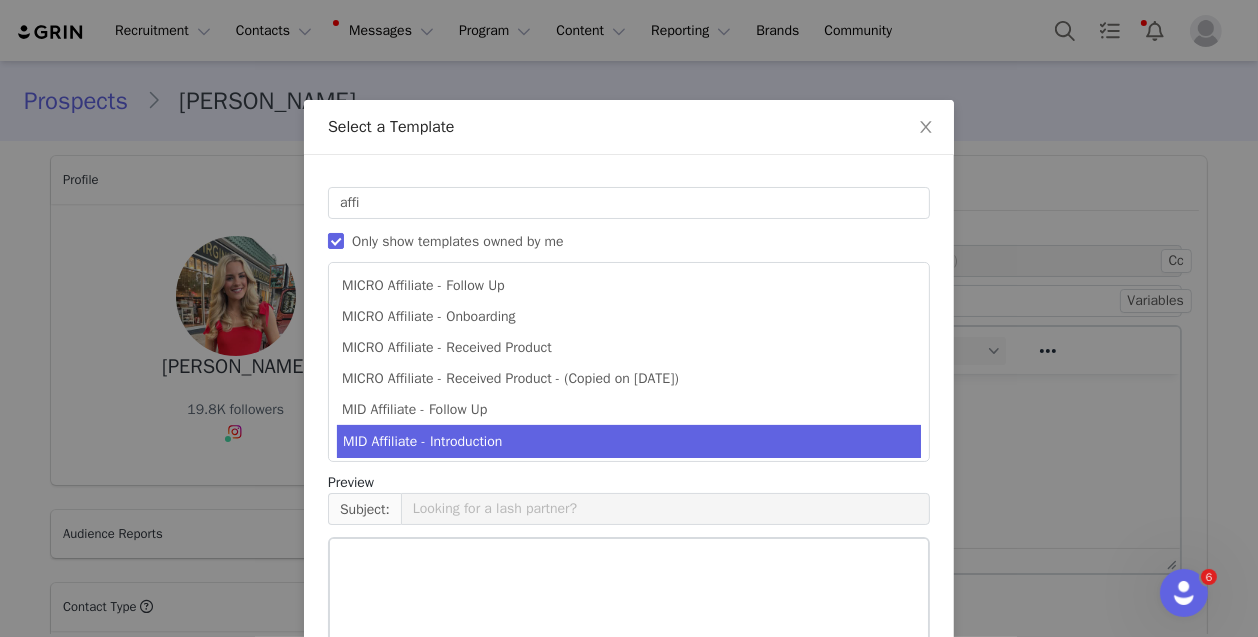 scroll, scrollTop: 282, scrollLeft: 0, axis: vertical 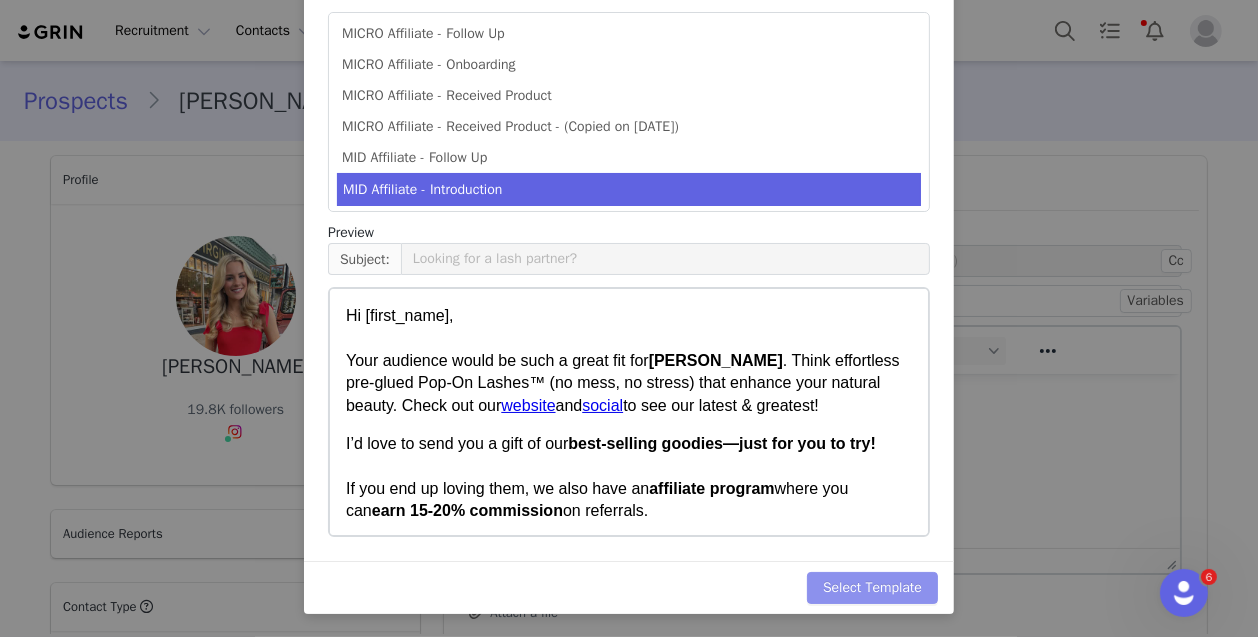 click on "Select Template" at bounding box center [872, 588] 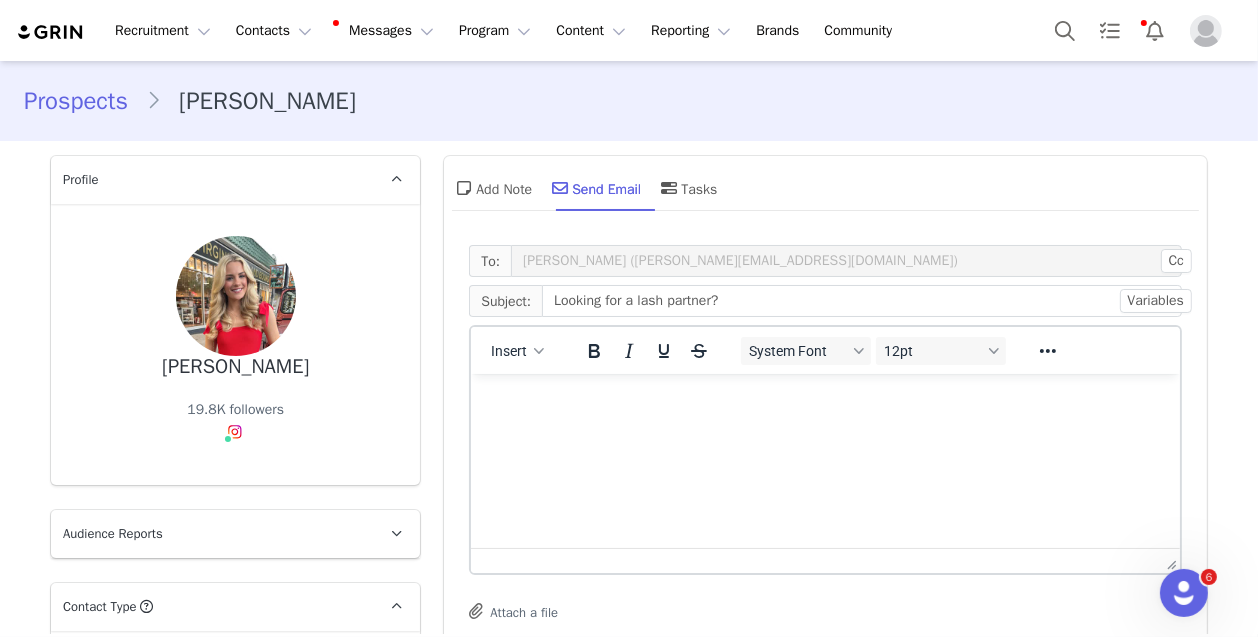 scroll, scrollTop: 0, scrollLeft: 0, axis: both 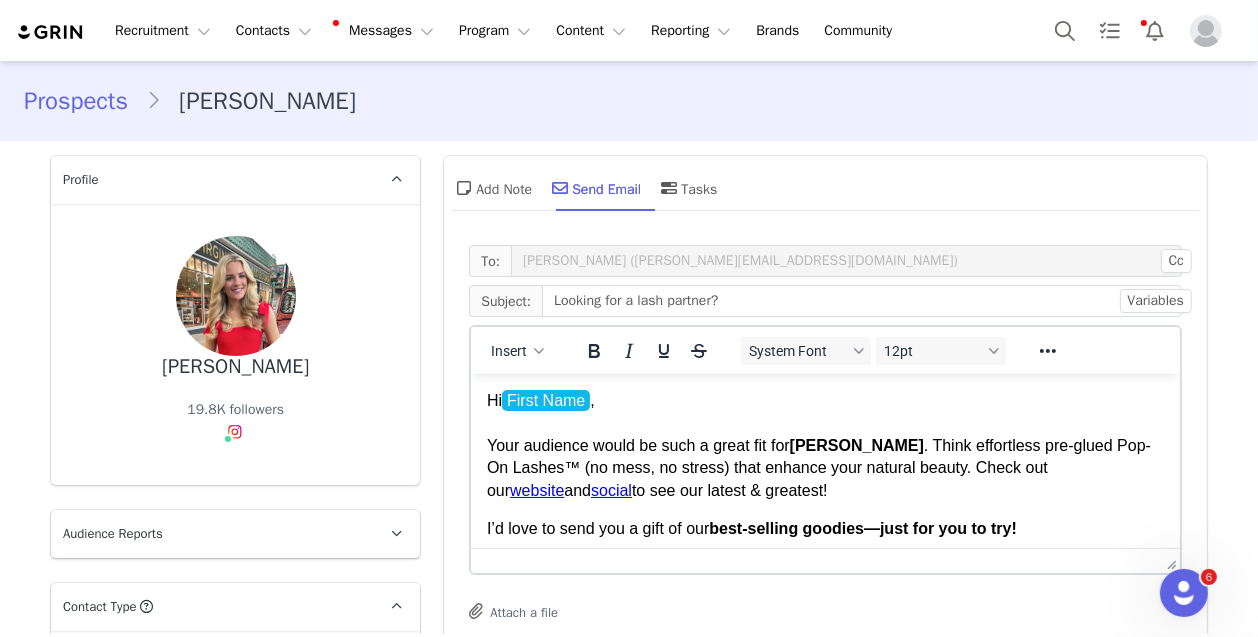 click on "Hi  First Name ﻿ , Your audience would be such a great fit for  [PERSON_NAME] . Think effortless pre-glued Pop-On Lashes™ (no mess, no stress) that enhance your natural beauty. Check out our  website  and  social  to see our latest & greatest!" at bounding box center [825, 445] 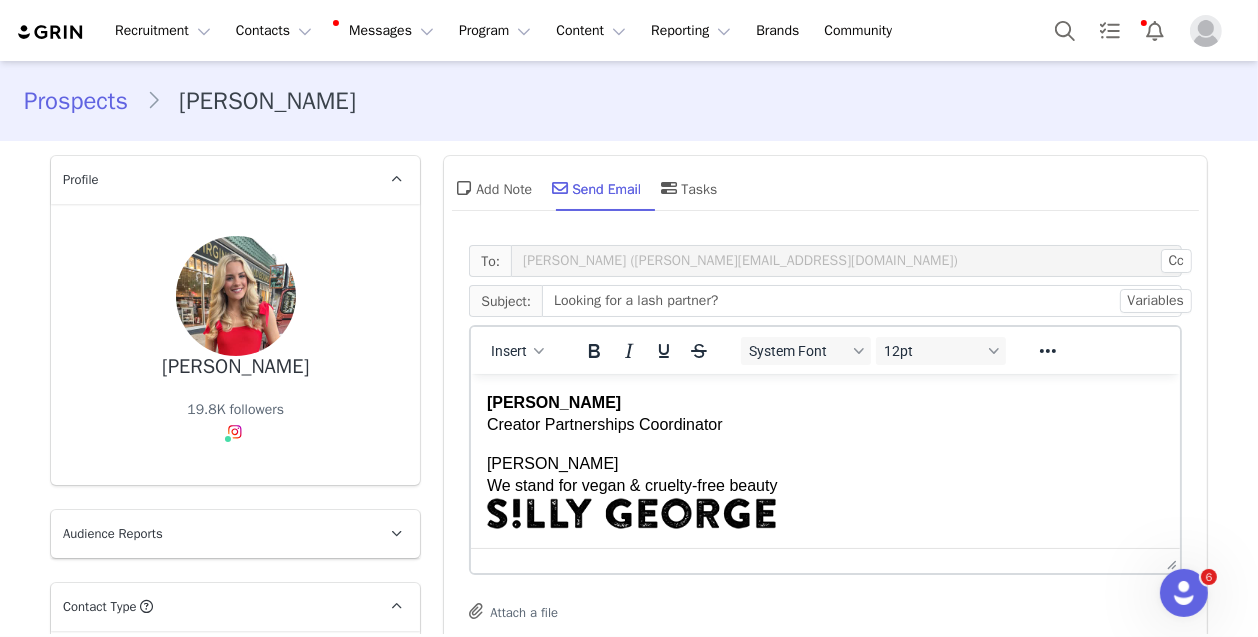scroll, scrollTop: 370, scrollLeft: 0, axis: vertical 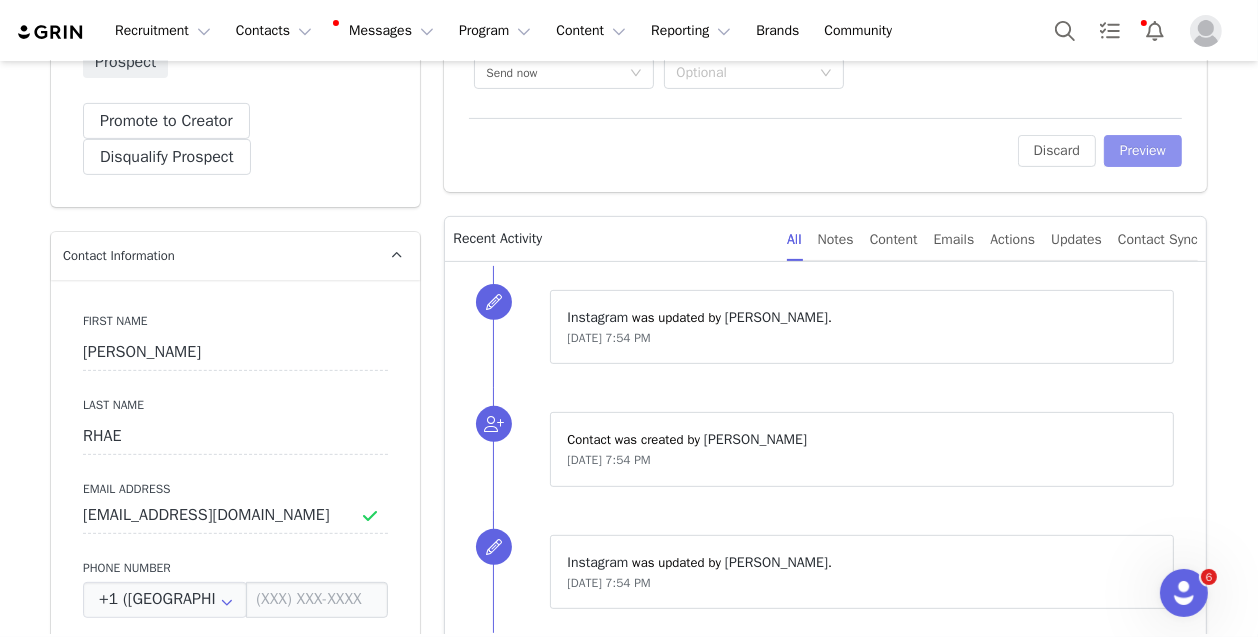 click on "Preview" at bounding box center (1143, 151) 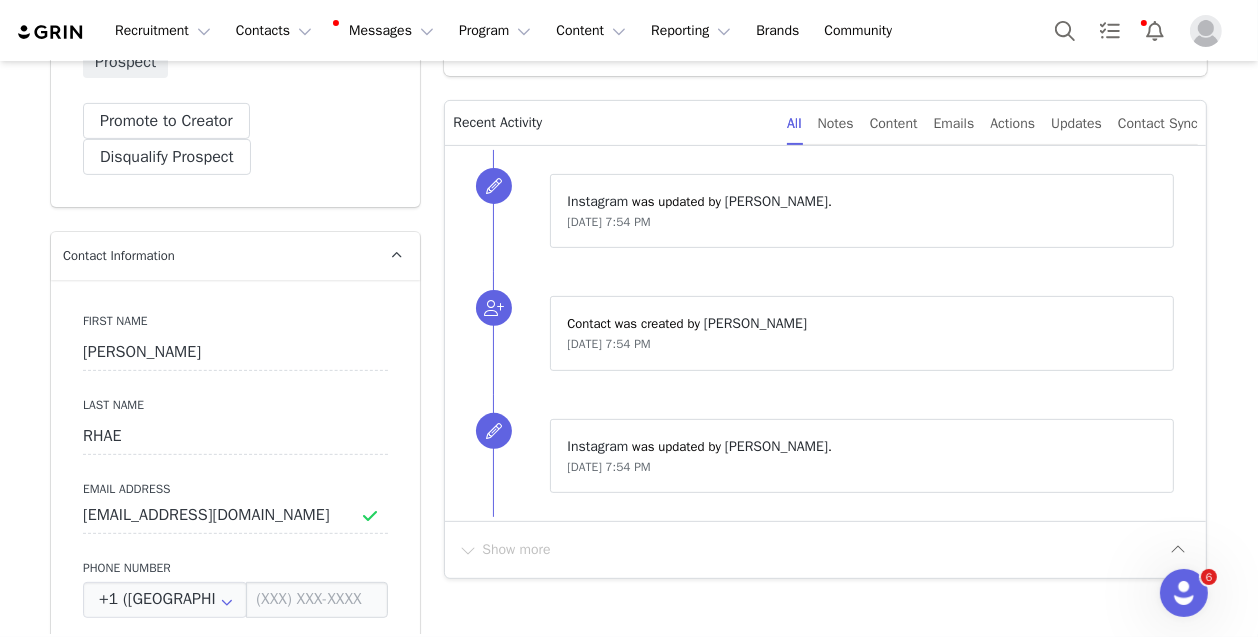 scroll, scrollTop: 0, scrollLeft: 0, axis: both 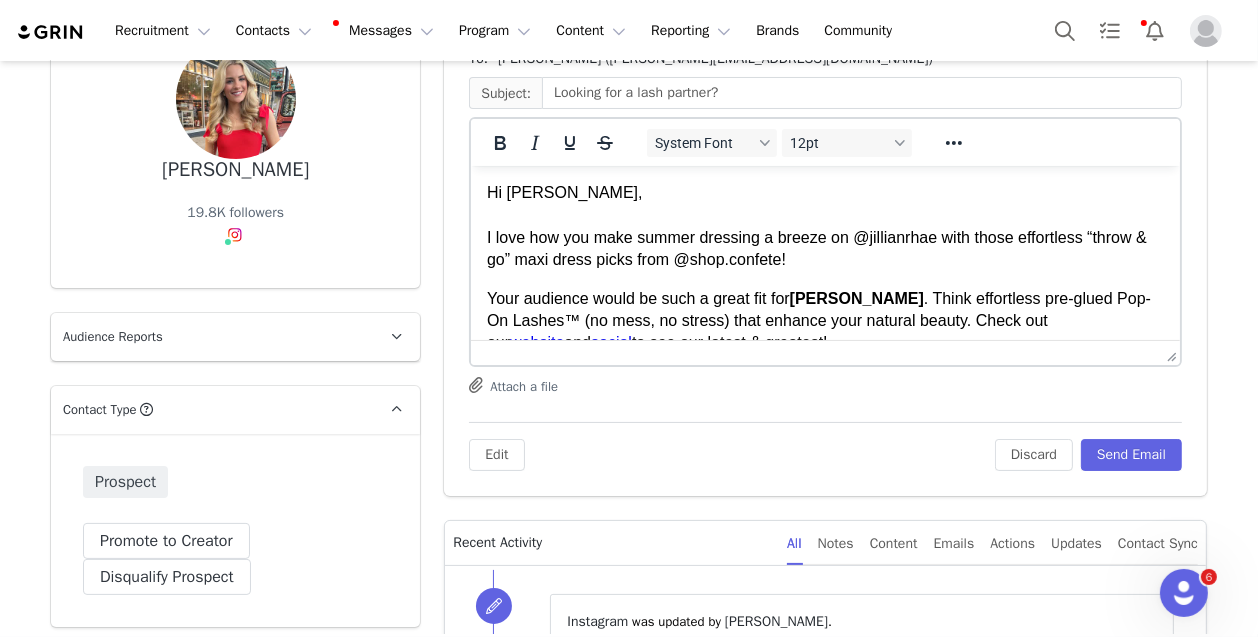 click on "Hi [PERSON_NAME], I love how you make summer dressing a breeze on @jillianrhae with those effortless “throw & go” maxi dress picks from @shop.confete!" at bounding box center (825, 226) 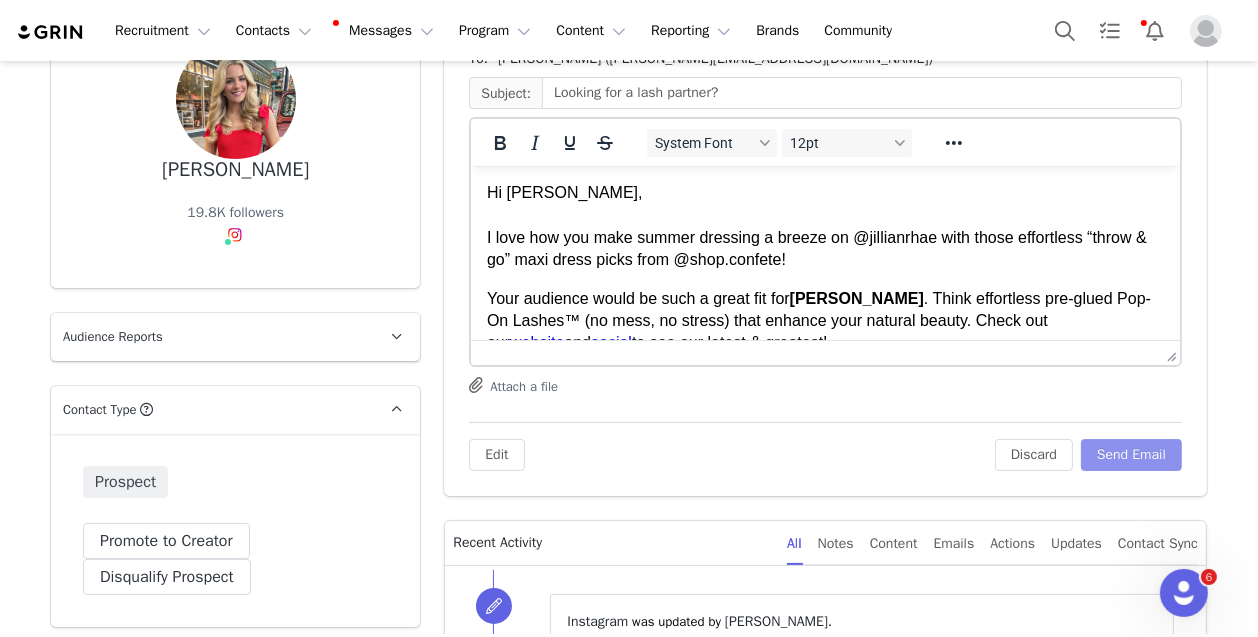 click on "Send Email" at bounding box center (1131, 455) 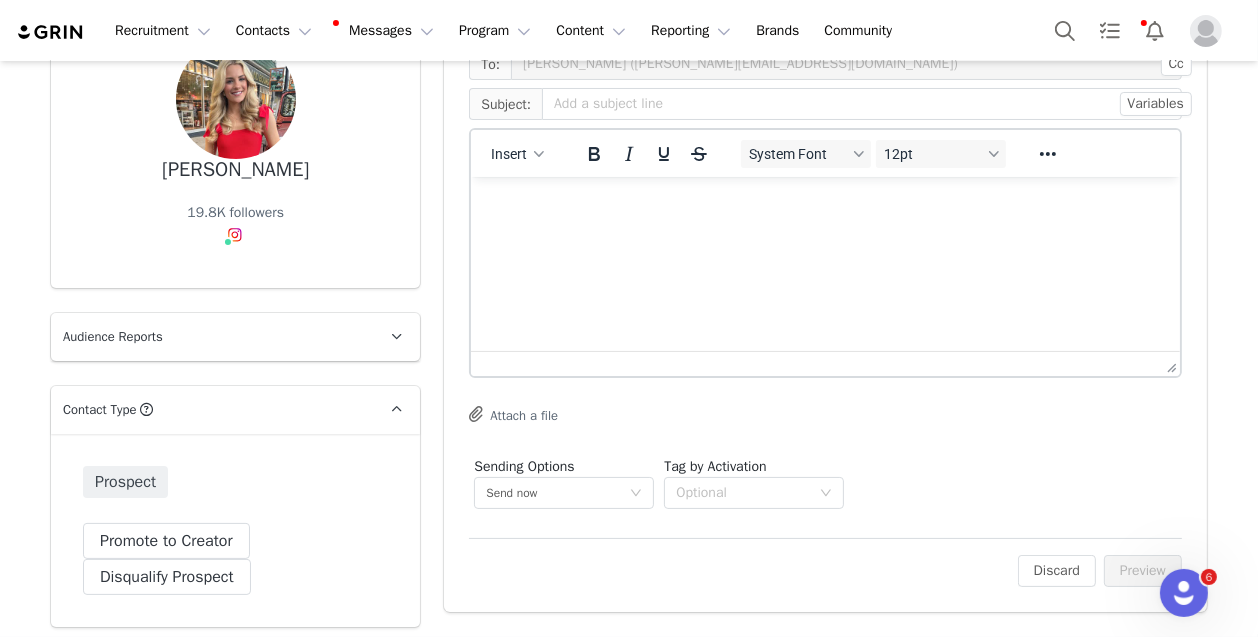 scroll, scrollTop: 0, scrollLeft: 0, axis: both 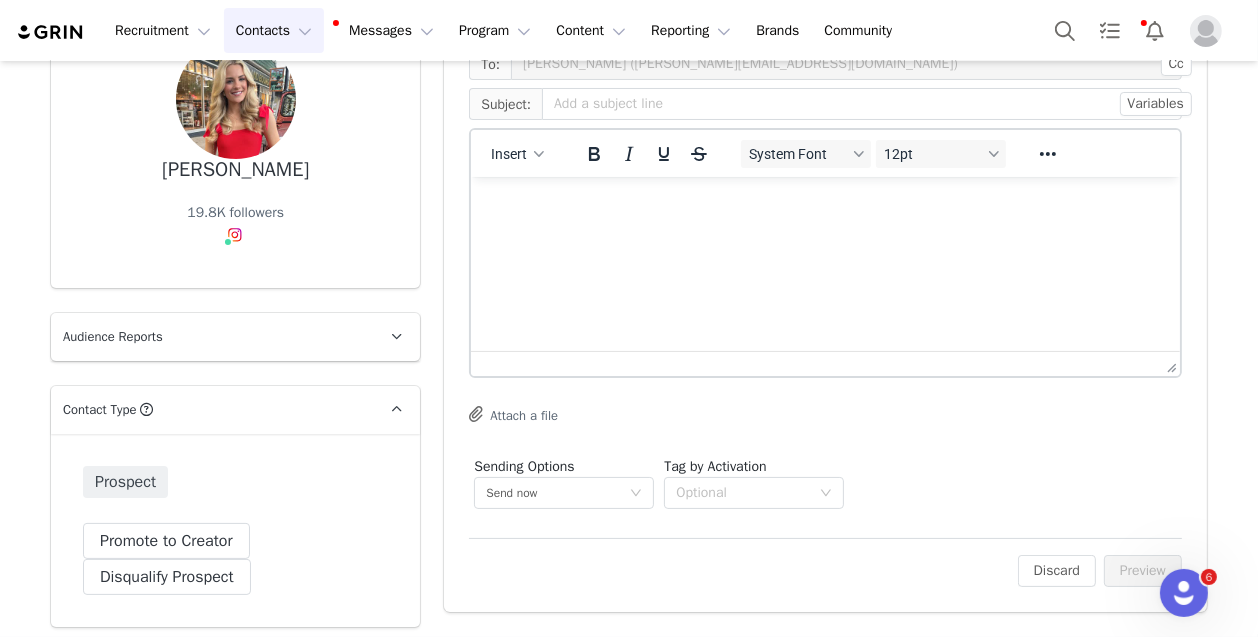 click on "Contacts Contacts" at bounding box center (274, 30) 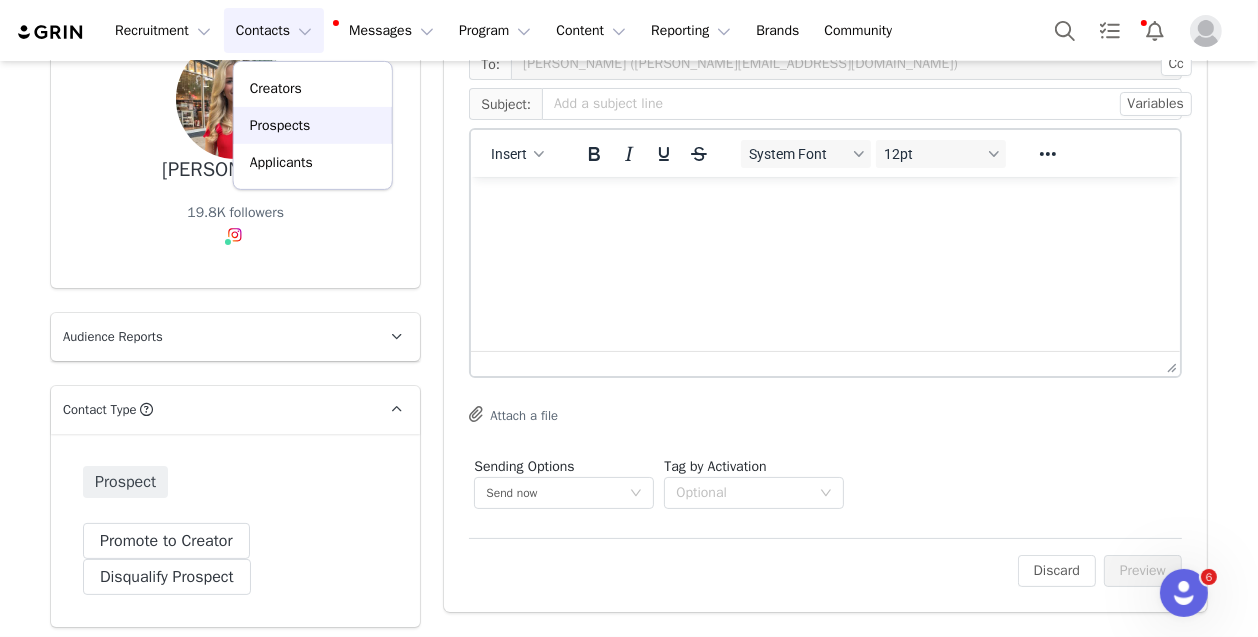 click on "Prospects" at bounding box center (280, 125) 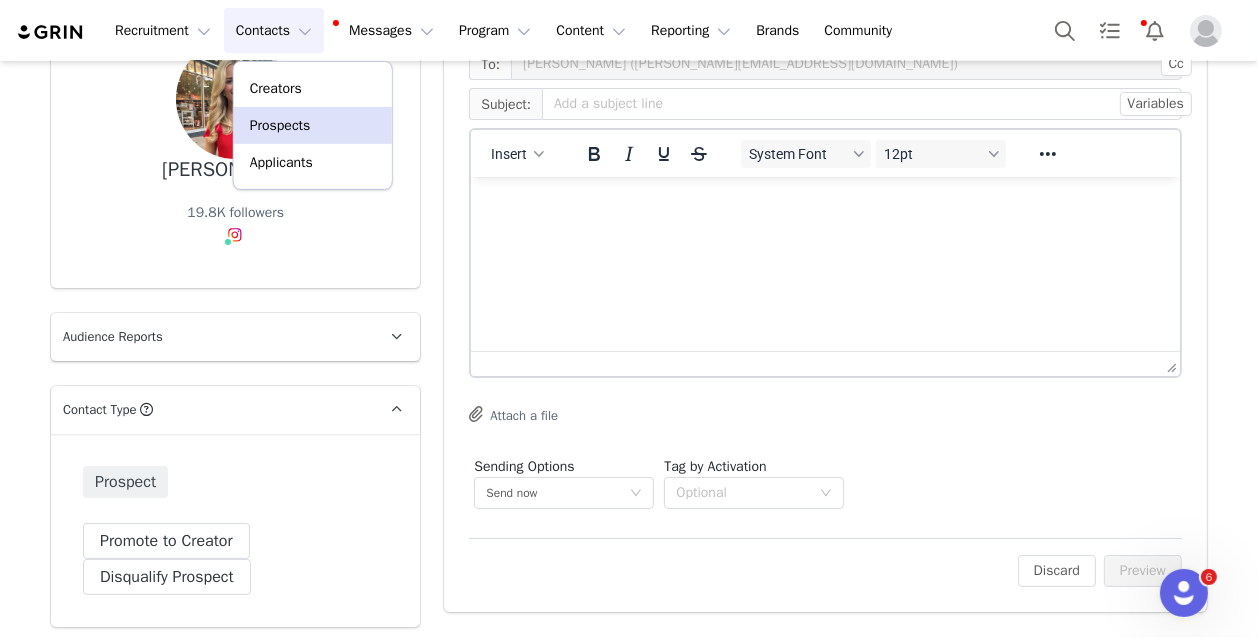 scroll, scrollTop: 0, scrollLeft: 0, axis: both 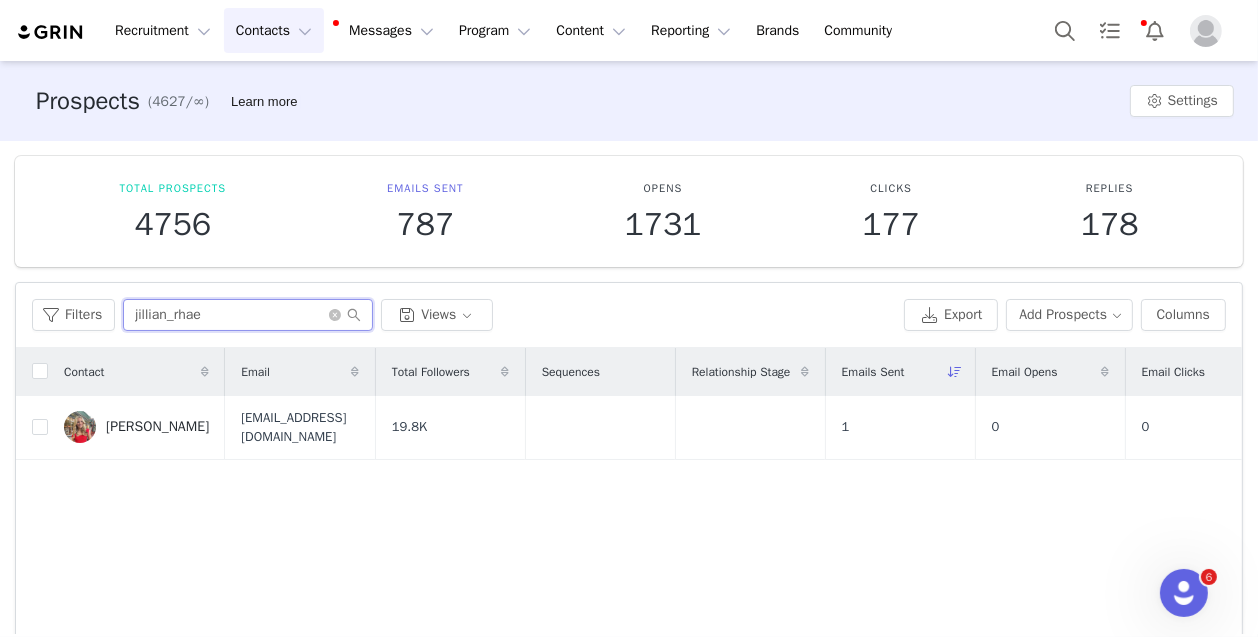 click on "jillian_rhae" at bounding box center [248, 315] 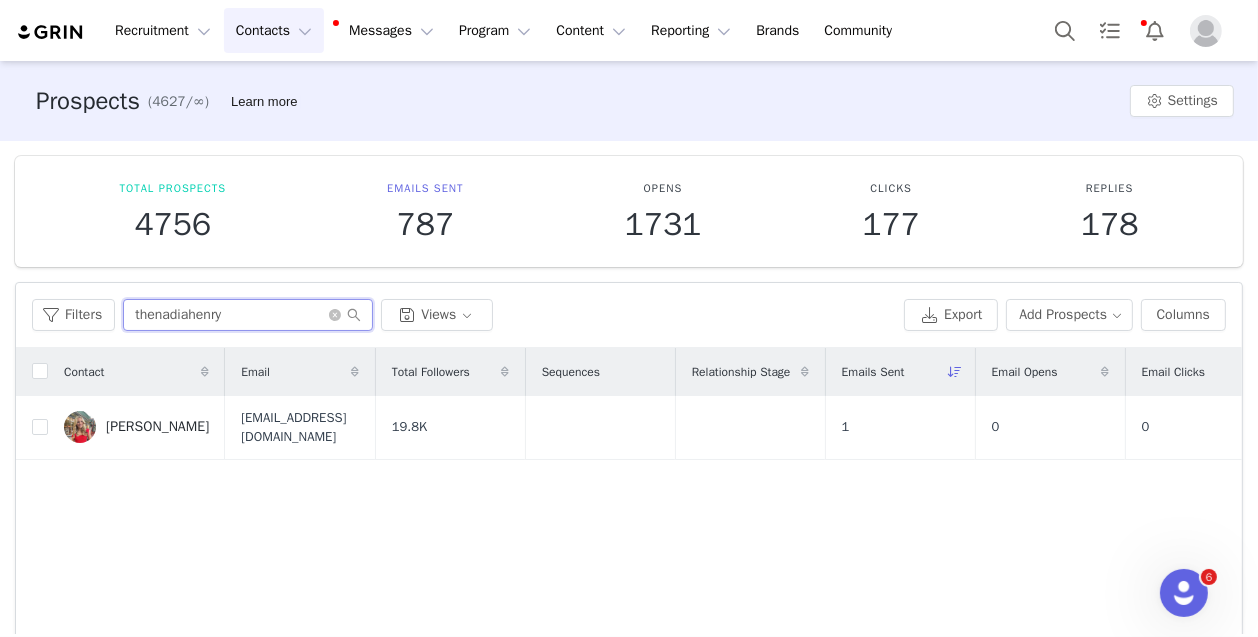 type on "thenadiahenry" 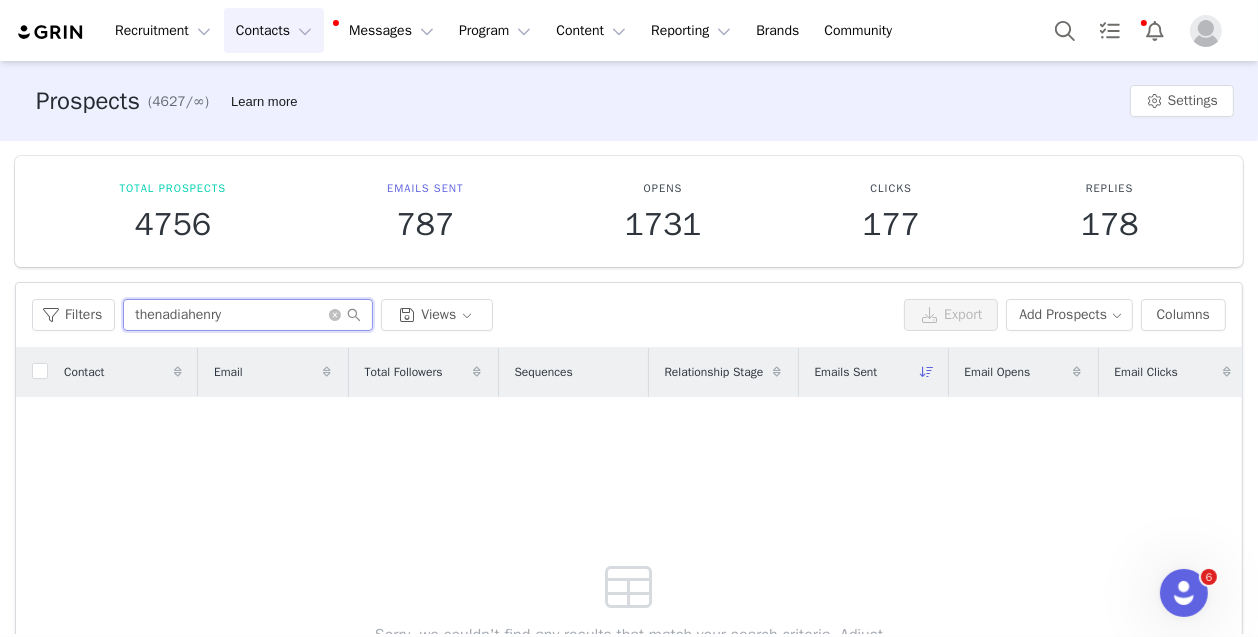 click on "thenadiahenry" at bounding box center (248, 315) 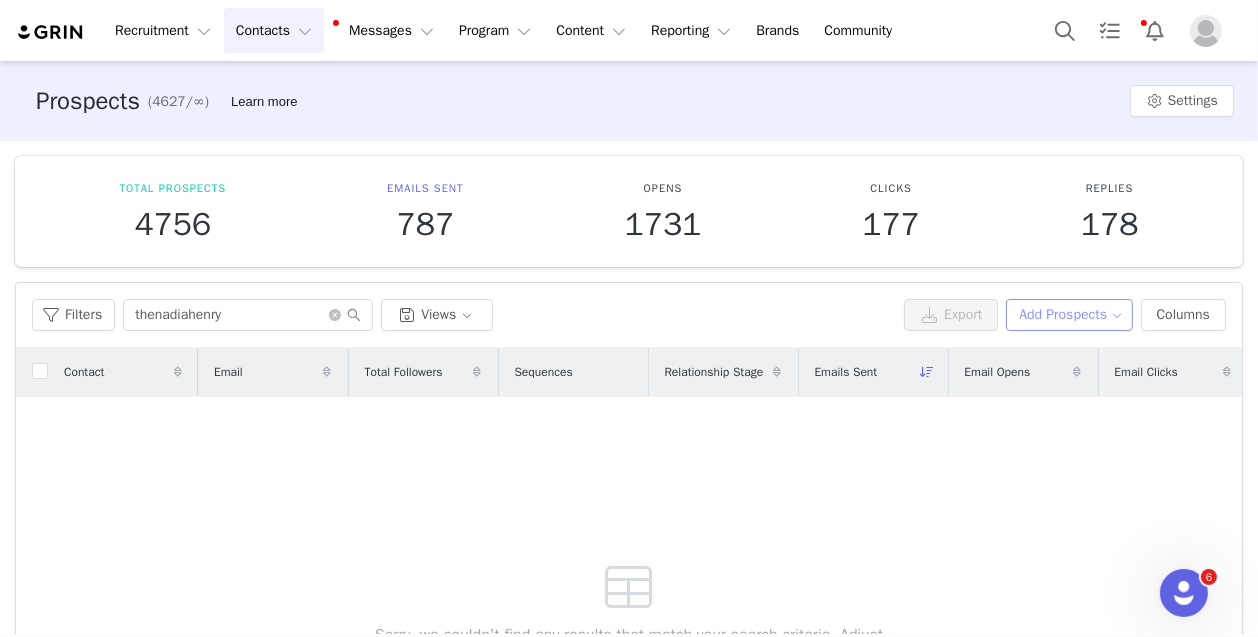 click on "Add Prospects" at bounding box center (1069, 315) 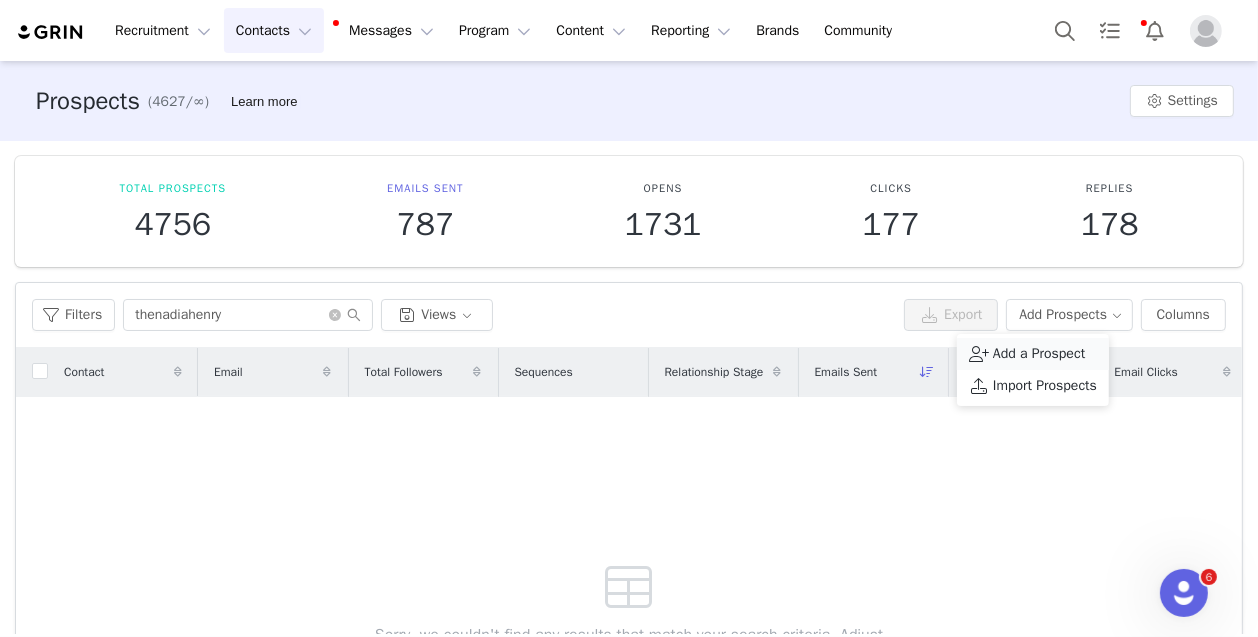 click on "Add a Prospect" at bounding box center (1039, 354) 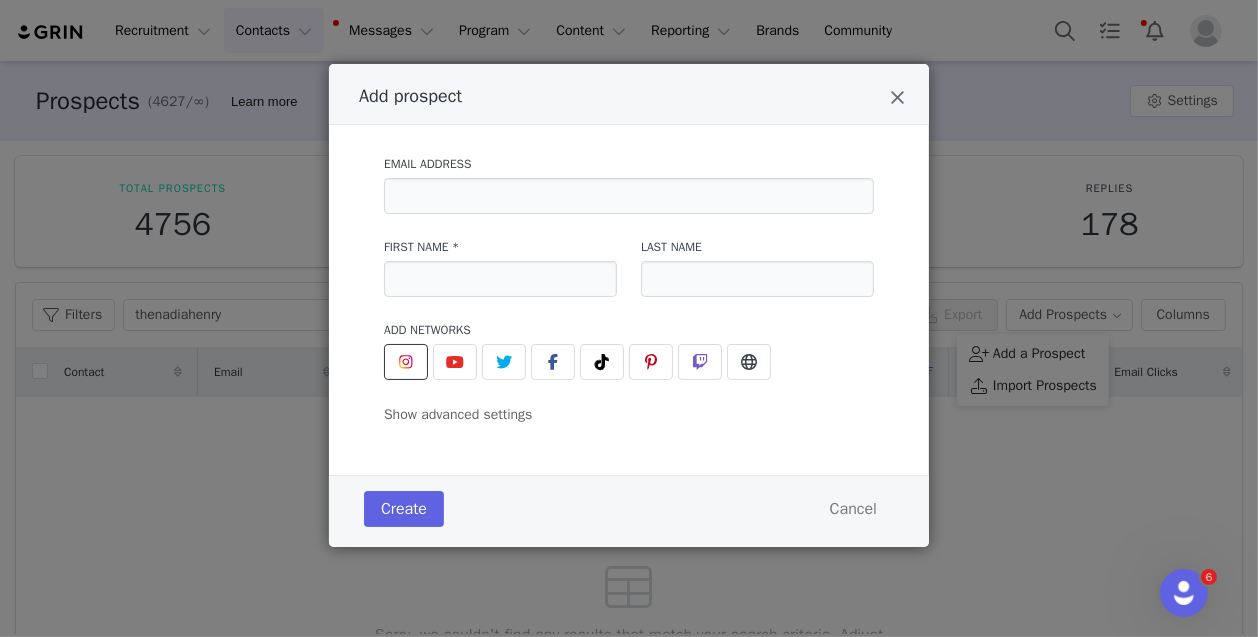 click at bounding box center [406, 362] 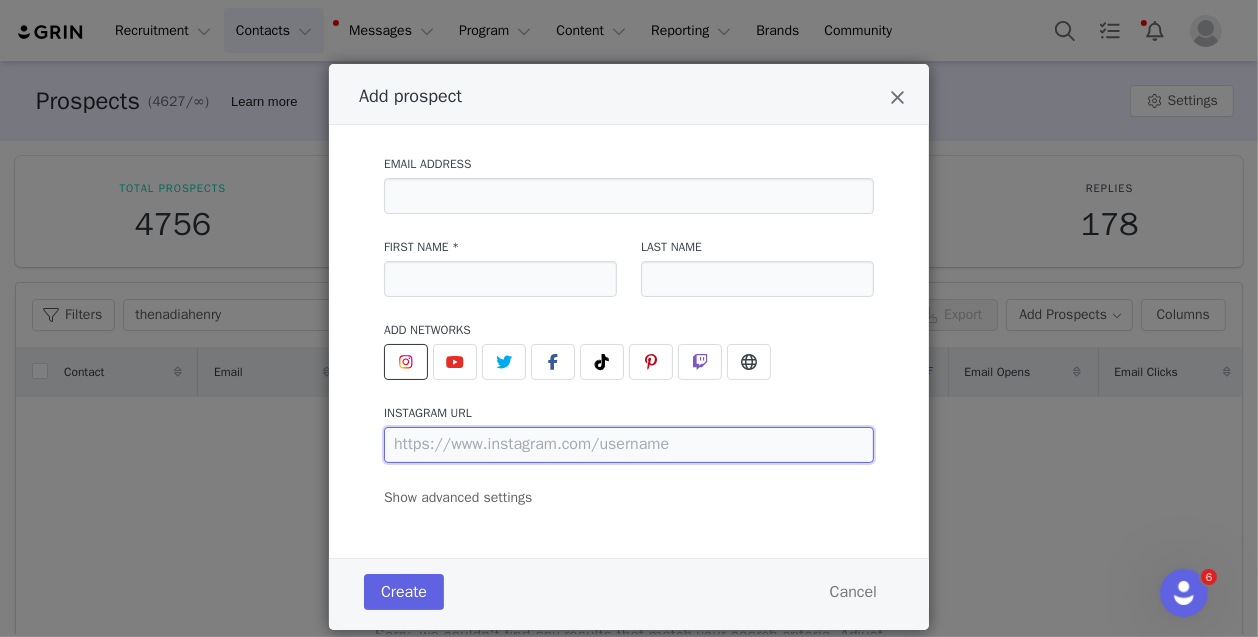 click at bounding box center (629, 445) 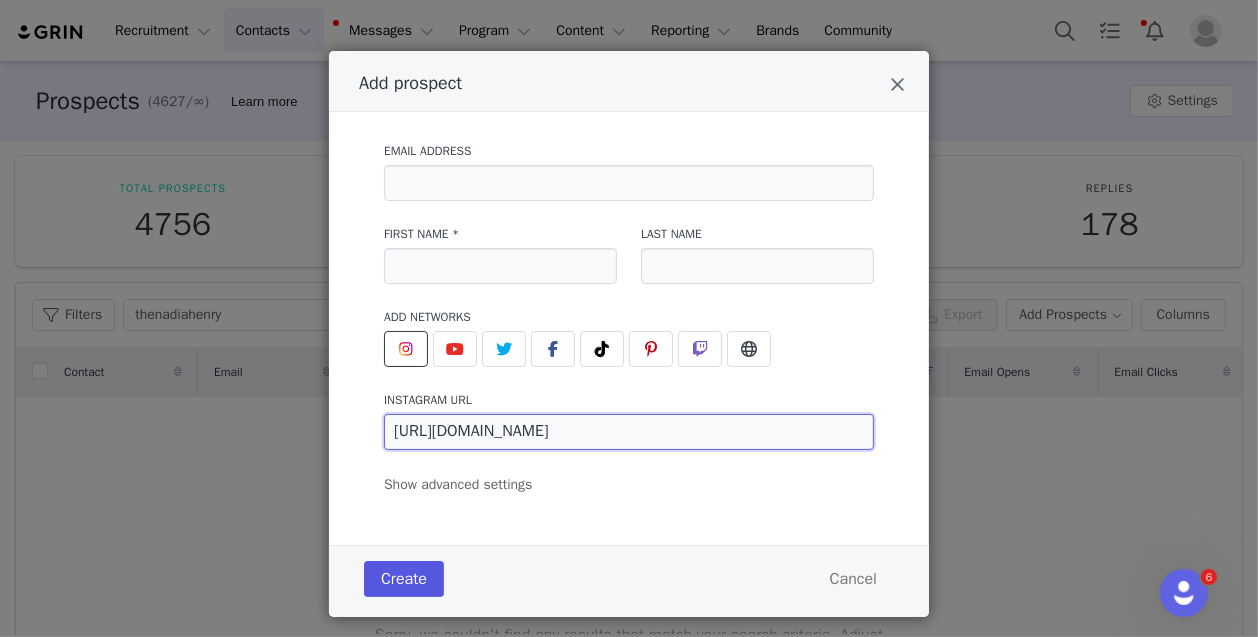 scroll, scrollTop: 31, scrollLeft: 0, axis: vertical 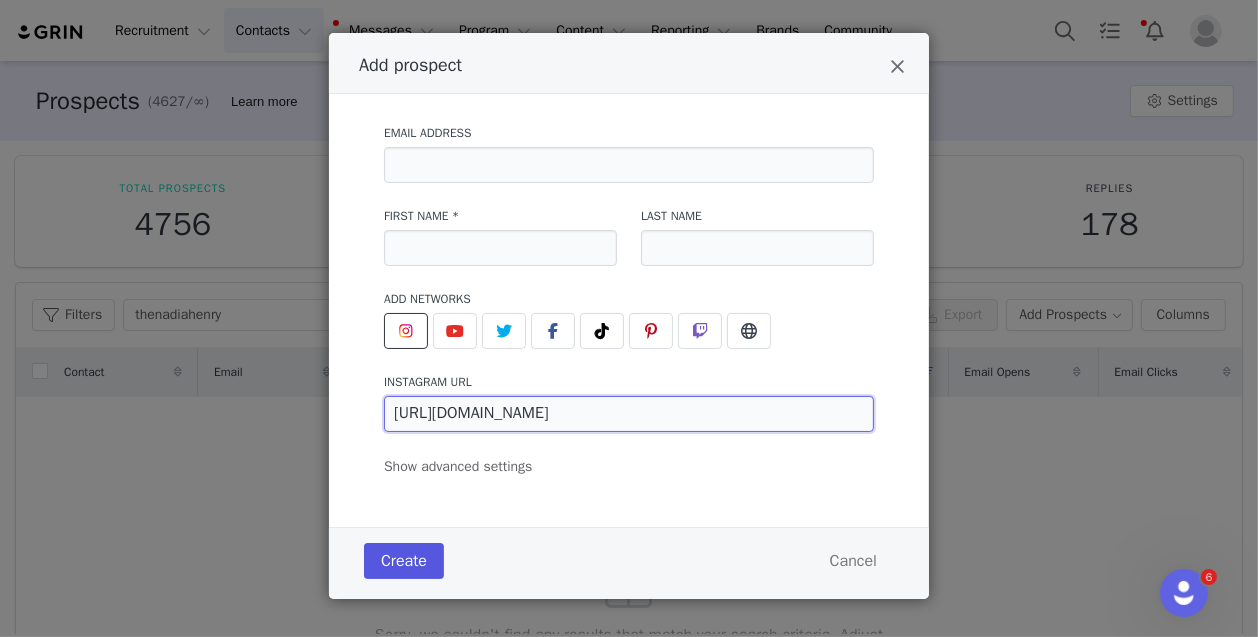 type on "[URL][DOMAIN_NAME]" 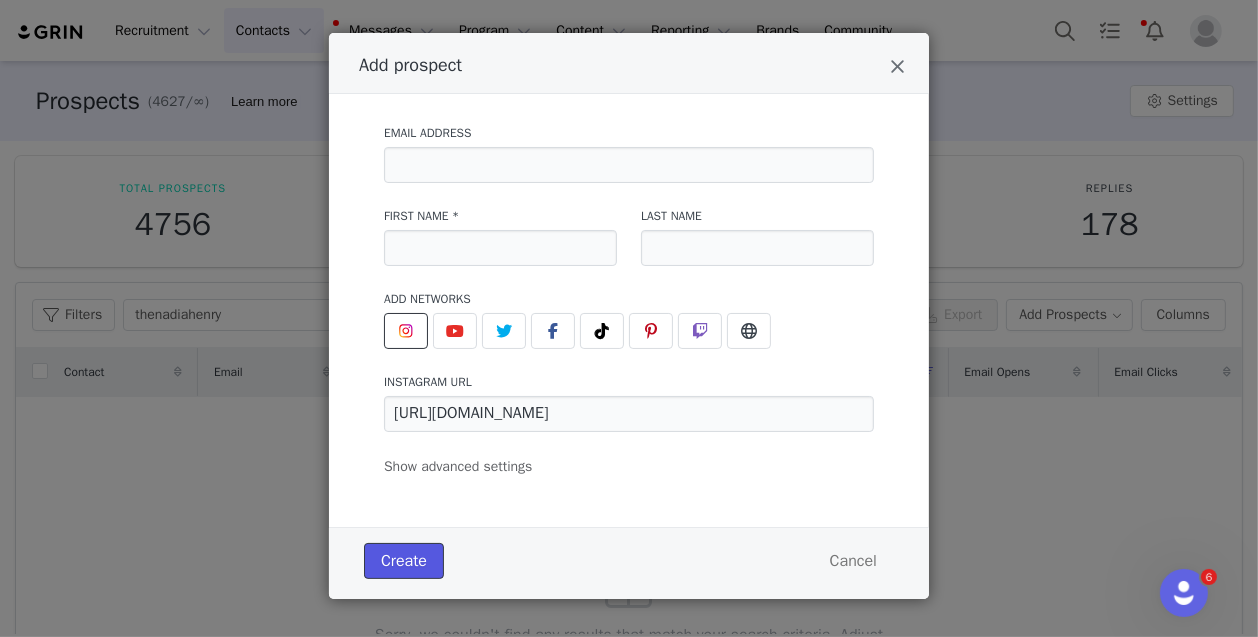 click on "Create" at bounding box center (404, 561) 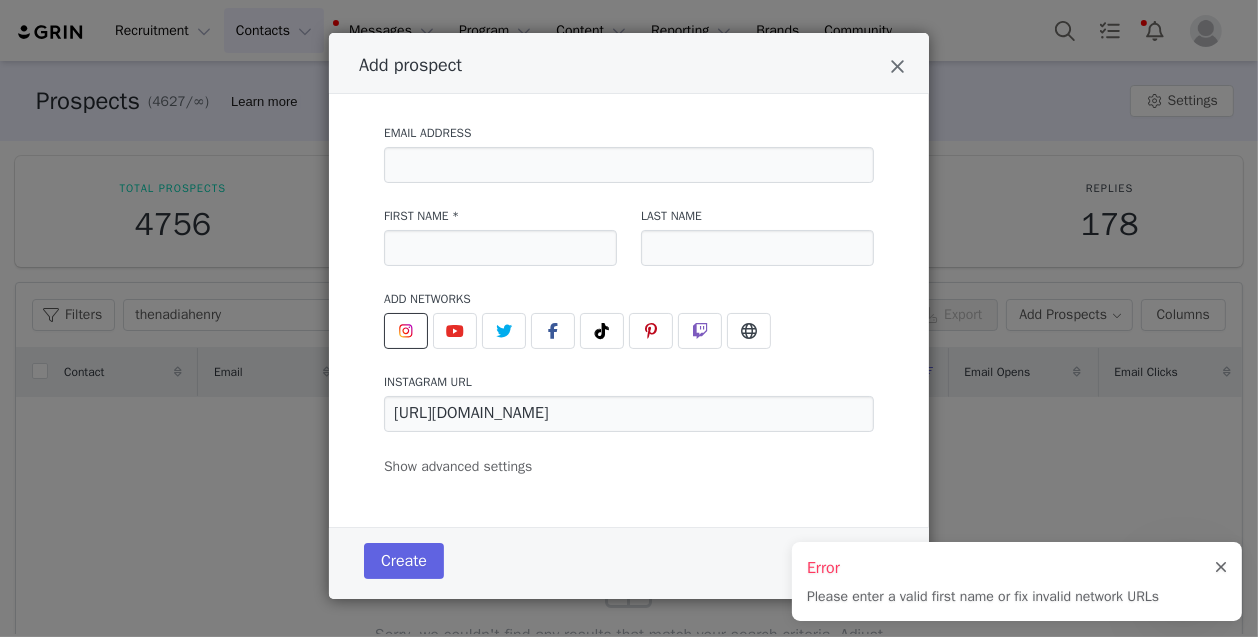 click at bounding box center [1221, 568] 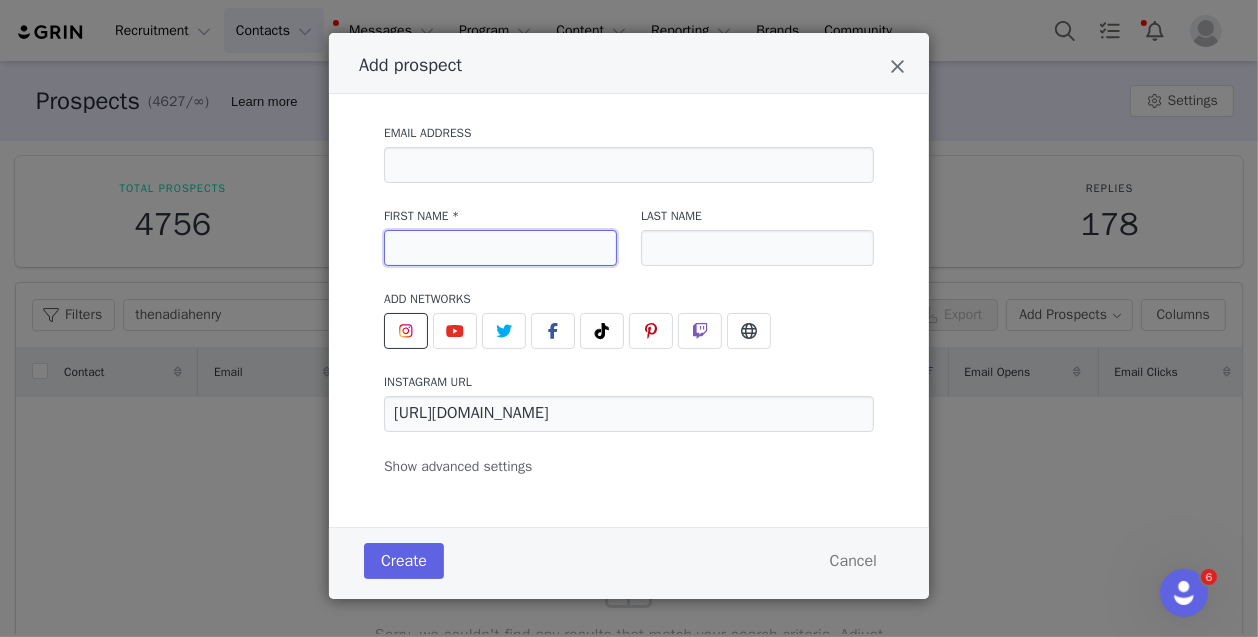 click at bounding box center [500, 248] 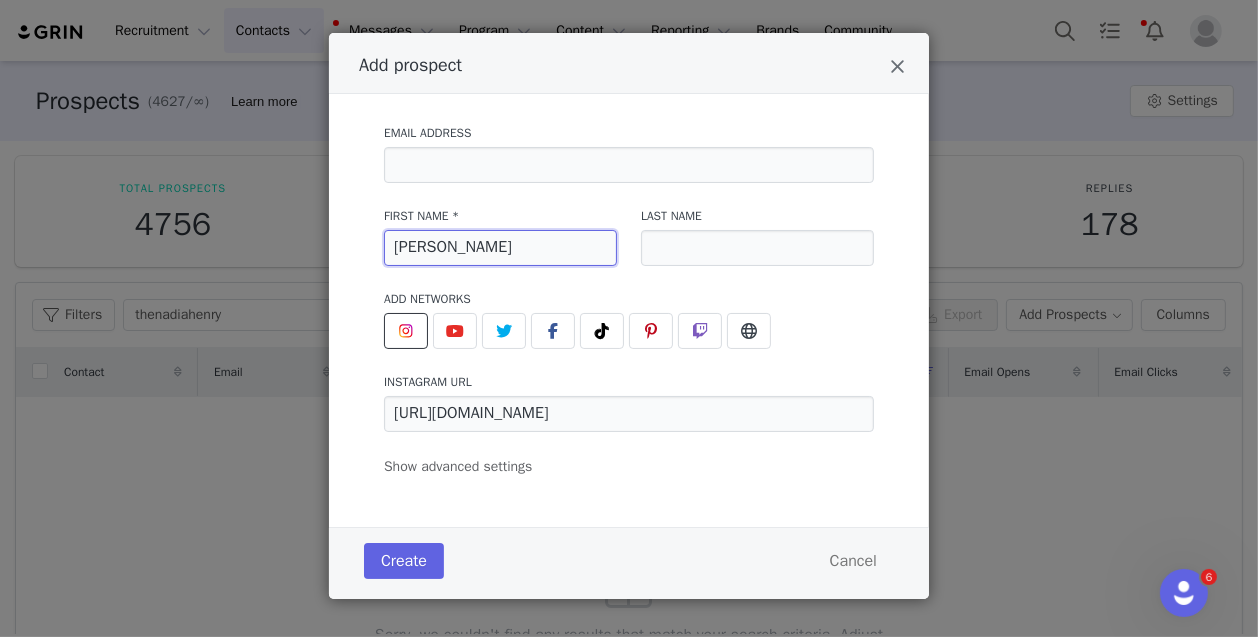 scroll, scrollTop: 35, scrollLeft: 0, axis: vertical 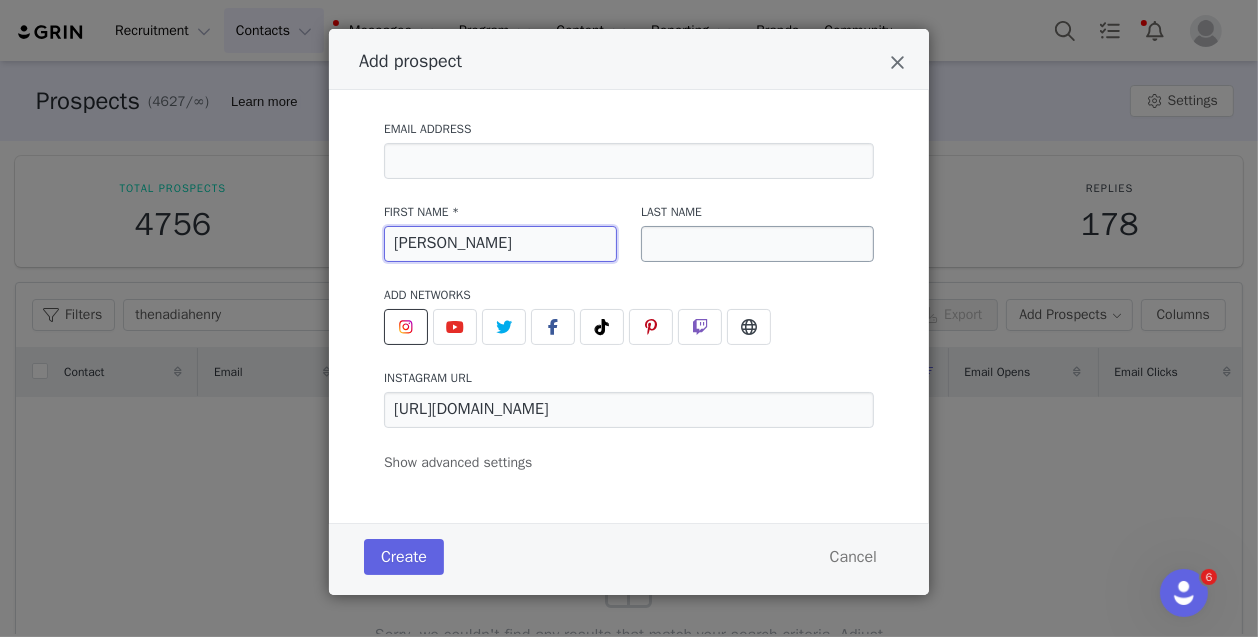 type on "[PERSON_NAME]" 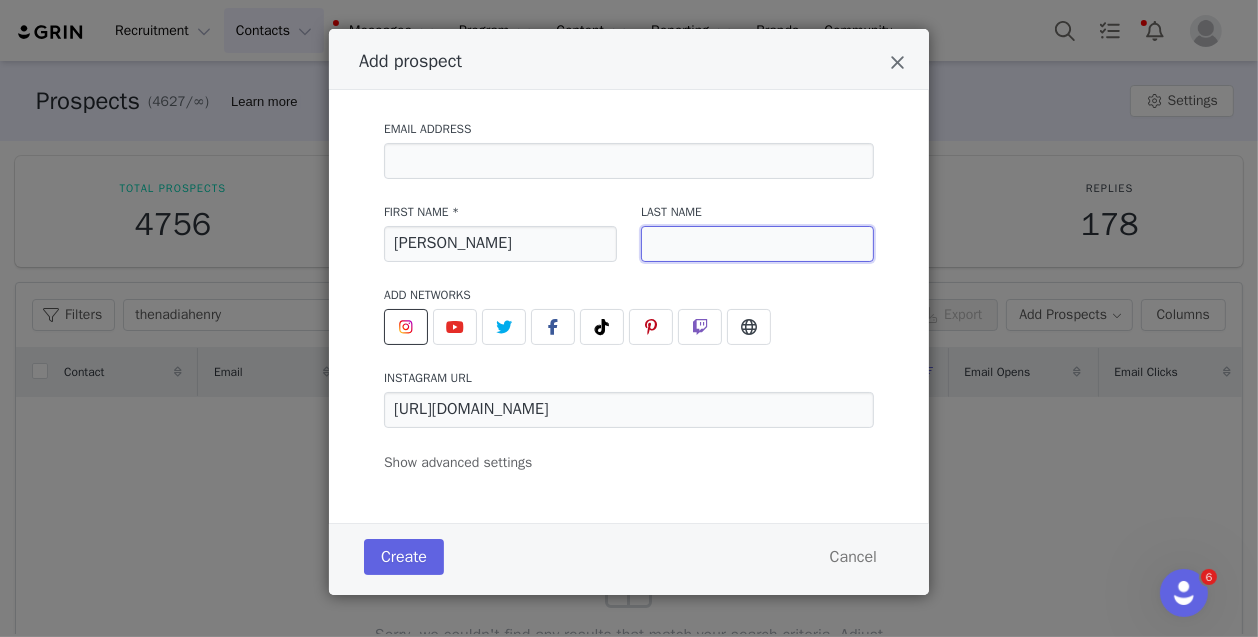 click at bounding box center (757, 244) 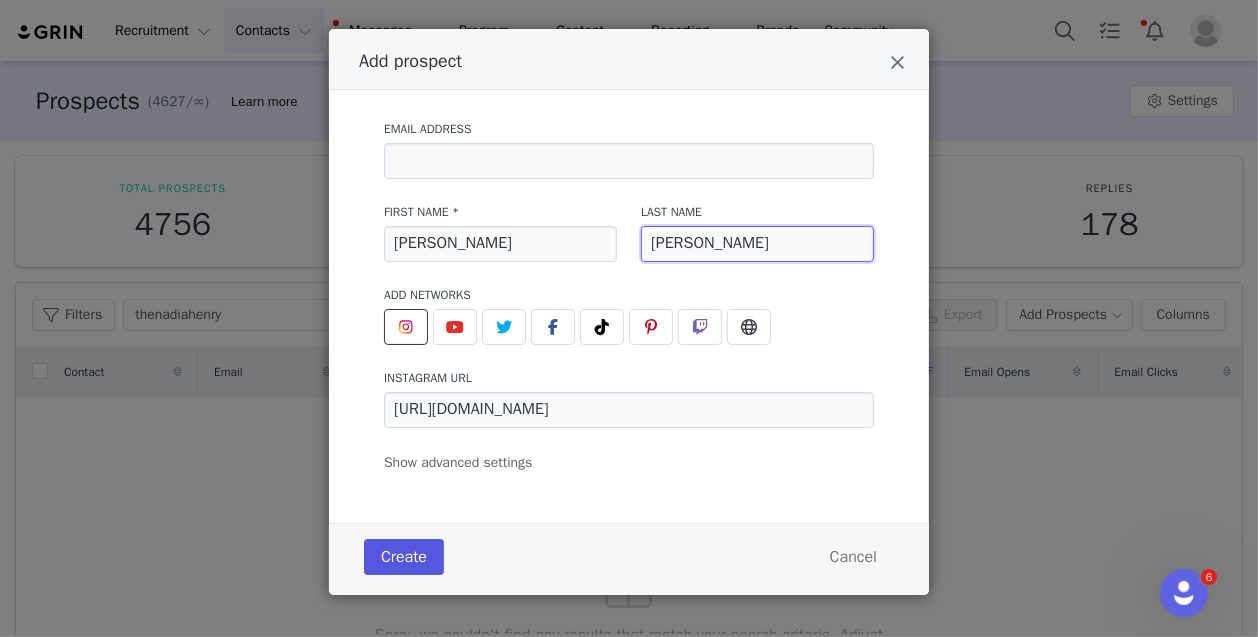 type on "[PERSON_NAME]" 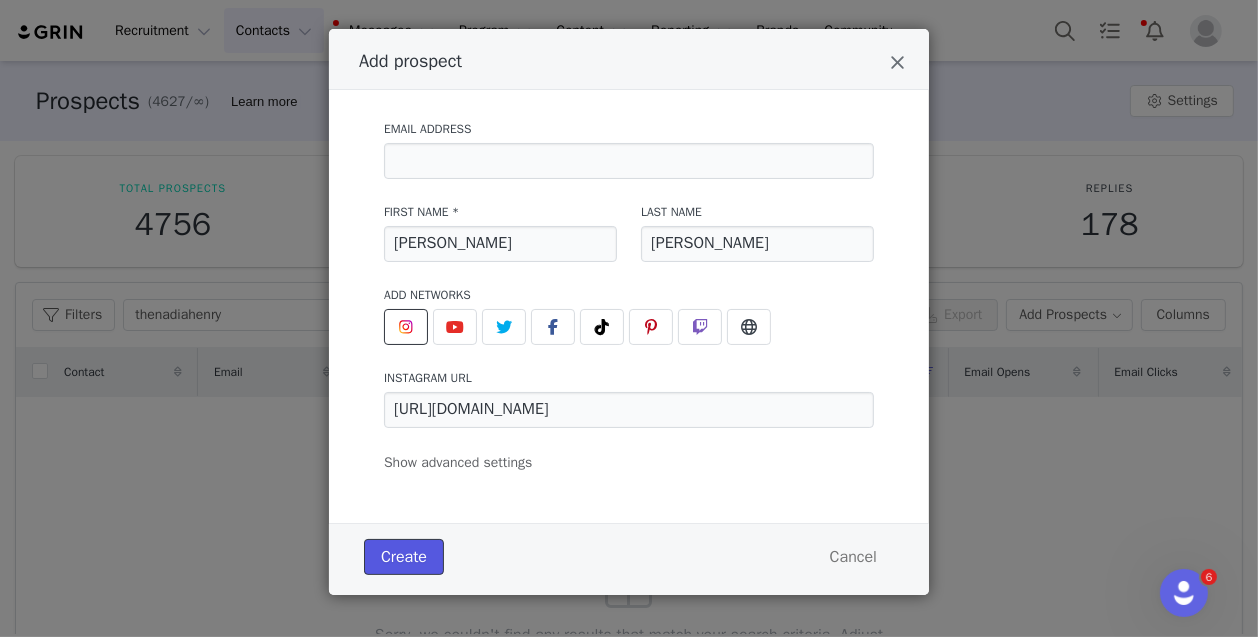 drag, startPoint x: 396, startPoint y: 558, endPoint x: 258, endPoint y: 559, distance: 138.00362 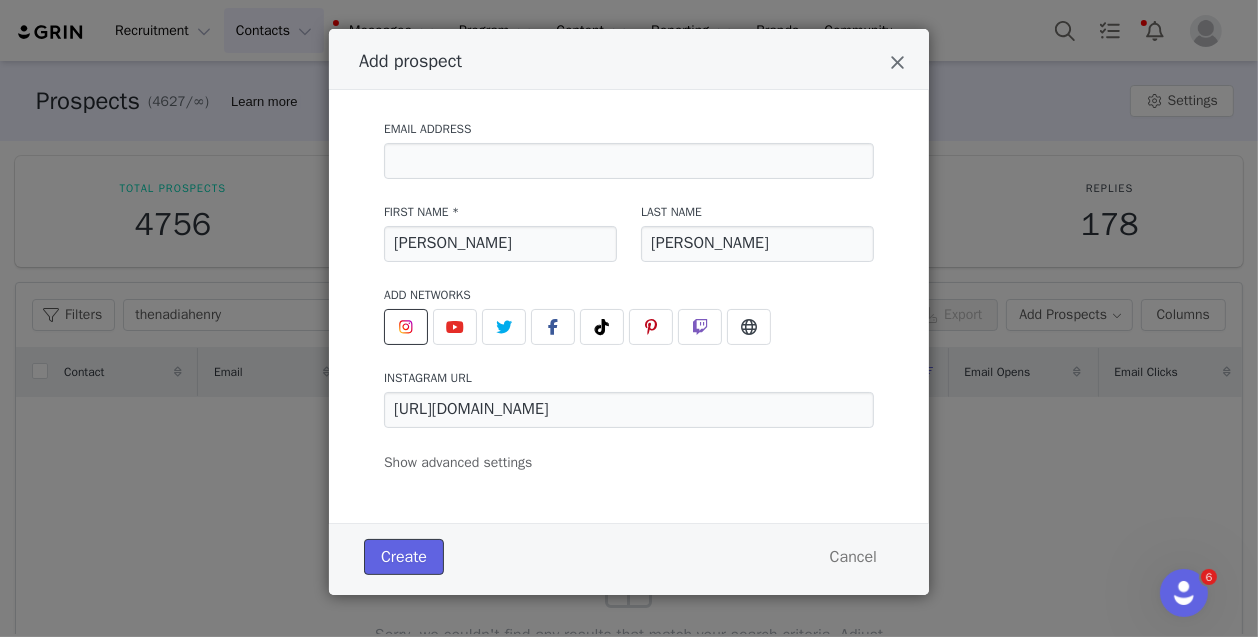 click on "Create" at bounding box center [404, 557] 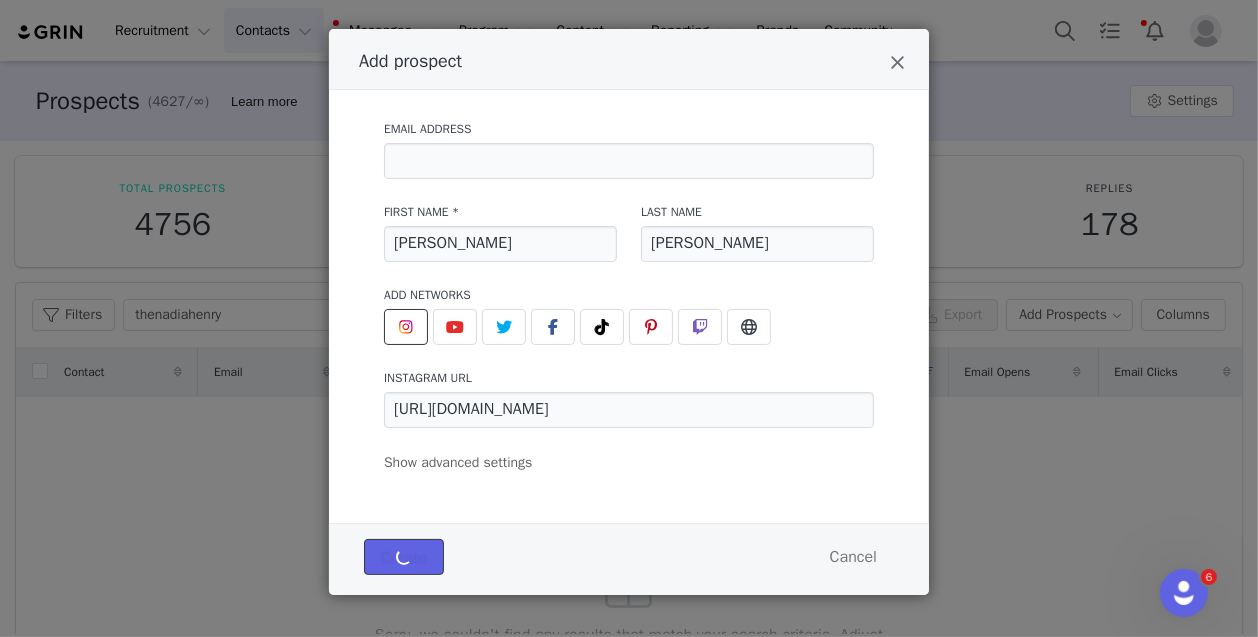 type 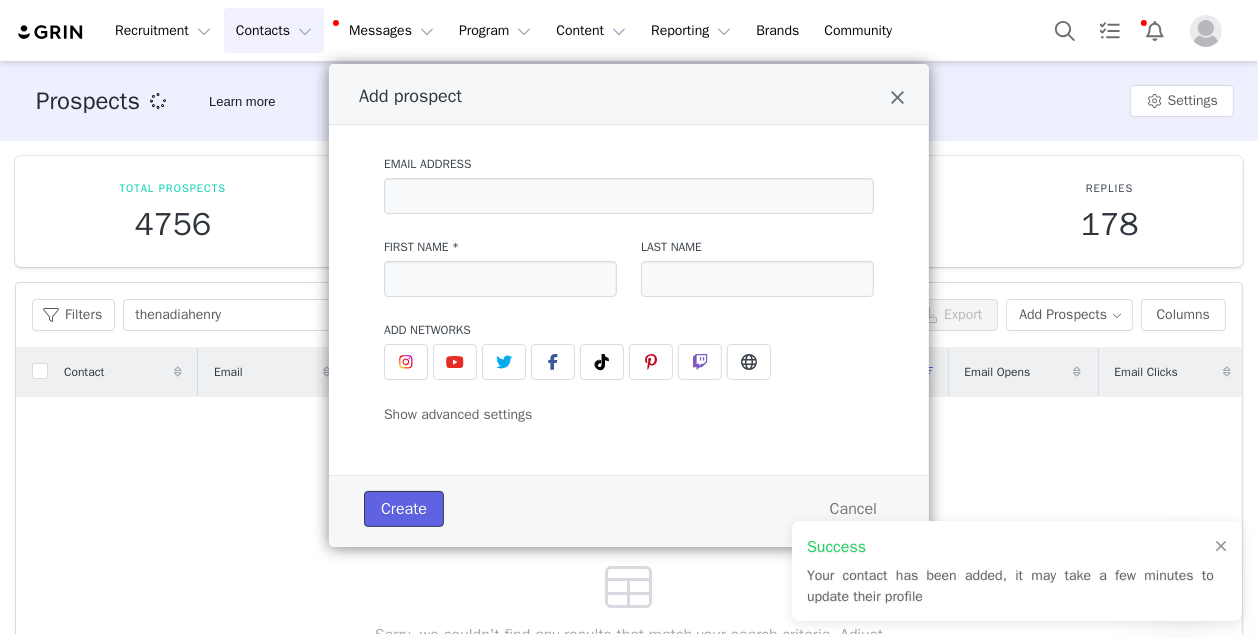 scroll, scrollTop: 0, scrollLeft: 0, axis: both 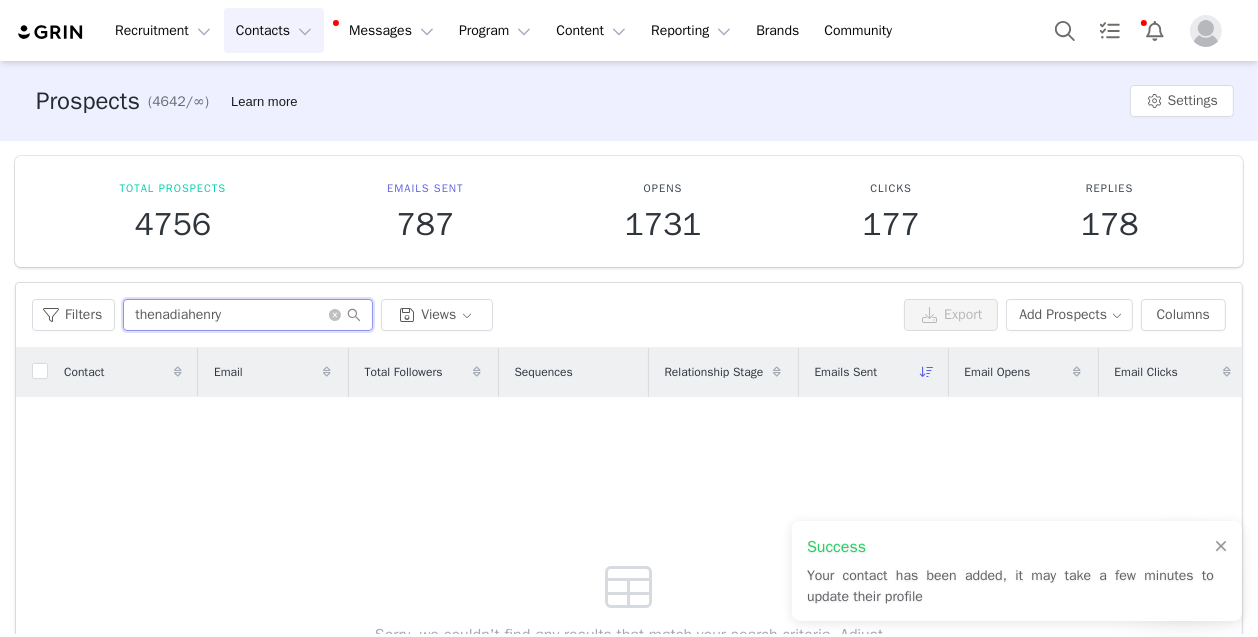 click on "thenadiahenry" at bounding box center (248, 315) 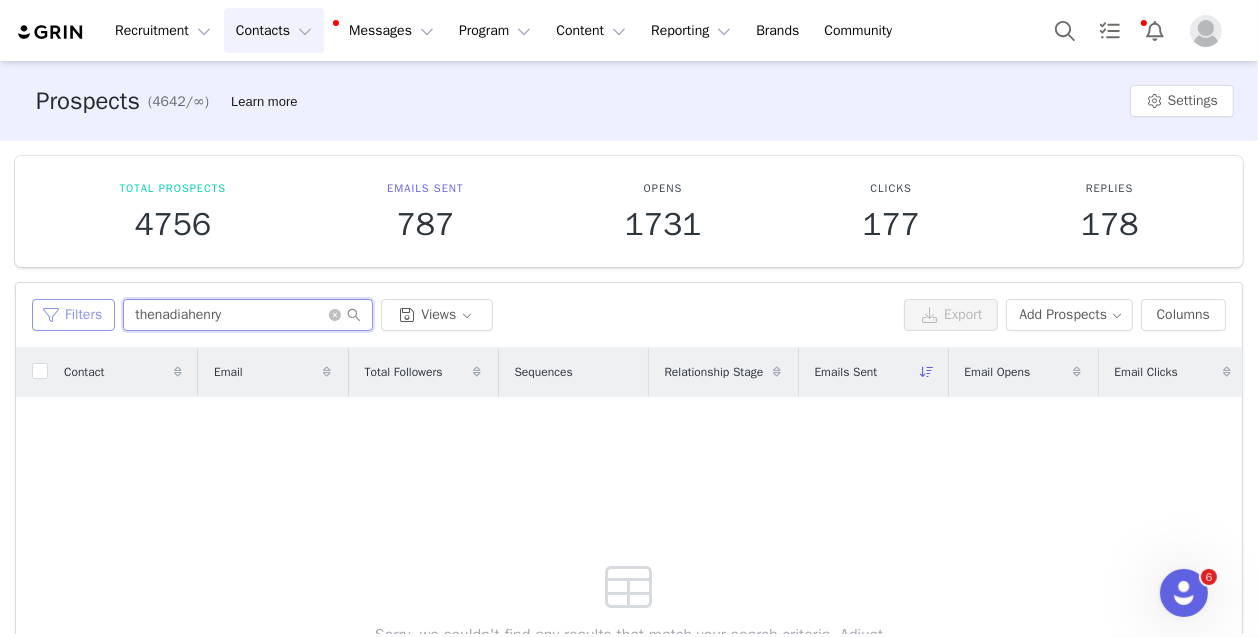 drag, startPoint x: 197, startPoint y: 320, endPoint x: 98, endPoint y: 319, distance: 99.00505 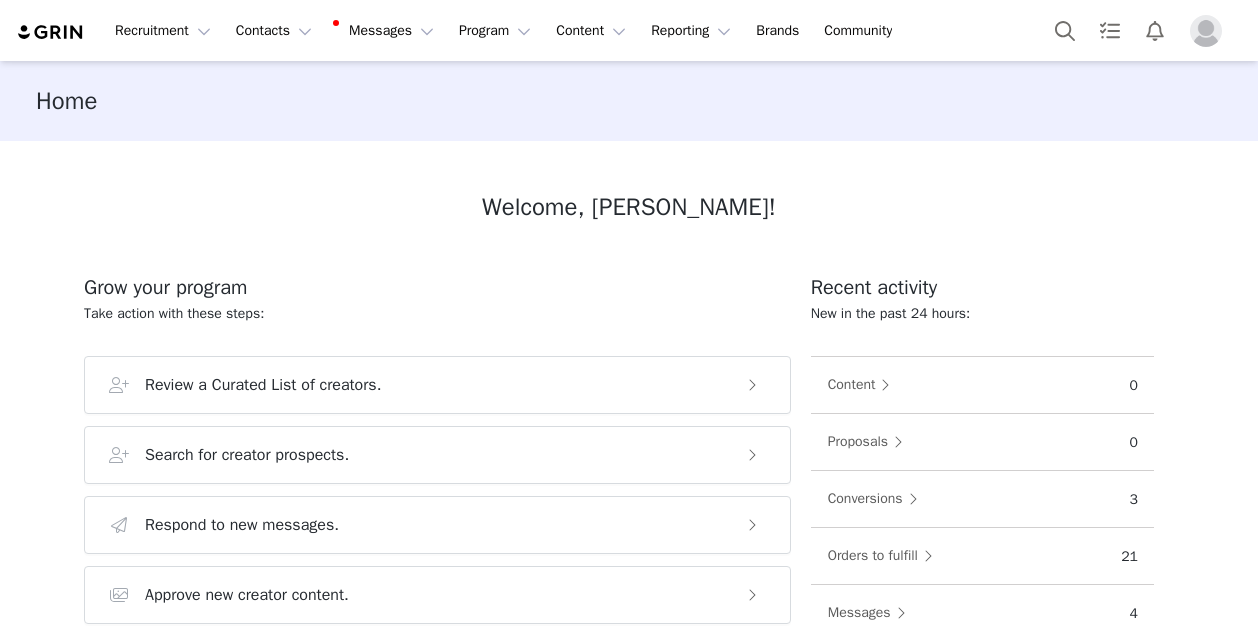 scroll, scrollTop: 0, scrollLeft: 0, axis: both 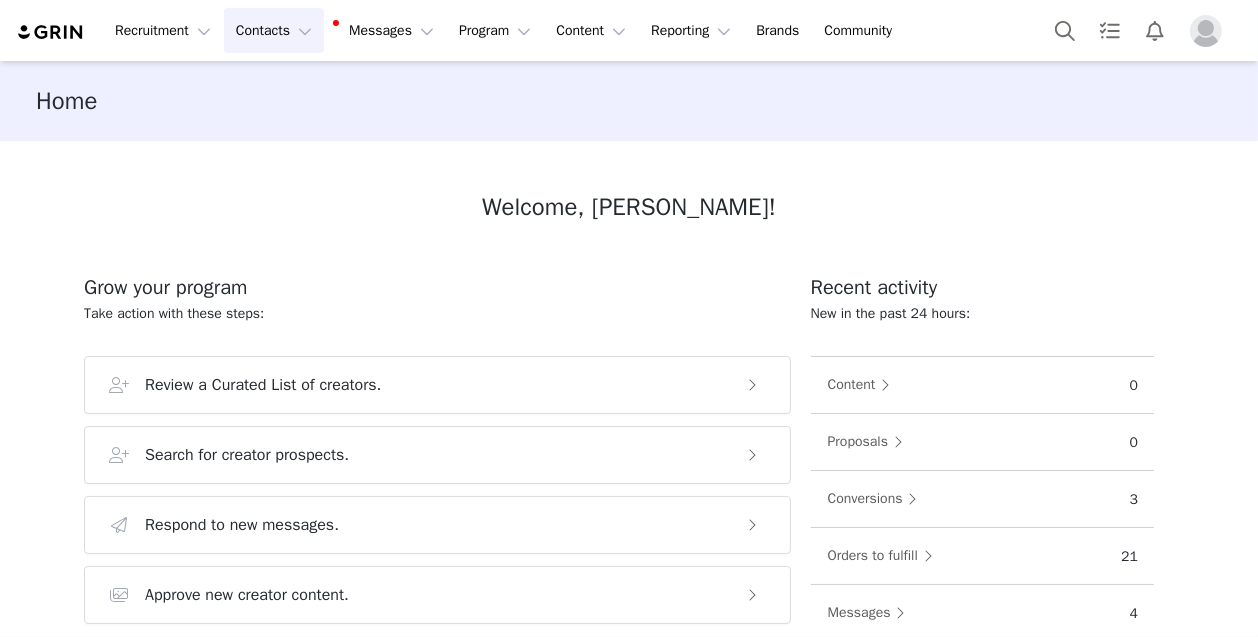 click on "Contacts Contacts" at bounding box center [274, 30] 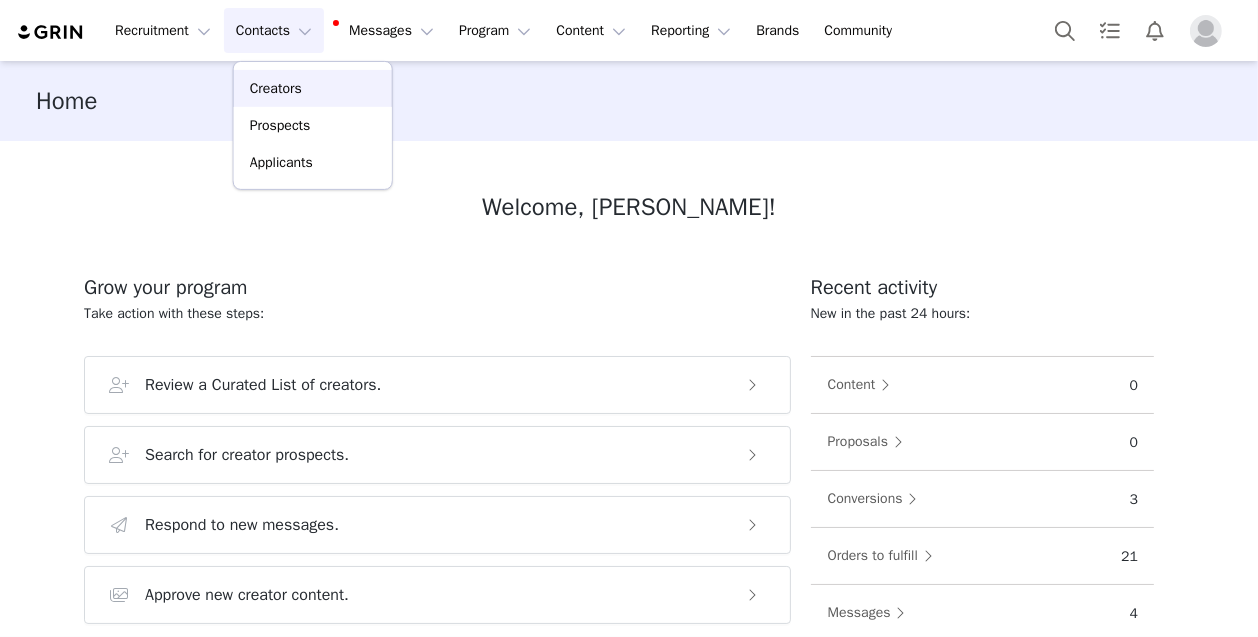 drag, startPoint x: 273, startPoint y: 77, endPoint x: 259, endPoint y: 97, distance: 24.41311 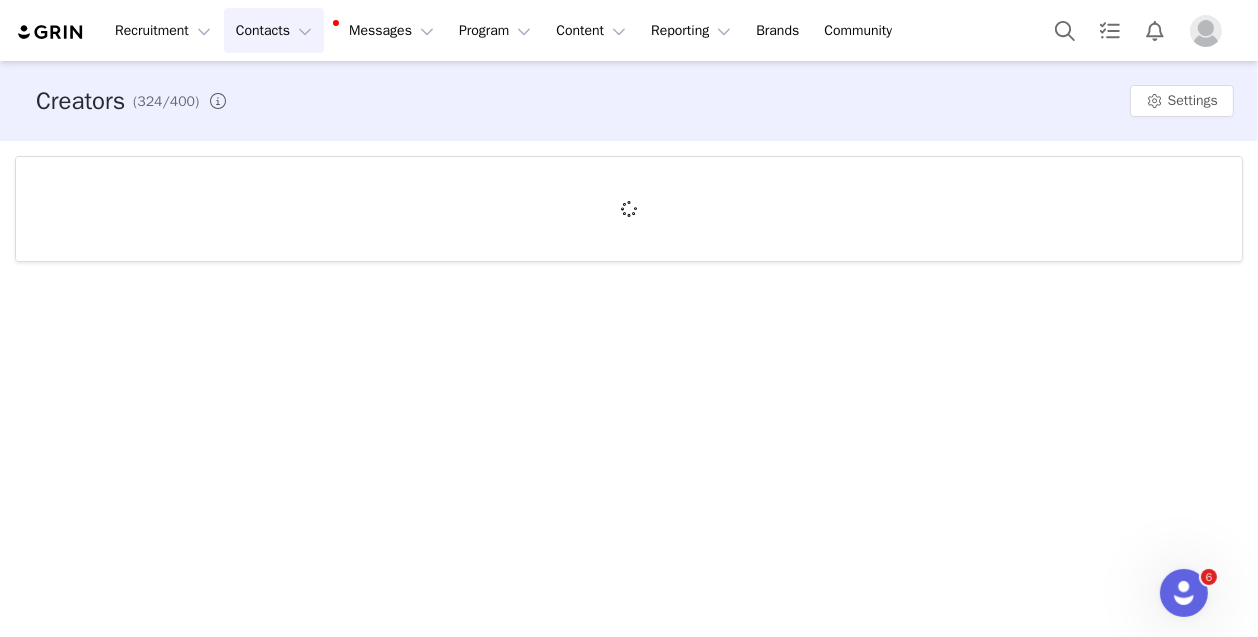 scroll, scrollTop: 0, scrollLeft: 0, axis: both 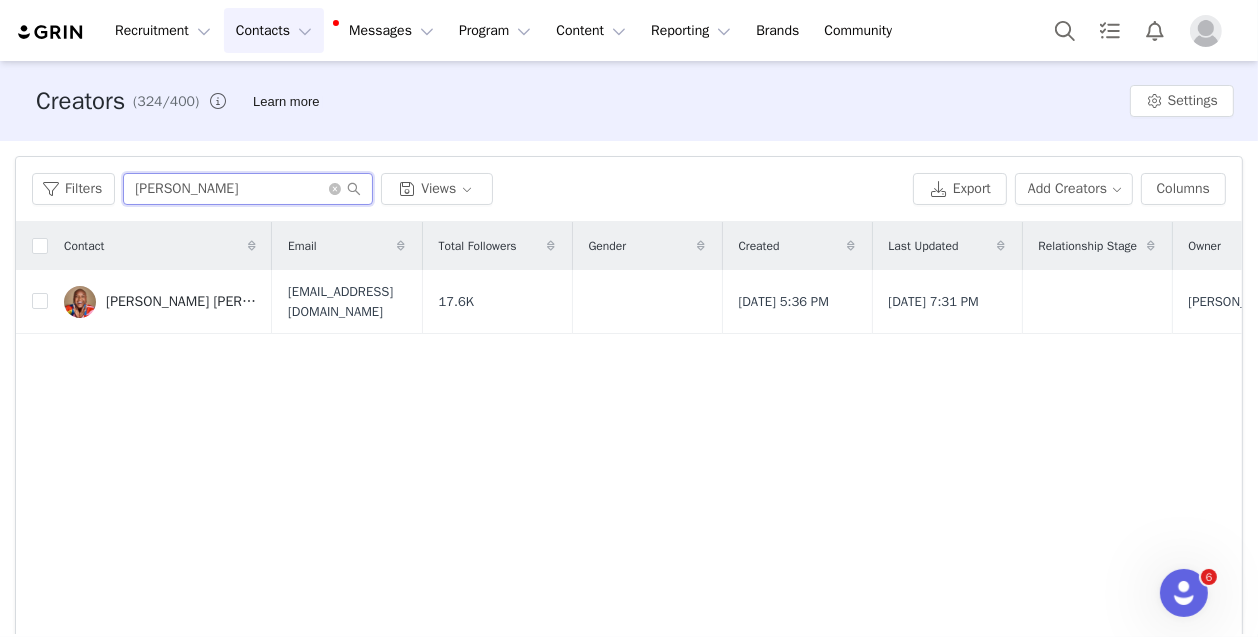 click on "hannah b" at bounding box center (248, 189) 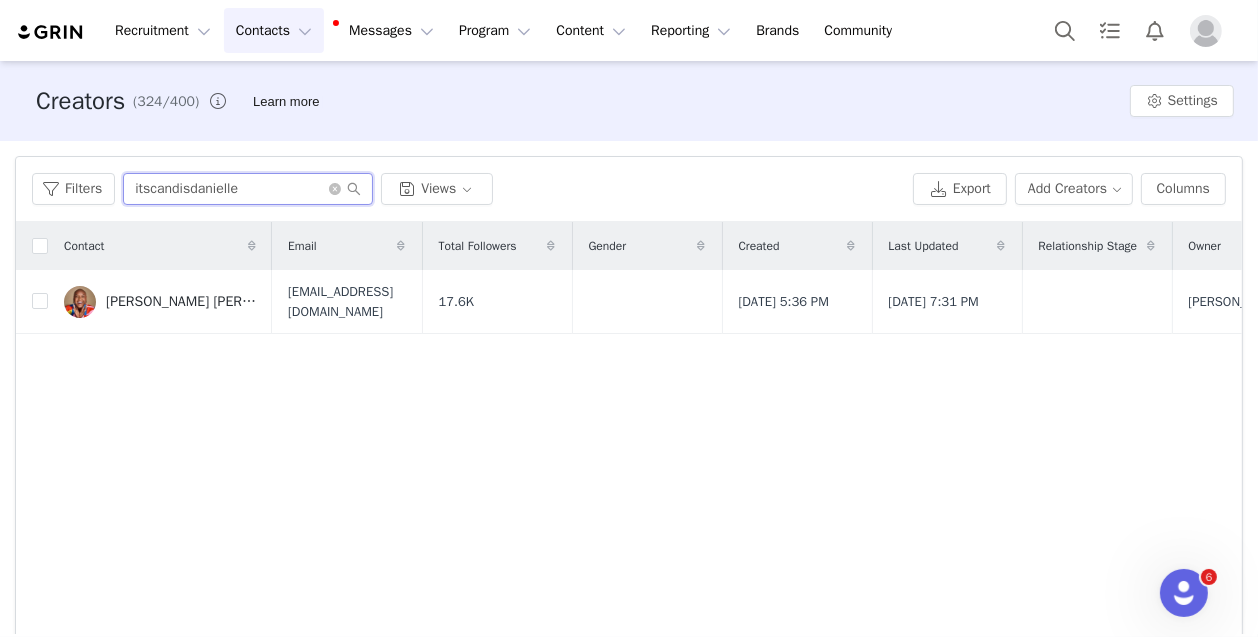 type on "itscandisdanielle" 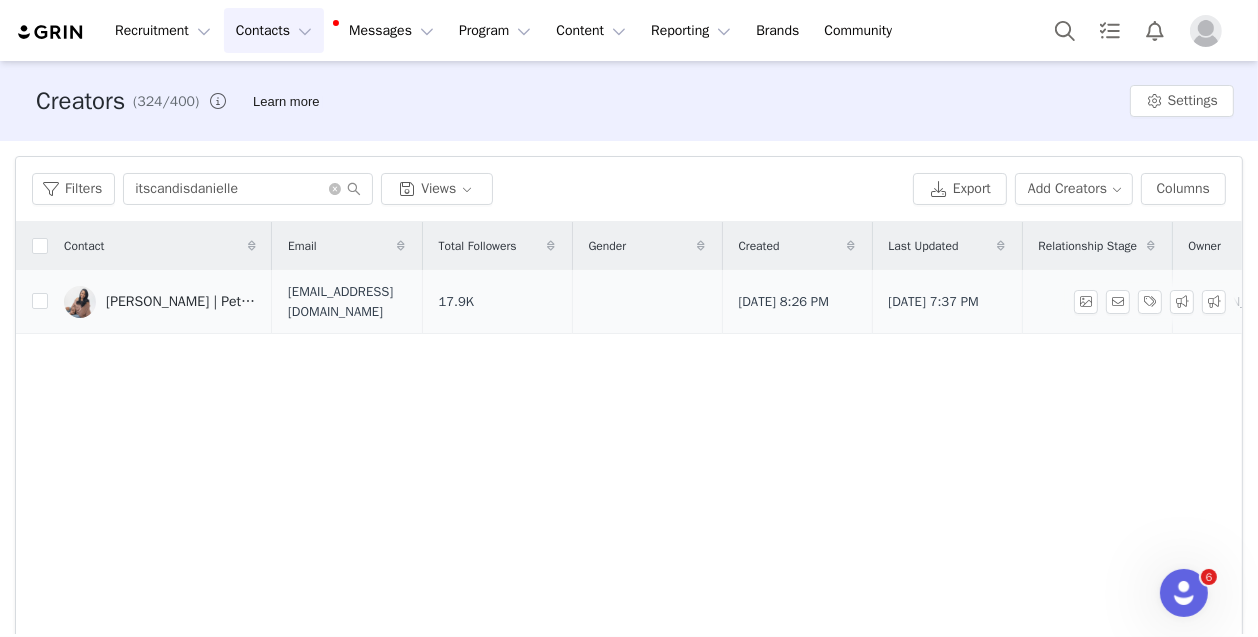 click on "Candis Rojas | Petite Fashion | Beauty  | Lifestyle" at bounding box center [160, 302] 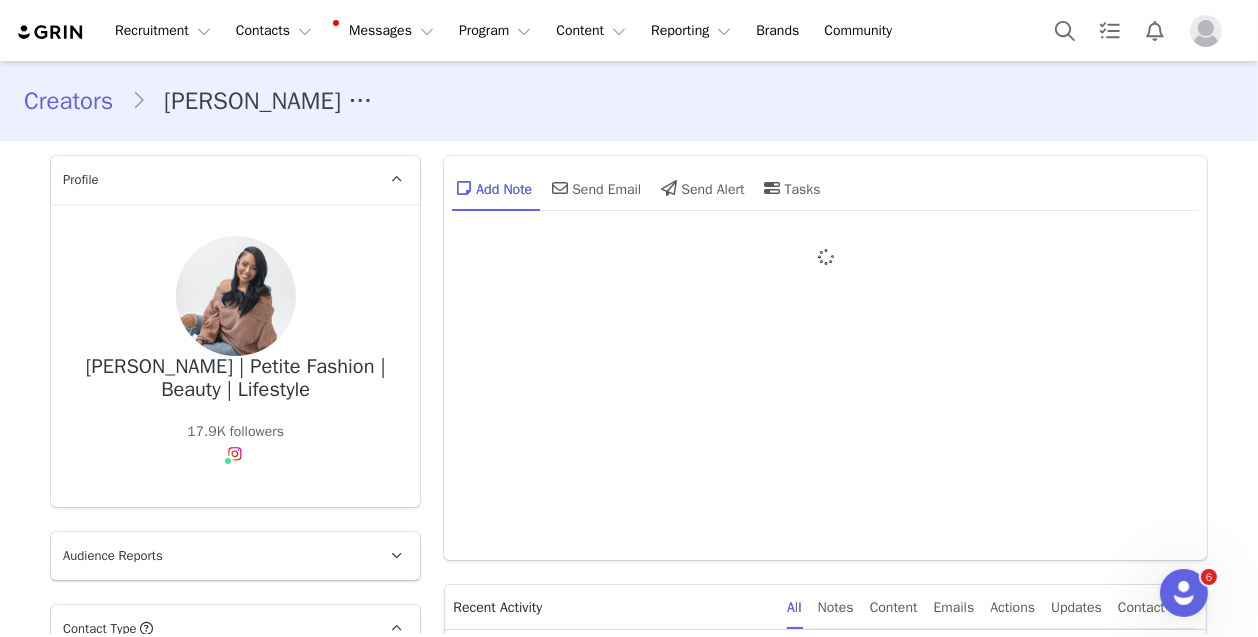 type on "+1 ([GEOGRAPHIC_DATA])" 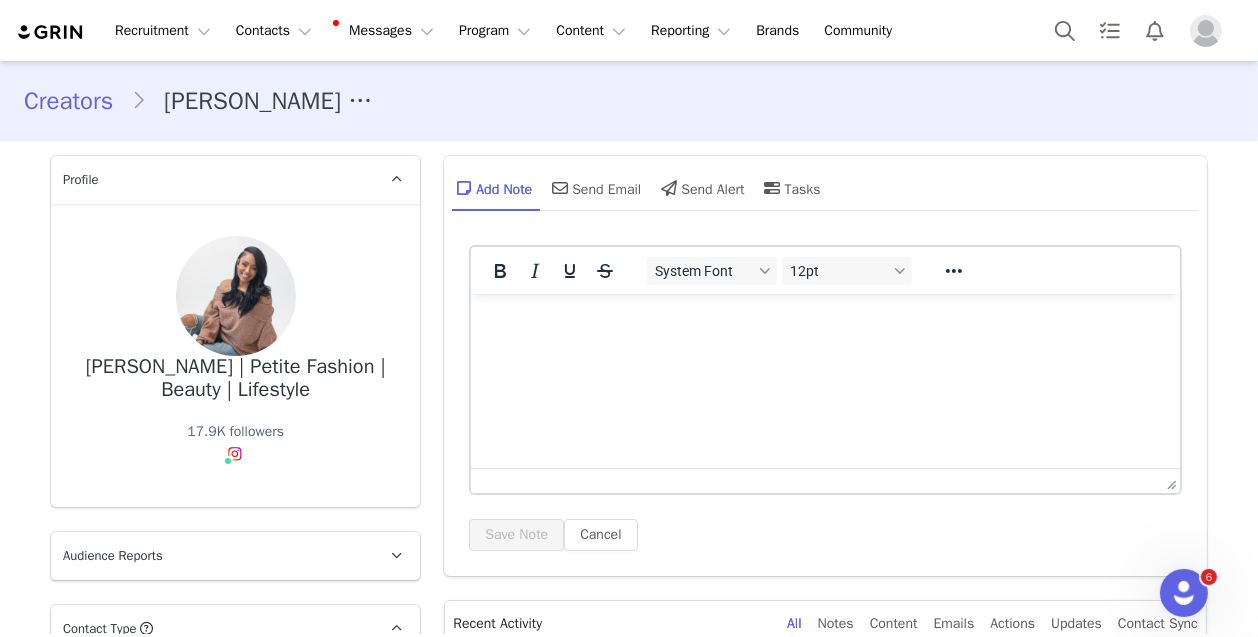 scroll, scrollTop: 0, scrollLeft: 0, axis: both 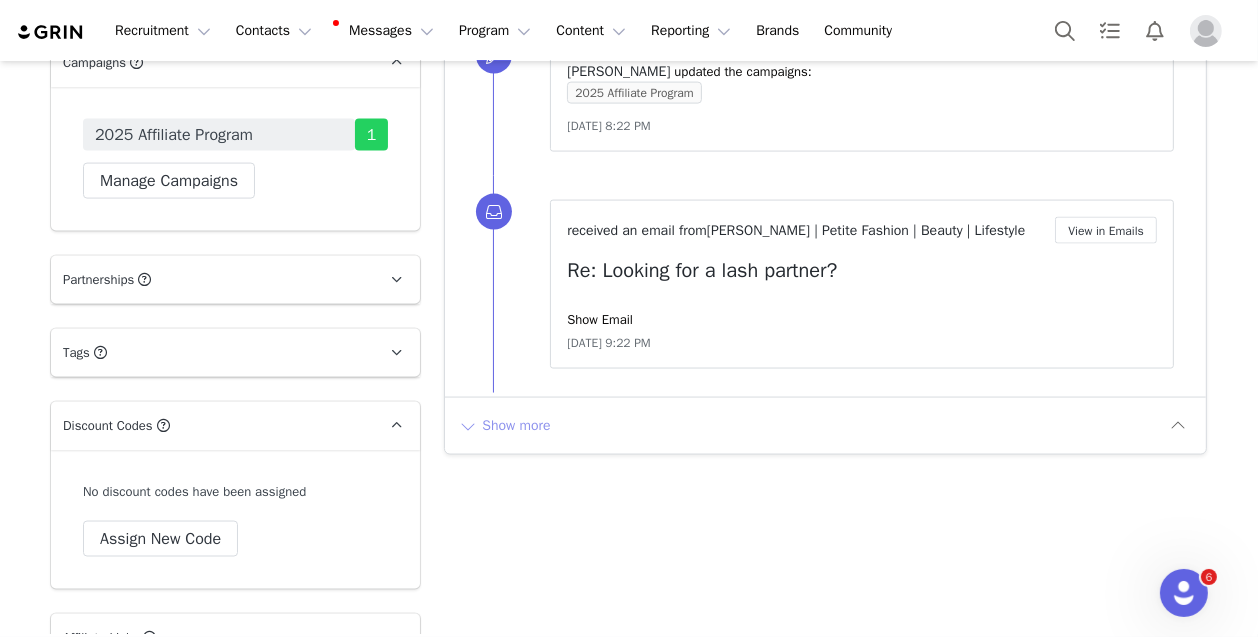 click on "Show more" at bounding box center [504, 426] 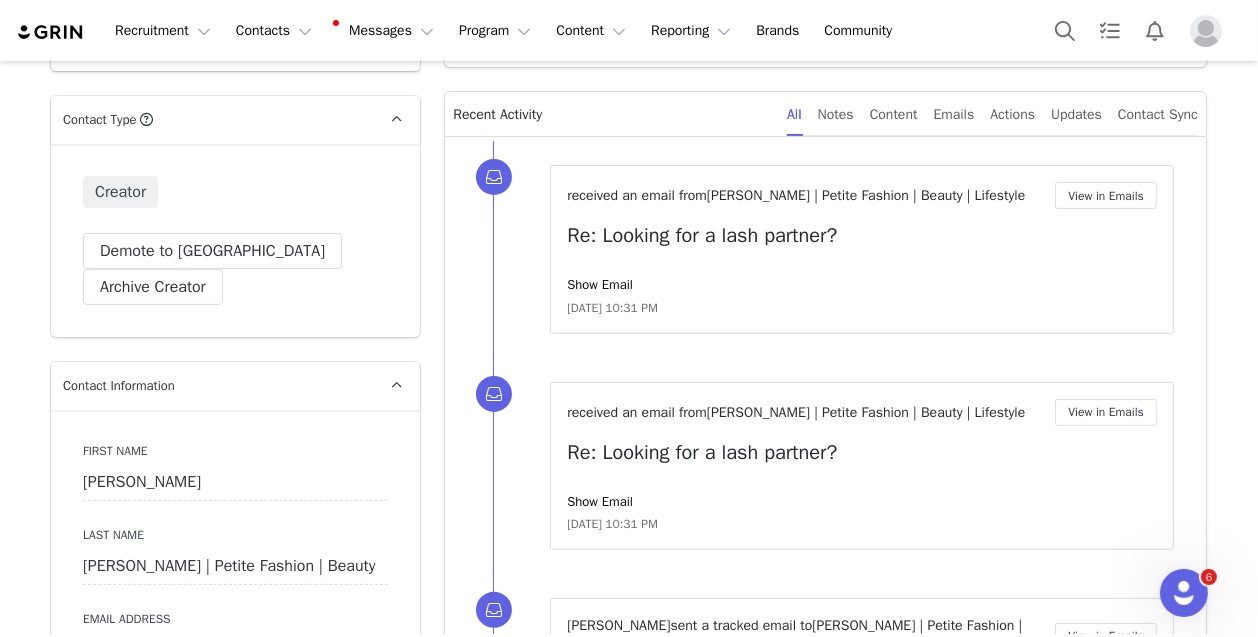scroll, scrollTop: 427, scrollLeft: 0, axis: vertical 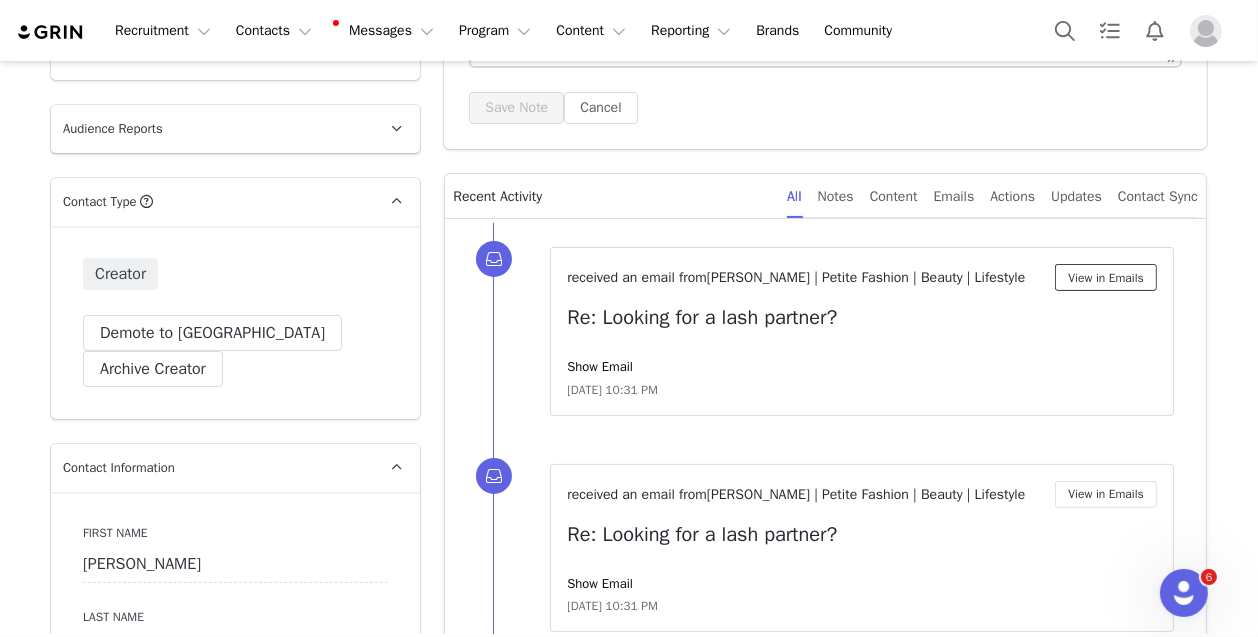 click on "View in Emails" at bounding box center [1106, 277] 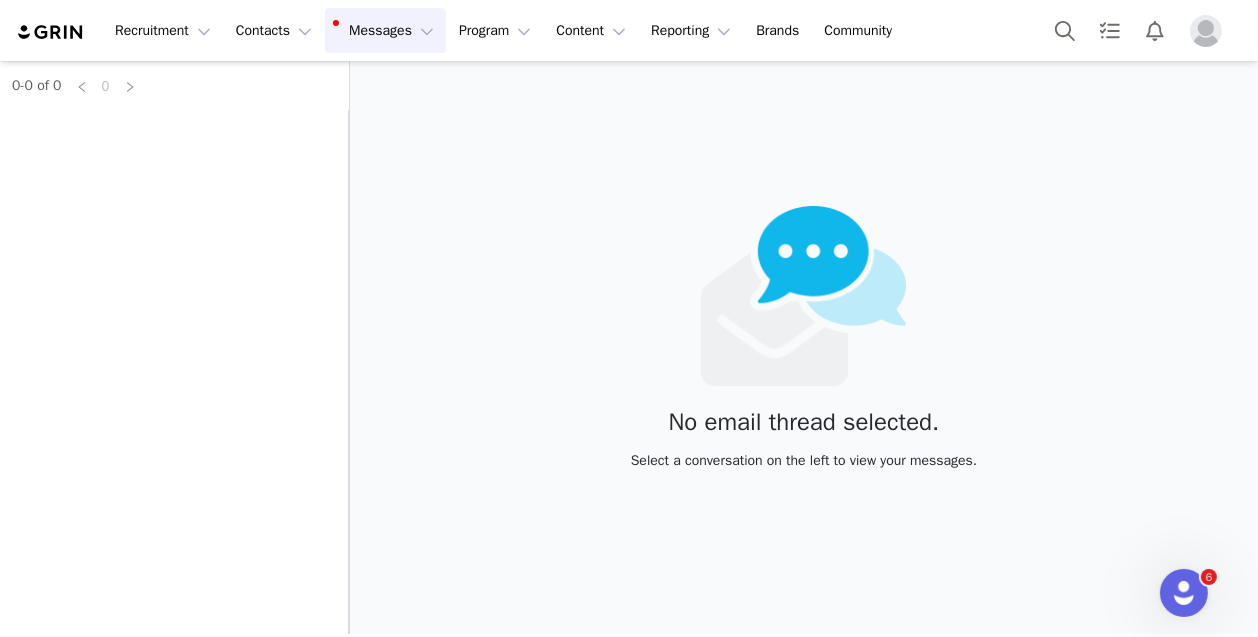 scroll, scrollTop: 0, scrollLeft: 0, axis: both 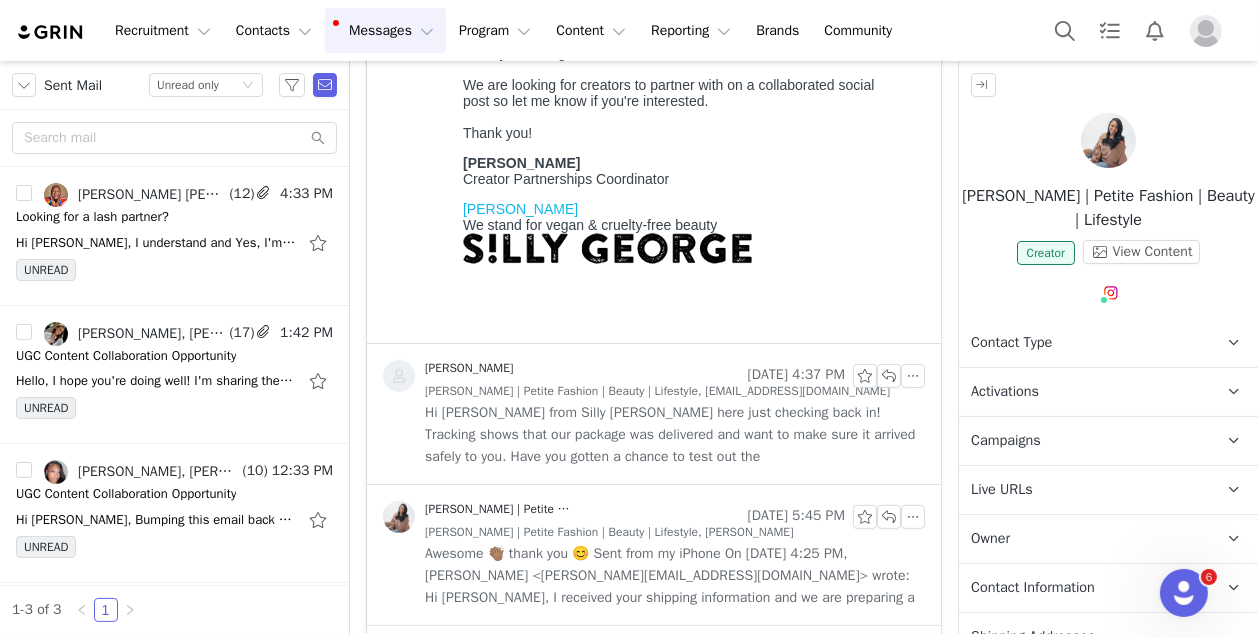 click on "Hi Candis, Priscilla from Silly George here just checking back in! Tracking shows that our package was delivered and want to make sure it arrived safely to you. Have you gotten a chance to test out the" at bounding box center (675, 435) 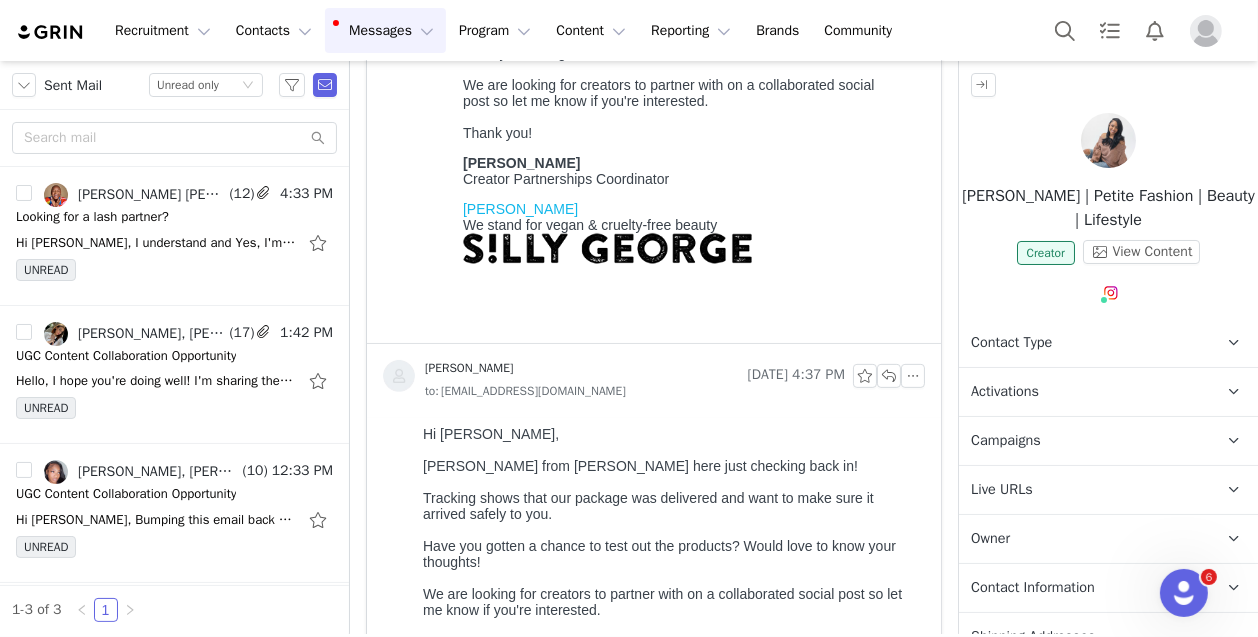 scroll, scrollTop: 0, scrollLeft: 0, axis: both 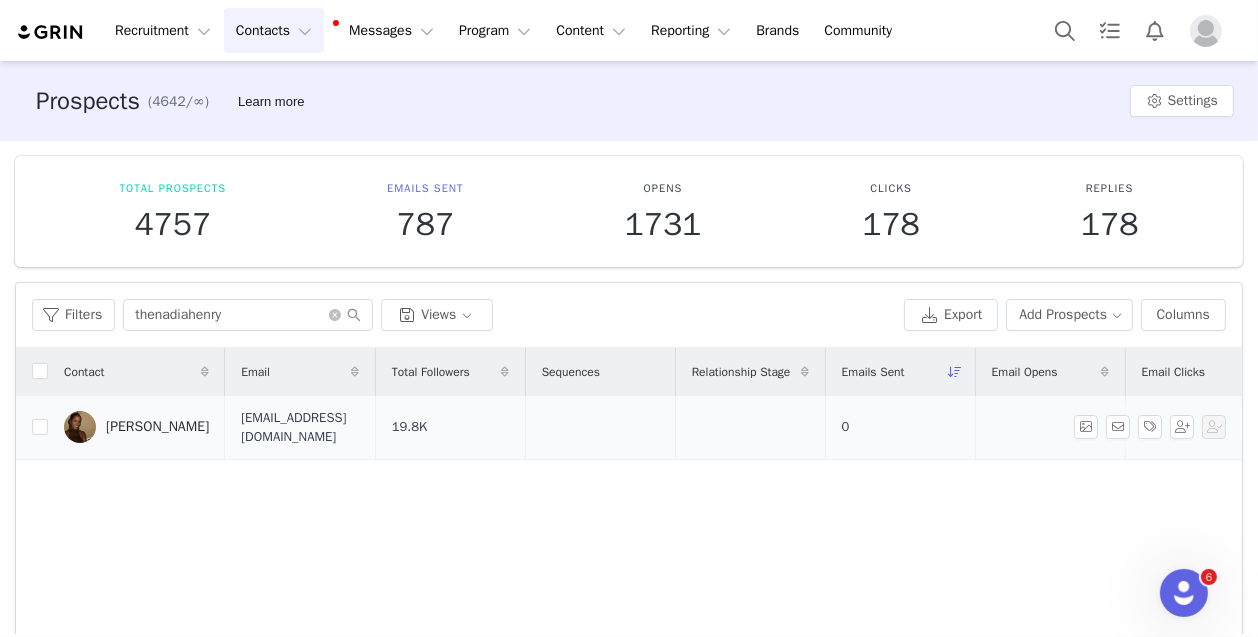 click on "[PERSON_NAME]" at bounding box center (157, 427) 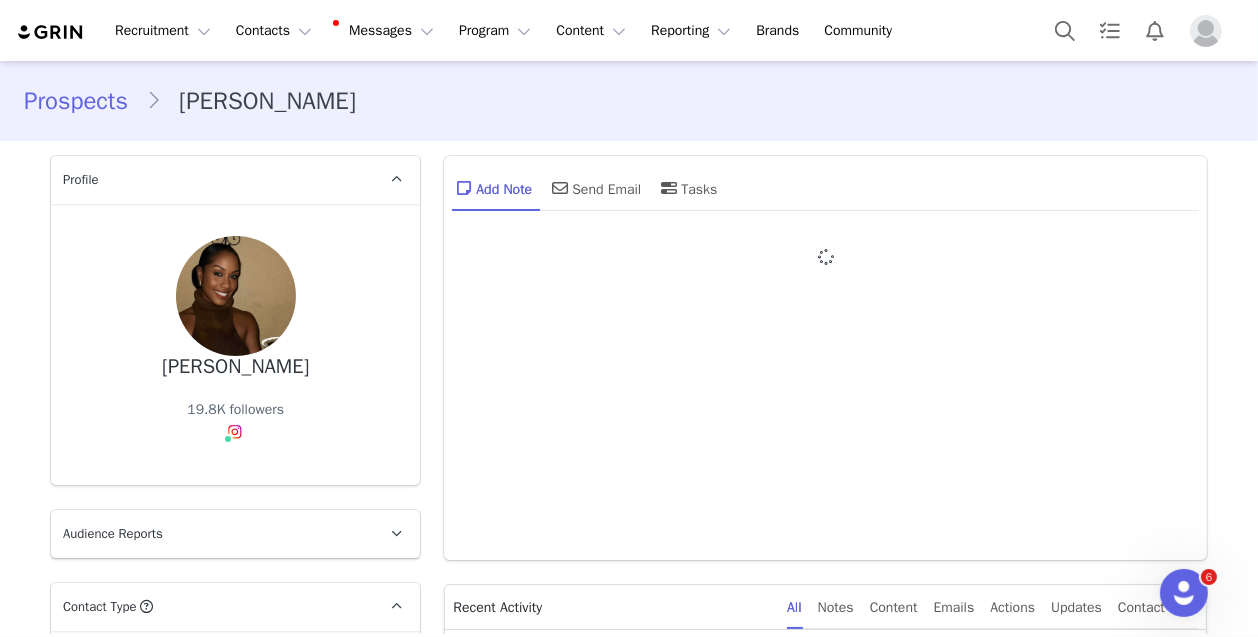 type on "+1 ([GEOGRAPHIC_DATA])" 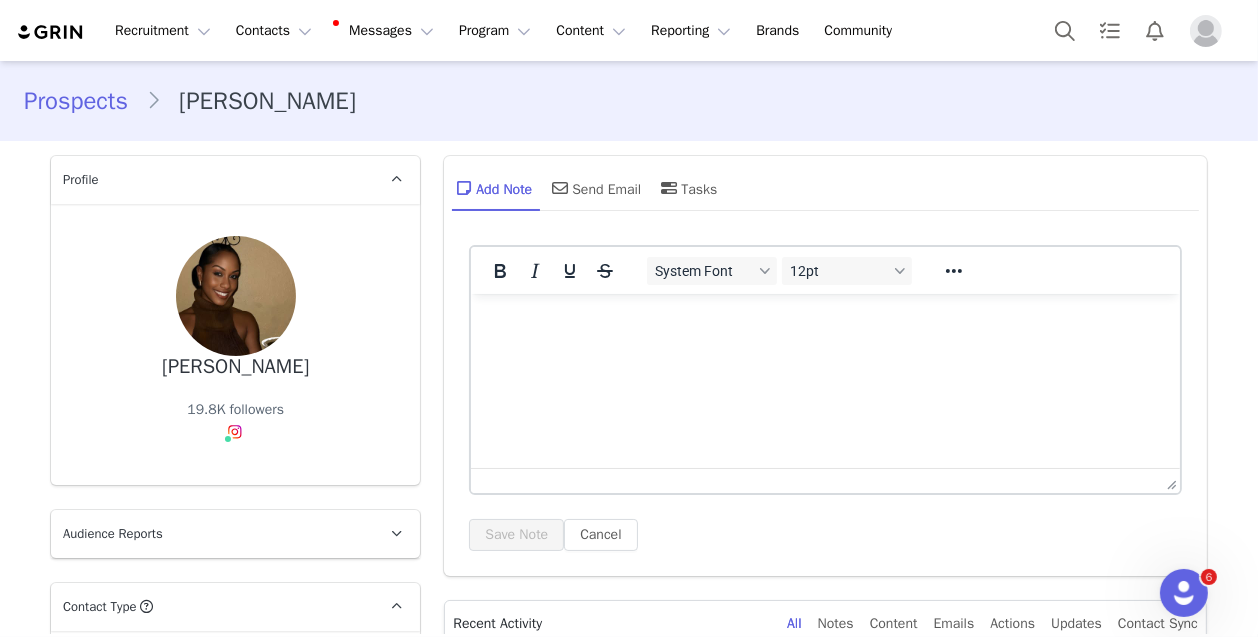 scroll, scrollTop: 0, scrollLeft: 0, axis: both 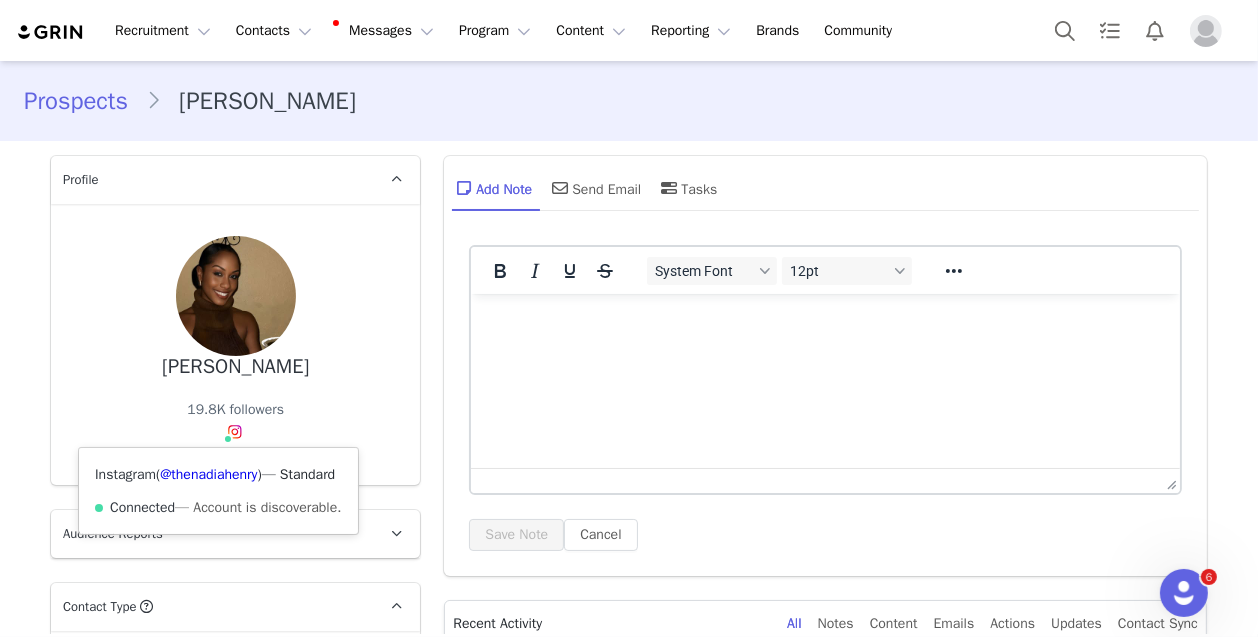 click at bounding box center (235, 432) 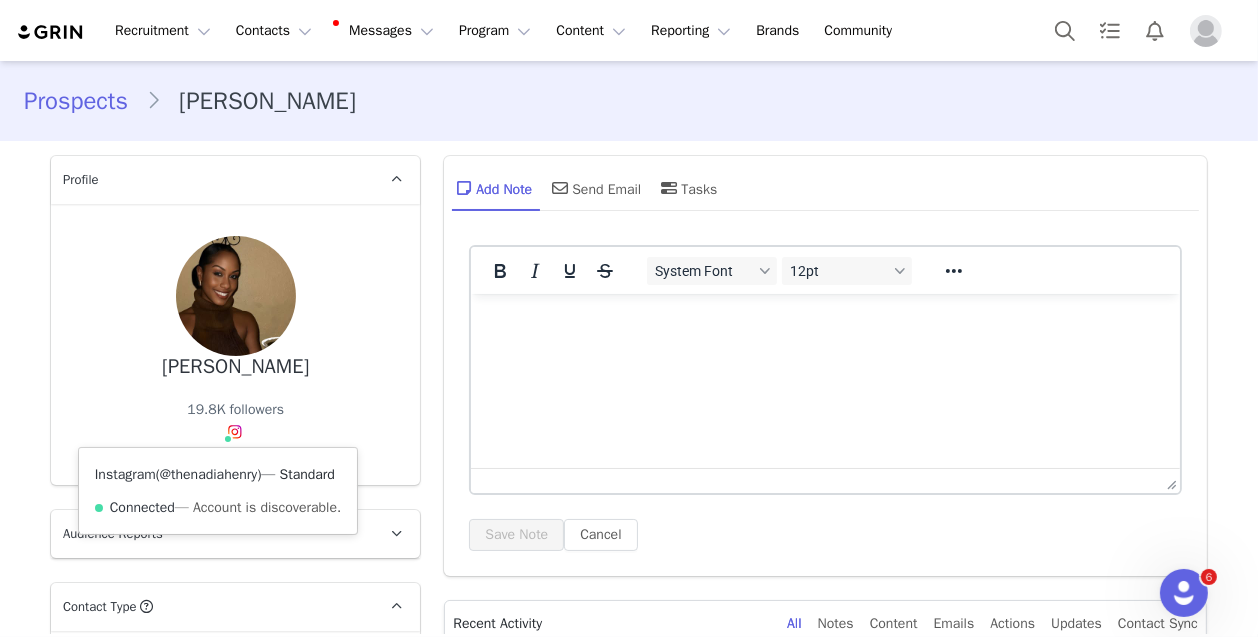 click on "@thenadiahenry" at bounding box center [208, 474] 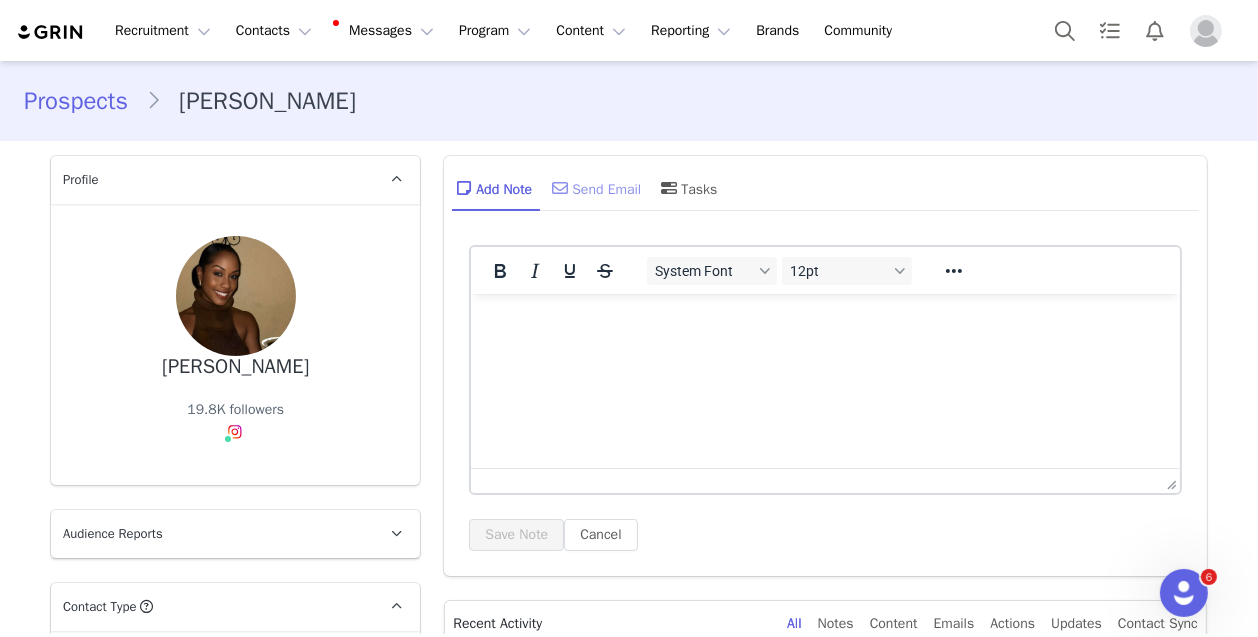 click on "Send Email" at bounding box center (594, 188) 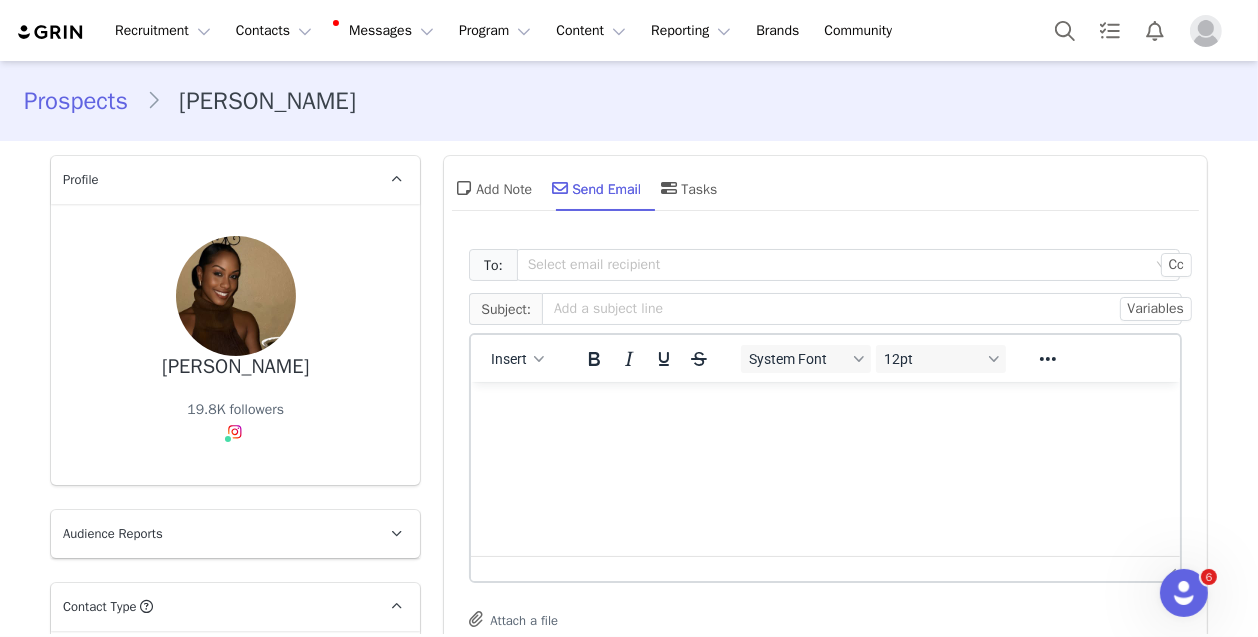 scroll, scrollTop: 0, scrollLeft: 0, axis: both 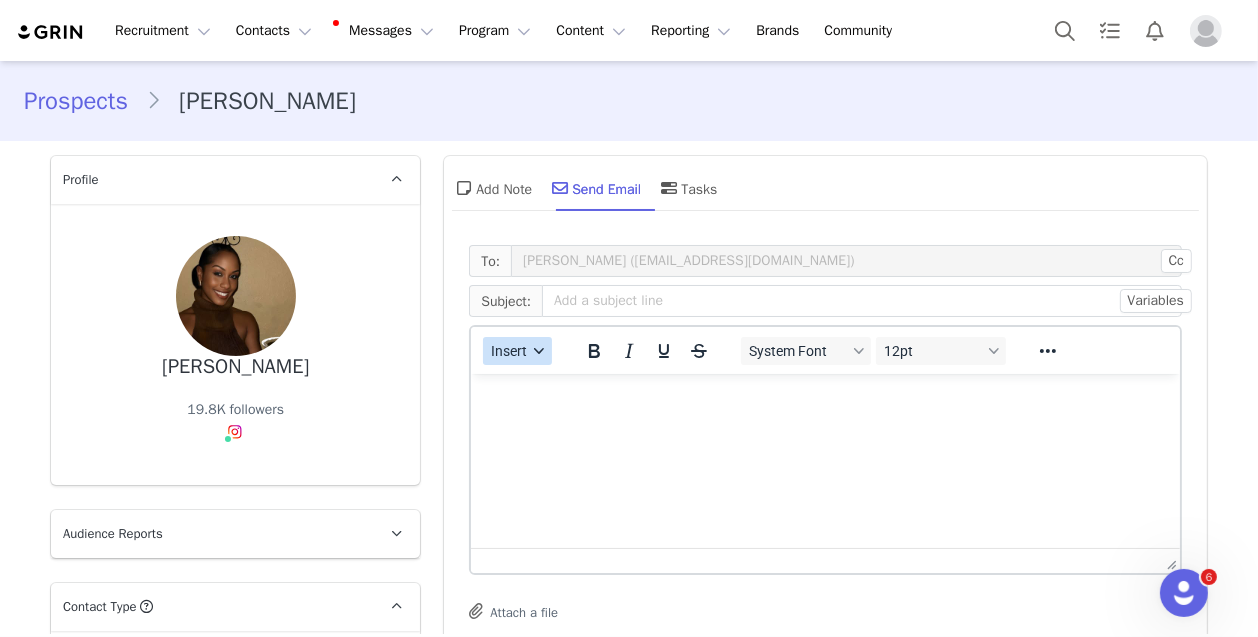 click on "Insert" at bounding box center (517, 351) 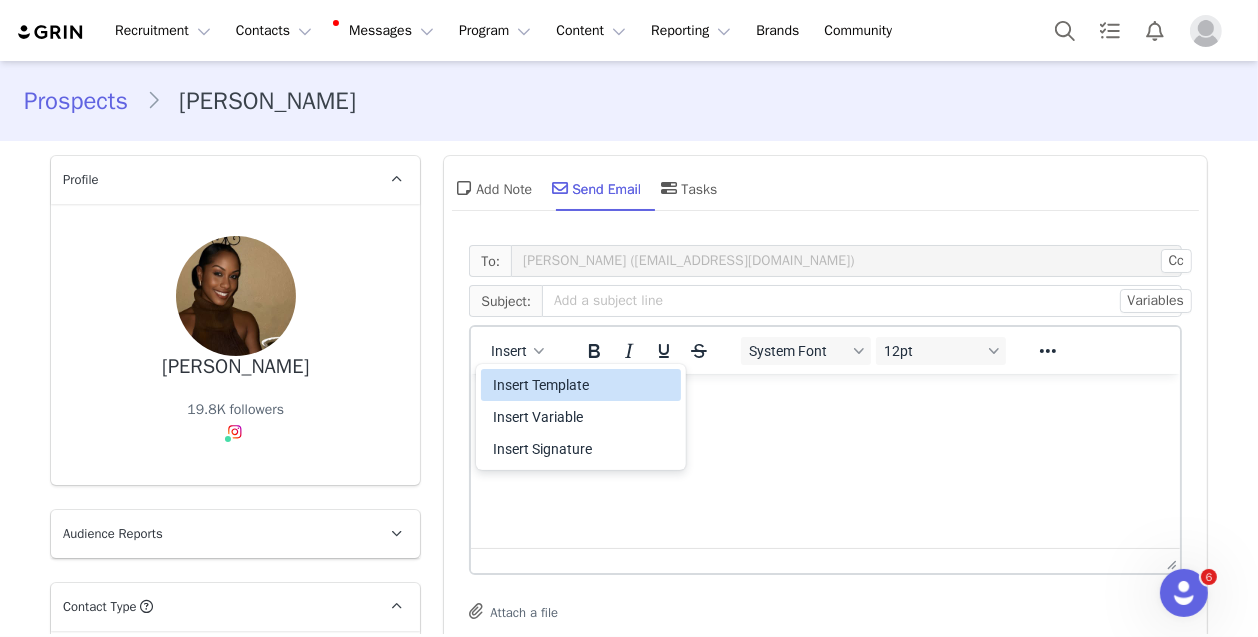 click on "Insert Template" at bounding box center [583, 385] 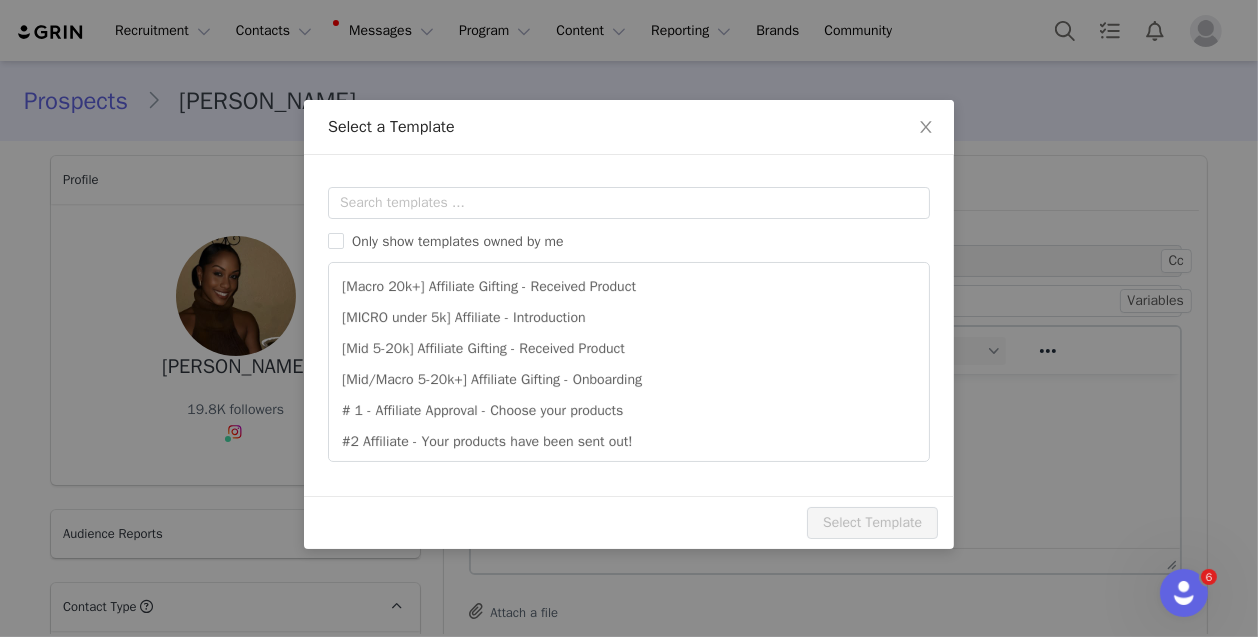 scroll, scrollTop: 0, scrollLeft: 0, axis: both 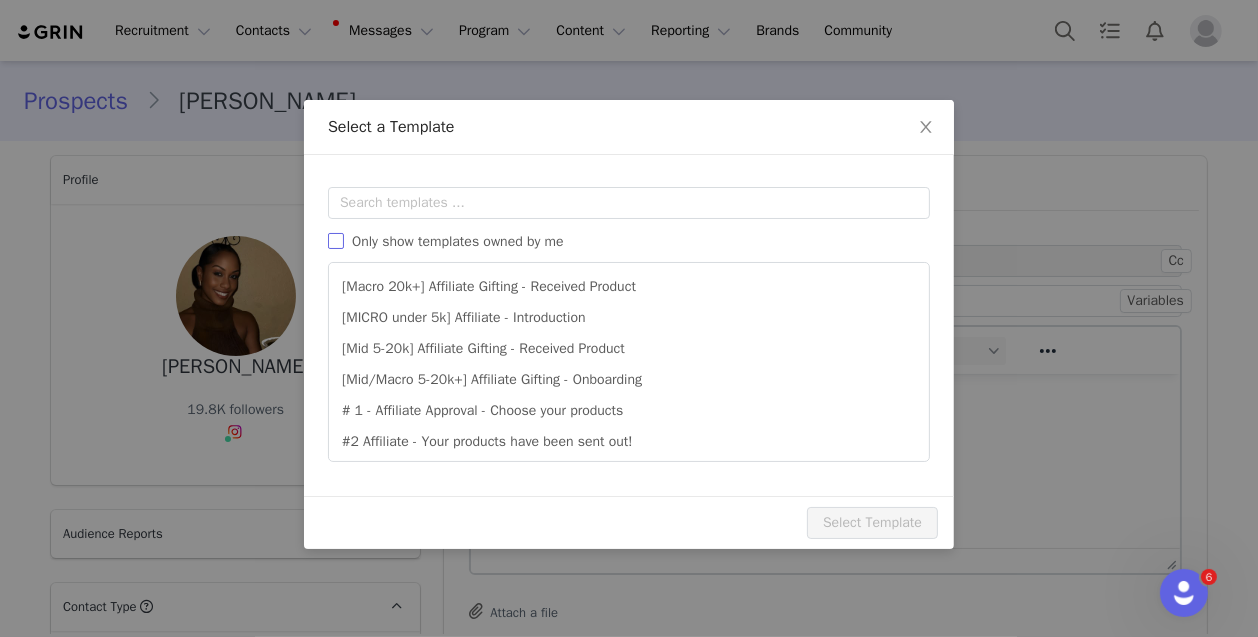 click on "Only show templates owned by me" at bounding box center [336, 241] 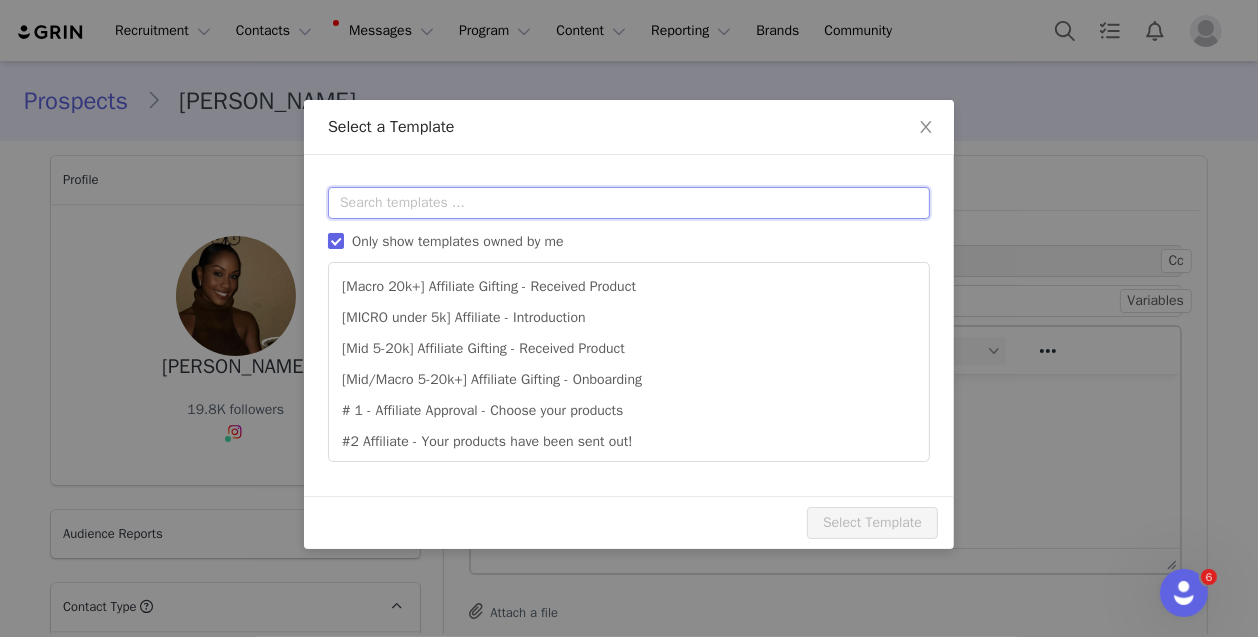 click at bounding box center (629, 203) 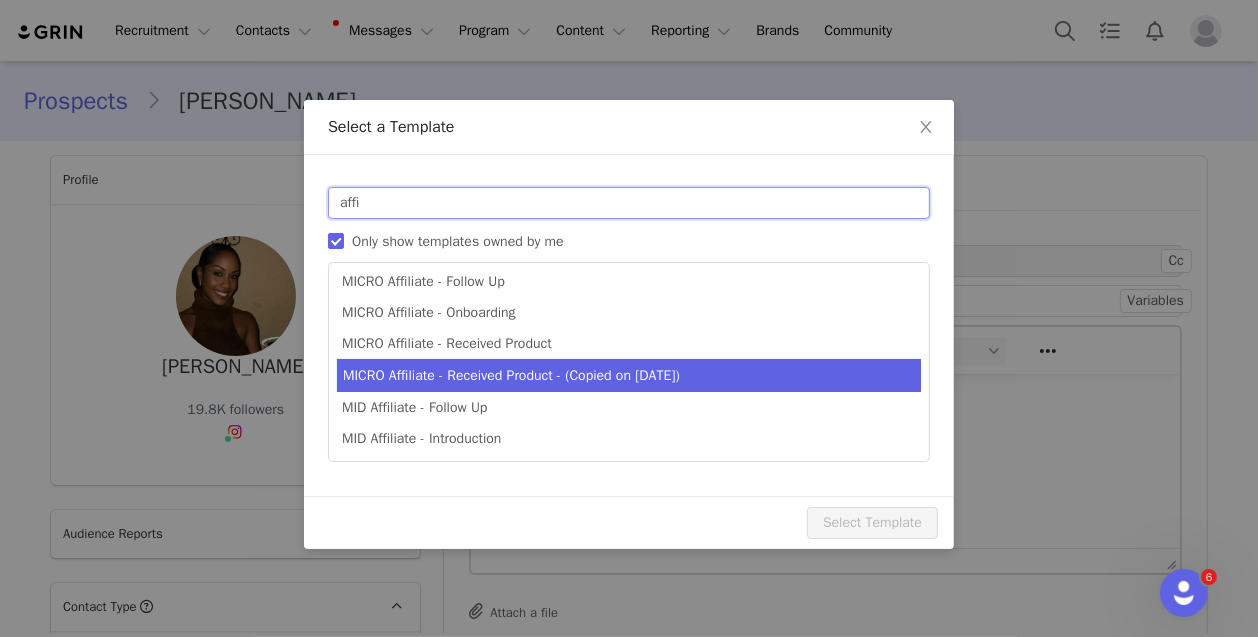 scroll, scrollTop: 284, scrollLeft: 0, axis: vertical 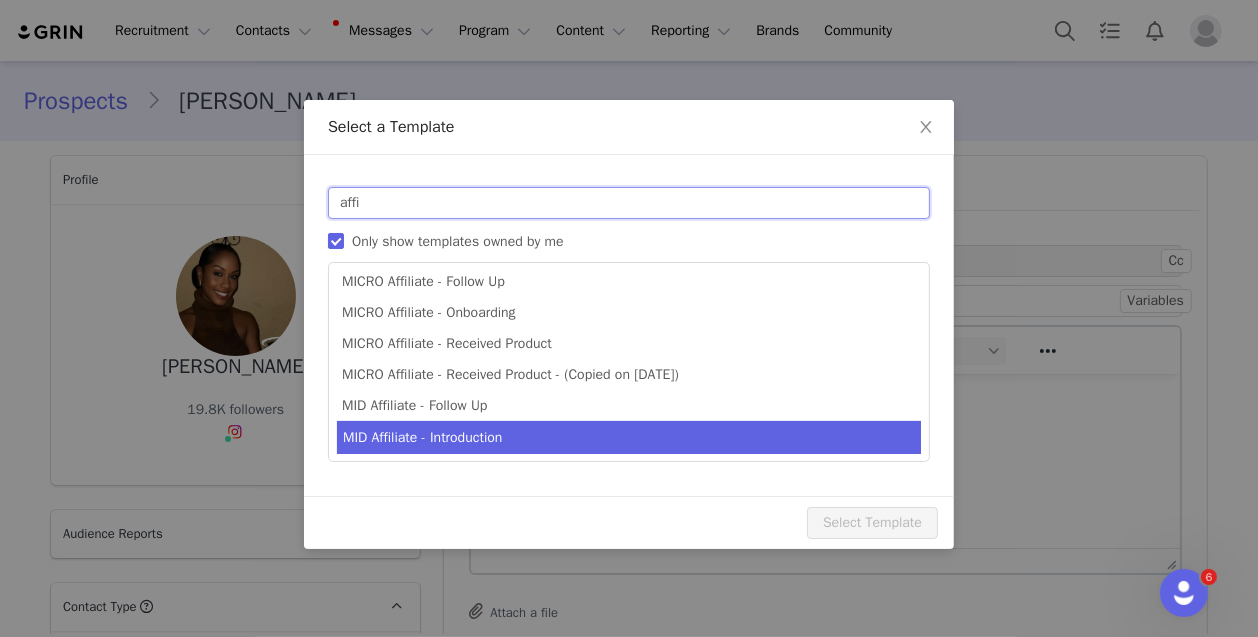 type on "affi" 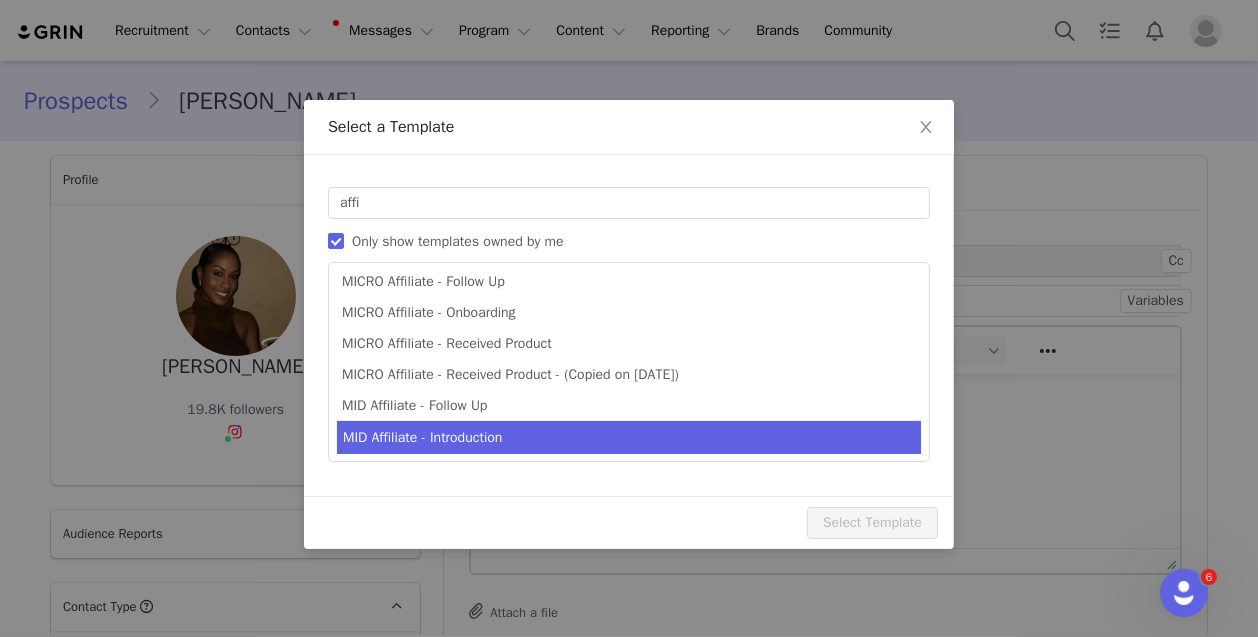 click on "MID Affiliate - Introduction" at bounding box center (629, 437) 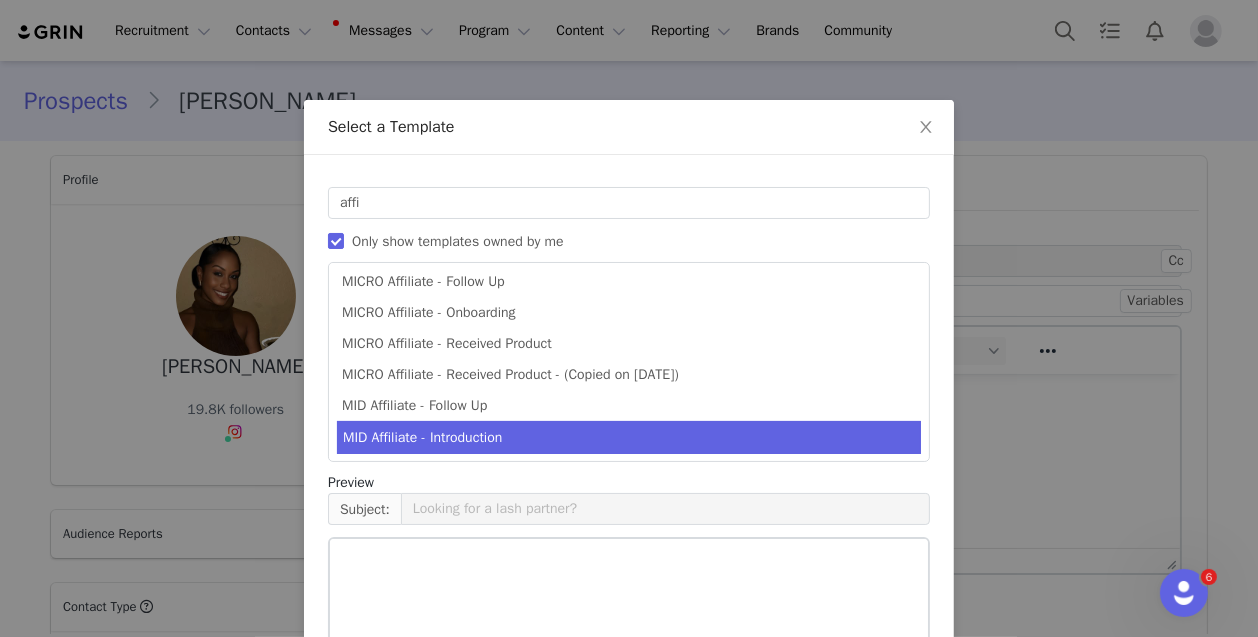 scroll, scrollTop: 284, scrollLeft: 0, axis: vertical 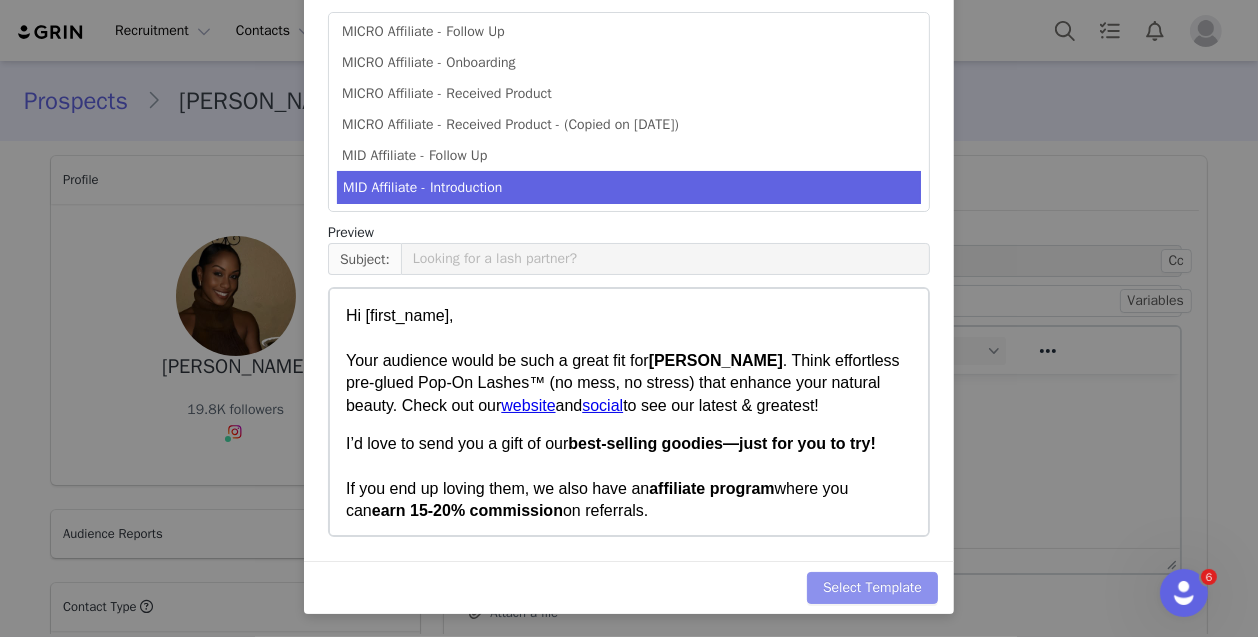 drag, startPoint x: 830, startPoint y: 586, endPoint x: 794, endPoint y: 583, distance: 36.124783 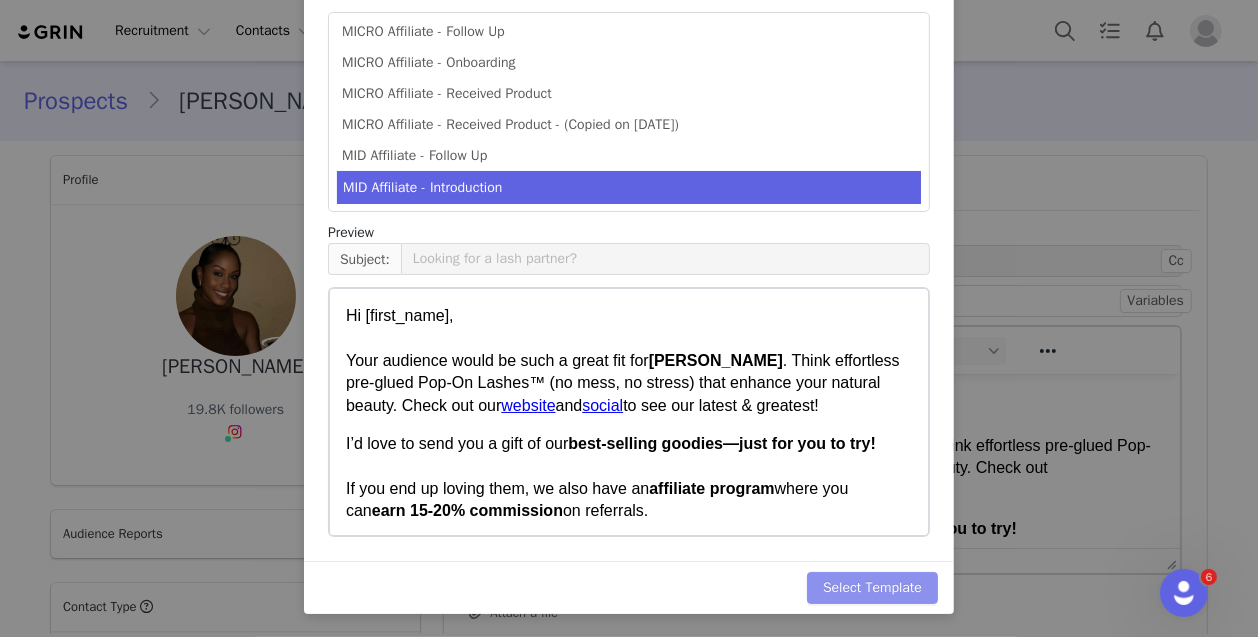 scroll, scrollTop: 0, scrollLeft: 0, axis: both 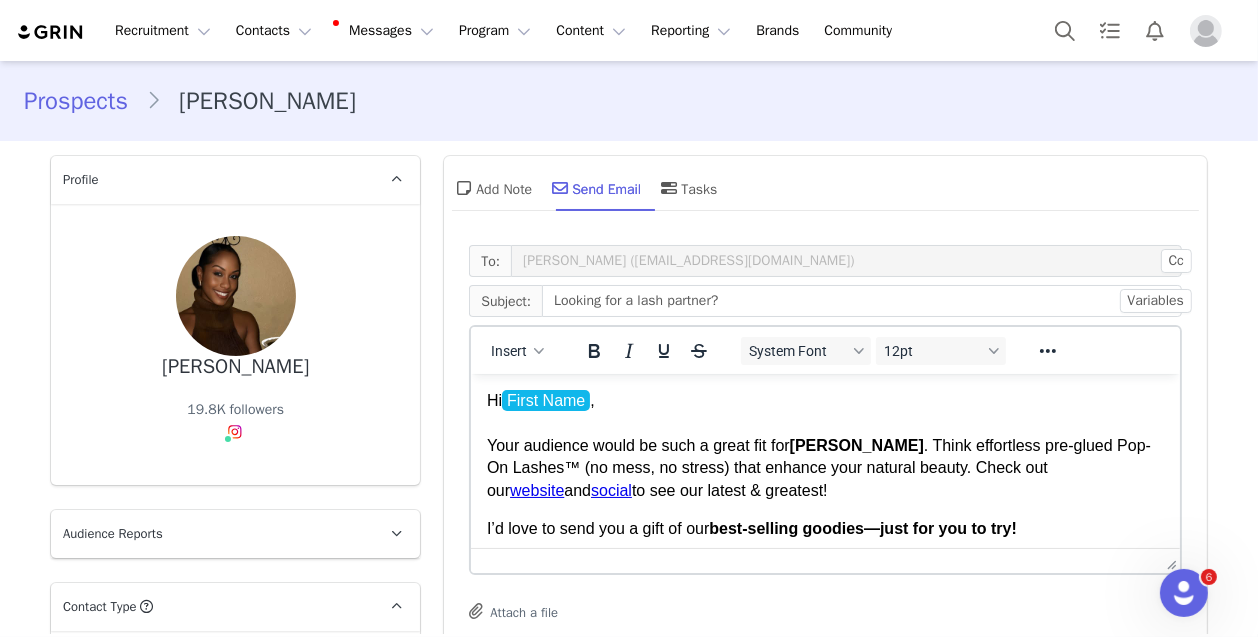 click on "Hi  First Name ﻿ , Your audience would be such a great fit for  [PERSON_NAME] . Think effortless pre-glued Pop-On Lashes™ (no mess, no stress) that enhance your natural beauty. Check out our  website  and  social  to see our latest & greatest!" at bounding box center [825, 445] 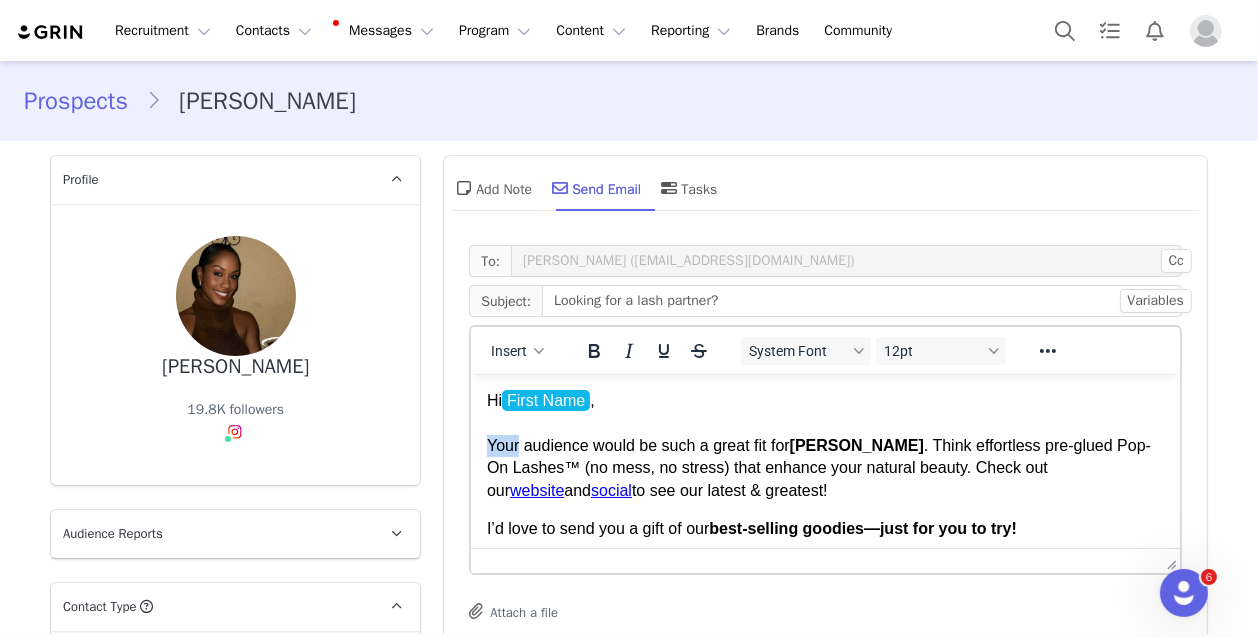 click on "Hi  First Name , Your audience would be such a great fit for  [PERSON_NAME] . Think effortless pre-glued Pop-On Lashes™ (no mess, no stress) that enhance your natural beauty. Check out our  website  and  social  to see our latest & greatest!" at bounding box center (825, 445) 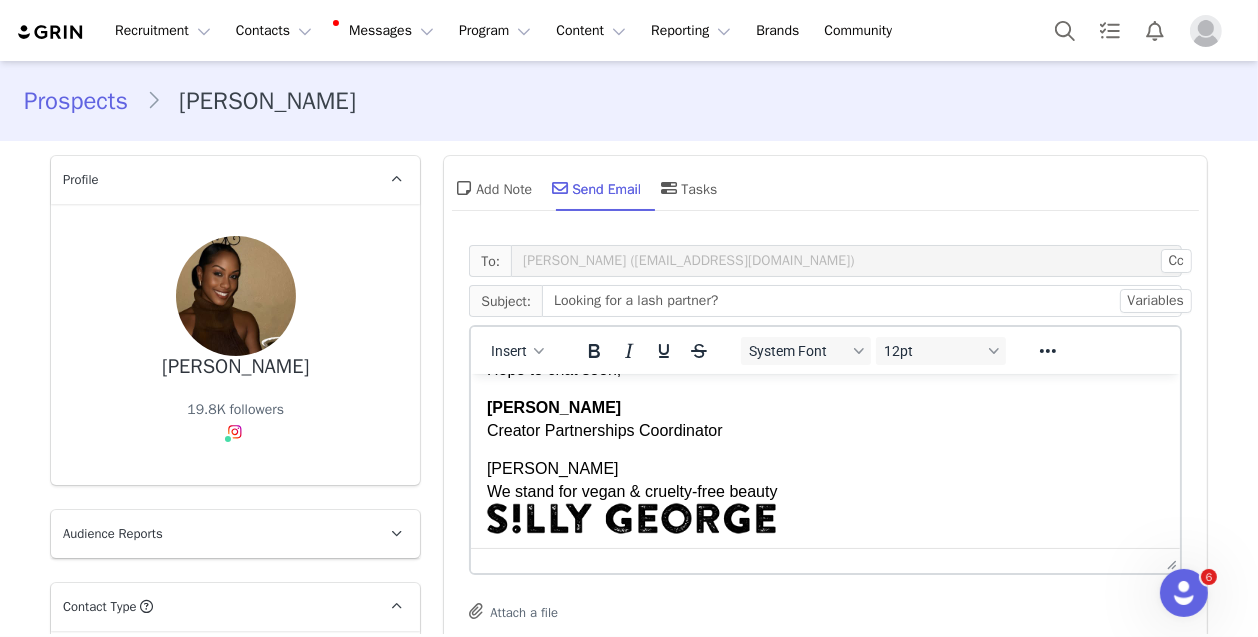 scroll, scrollTop: 376, scrollLeft: 0, axis: vertical 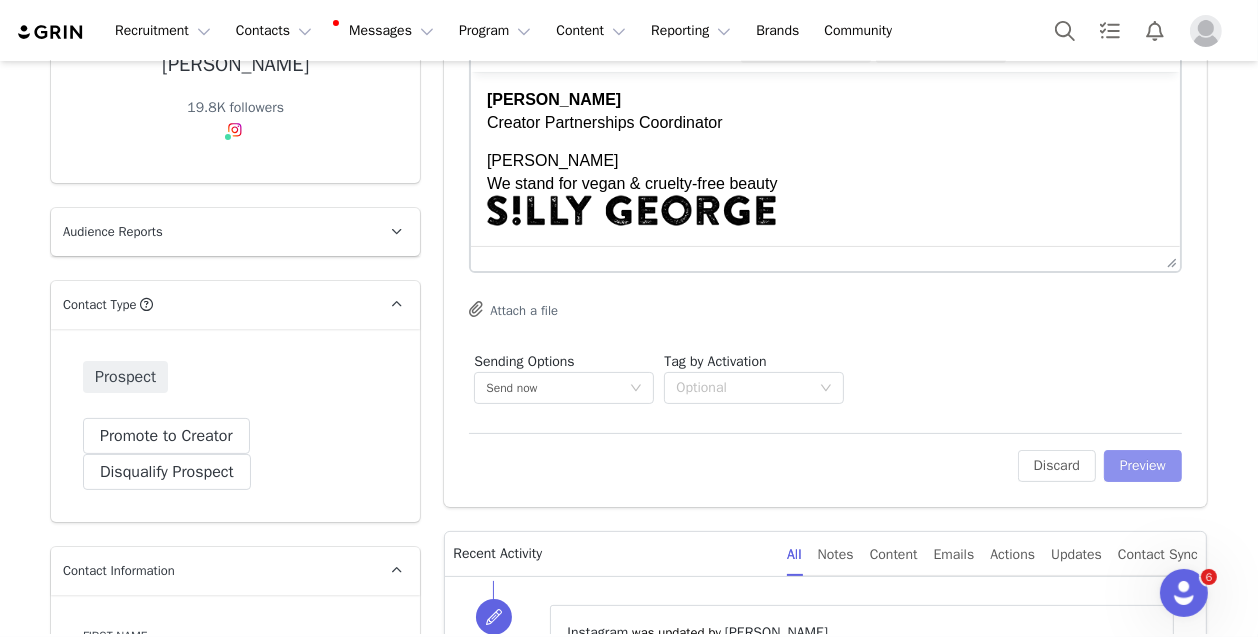 click on "Preview" at bounding box center [1143, 466] 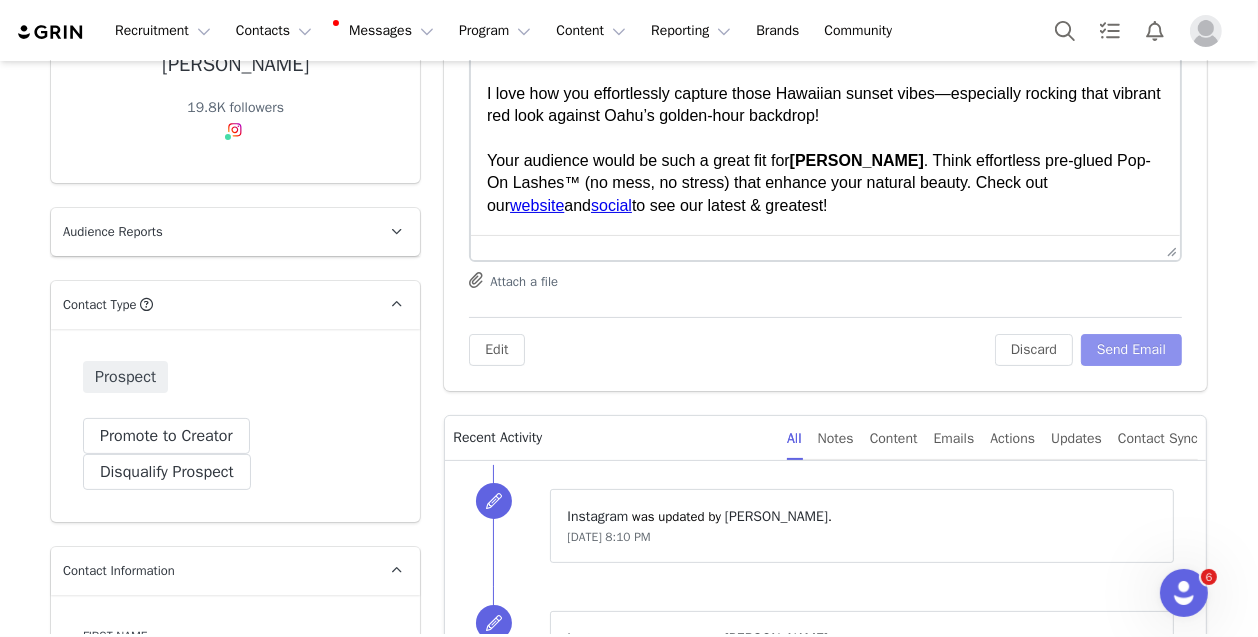 scroll, scrollTop: 0, scrollLeft: 0, axis: both 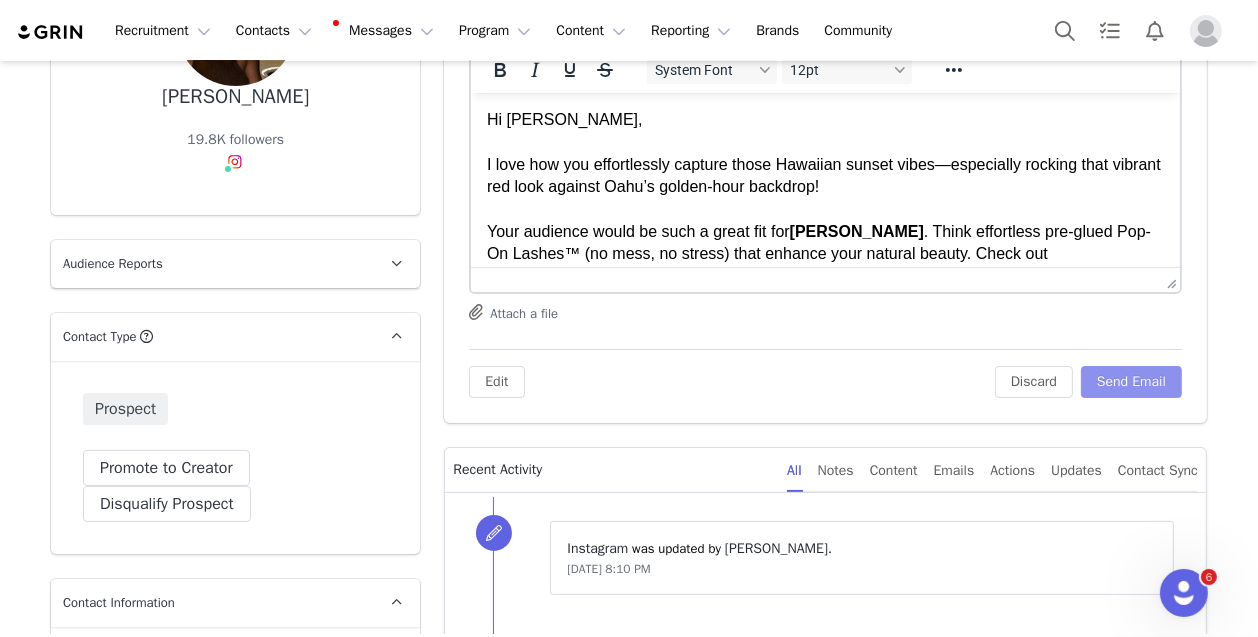 click on "Send Email" at bounding box center (1131, 382) 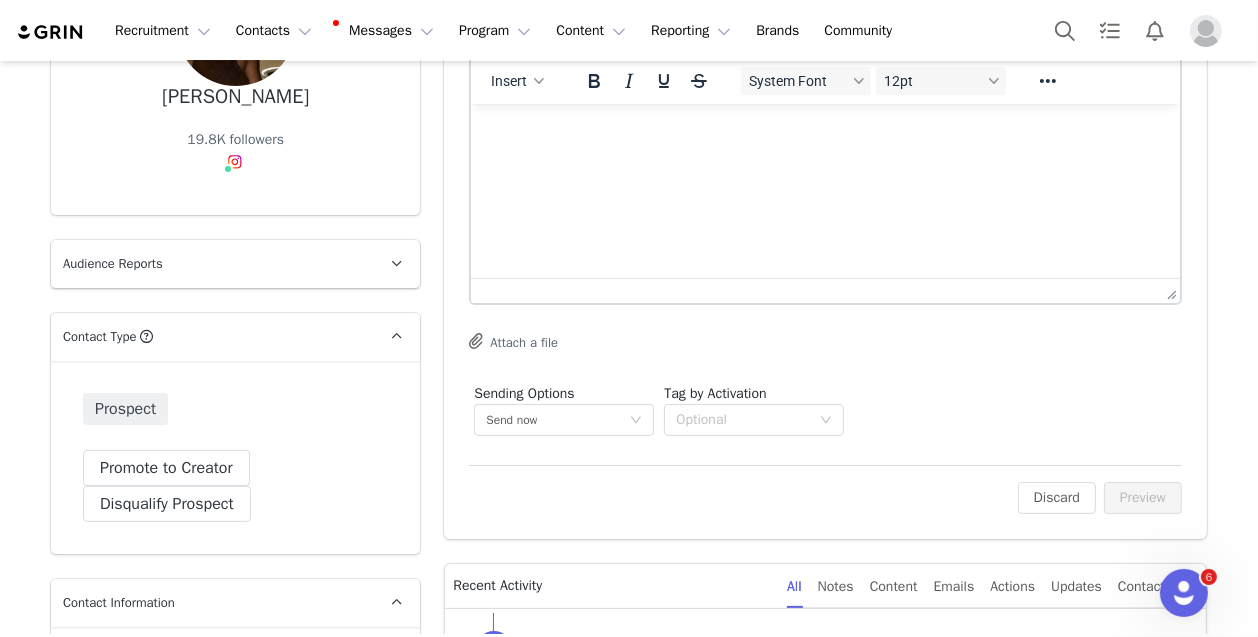 scroll, scrollTop: 0, scrollLeft: 0, axis: both 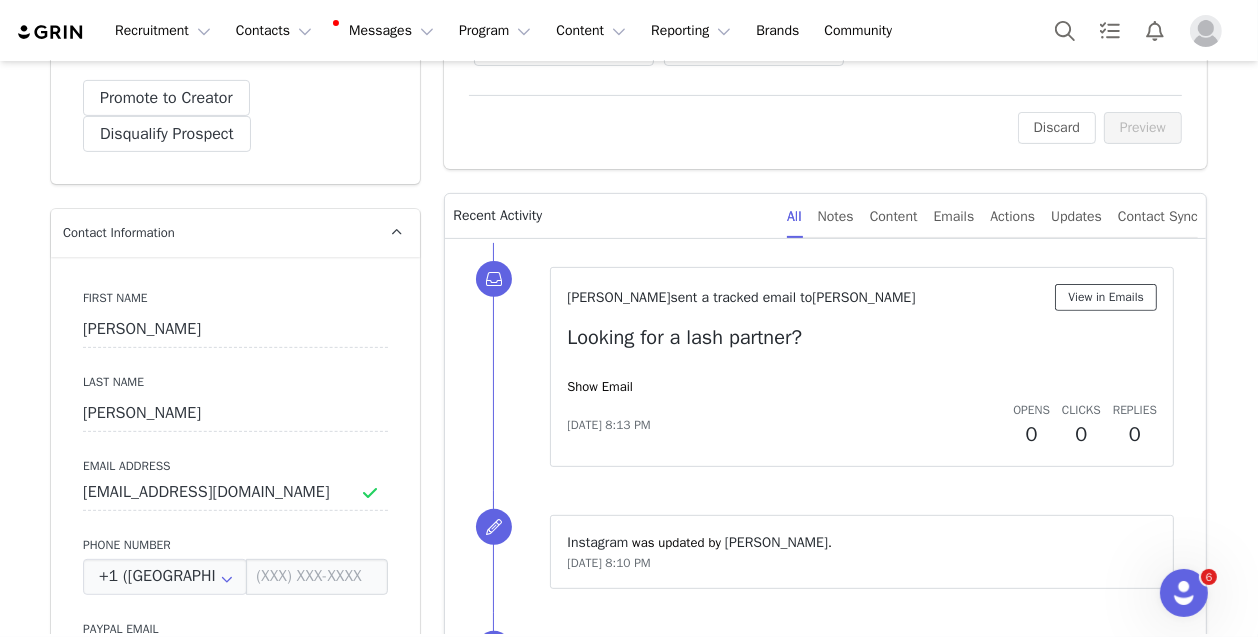 click on "View in Emails" at bounding box center (1106, 297) 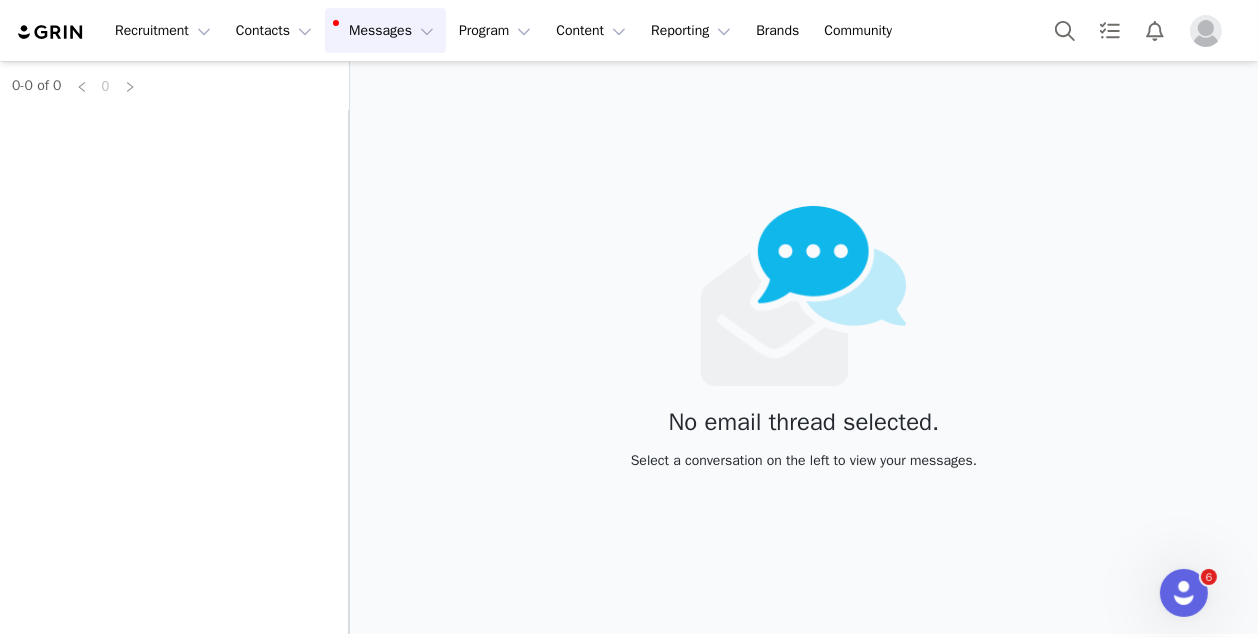 scroll, scrollTop: 0, scrollLeft: 0, axis: both 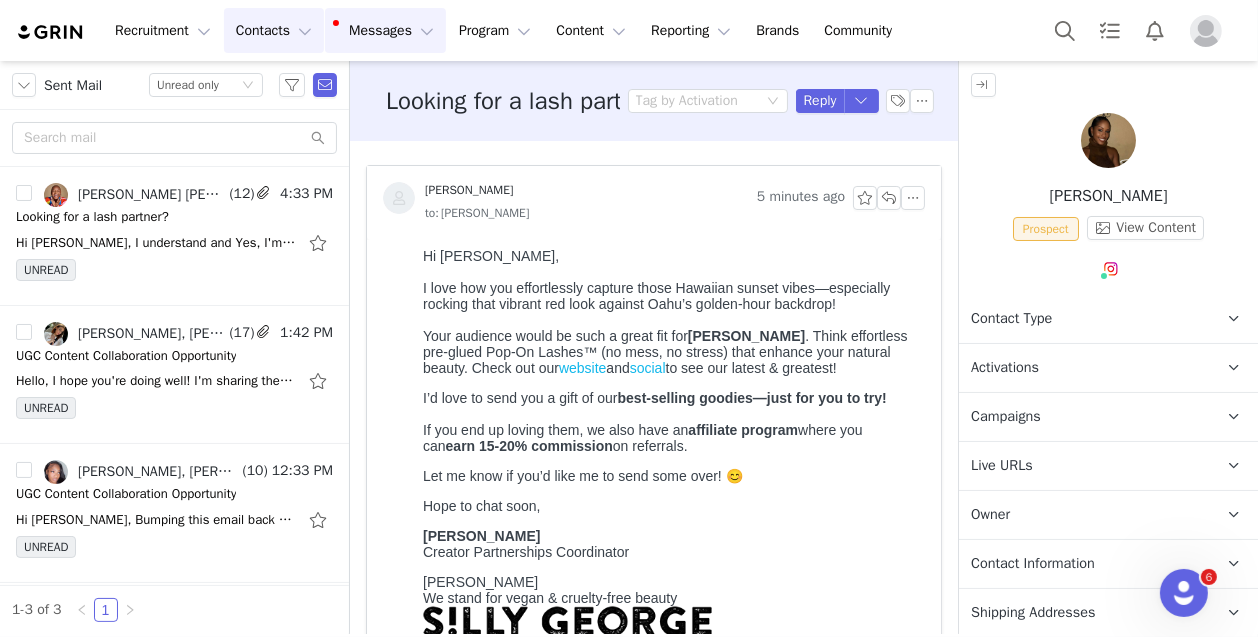 click on "Contacts Contacts" at bounding box center [274, 30] 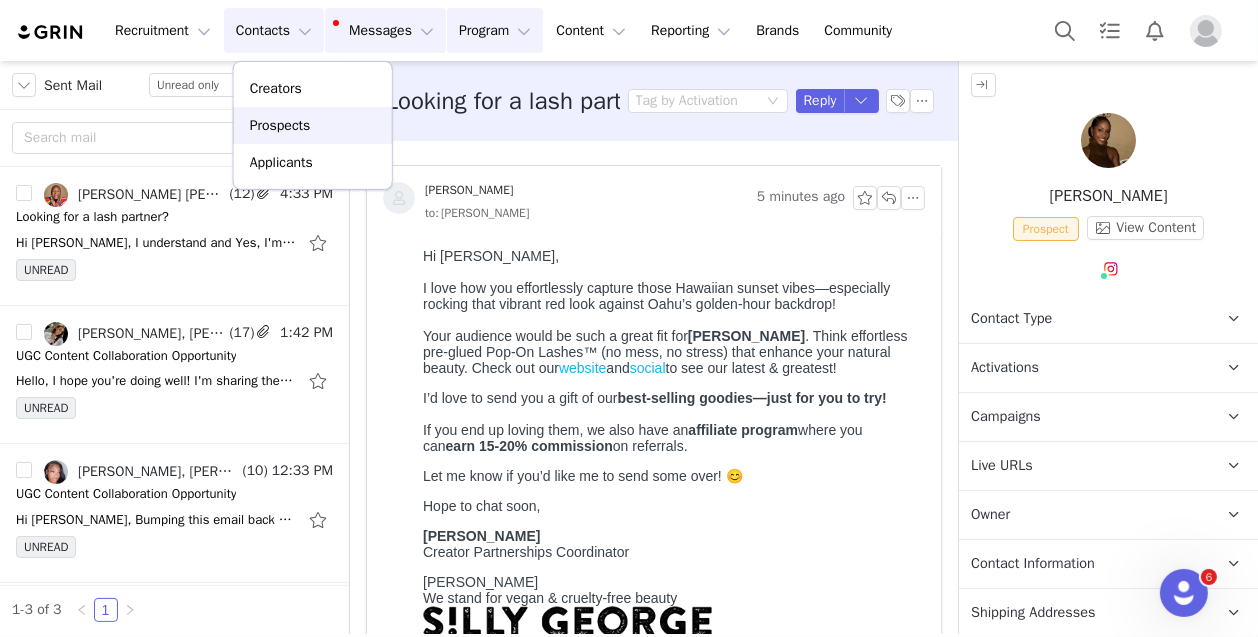 drag, startPoint x: 273, startPoint y: 120, endPoint x: 565, endPoint y: 14, distance: 310.6445 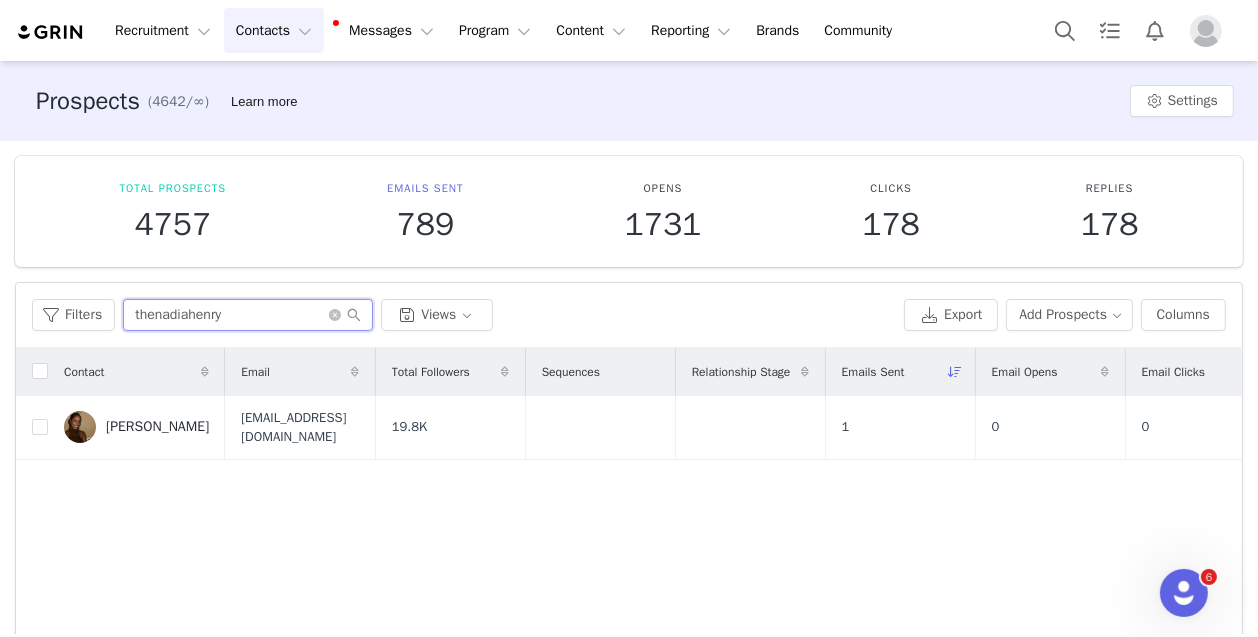 click on "thenadiahenry" at bounding box center (248, 315) 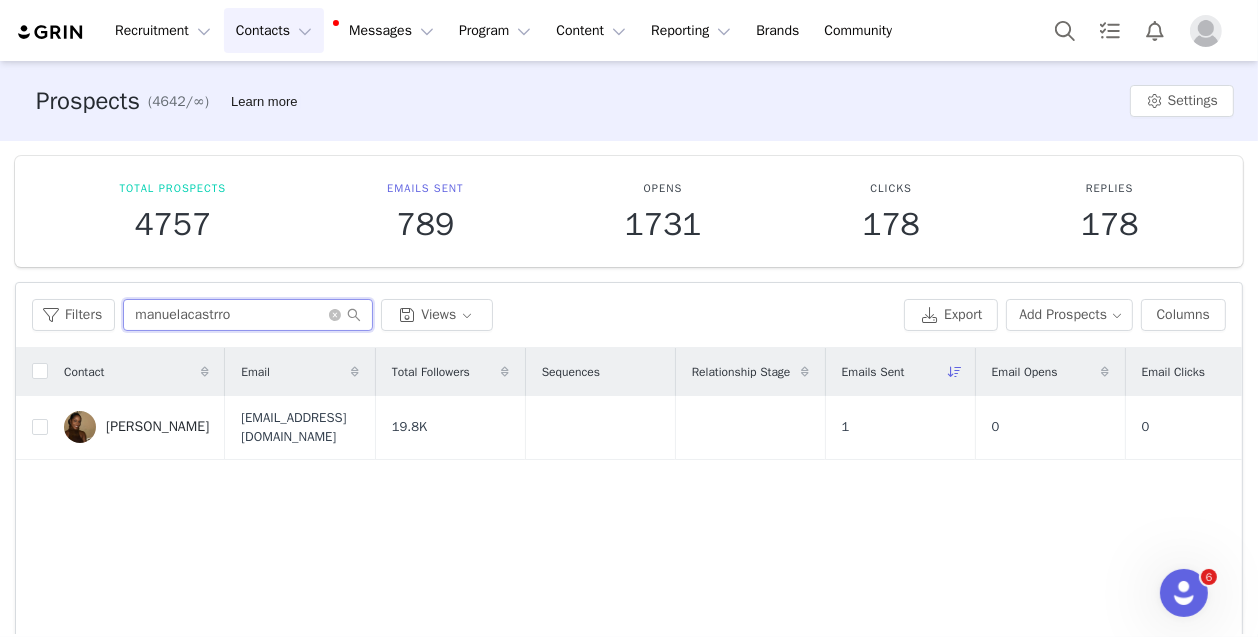 type on "manuelacastrro" 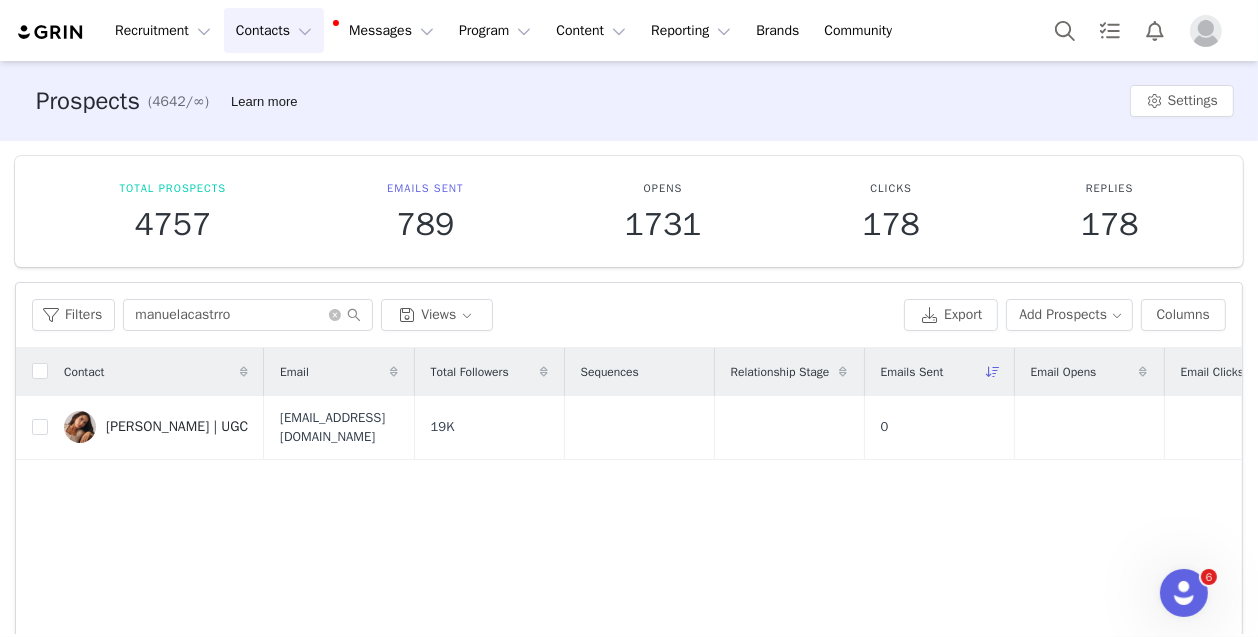 click on "[PERSON_NAME] | UGC" at bounding box center [156, 427] 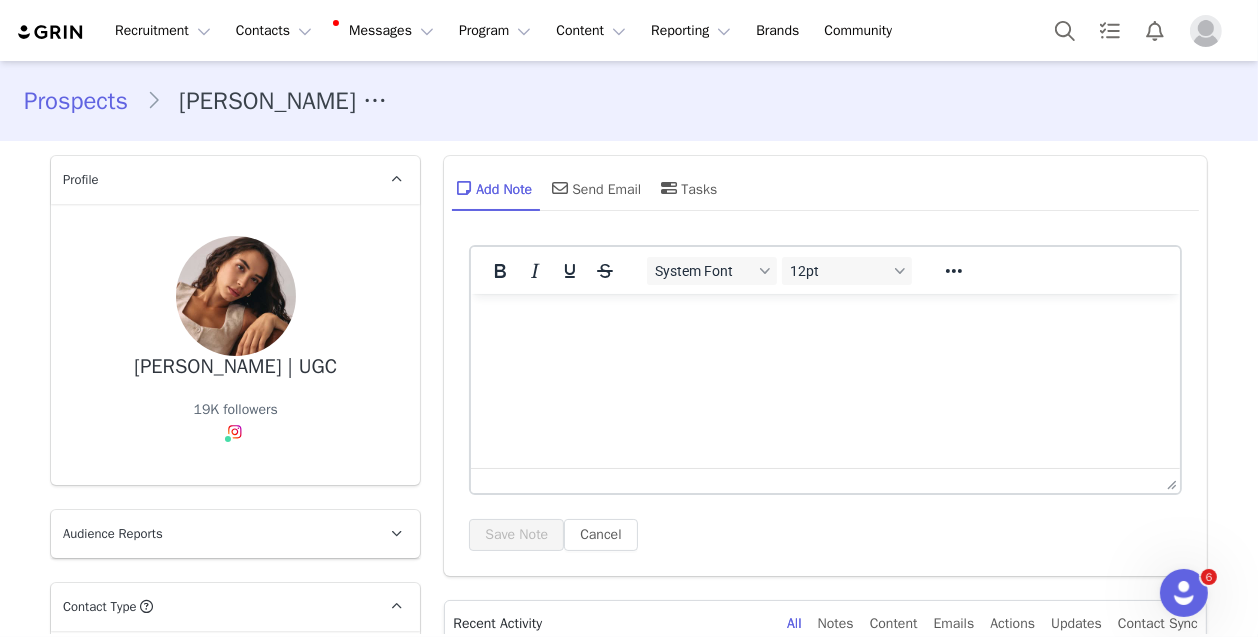 type on "+1 ([GEOGRAPHIC_DATA])" 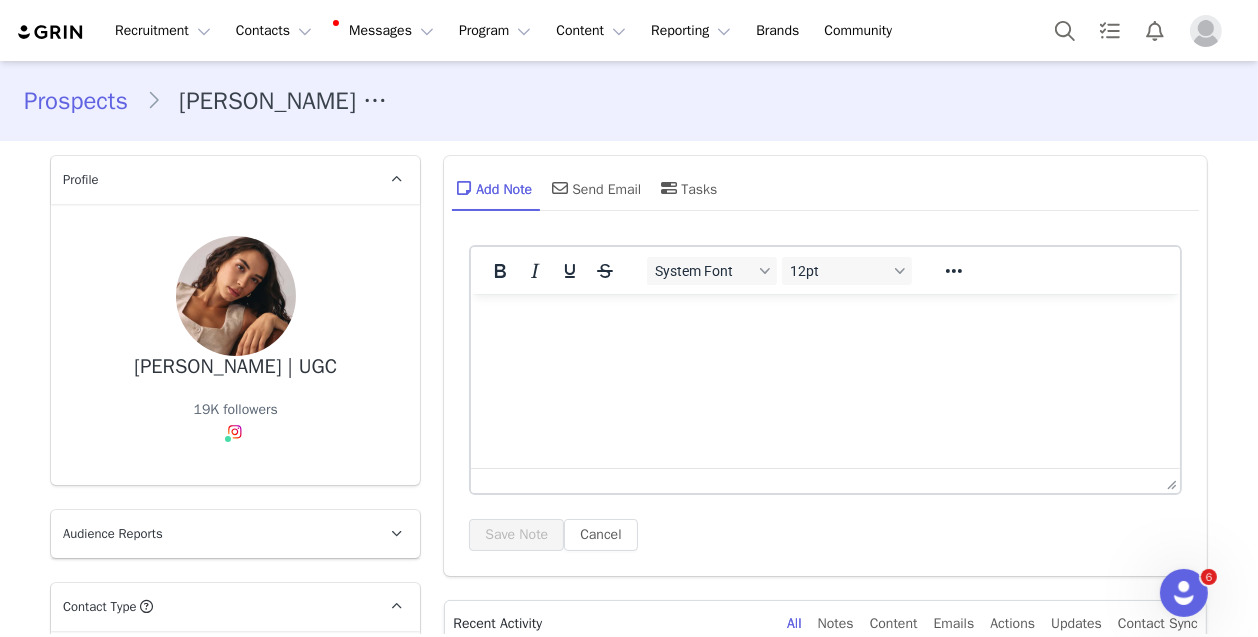 scroll, scrollTop: 0, scrollLeft: 0, axis: both 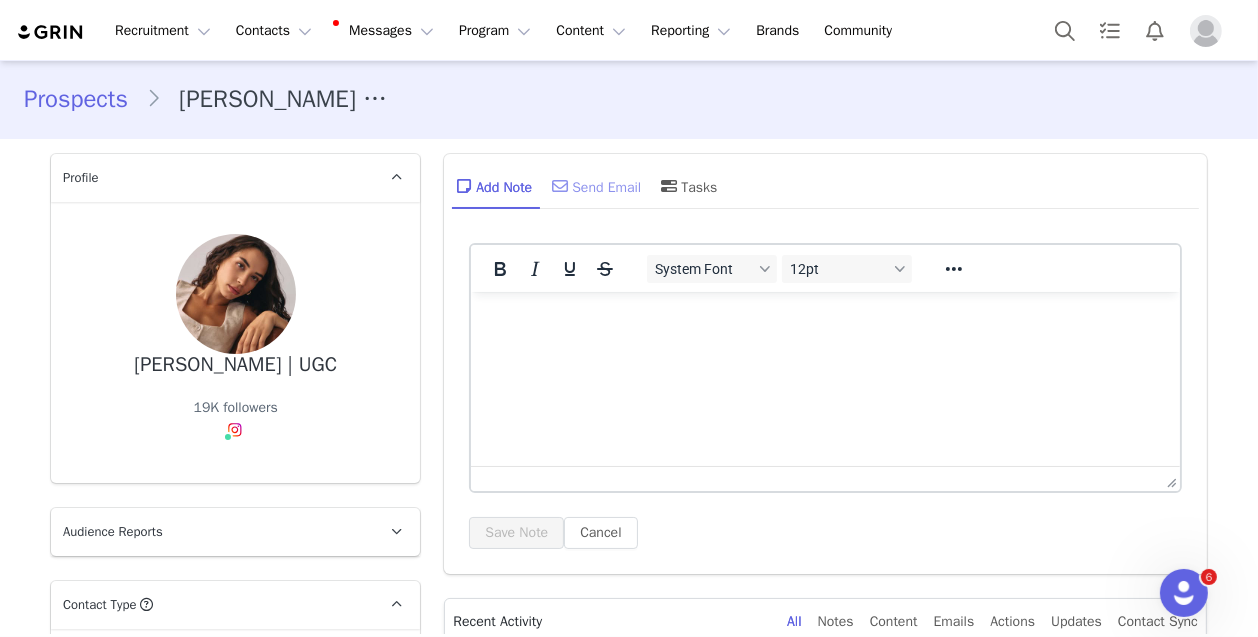 click on "Send Email" at bounding box center [594, 186] 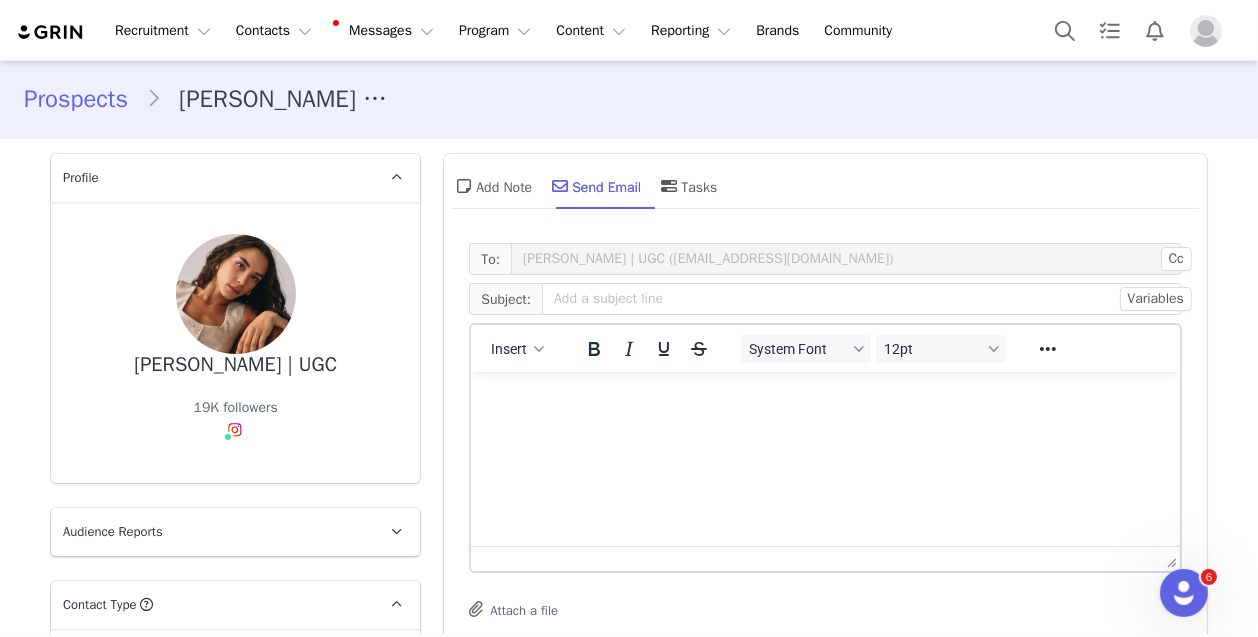 scroll, scrollTop: 0, scrollLeft: 0, axis: both 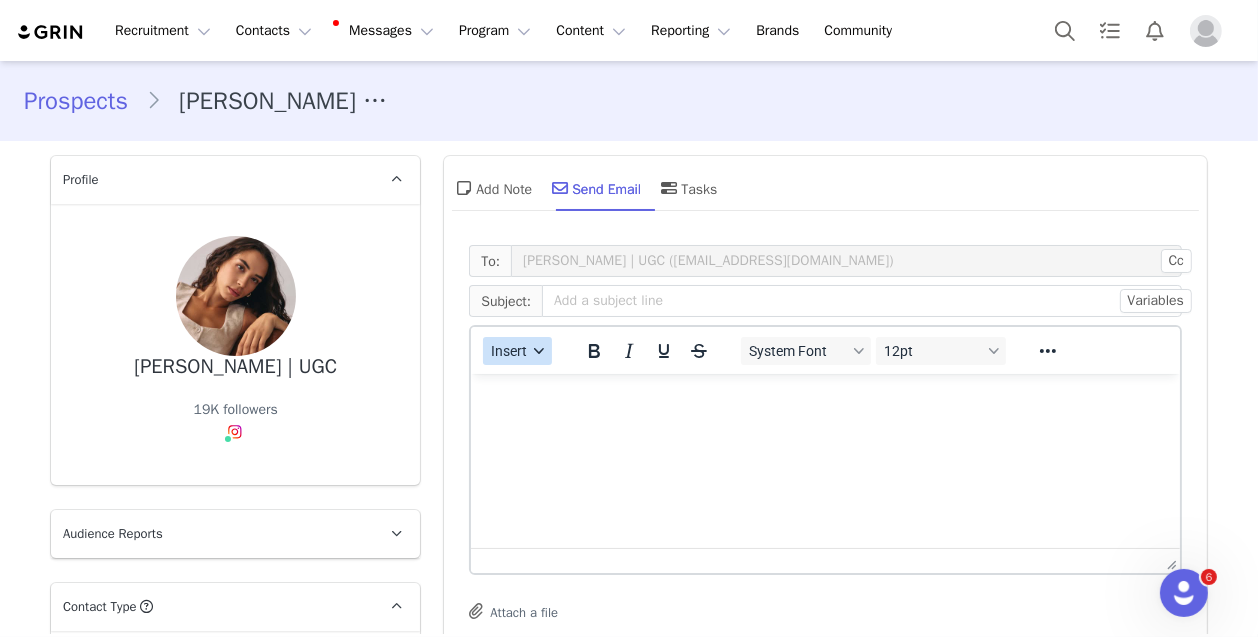 click on "Insert" at bounding box center [510, 351] 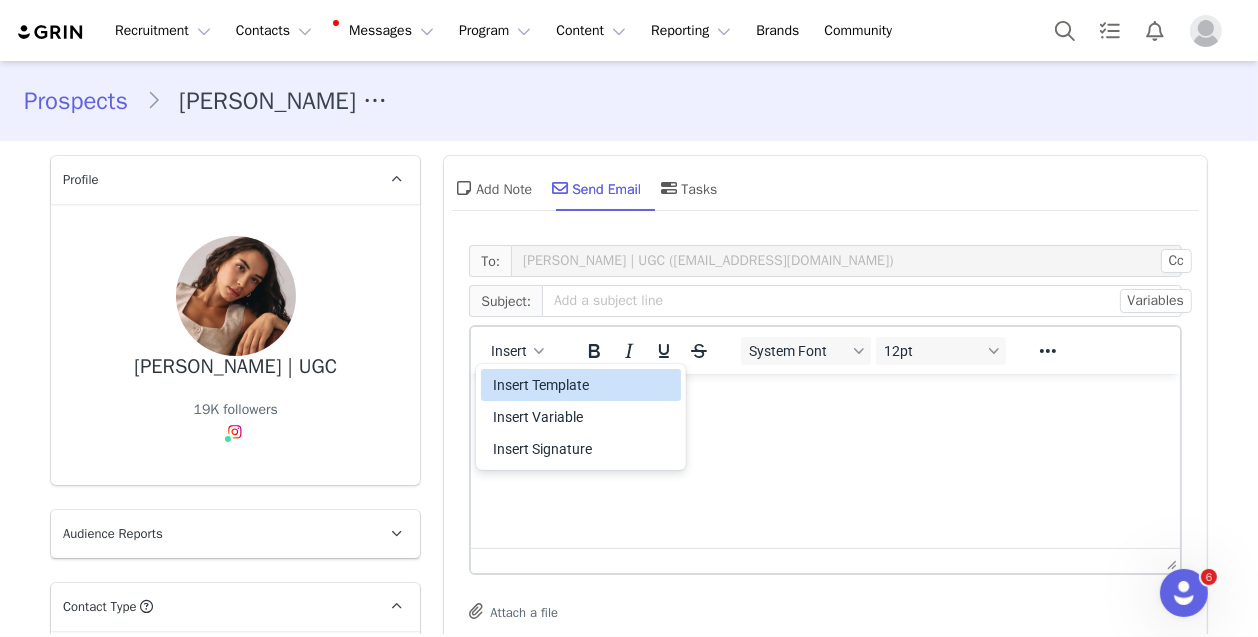click on "Insert Template" at bounding box center (583, 385) 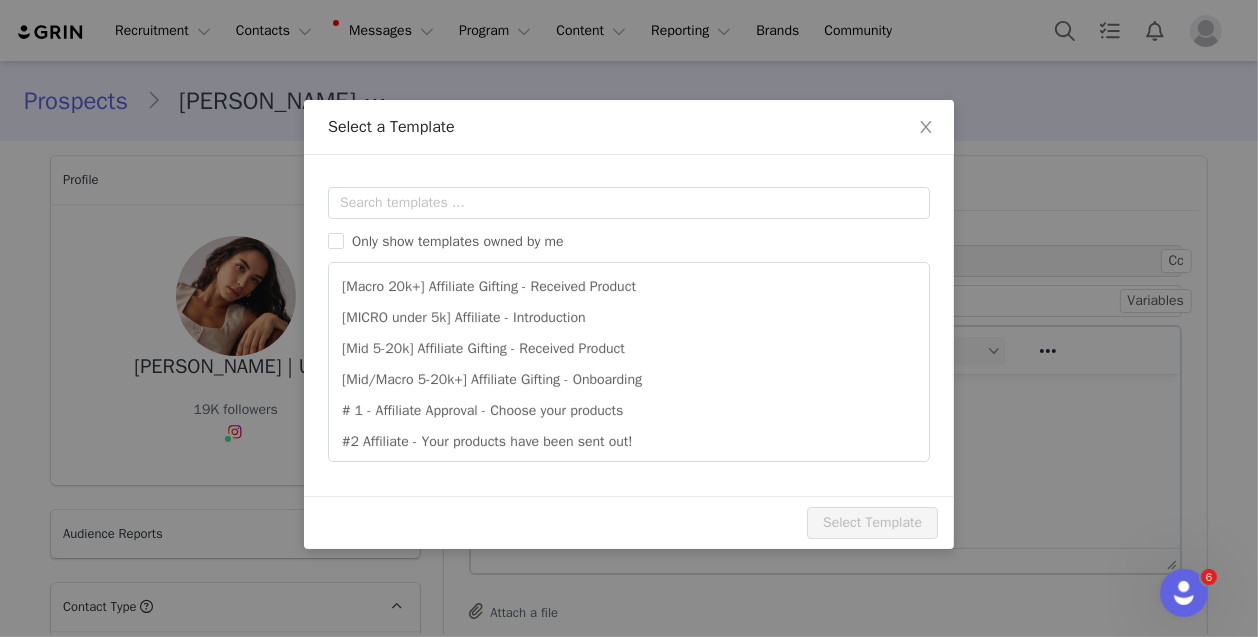 scroll, scrollTop: 0, scrollLeft: 0, axis: both 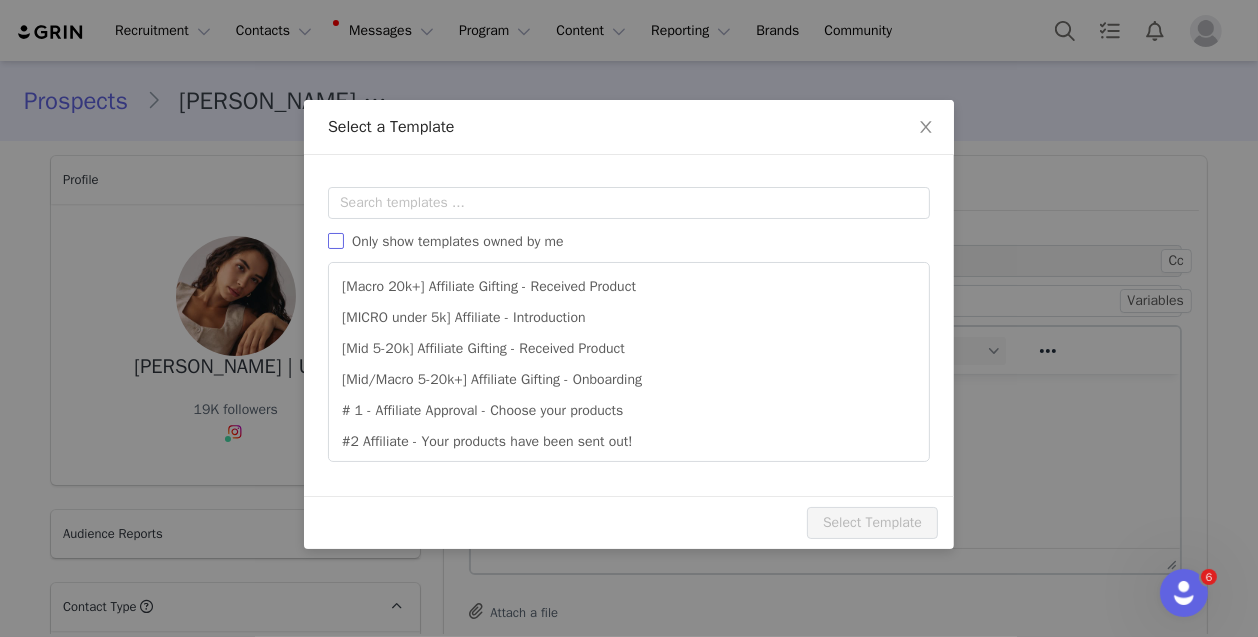 click on "Only show templates owned by me" at bounding box center [458, 241] 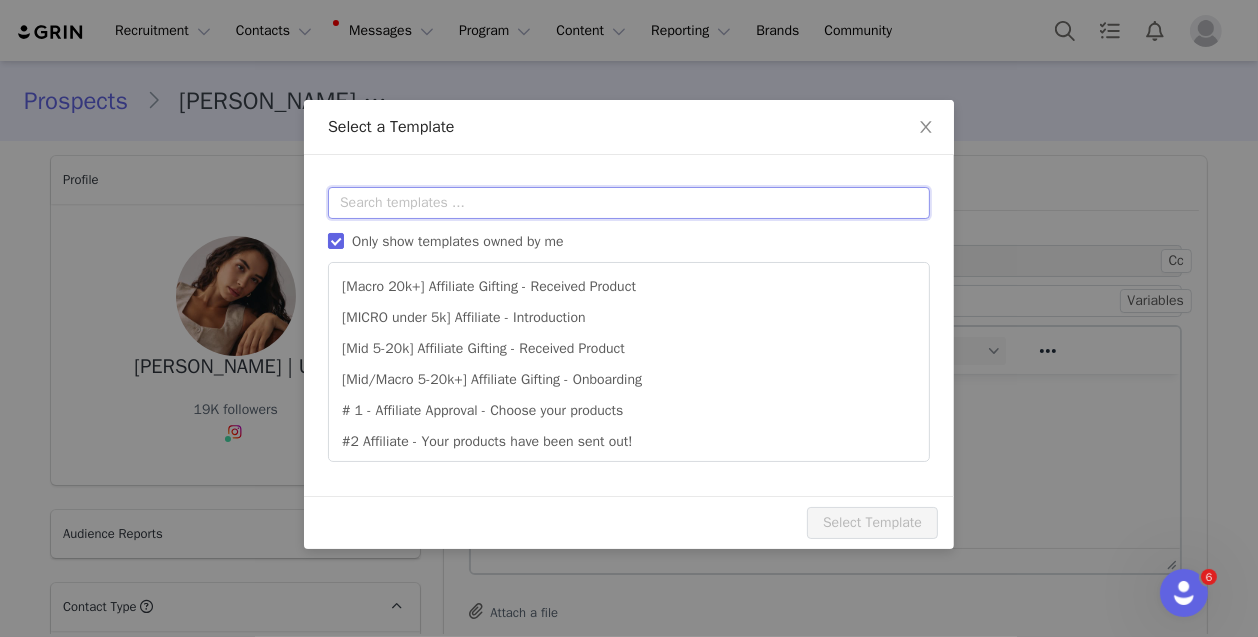 click at bounding box center (629, 203) 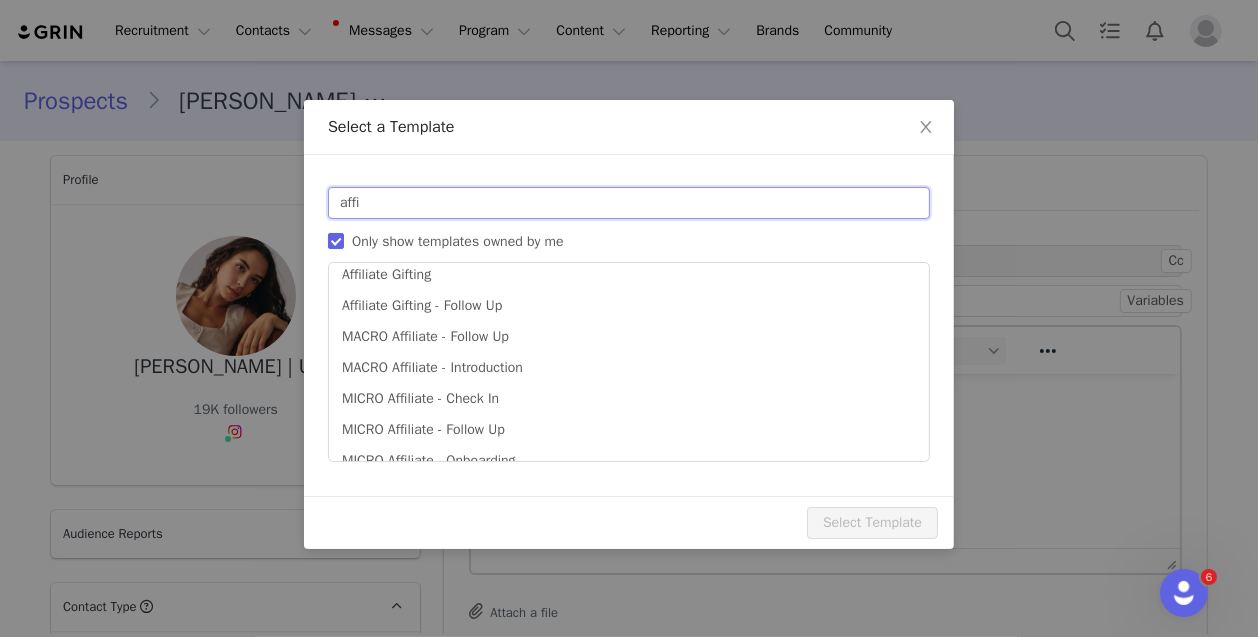 scroll, scrollTop: 284, scrollLeft: 0, axis: vertical 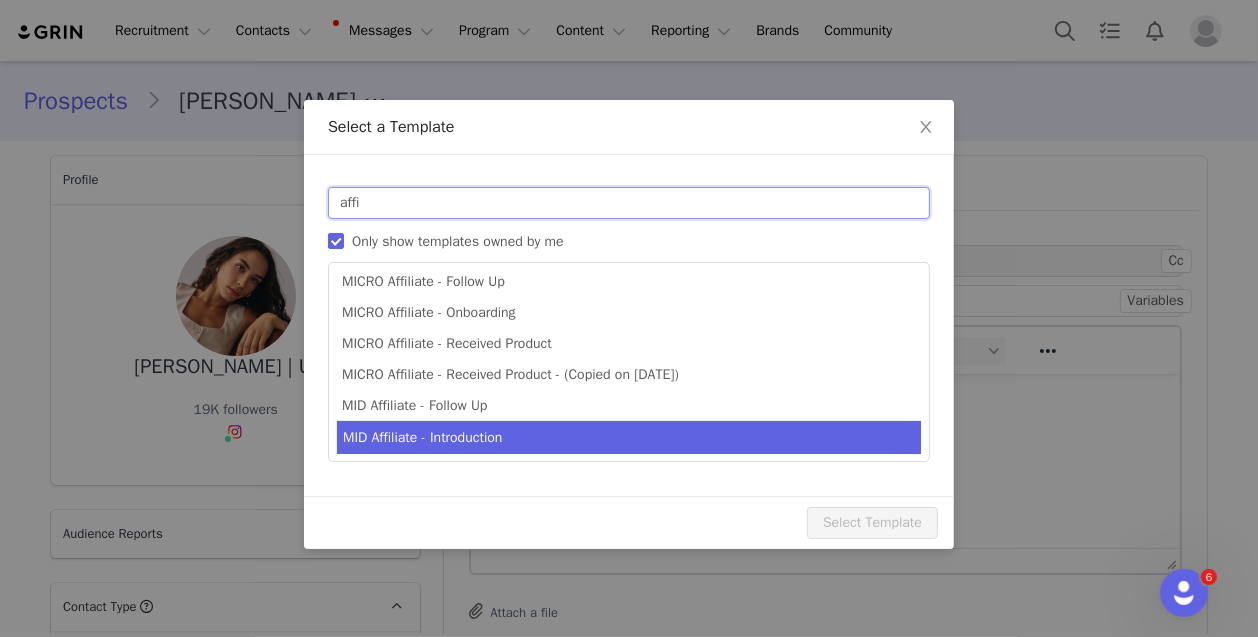 type on "affi" 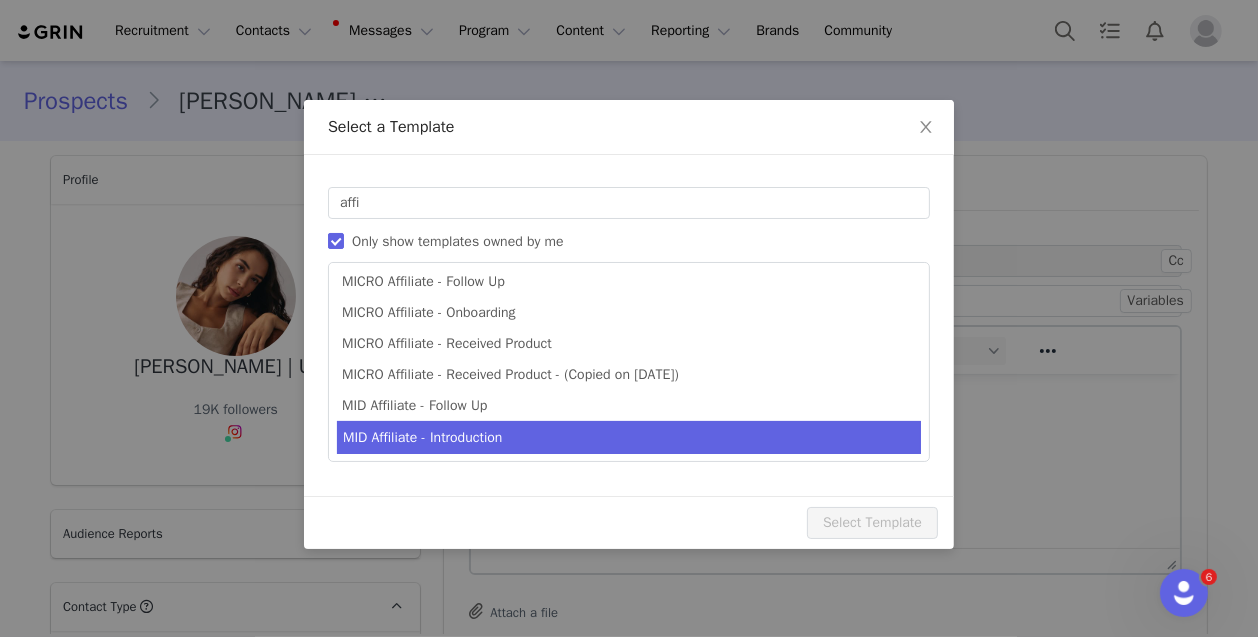 click on "MID Affiliate - Introduction" at bounding box center (629, 437) 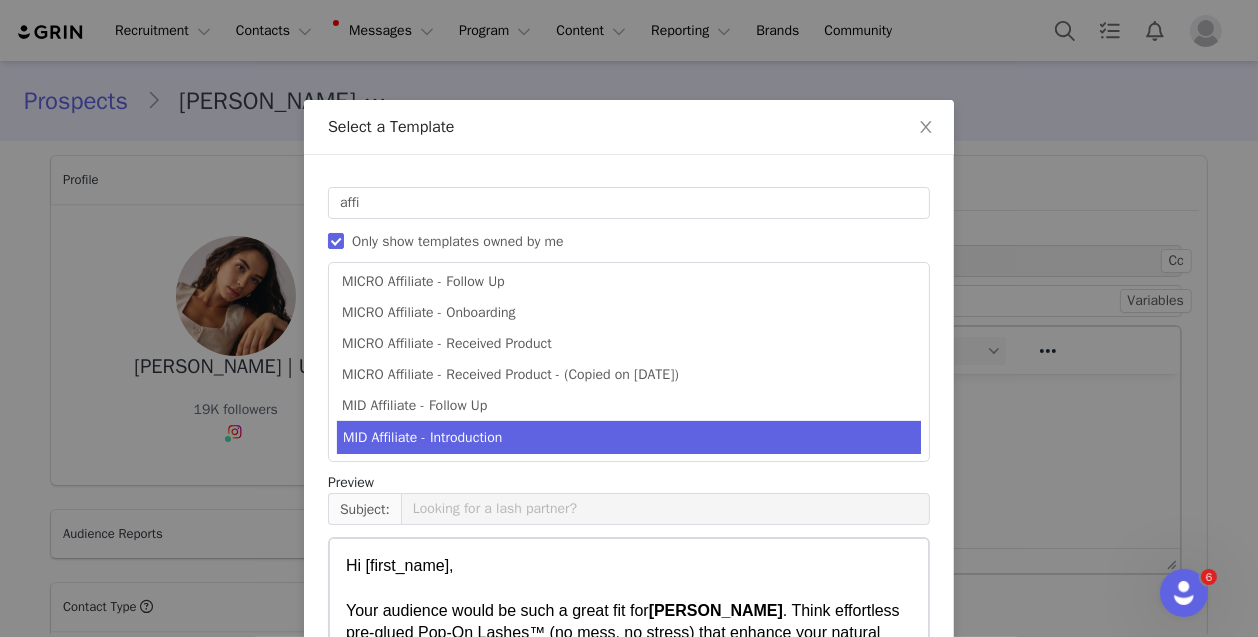 scroll, scrollTop: 250, scrollLeft: 0, axis: vertical 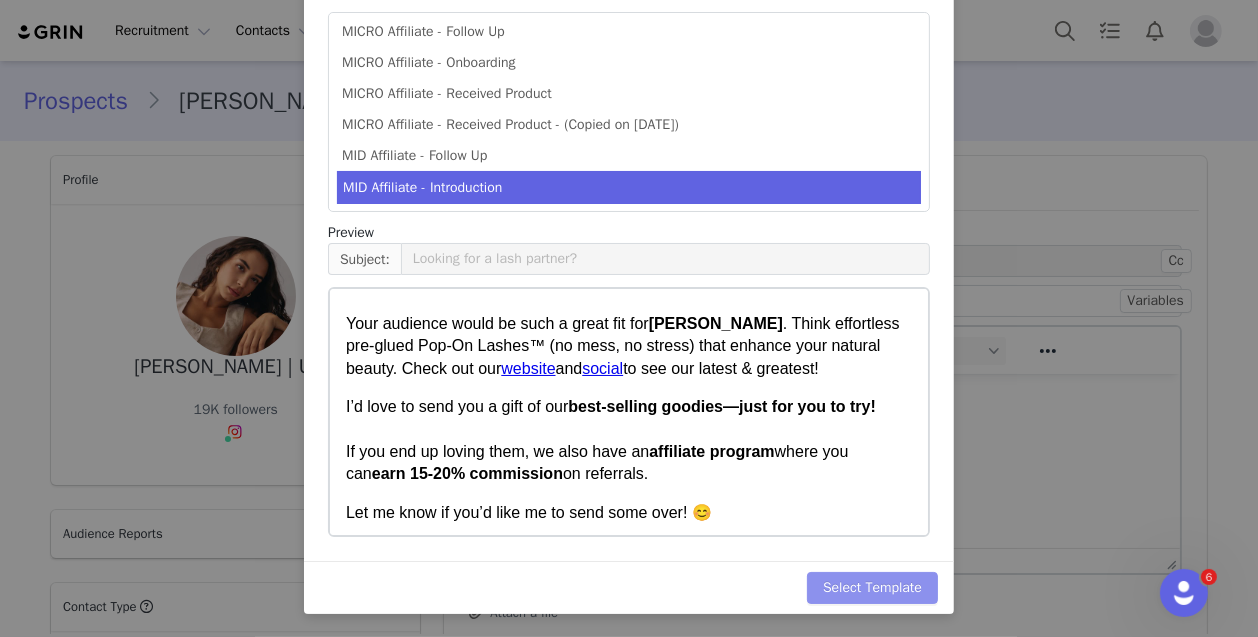 click on "Select Template" at bounding box center [872, 588] 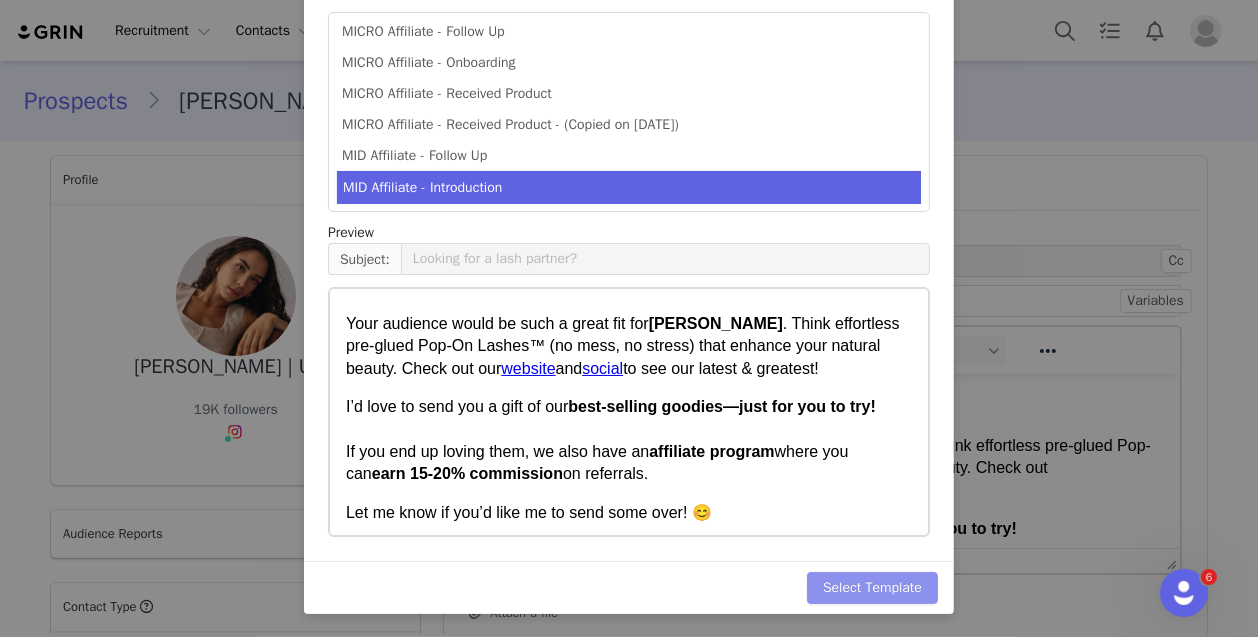 scroll, scrollTop: 0, scrollLeft: 0, axis: both 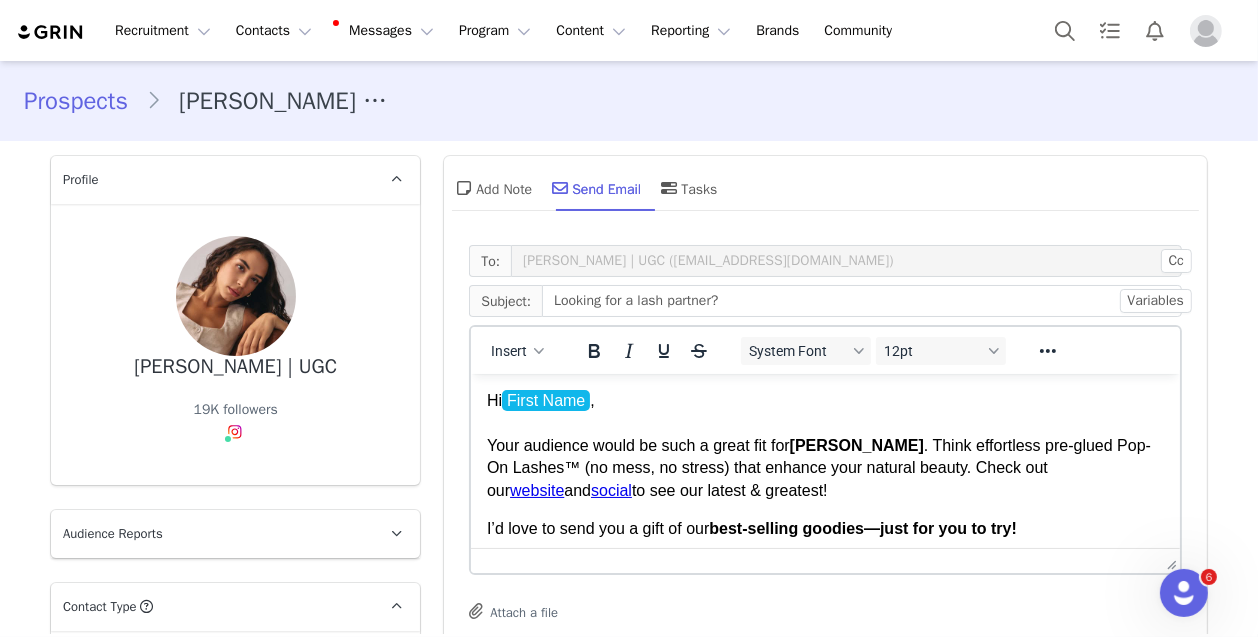 click on "Hi  First Name ﻿ , Your audience would be such a great fit for  [PERSON_NAME] . Think effortless pre-glued Pop-On Lashes™ (no mess, no stress) that enhance your natural beauty. Check out our  website  and  social  to see our latest & greatest!" at bounding box center (825, 445) 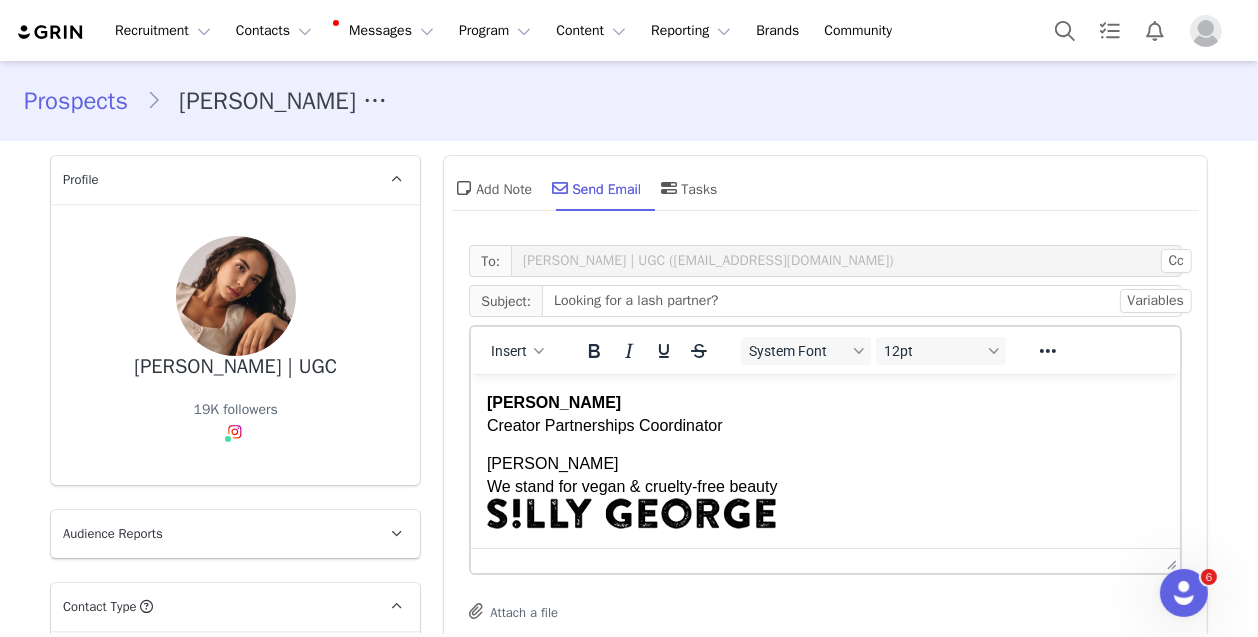 scroll, scrollTop: 376, scrollLeft: 0, axis: vertical 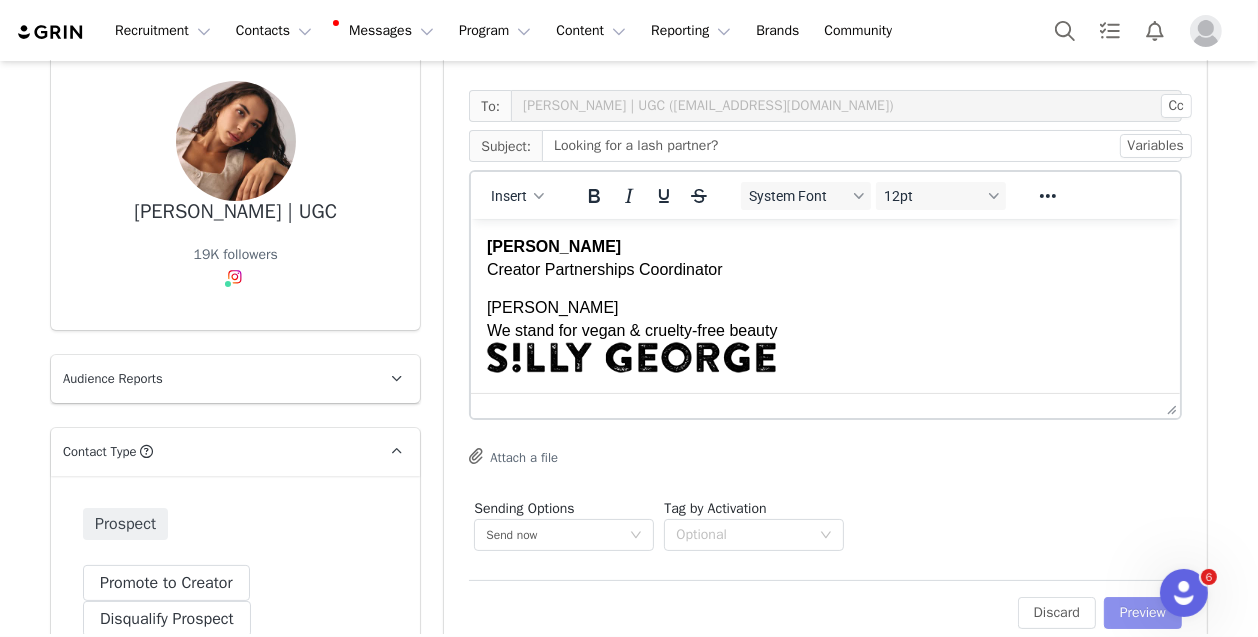 click on "Preview" at bounding box center [1143, 613] 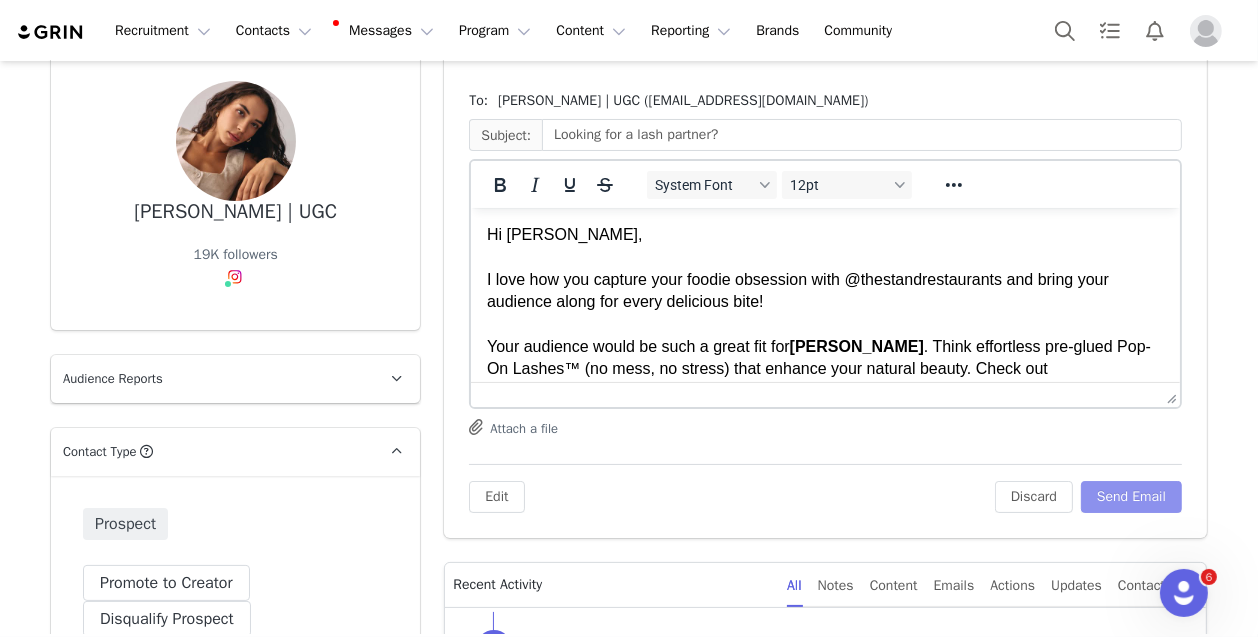 scroll, scrollTop: 0, scrollLeft: 0, axis: both 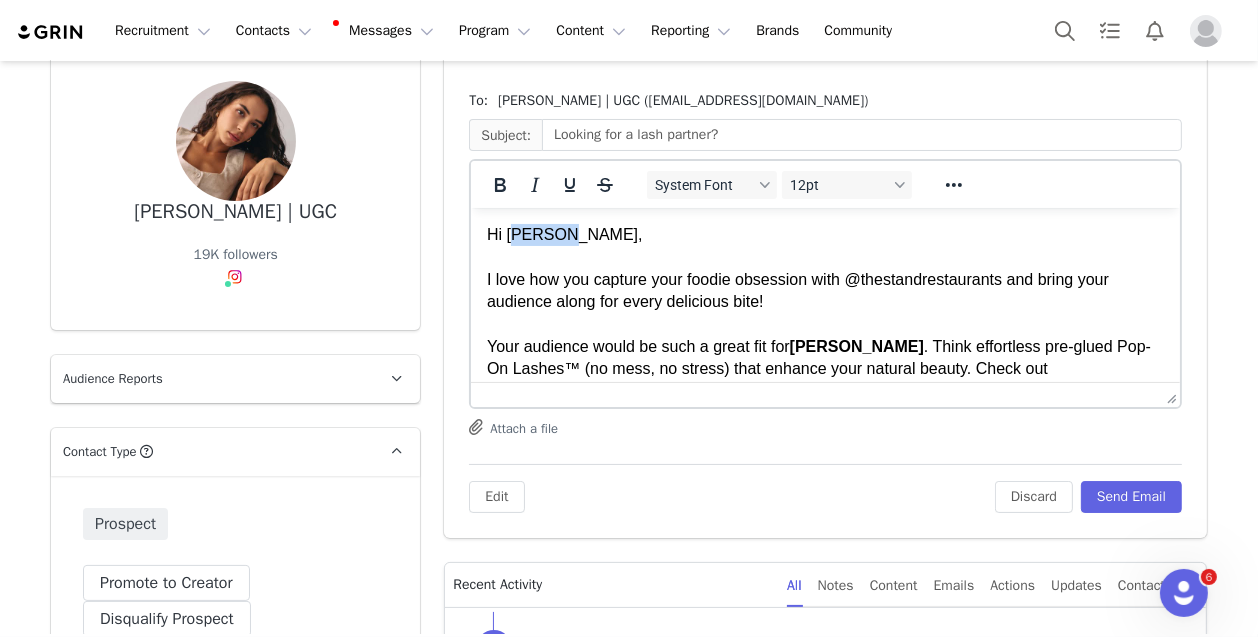 drag, startPoint x: 578, startPoint y: 233, endPoint x: 520, endPoint y: 233, distance: 58 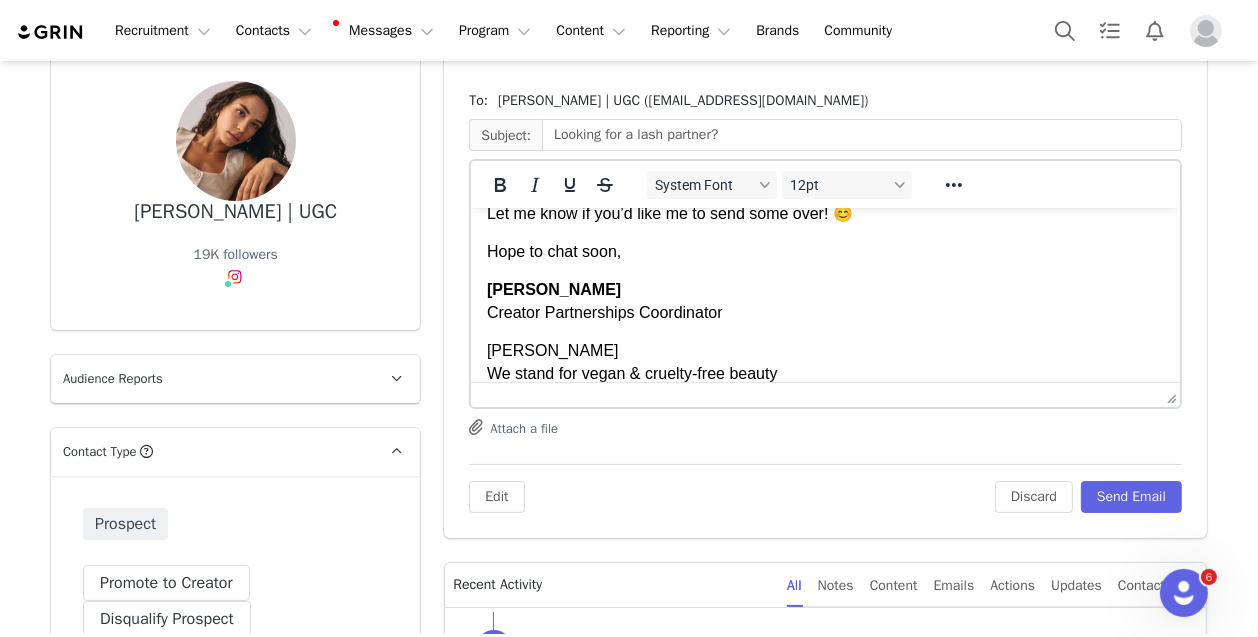 scroll, scrollTop: 376, scrollLeft: 0, axis: vertical 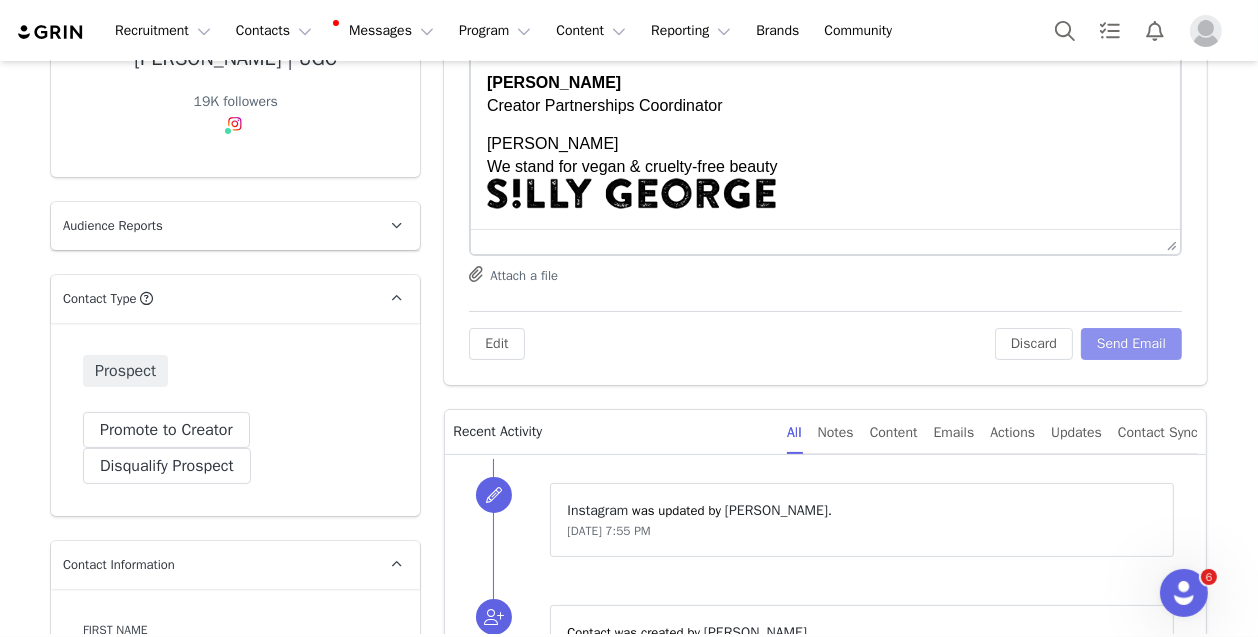 click on "Send Email" at bounding box center [1131, 344] 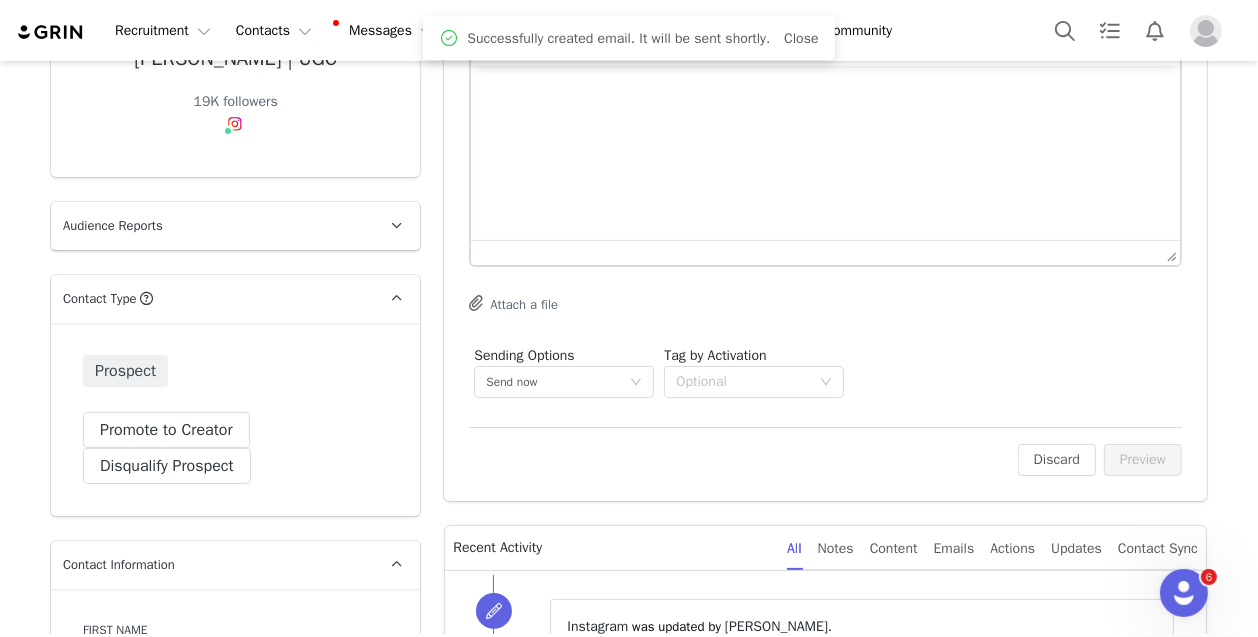 scroll, scrollTop: 0, scrollLeft: 0, axis: both 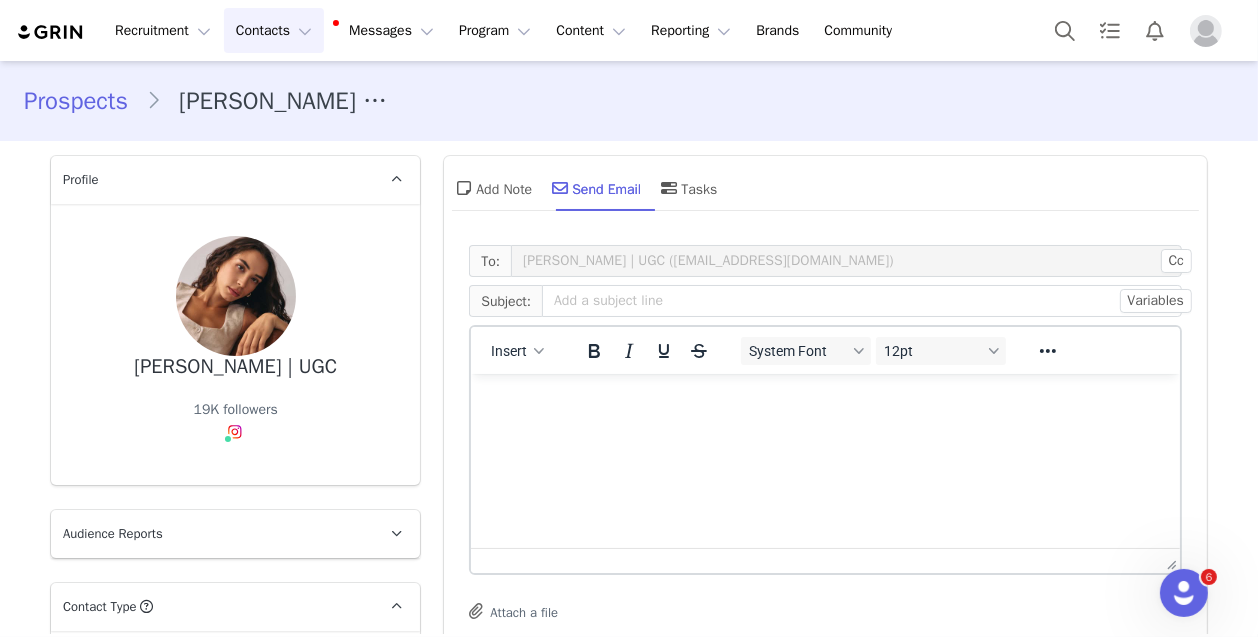 click on "Contacts Contacts" at bounding box center (274, 30) 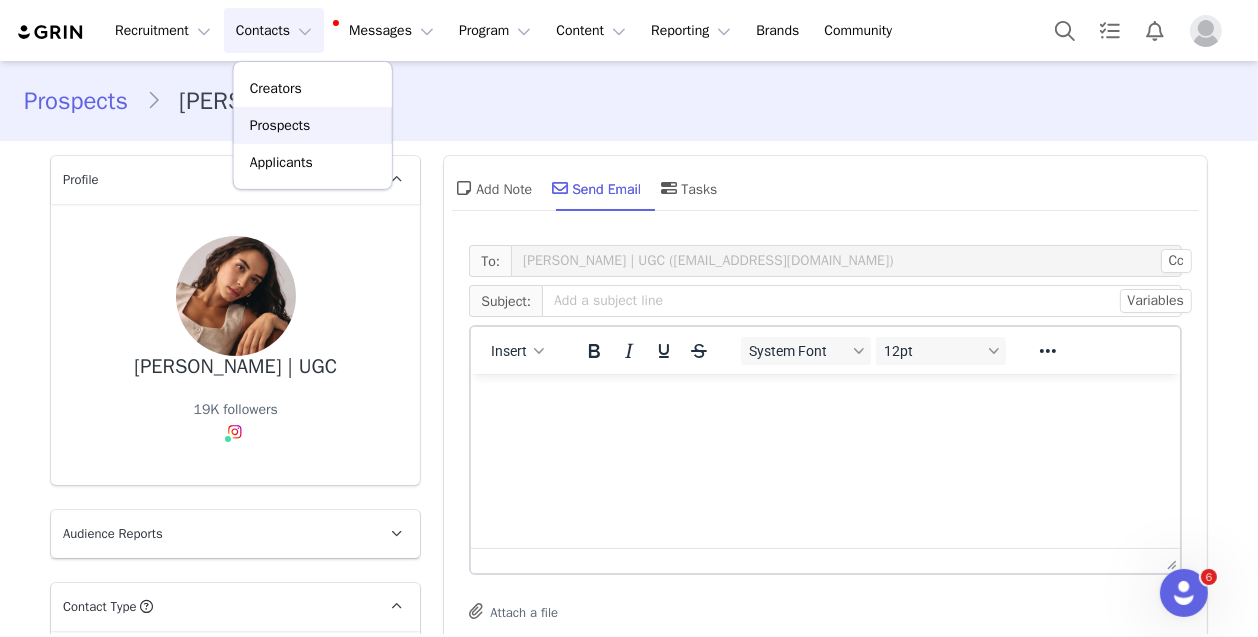 click on "Prospects" at bounding box center [280, 125] 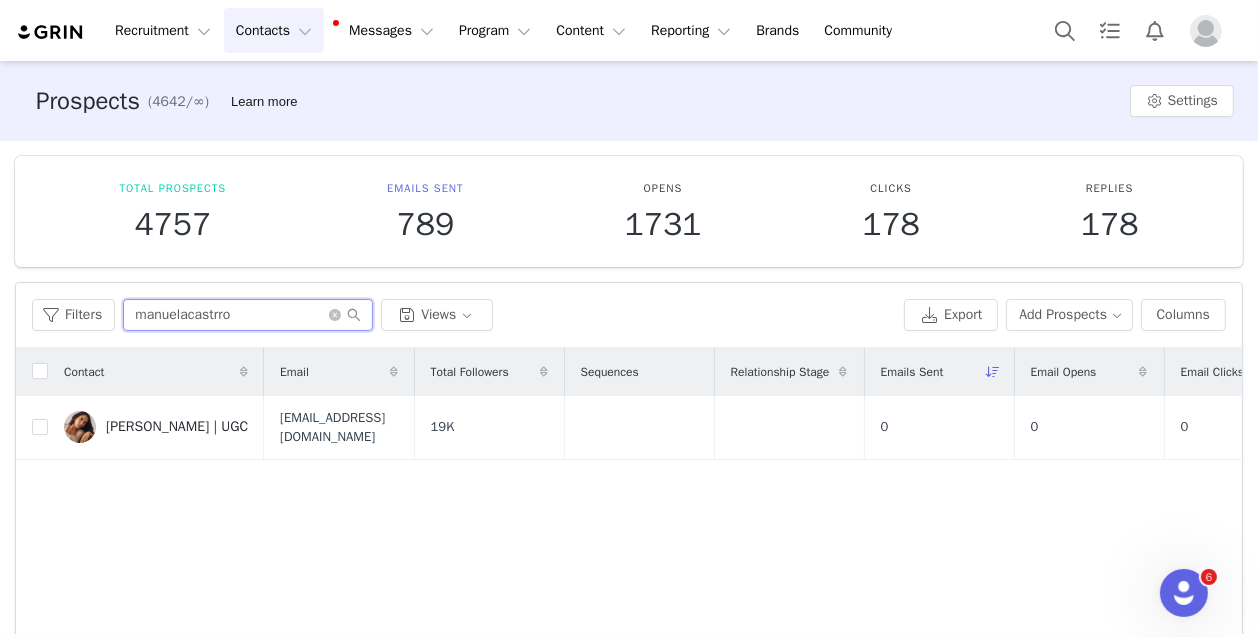 click on "manuelacastrro" at bounding box center (248, 315) 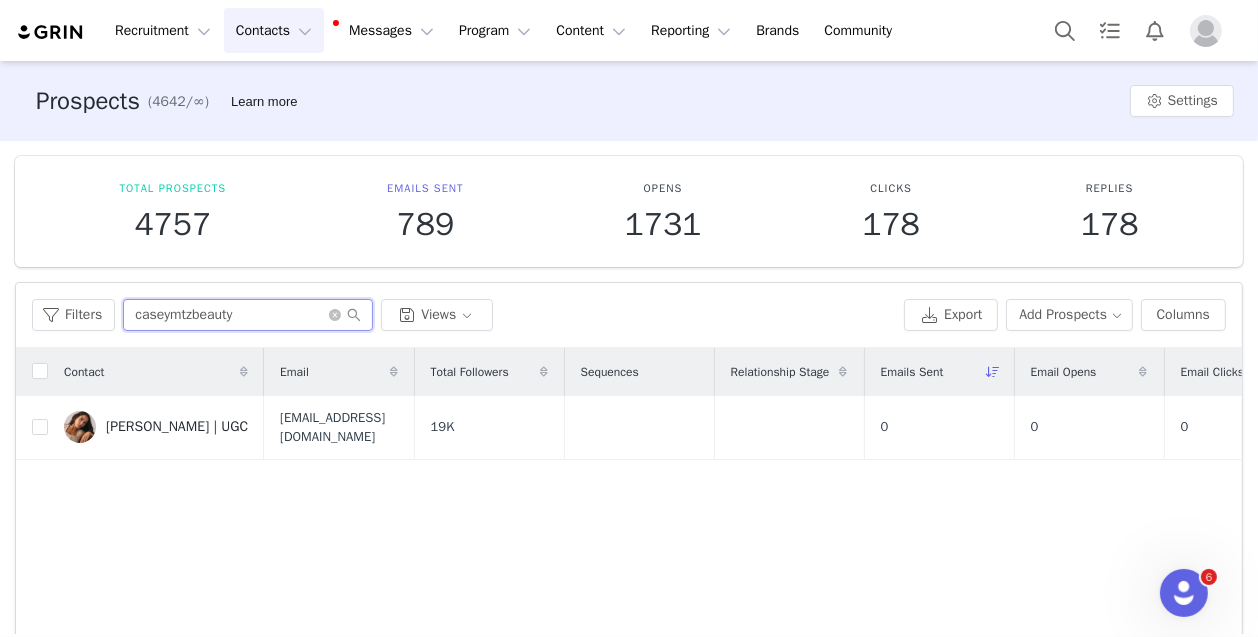 type on "caseymtzbeauty" 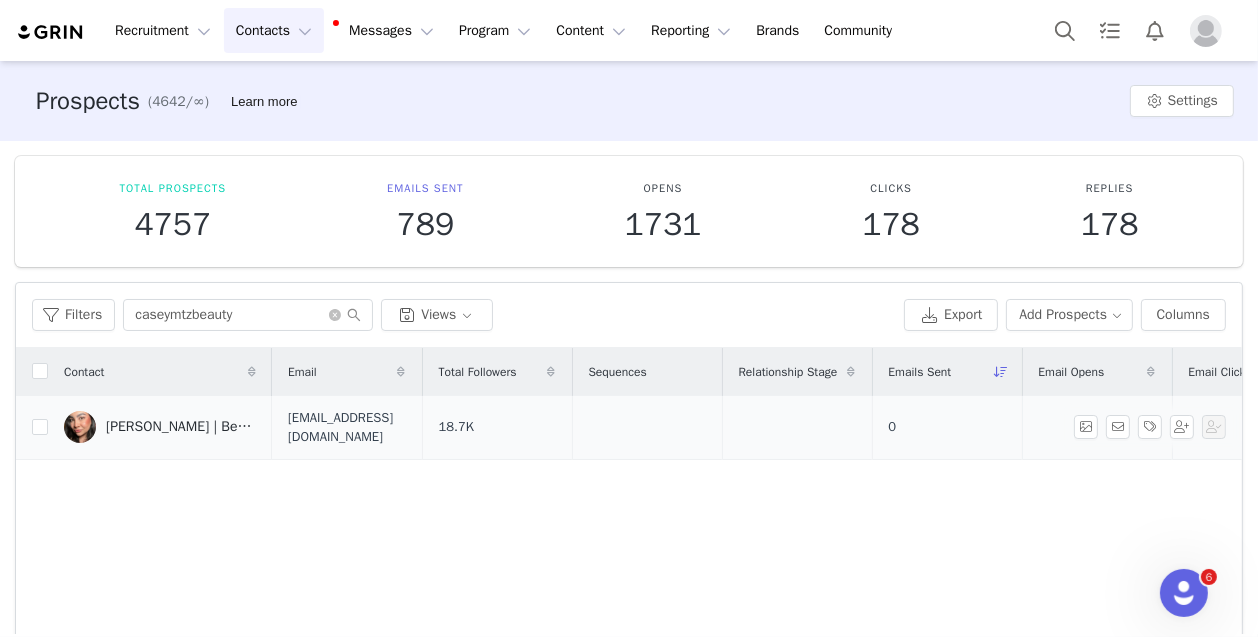 click on "[PERSON_NAME] | Beauty Content Creator" at bounding box center [181, 427] 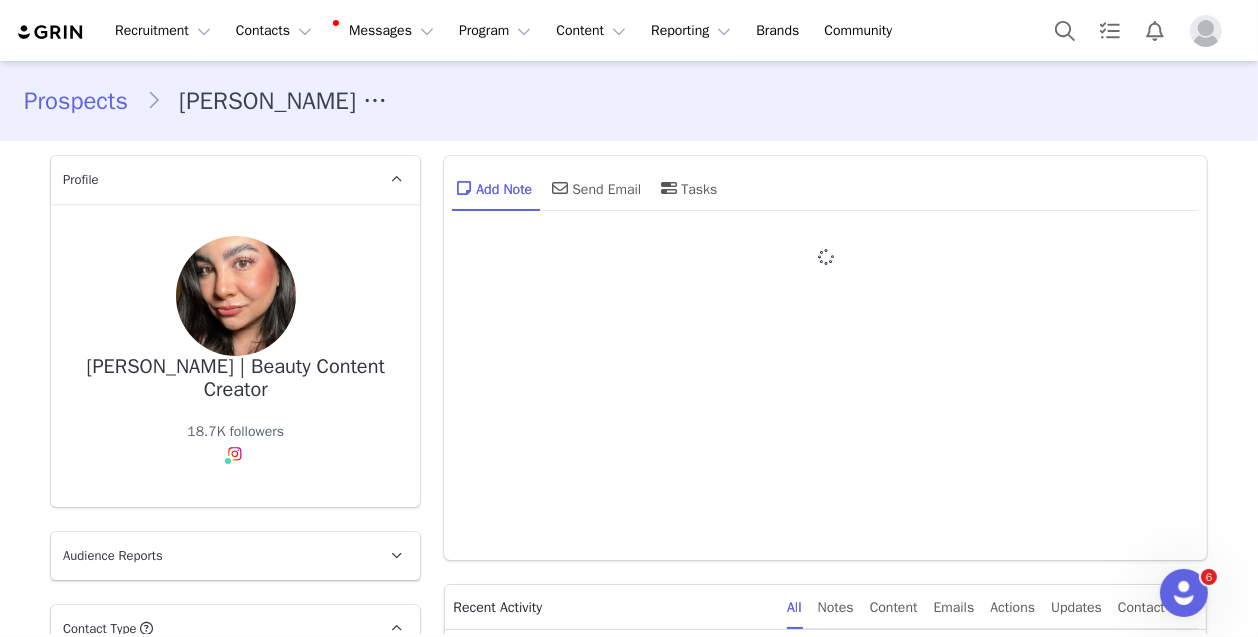type on "+1 ([GEOGRAPHIC_DATA])" 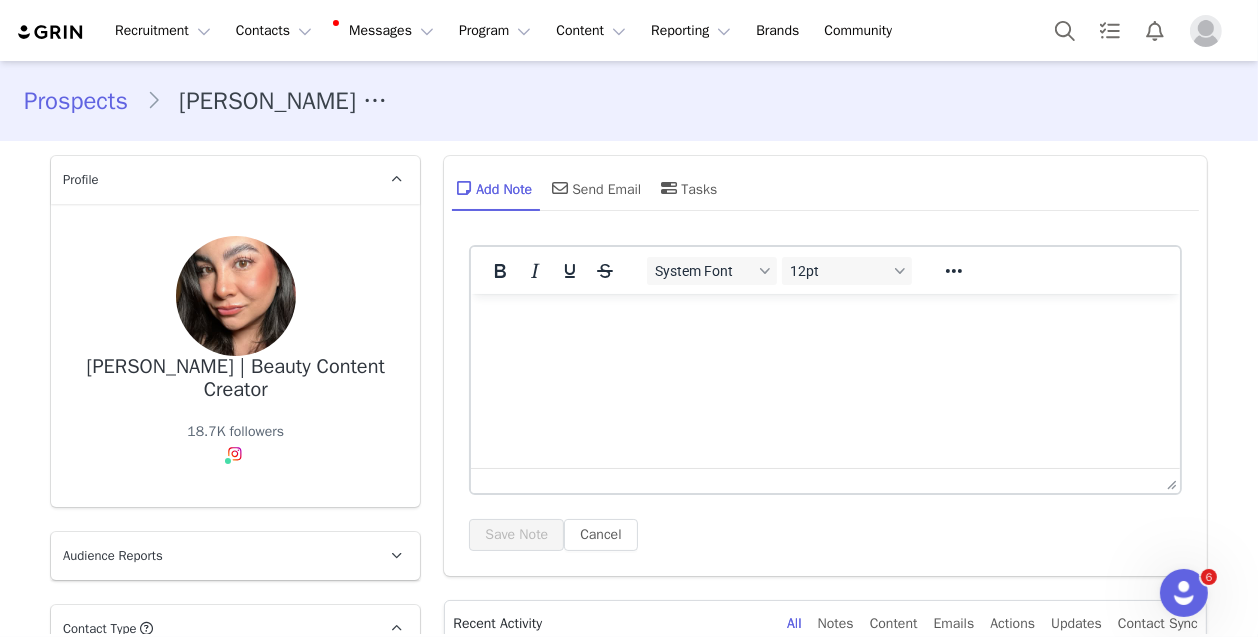 scroll, scrollTop: 0, scrollLeft: 0, axis: both 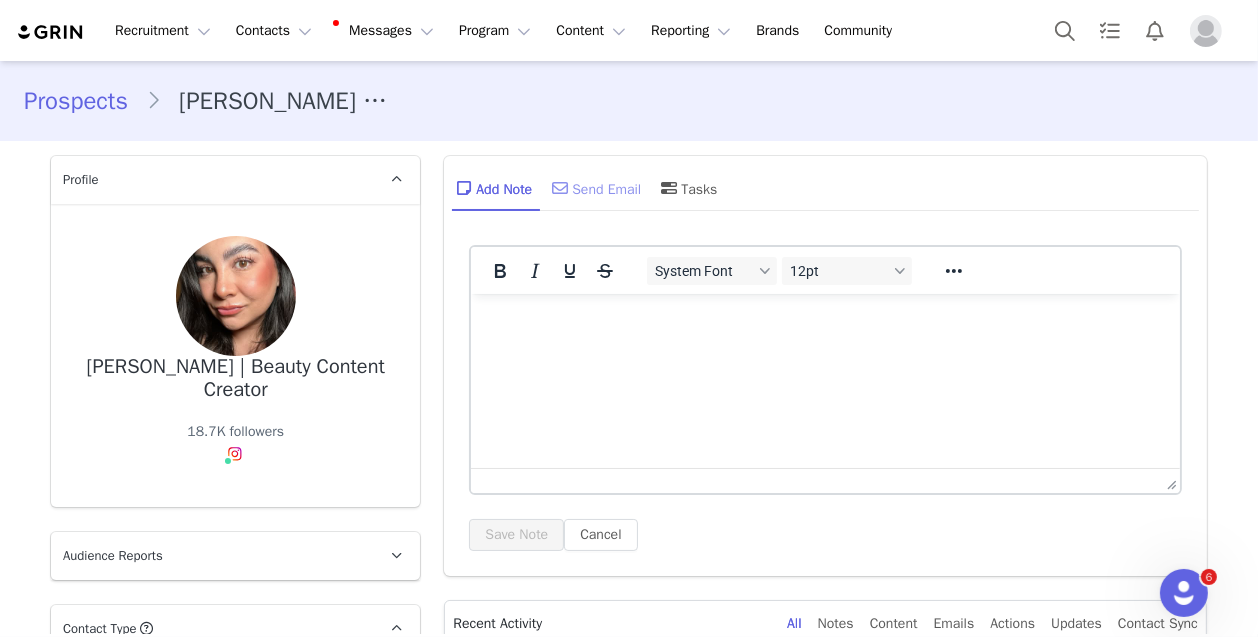 click on "Send Email" at bounding box center [594, 188] 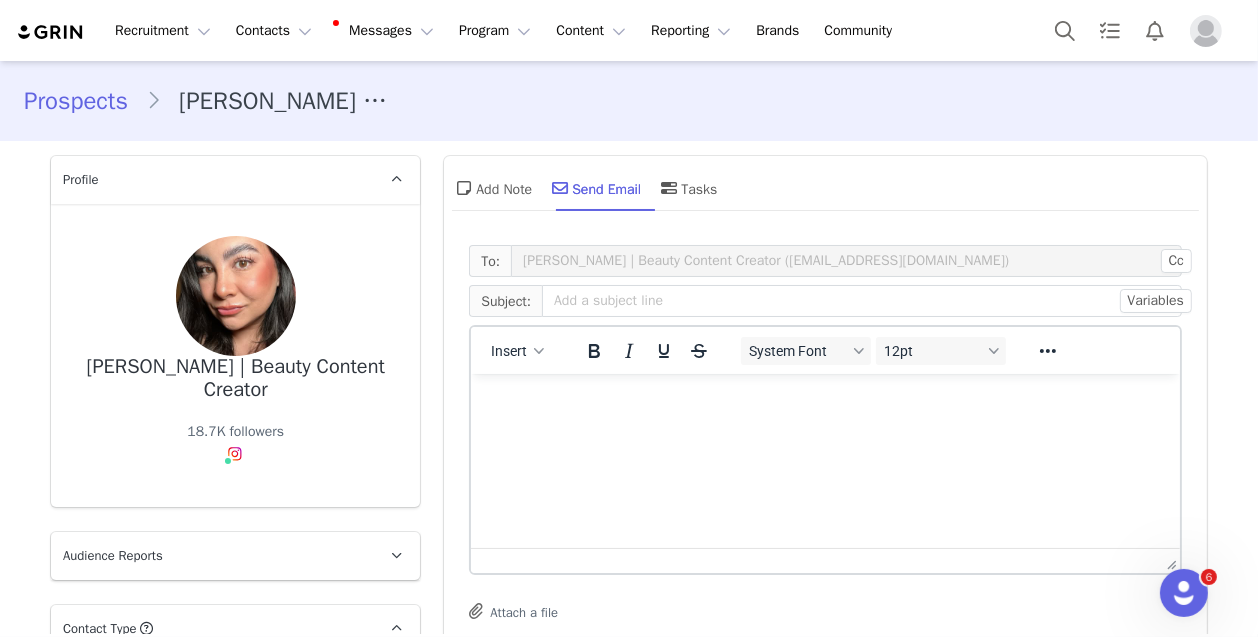 scroll, scrollTop: 0, scrollLeft: 0, axis: both 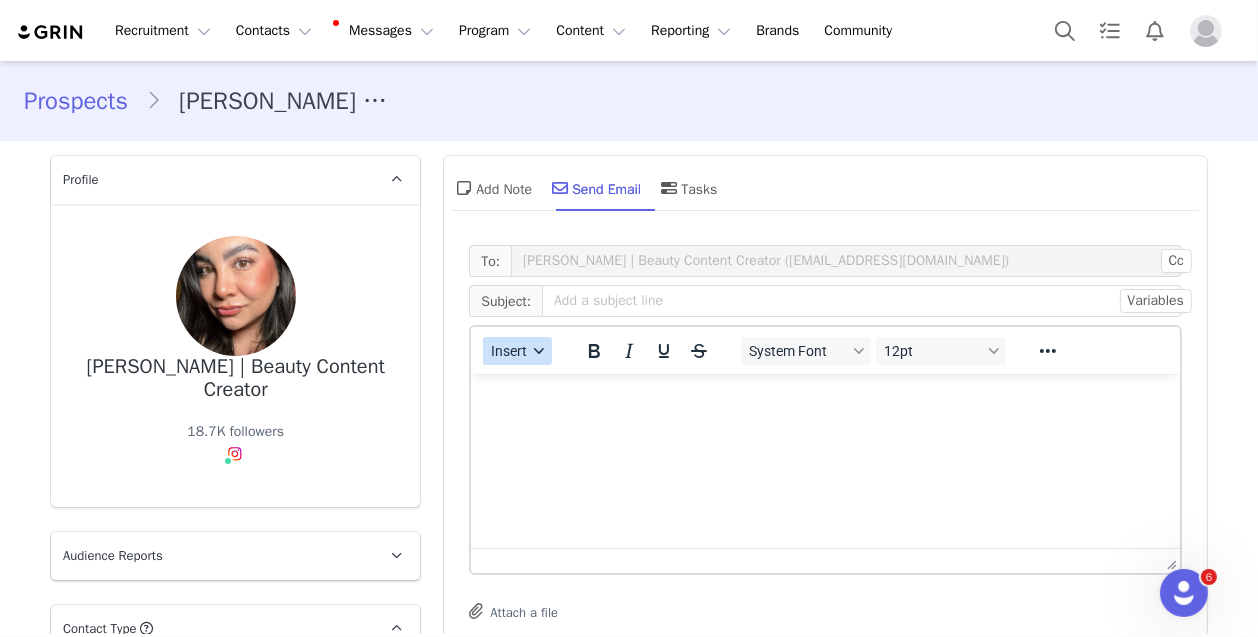 click on "Insert" at bounding box center [510, 351] 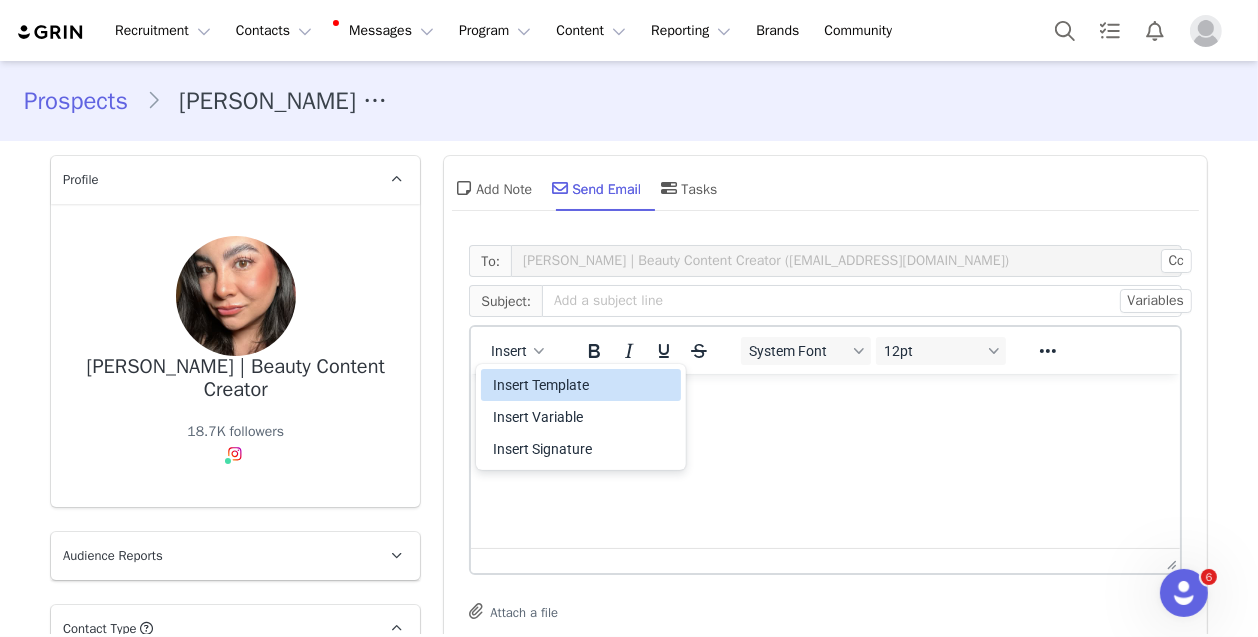click on "Insert Template" at bounding box center [583, 385] 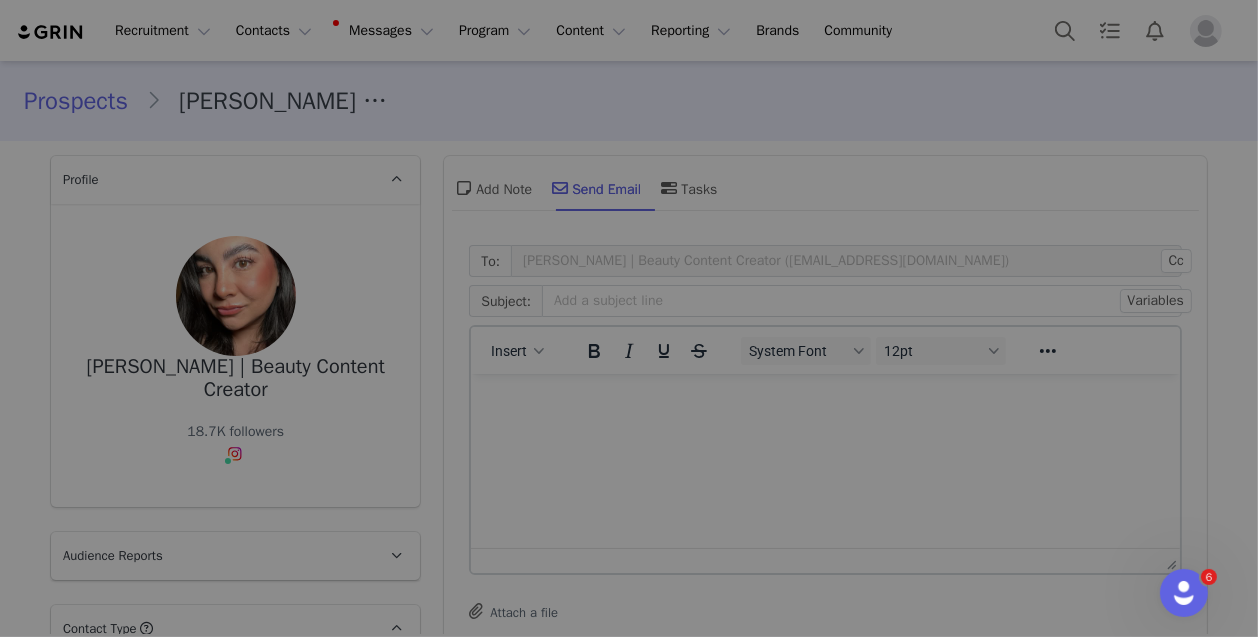 scroll, scrollTop: 0, scrollLeft: 0, axis: both 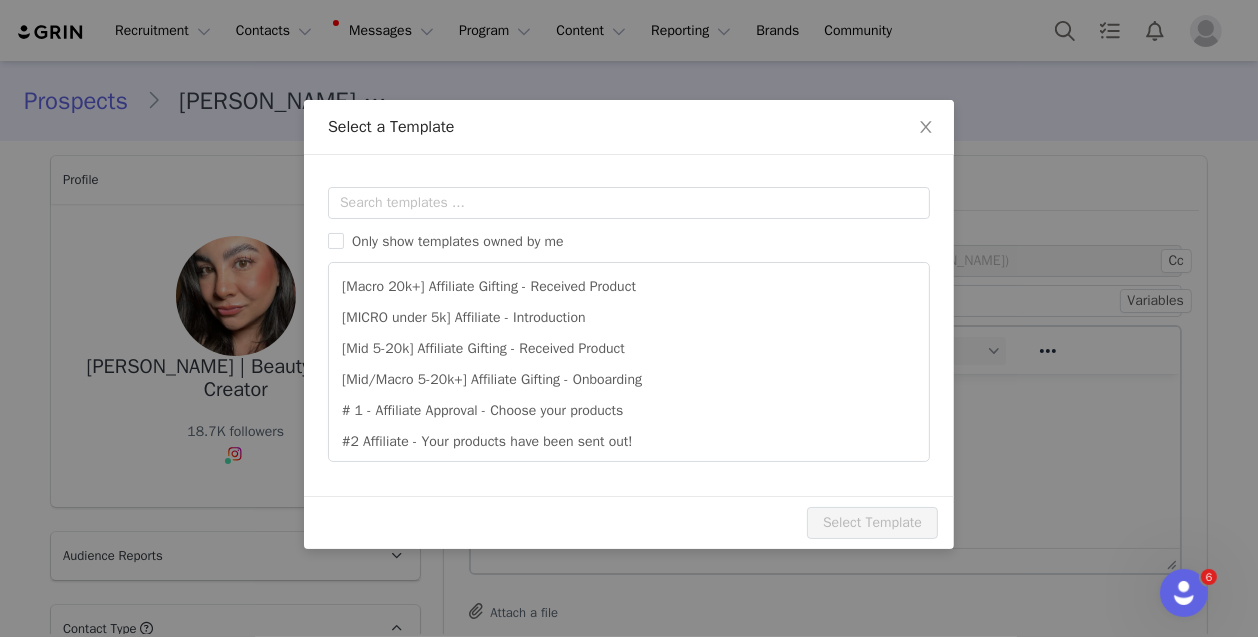 click on "Templates  Only show templates owned by me      [Macro 20k+] Affiliate Gifting - Received Product   [MICRO under 5k] Affiliate - Introduction   [Mid 5-20k] Affiliate Gifting - Received Product   [Mid/Macro 5-20k+] Affiliate Gifting - Onboarding   # 1 - Affiliate Approval - Choose your products   #2 Affiliate - Your products have been sent out!   #3 Affiliate - Your Products Have Arrived!   Affiliate - After Approval - Have not chosen products.   Affiliate - Decline - Not Enough Followers   Affiliate - No Post - (2nd Follow Up)  Preview     Subject:" at bounding box center (629, 325) 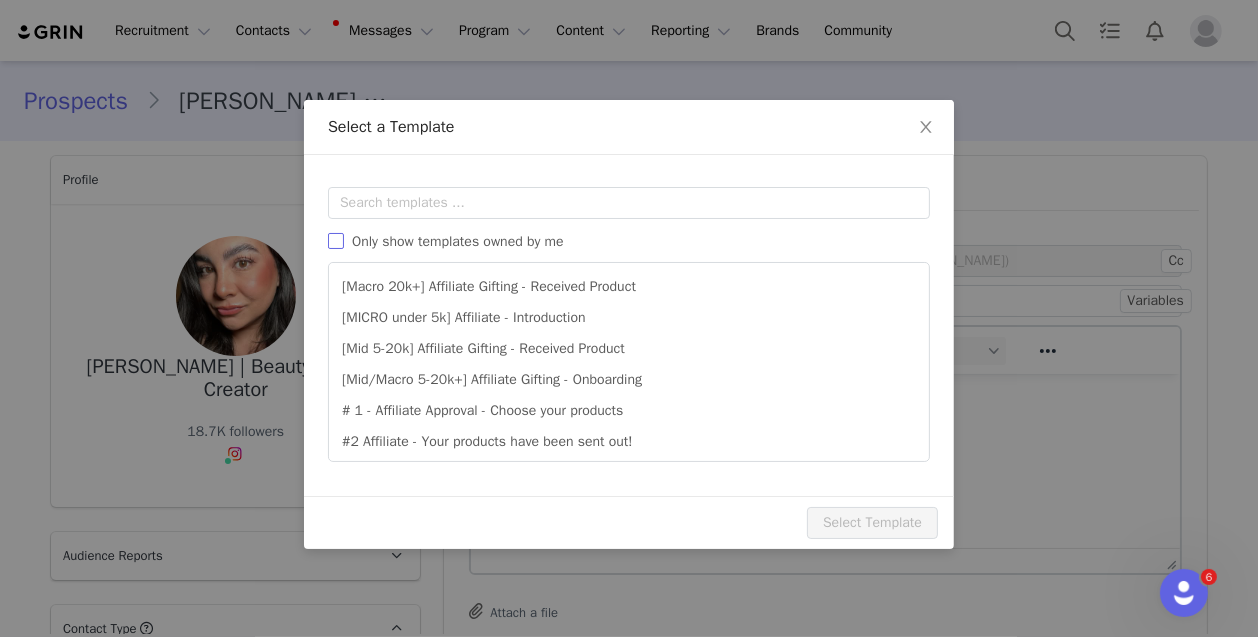 click on "Only show templates owned by me" at bounding box center [336, 241] 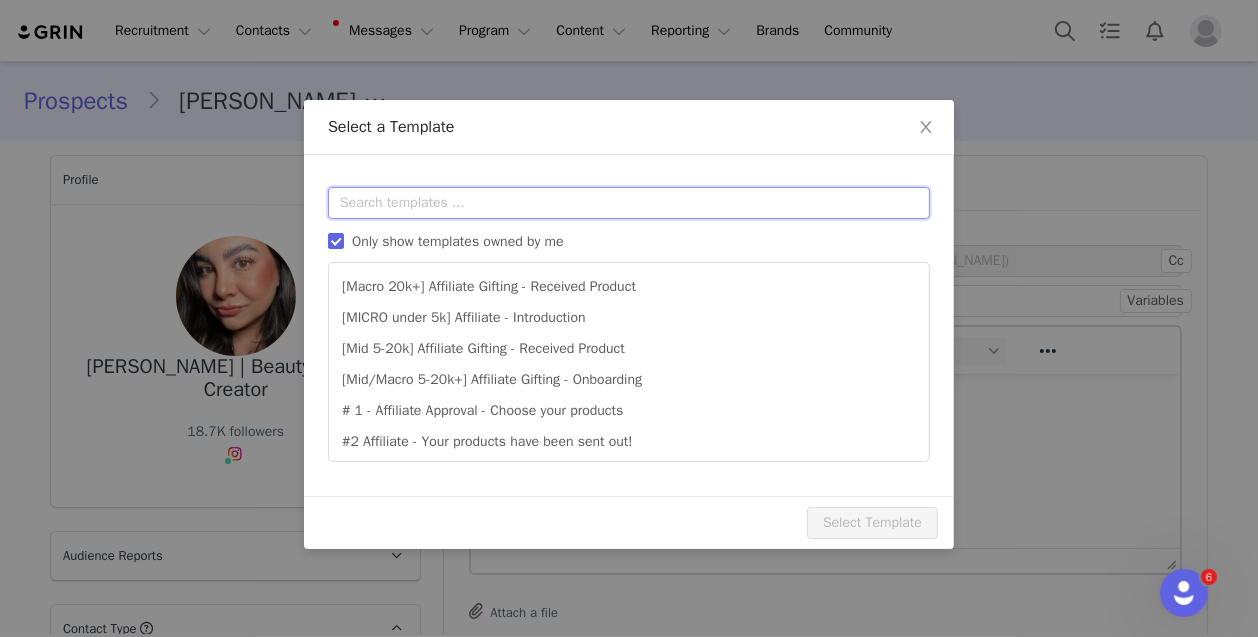 click at bounding box center (629, 203) 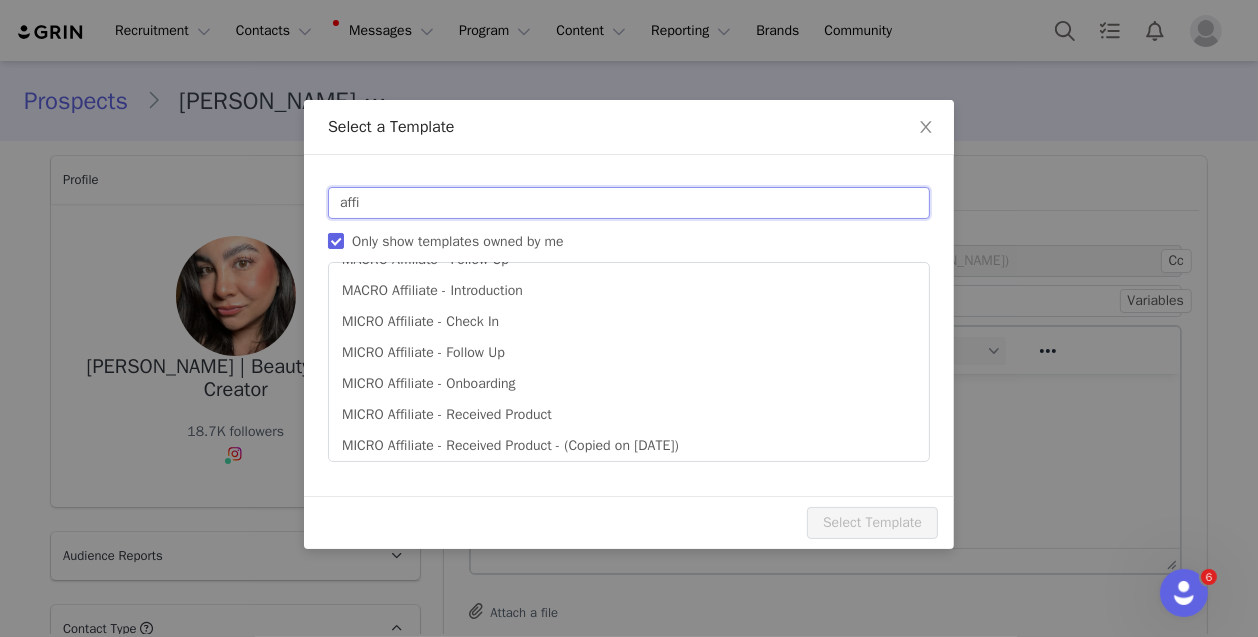 scroll, scrollTop: 284, scrollLeft: 0, axis: vertical 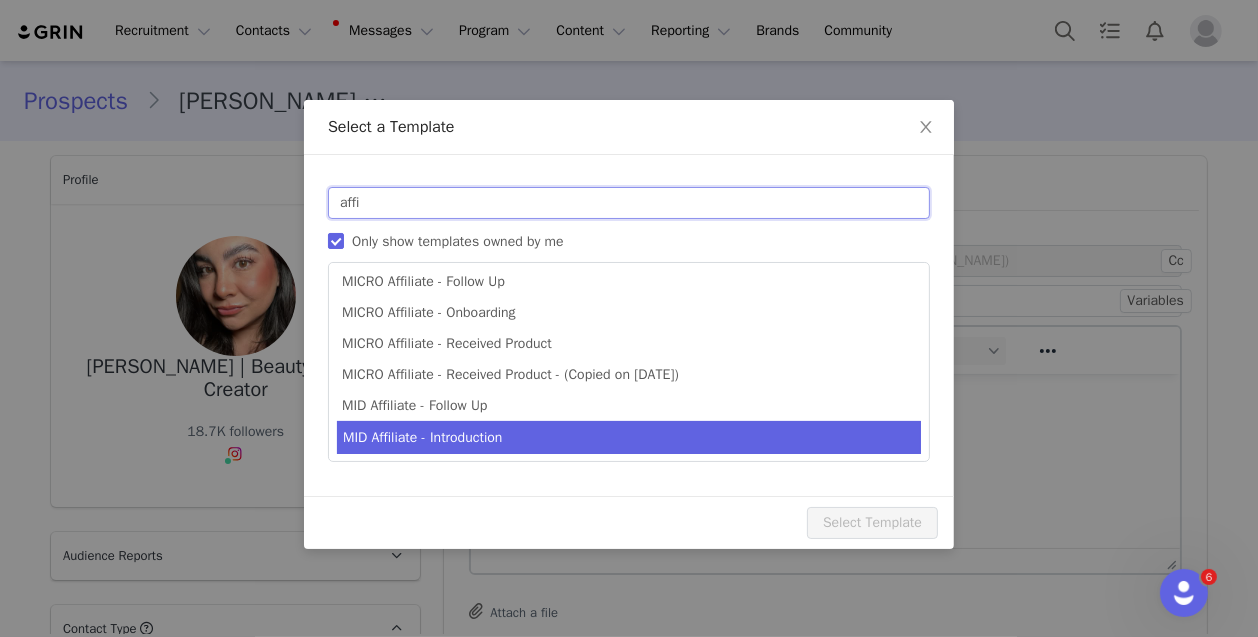 type on "affi" 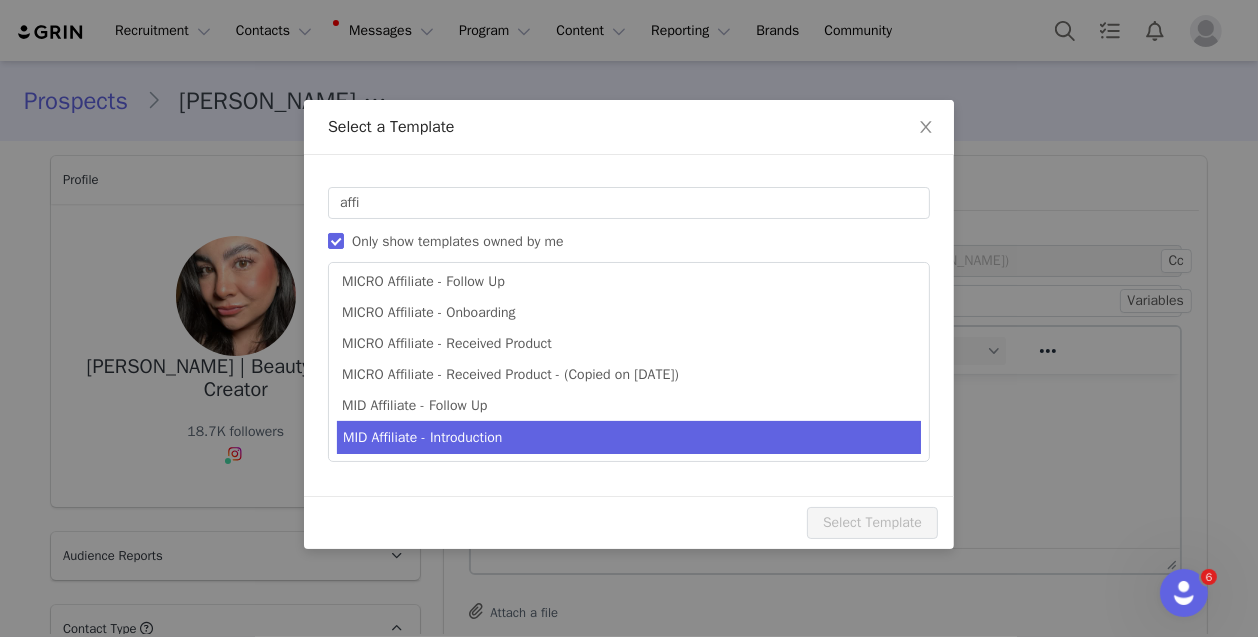 click on "MID Affiliate - Introduction" at bounding box center (629, 437) 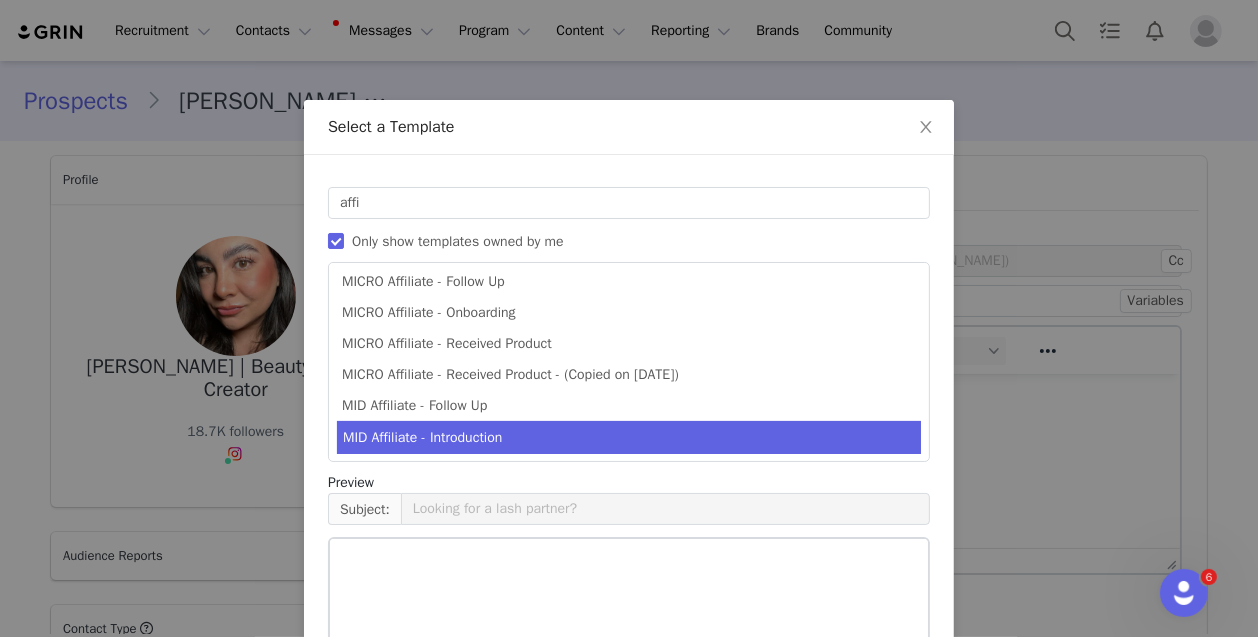 scroll, scrollTop: 284, scrollLeft: 0, axis: vertical 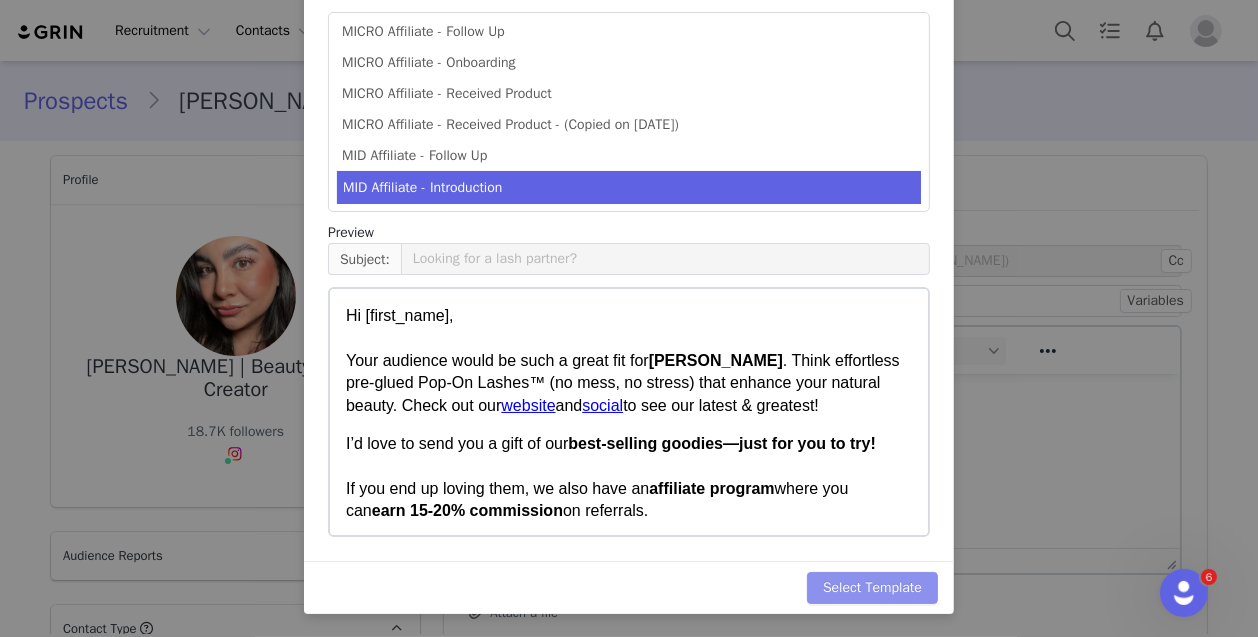 click on "Select Template" at bounding box center [872, 588] 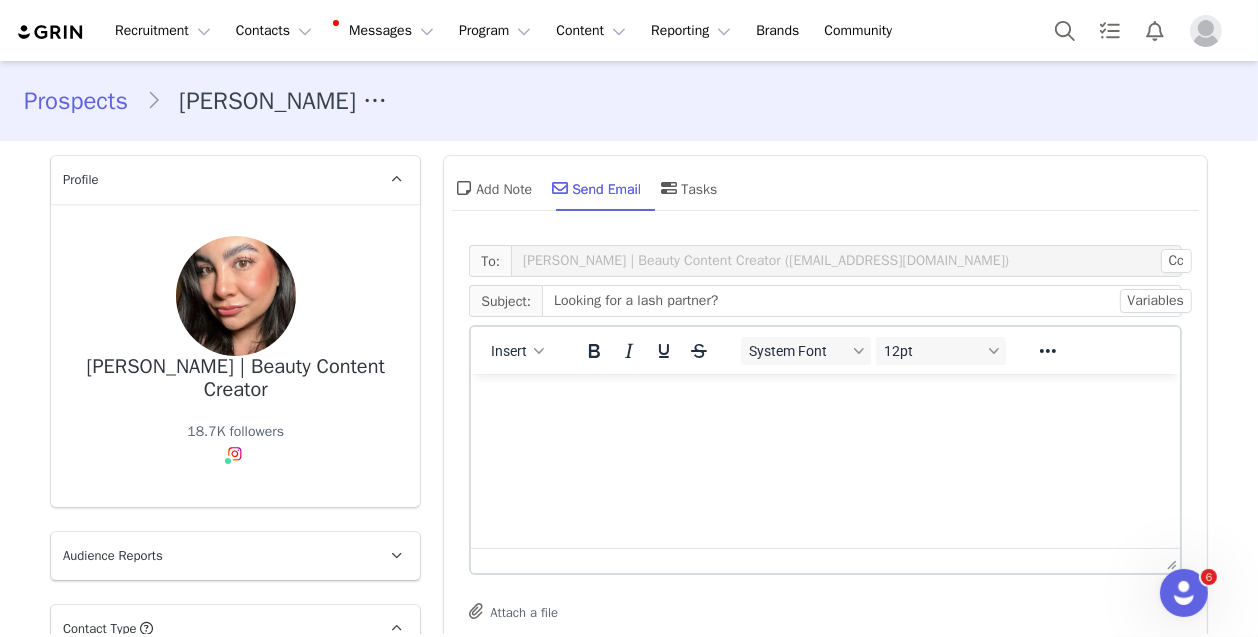 scroll, scrollTop: 0, scrollLeft: 0, axis: both 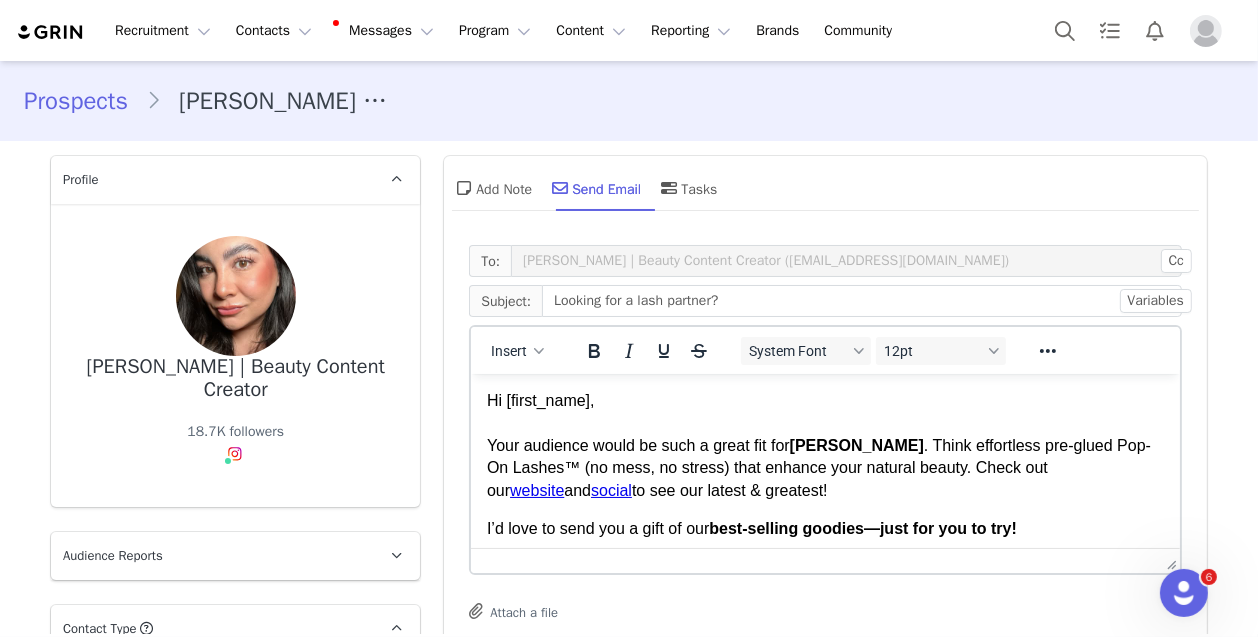 click on "Hi [first_name], Your audience would be such a great fit for  Silly George . Think effortless pre-glued Pop-On Lashes™ (no mess, no stress) that enhance your natural beauty. Check out our  website  and  social  to see our latest & greatest!" at bounding box center [825, 445] 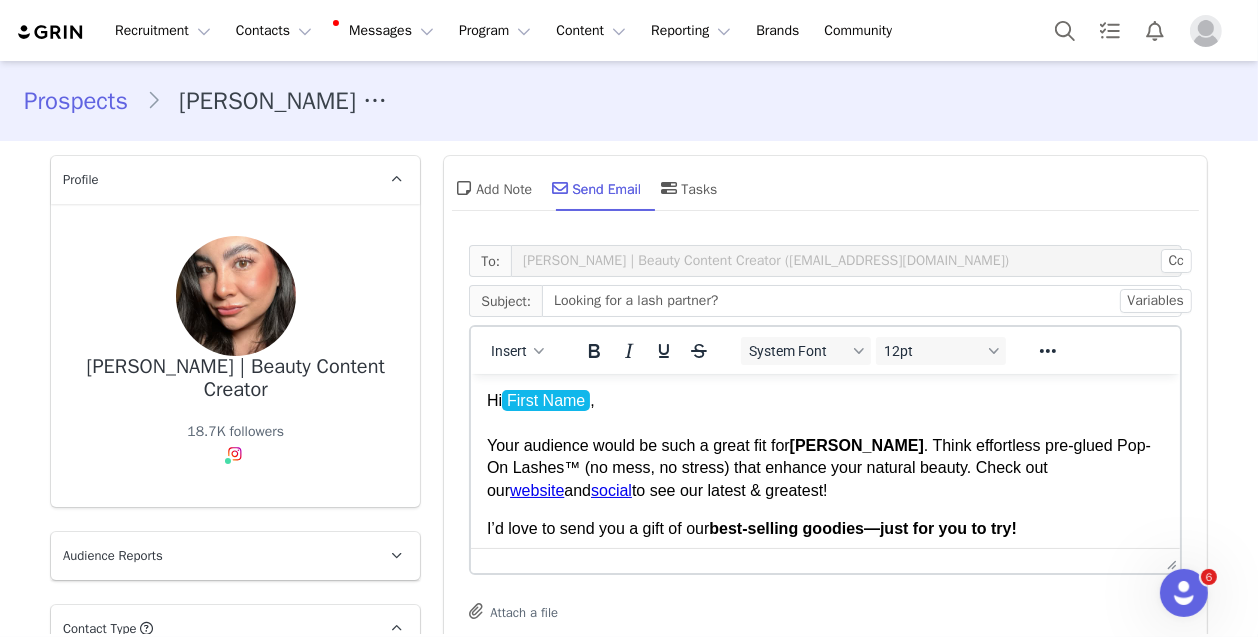click on "Hi  First Name , Your audience would be such a great fit for  [PERSON_NAME] . Think effortless pre-glued Pop-On Lashes™ (no mess, no stress) that enhance your natural beauty. Check out our  website  and  social  to see our latest & greatest!" at bounding box center [825, 445] 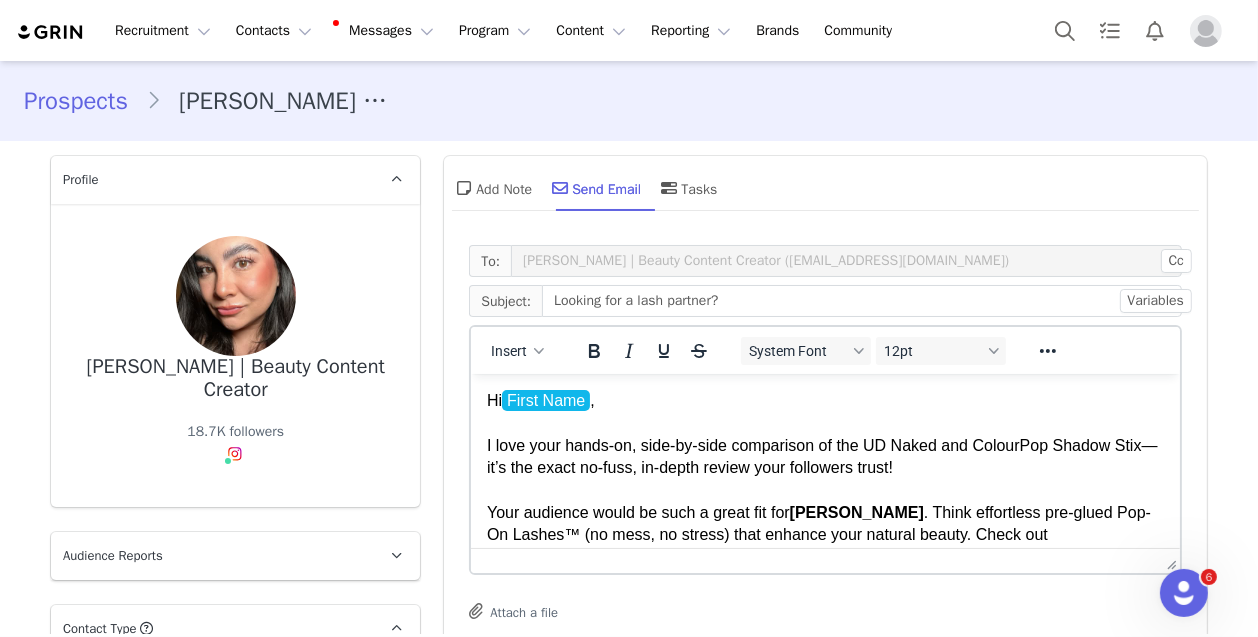 click on "I love your hands-on, side-by-side comparison of the UD Naked and ColourPop Shadow Stix—it’s the exact no-fuss, in-depth review your followers trust!" at bounding box center (822, 455) 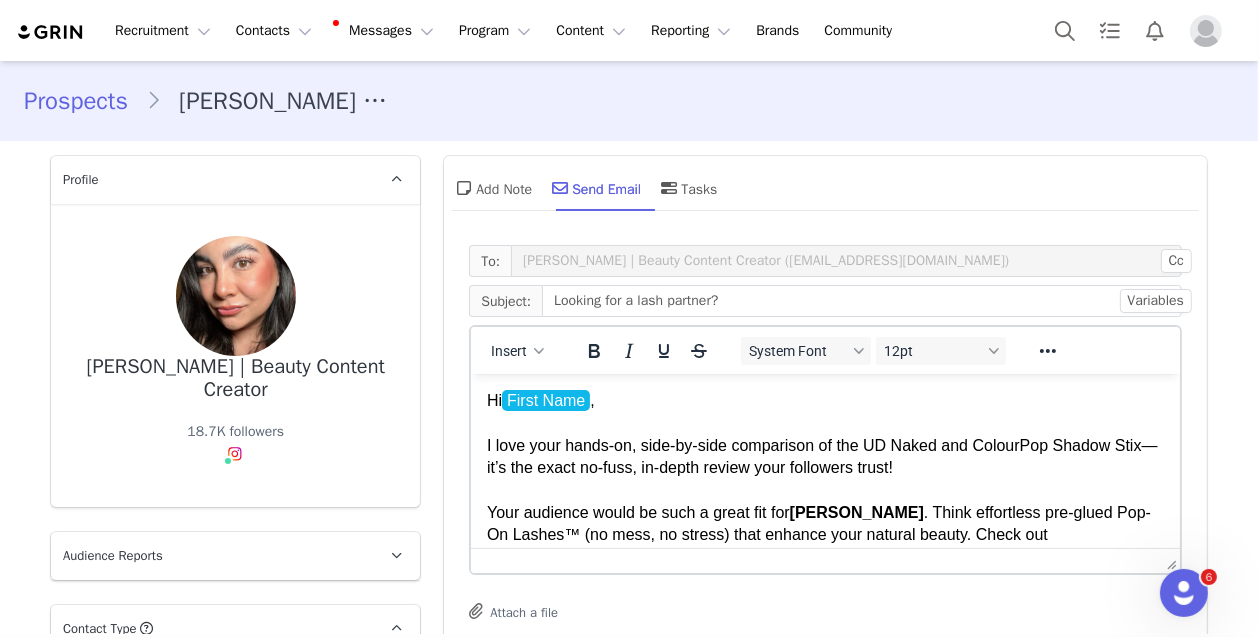 type 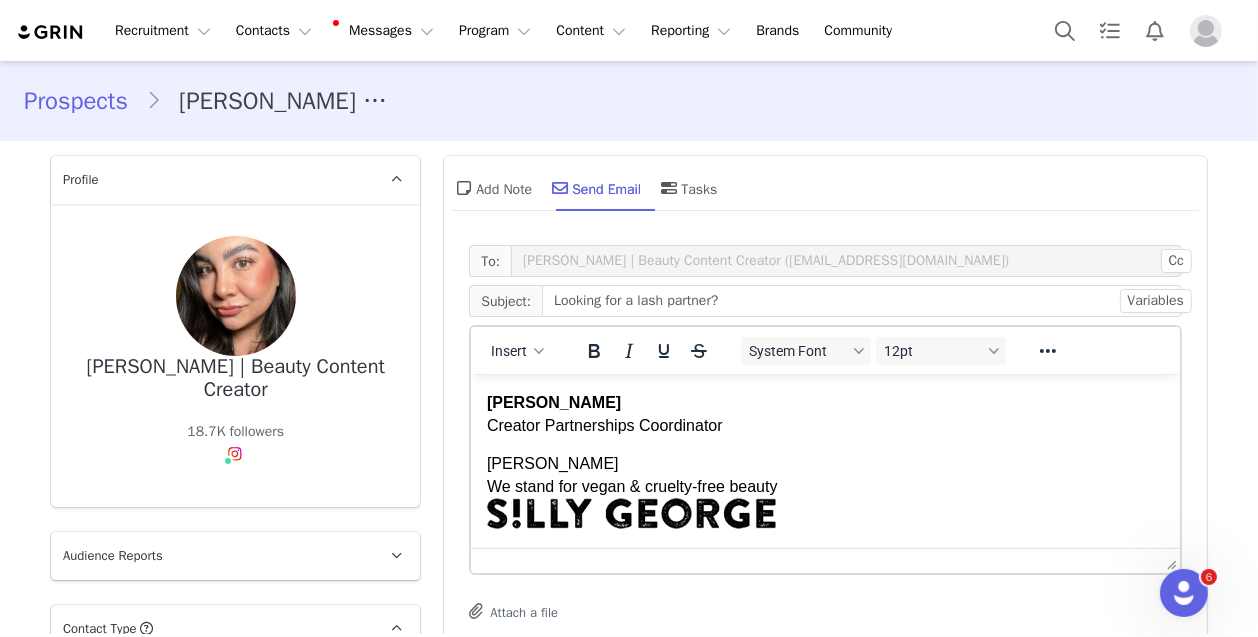 scroll, scrollTop: 376, scrollLeft: 0, axis: vertical 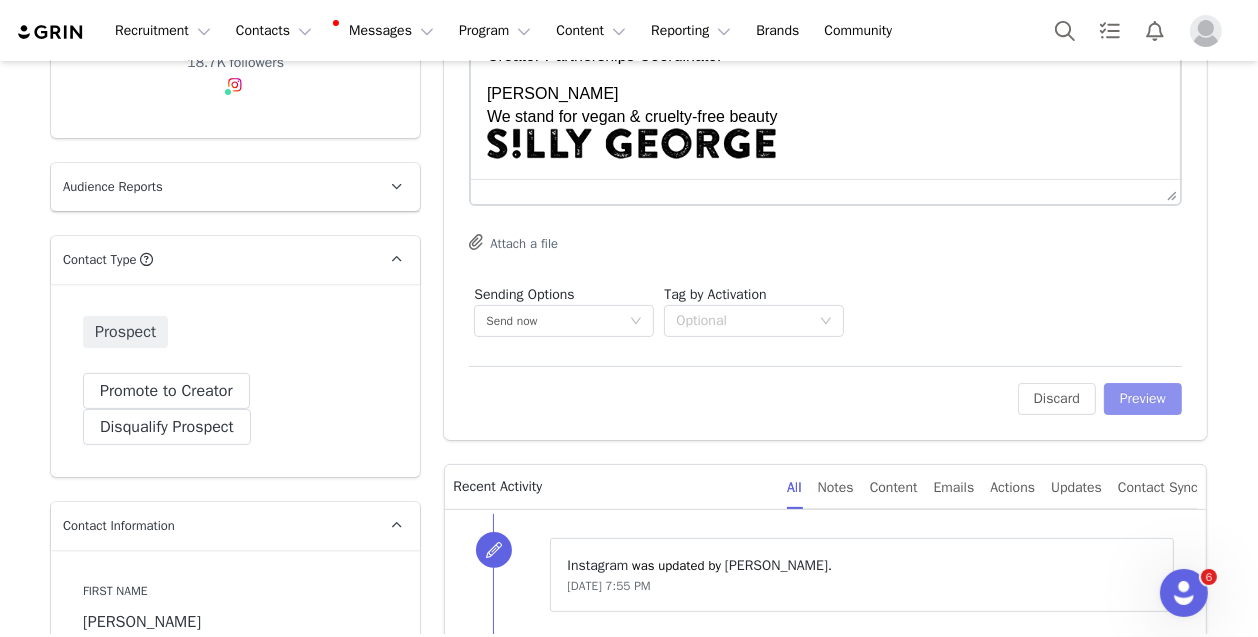 click on "Preview" at bounding box center (1143, 399) 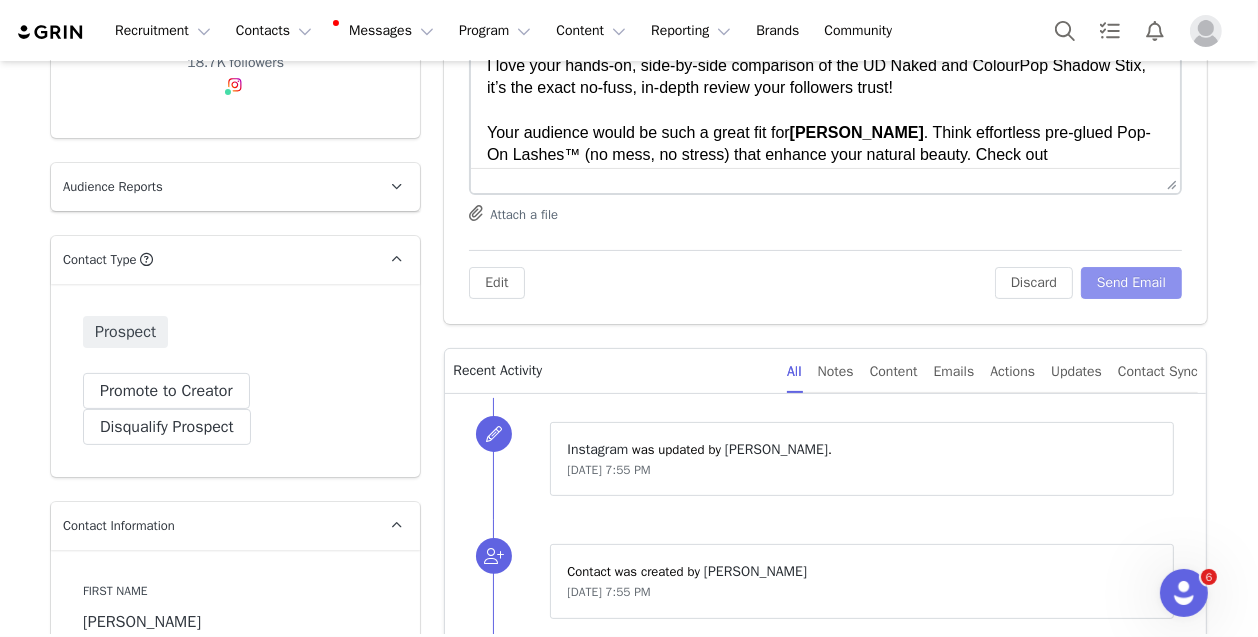 scroll, scrollTop: 0, scrollLeft: 0, axis: both 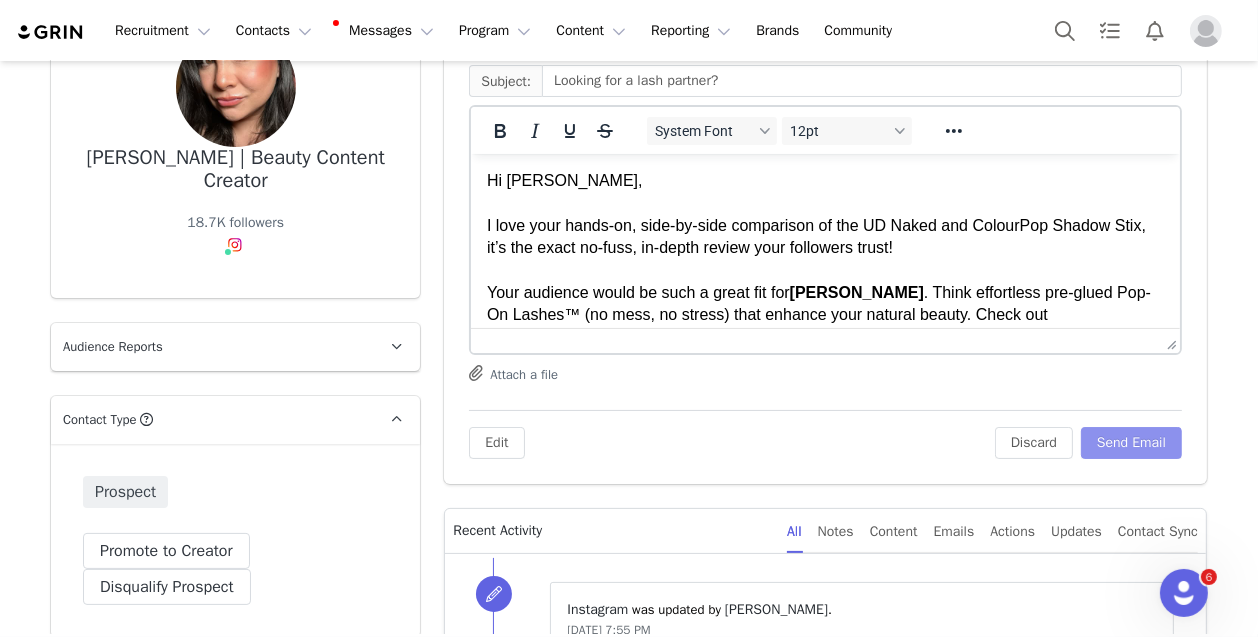 click on "Send Email" at bounding box center [1131, 443] 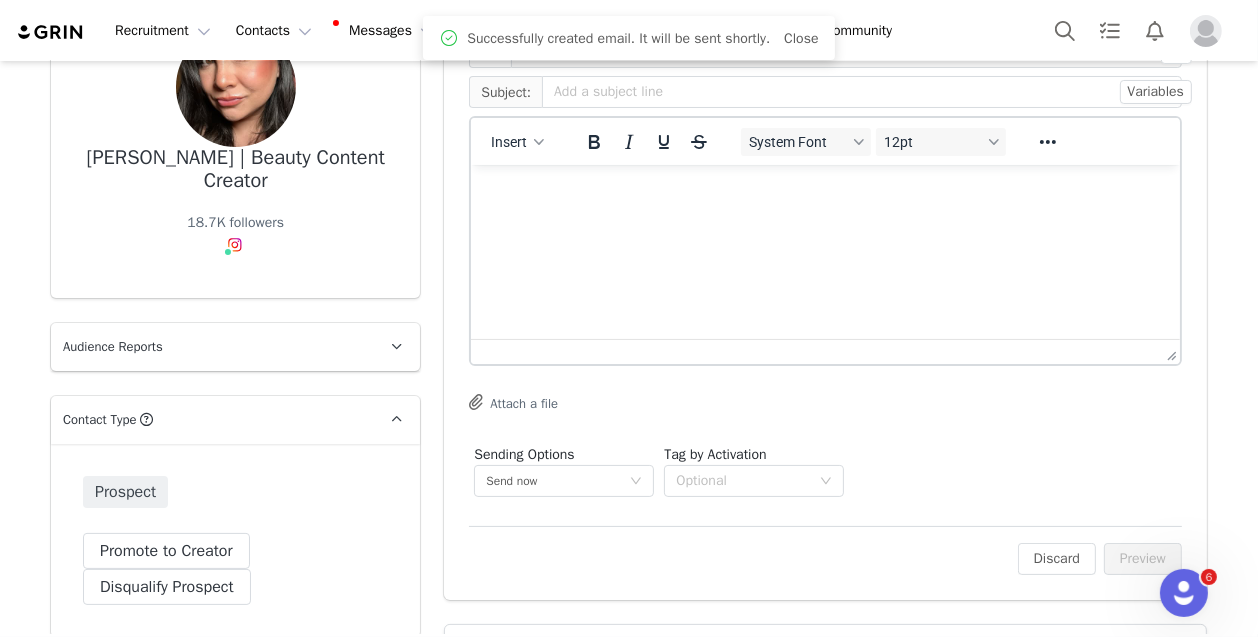 scroll, scrollTop: 0, scrollLeft: 0, axis: both 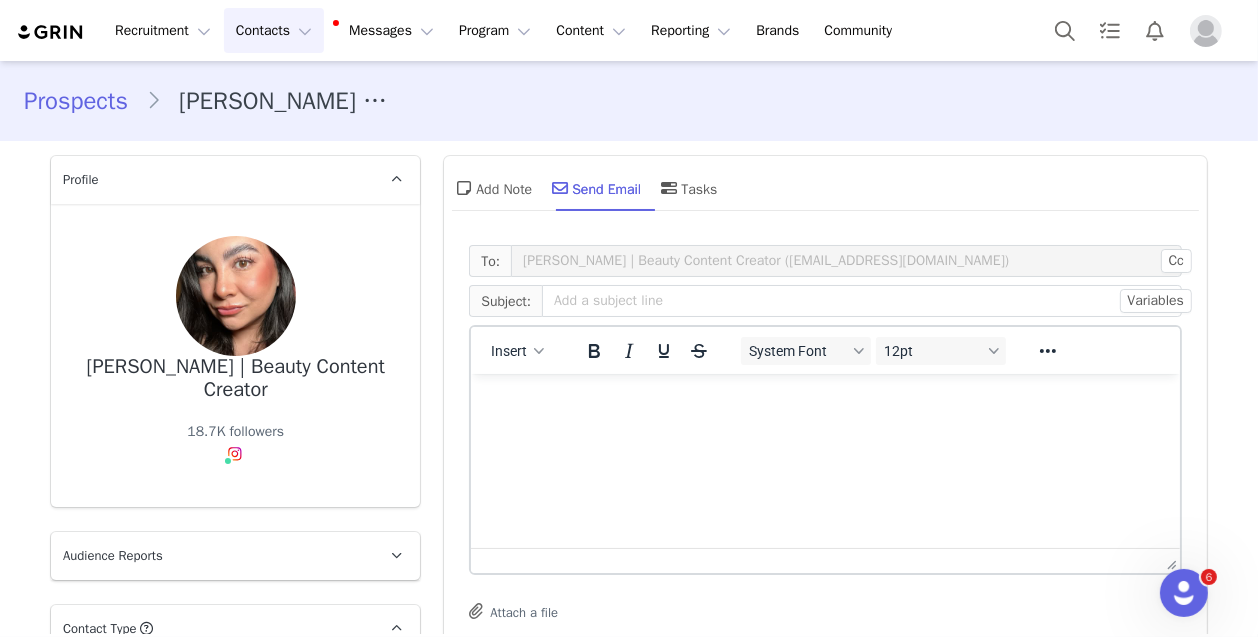 click on "Contacts Contacts" at bounding box center (274, 30) 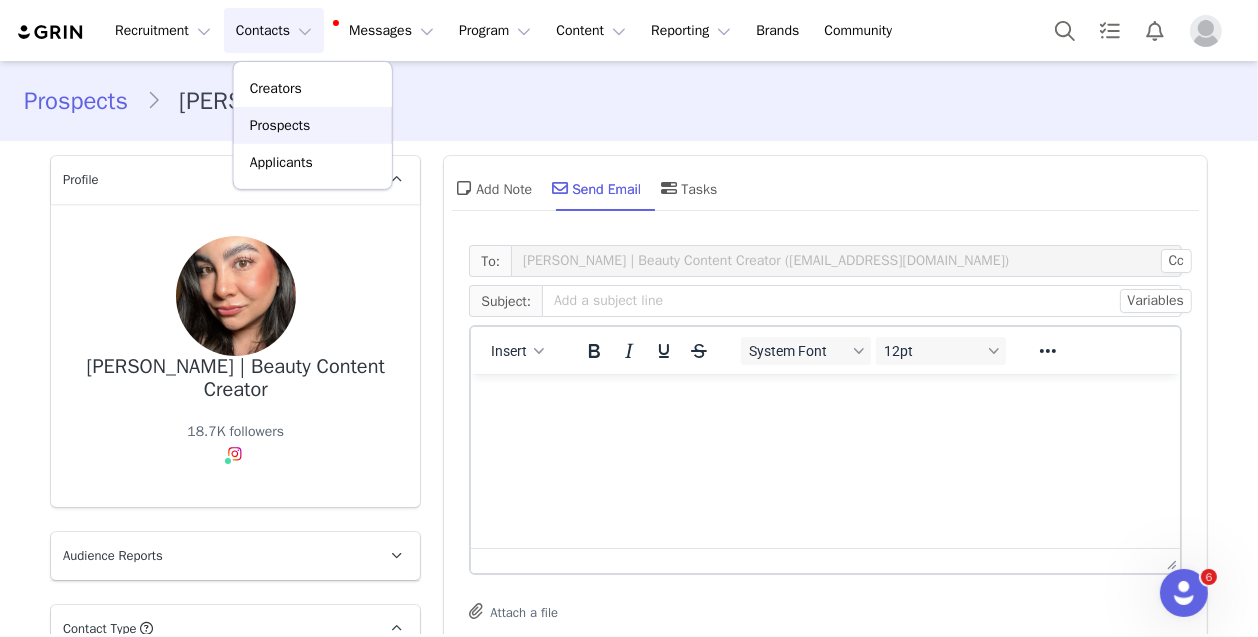 click on "Prospects" at bounding box center [280, 125] 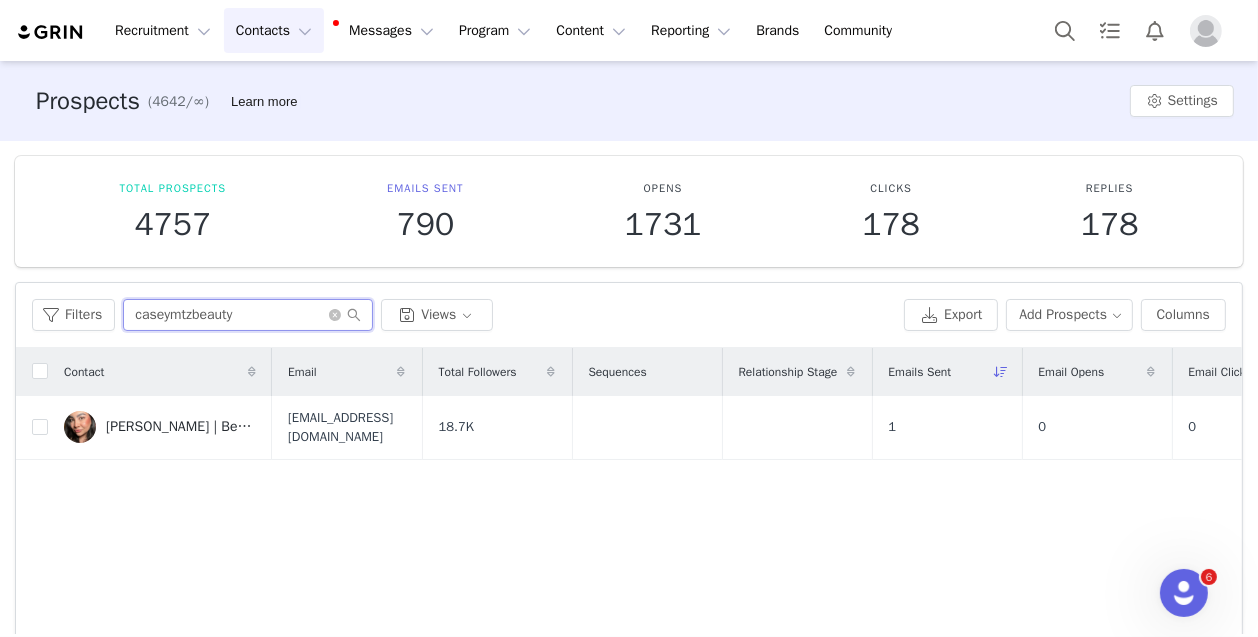 click on "caseymtzbeauty" at bounding box center [248, 315] 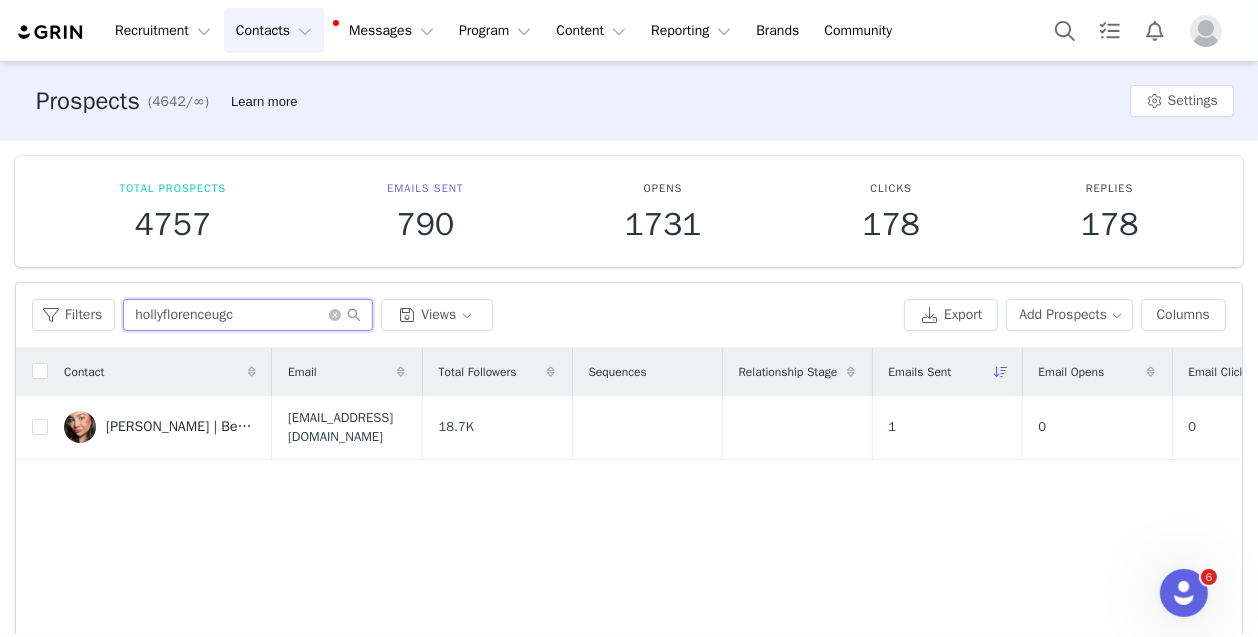 type on "hollyflorenceugc" 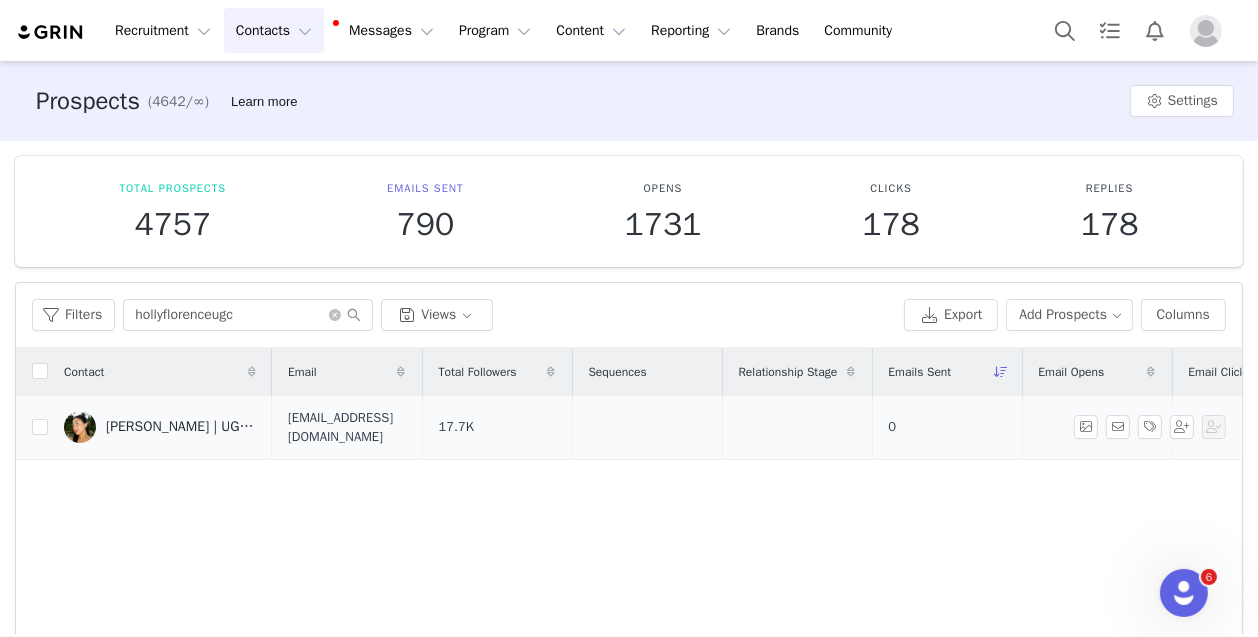 click on "[PERSON_NAME] | UGC Creator" at bounding box center [160, 427] 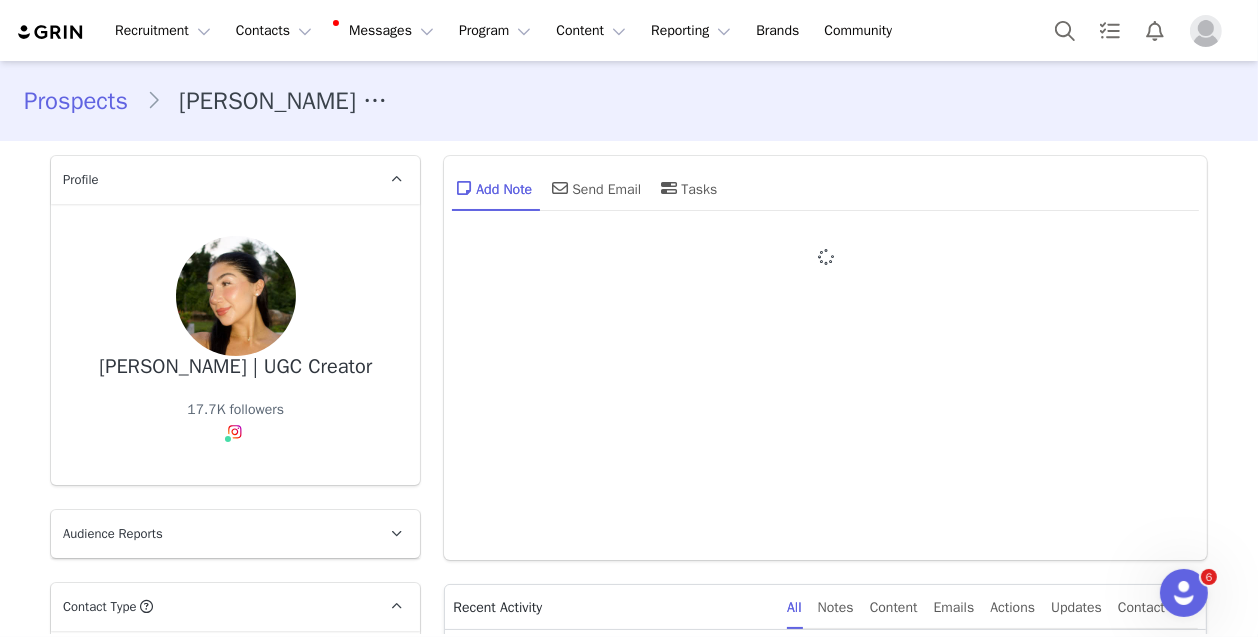 type on "+1 ([GEOGRAPHIC_DATA])" 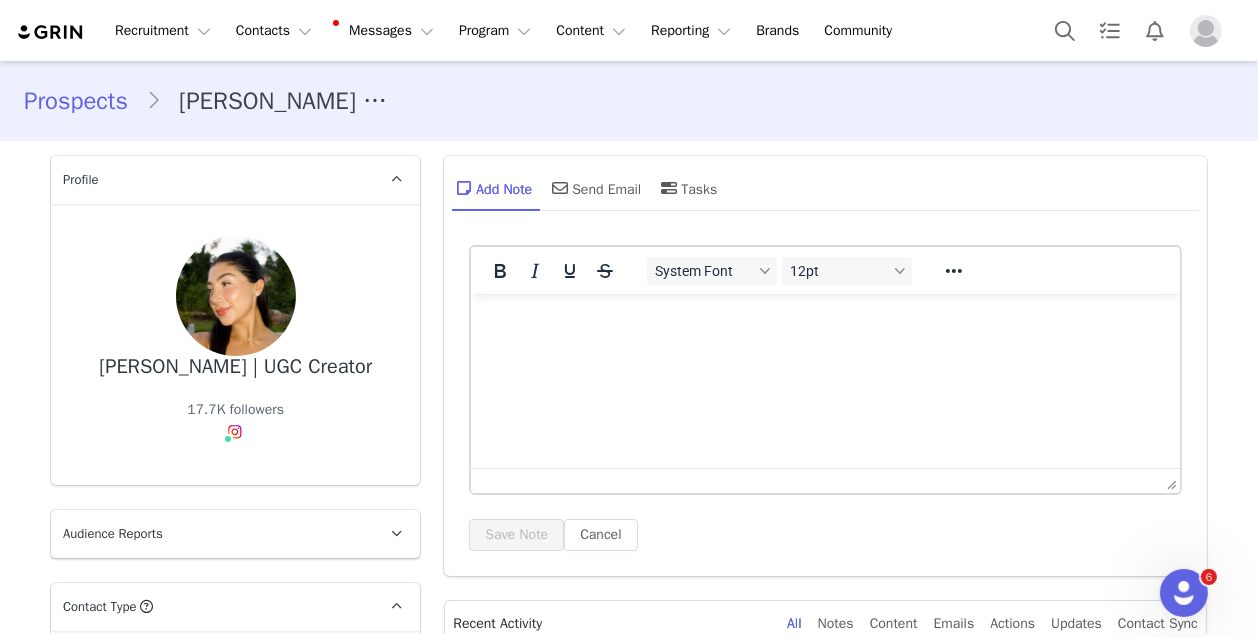 scroll, scrollTop: 0, scrollLeft: 0, axis: both 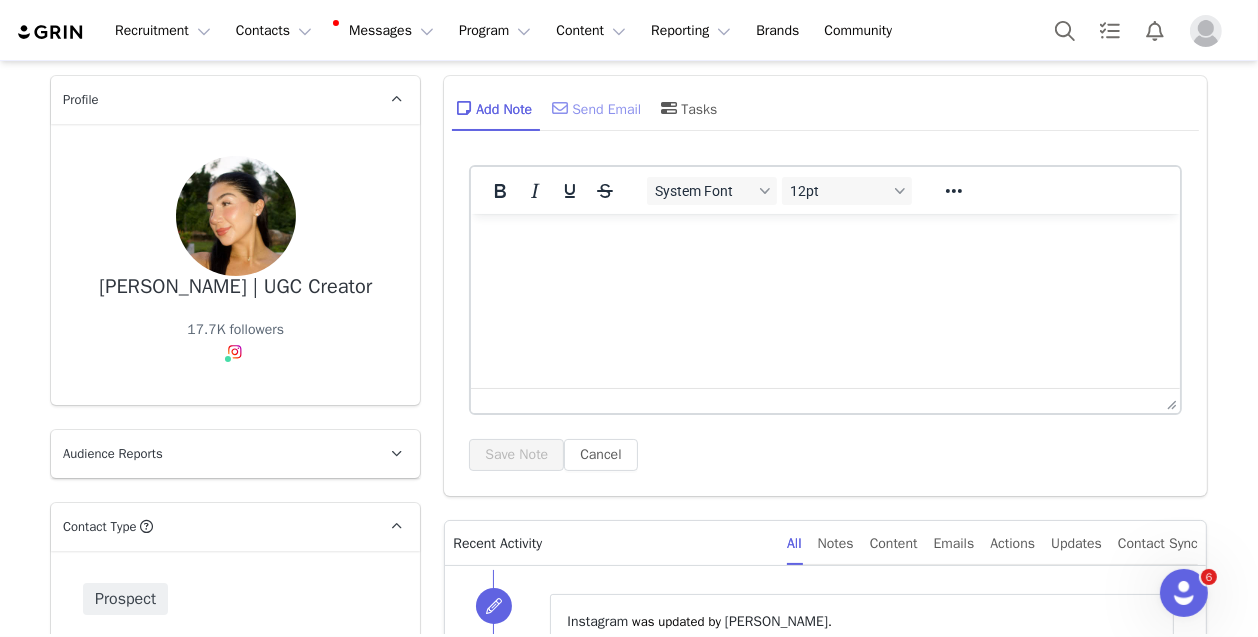 click on "Send Email" at bounding box center (594, 108) 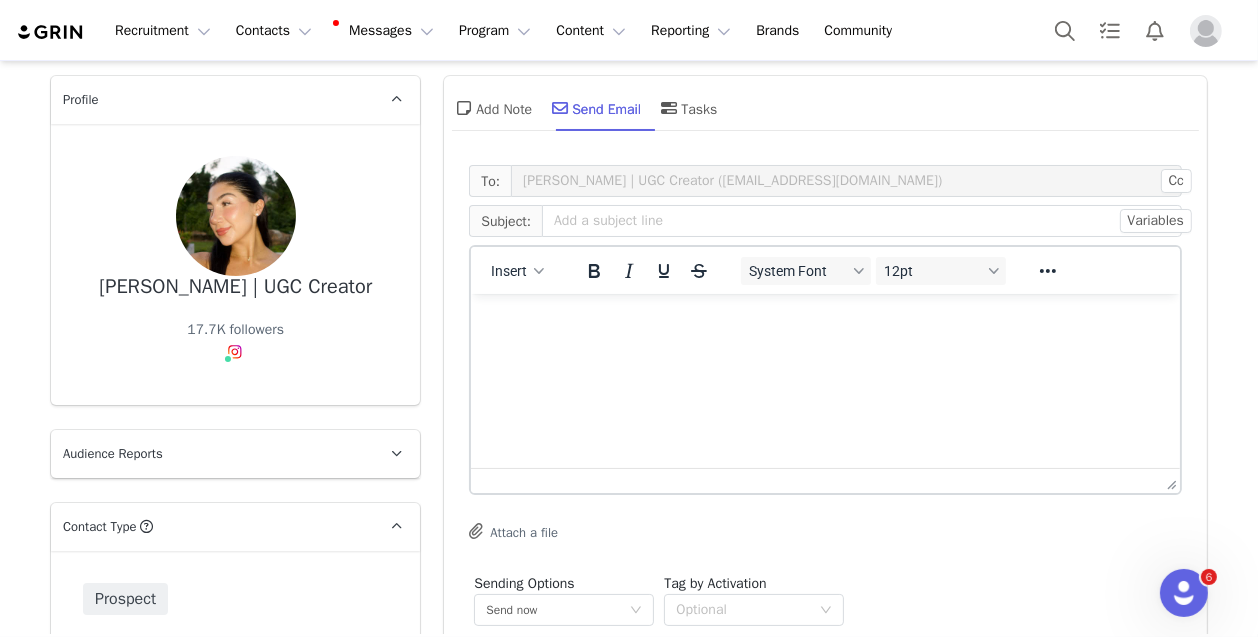 scroll, scrollTop: 0, scrollLeft: 0, axis: both 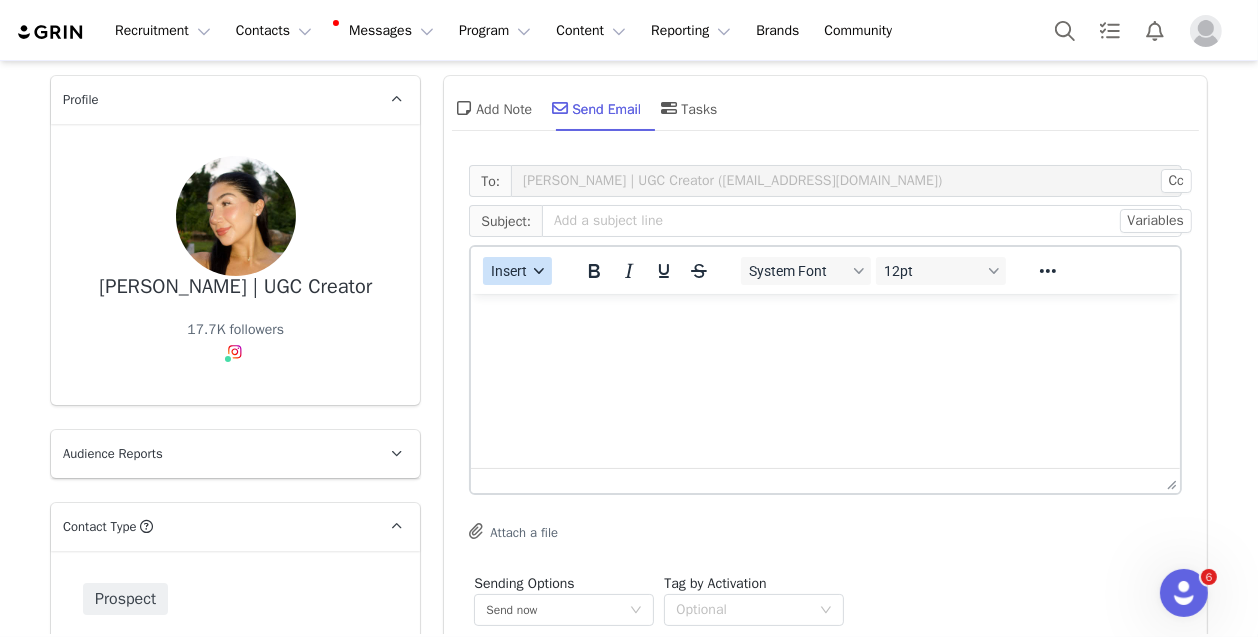 click on "Insert" at bounding box center (510, 271) 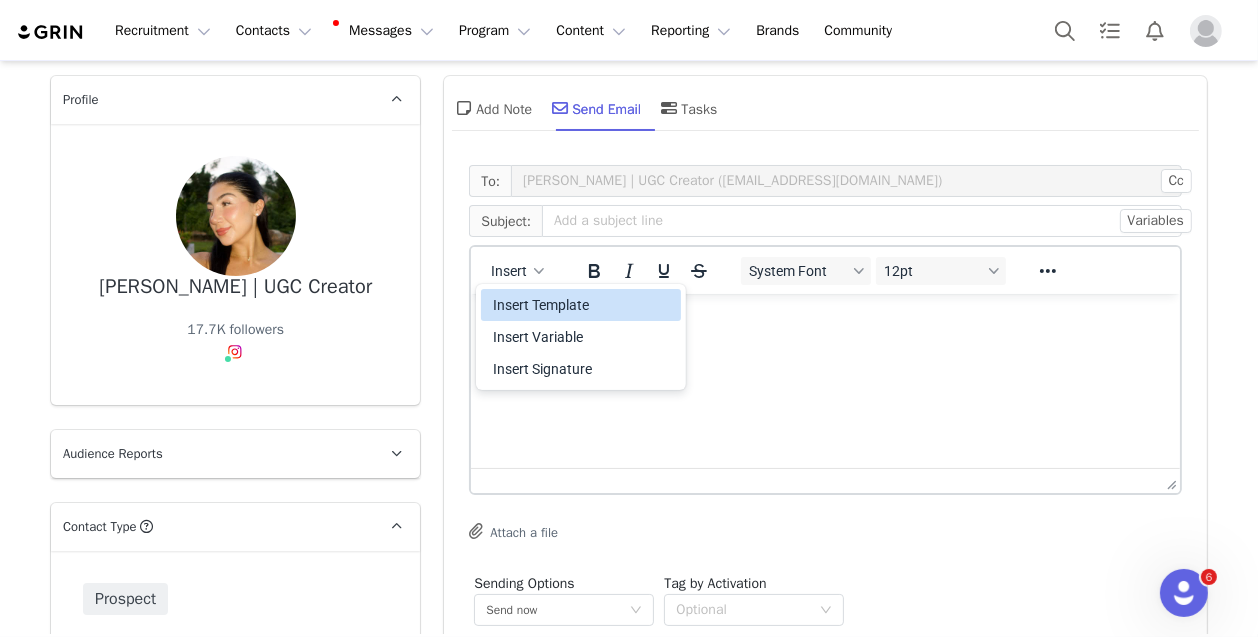 click on "Insert Template" at bounding box center [583, 305] 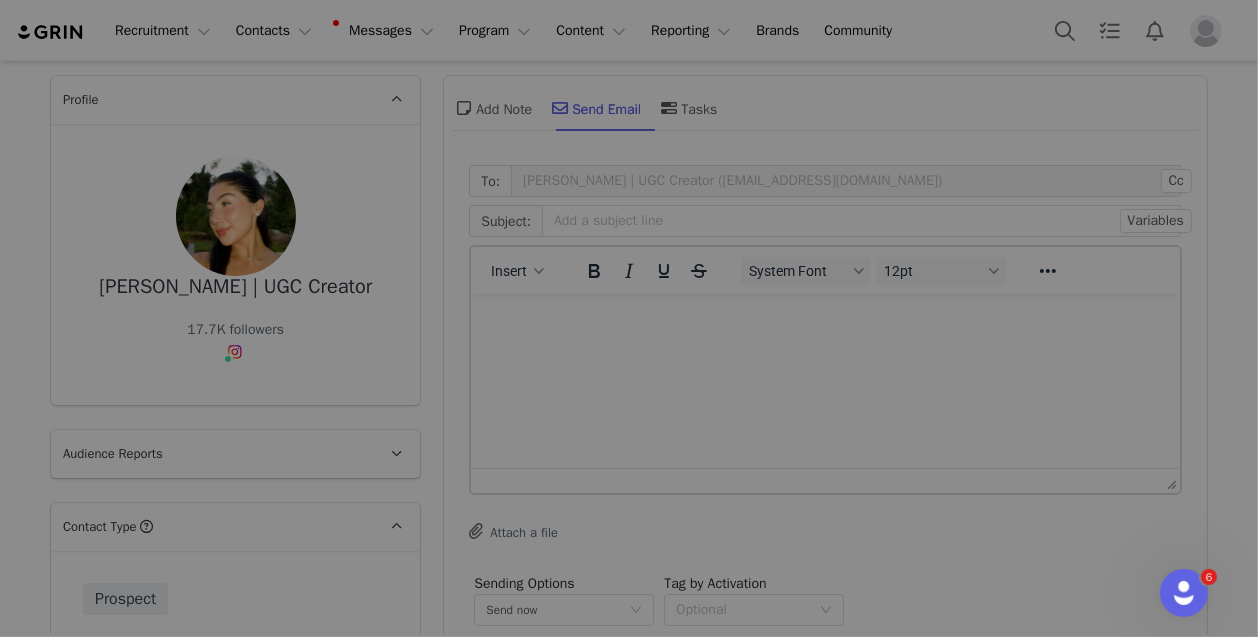 scroll, scrollTop: 0, scrollLeft: 0, axis: both 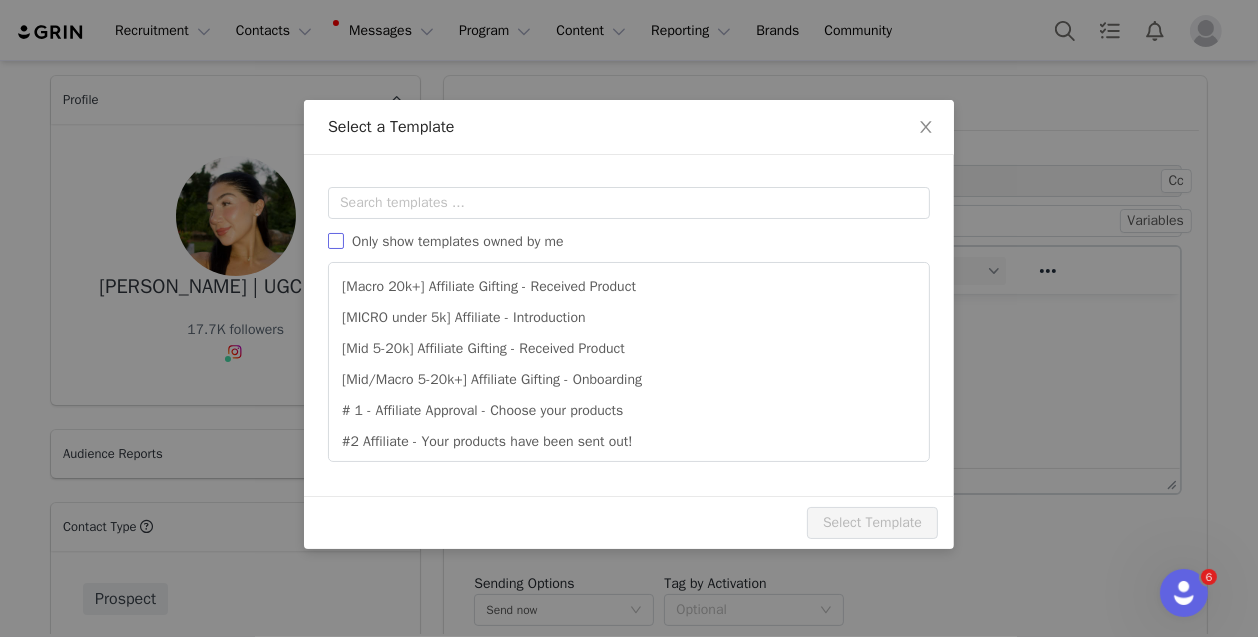 click on "Only show templates owned by me" at bounding box center [336, 241] 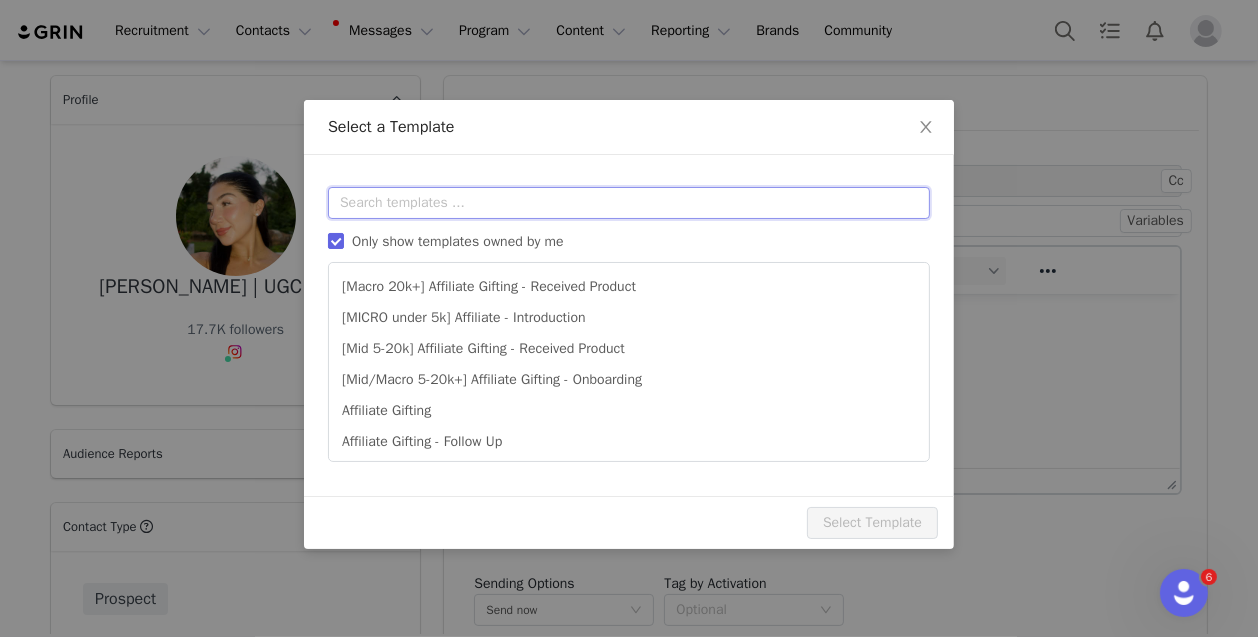 click at bounding box center [629, 203] 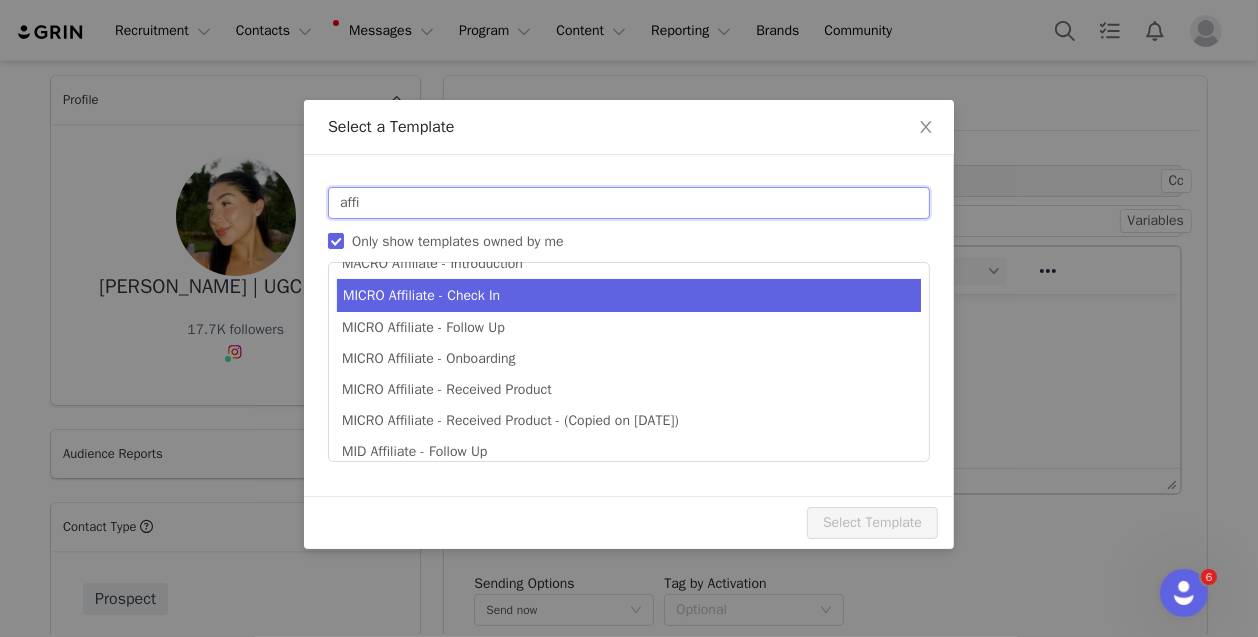 scroll, scrollTop: 284, scrollLeft: 0, axis: vertical 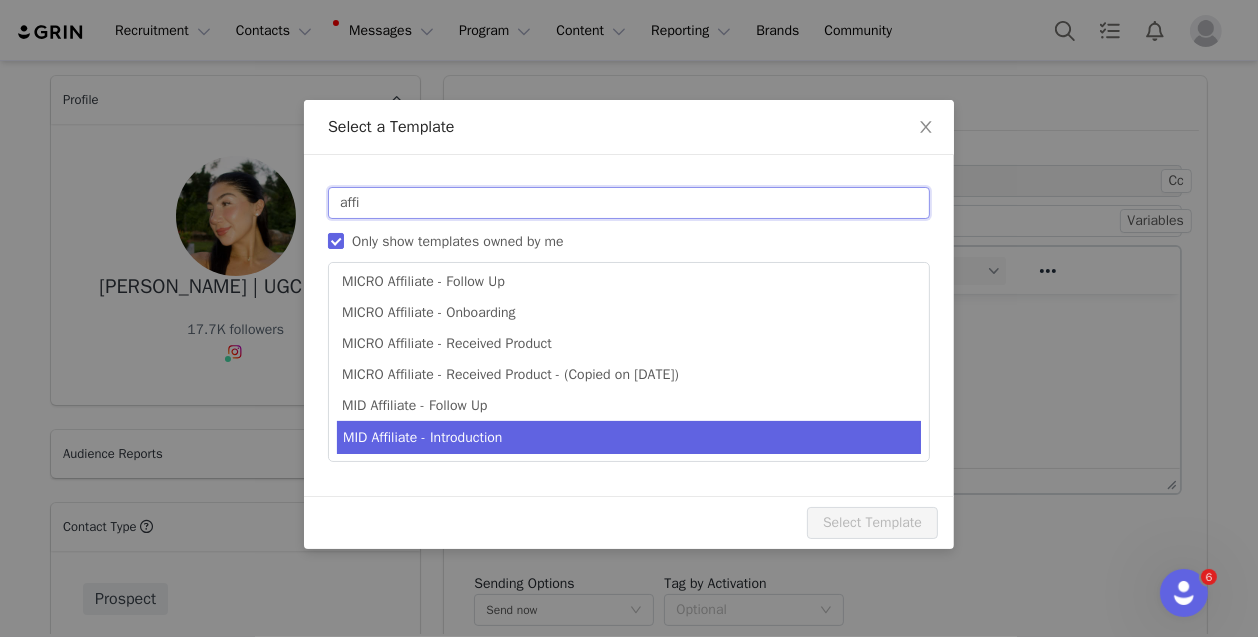 type on "affi" 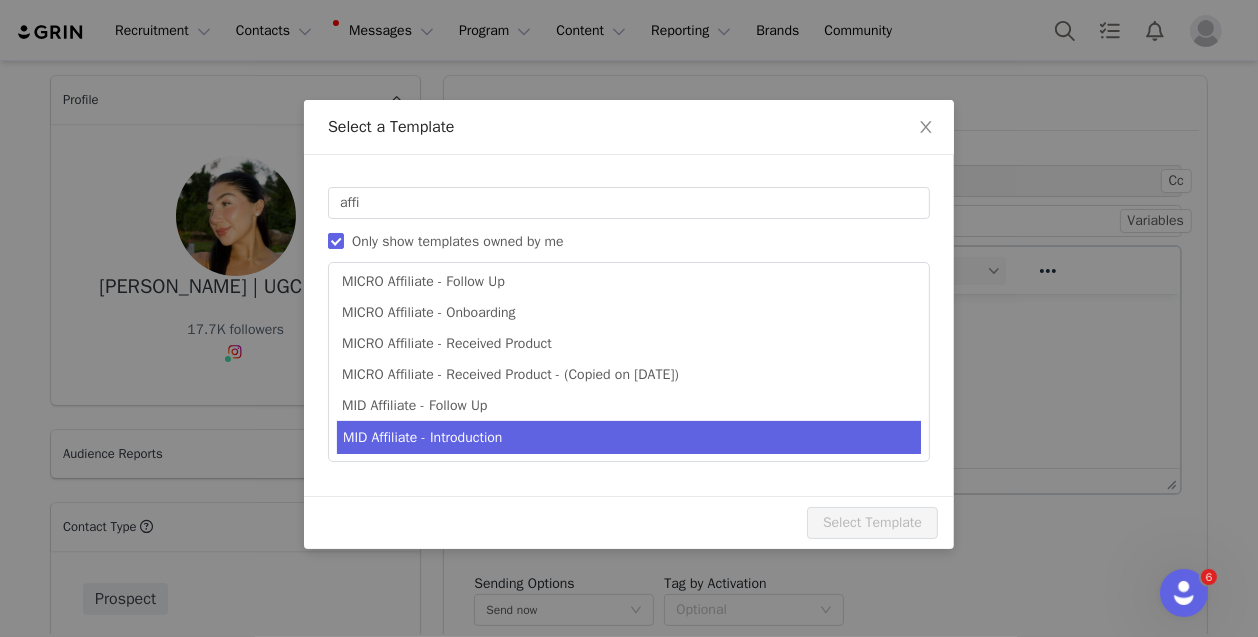 click on "MID Affiliate - Introduction" at bounding box center (629, 437) 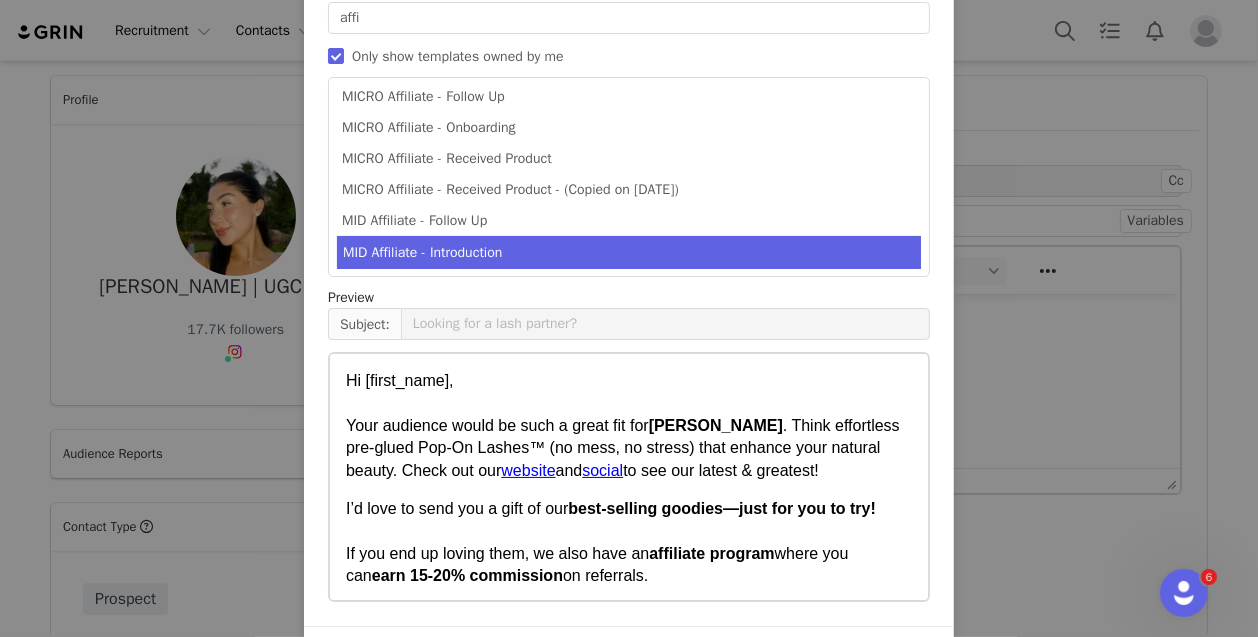 scroll, scrollTop: 250, scrollLeft: 0, axis: vertical 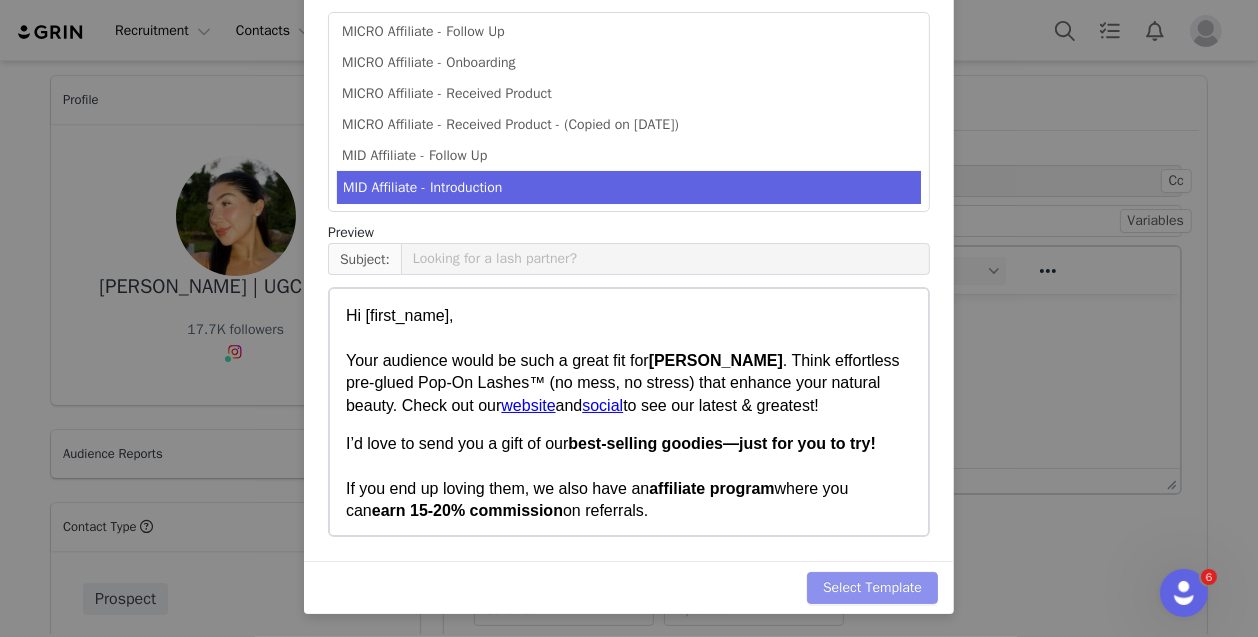 click on "Select Template" at bounding box center [872, 588] 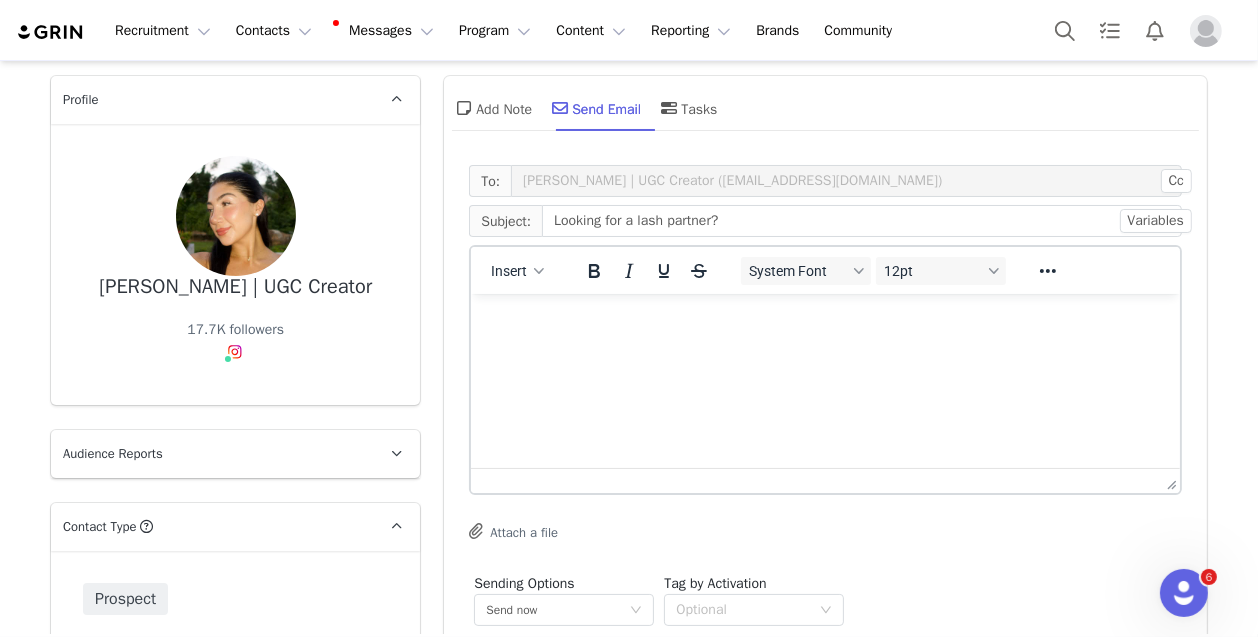 scroll, scrollTop: 0, scrollLeft: 0, axis: both 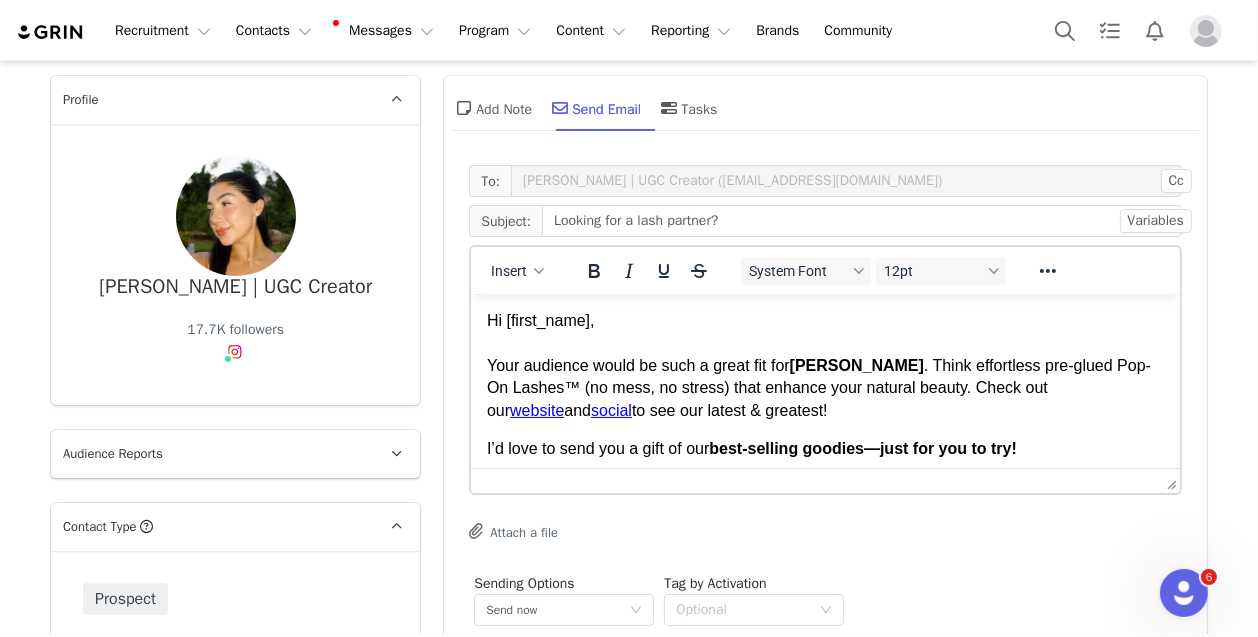 click on "Hi [first_name], Your audience would be such a great fit for  Silly George . Think effortless pre-glued Pop-On Lashes™ (no mess, no stress) that enhance your natural beauty. Check out our  website  and  social  to see our latest & greatest!" at bounding box center (825, 365) 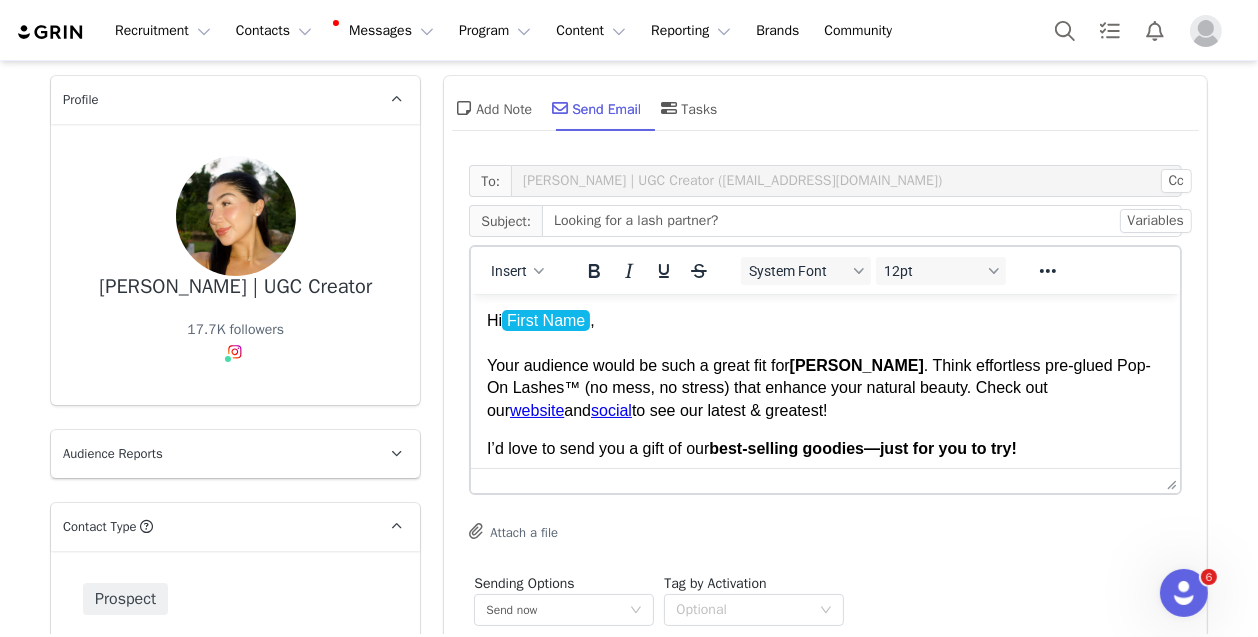 click on "Hi  First Name , Your audience would be such a great fit for  [PERSON_NAME] . Think effortless pre-glued Pop-On Lashes™ (no mess, no stress) that enhance your natural beauty. Check out our  website  and  social  to see our latest & greatest!" at bounding box center [825, 365] 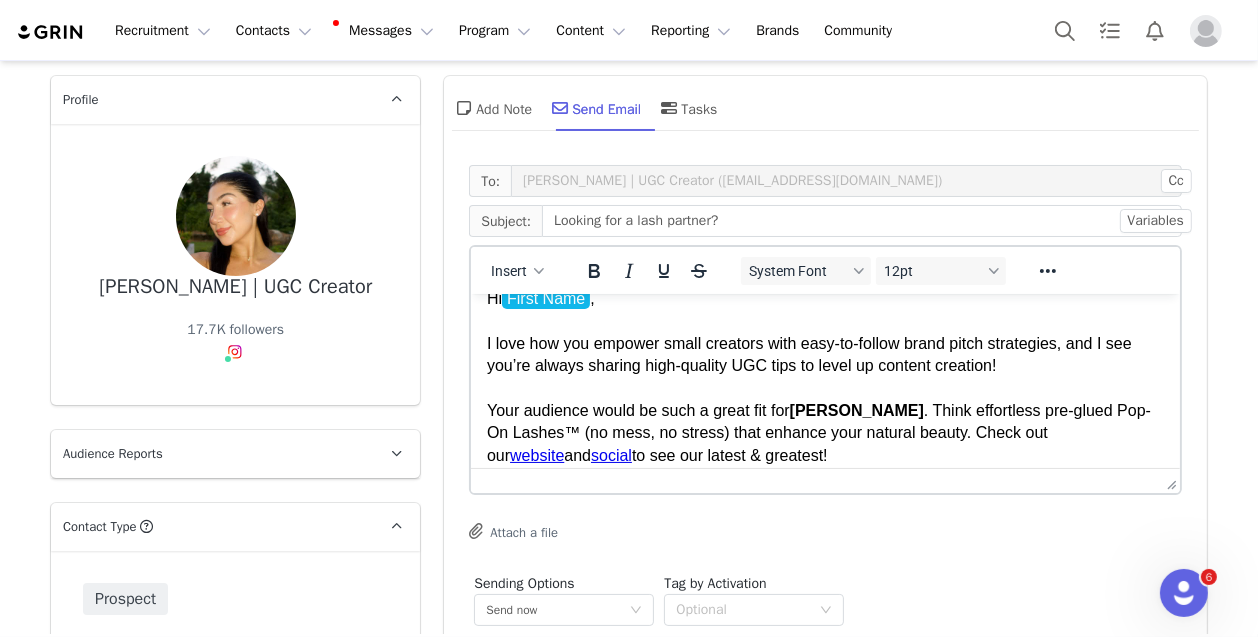 scroll, scrollTop: 376, scrollLeft: 0, axis: vertical 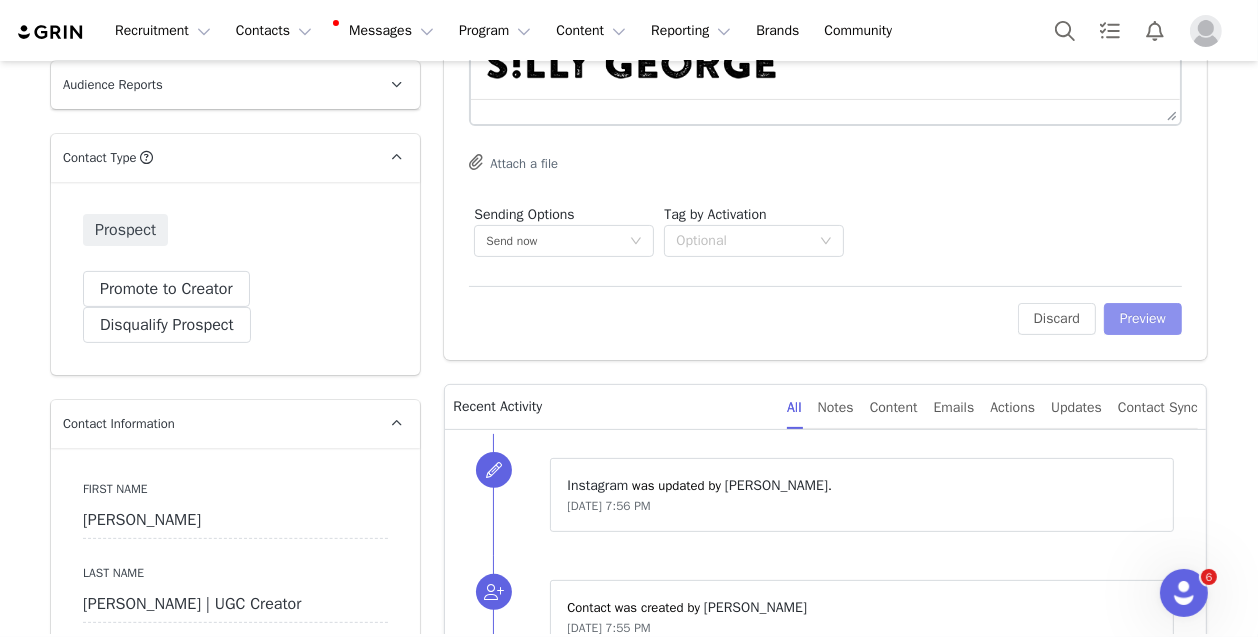 click on "Preview" at bounding box center (1143, 319) 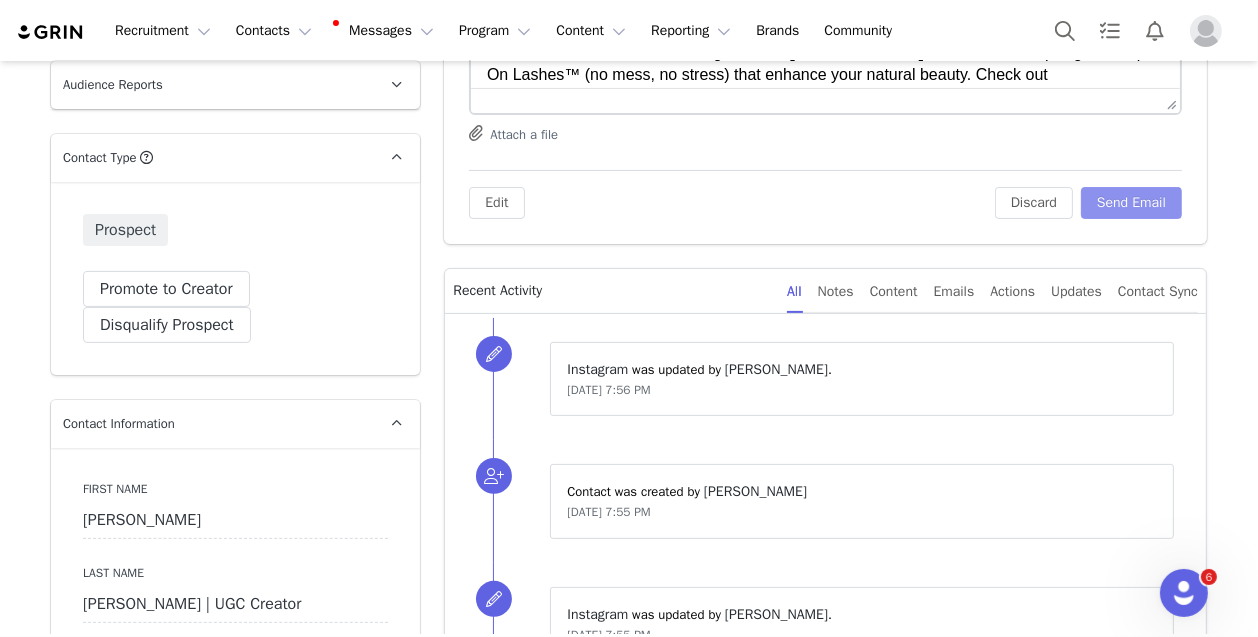 scroll, scrollTop: 0, scrollLeft: 0, axis: both 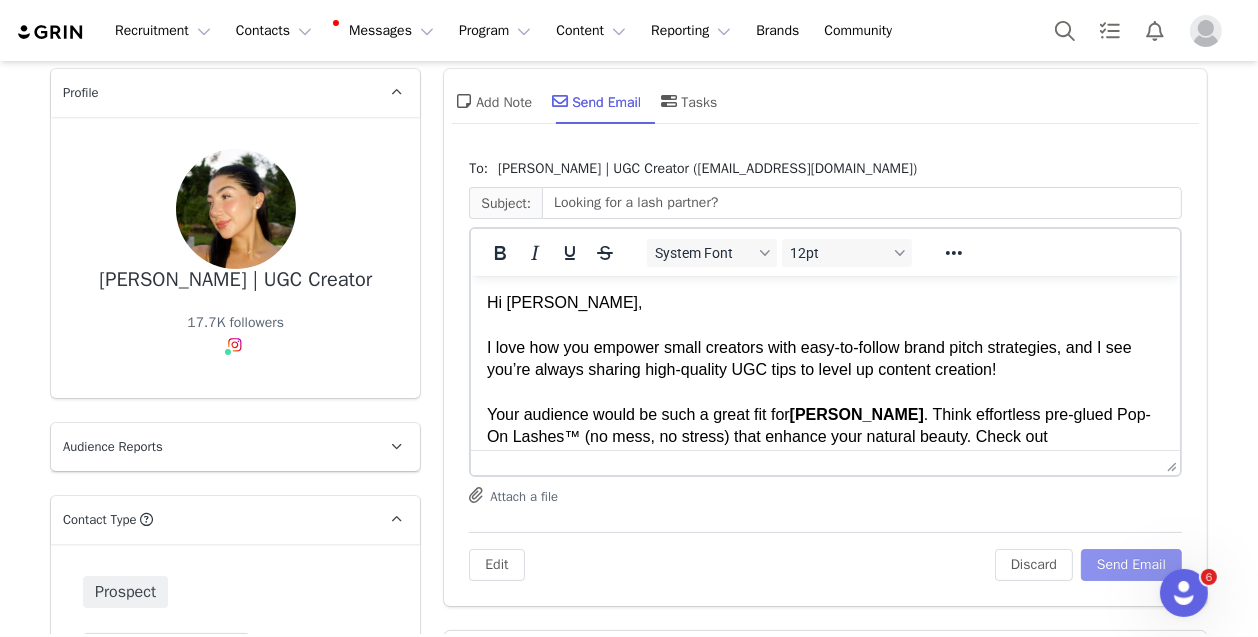 click on "Send Email" at bounding box center [1131, 565] 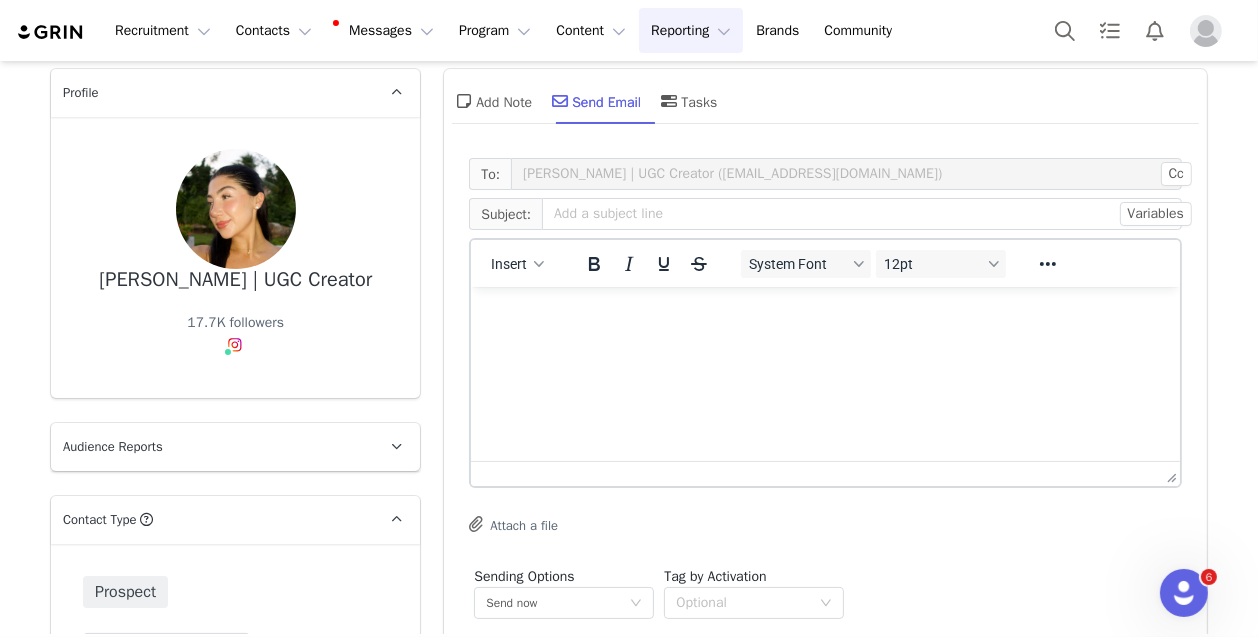 scroll, scrollTop: 0, scrollLeft: 0, axis: both 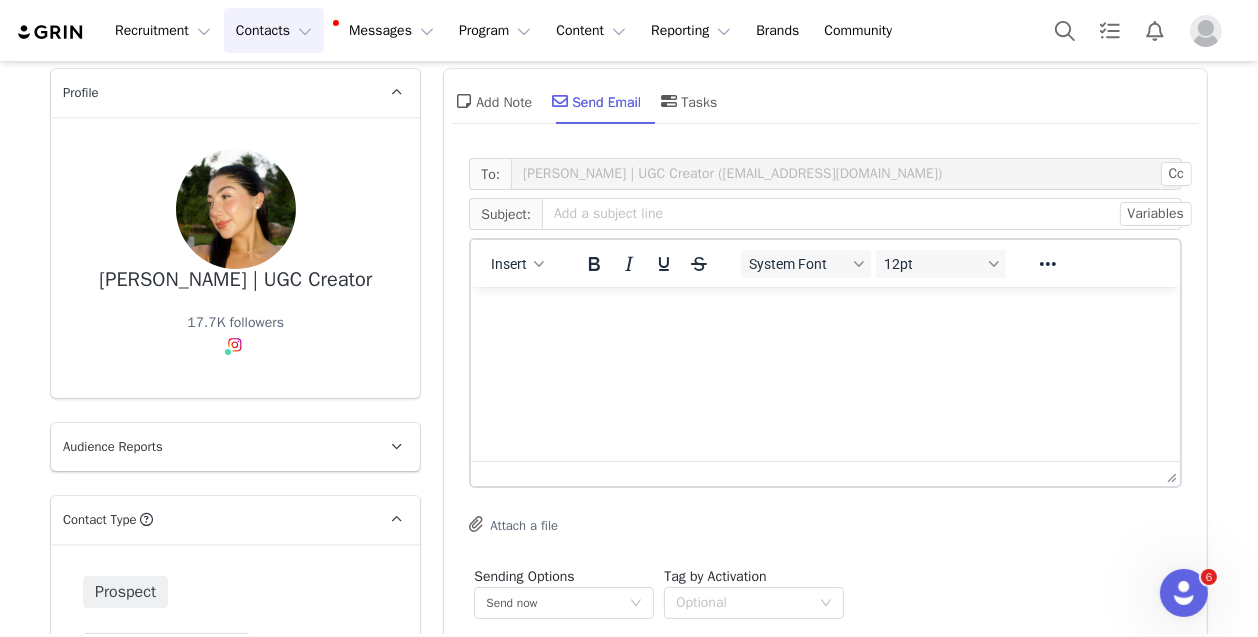click on "Contacts Contacts" at bounding box center [274, 30] 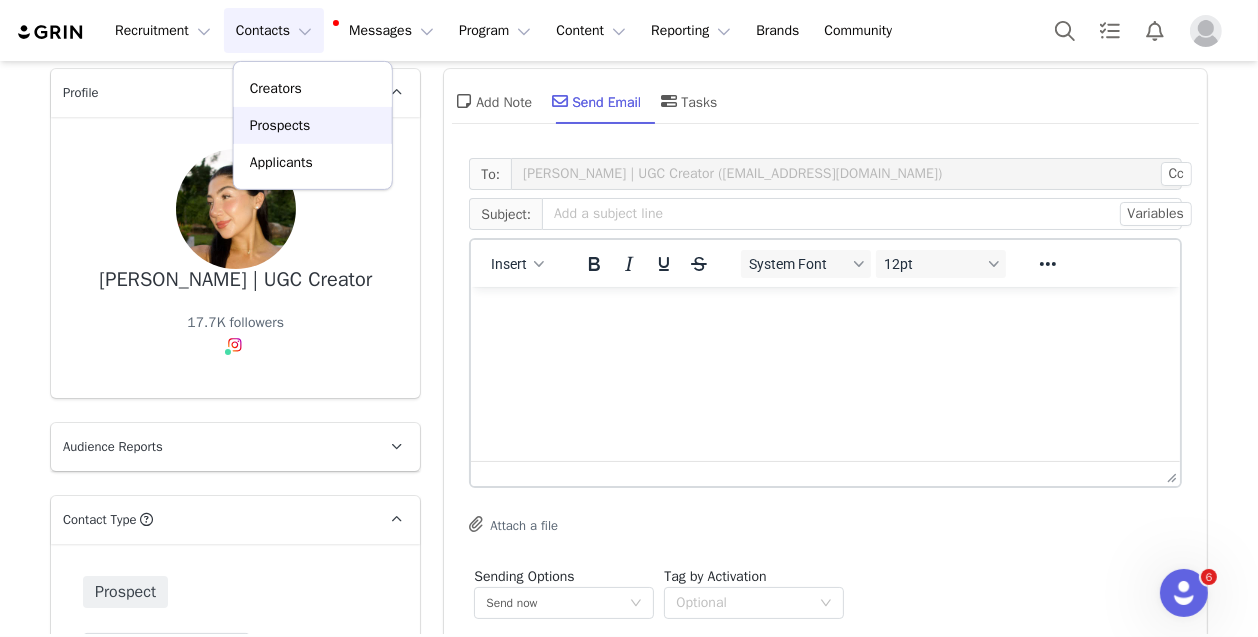 click on "Prospects" at bounding box center [280, 125] 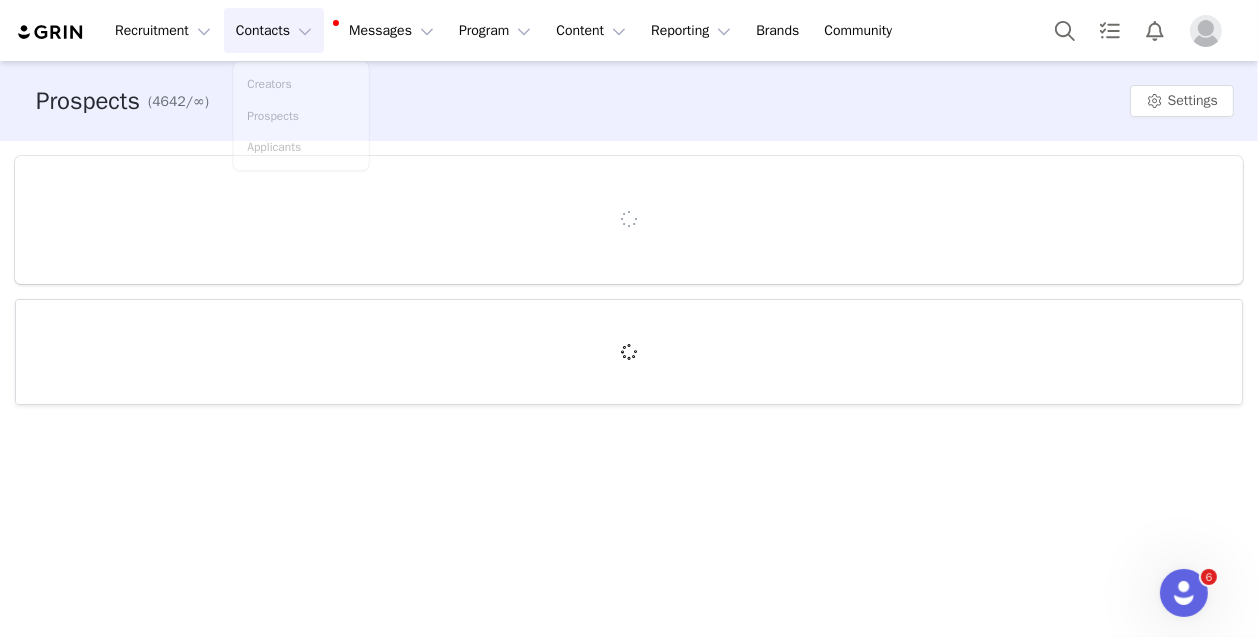 scroll, scrollTop: 0, scrollLeft: 0, axis: both 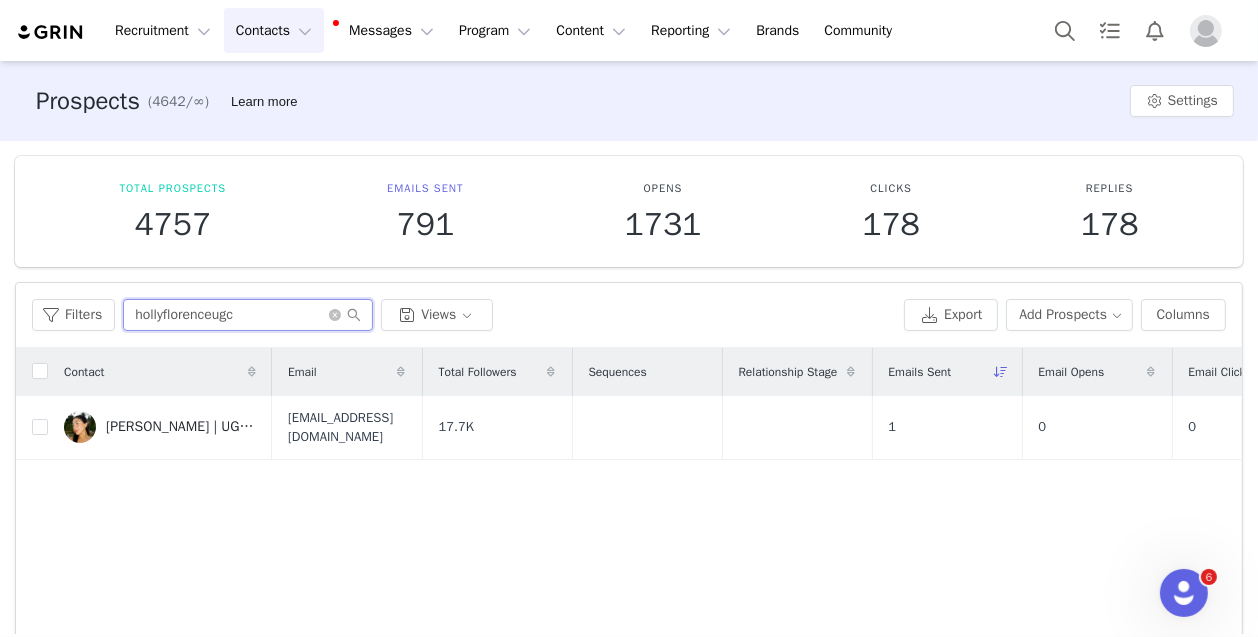 click on "hollyflorenceugc" at bounding box center (248, 315) 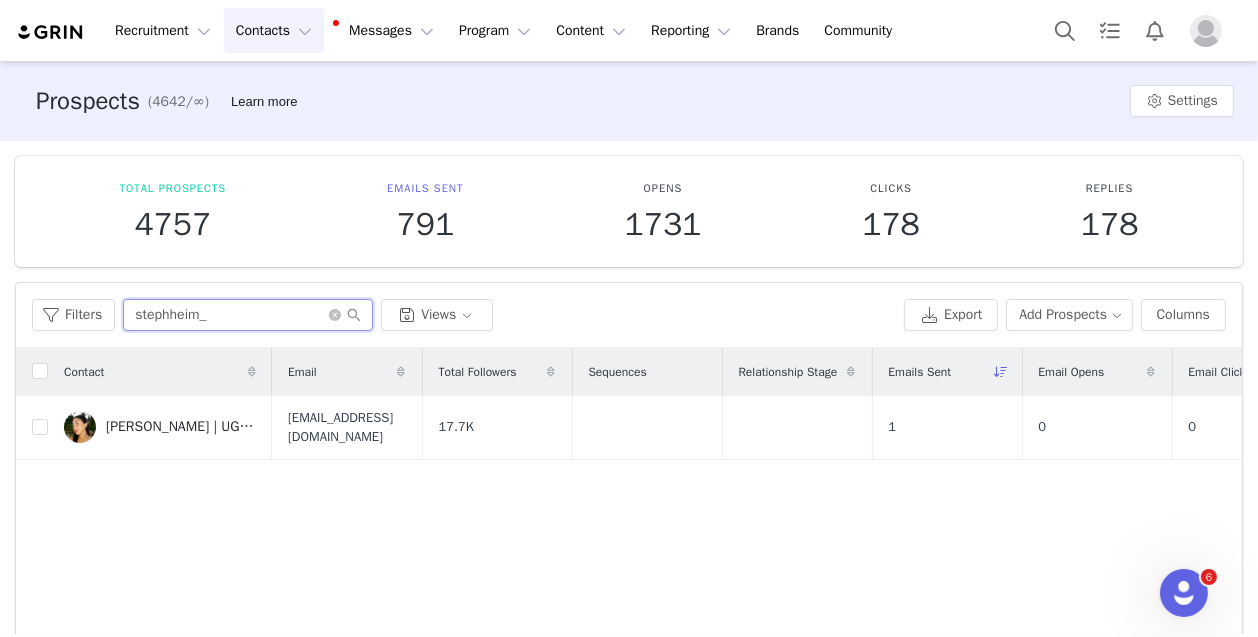 type on "stephheim_" 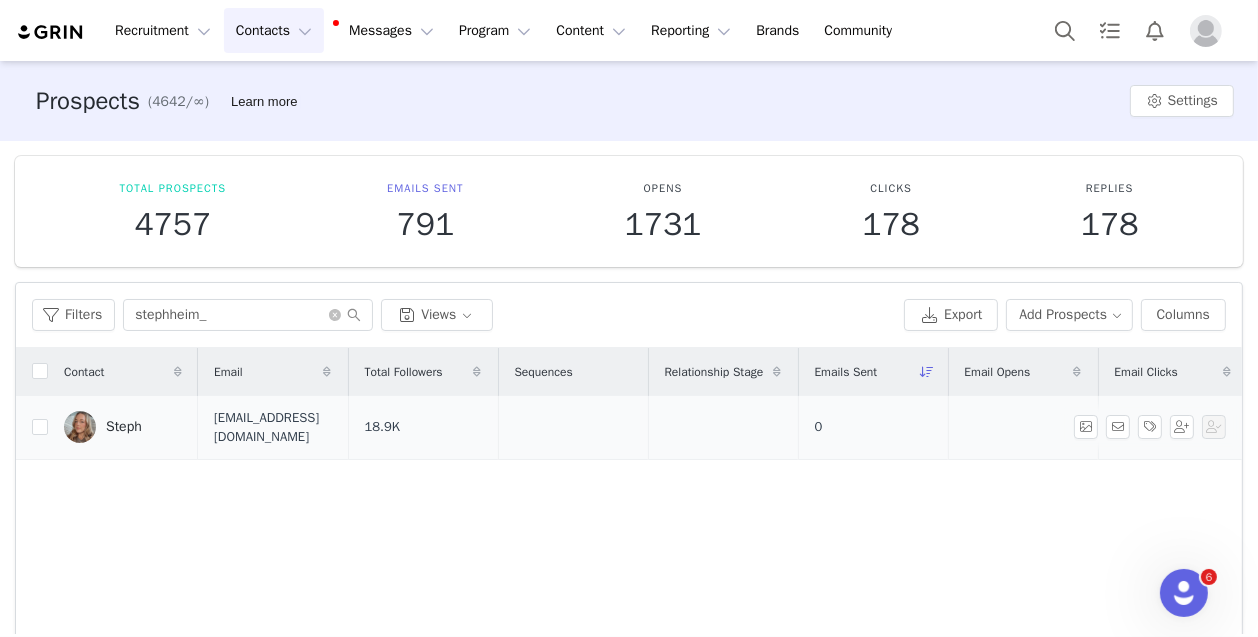 click on "Steph" at bounding box center [124, 427] 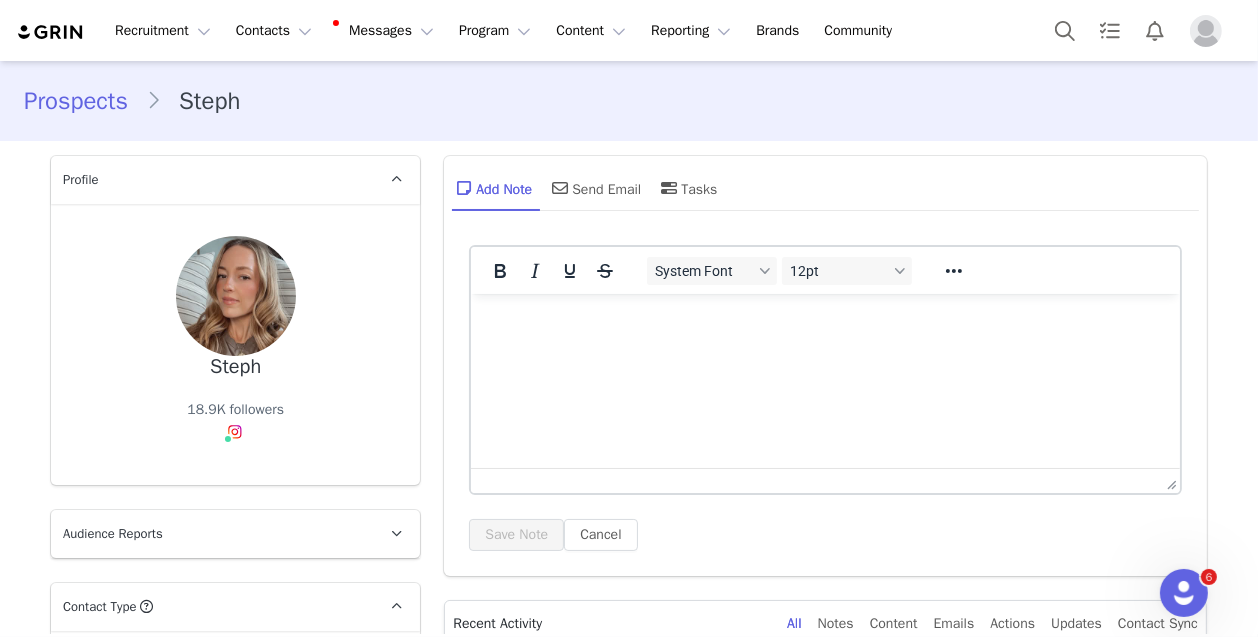 scroll, scrollTop: 0, scrollLeft: 0, axis: both 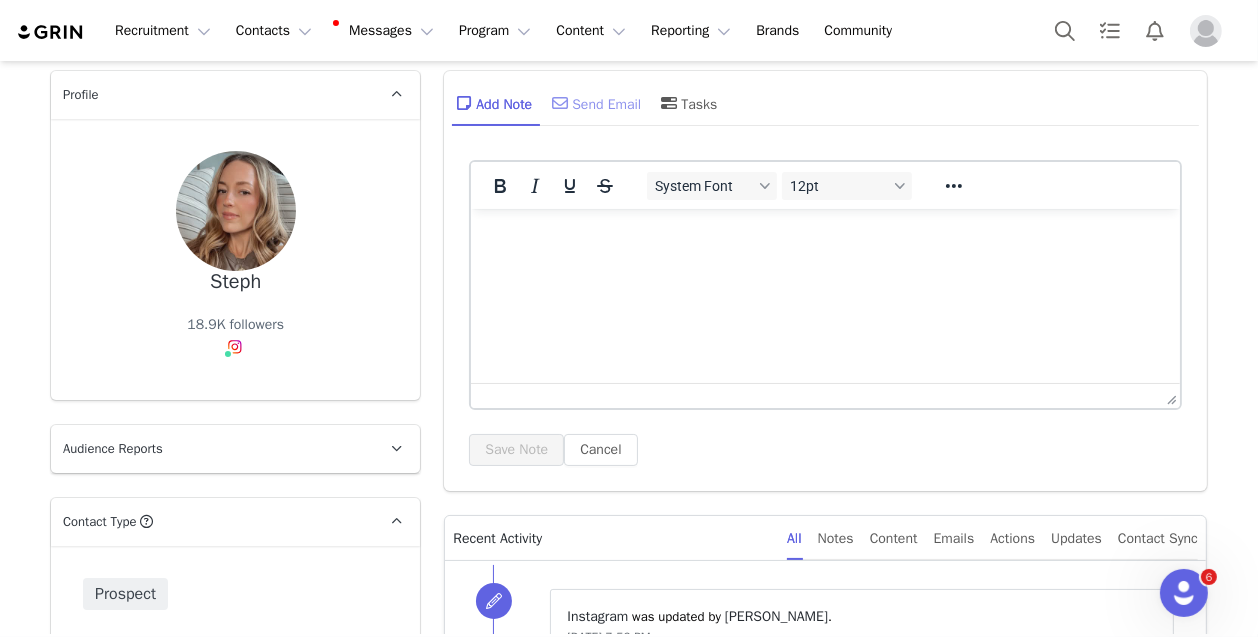 click on "Send Email" at bounding box center (594, 103) 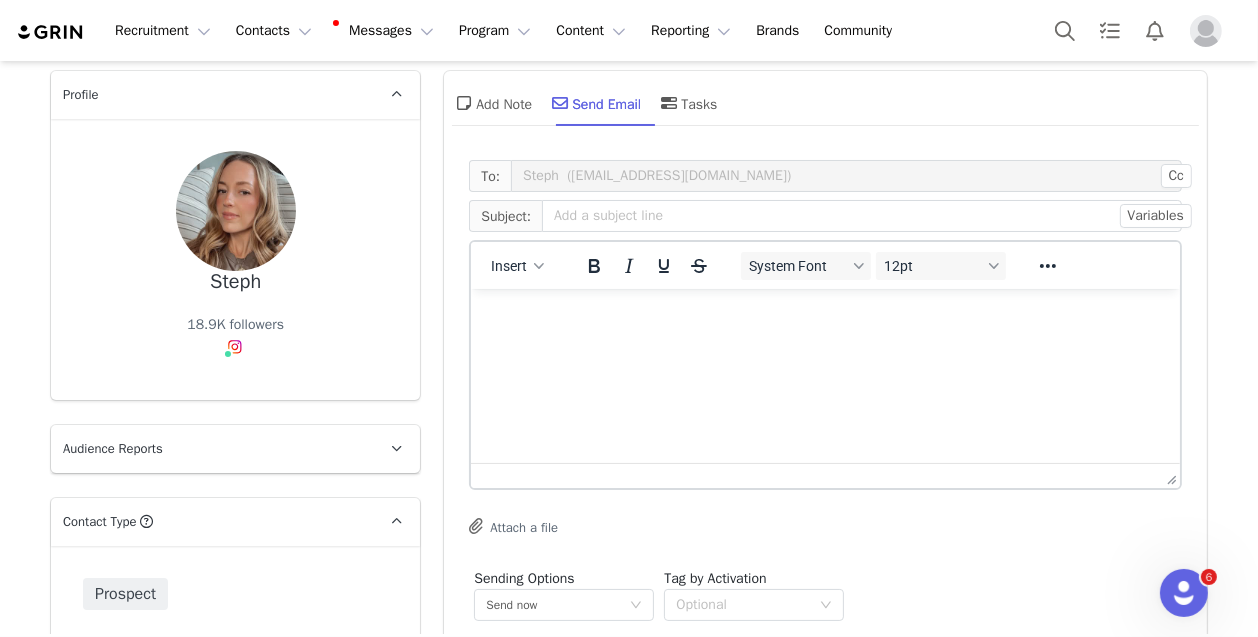scroll, scrollTop: 0, scrollLeft: 0, axis: both 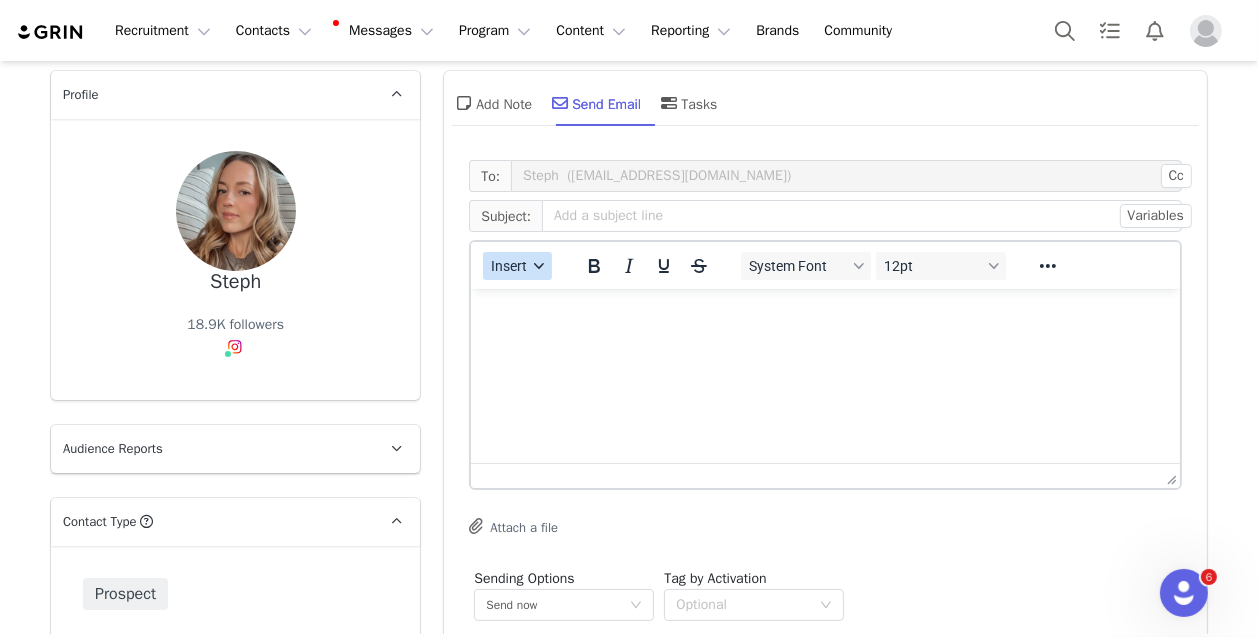 click on "Insert" at bounding box center (510, 266) 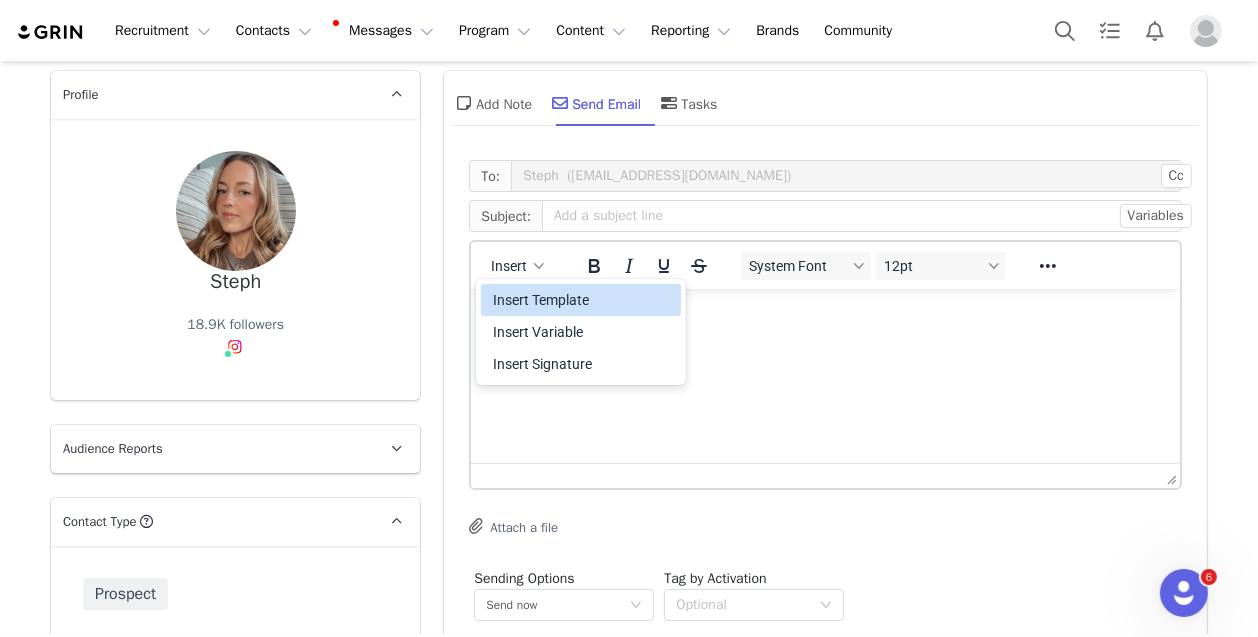 click on "Insert Template" at bounding box center [583, 300] 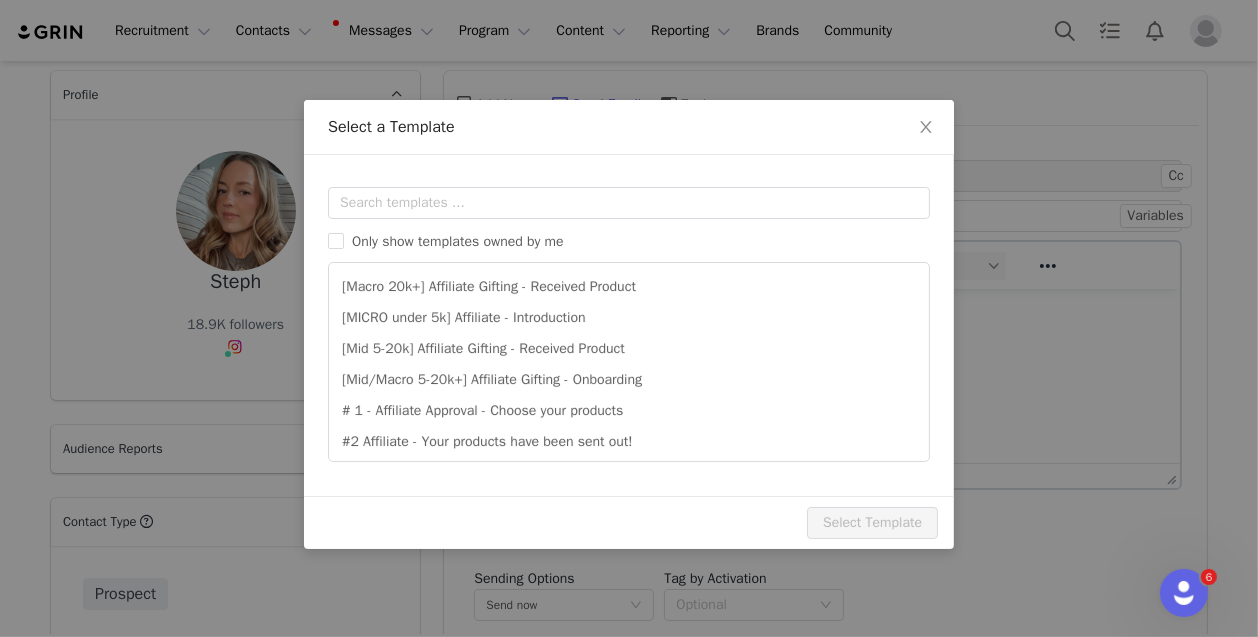 scroll, scrollTop: 0, scrollLeft: 0, axis: both 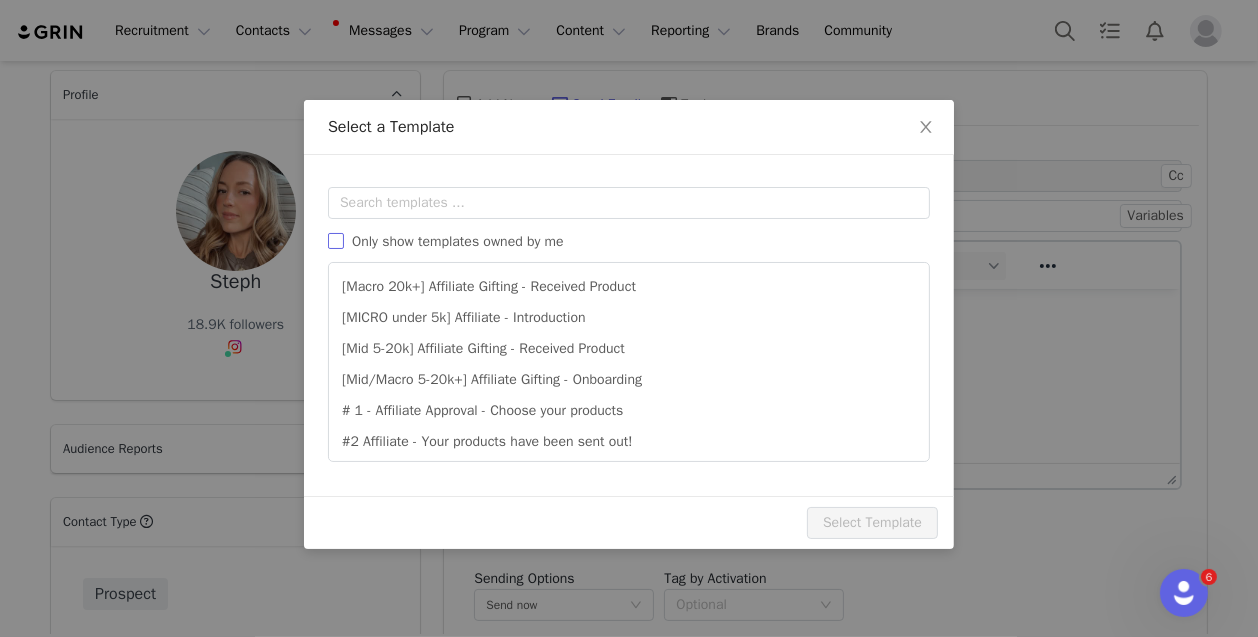 click on "Only show templates owned by me" at bounding box center [458, 241] 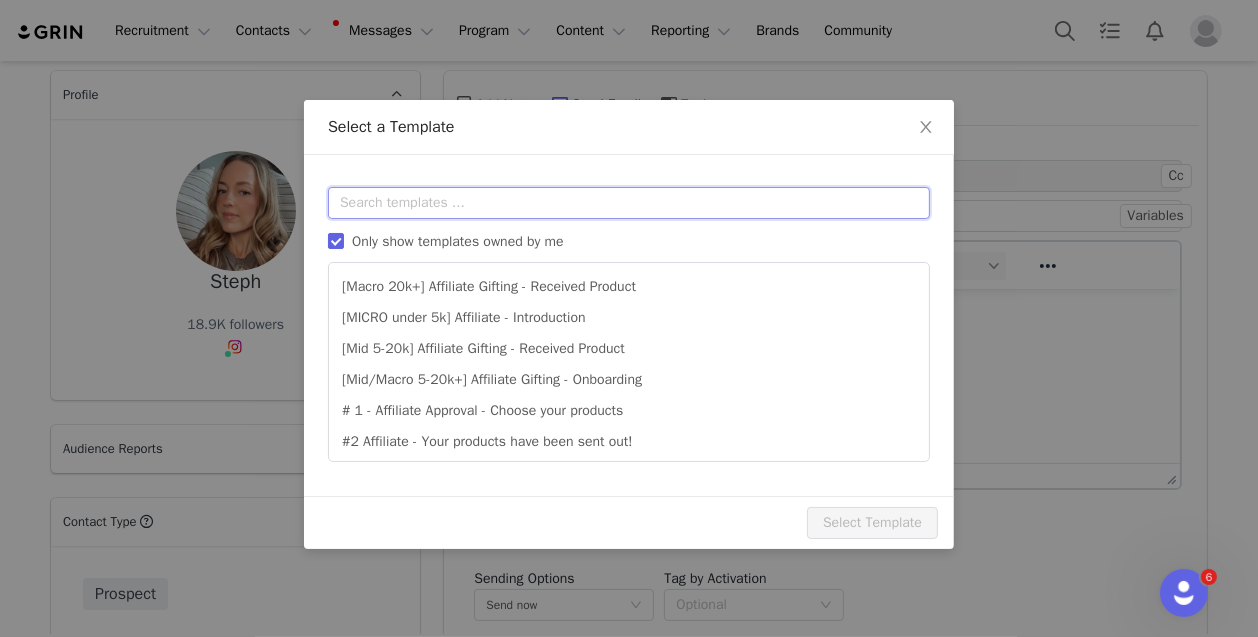 click at bounding box center (629, 203) 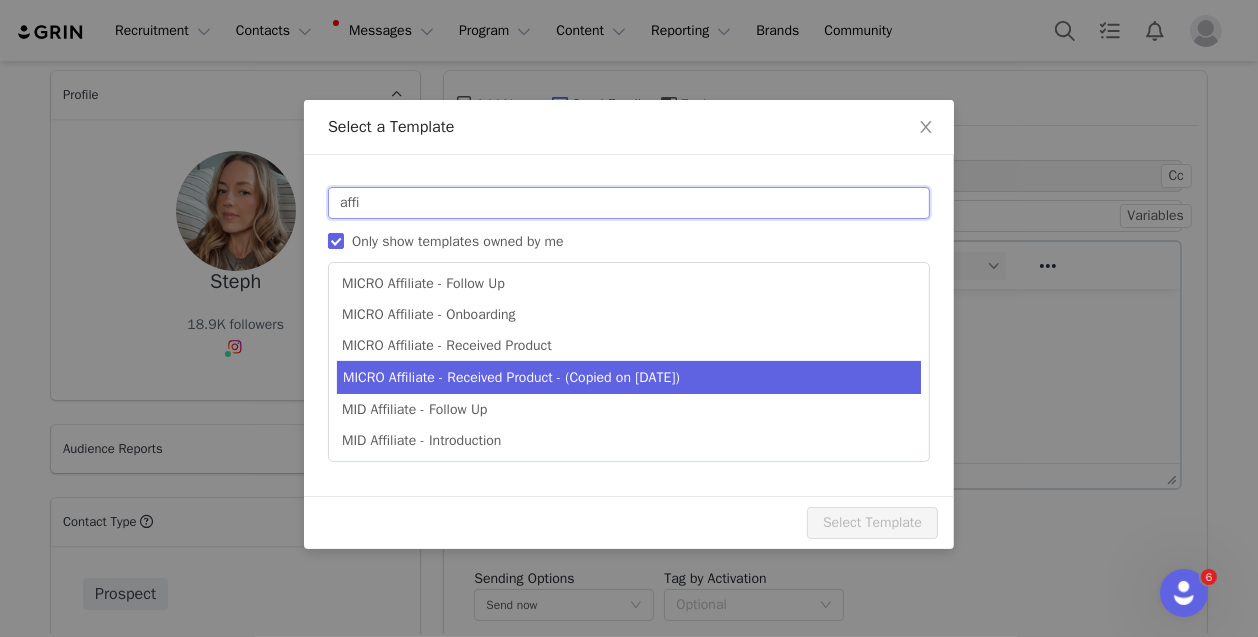 scroll, scrollTop: 284, scrollLeft: 0, axis: vertical 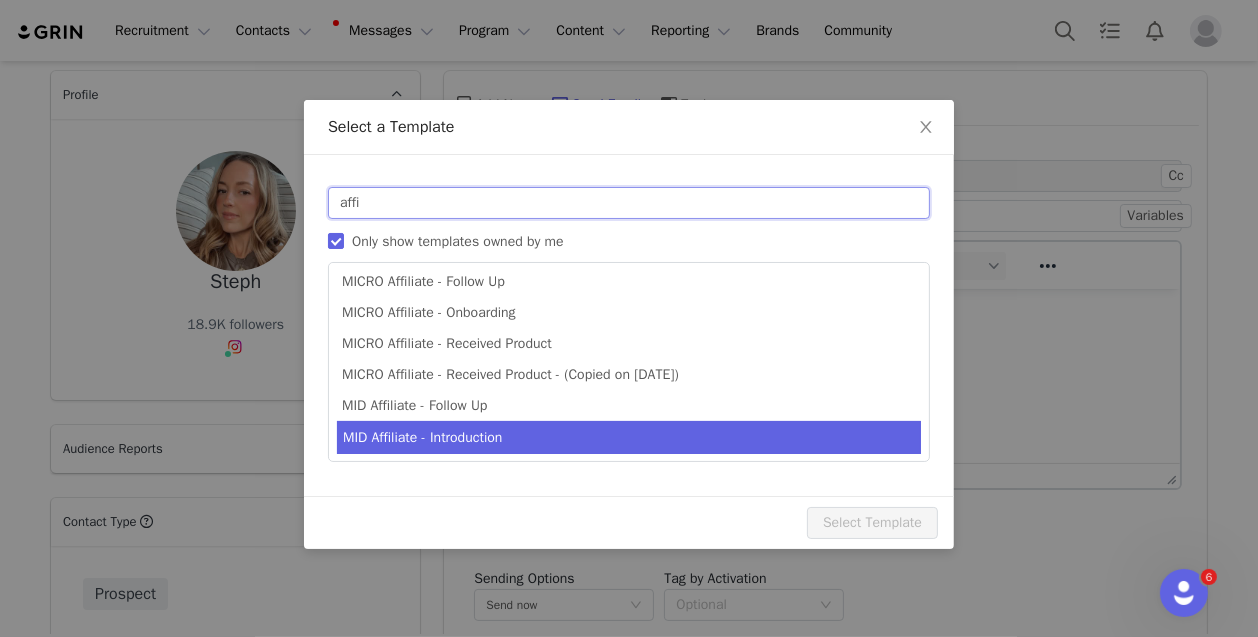 type on "affi" 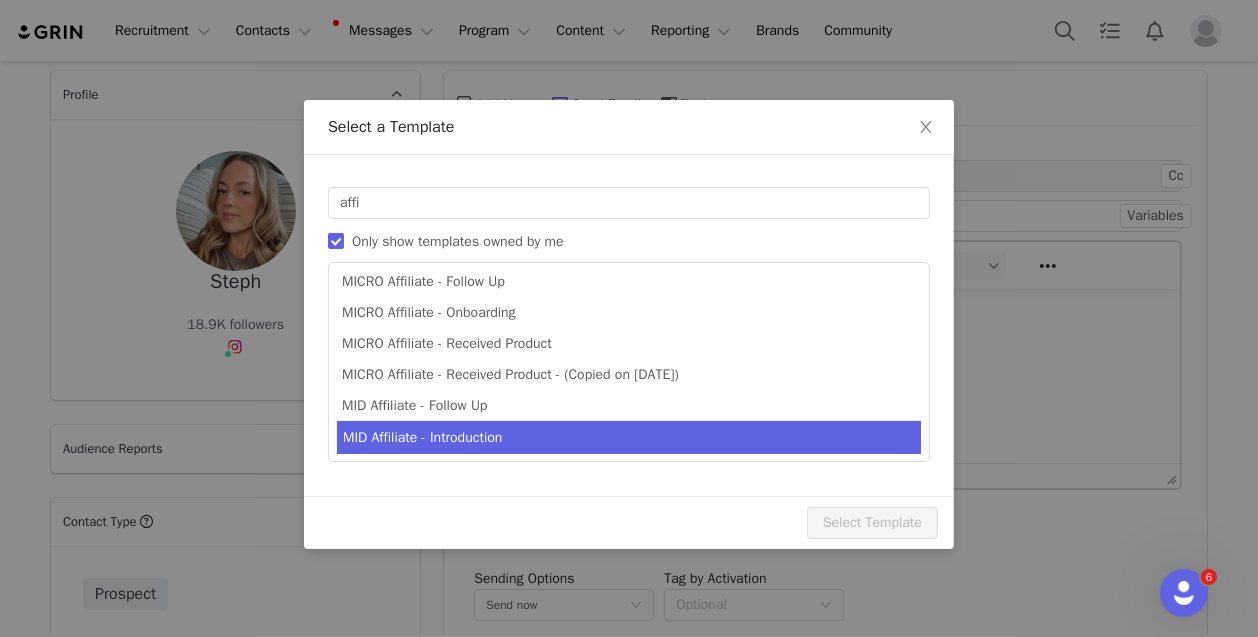 click on "MID Affiliate - Introduction" at bounding box center (629, 437) 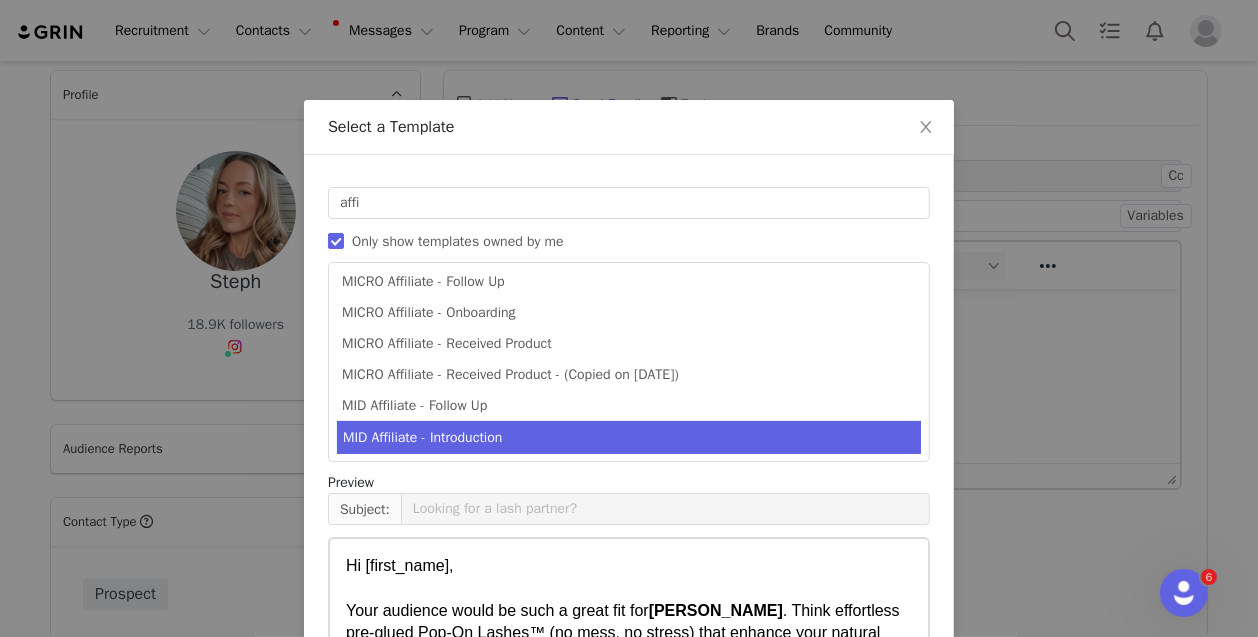 scroll, scrollTop: 250, scrollLeft: 0, axis: vertical 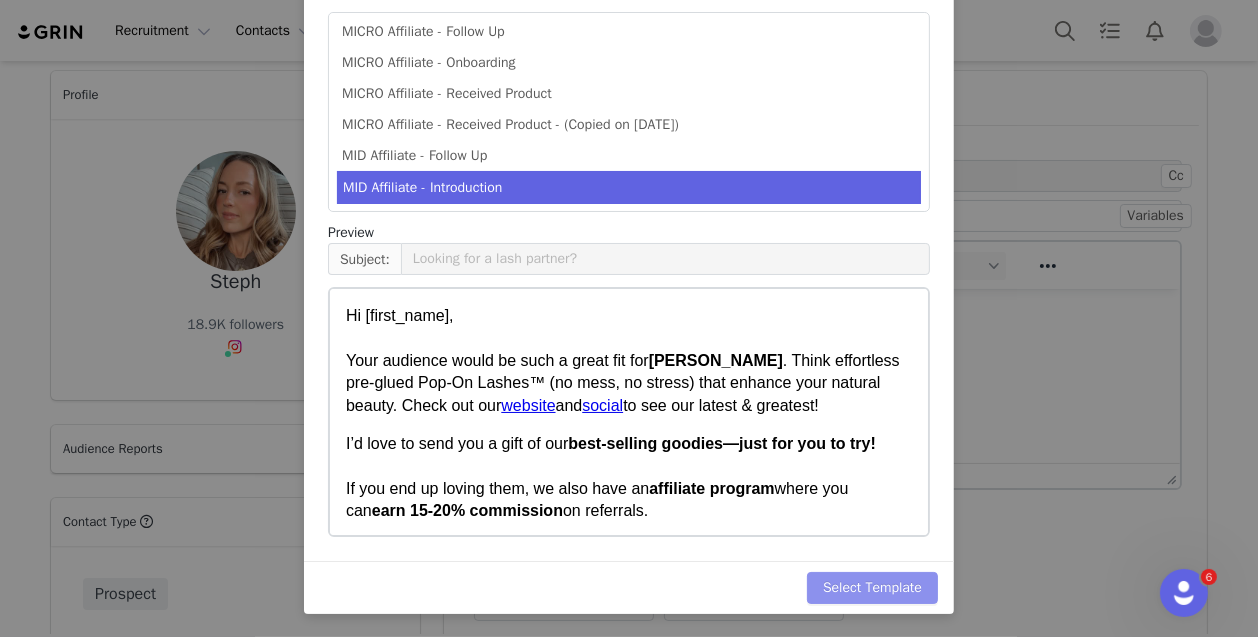 click on "Select Template" at bounding box center (872, 588) 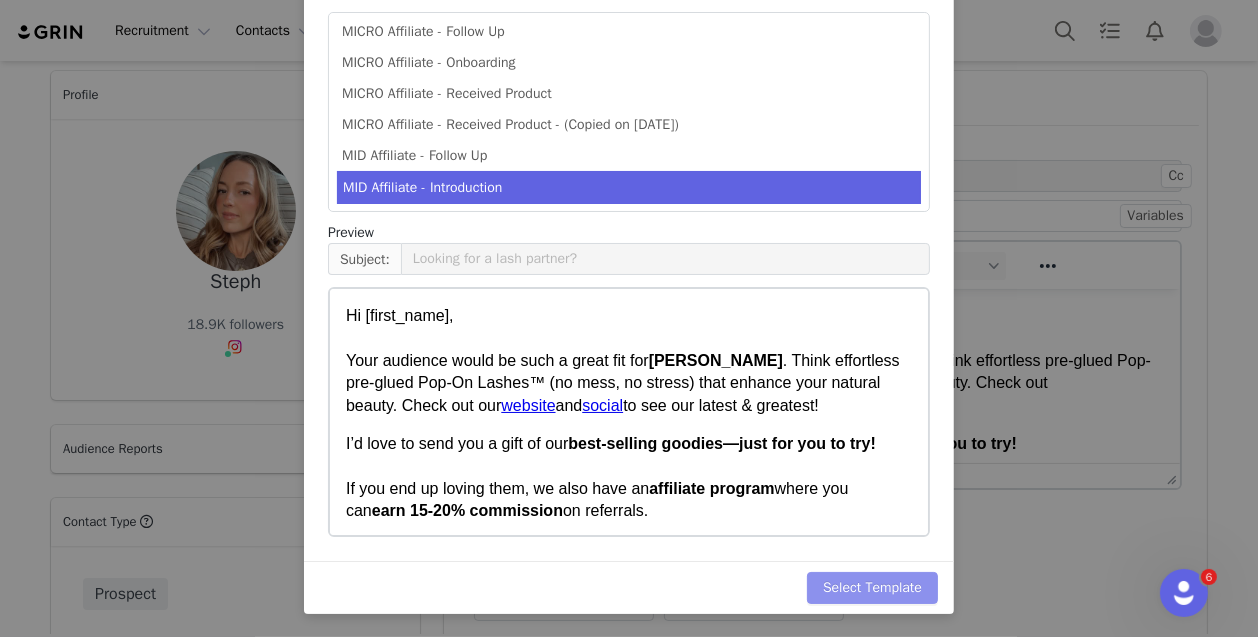 scroll, scrollTop: 0, scrollLeft: 0, axis: both 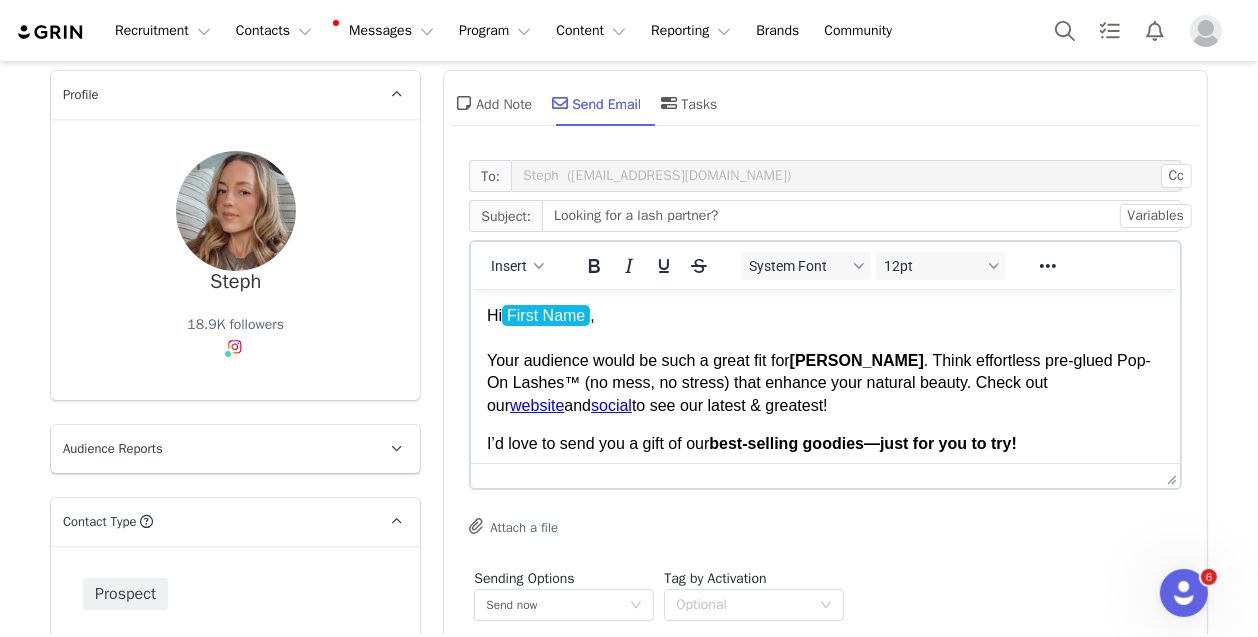click on "Hi  First Name ﻿ , Your audience would be such a great fit for  [PERSON_NAME] . Think effortless pre-glued Pop-On Lashes™ (no mess, no stress) that enhance your natural beauty. Check out our  website  and  social  to see our latest & greatest!" at bounding box center [825, 360] 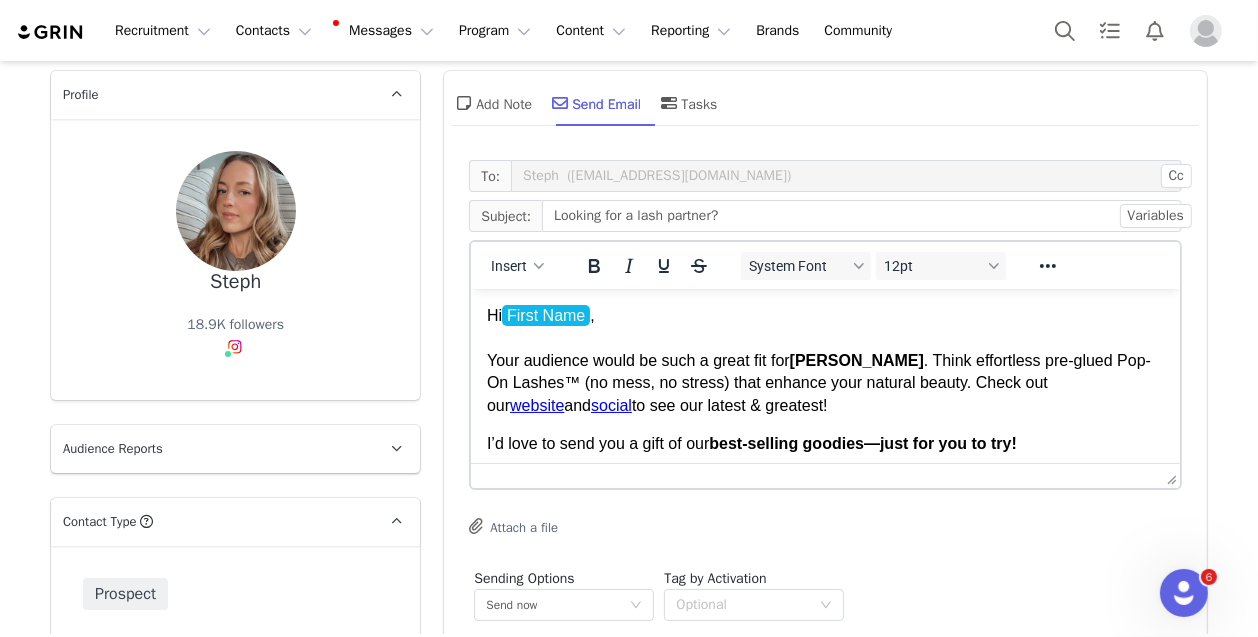 click on "Hi  First Name ﻿ , Your audience would be such a great fit for  [PERSON_NAME] . Think effortless pre-glued Pop-On Lashes™ (no mess, no stress) that enhance your natural beauty. Check out our  website  and  social  to see our latest & greatest!" at bounding box center (825, 360) 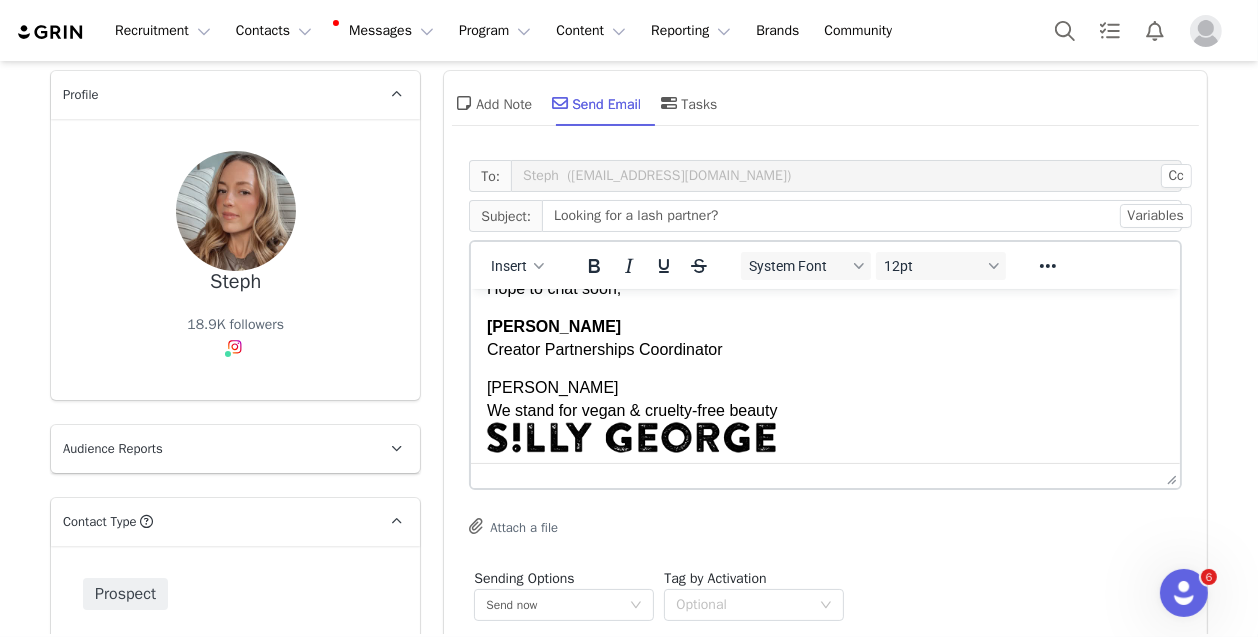 scroll, scrollTop: 376, scrollLeft: 0, axis: vertical 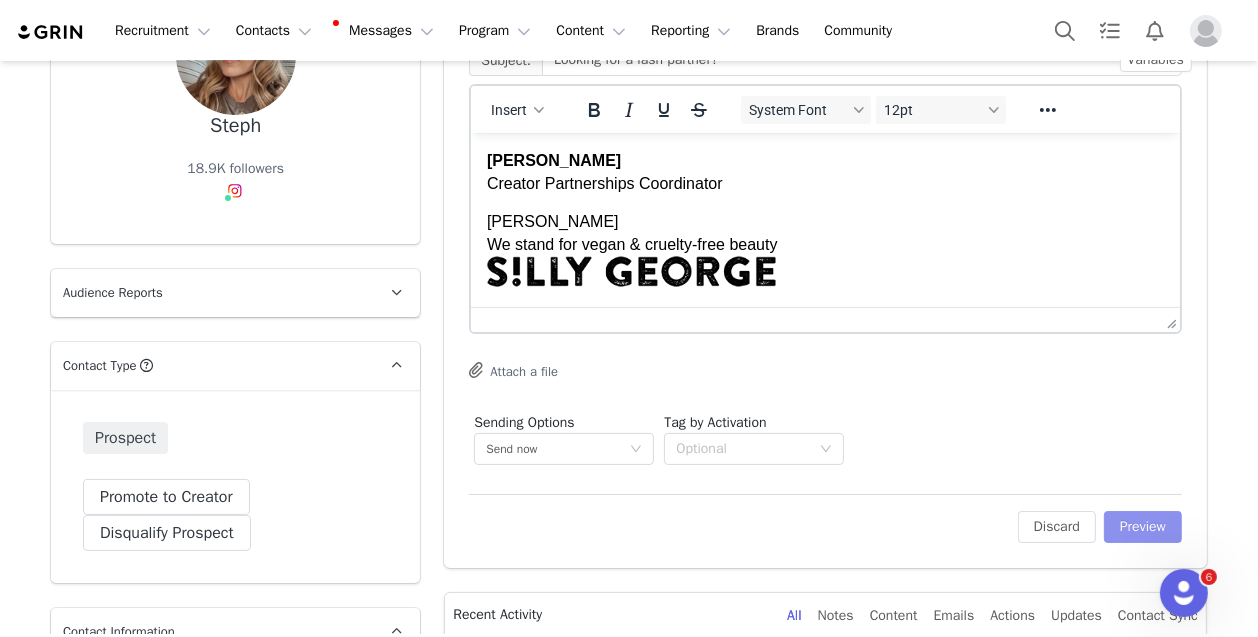 click on "Preview" at bounding box center [1143, 527] 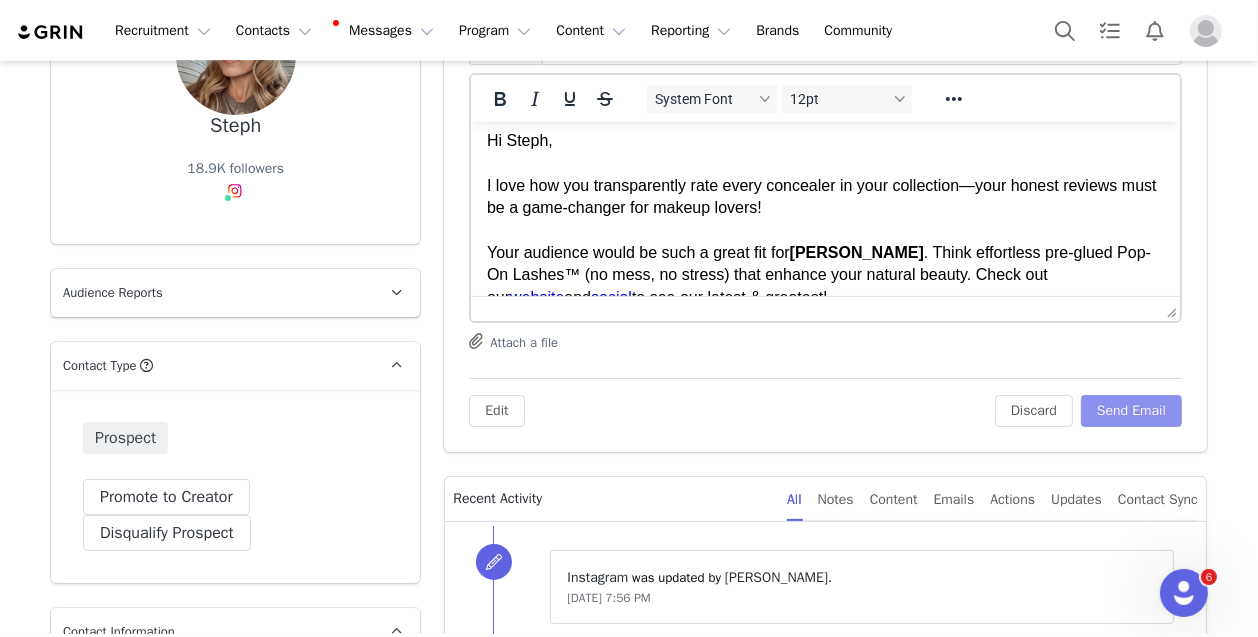 scroll, scrollTop: 0, scrollLeft: 0, axis: both 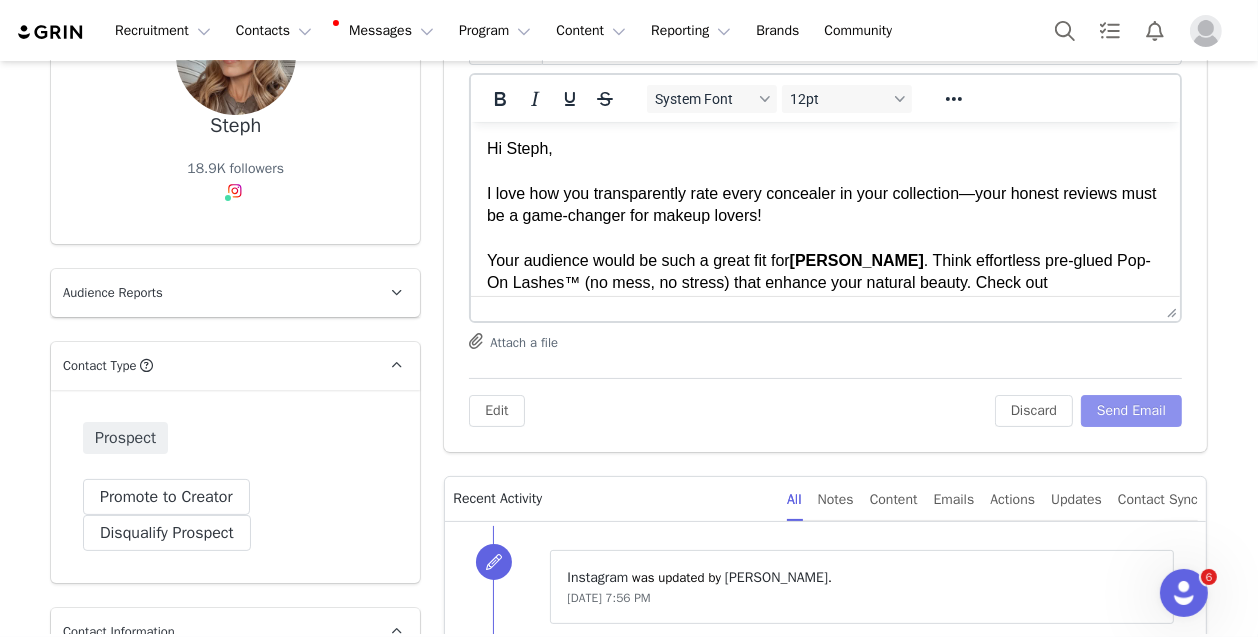 click on "Send Email" at bounding box center (1131, 411) 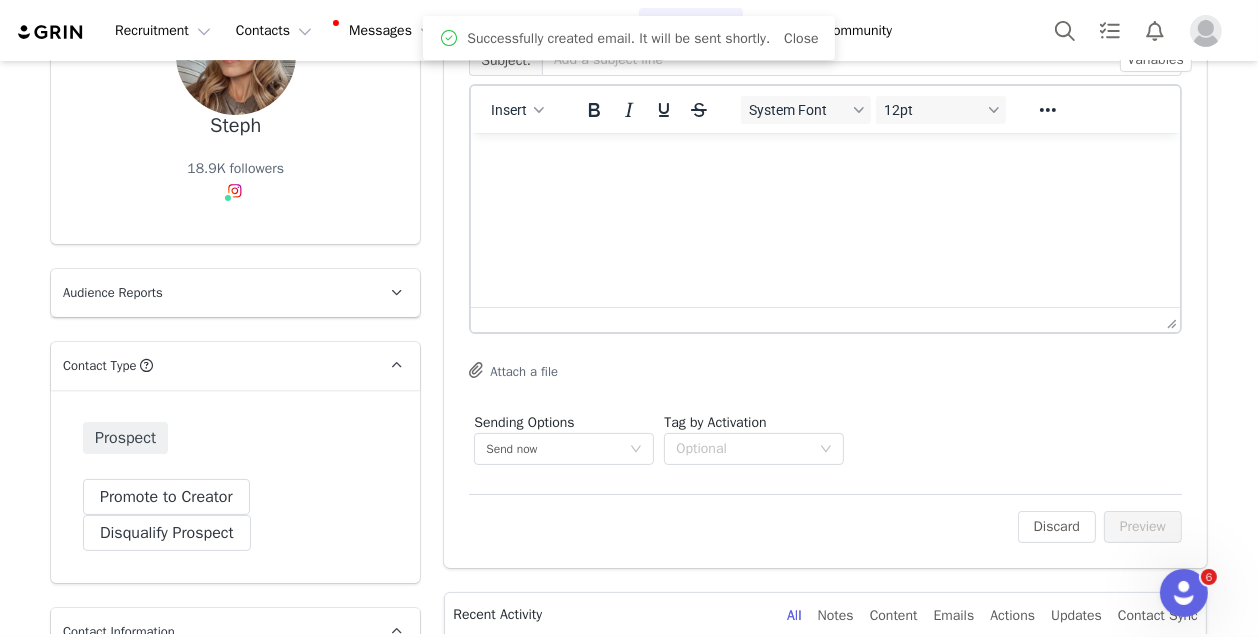 scroll, scrollTop: 0, scrollLeft: 0, axis: both 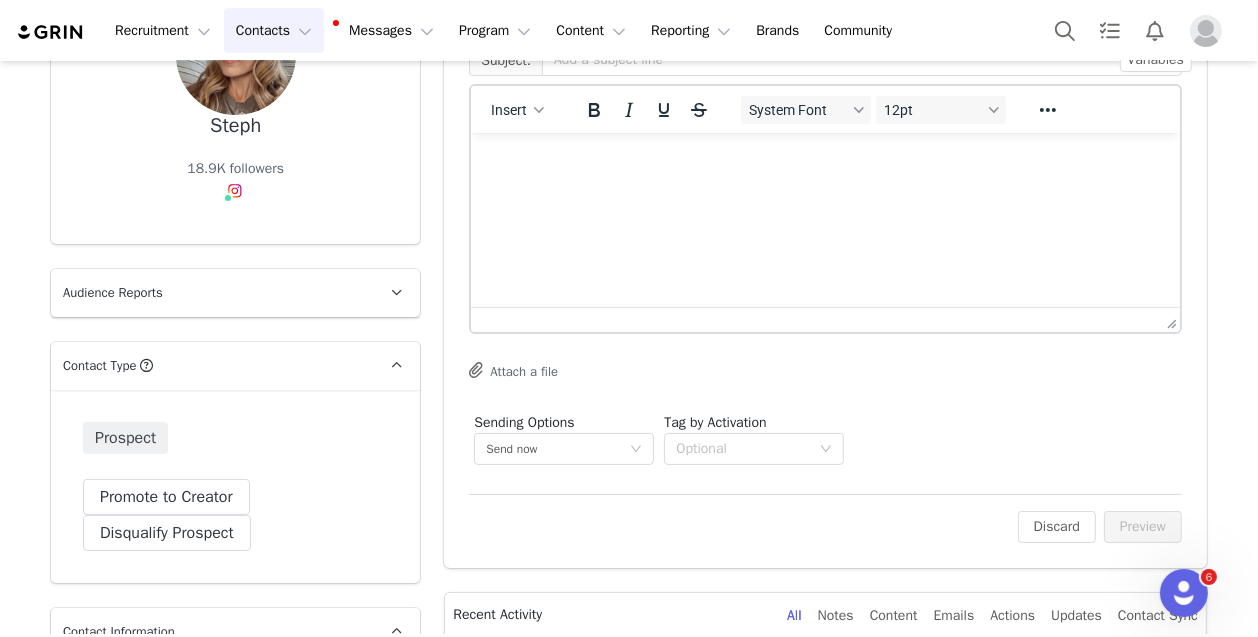 click on "Contacts Contacts" at bounding box center (274, 30) 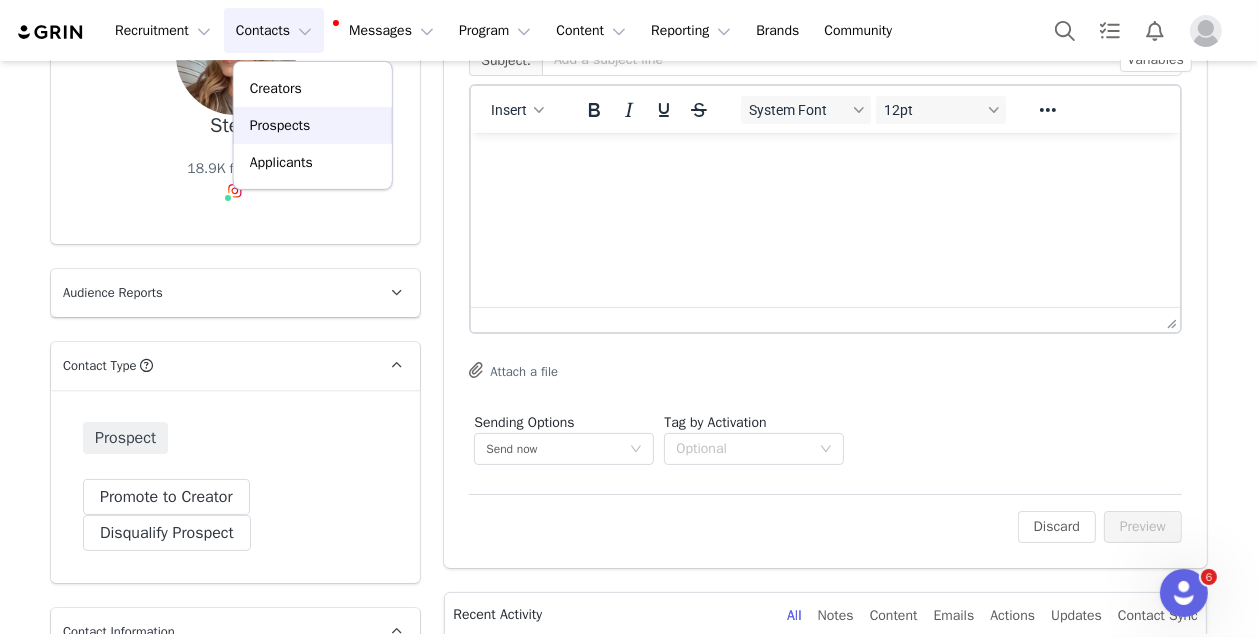 click on "Prospects" at bounding box center [280, 125] 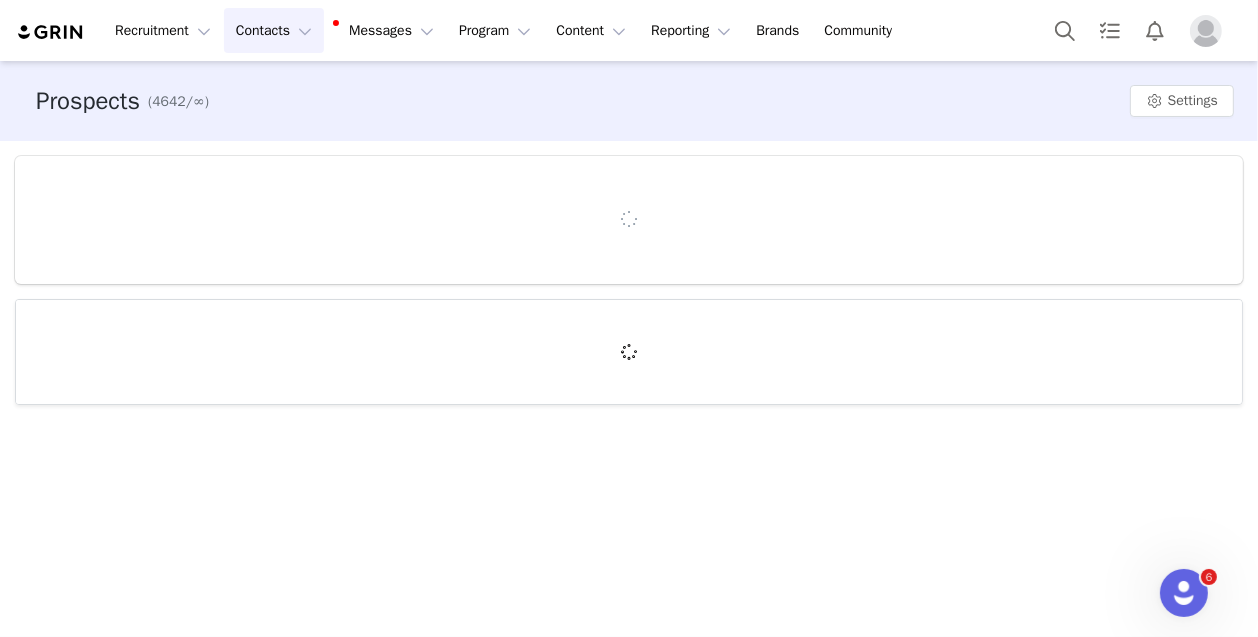scroll, scrollTop: 0, scrollLeft: 0, axis: both 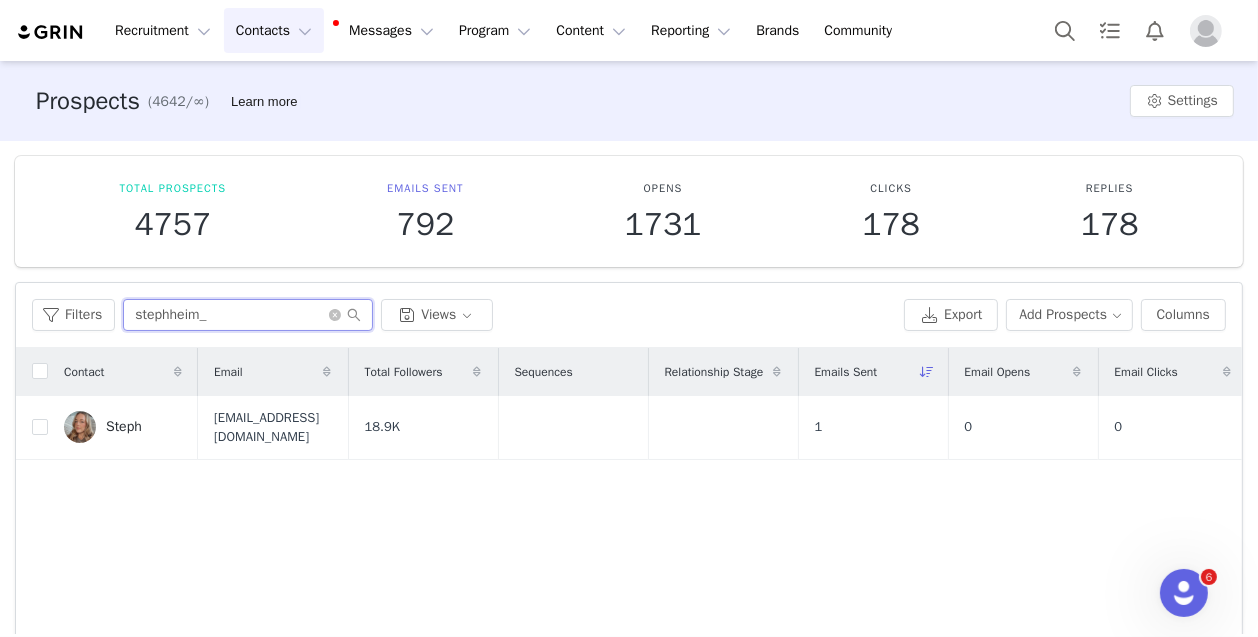 click on "stephheim_" at bounding box center (248, 315) 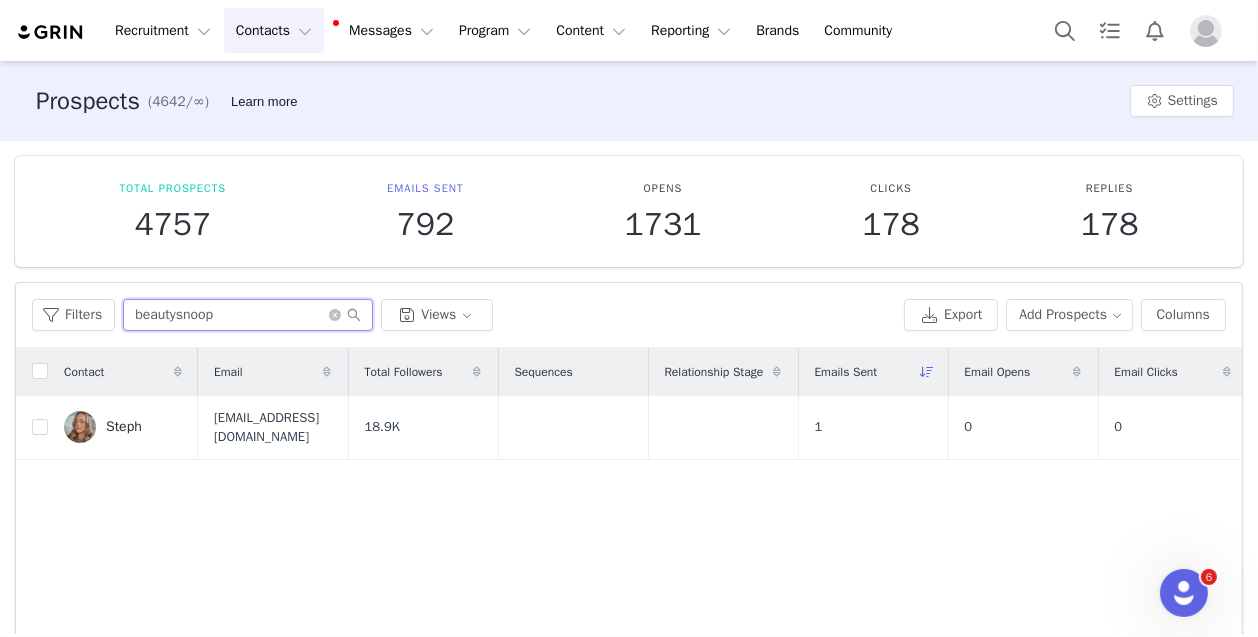 type on "beautysnoop" 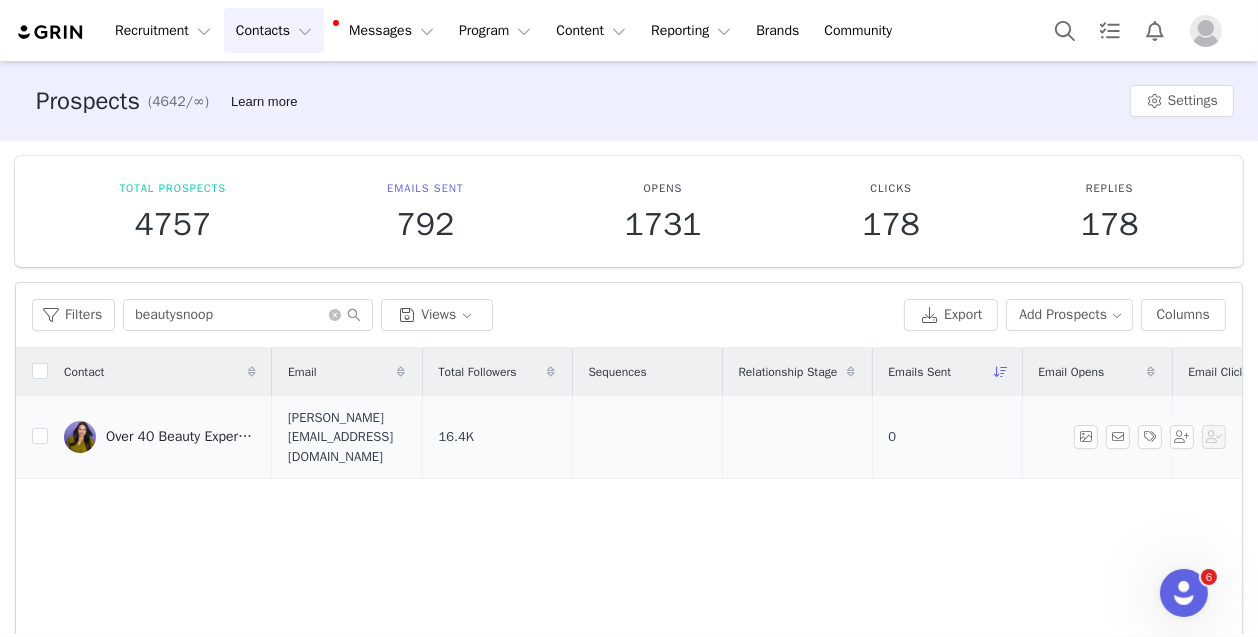 click on "Over 40 Beauty Expert | [PERSON_NAME]" at bounding box center (181, 437) 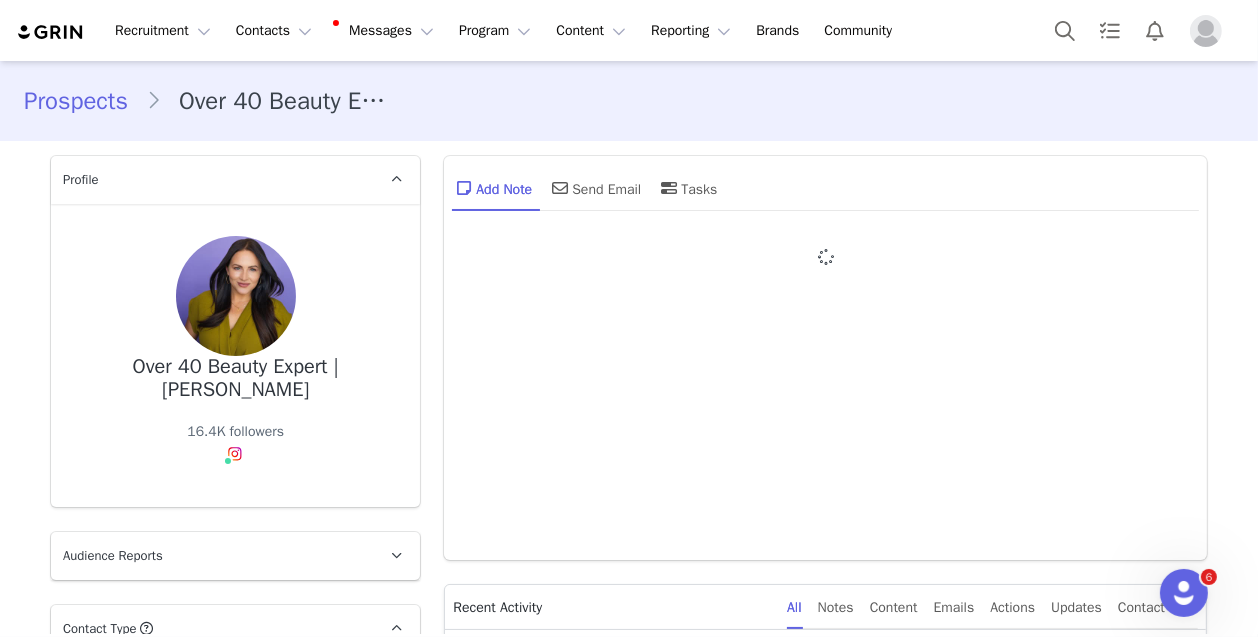 type on "+1 ([GEOGRAPHIC_DATA])" 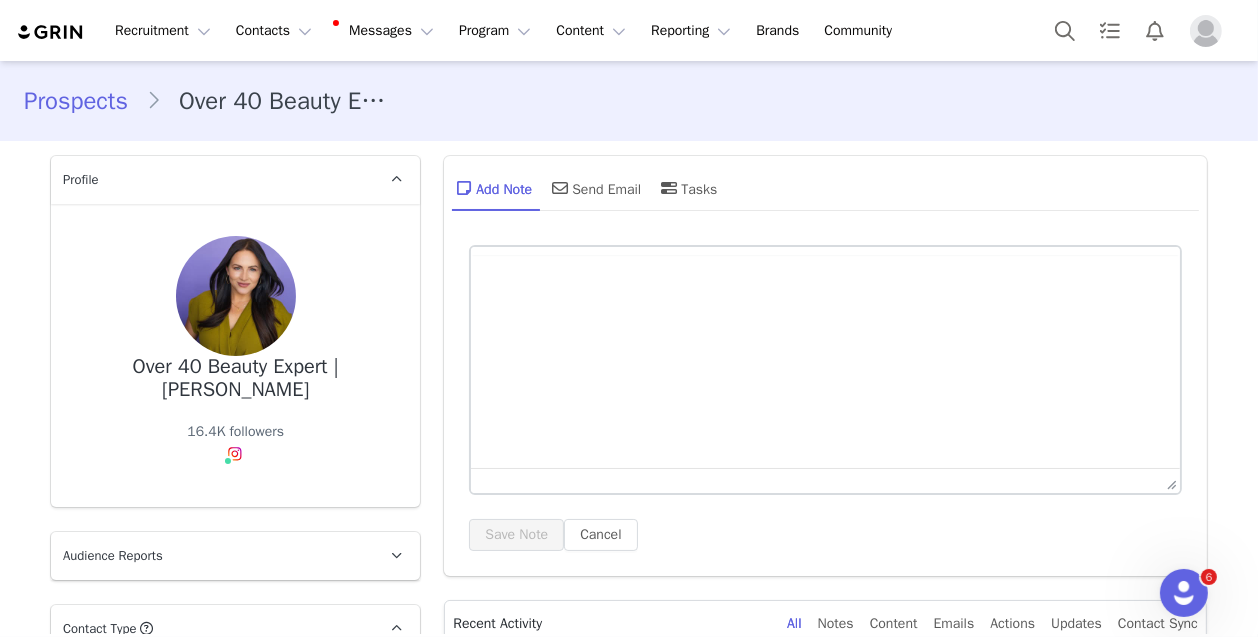 scroll, scrollTop: 0, scrollLeft: 0, axis: both 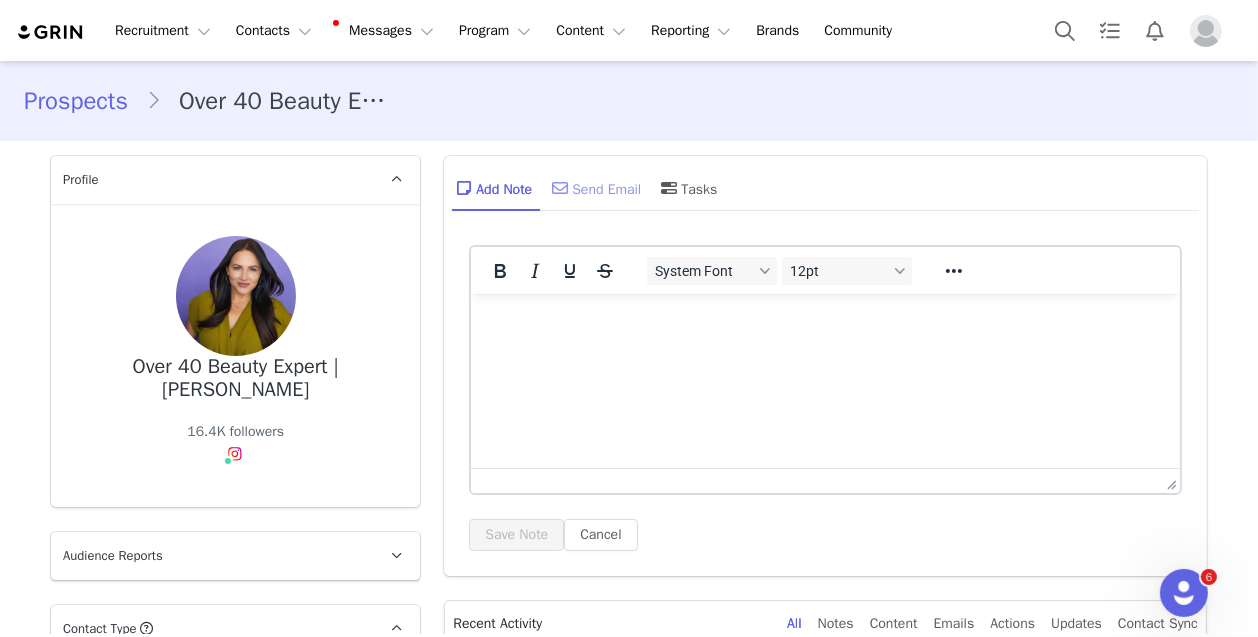 click on "Send Email" at bounding box center [594, 188] 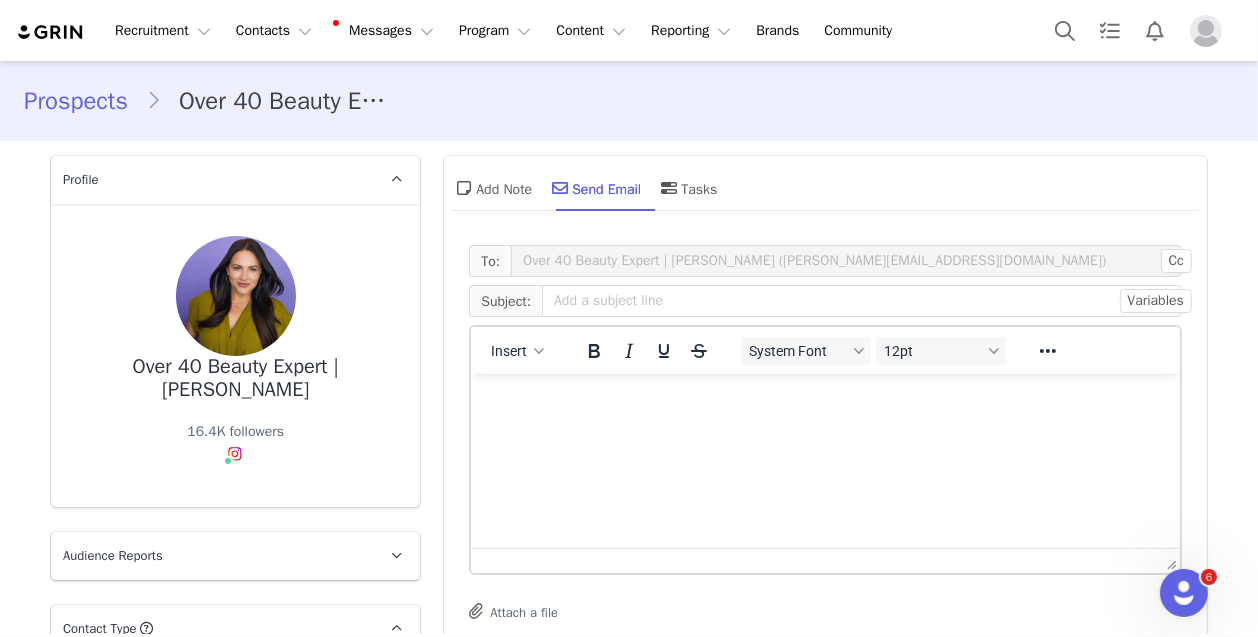 scroll, scrollTop: 0, scrollLeft: 0, axis: both 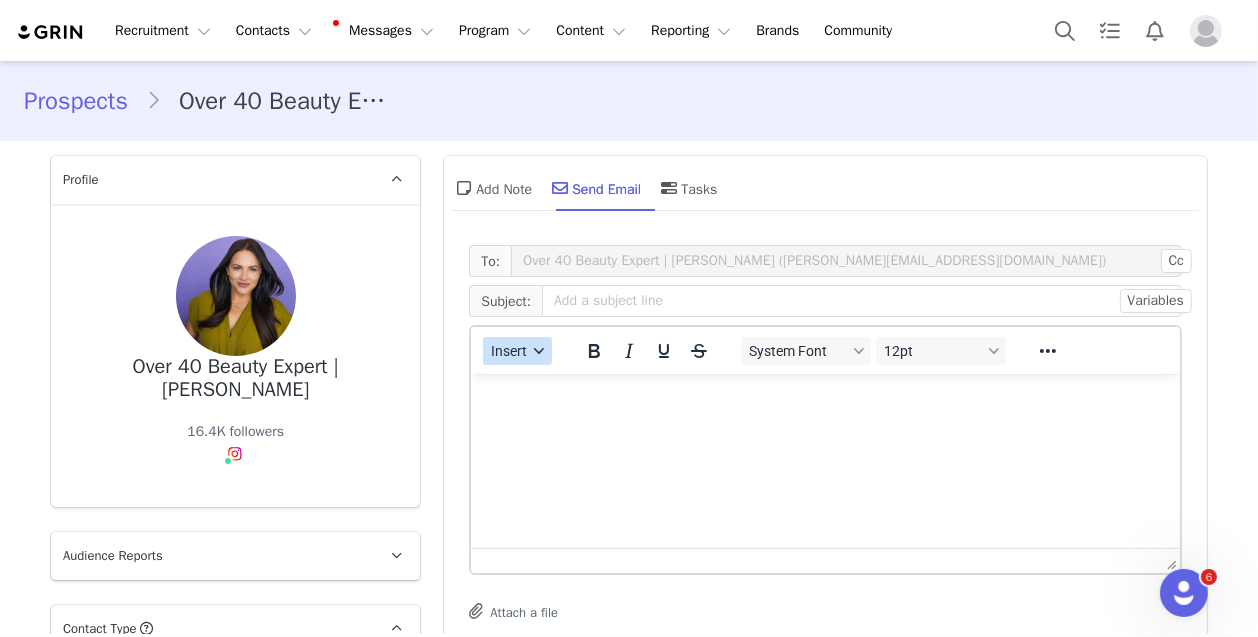 click on "Insert" at bounding box center (510, 351) 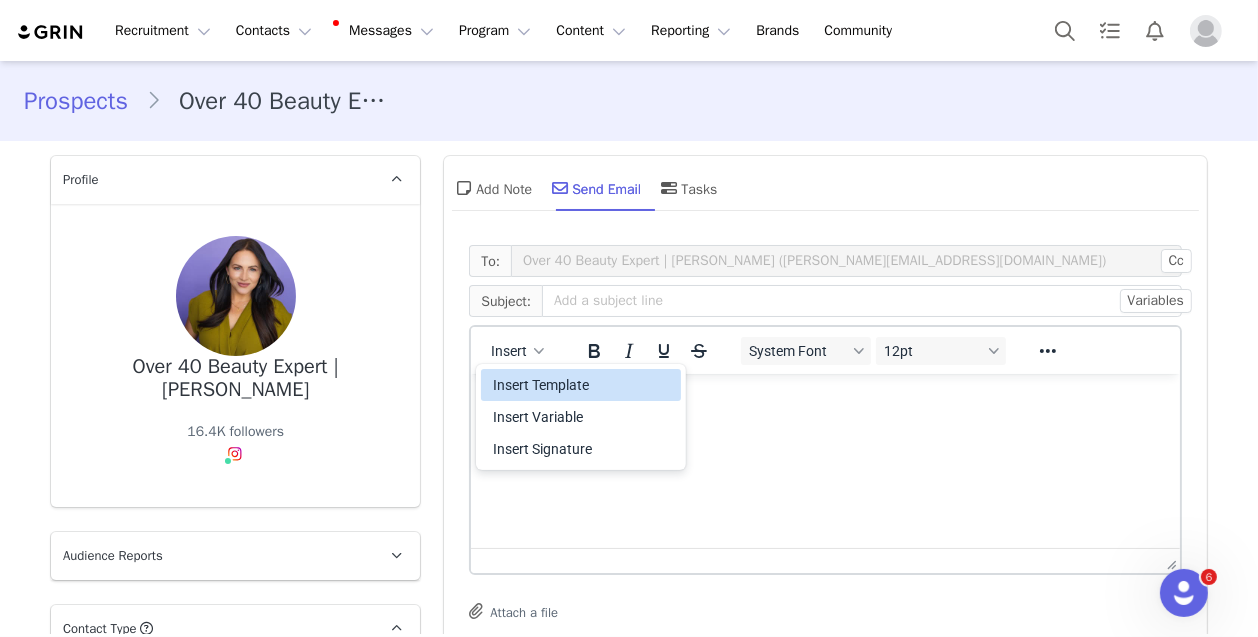 click on "Insert Template" at bounding box center (583, 385) 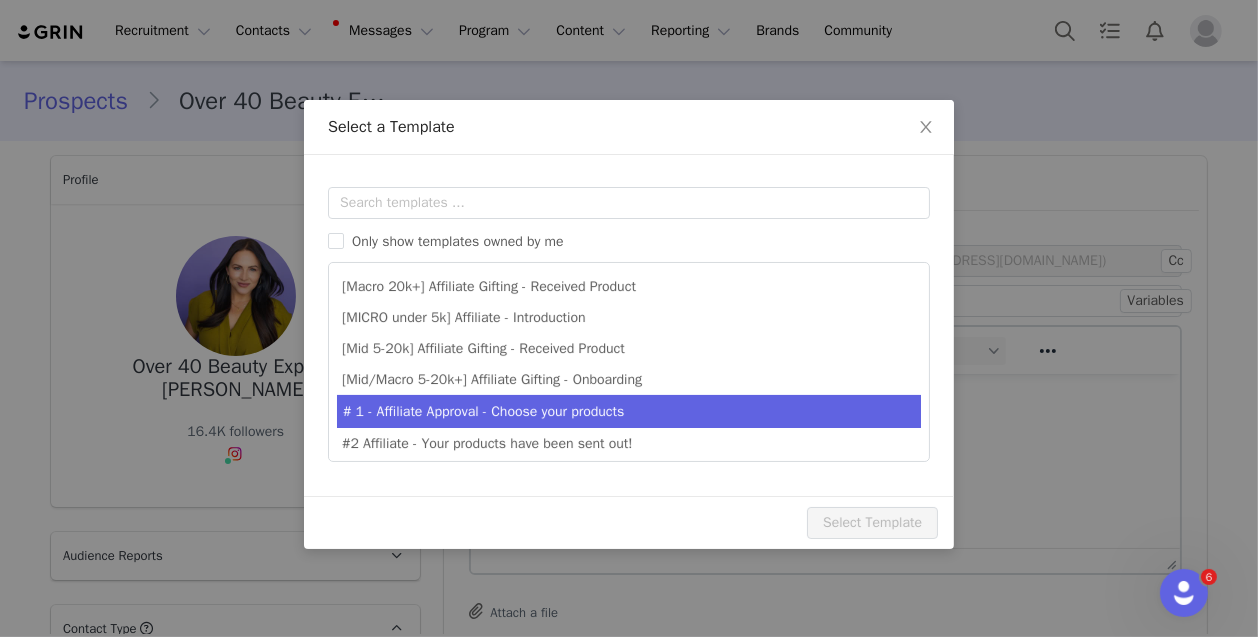 scroll, scrollTop: 0, scrollLeft: 0, axis: both 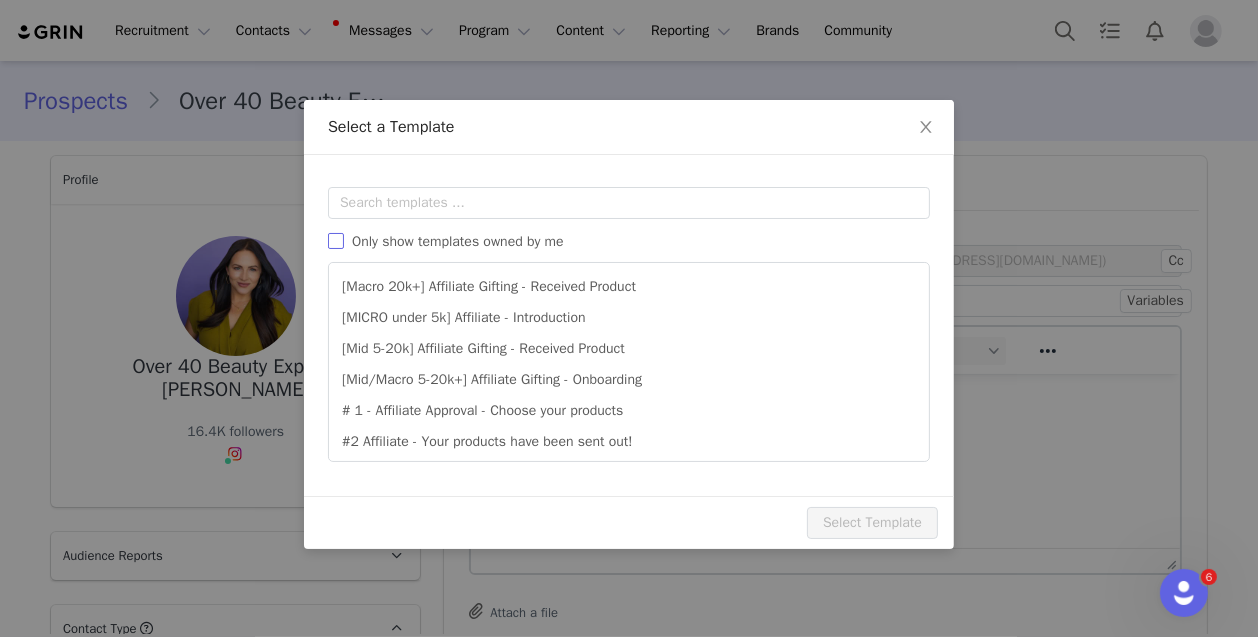 click on "Only show templates owned by me" at bounding box center (336, 241) 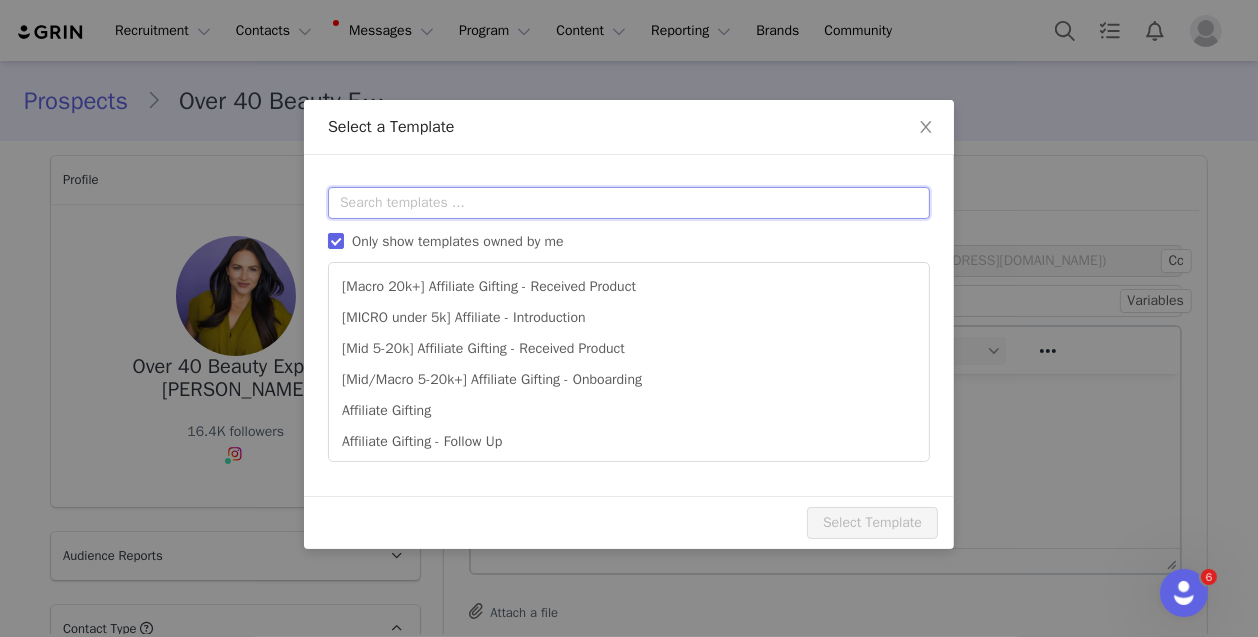 click at bounding box center [629, 203] 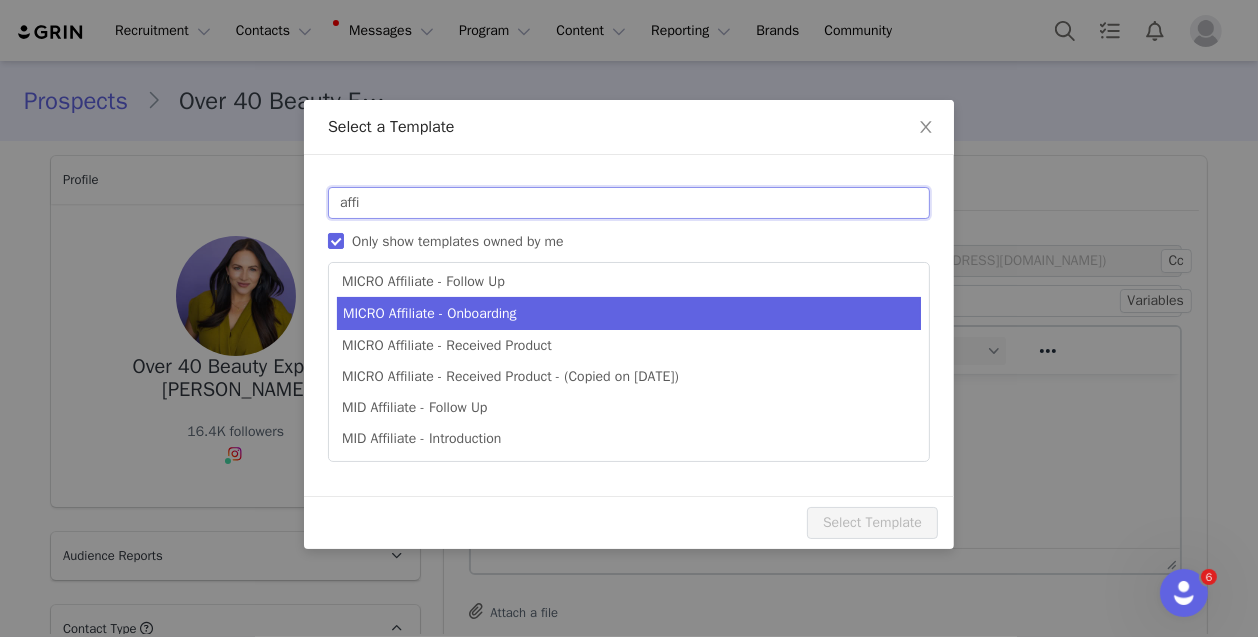 scroll, scrollTop: 284, scrollLeft: 0, axis: vertical 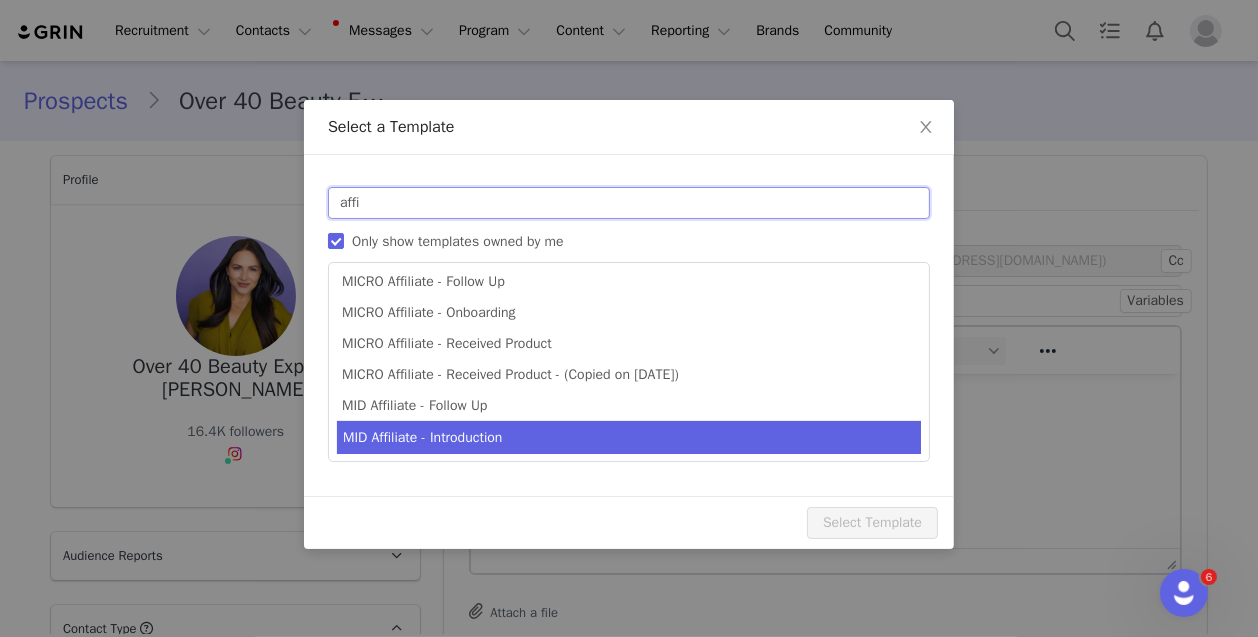 type on "affi" 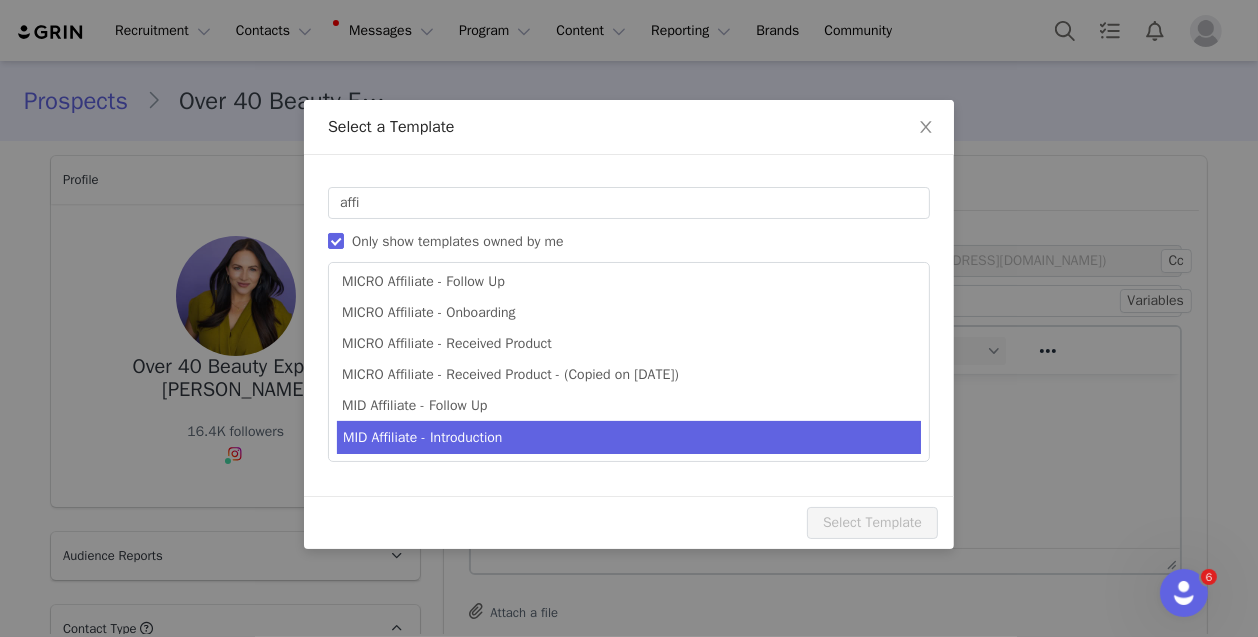 click on "MID Affiliate - Introduction" at bounding box center (629, 437) 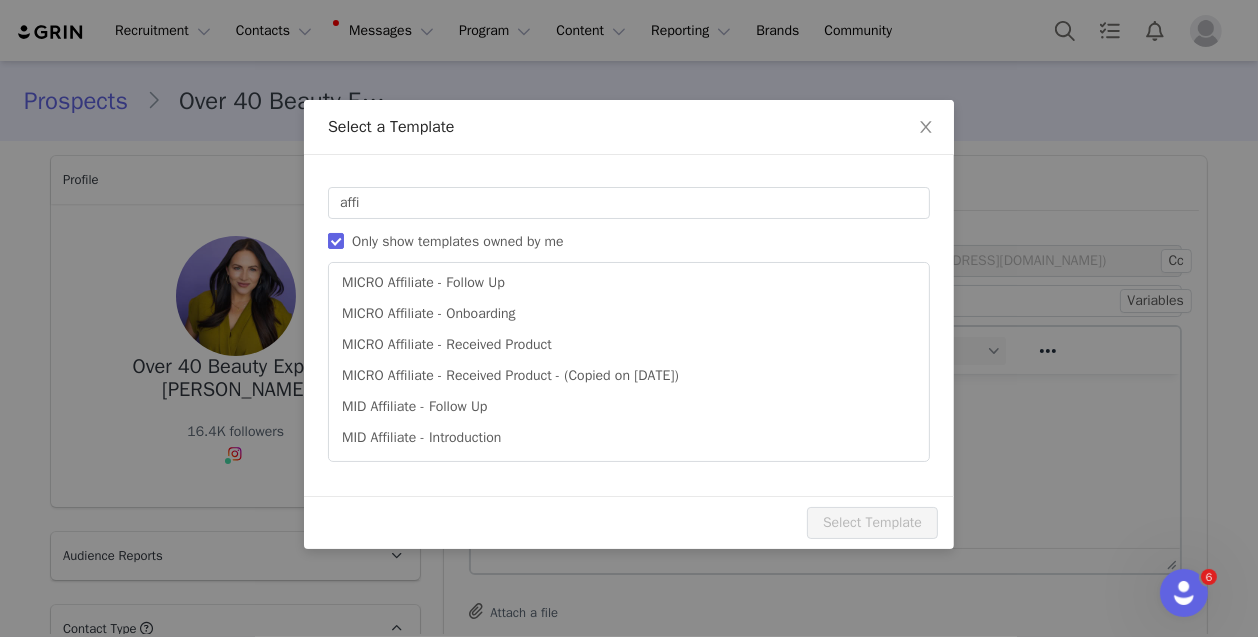scroll, scrollTop: 284, scrollLeft: 0, axis: vertical 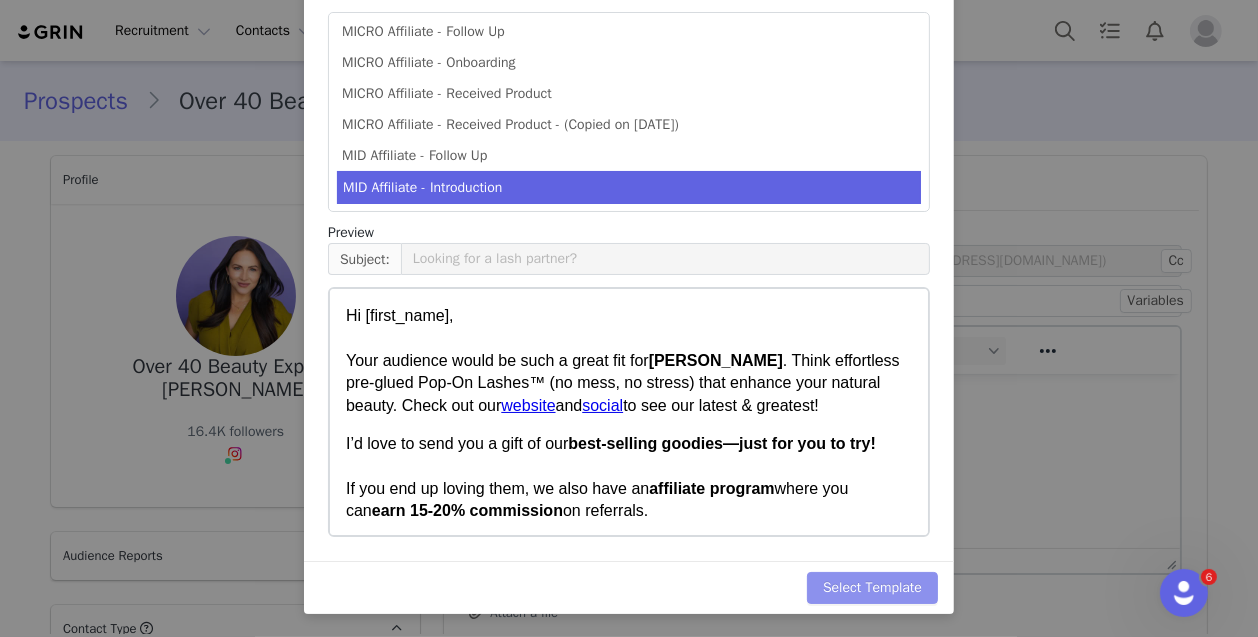 click on "Select Template" at bounding box center (872, 588) 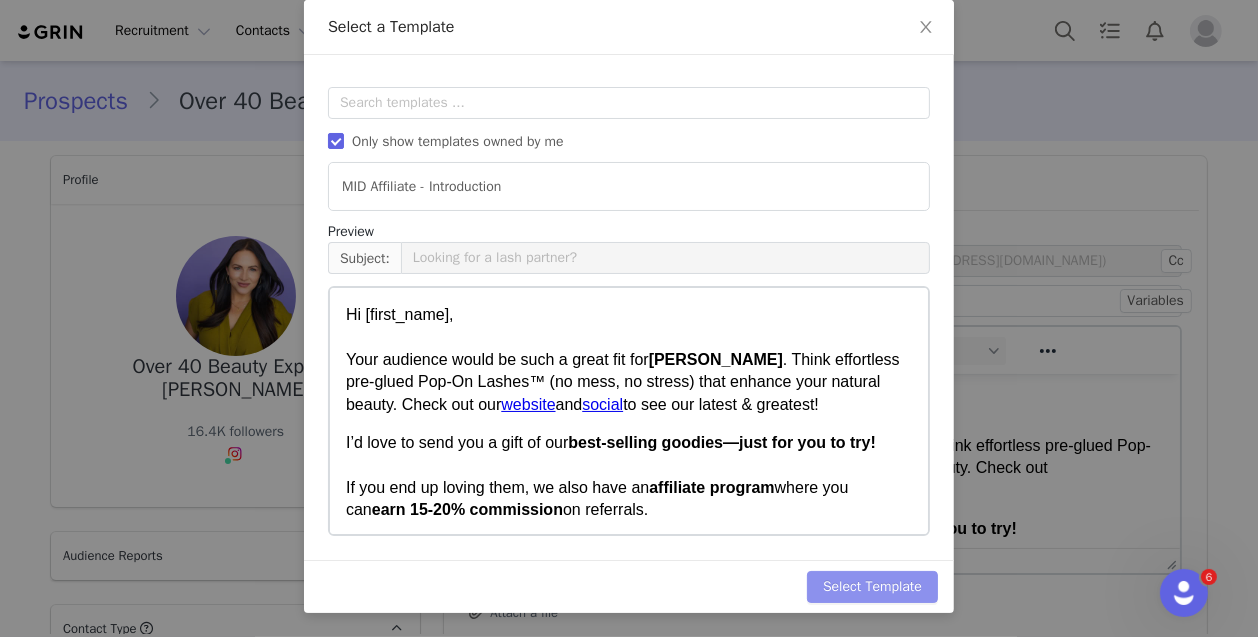 scroll, scrollTop: 0, scrollLeft: 0, axis: both 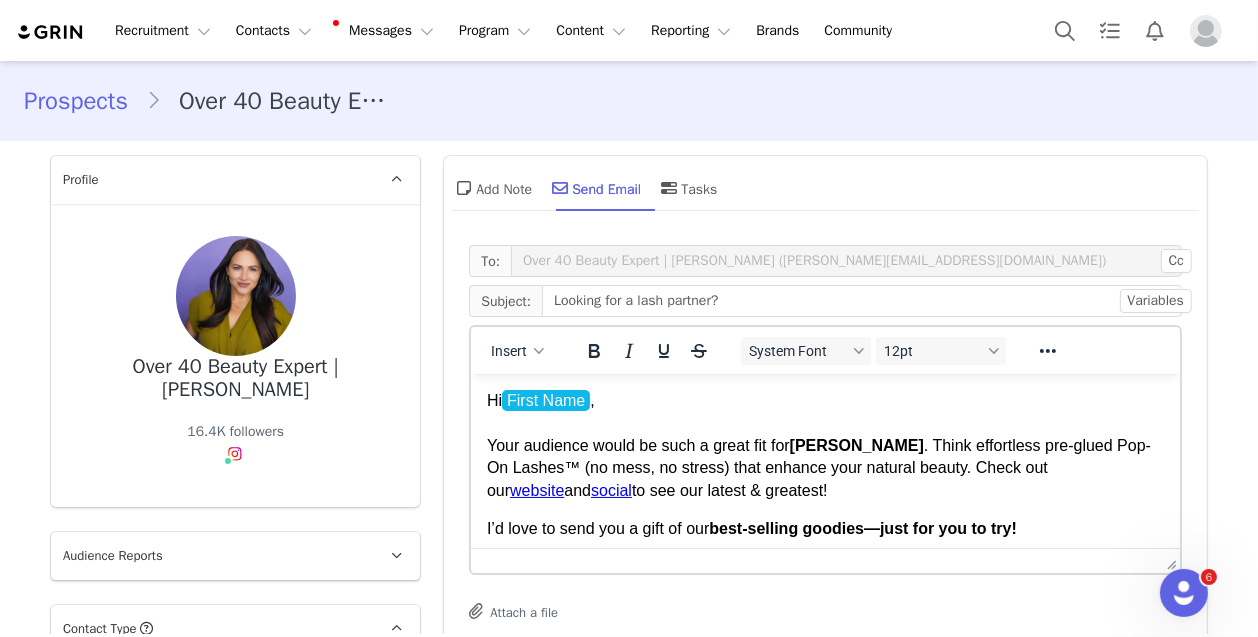 click on "Hi  First Name ﻿ , Your audience would be such a great fit for  [PERSON_NAME] . Think effortless pre-glued Pop-On Lashes™ (no mess, no stress) that enhance your natural beauty. Check out our  website  and  social  to see our latest & greatest!" at bounding box center (825, 445) 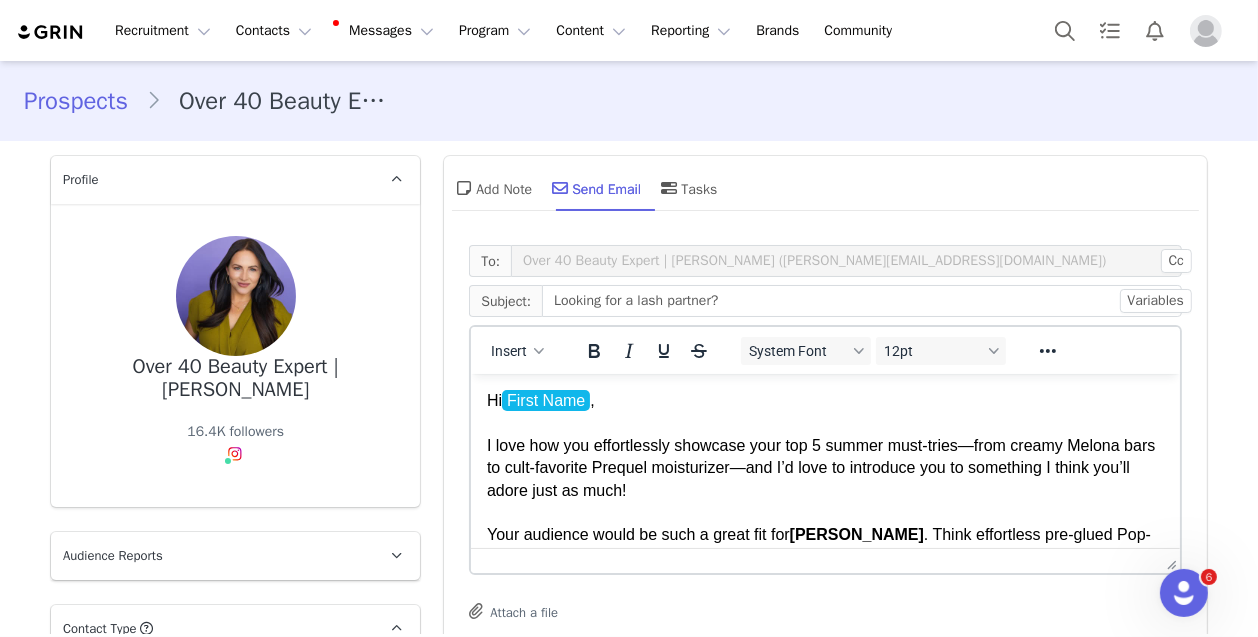 click on "I love how you effortlessly showcase your top 5 summer must-tries—from creamy Melona bars to cult-favorite Prequel moisturizer—and I’d love to introduce you to something I think you’ll adore just as much!" at bounding box center [821, 467] 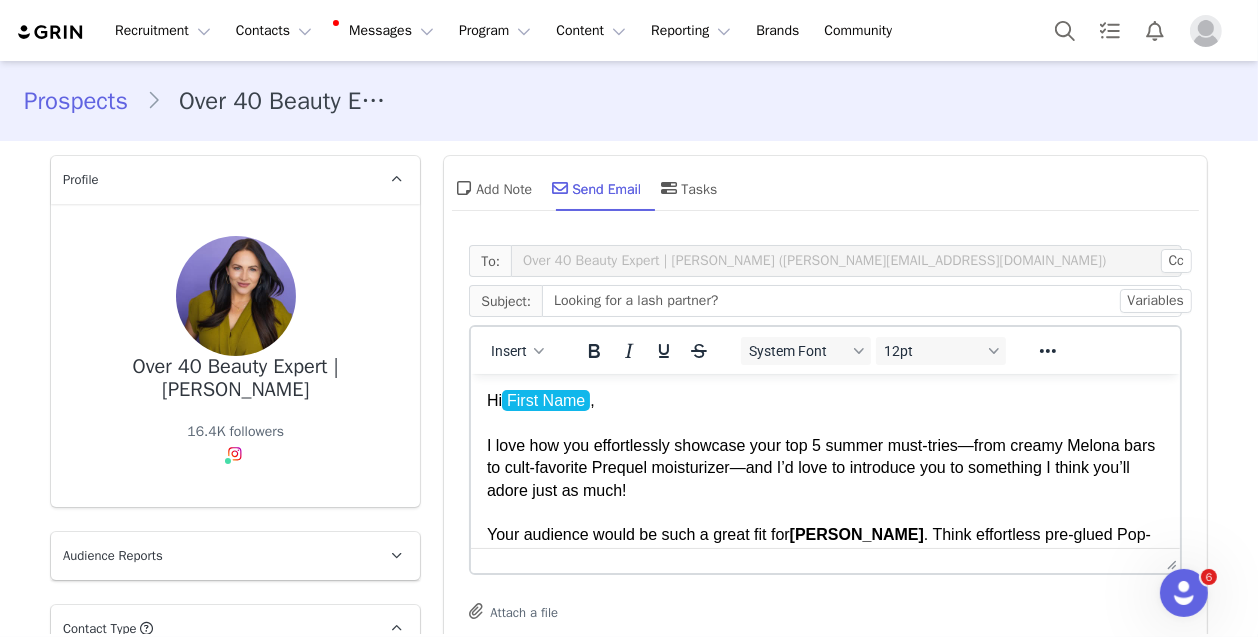 type 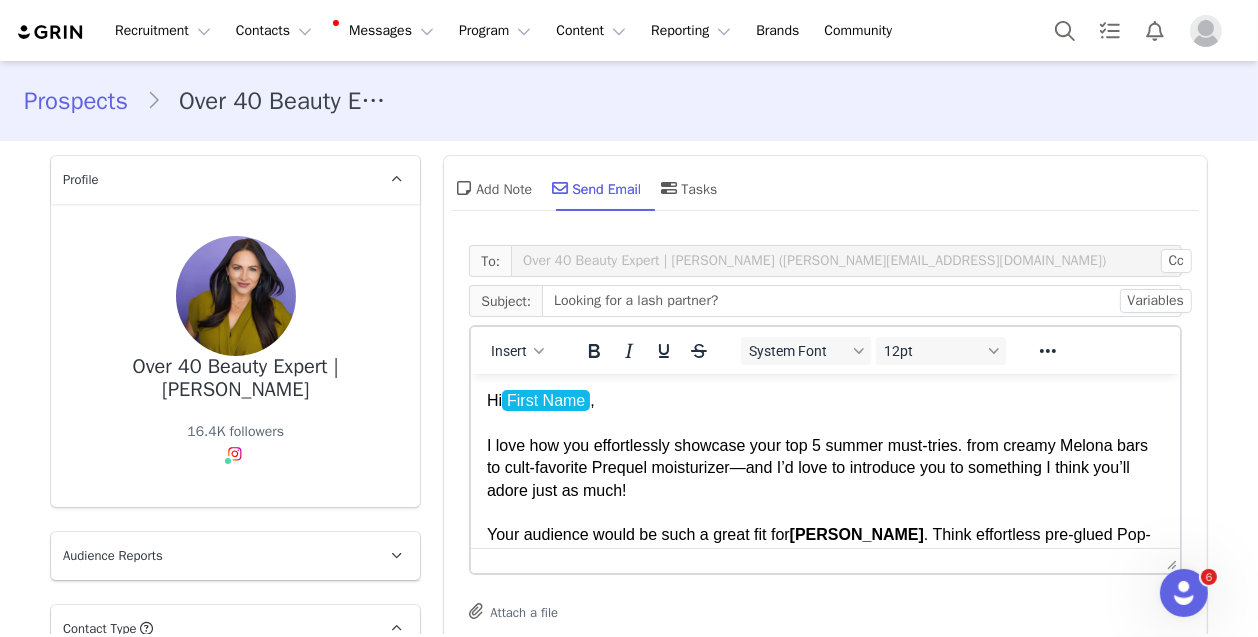 click on "I love how you effortlessly showcase your top 5 summer must-tries. from creamy Melona bars to cult-favorite Prequel moisturizer—and I’d love to introduce you to something I think you’ll adore just as much!" at bounding box center [817, 467] 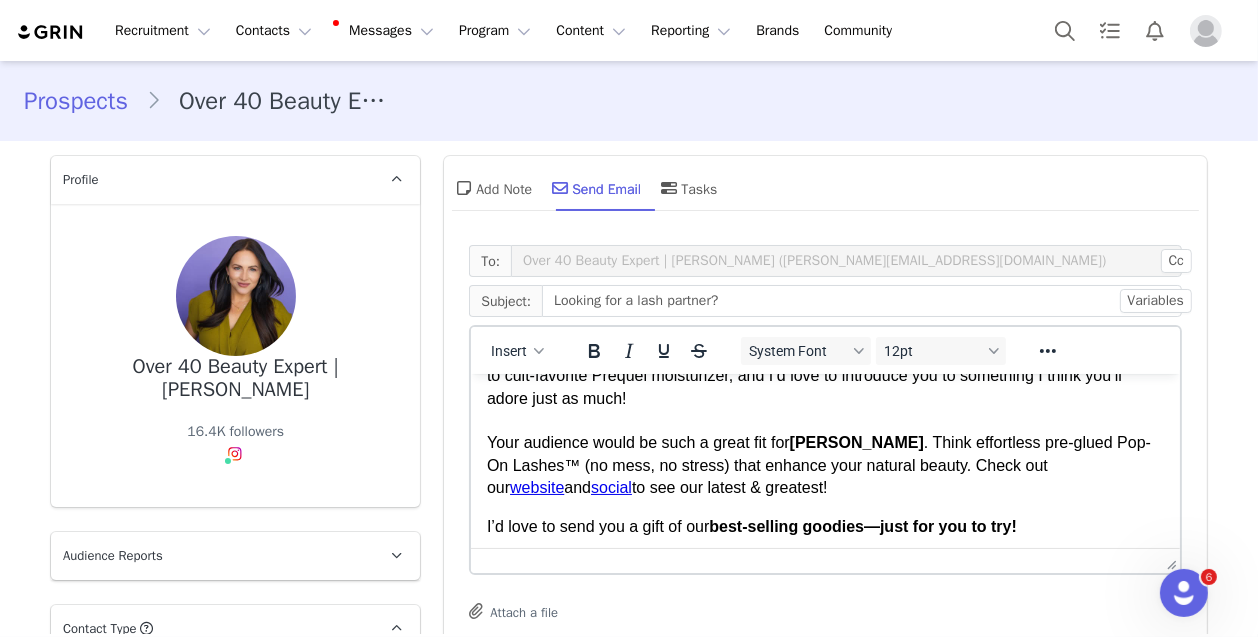 scroll, scrollTop: 64, scrollLeft: 0, axis: vertical 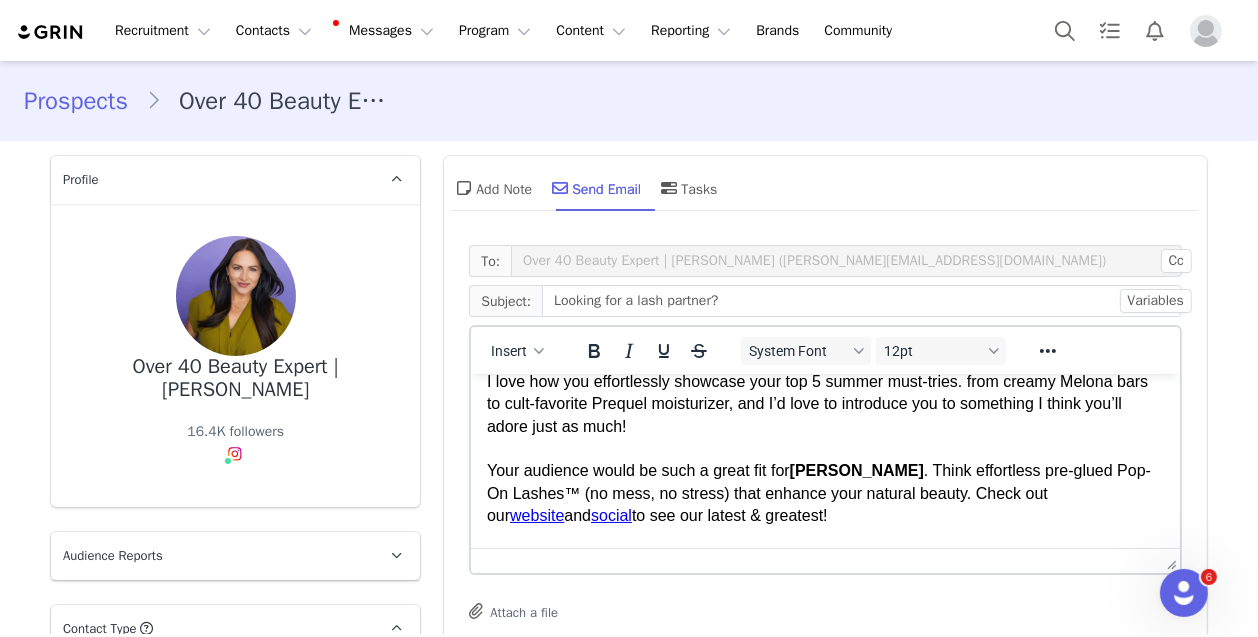 click on "Hi  First Name , I love how you effortlessly showcase your top 5 summer must-tries. from creamy Melona bars to cult-favorite Prequel moisturizer, and I’d love to introduce you to something I think you’ll adore just as much! Your audience would be such a great fit for  Silly George . Think effortless pre-glued Pop-On Lashes™ (no mess, no stress) that enhance your natural beauty. Check out our  website  and  social  to see our latest & greatest!" at bounding box center [825, 426] 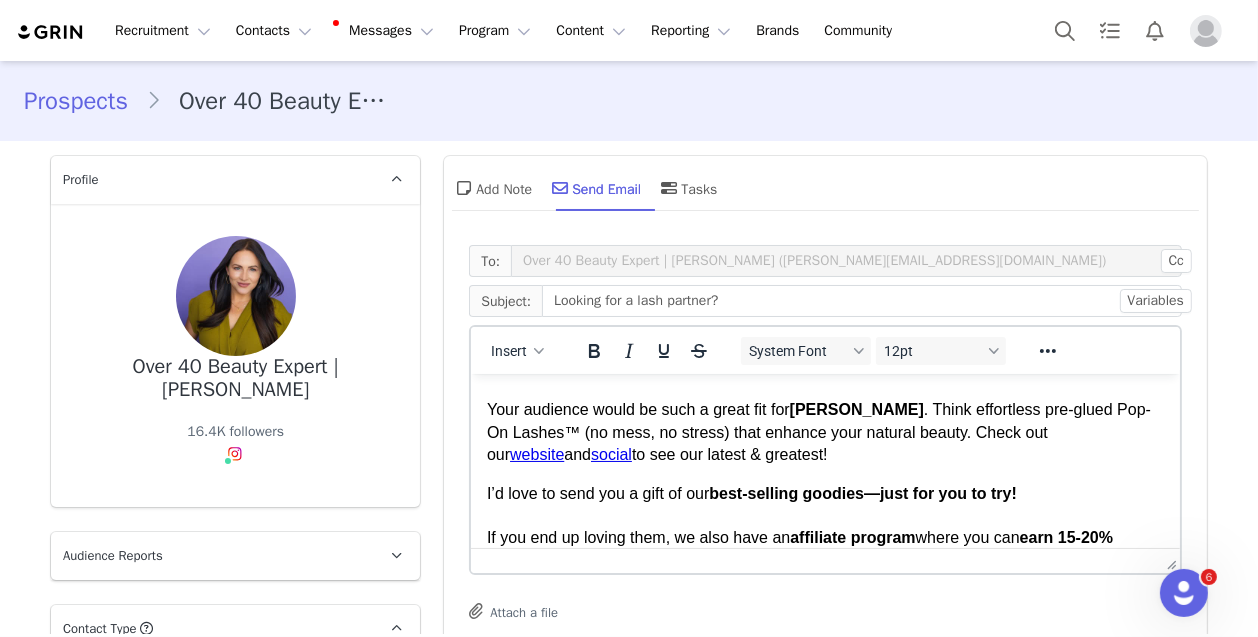 scroll, scrollTop: 399, scrollLeft: 0, axis: vertical 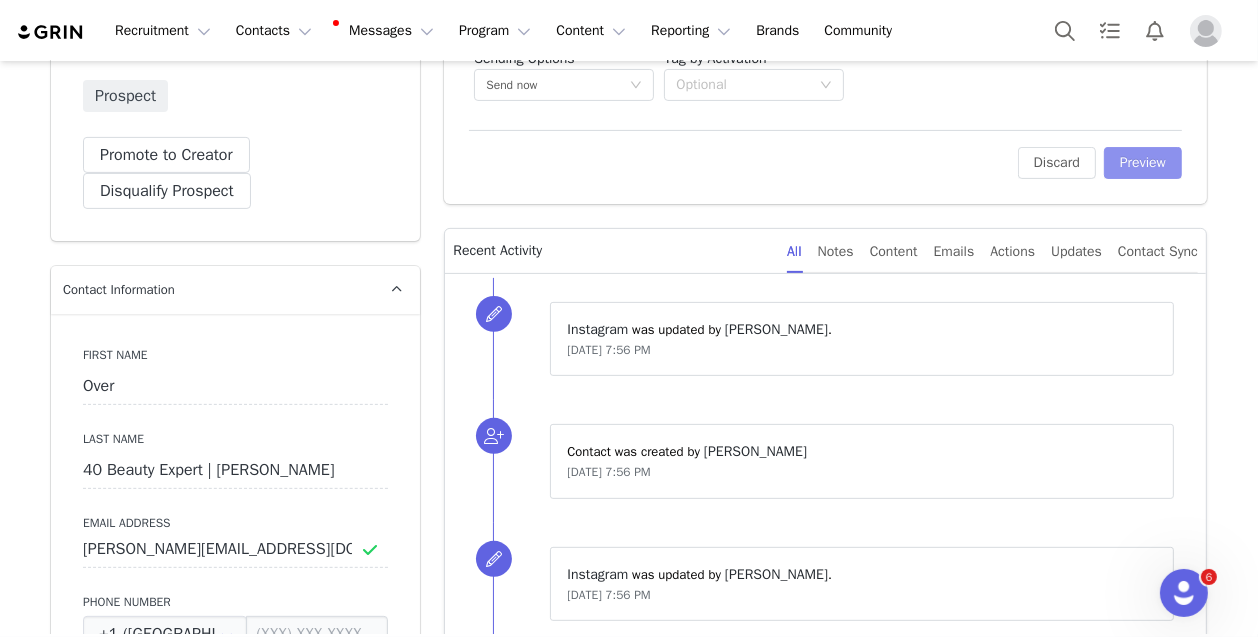 click on "Preview" at bounding box center (1143, 163) 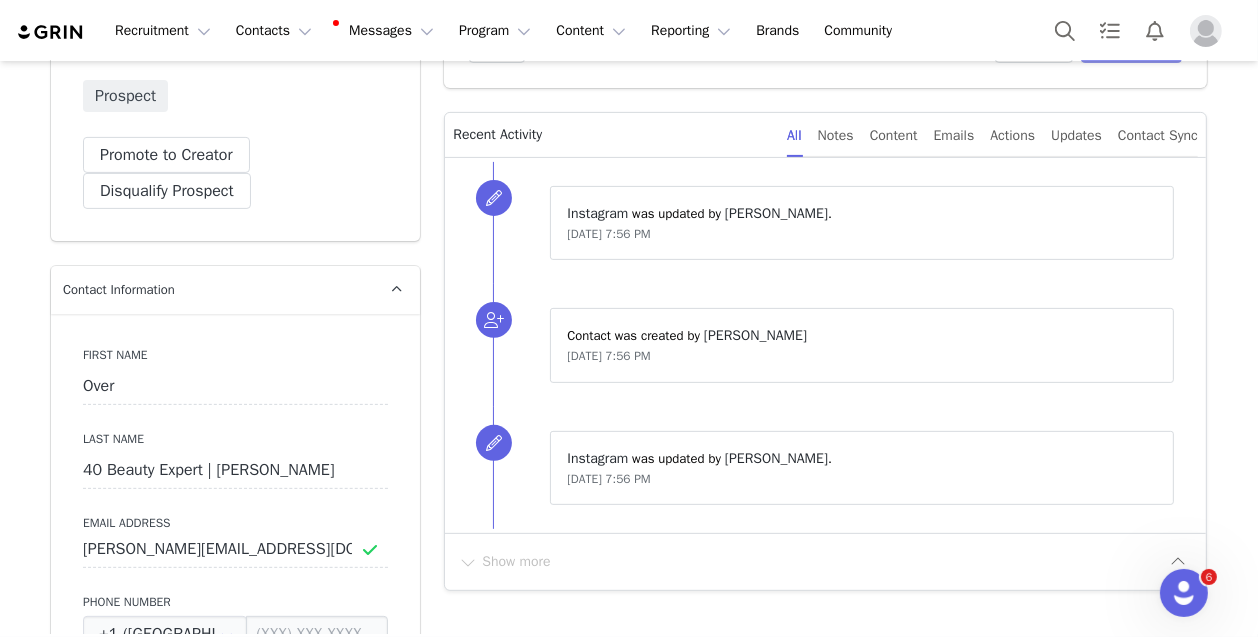 scroll, scrollTop: 0, scrollLeft: 0, axis: both 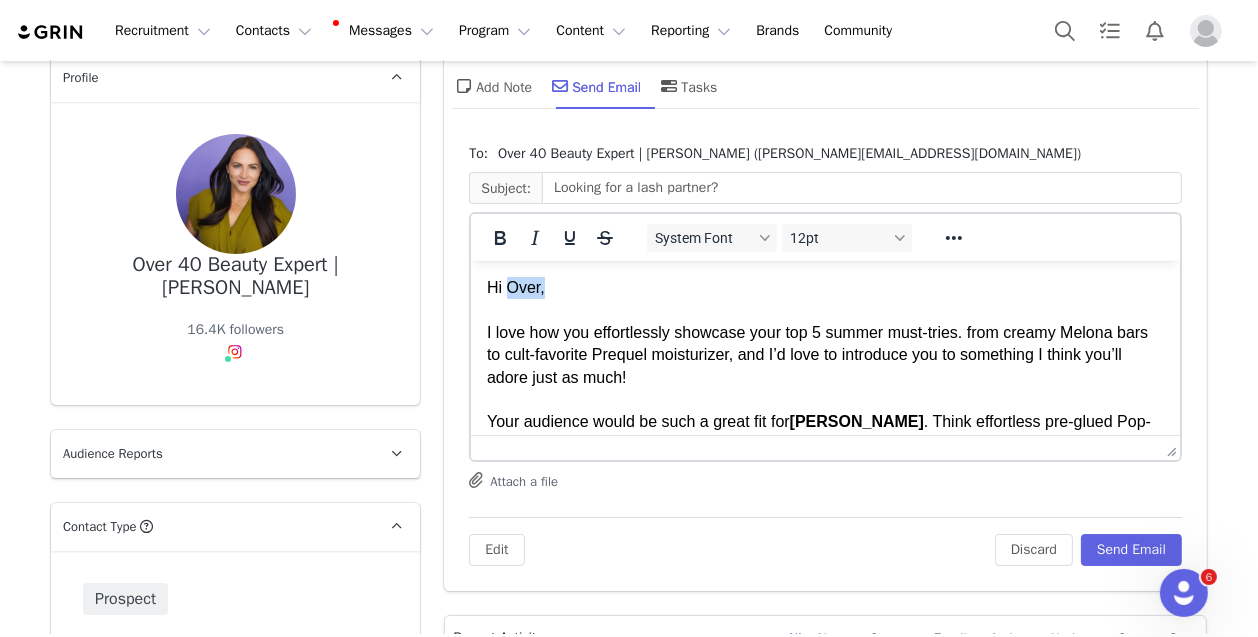 drag, startPoint x: 543, startPoint y: 290, endPoint x: 511, endPoint y: 289, distance: 32.01562 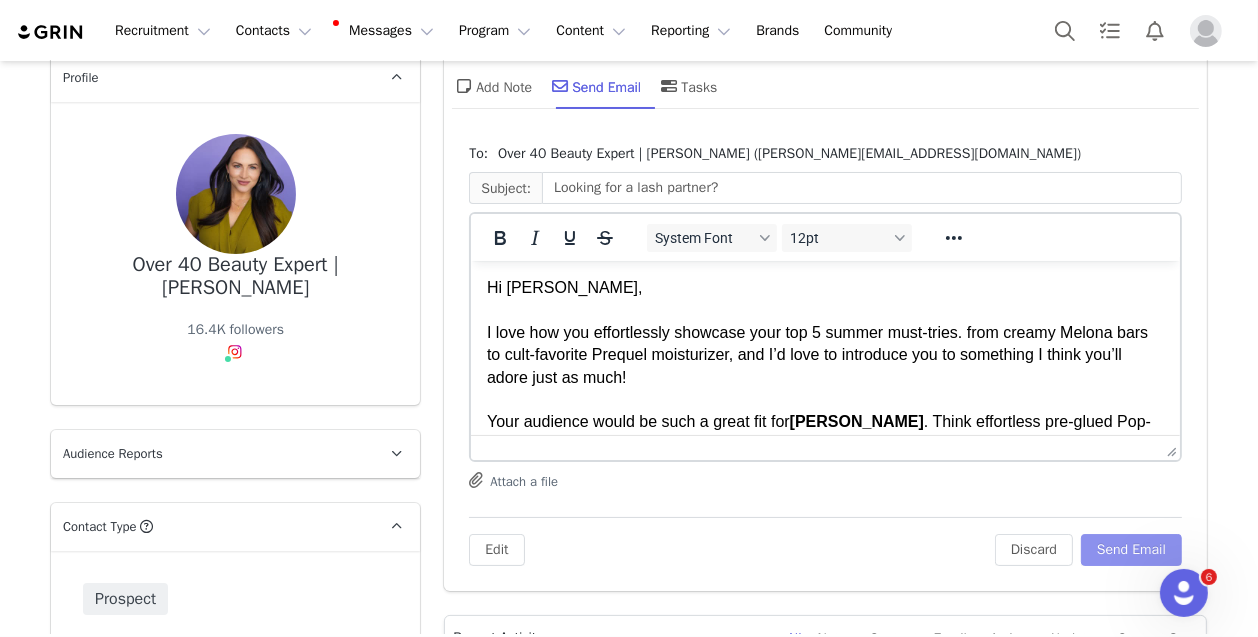 drag, startPoint x: 1111, startPoint y: 543, endPoint x: 1062, endPoint y: 504, distance: 62.625874 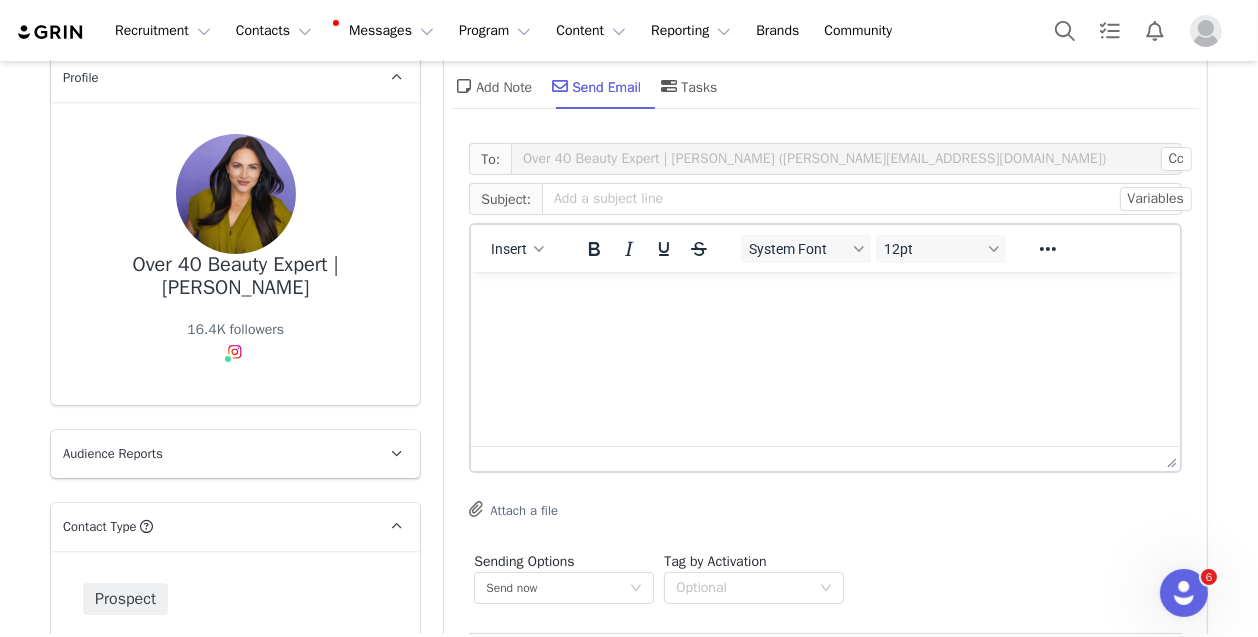 scroll, scrollTop: 0, scrollLeft: 0, axis: both 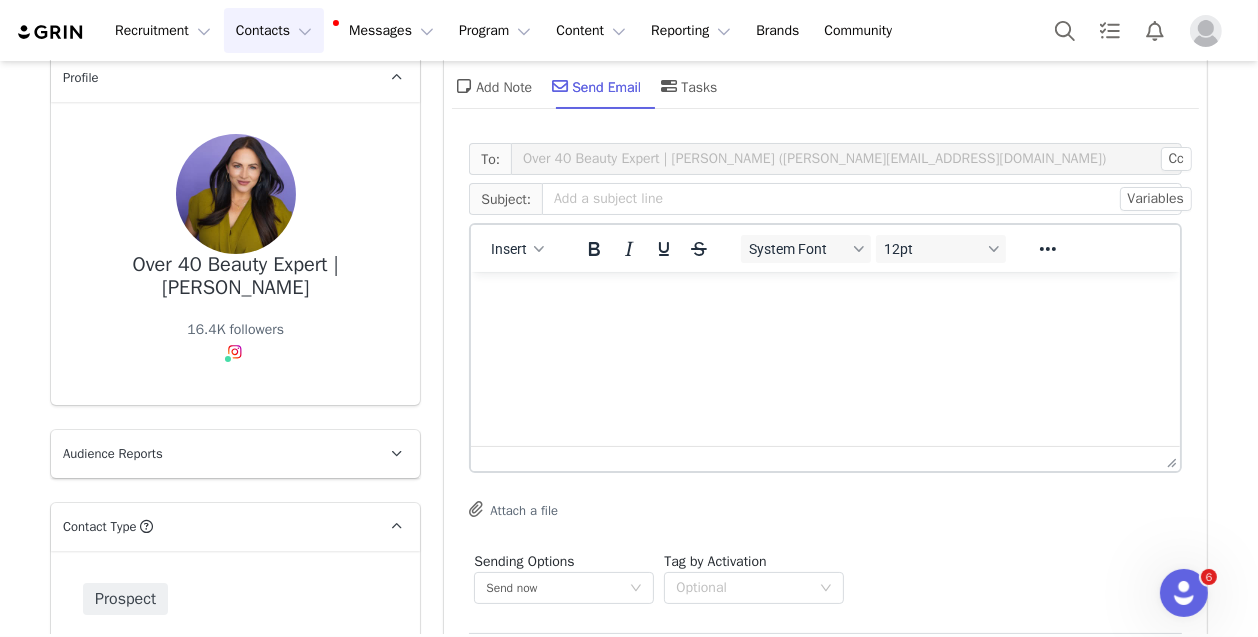 click on "Contacts Contacts" at bounding box center [274, 30] 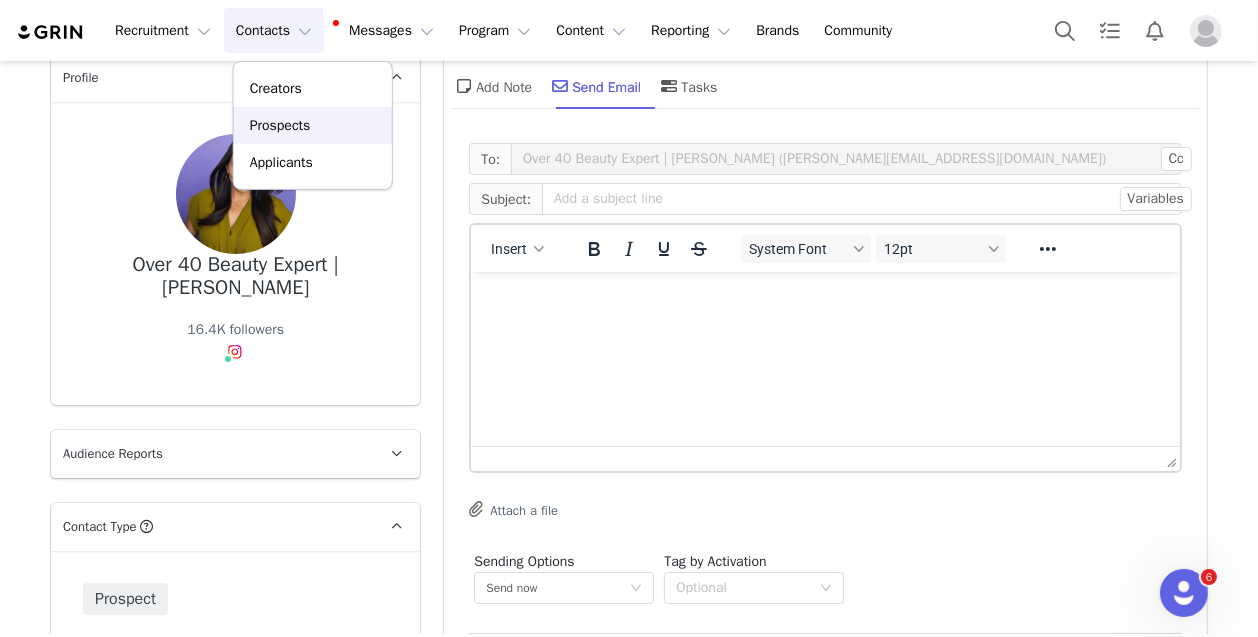 click on "Prospects" at bounding box center (280, 125) 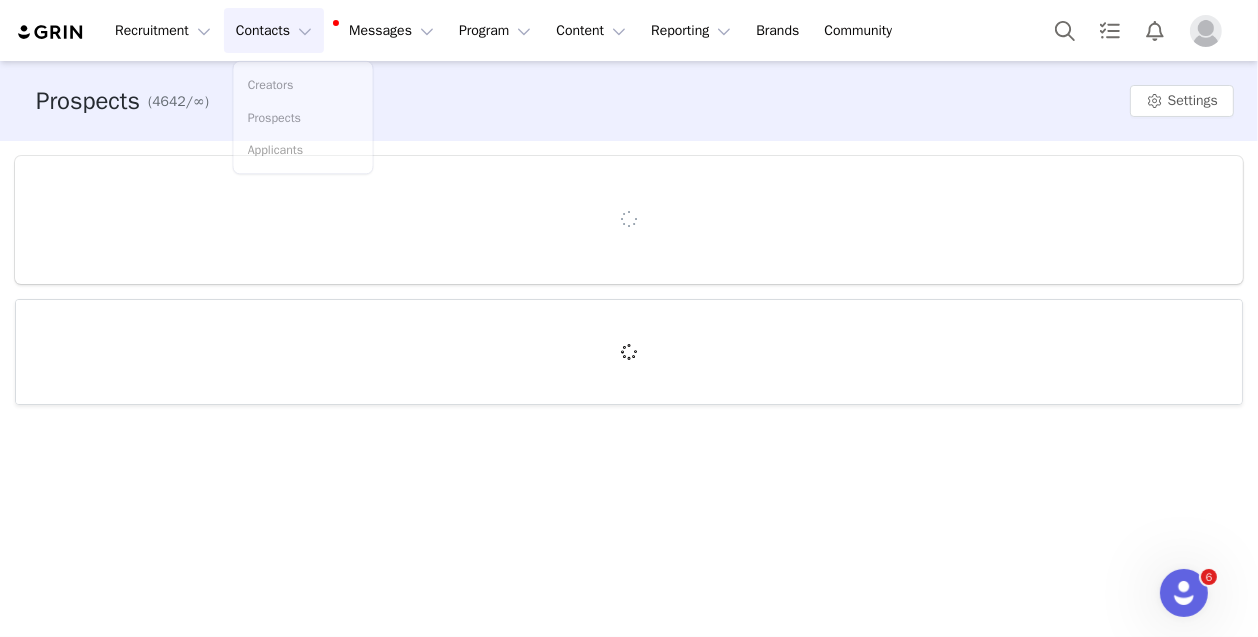 scroll, scrollTop: 0, scrollLeft: 0, axis: both 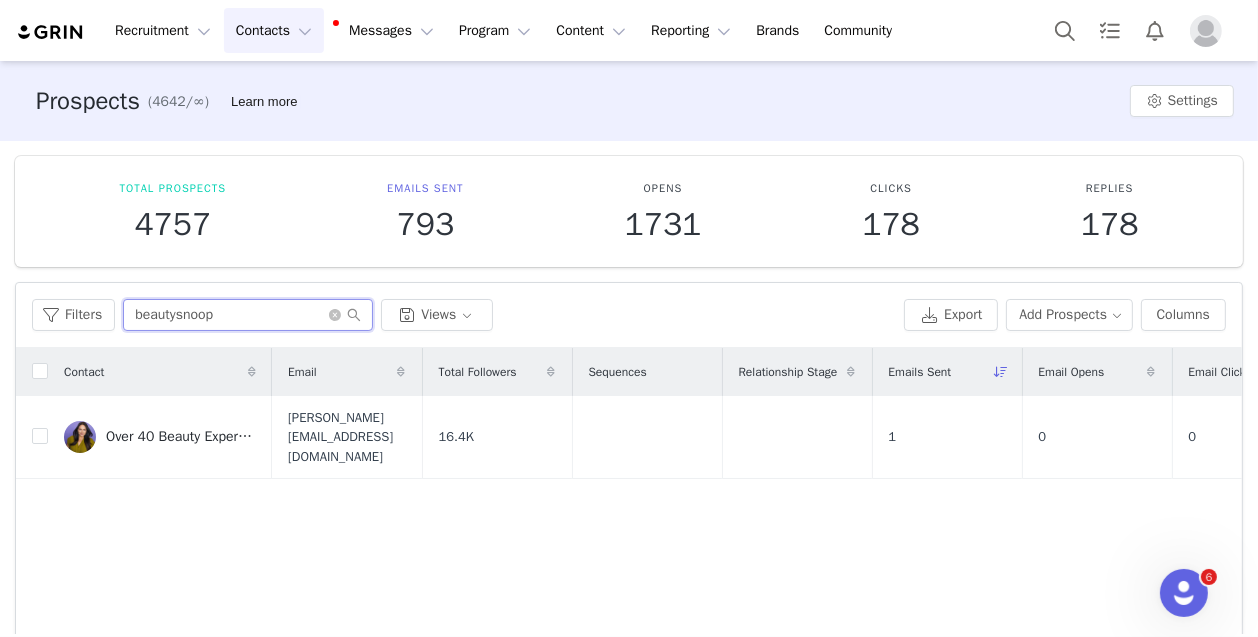 click on "beautysnoop" at bounding box center (248, 315) 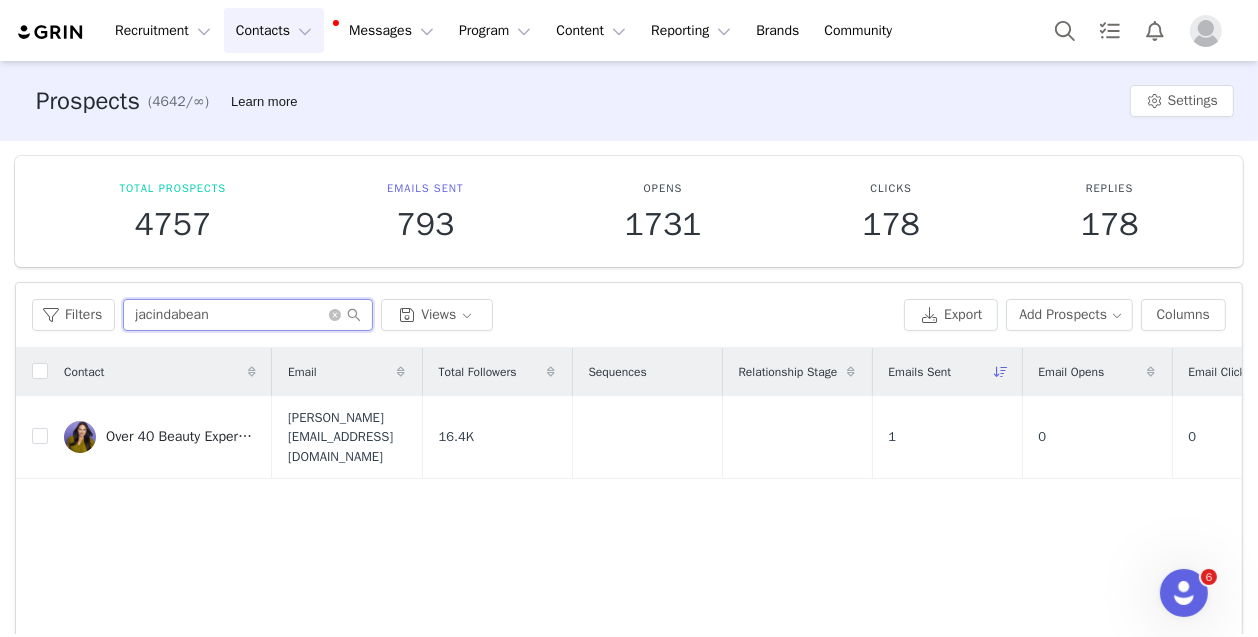 type on "jacindabean" 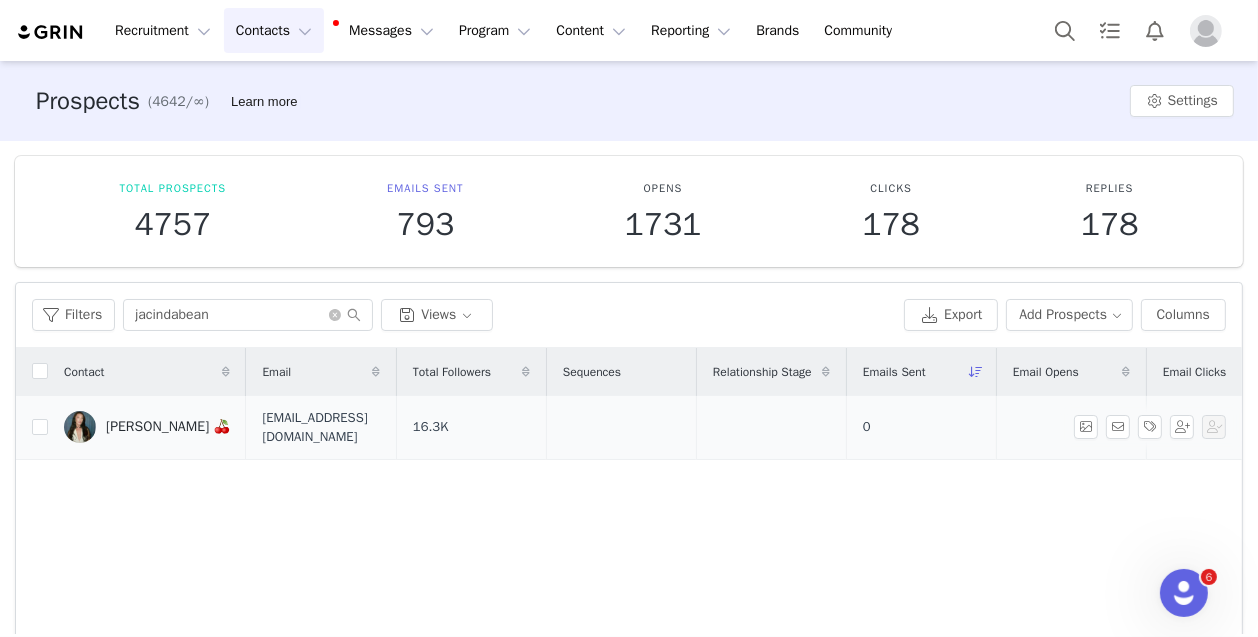 click on "[PERSON_NAME] 🍒" at bounding box center (168, 427) 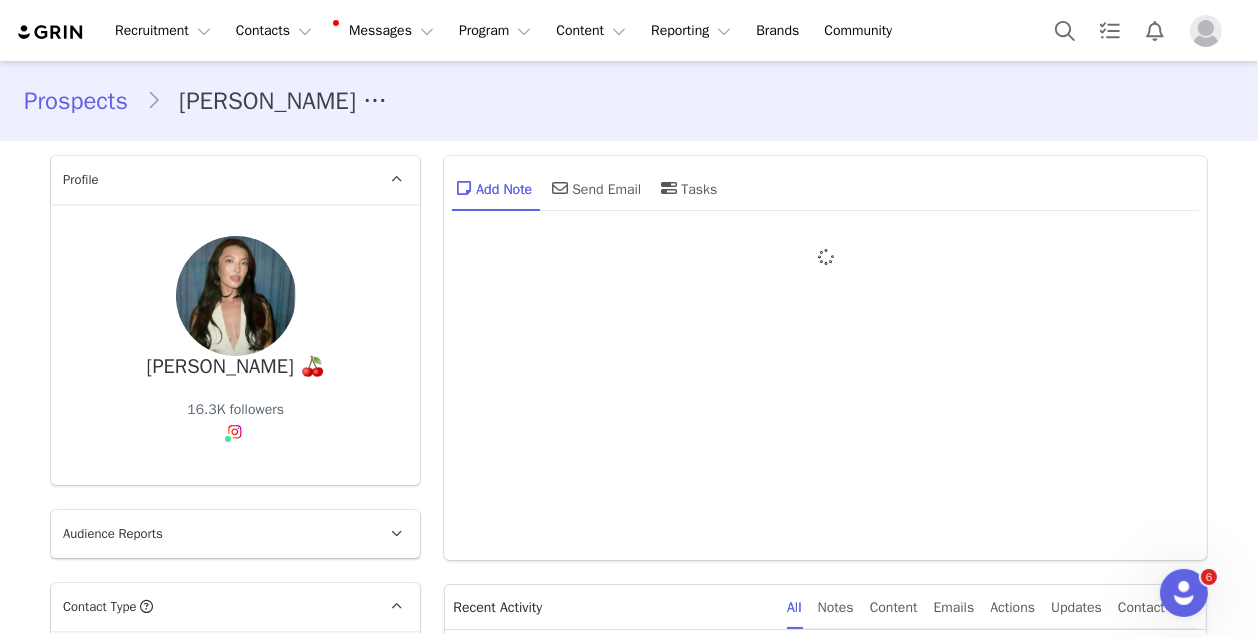 type on "+1 ([GEOGRAPHIC_DATA])" 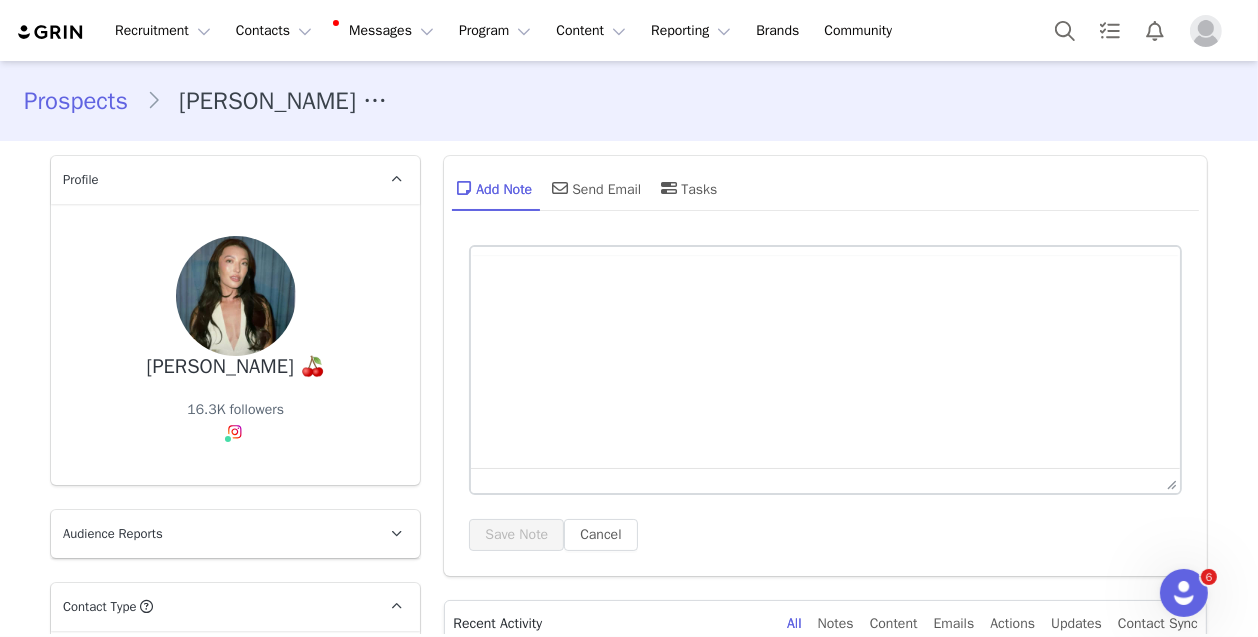 scroll, scrollTop: 0, scrollLeft: 0, axis: both 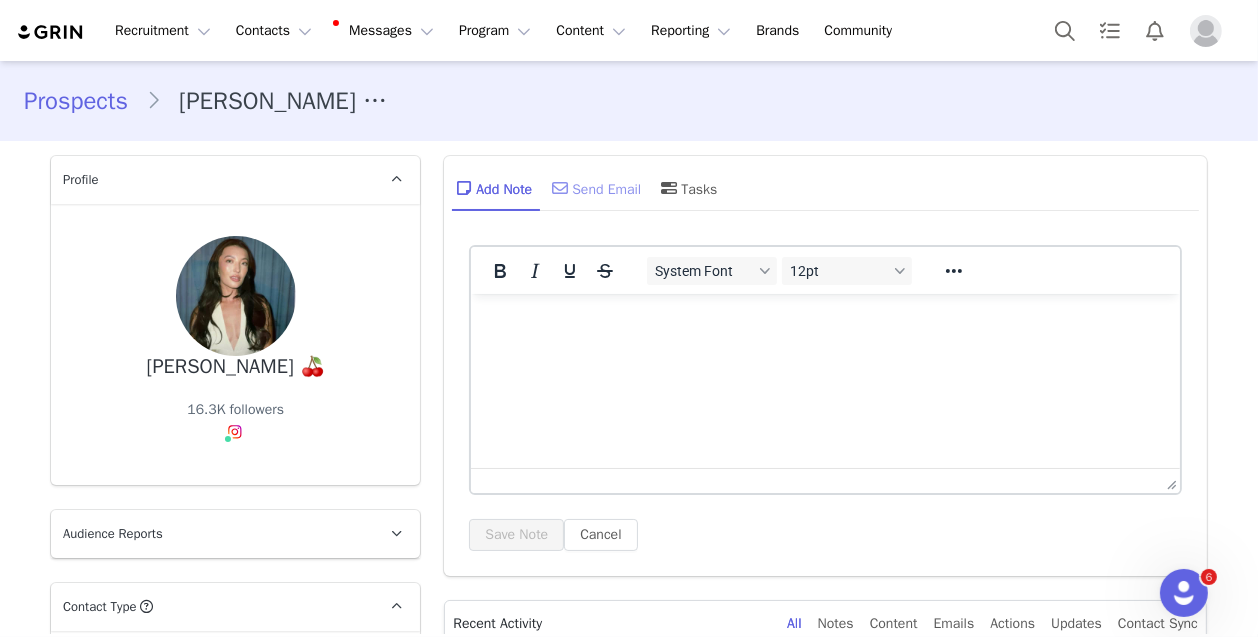 click on "Send Email" at bounding box center (594, 188) 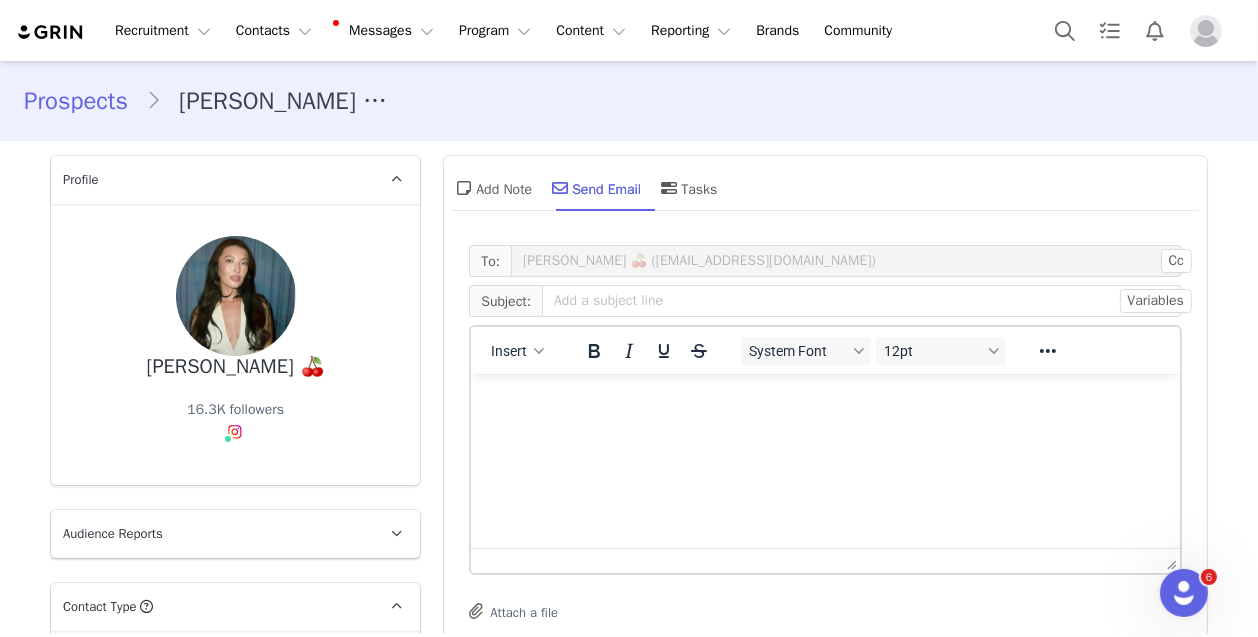 scroll, scrollTop: 0, scrollLeft: 0, axis: both 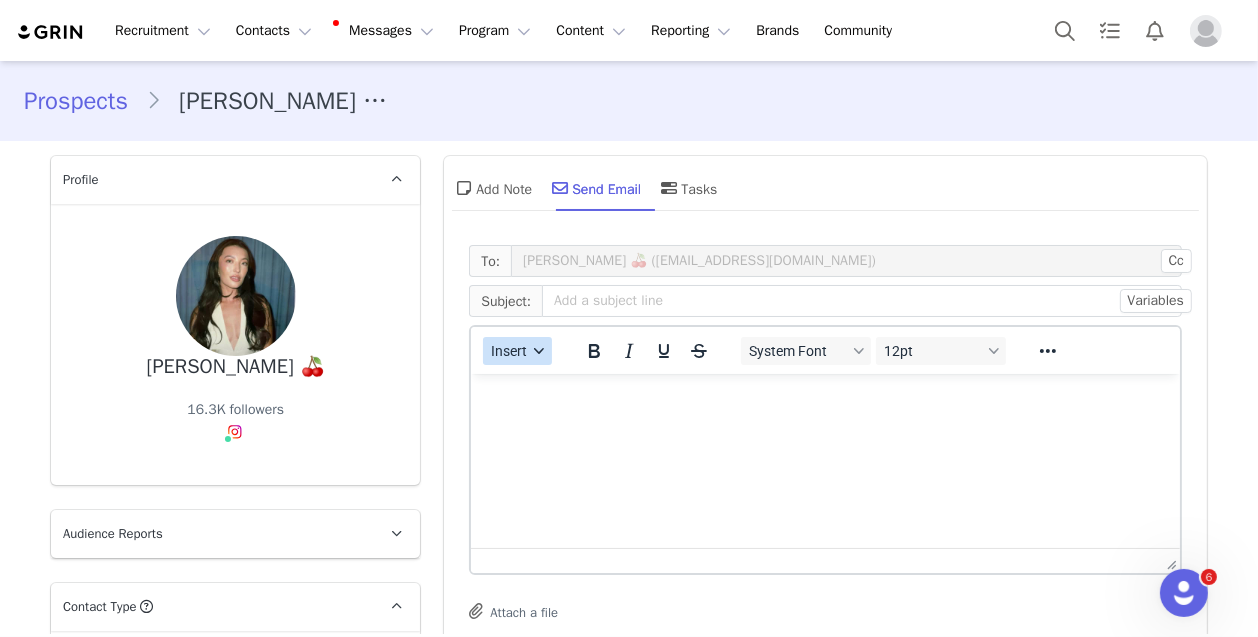 click on "Insert" at bounding box center [510, 351] 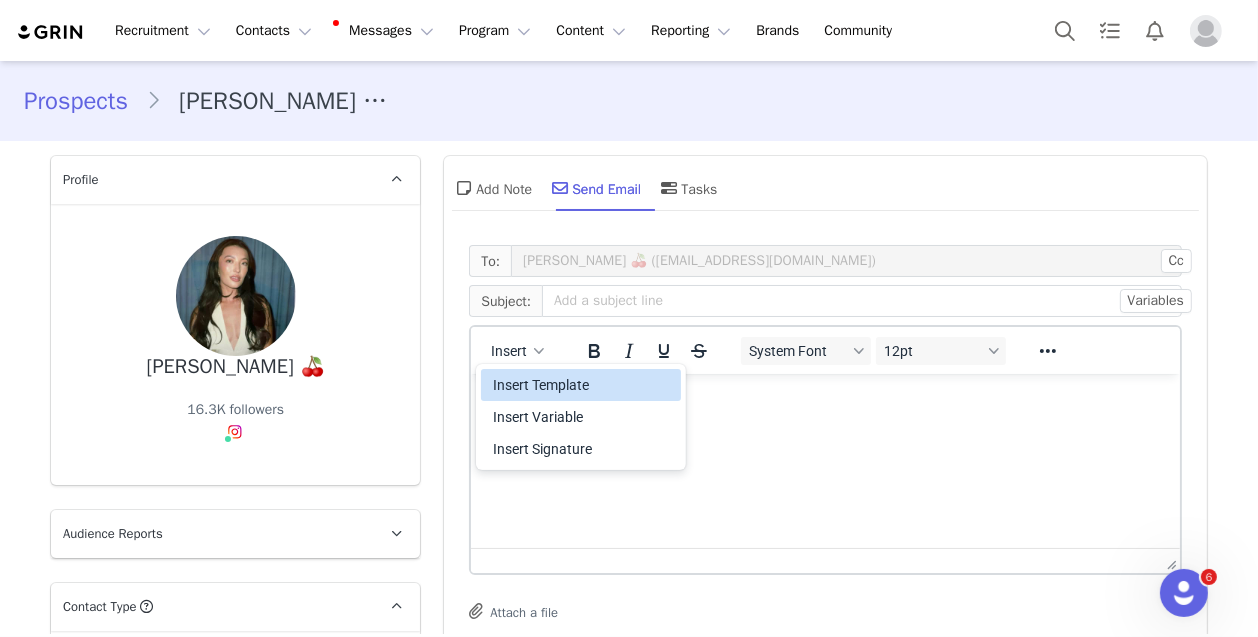 click on "Insert Template" at bounding box center (583, 385) 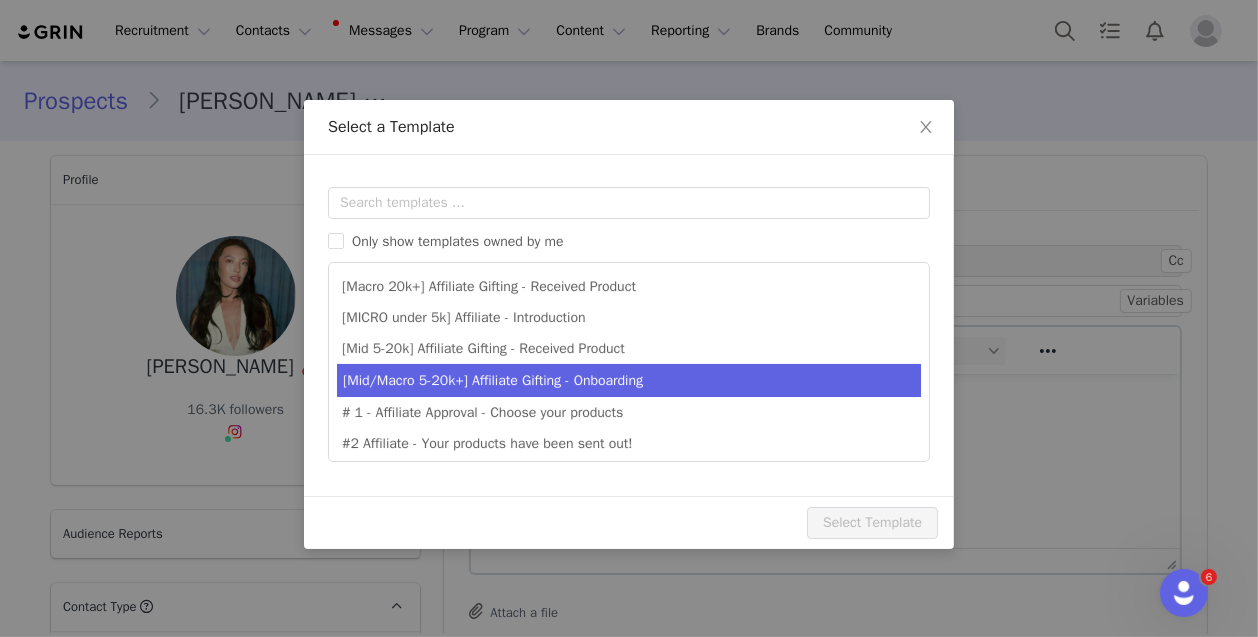 scroll, scrollTop: 0, scrollLeft: 0, axis: both 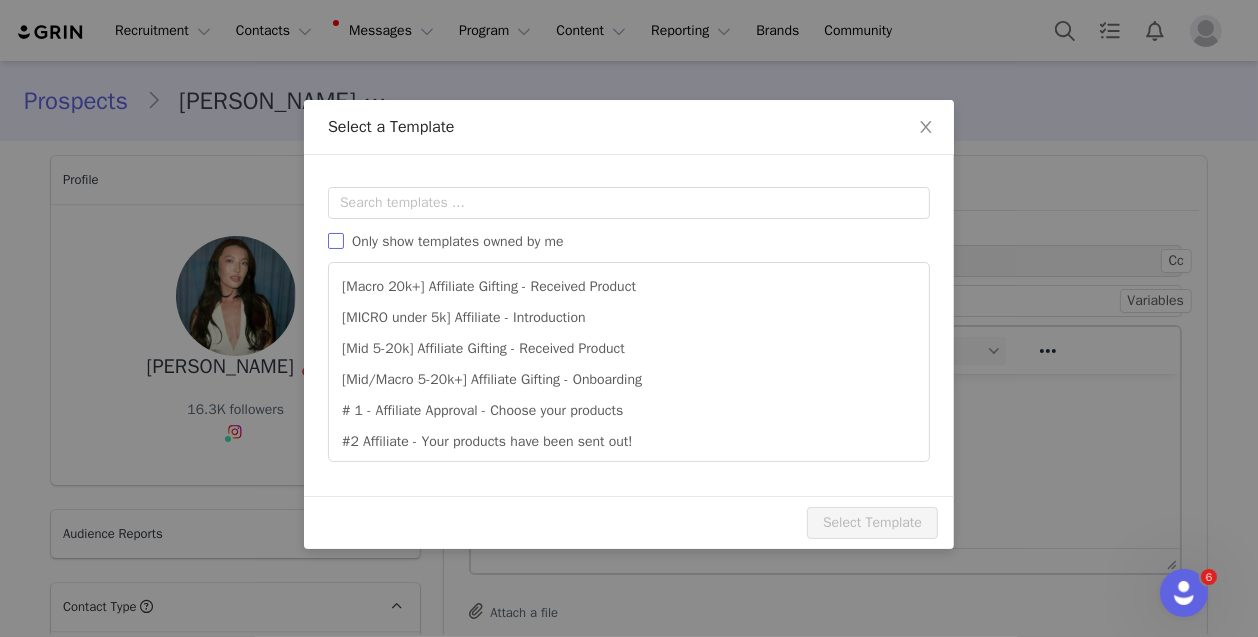 click on "Only show templates owned by me" at bounding box center (336, 241) 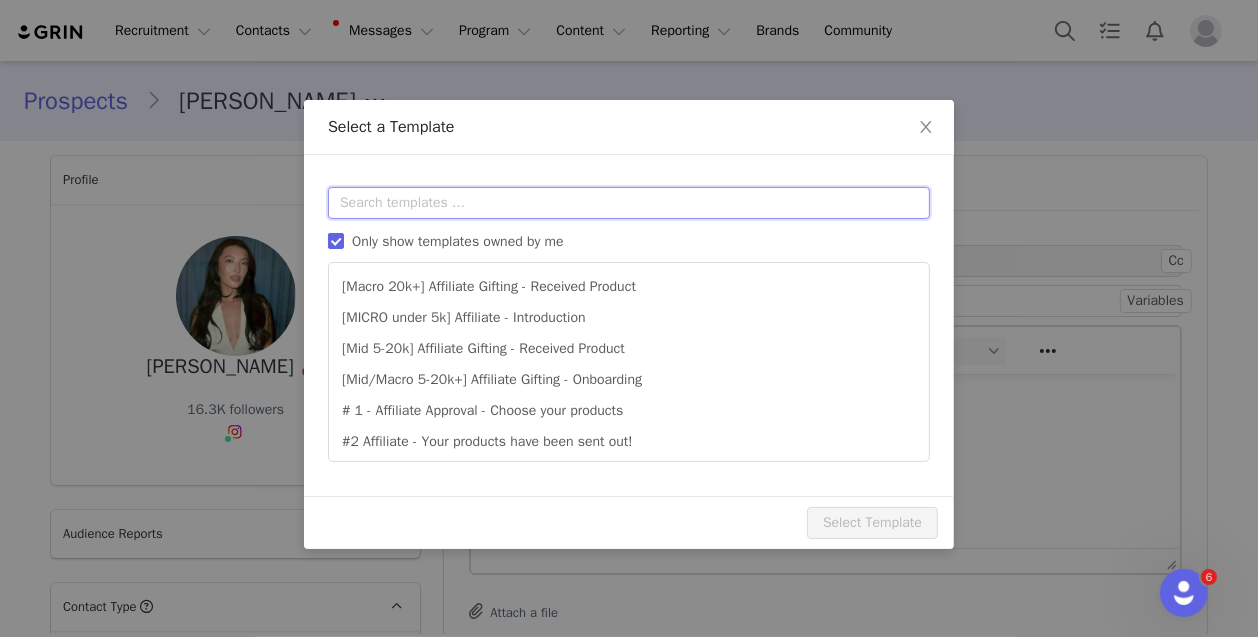 click at bounding box center [629, 203] 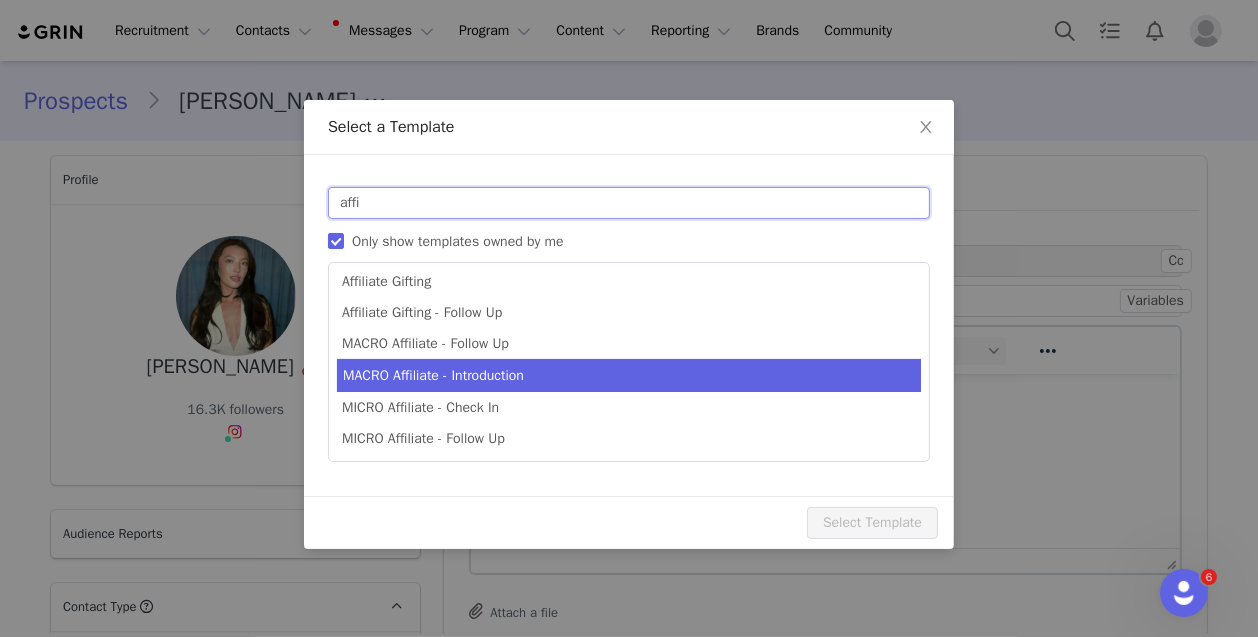 scroll, scrollTop: 284, scrollLeft: 0, axis: vertical 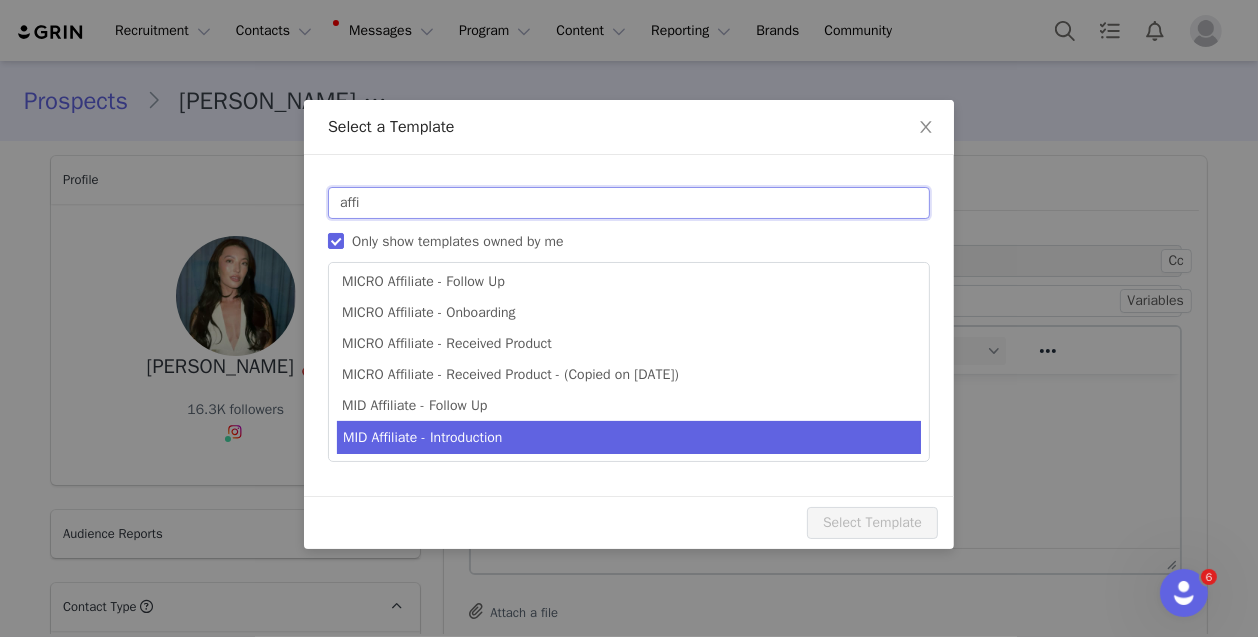 type on "affi" 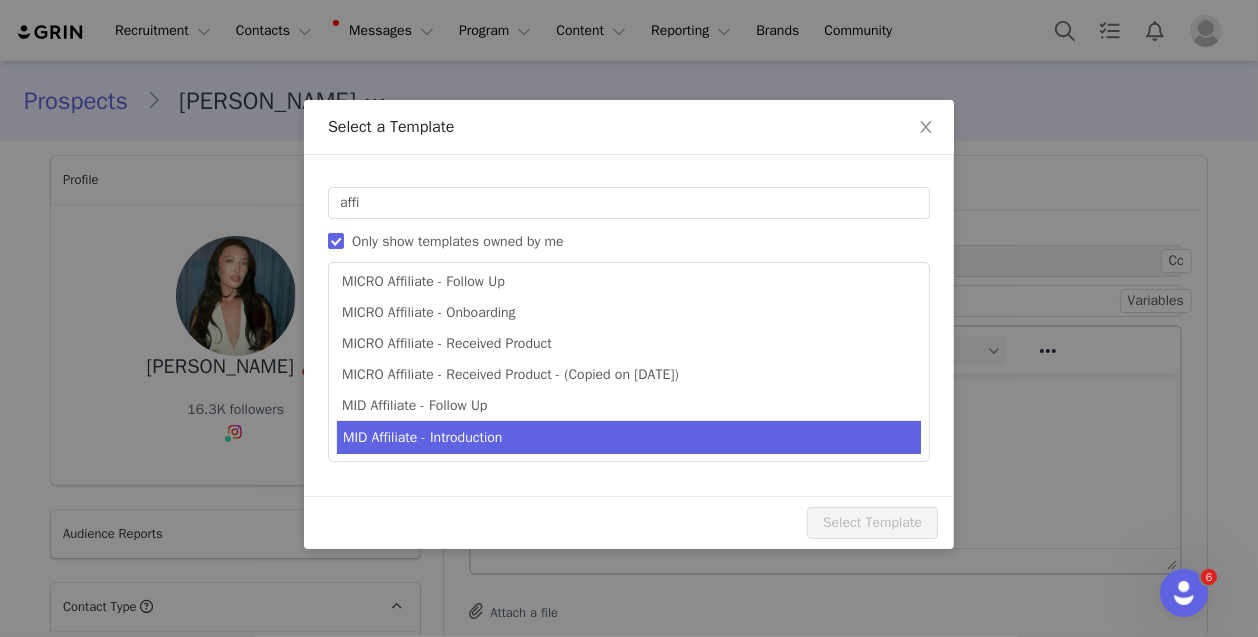 click on "MID Affiliate - Introduction" at bounding box center (629, 437) 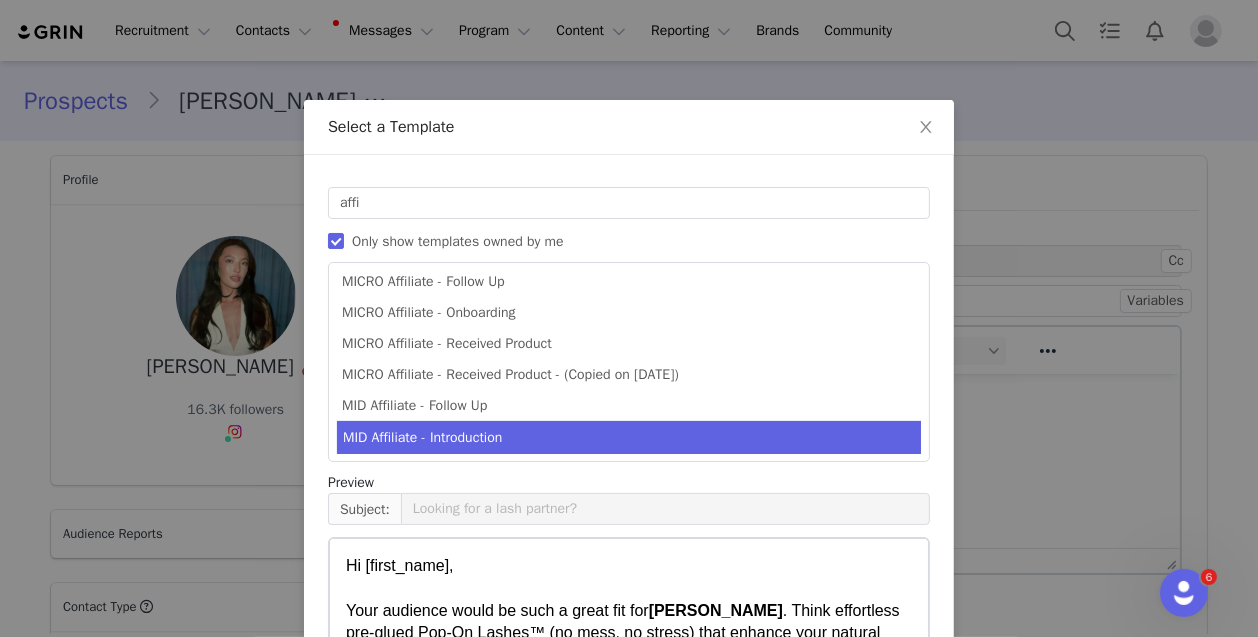 scroll, scrollTop: 250, scrollLeft: 0, axis: vertical 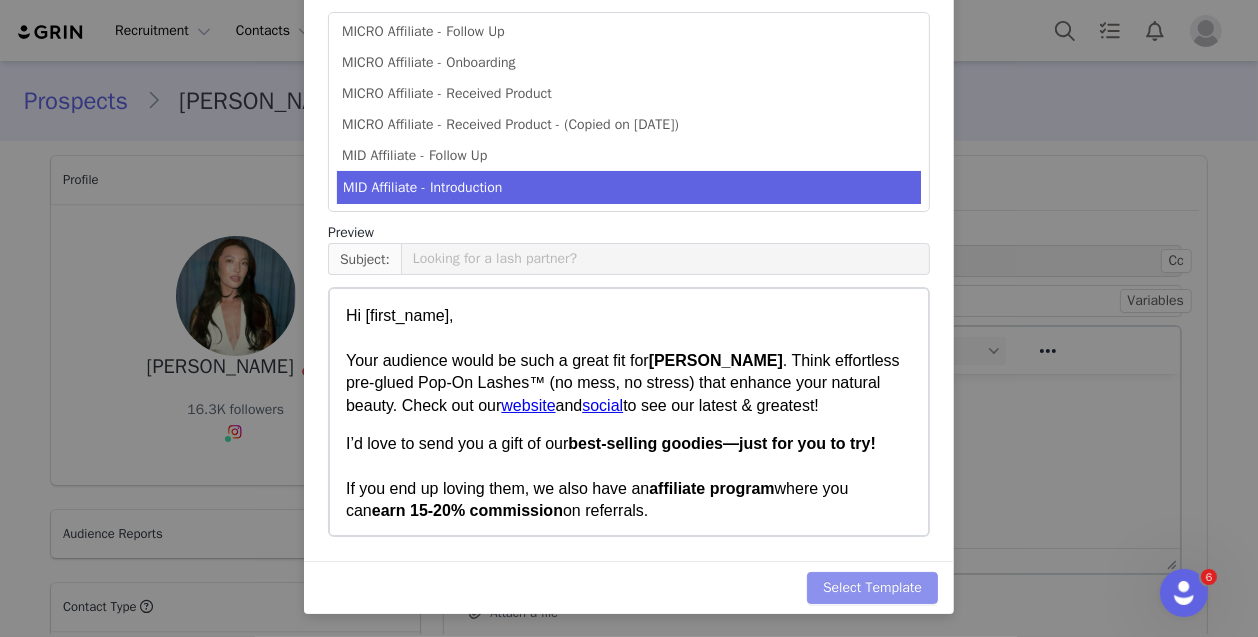 click on "Select Template" at bounding box center [872, 588] 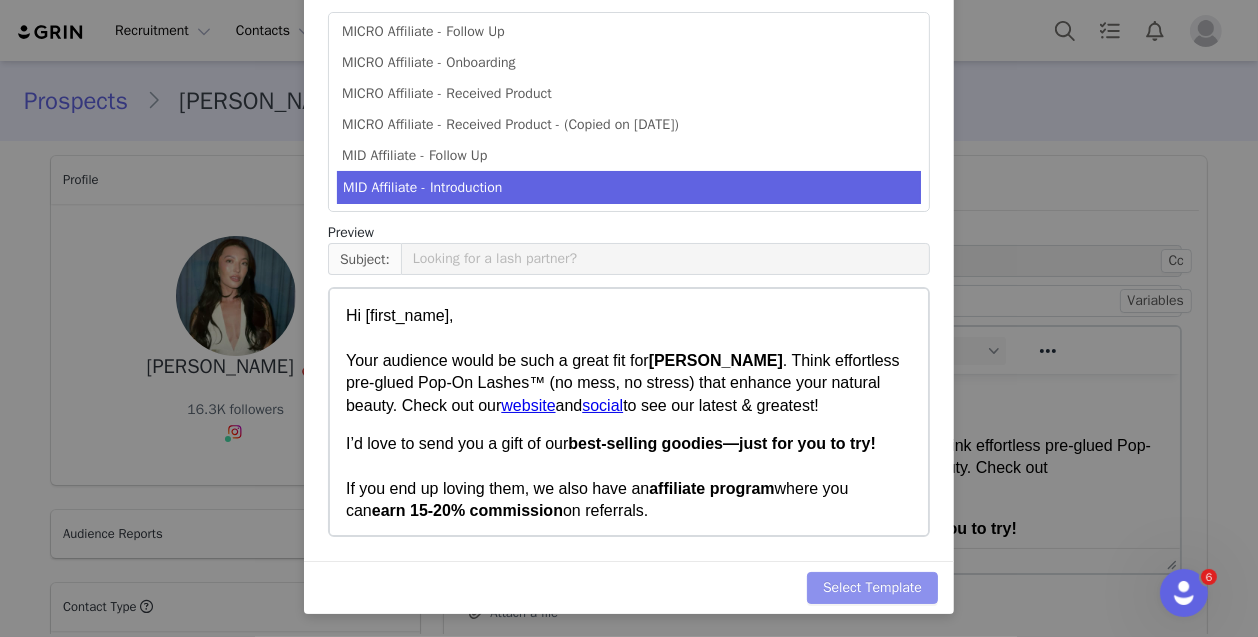 scroll, scrollTop: 0, scrollLeft: 0, axis: both 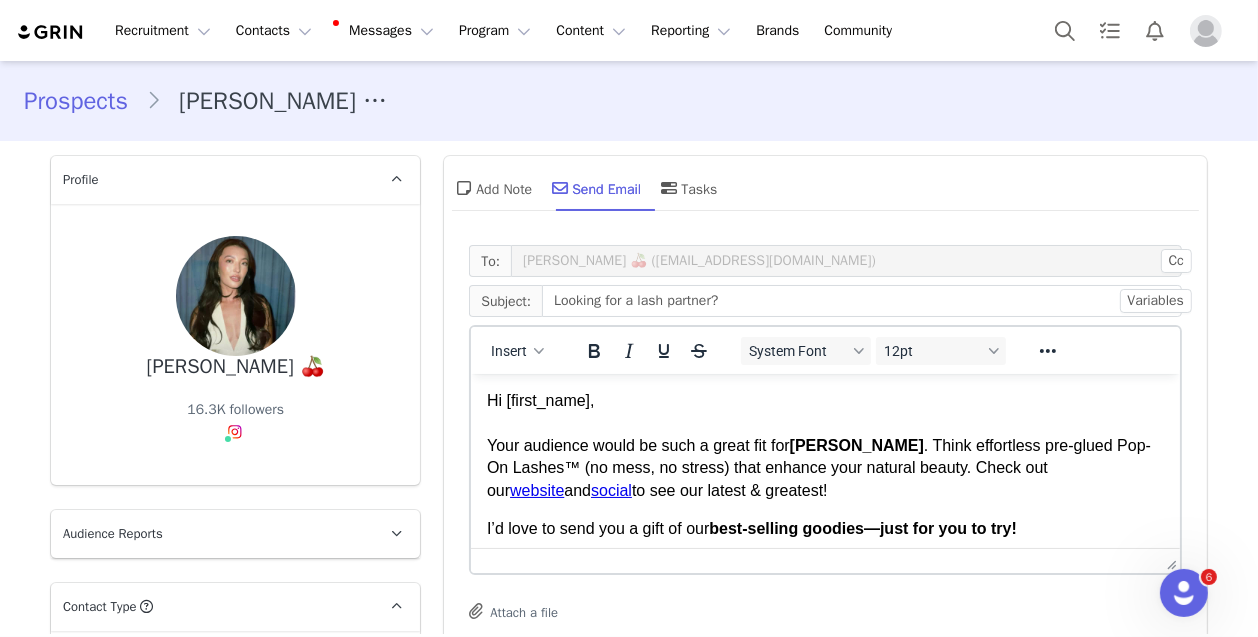 click on "Hi [first_name], Your audience would be such a great fit for  Silly George . Think effortless pre-glued Pop-On Lashes™ (no mess, no stress) that enhance your natural beauty. Check out our  website  and  social  to see our latest & greatest!" at bounding box center [825, 445] 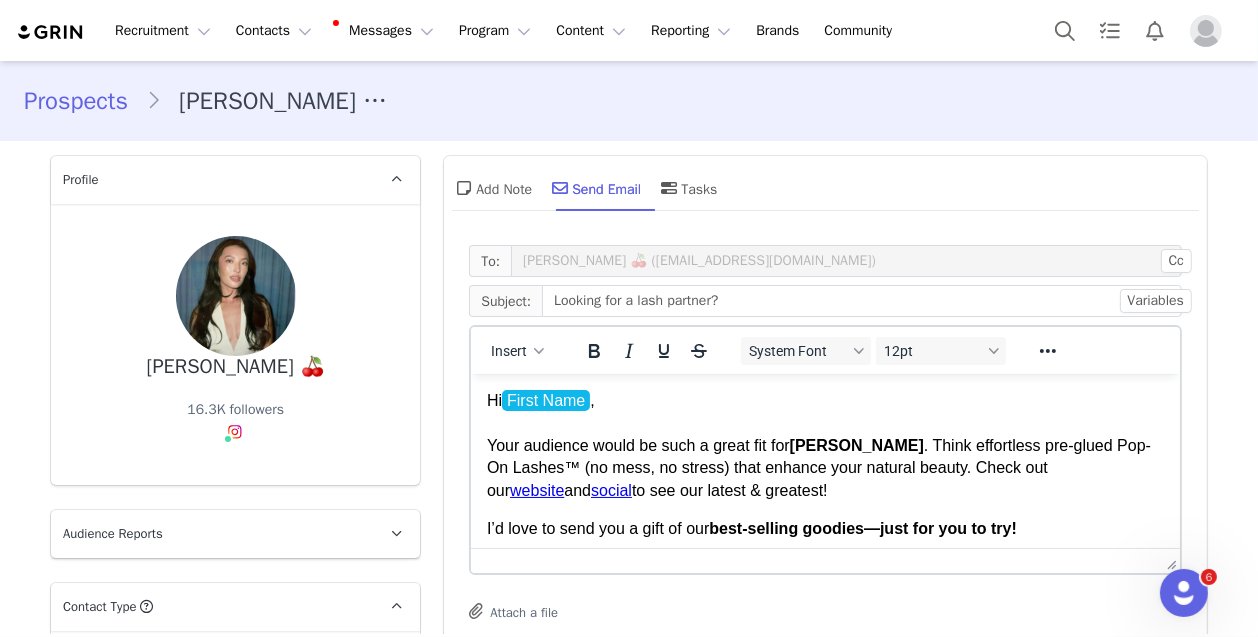 click on "Hi  First Name ﻿ , Your audience would be such a great fit for  [PERSON_NAME] . Think effortless pre-glued Pop-On Lashes™ (no mess, no stress) that enhance your natural beauty. Check out our  website  and  social  to see our latest & greatest!" at bounding box center [825, 445] 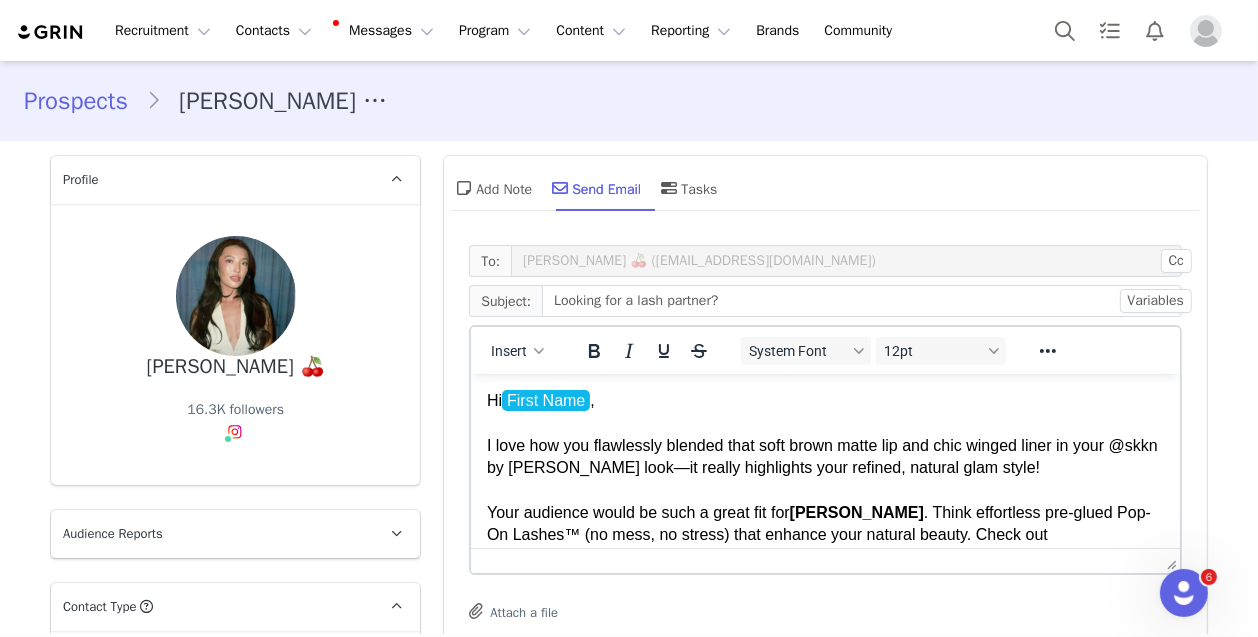 click on "I love how you flawlessly blended that soft brown matte lip and chic winged liner in your @skkn by Kim look—it really highlights your refined, natural glam style!" at bounding box center [822, 455] 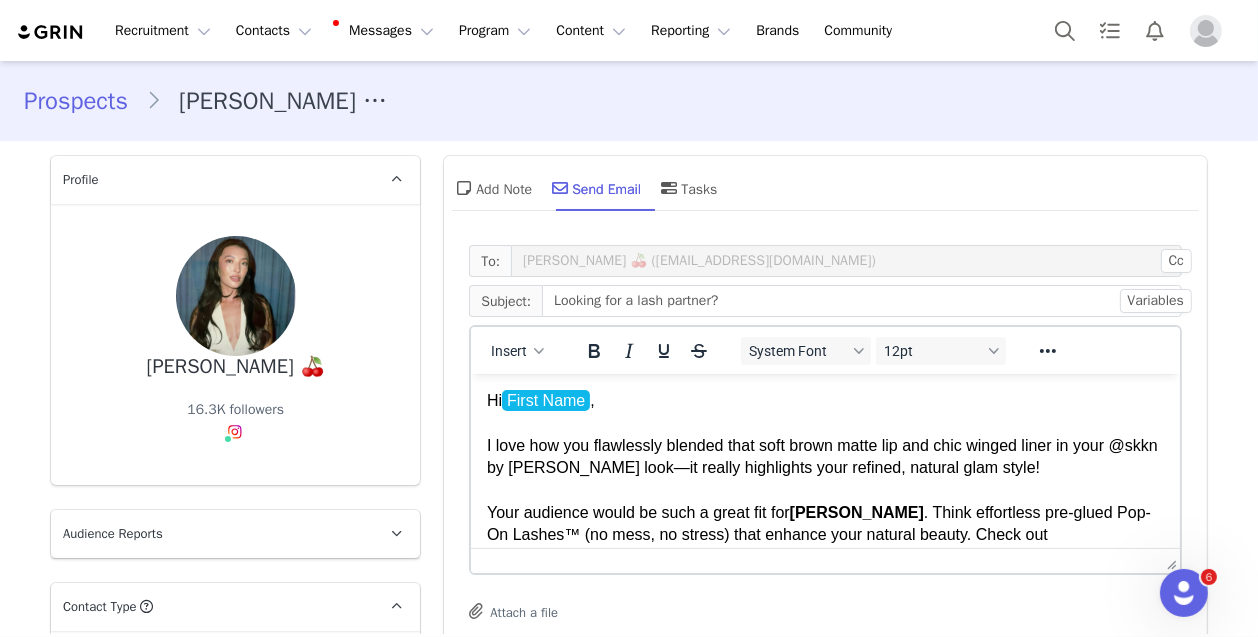 type 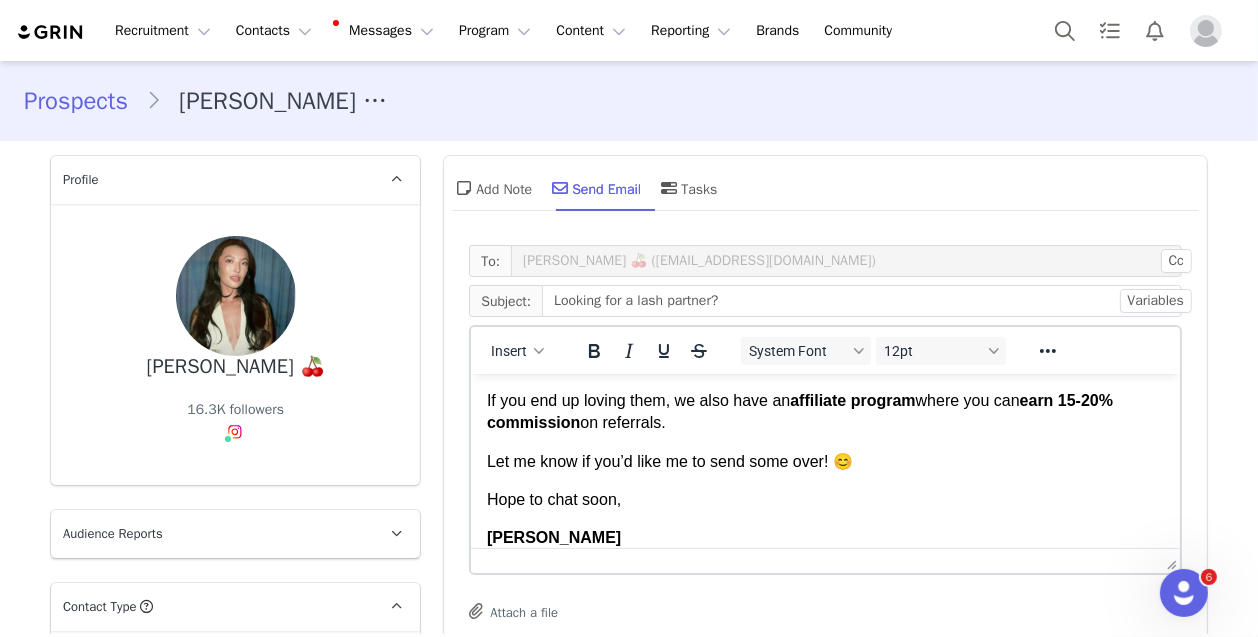 scroll, scrollTop: 376, scrollLeft: 0, axis: vertical 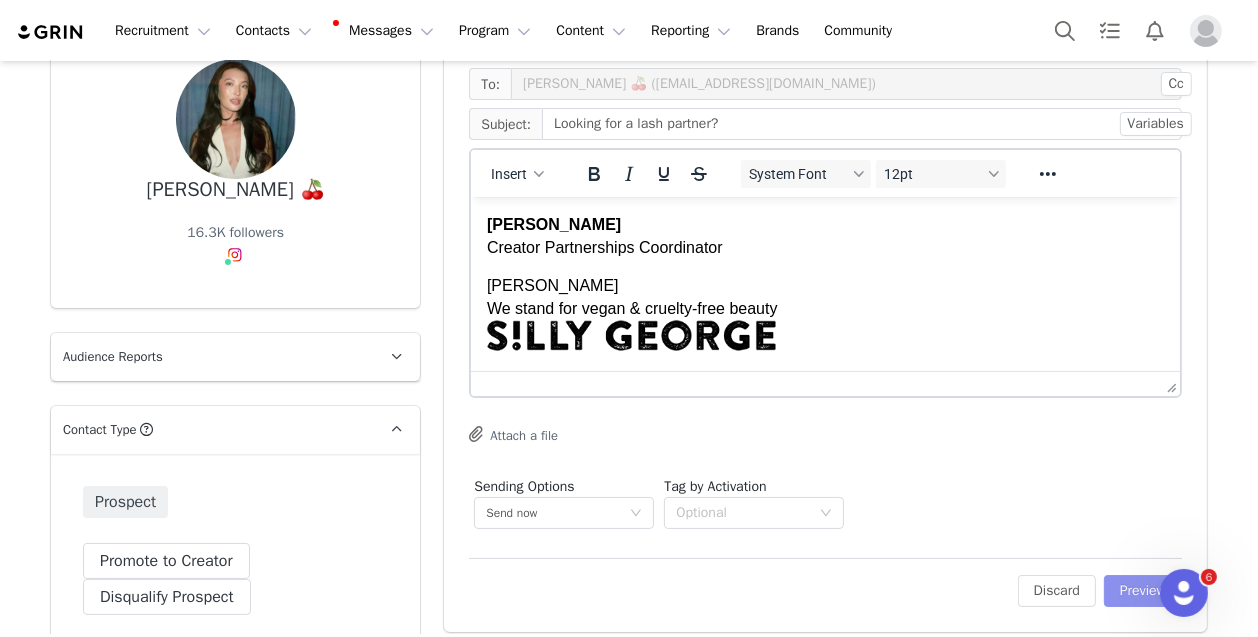 click on "Preview" at bounding box center (1143, 591) 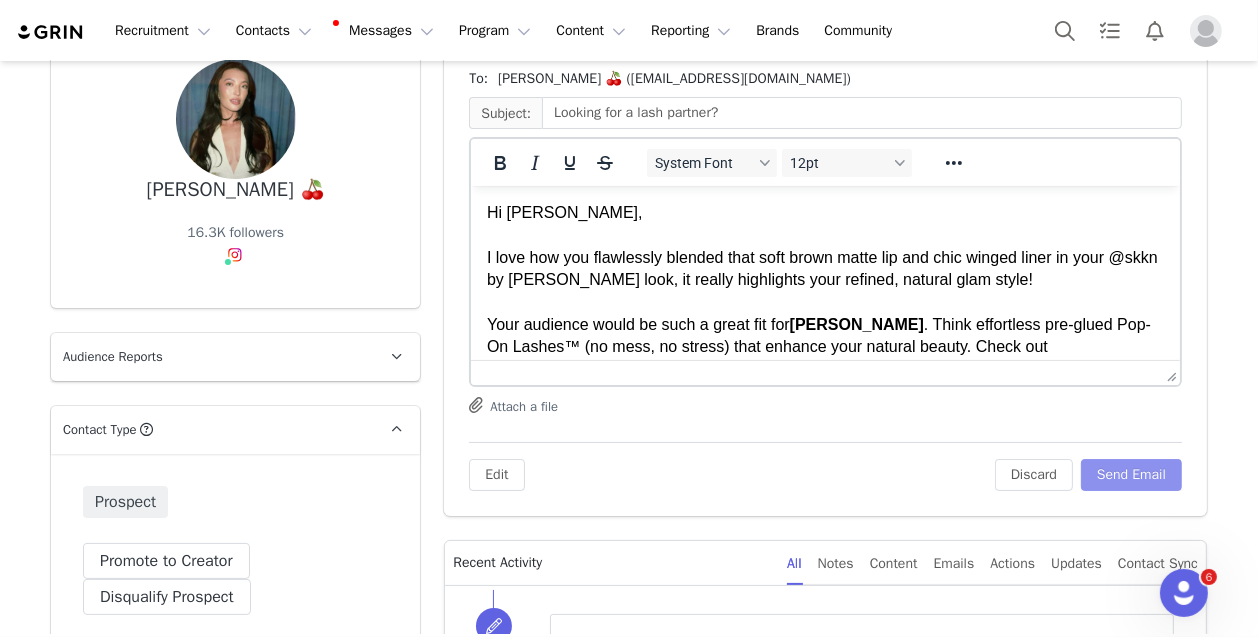 scroll, scrollTop: 0, scrollLeft: 0, axis: both 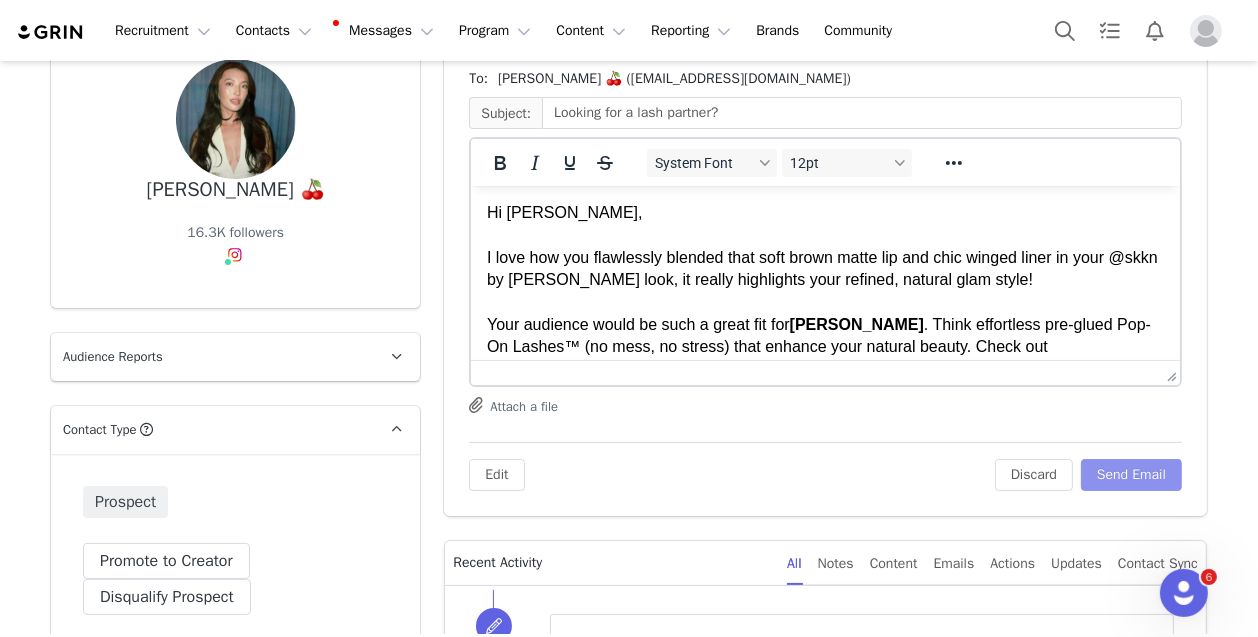 click on "Send Email" at bounding box center (1131, 475) 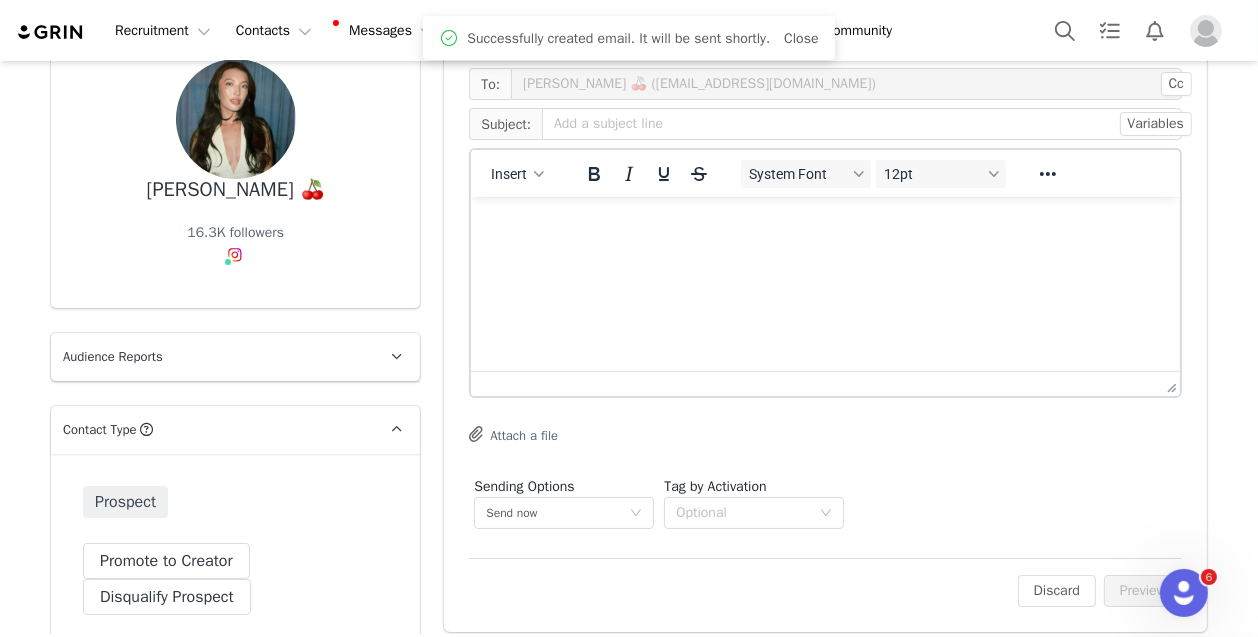 scroll, scrollTop: 0, scrollLeft: 0, axis: both 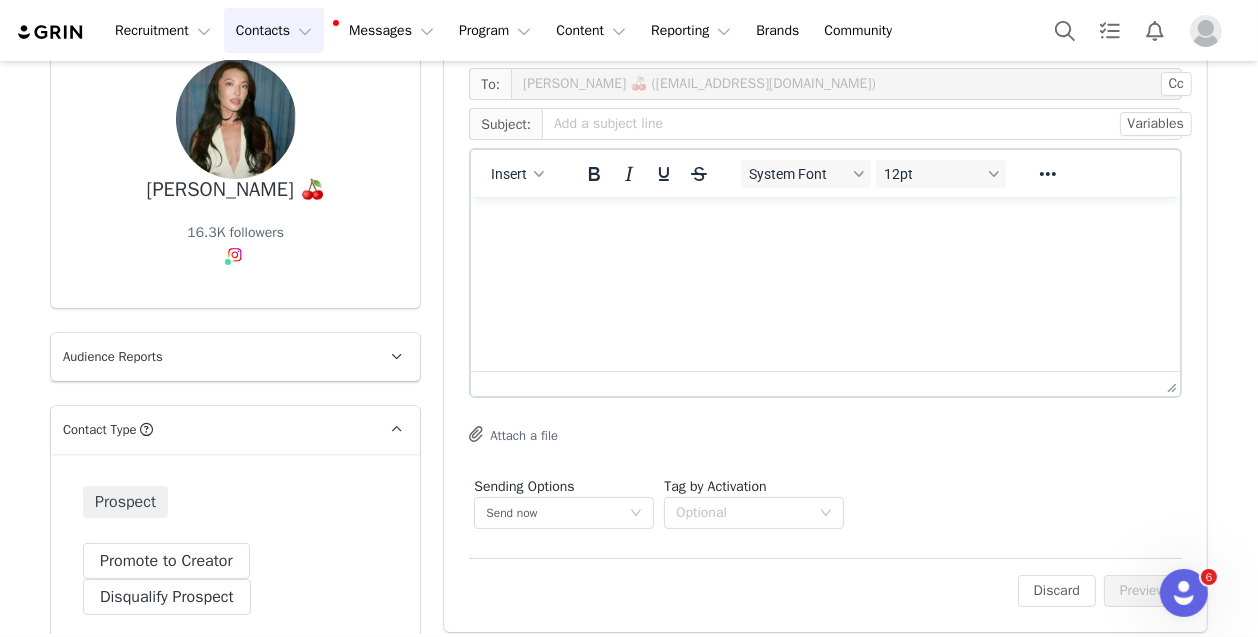 click on "Contacts Contacts" at bounding box center (274, 30) 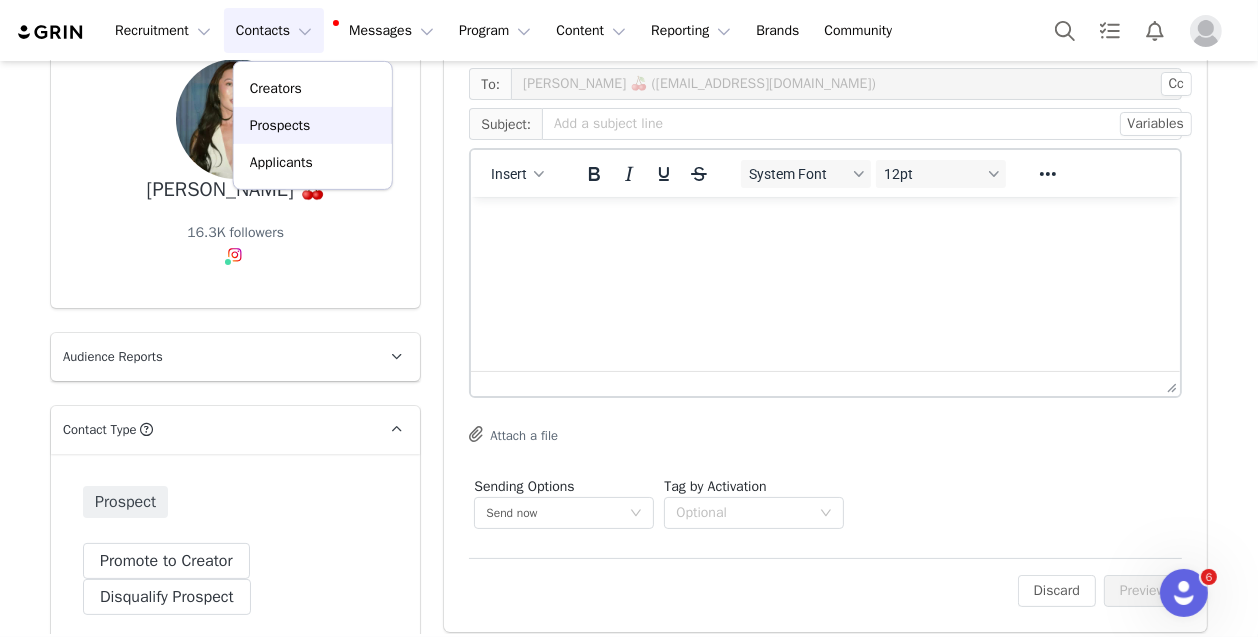 click on "Prospects" at bounding box center [280, 125] 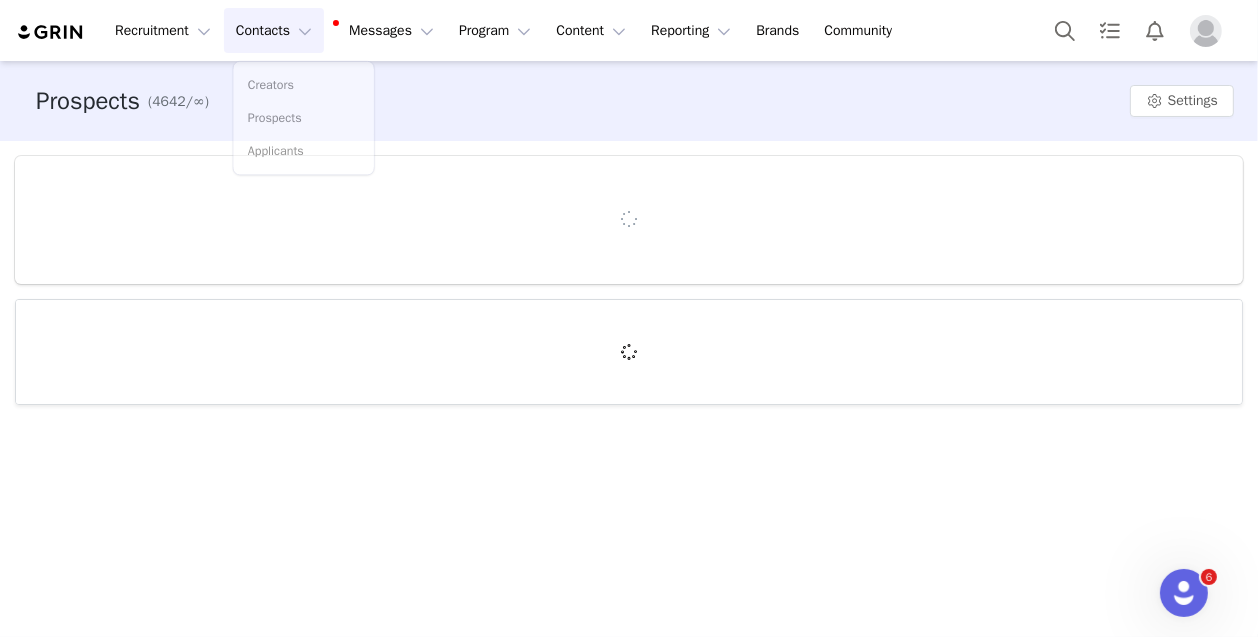 scroll, scrollTop: 0, scrollLeft: 0, axis: both 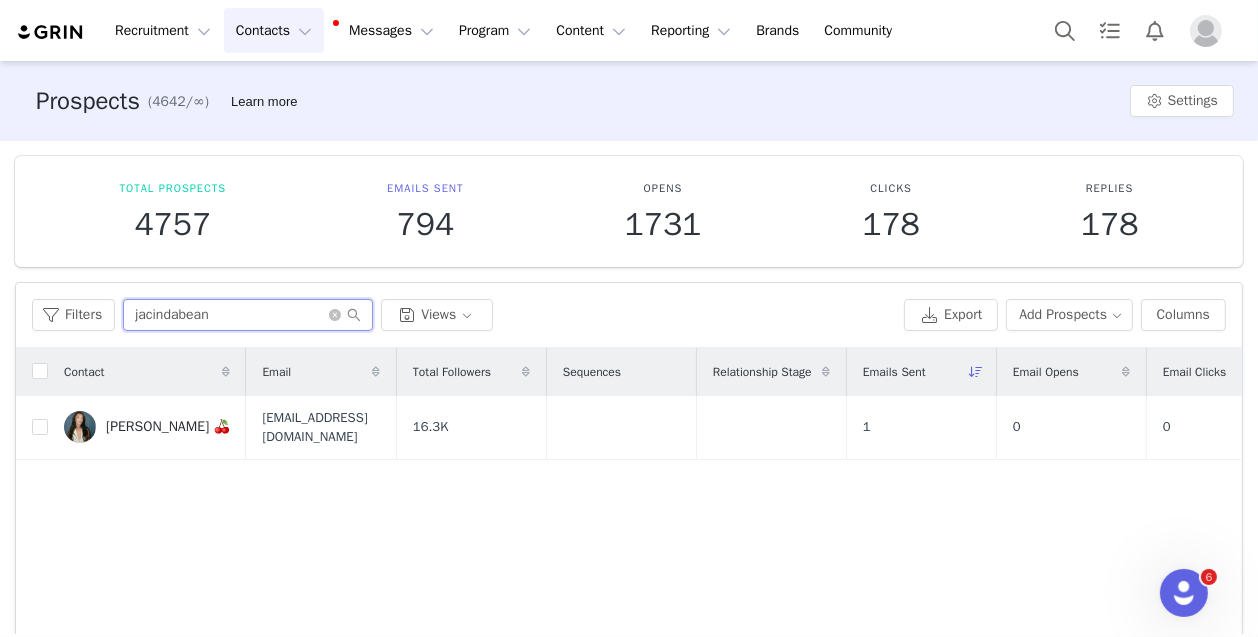 click on "jacindabean" at bounding box center [248, 315] 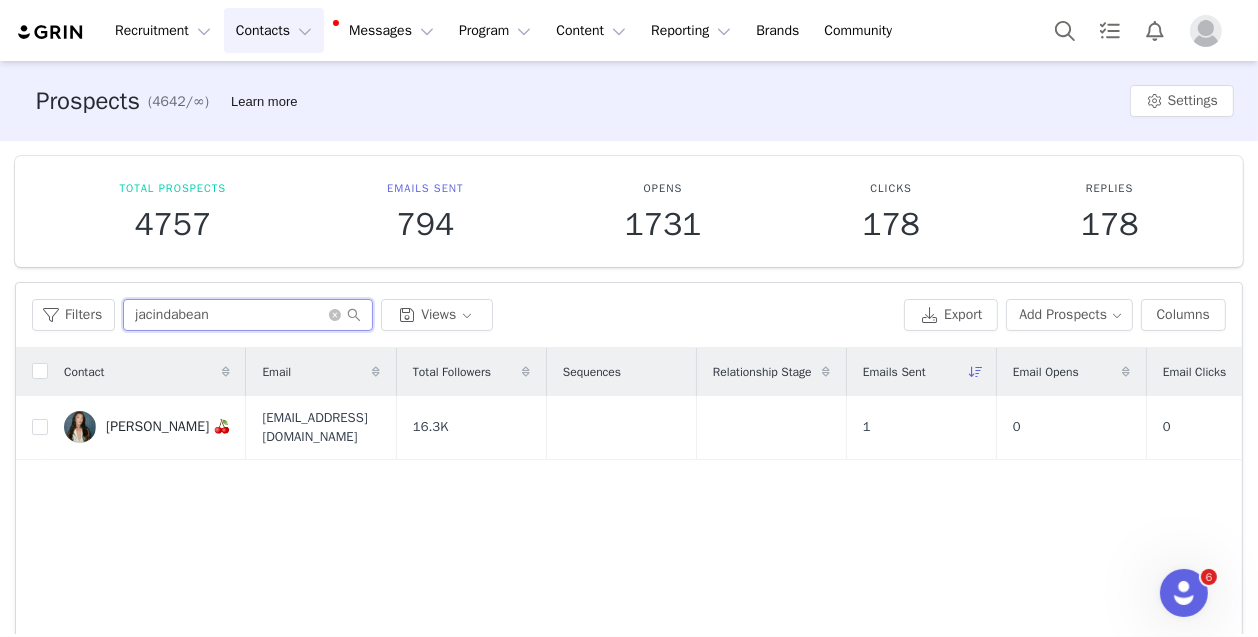 click on "jacindabean" at bounding box center (248, 315) 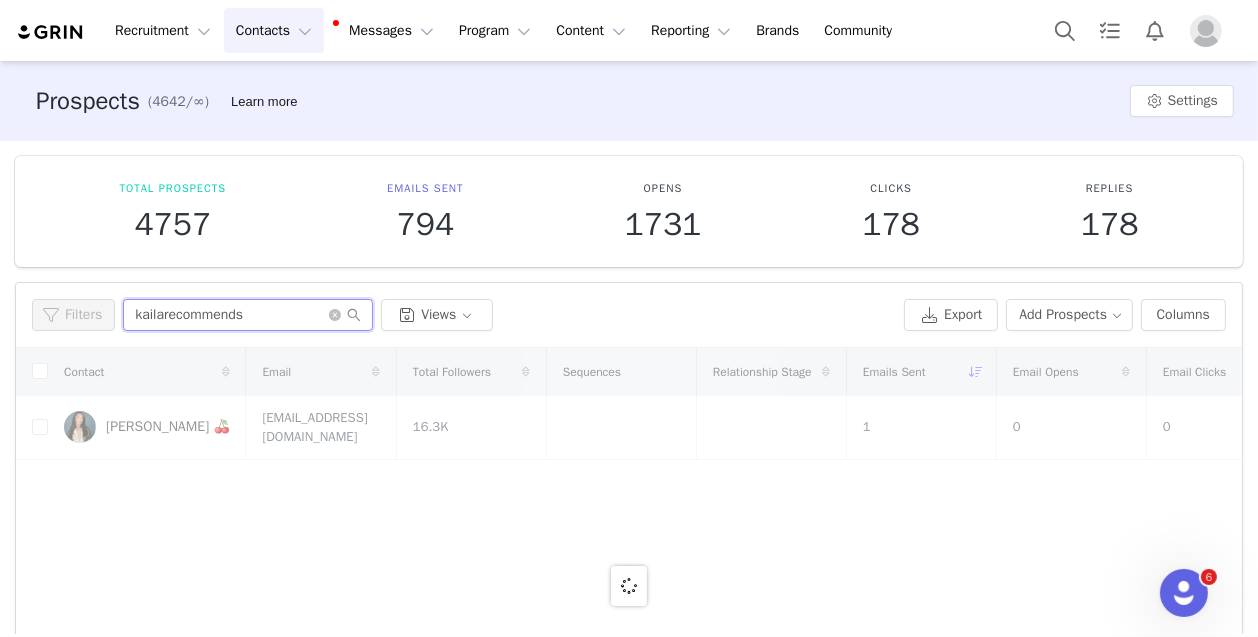 type on "kailarecommends" 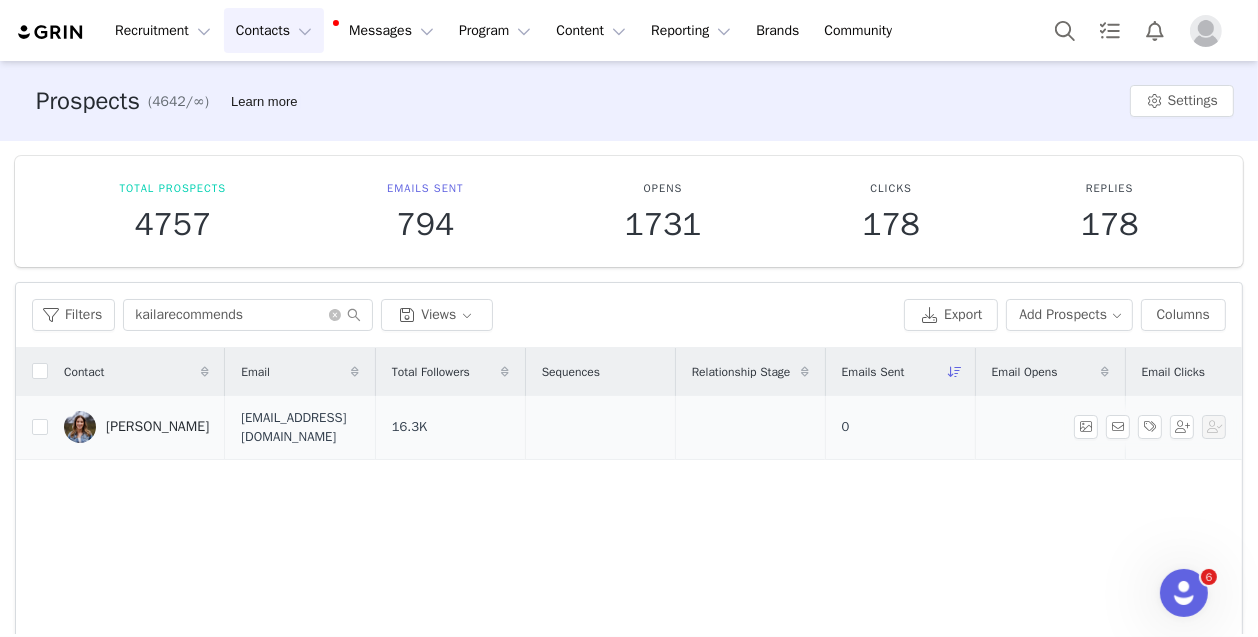 click on "[PERSON_NAME]" at bounding box center [157, 427] 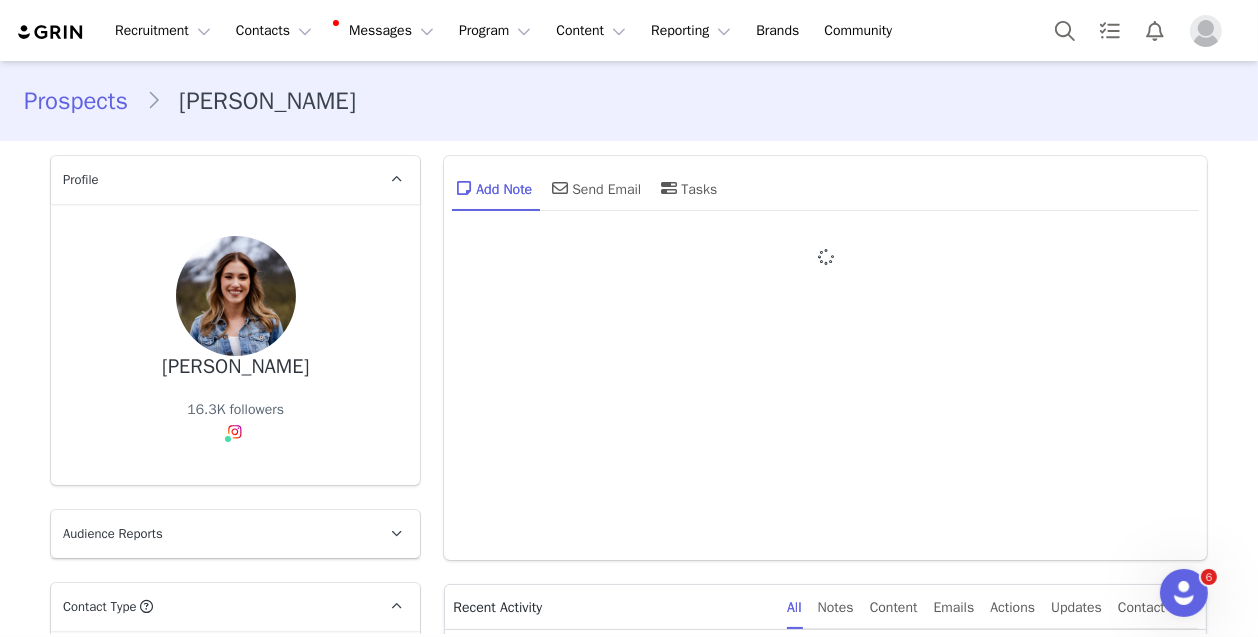 type on "+1 ([GEOGRAPHIC_DATA])" 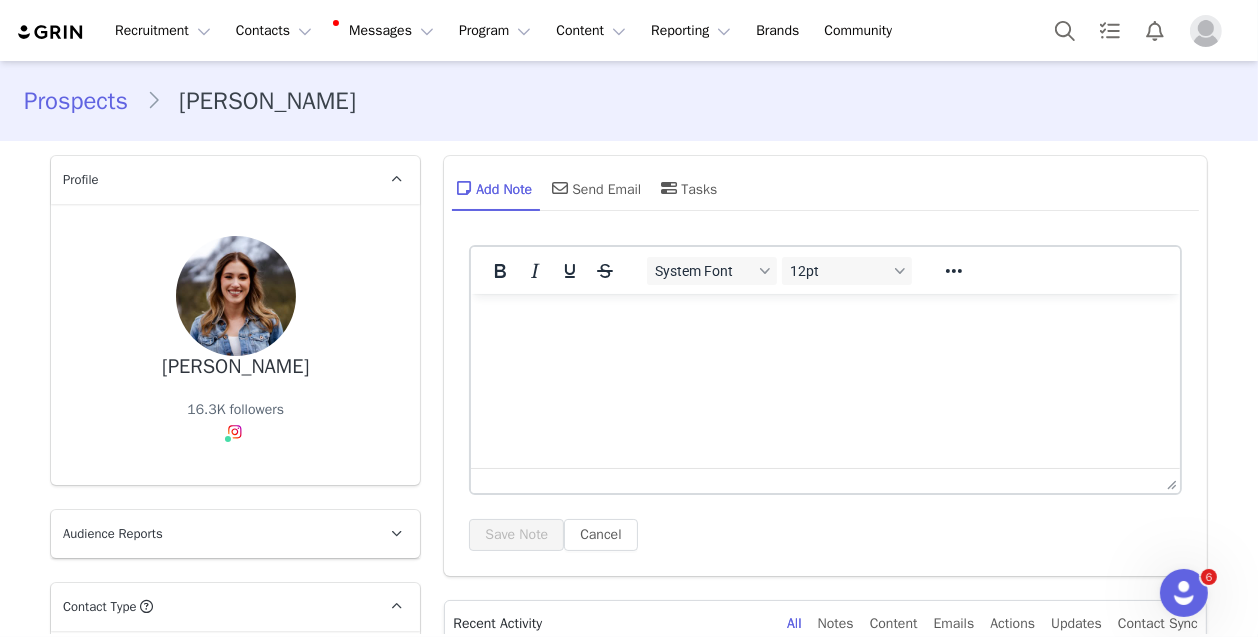 scroll, scrollTop: 0, scrollLeft: 0, axis: both 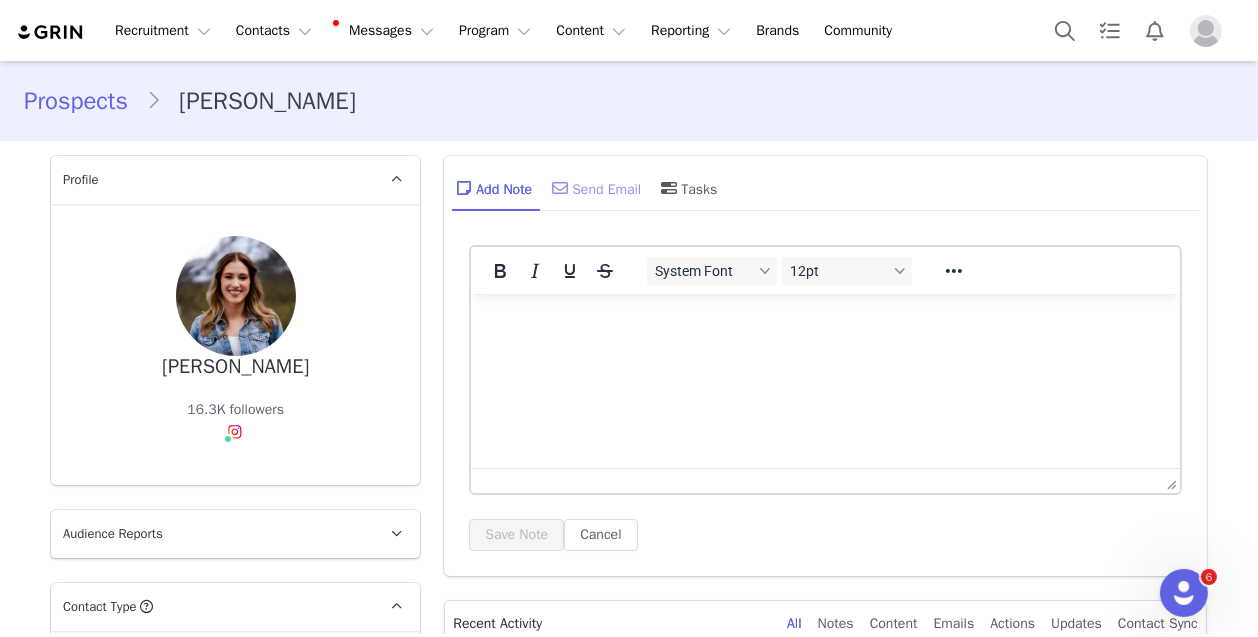 click on "Send Email" at bounding box center [594, 188] 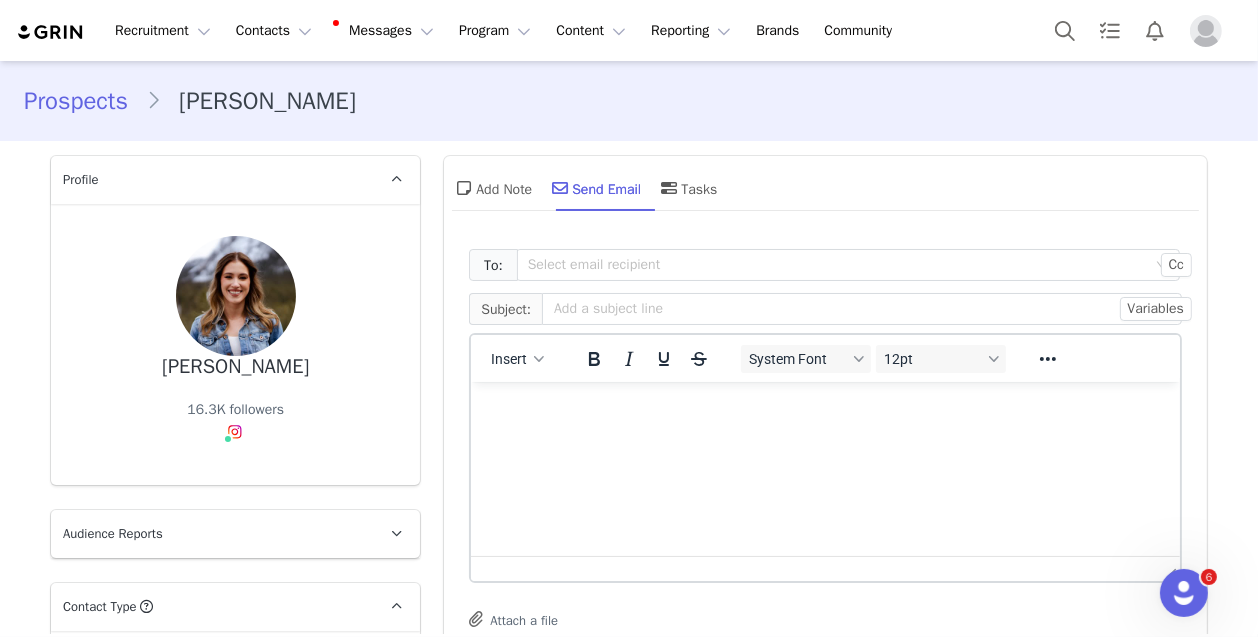 scroll, scrollTop: 0, scrollLeft: 0, axis: both 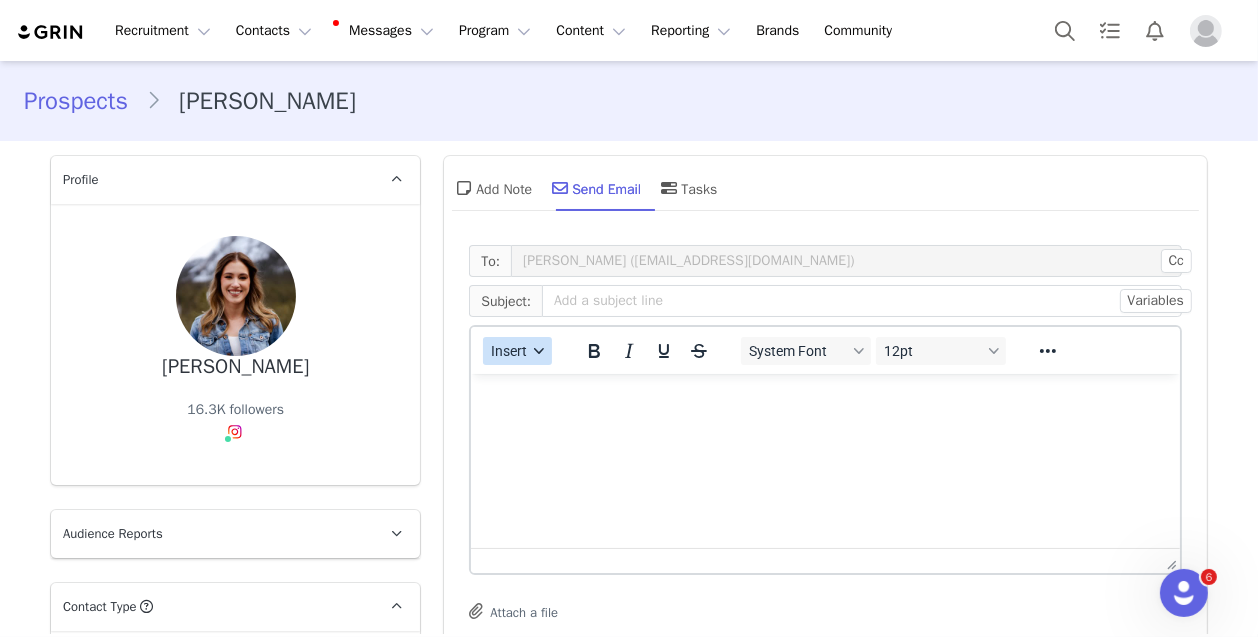 click on "Insert" at bounding box center (517, 351) 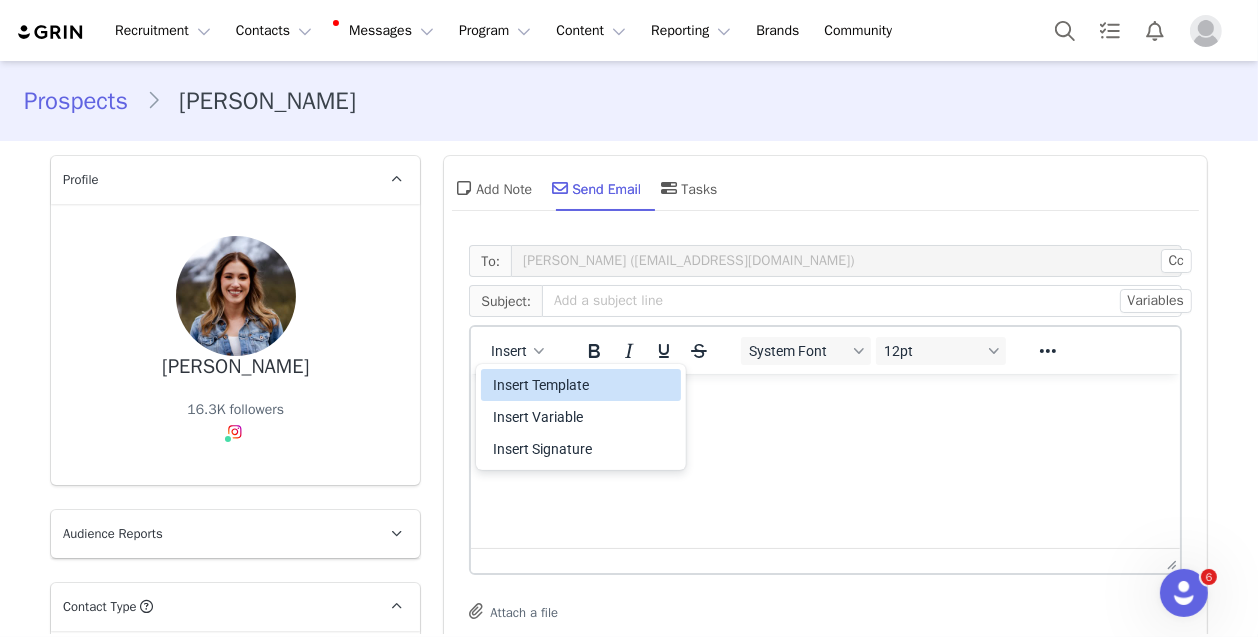 click on "Insert Template" at bounding box center (583, 385) 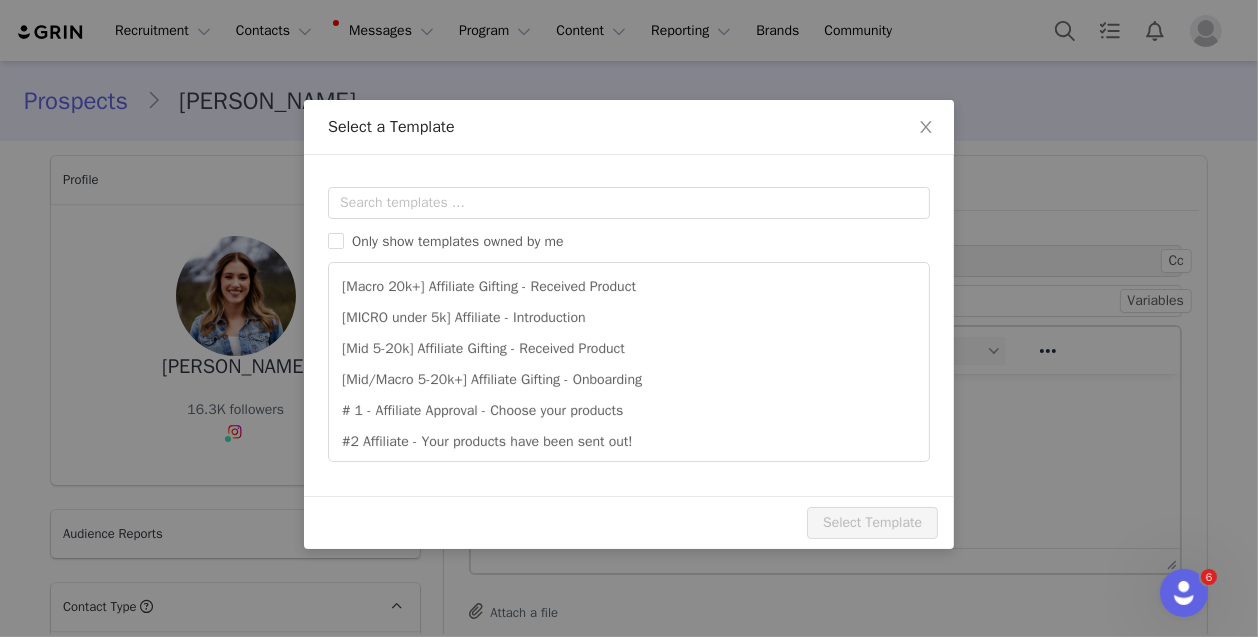 scroll, scrollTop: 0, scrollLeft: 0, axis: both 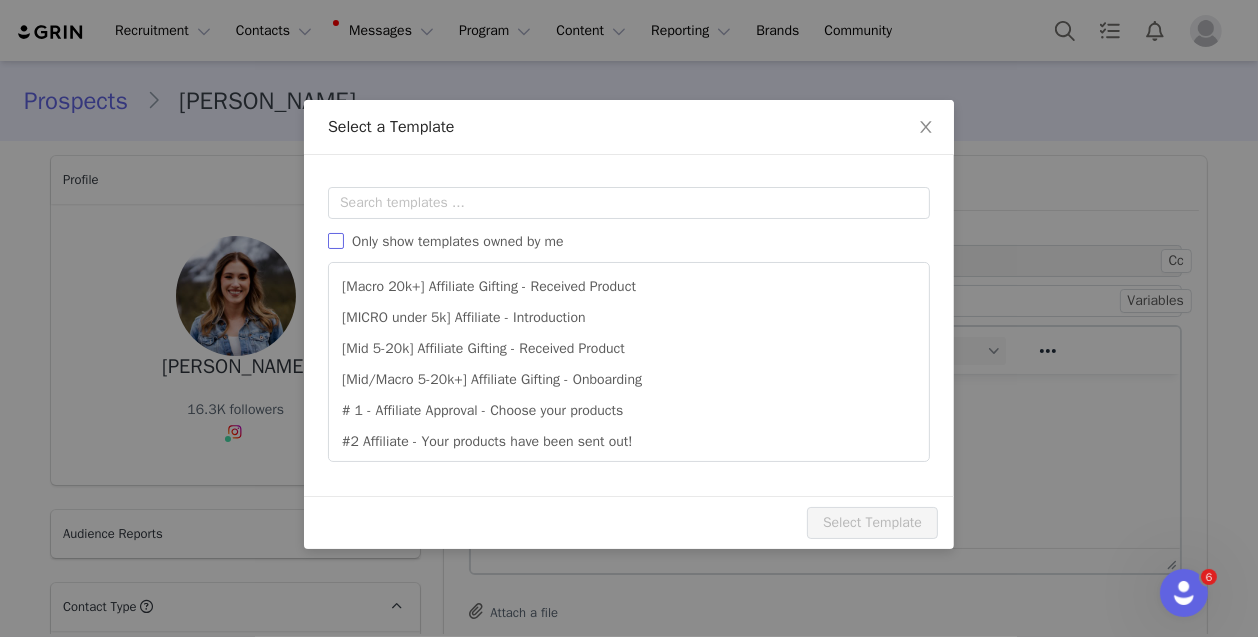 click on "Templates  Only show templates owned by me      [Macro 20k+] Affiliate Gifting - Received Product   [MICRO under 5k] Affiliate - Introduction   [Mid 5-20k] Affiliate Gifting - Received Product   [Mid/Macro 5-20k+] Affiliate Gifting - Onboarding   # 1 - Affiliate Approval - Choose your products   #2 Affiliate - Your products have been sent out!   #3 Affiliate - Your Products Have Arrived!   Affiliate - After Approval - Have not chosen products.   Affiliate - Decline - Not Enough Followers   Affiliate - No Post - (2nd Follow Up)  Preview     Subject:" at bounding box center [629, 325] 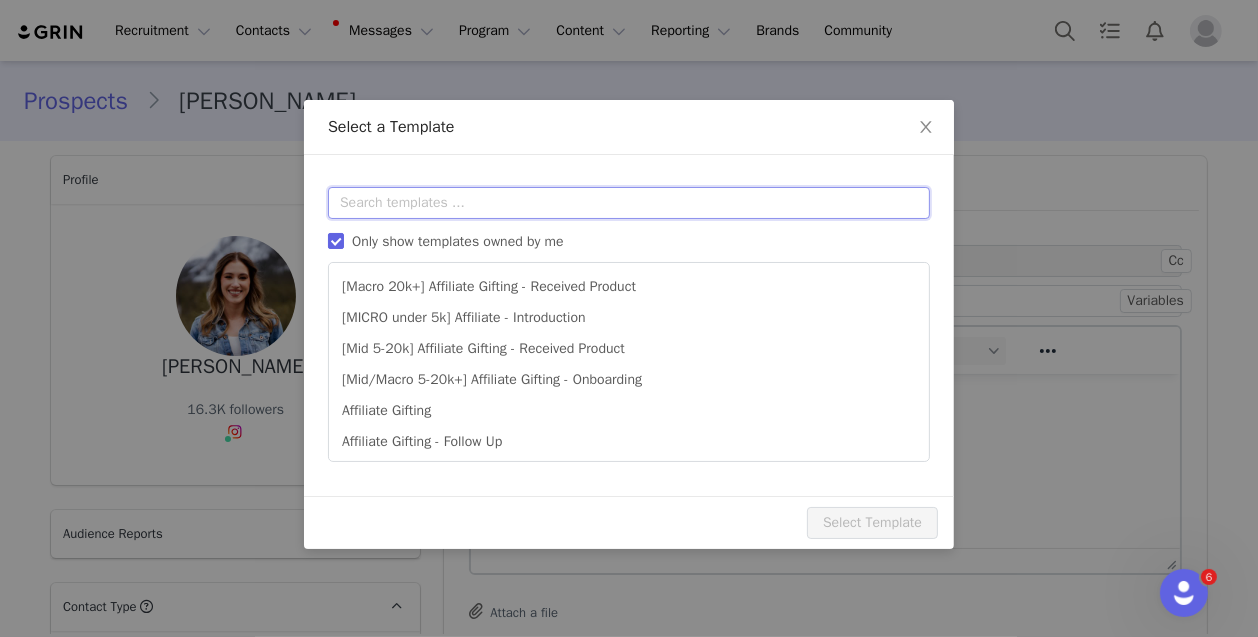 click at bounding box center (629, 203) 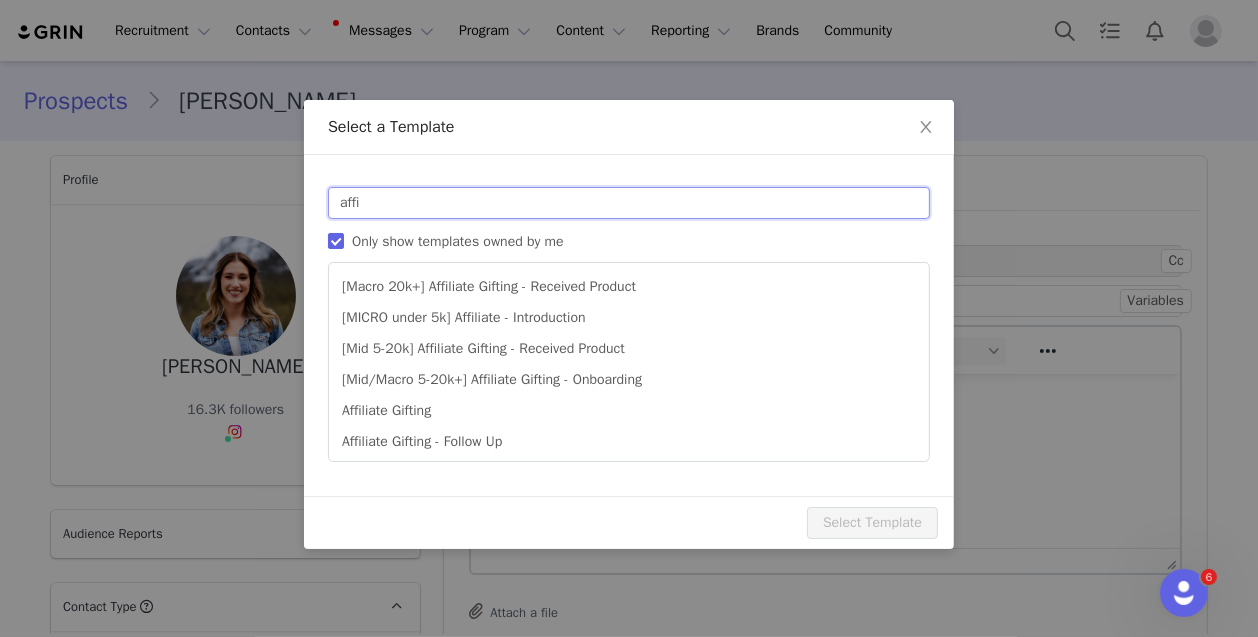 scroll, scrollTop: 129, scrollLeft: 0, axis: vertical 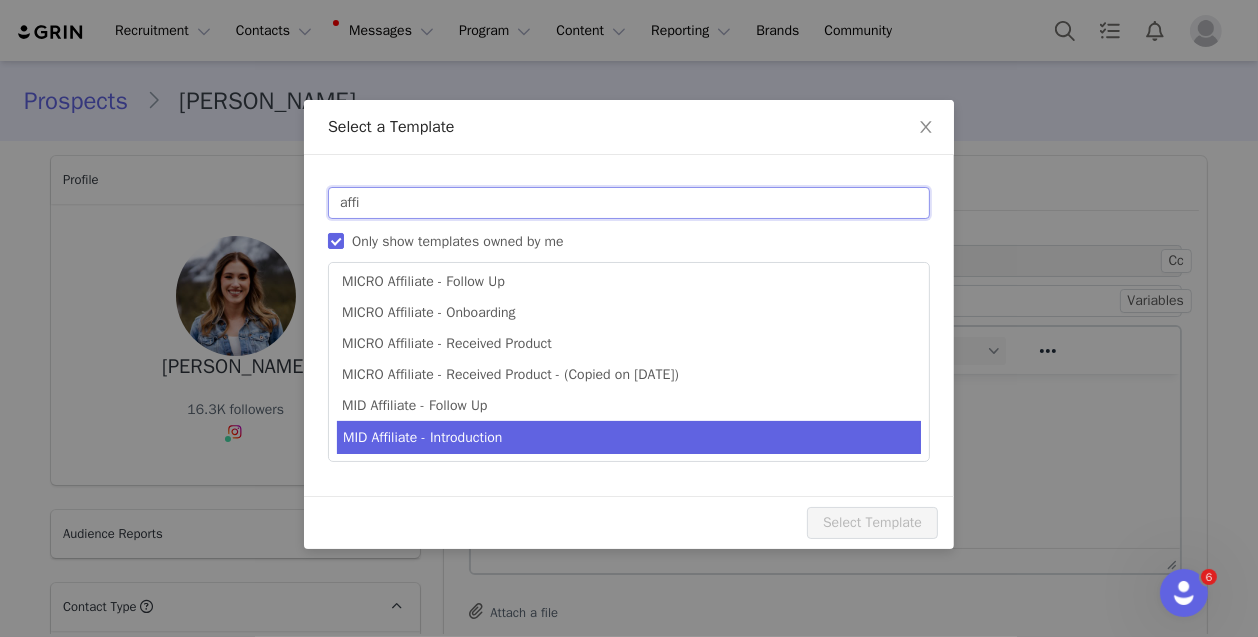 type on "affi" 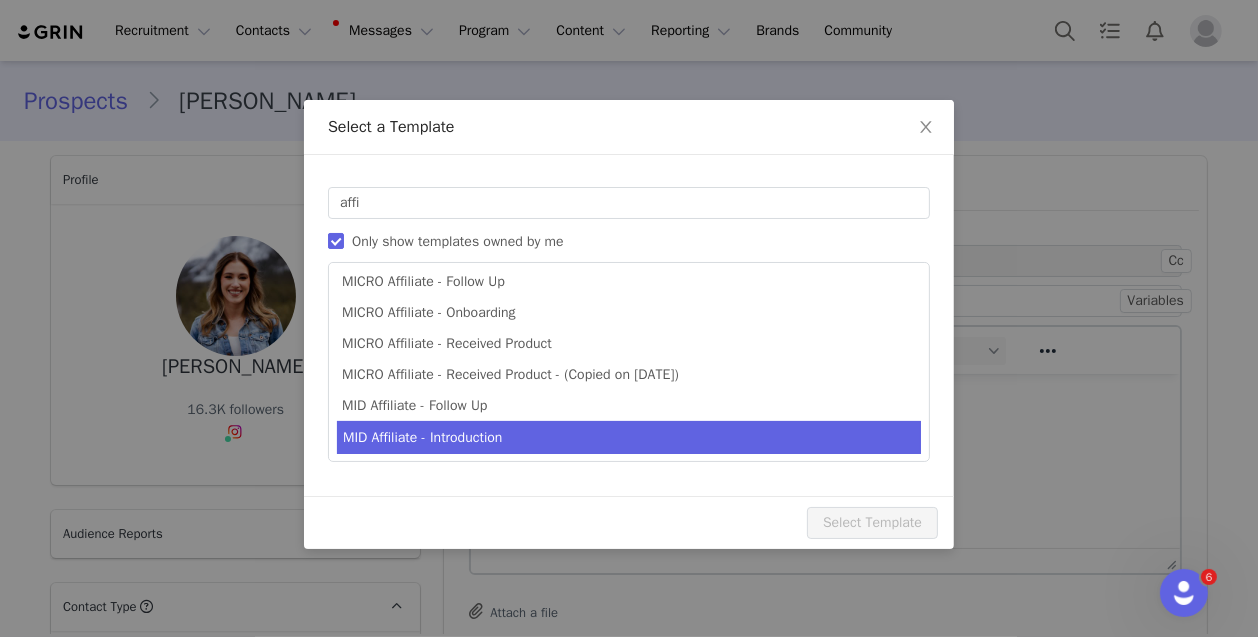 click on "MID Affiliate - Introduction" at bounding box center (629, 437) 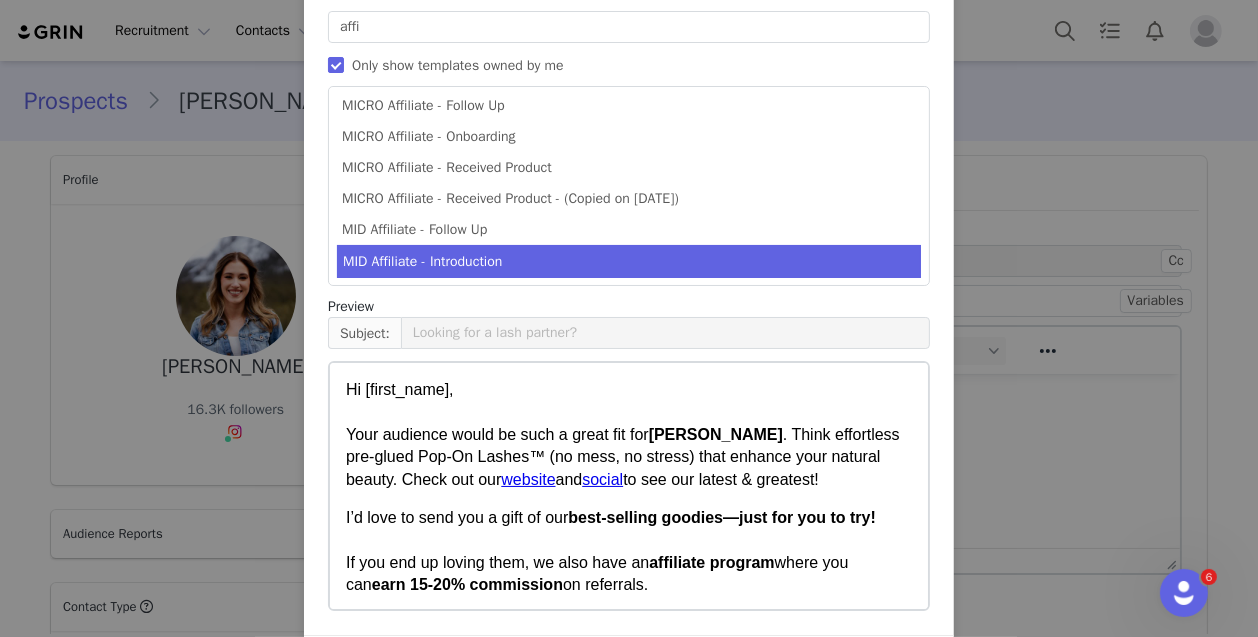scroll, scrollTop: 250, scrollLeft: 0, axis: vertical 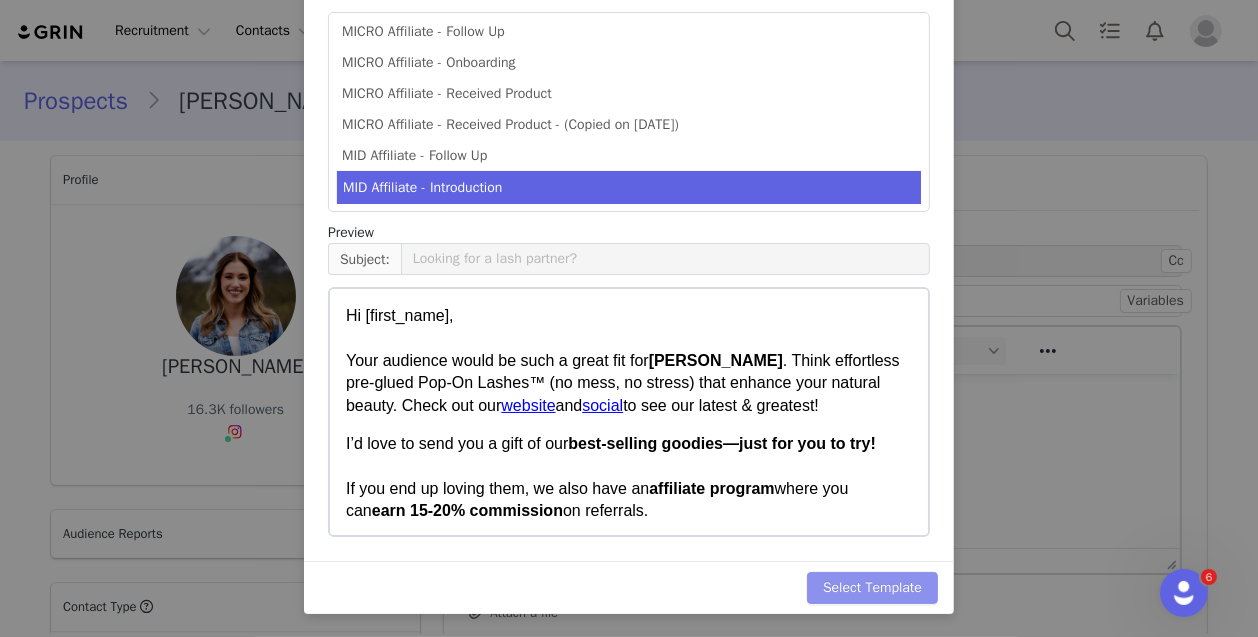 click on "Select Template" at bounding box center (872, 588) 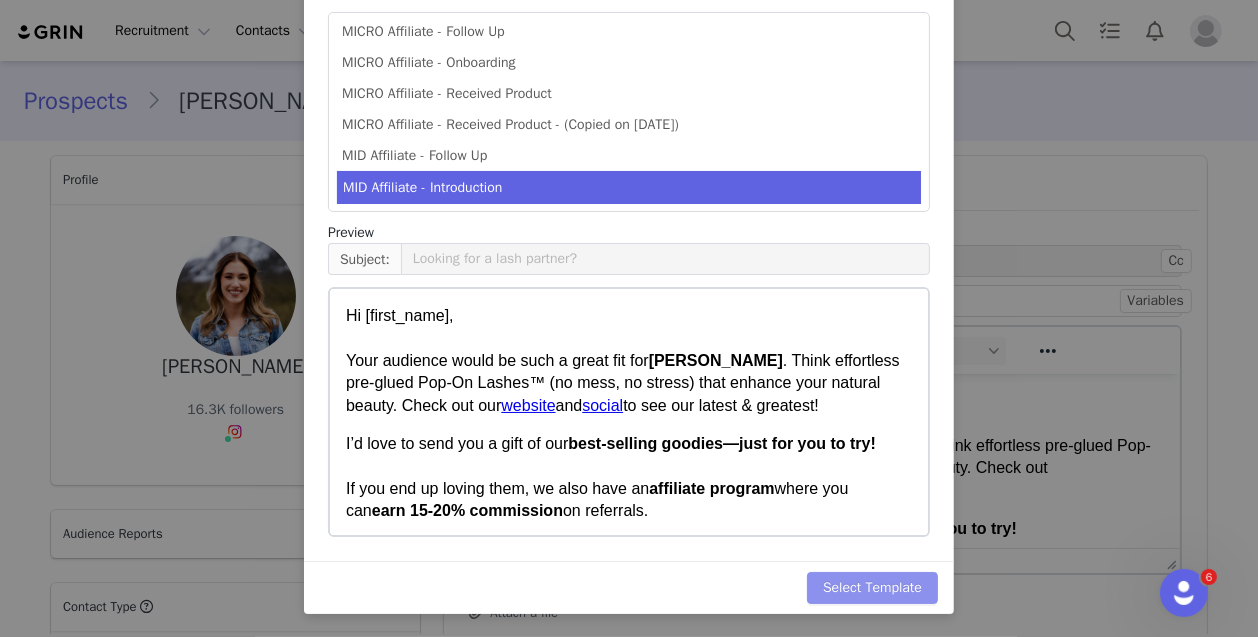 scroll, scrollTop: 0, scrollLeft: 0, axis: both 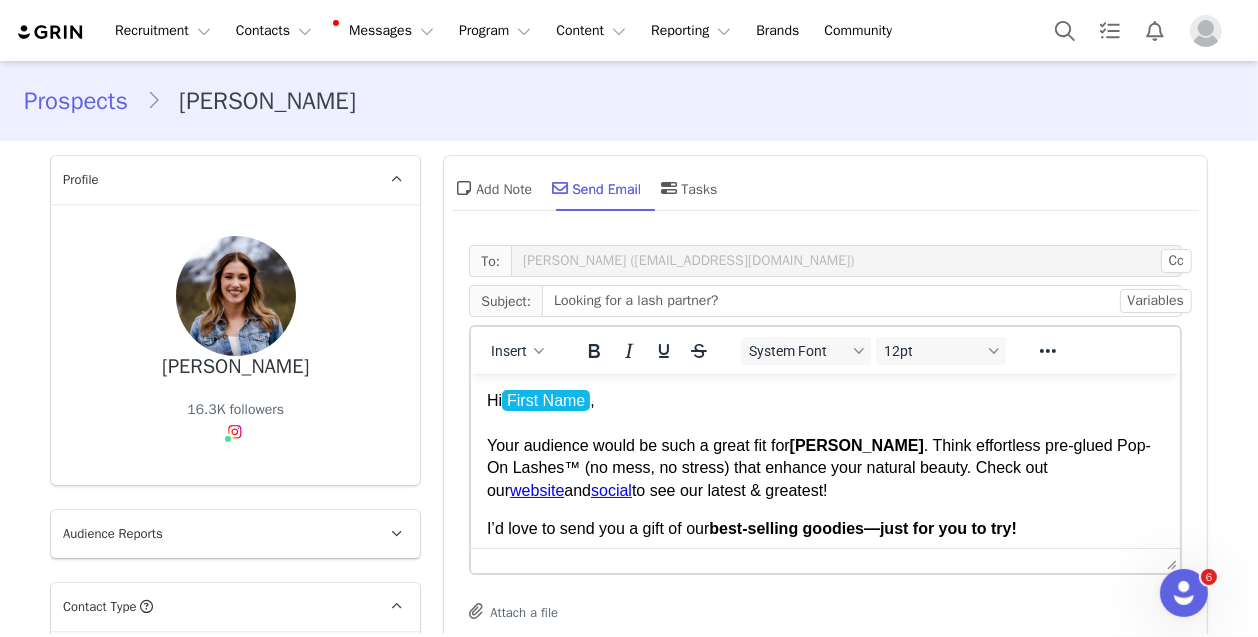 click on "Hi  First Name ﻿ , Your audience would be such a great fit for  [PERSON_NAME] . Think effortless pre-glued Pop-On Lashes™ (no mess, no stress) that enhance your natural beauty. Check out our  website  and  social  to see our latest & greatest!" at bounding box center (825, 445) 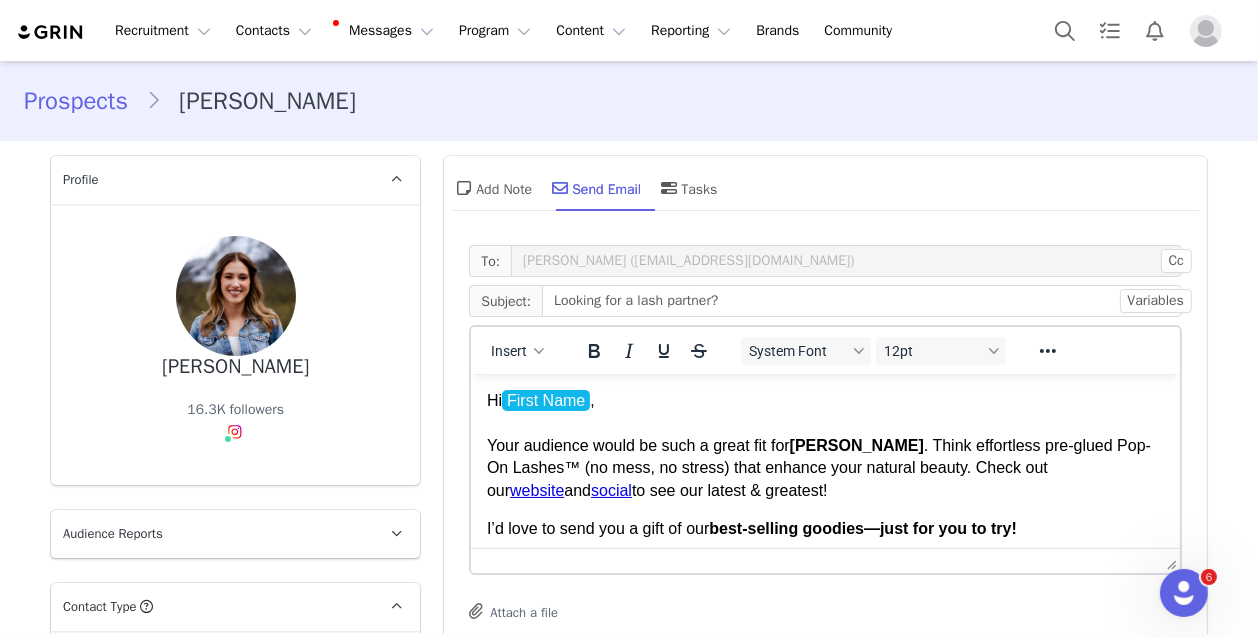 click on "Hi  First Name ﻿ , Your audience would be such a great fit for  [PERSON_NAME] . Think effortless pre-glued Pop-On Lashes™ (no mess, no stress) that enhance your natural beauty. Check out our  website  and  social  to see our latest & greatest!" at bounding box center [825, 445] 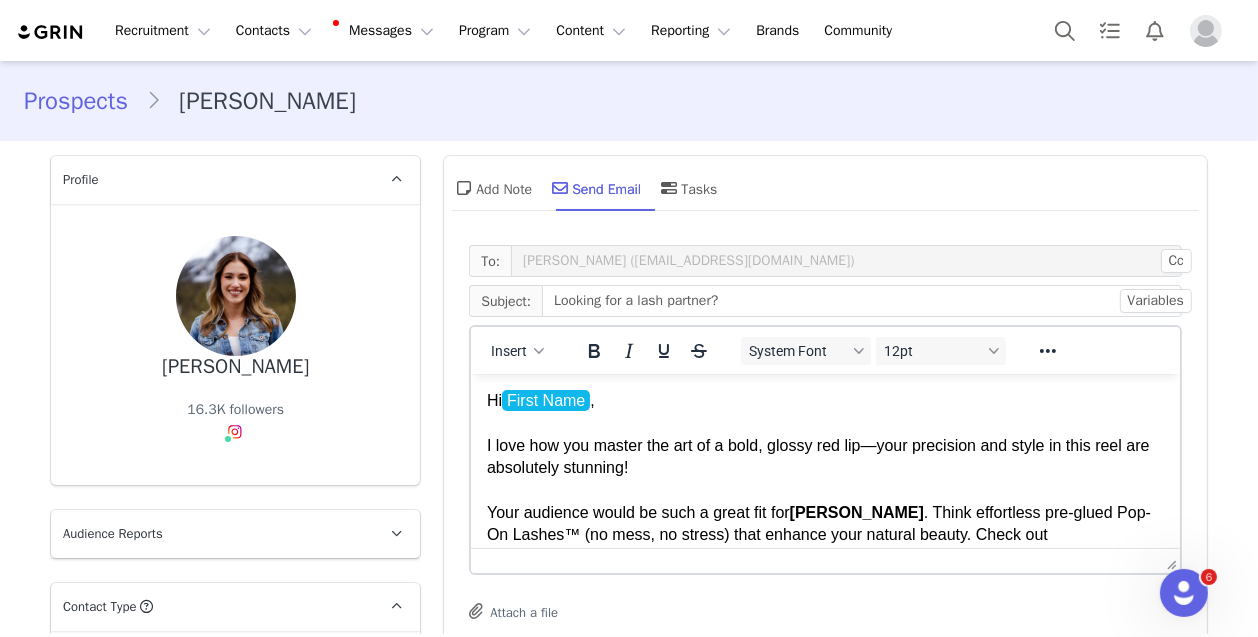 click on "I love how you master the art of a bold, glossy red lip—your precision and style in this reel are absolutely stunning!" at bounding box center [818, 455] 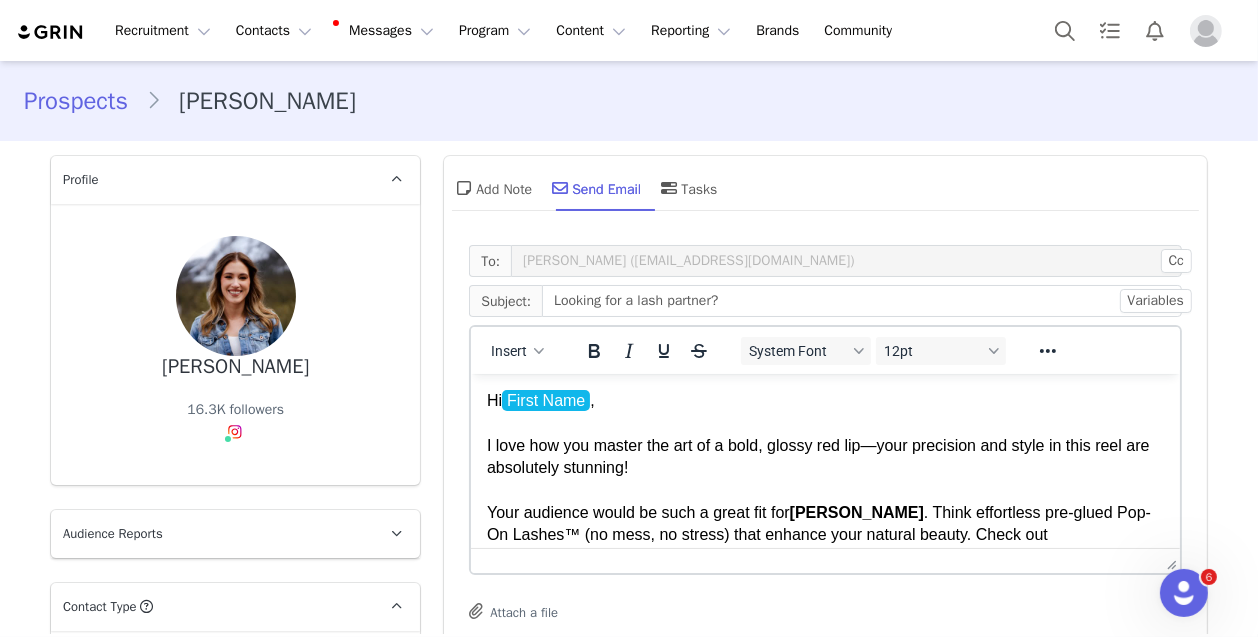 type 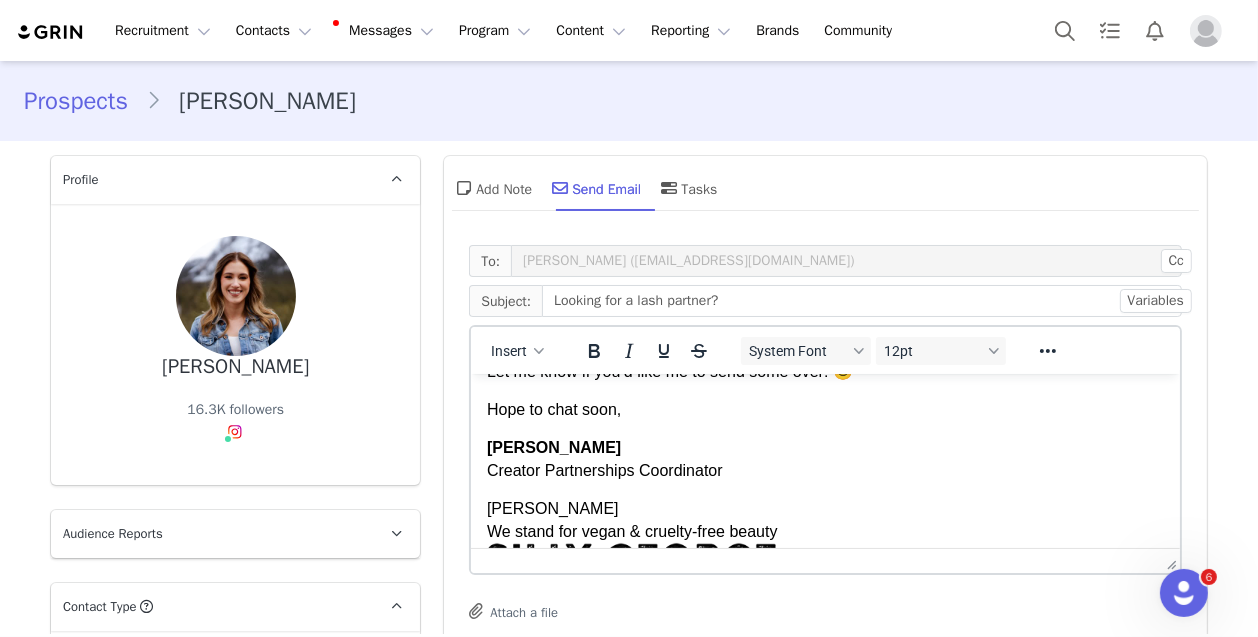 scroll, scrollTop: 376, scrollLeft: 0, axis: vertical 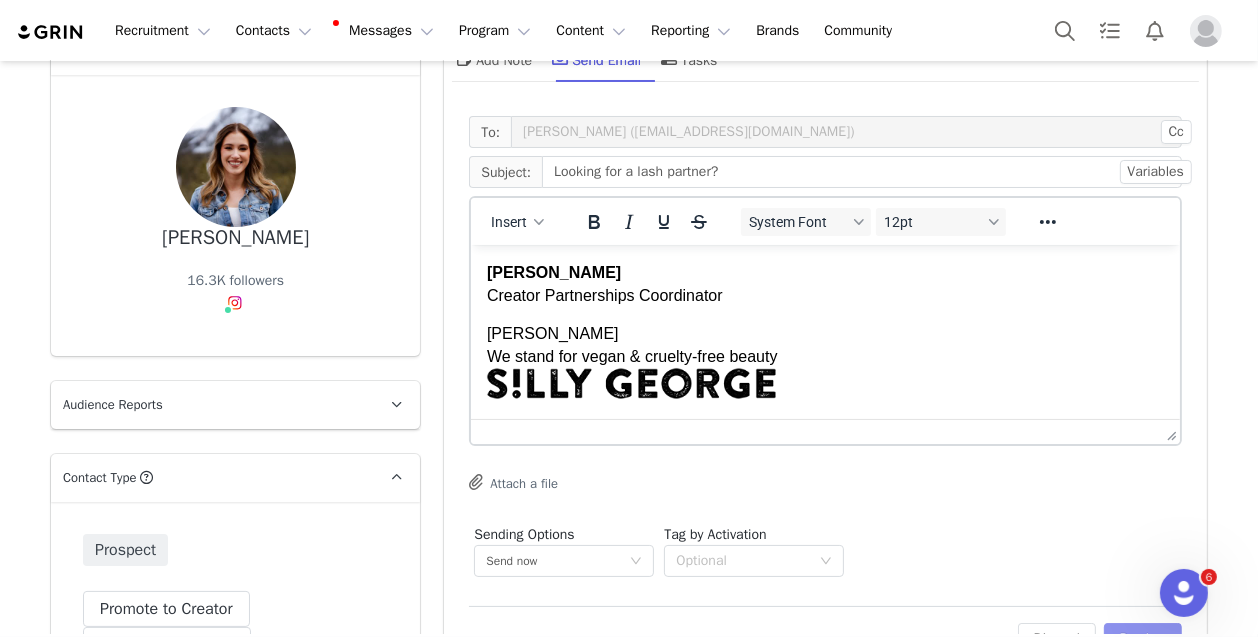 click on "Preview" at bounding box center (1143, 639) 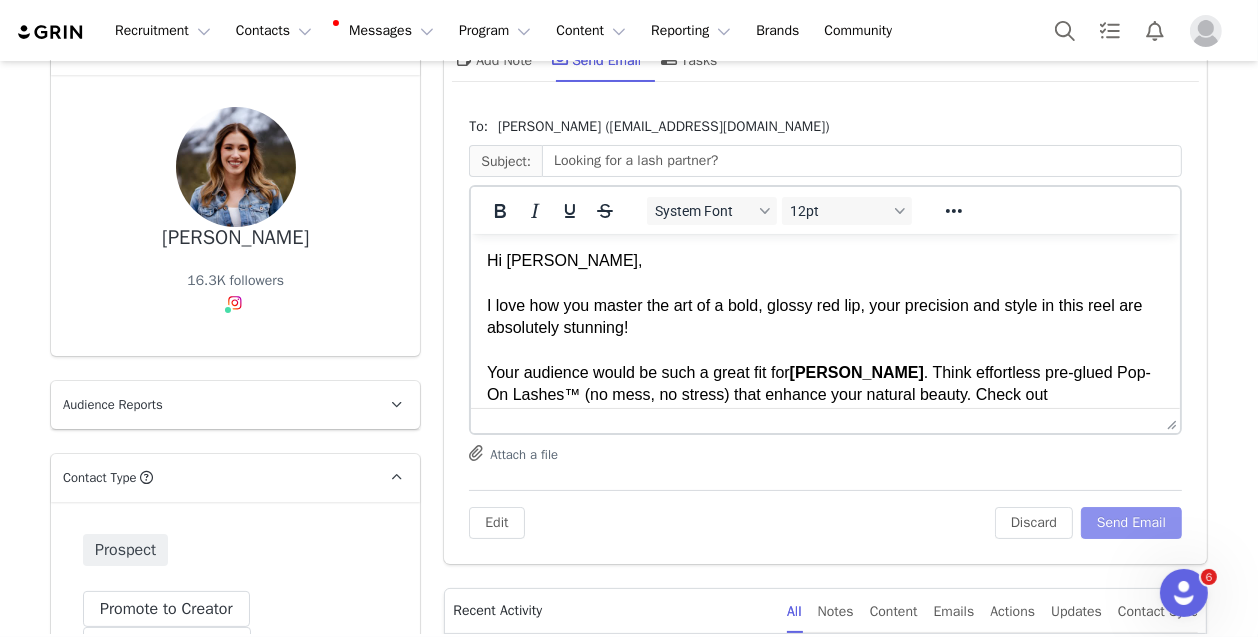 scroll, scrollTop: 0, scrollLeft: 0, axis: both 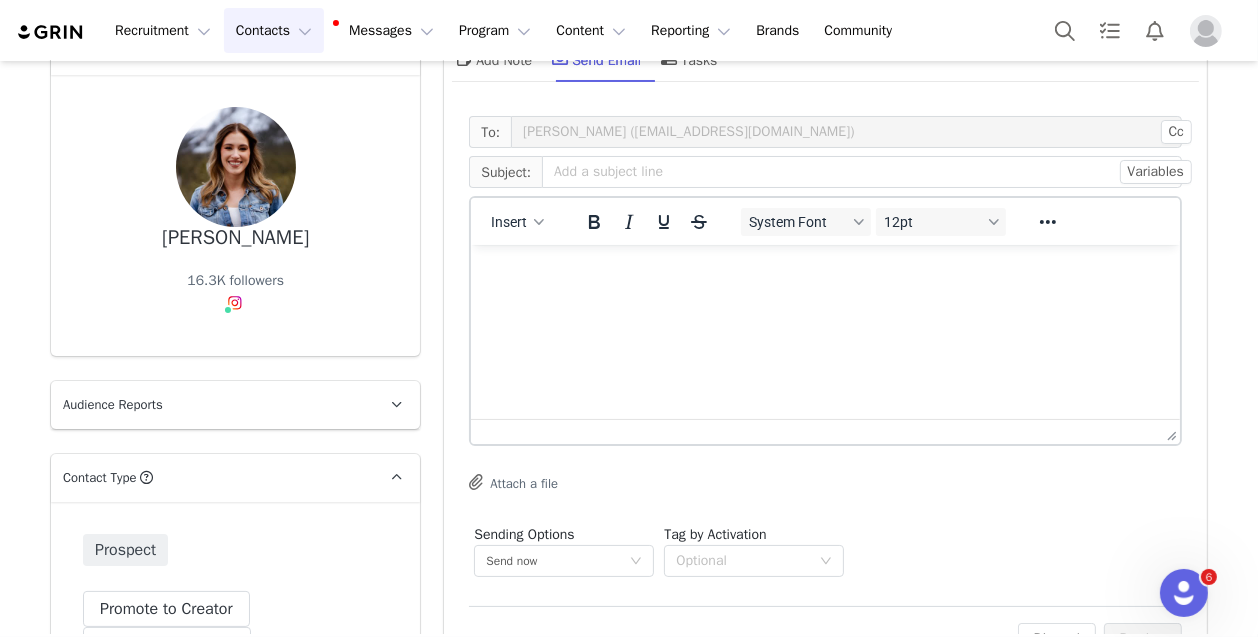 click on "Contacts Contacts" at bounding box center (274, 30) 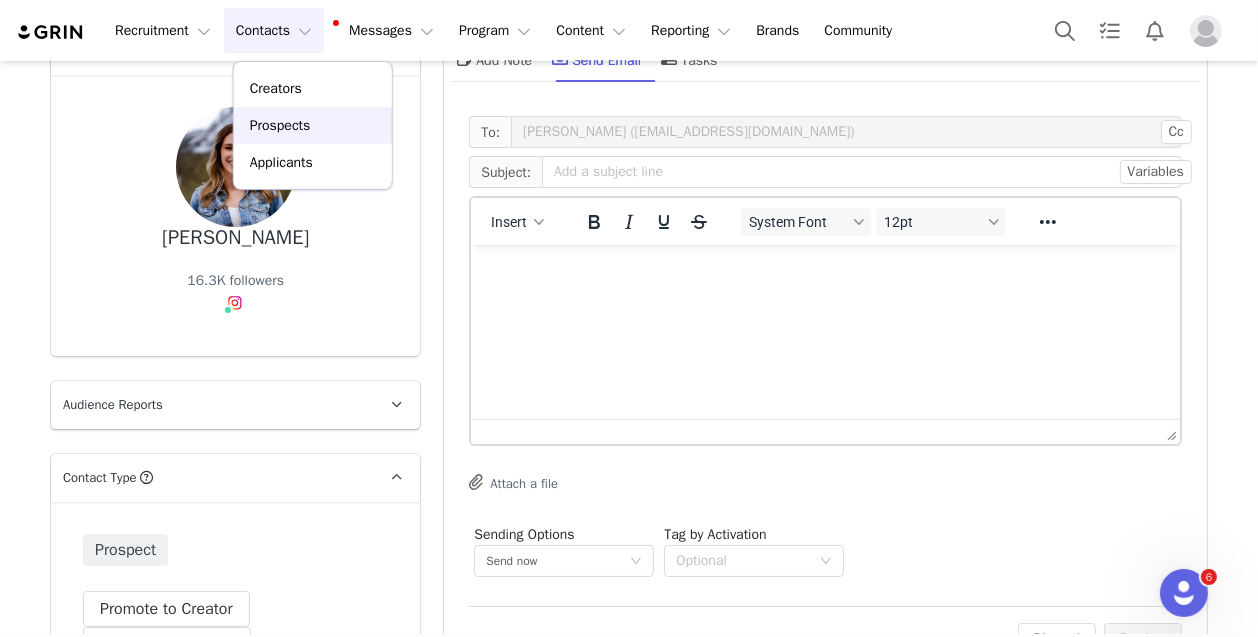 click on "Prospects" at bounding box center (280, 125) 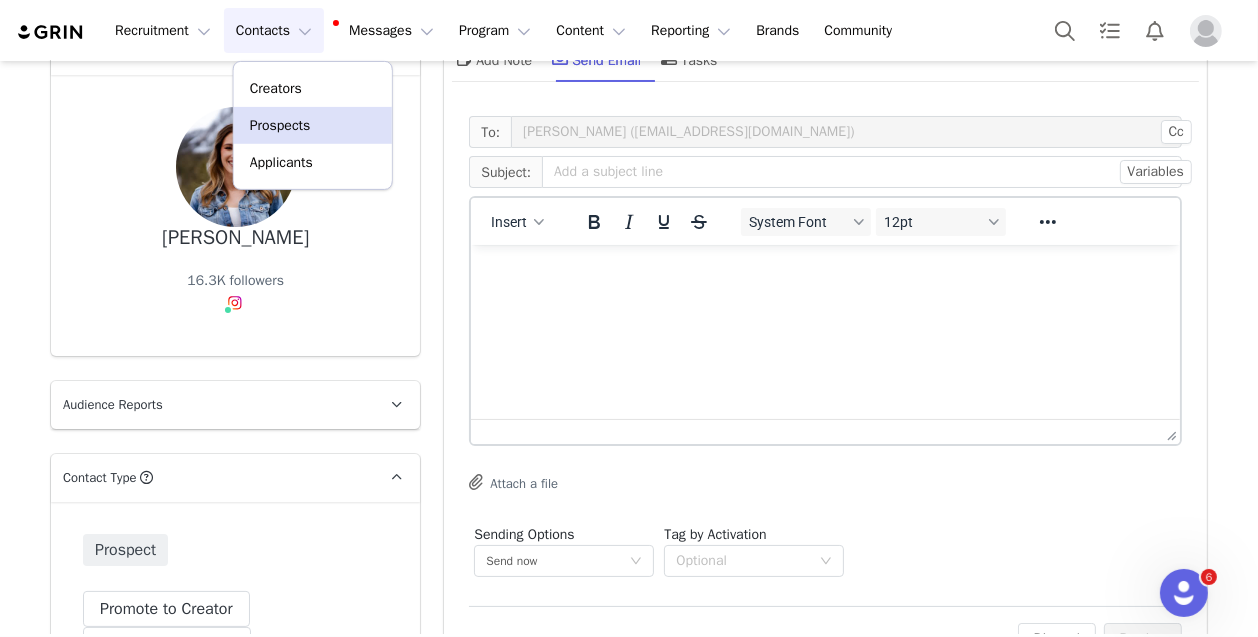scroll, scrollTop: 0, scrollLeft: 0, axis: both 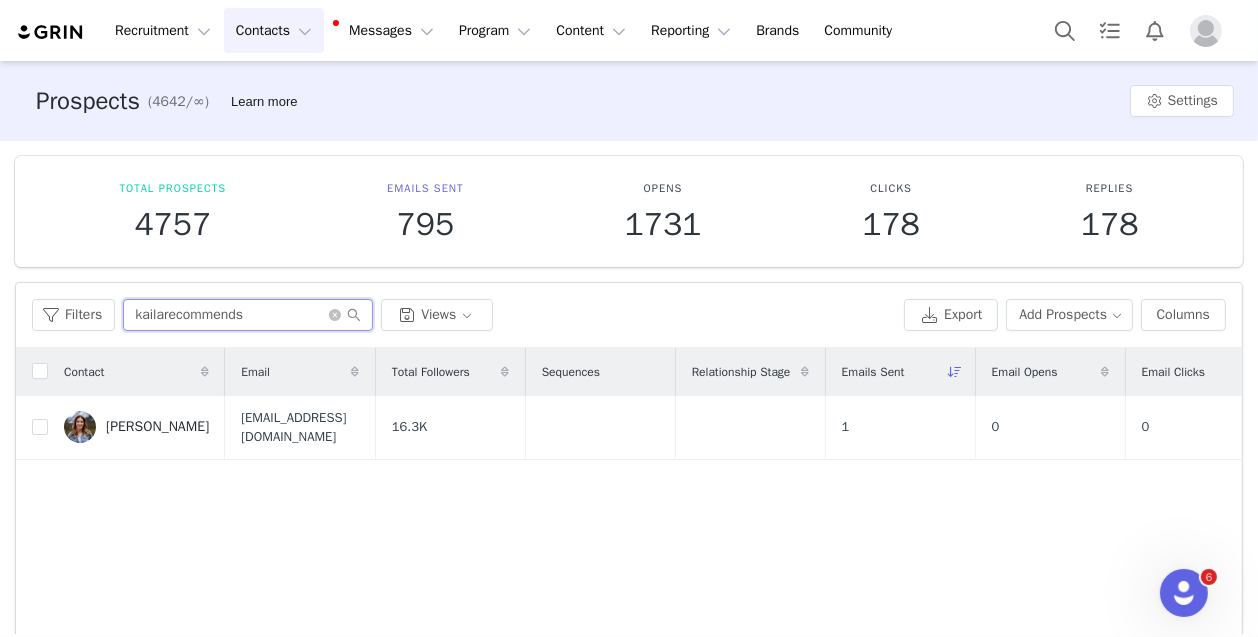 click on "kailarecommends" at bounding box center (248, 315) 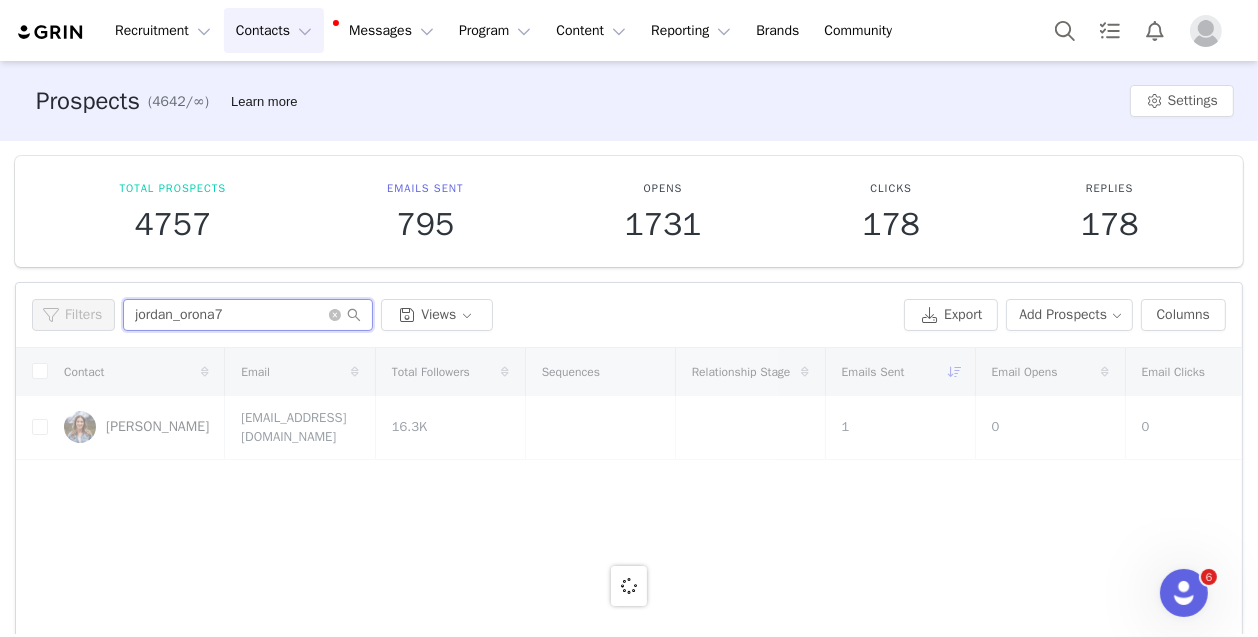type on "jordan_orona7" 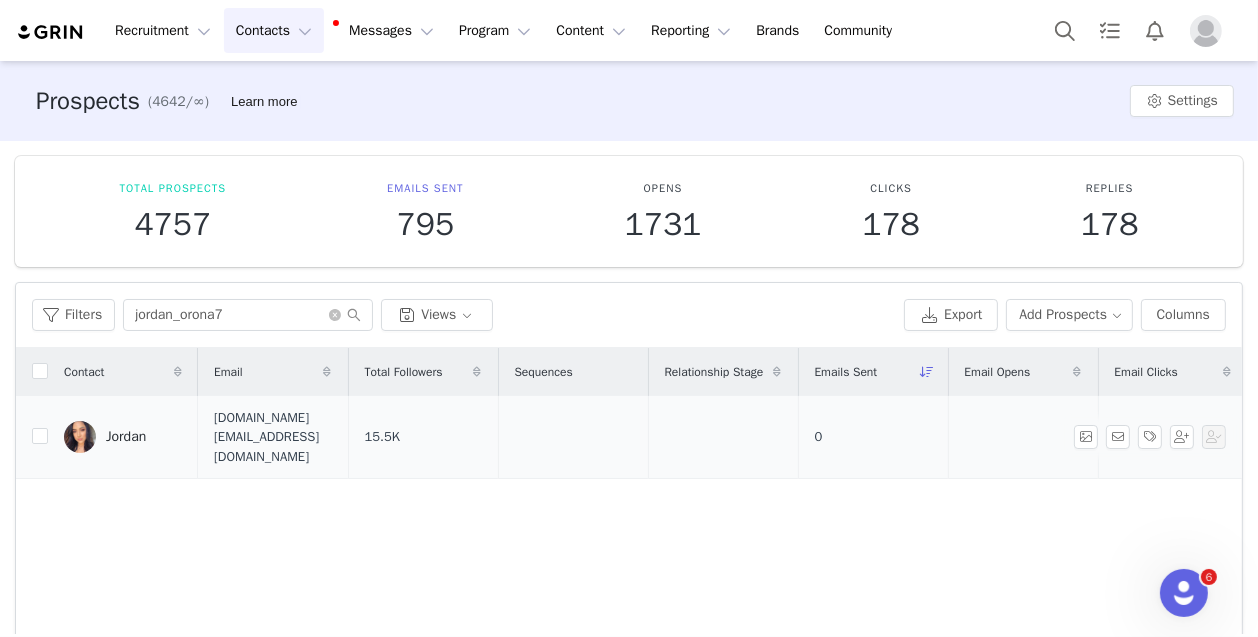 click on "Jordan" at bounding box center [126, 437] 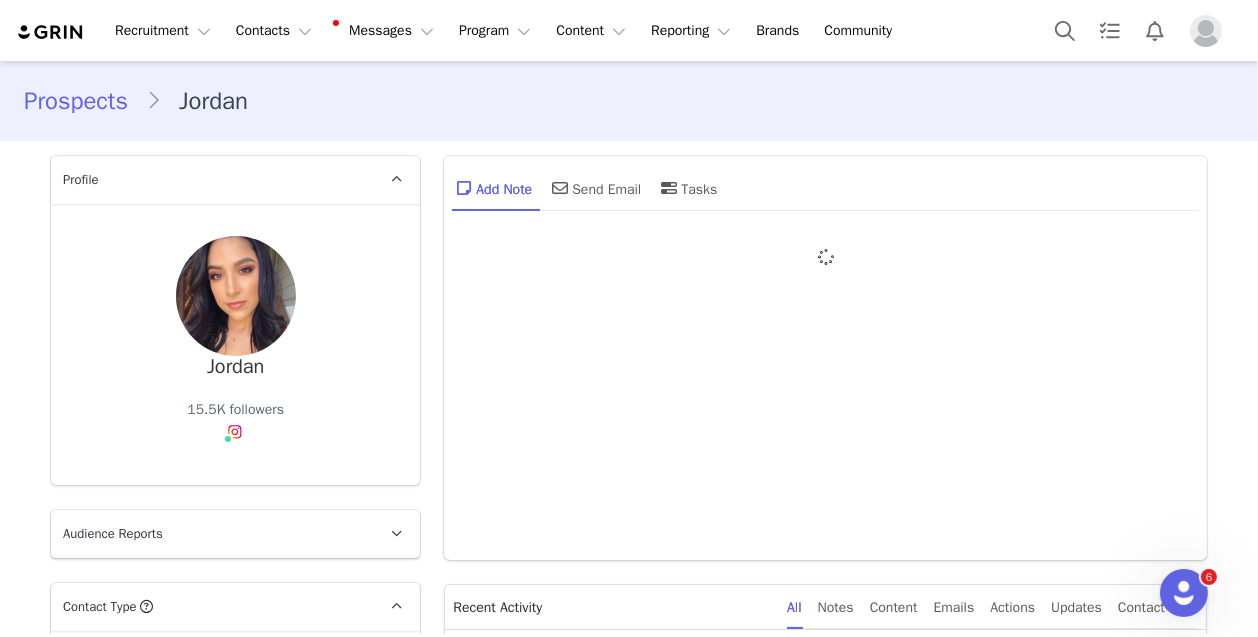 type on "+1 ([GEOGRAPHIC_DATA])" 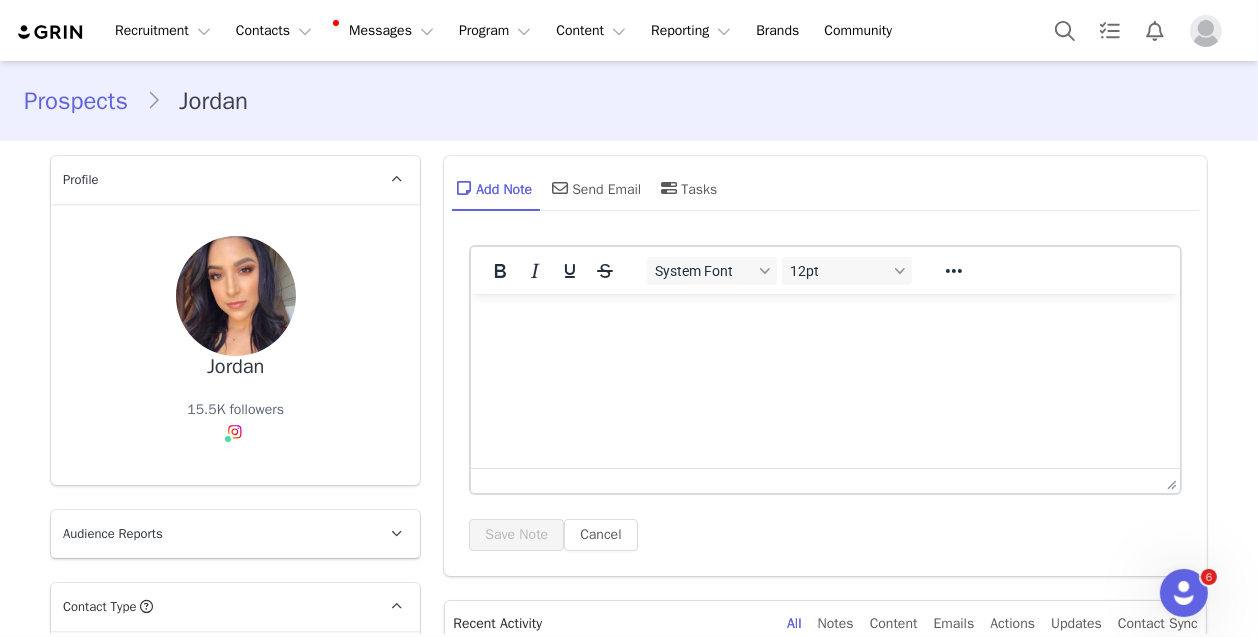 scroll, scrollTop: 0, scrollLeft: 0, axis: both 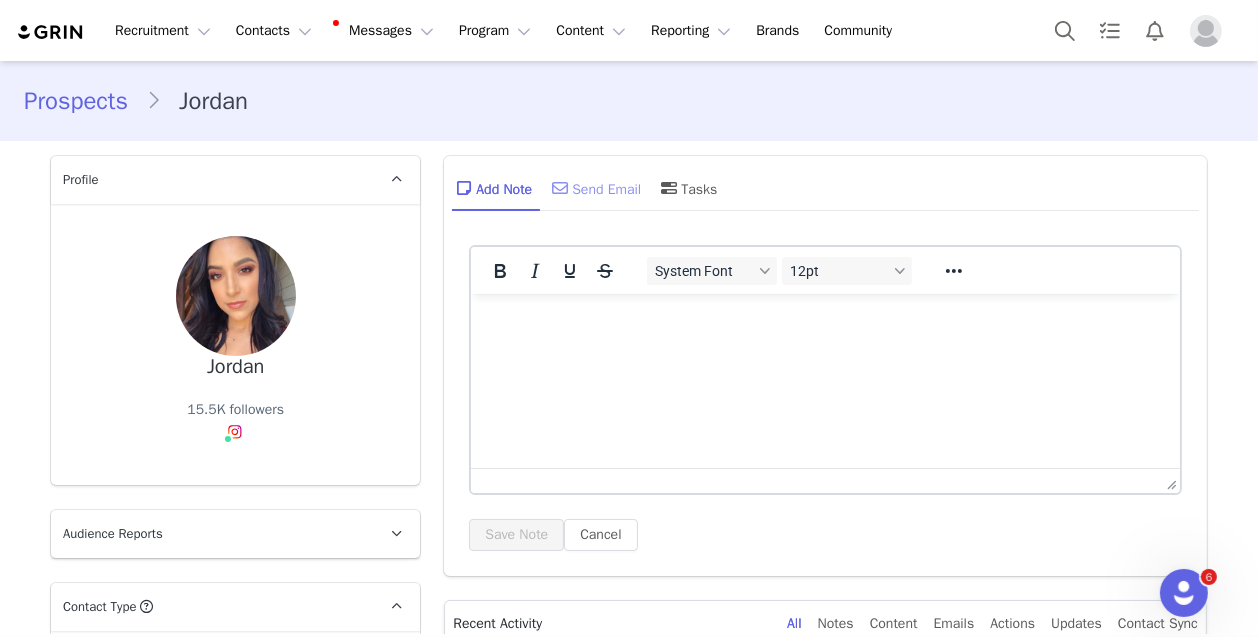 click on "Send Email" at bounding box center [594, 188] 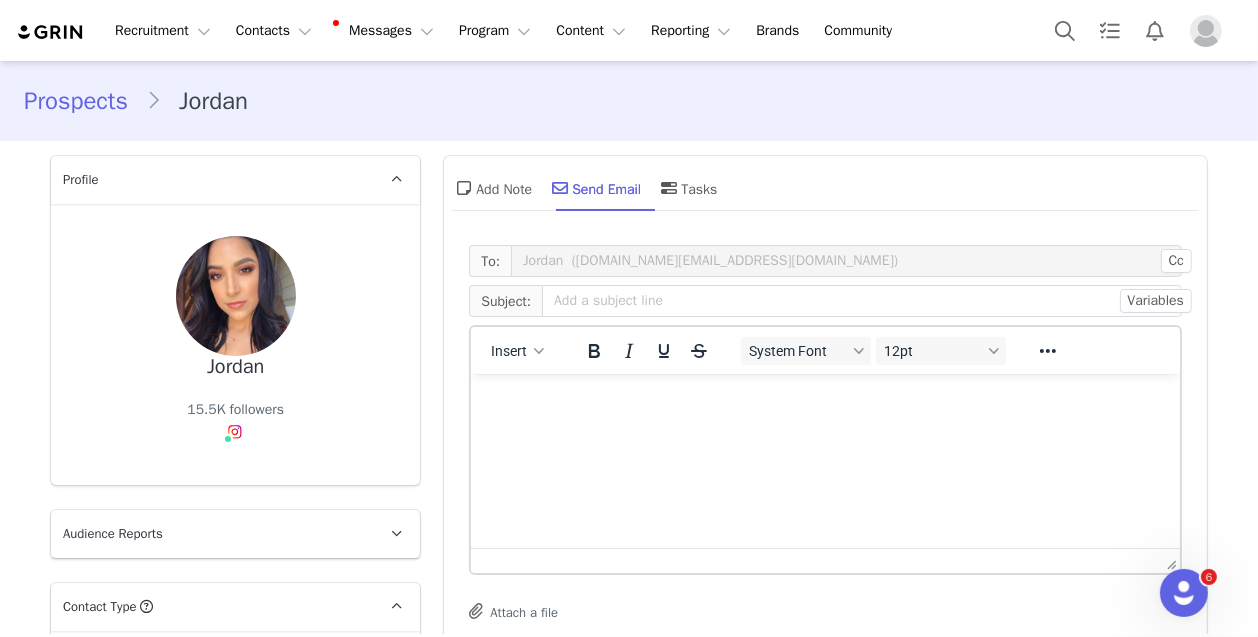 scroll, scrollTop: 0, scrollLeft: 0, axis: both 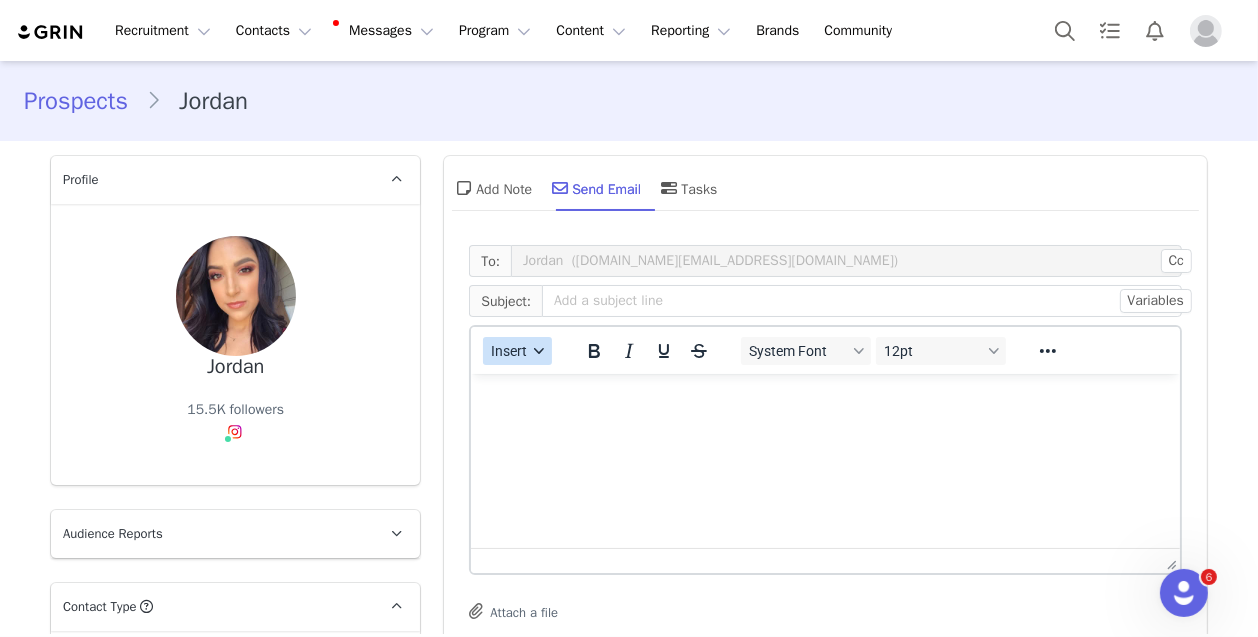 click at bounding box center (540, 351) 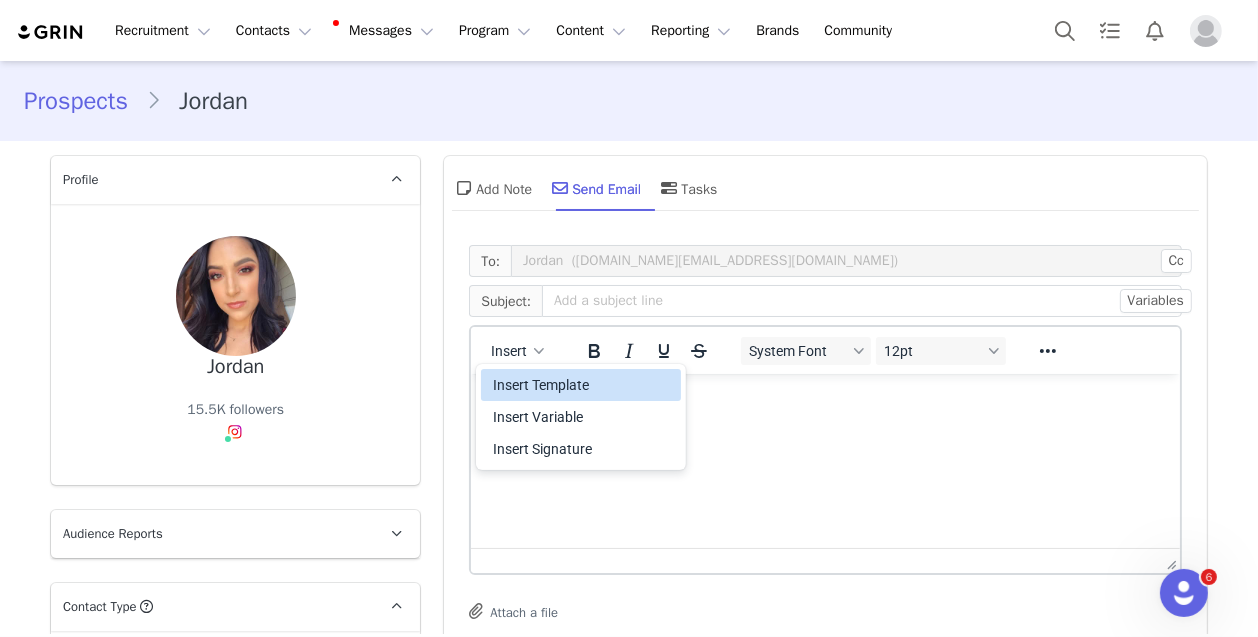click on "Insert Template" at bounding box center [583, 385] 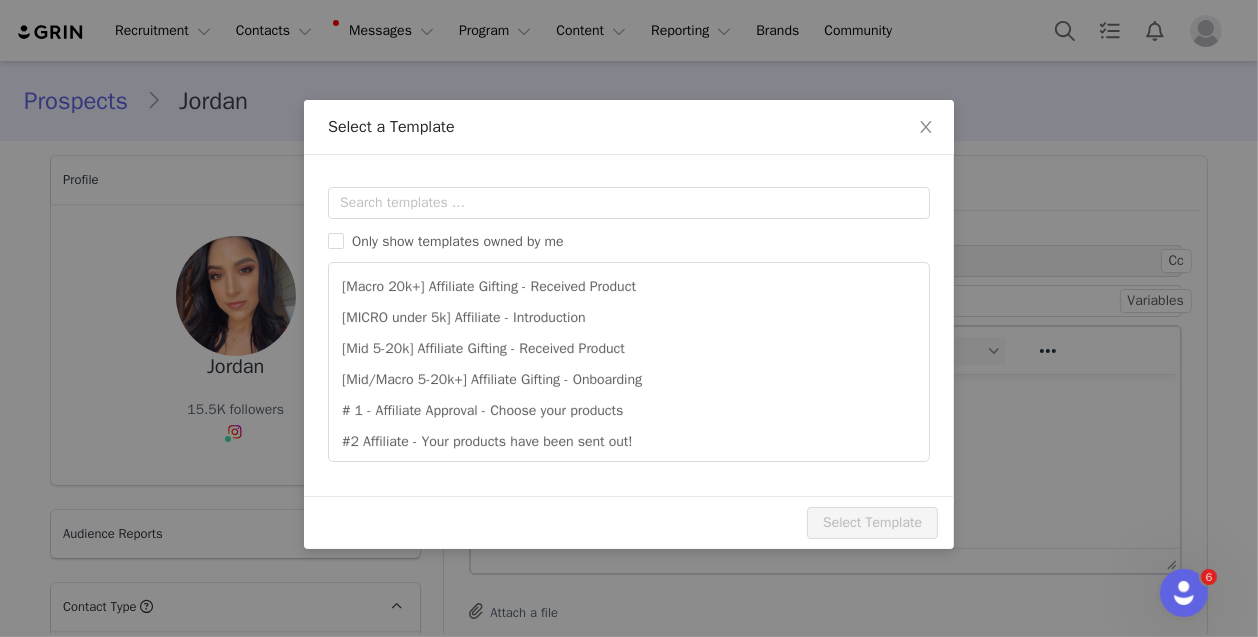 scroll, scrollTop: 0, scrollLeft: 0, axis: both 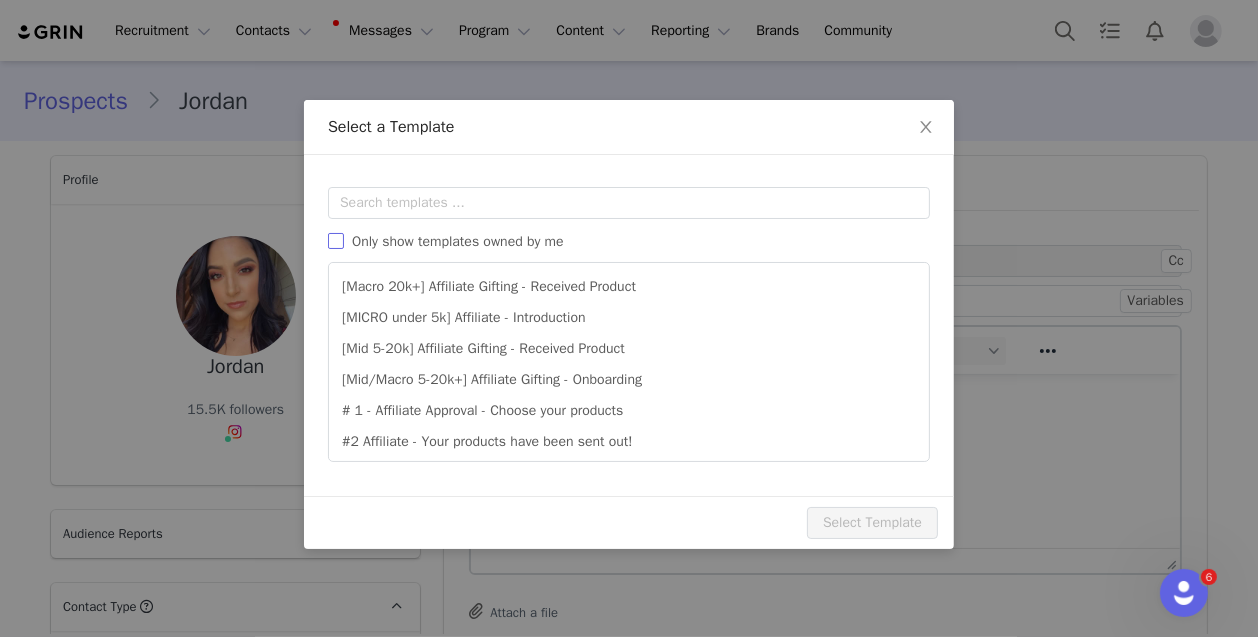 click on "Only show templates owned by me" at bounding box center (336, 241) 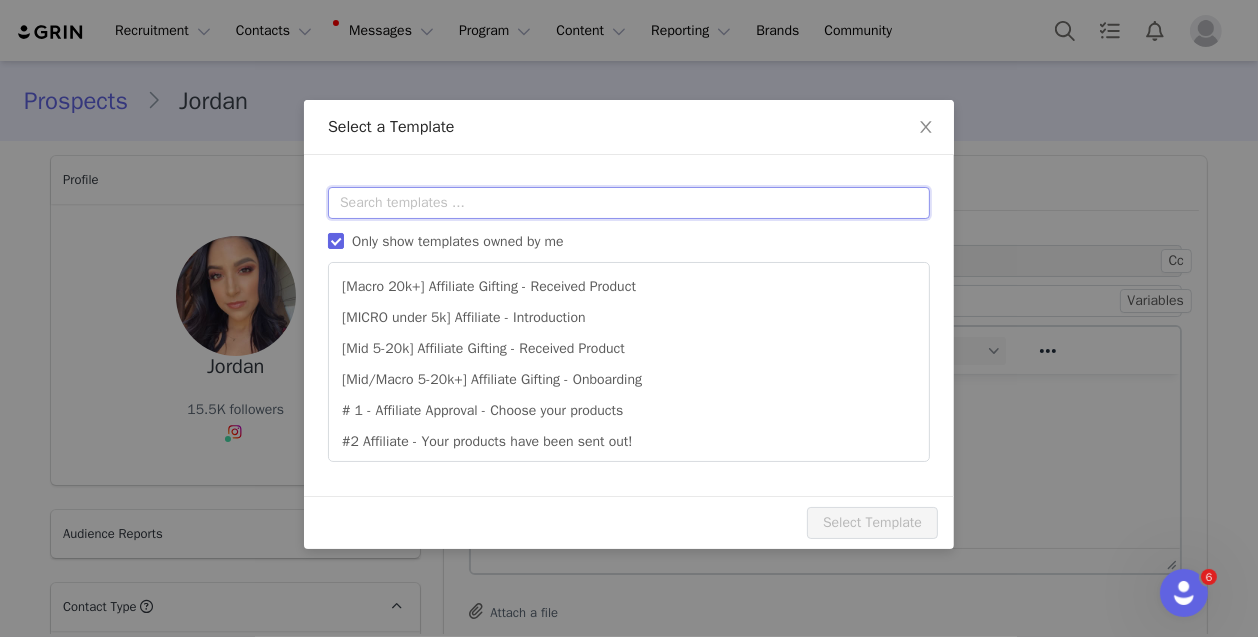 click at bounding box center [629, 203] 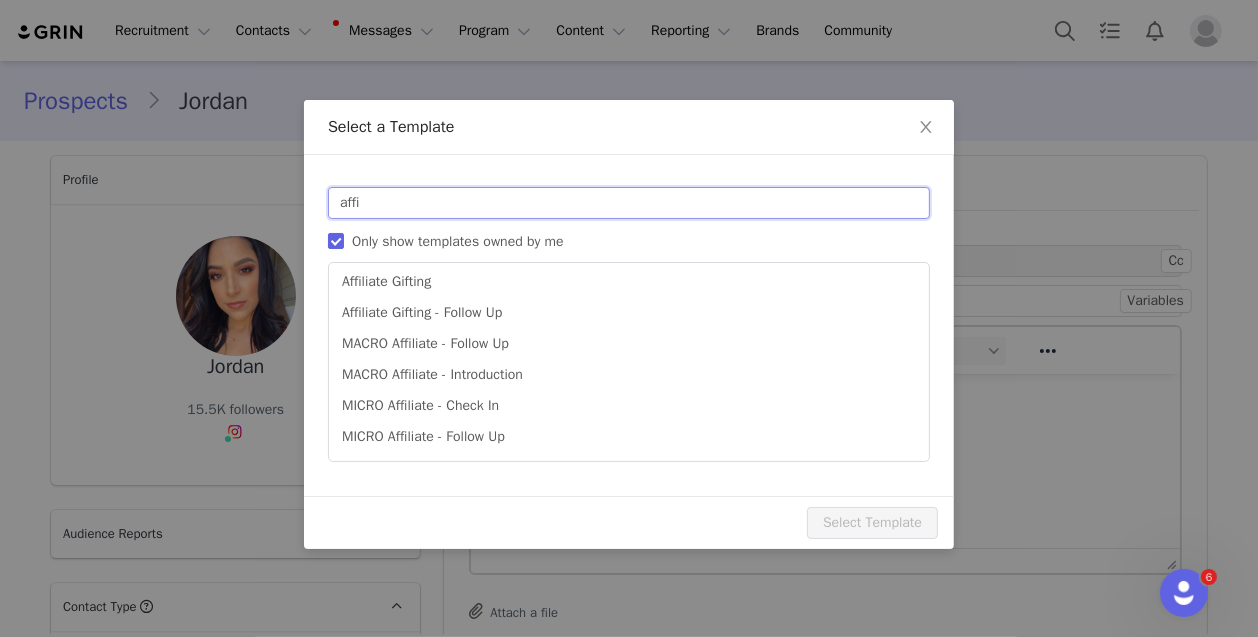 scroll, scrollTop: 282, scrollLeft: 0, axis: vertical 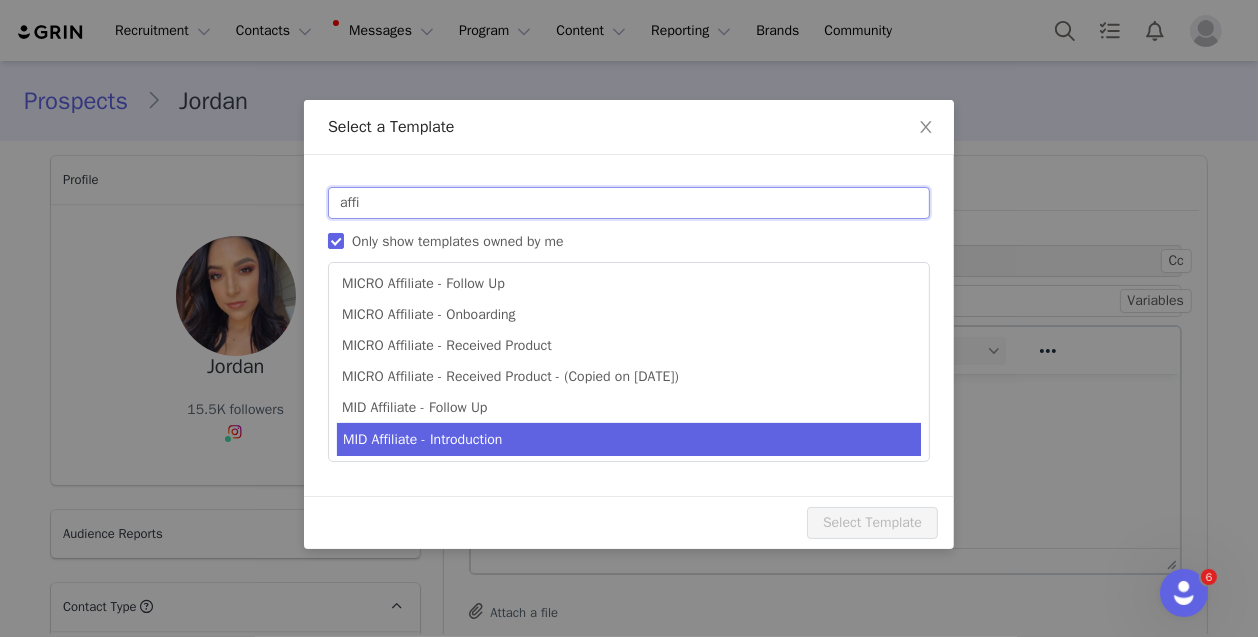 type on "affi" 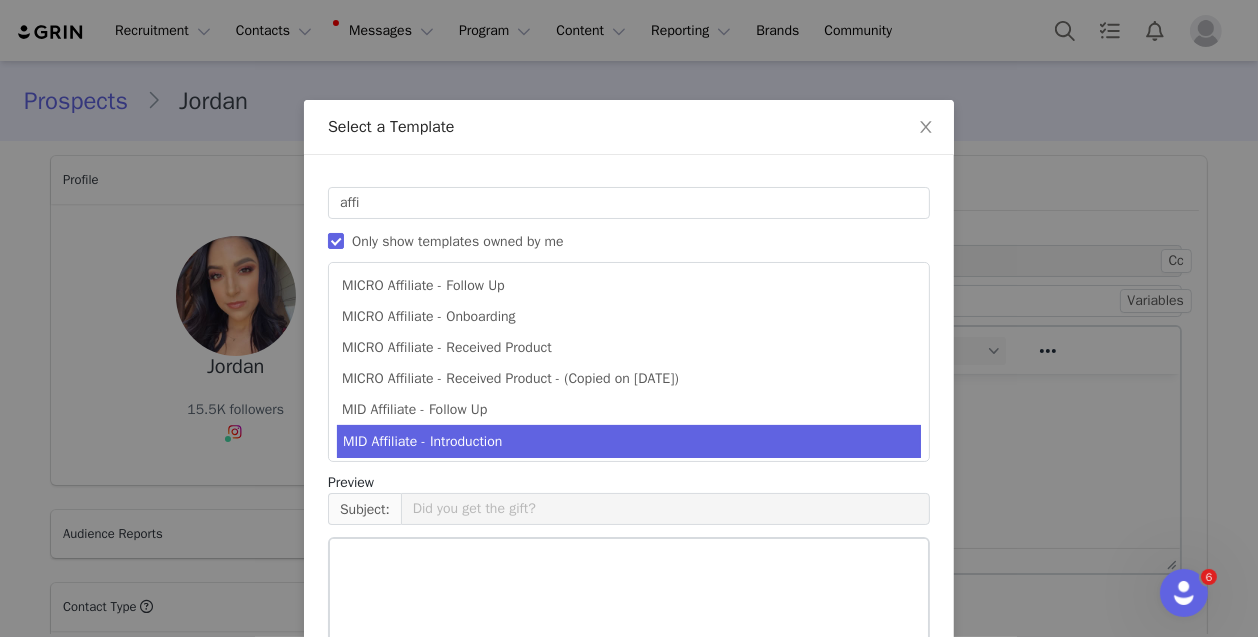 click on "MID Affiliate - Introduction" at bounding box center [629, 441] 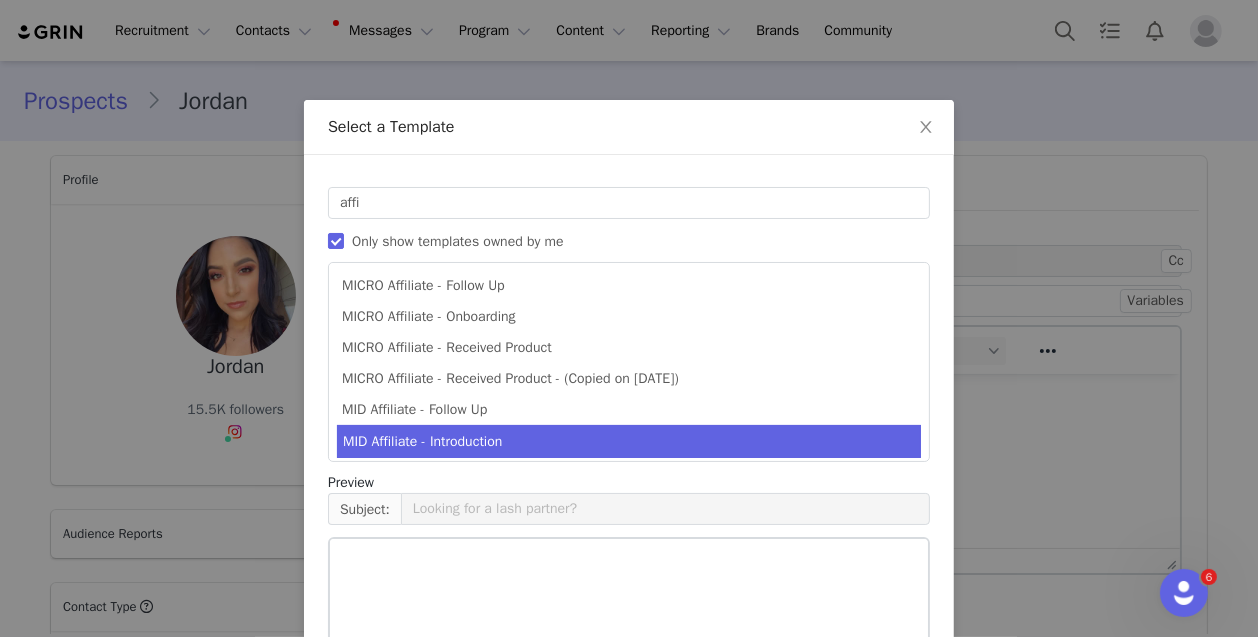 scroll, scrollTop: 282, scrollLeft: 0, axis: vertical 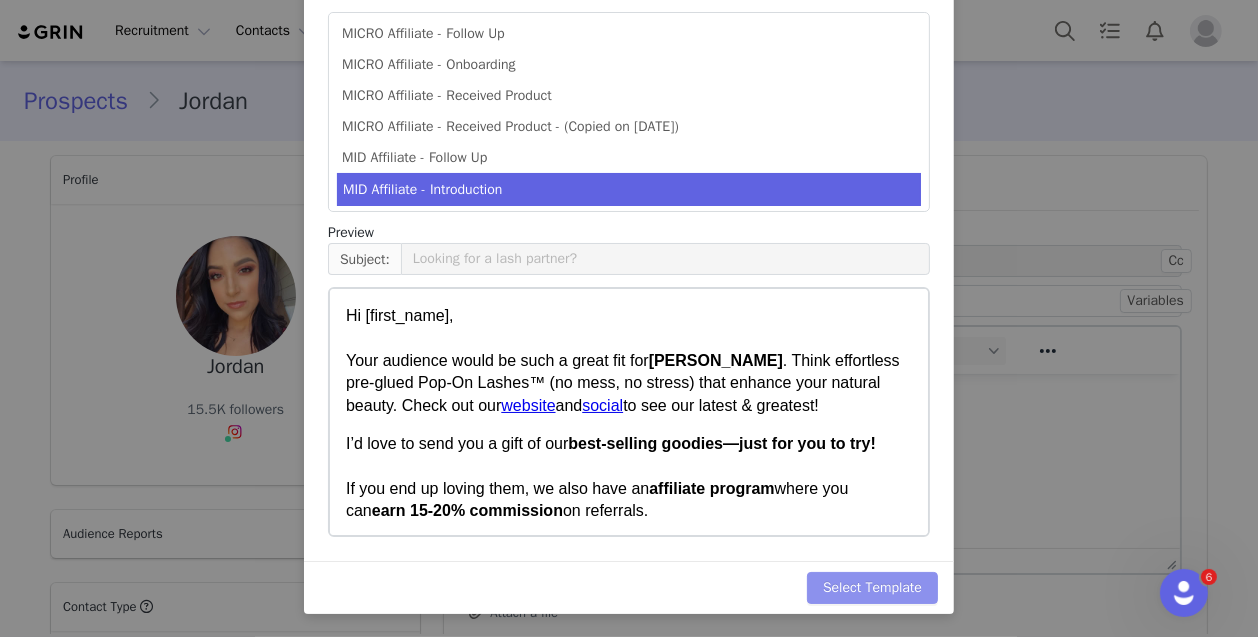 click on "Select Template" at bounding box center (872, 588) 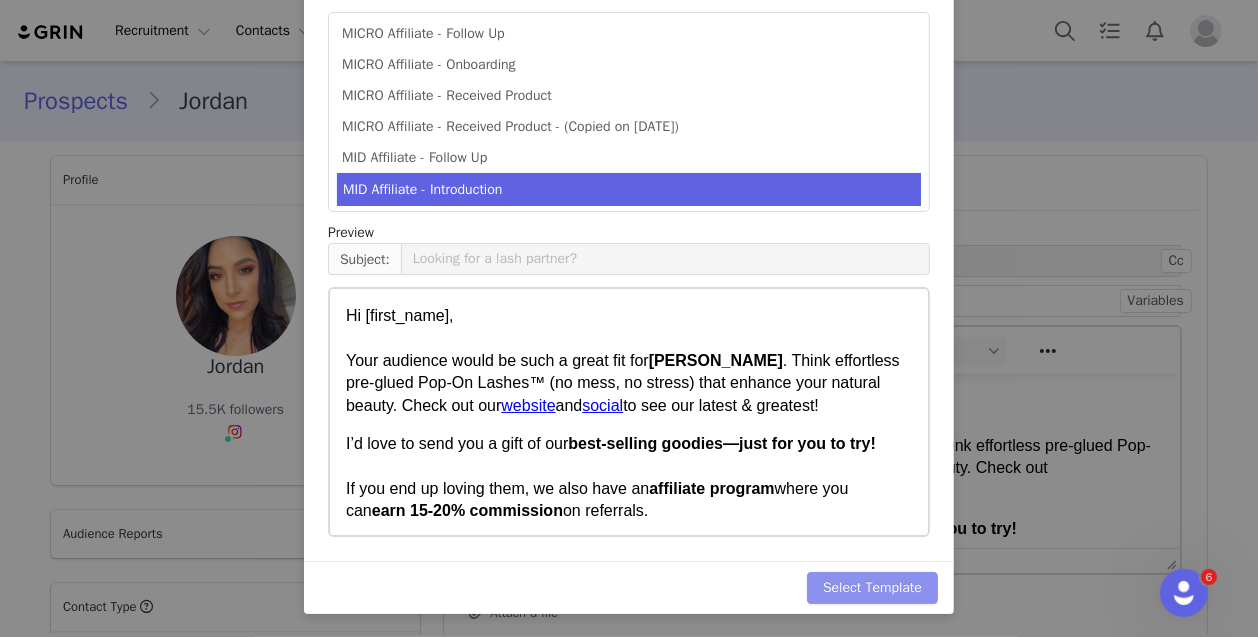 scroll, scrollTop: 0, scrollLeft: 0, axis: both 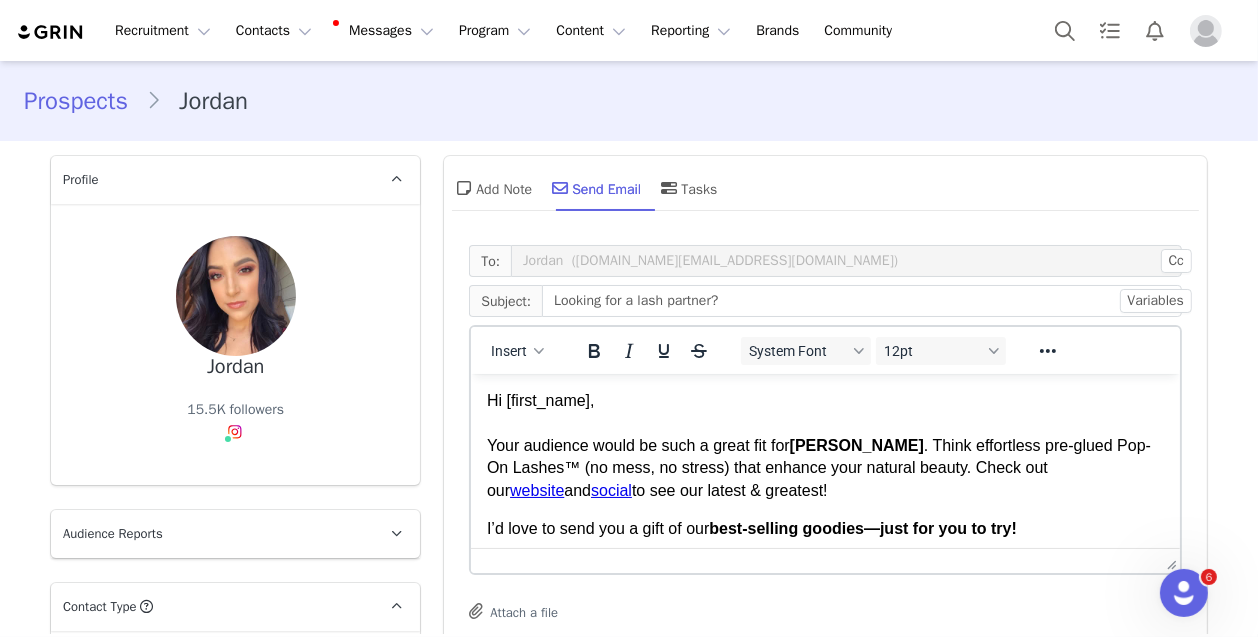click on "Hi [first_name], Your audience would be such a great fit for  Silly George . Think effortless pre-glued Pop-On Lashes™ (no mess, no stress) that enhance your natural beauty. Check out our  website  and  social  to see our latest & greatest!" at bounding box center (825, 445) 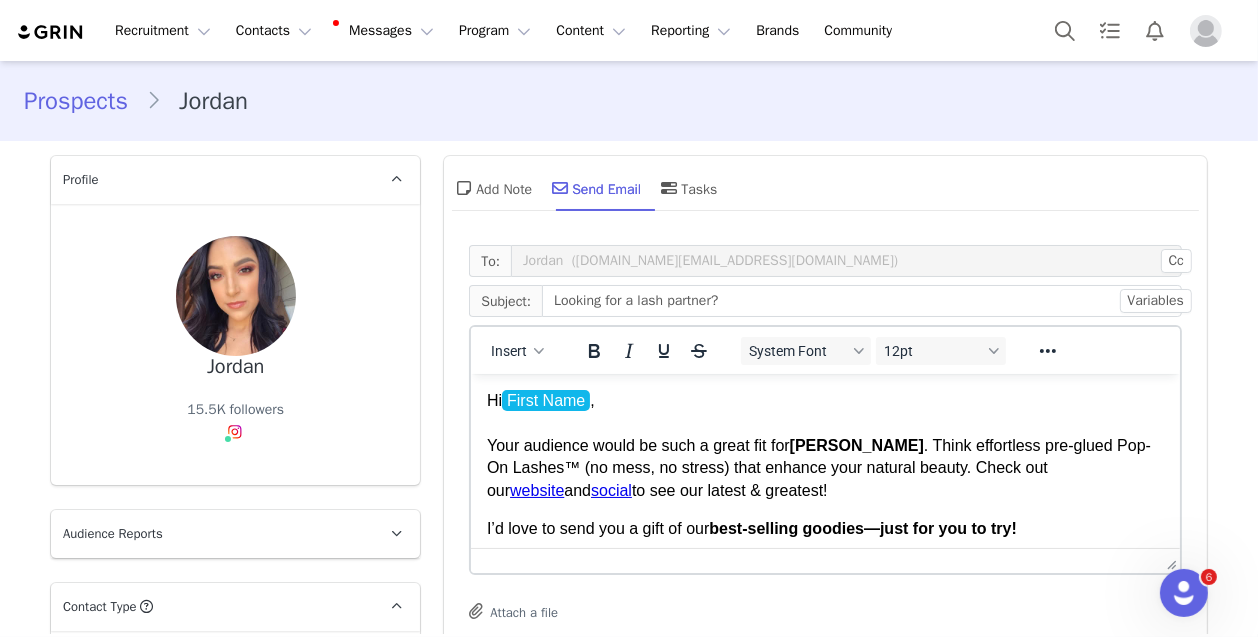 click on "Hi  First Name ﻿ , Your audience would be such a great fit for  [PERSON_NAME] . Think effortless pre-glued Pop-On Lashes™ (no mess, no stress) that enhance your natural beauty. Check out our  website  and  social  to see our latest & greatest!" at bounding box center [825, 445] 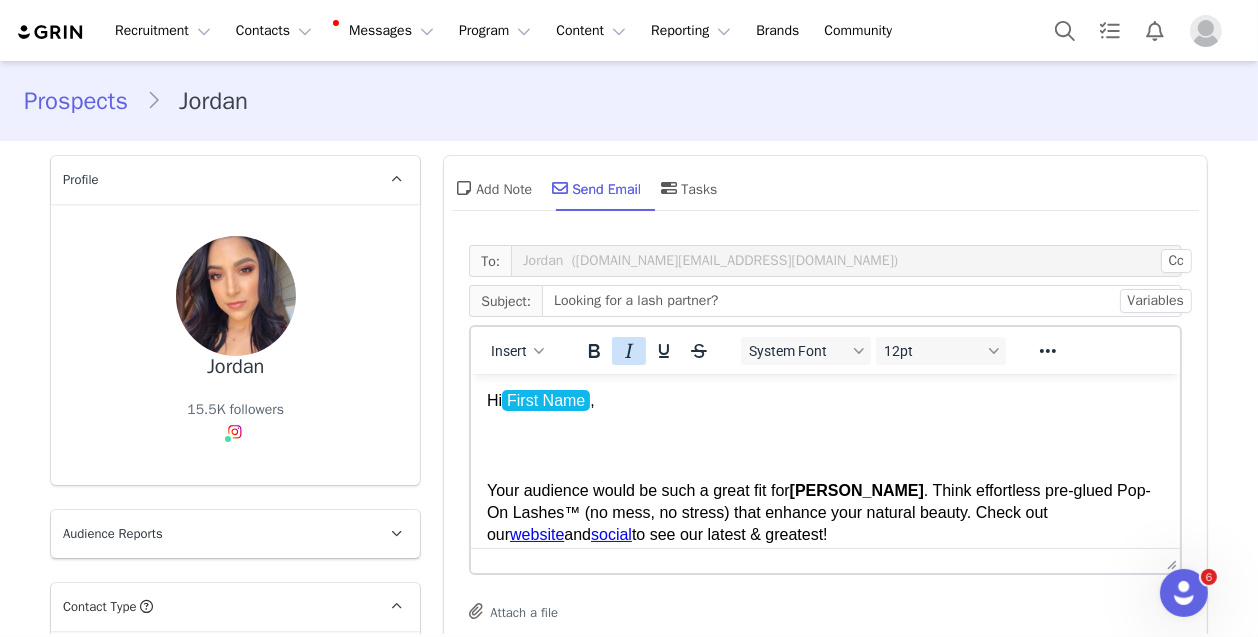 paste 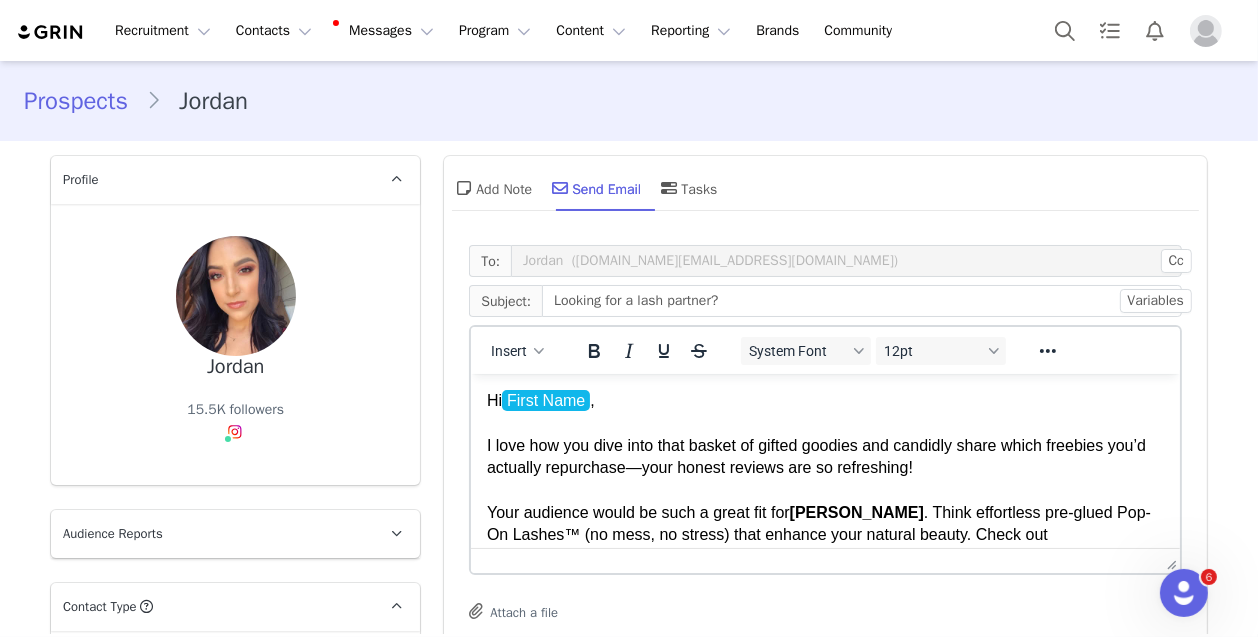 click on "I love how you dive into that basket of gifted goodies and candidly share which freebies you’d actually repurchase—your honest reviews are so refreshing!" at bounding box center (816, 455) 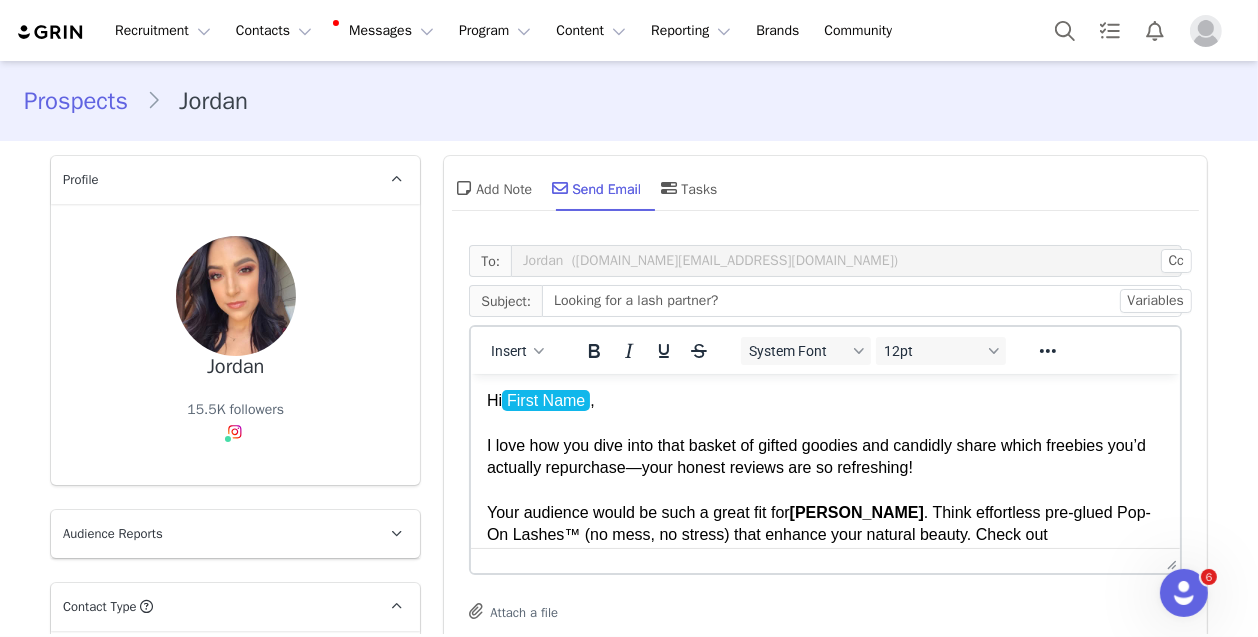 type 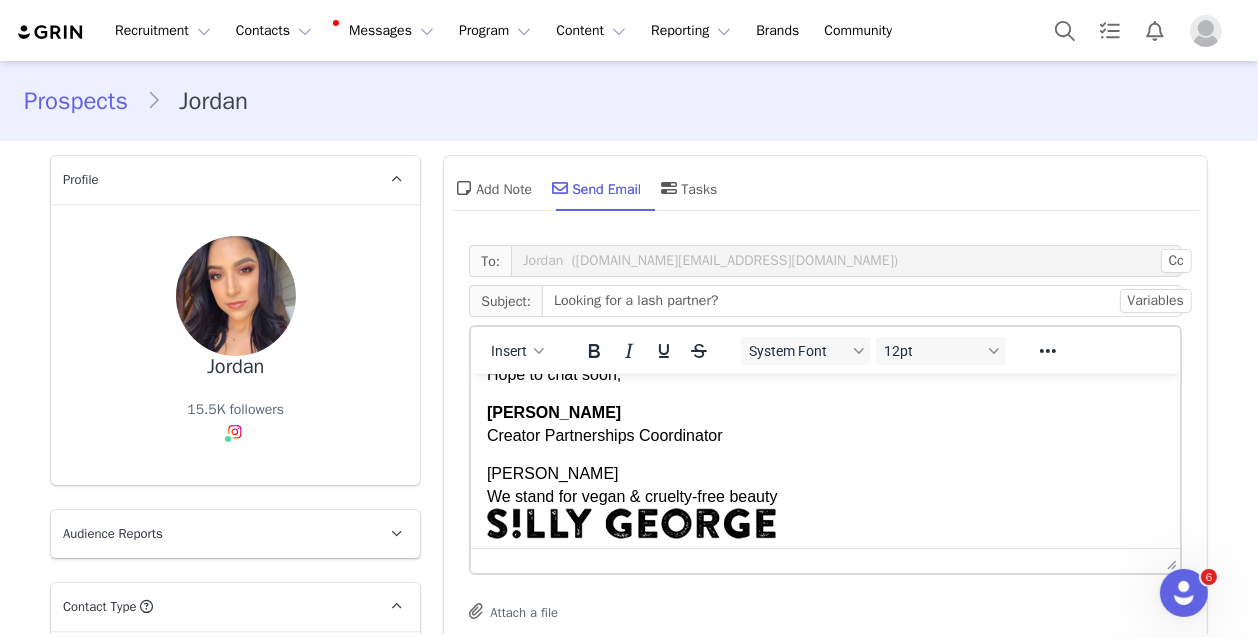 scroll, scrollTop: 376, scrollLeft: 0, axis: vertical 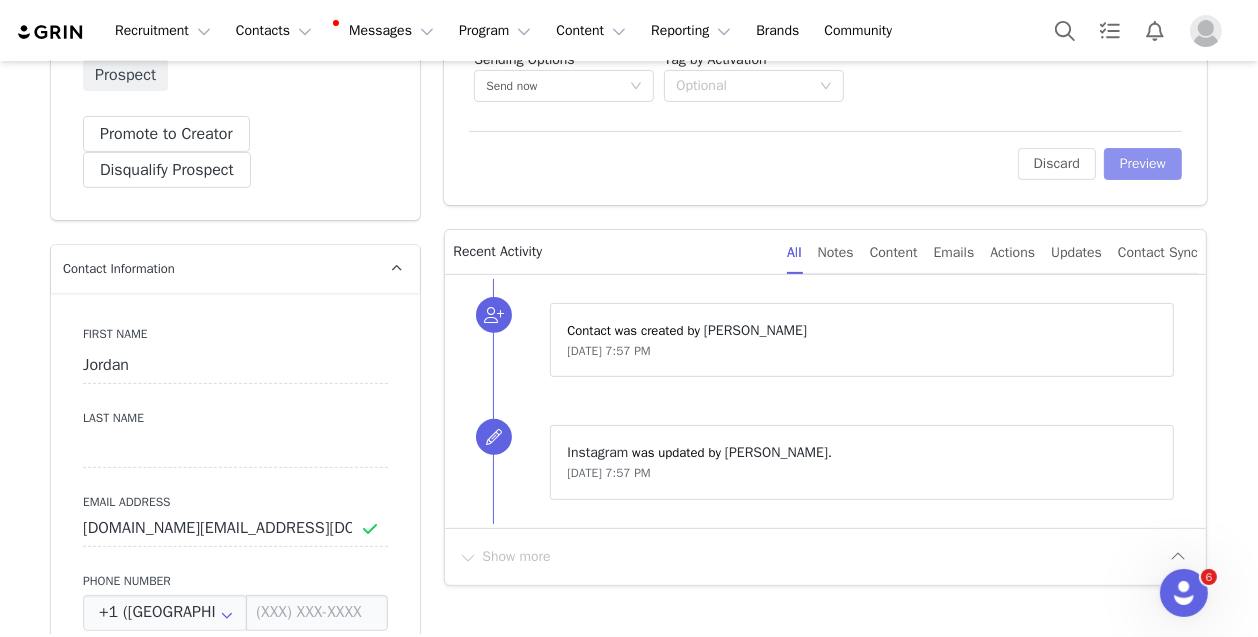 click on "Preview" at bounding box center [1143, 164] 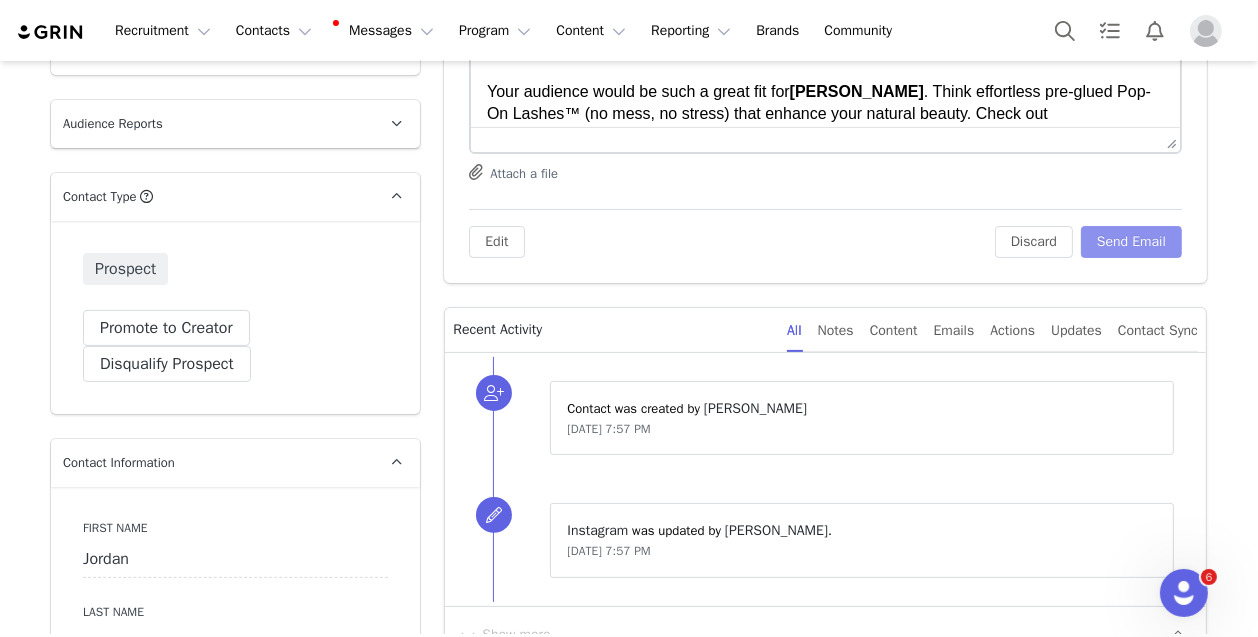 scroll, scrollTop: 0, scrollLeft: 0, axis: both 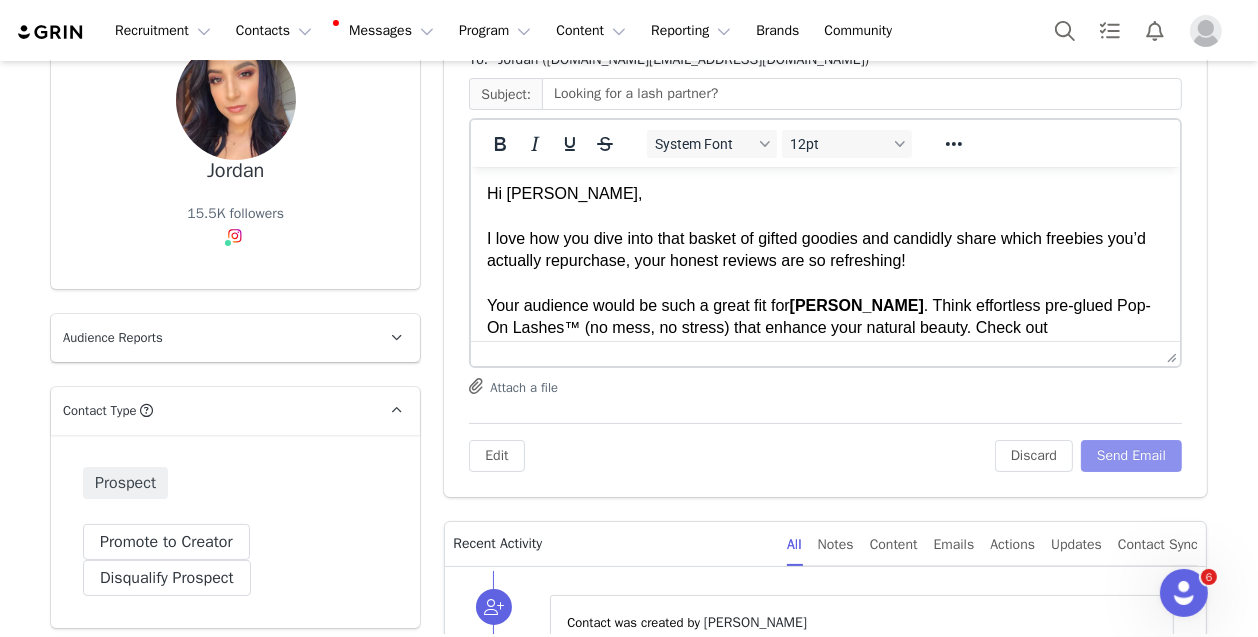 click on "Send Email" at bounding box center [1131, 456] 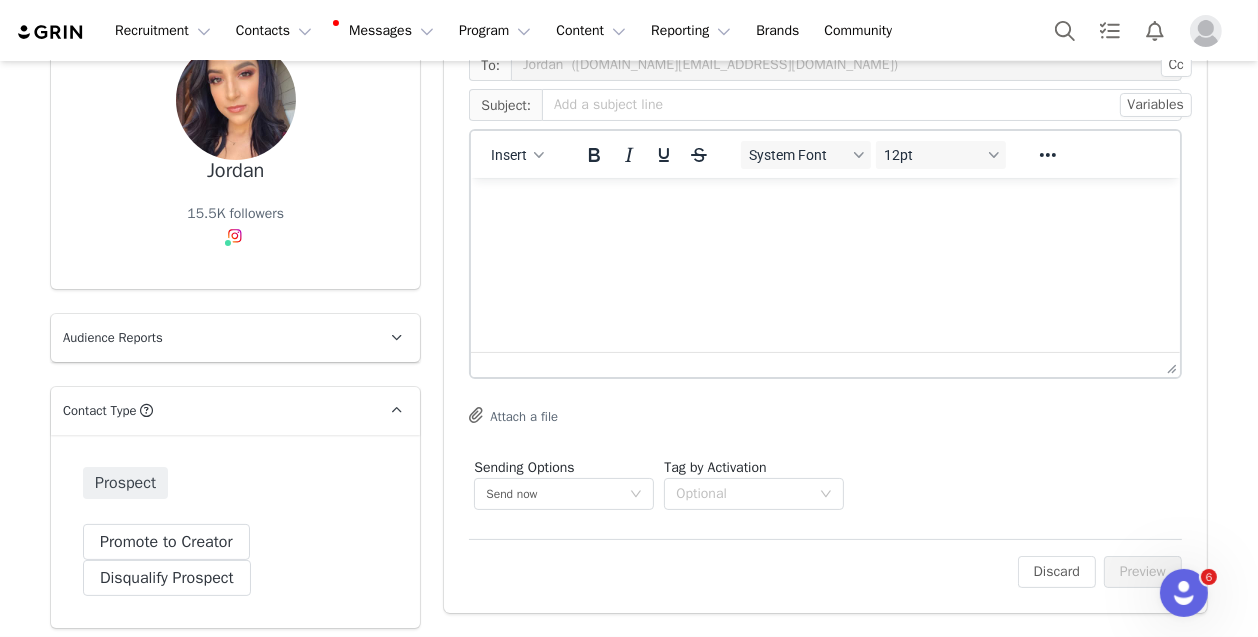 scroll, scrollTop: 0, scrollLeft: 0, axis: both 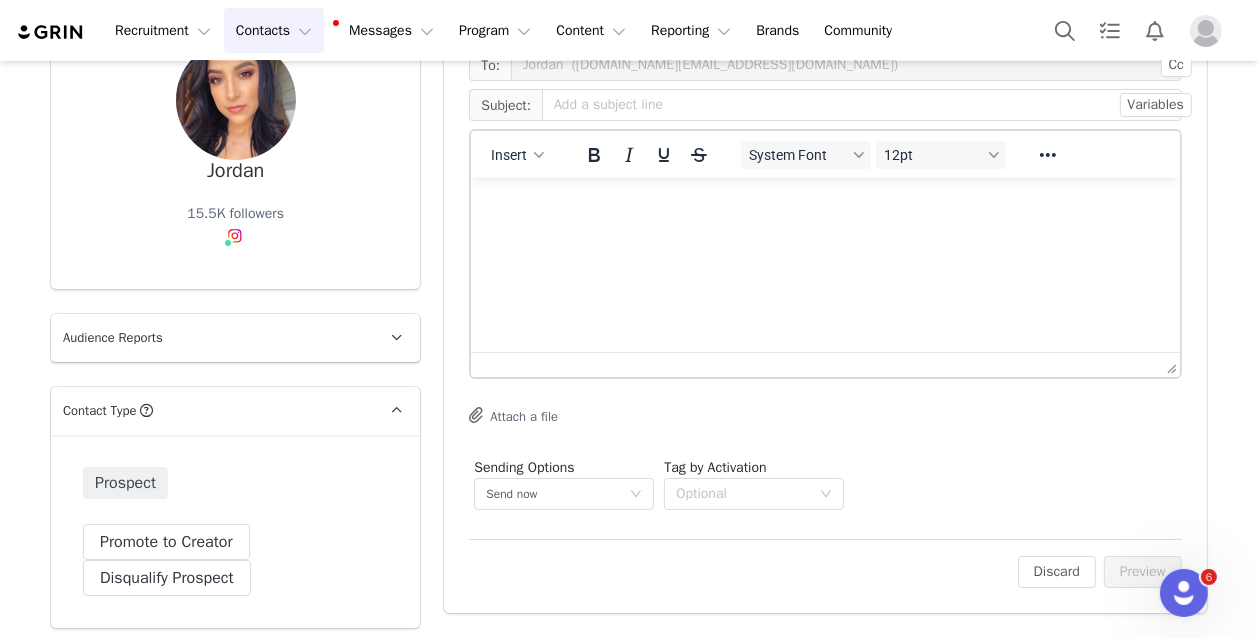 click on "Contacts Contacts" at bounding box center [274, 30] 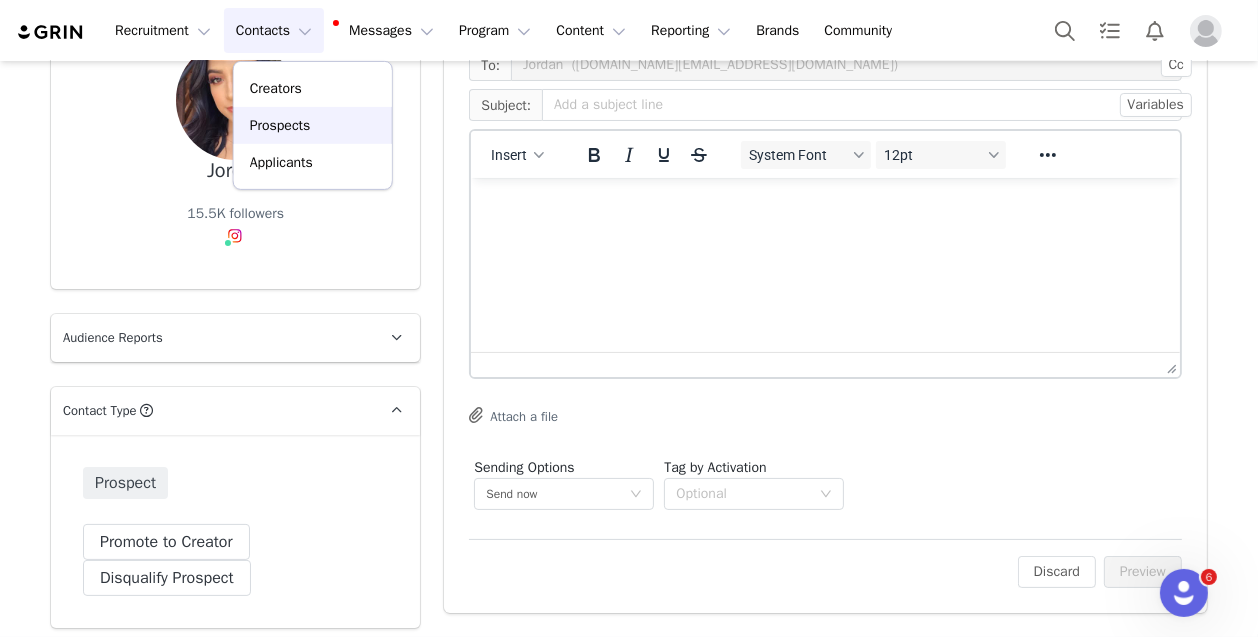 click on "Prospects" at bounding box center [280, 125] 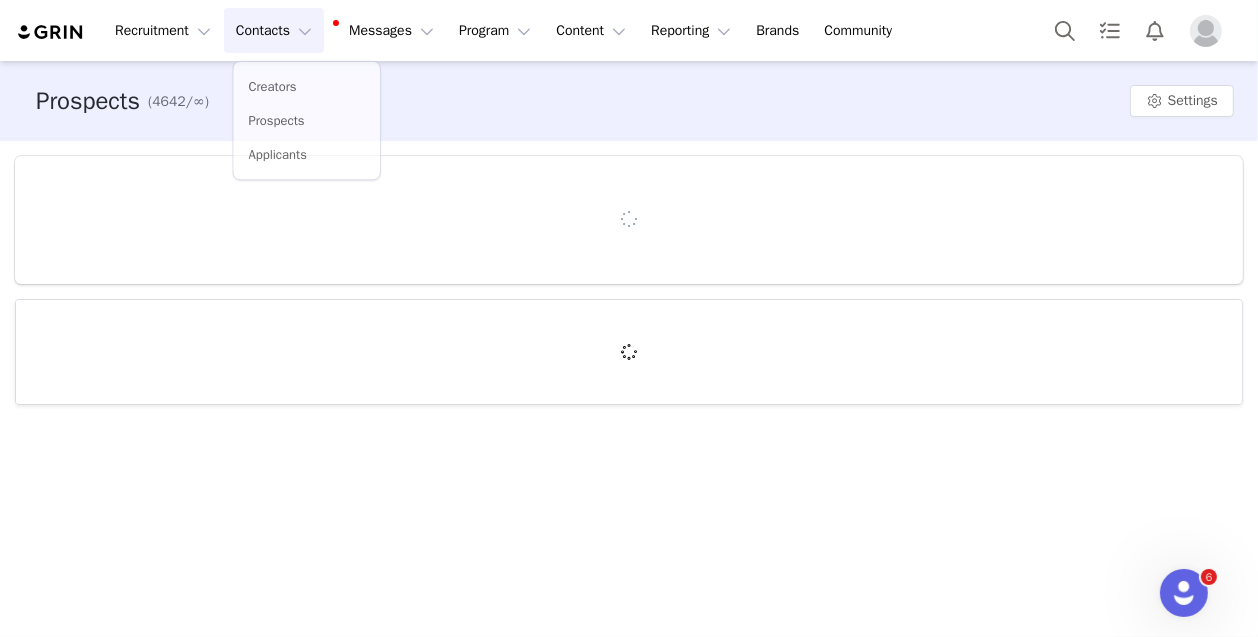scroll, scrollTop: 0, scrollLeft: 0, axis: both 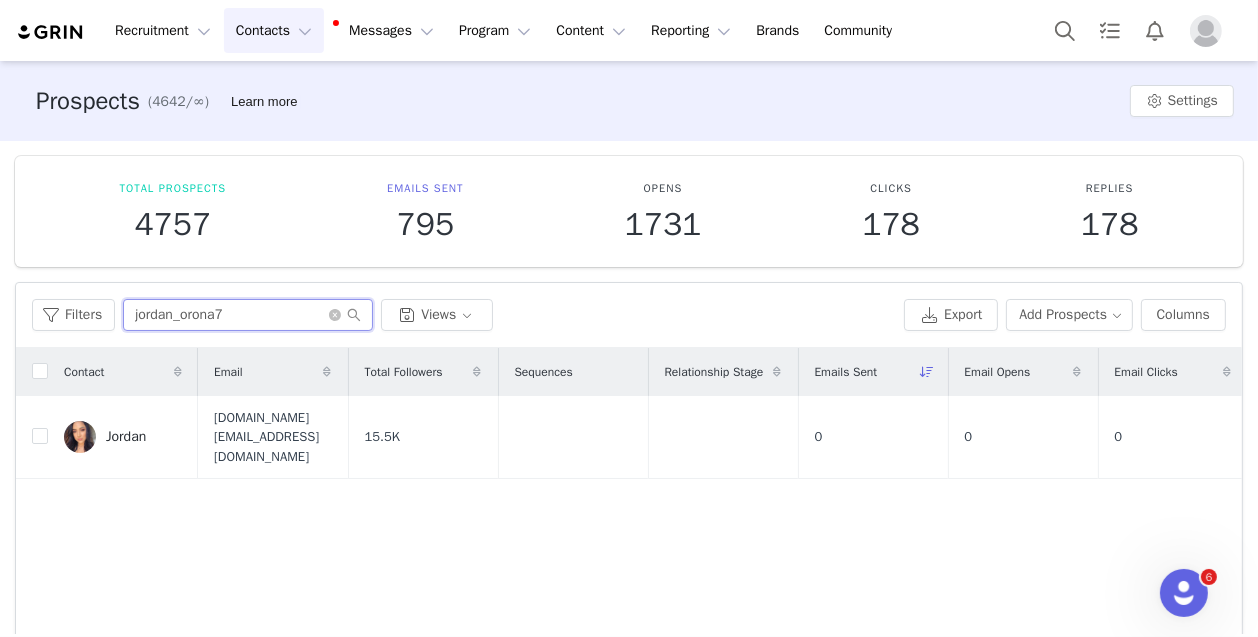 click on "jordan_orona7" at bounding box center (248, 315) 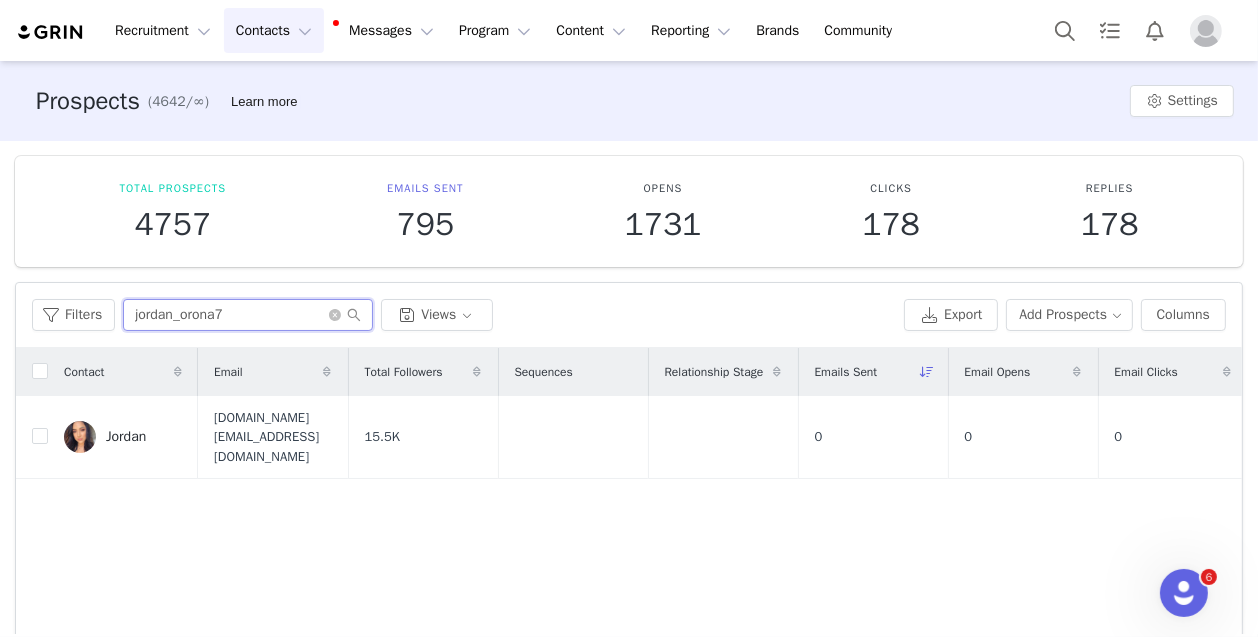 click on "jordan_orona7" at bounding box center (248, 315) 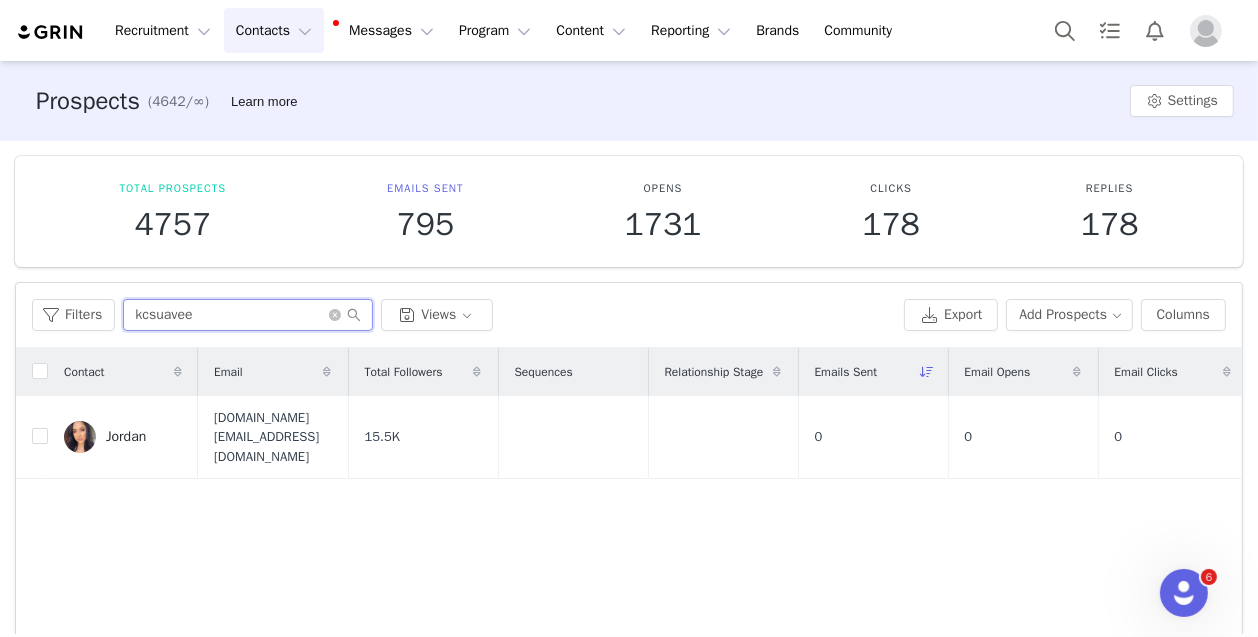 type on "kcsuavee" 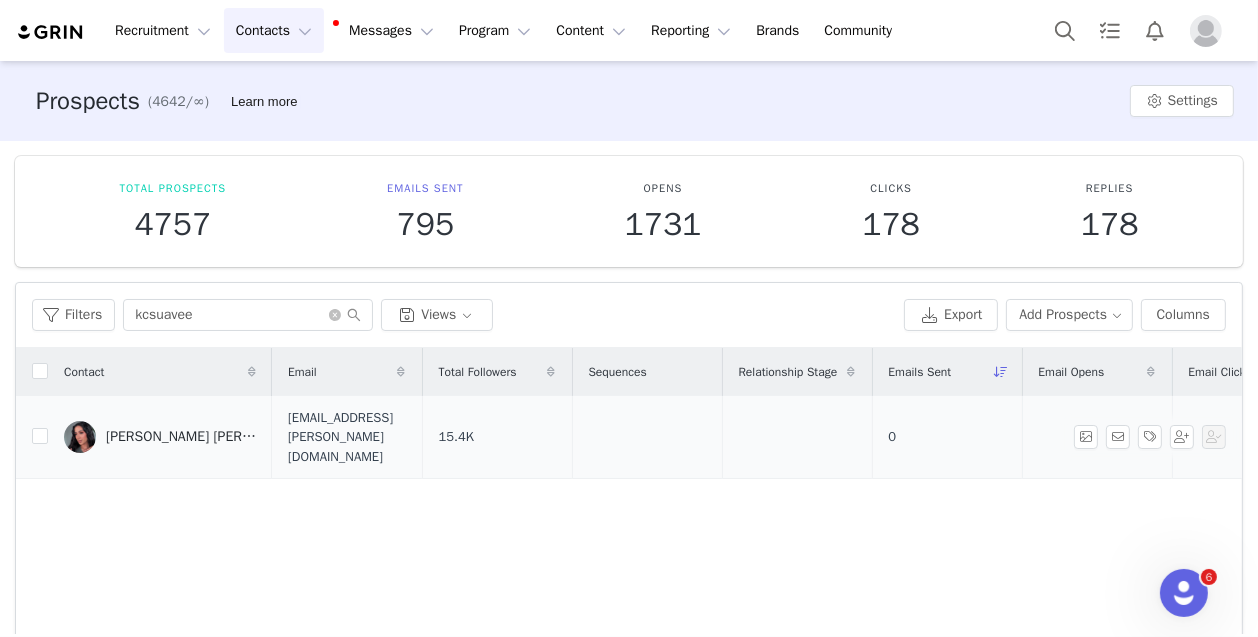 click on "[PERSON_NAME] [PERSON_NAME] 🧚🏼‍♂️" at bounding box center (160, 437) 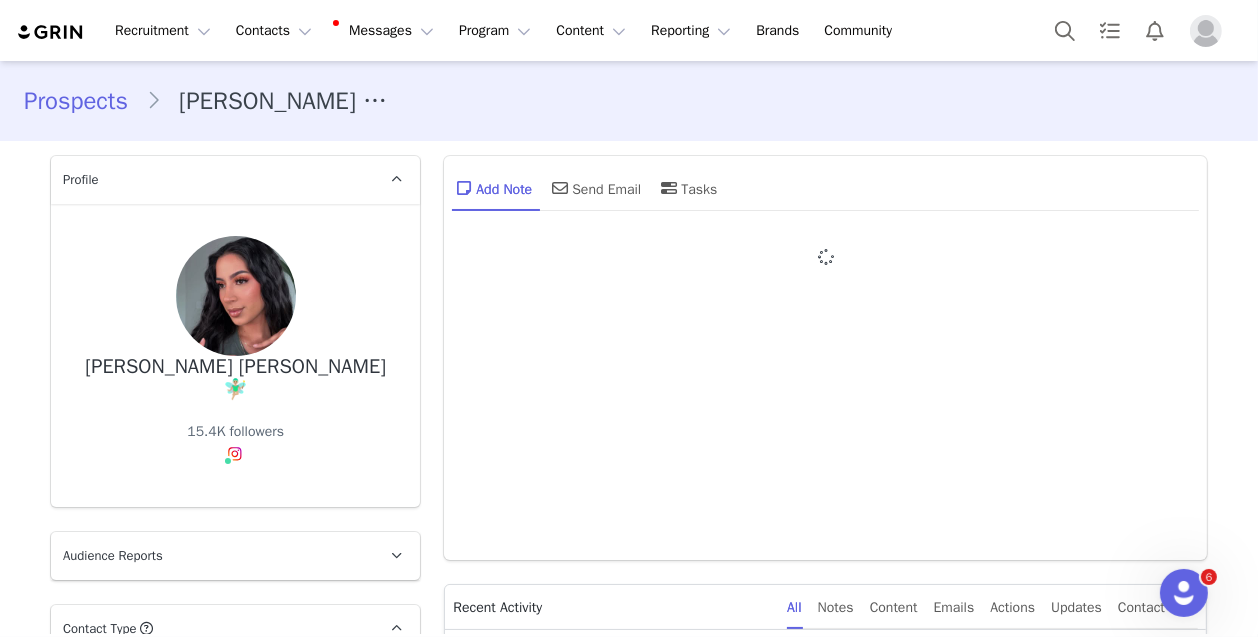 type on "+1 ([GEOGRAPHIC_DATA])" 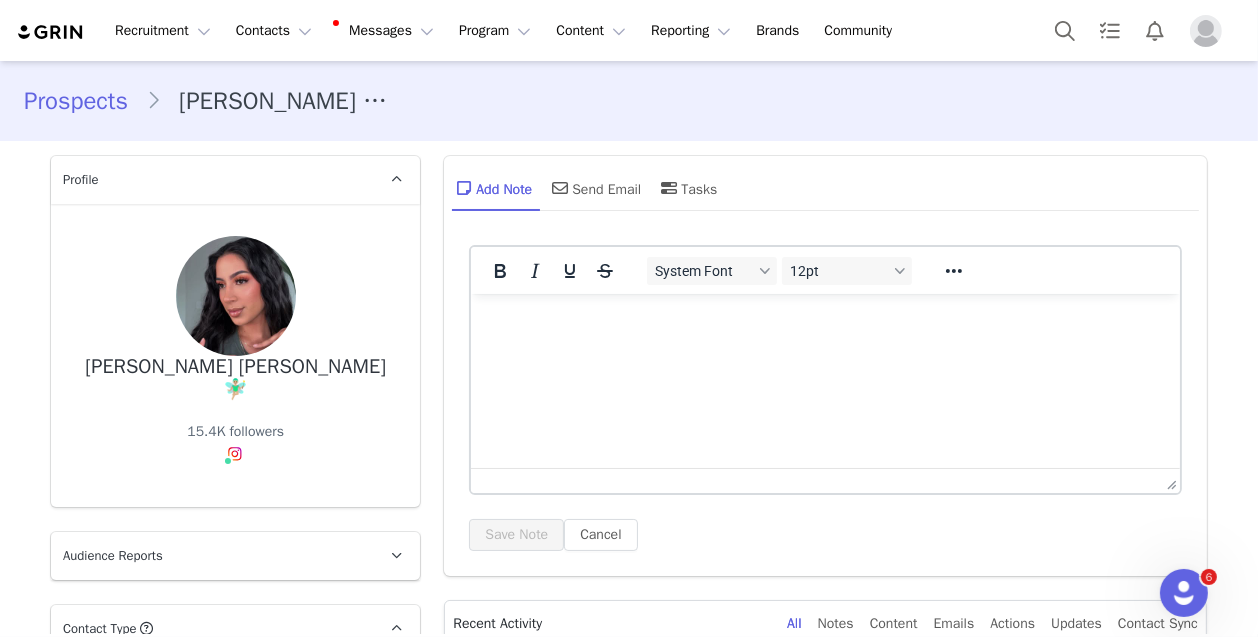 scroll, scrollTop: 0, scrollLeft: 0, axis: both 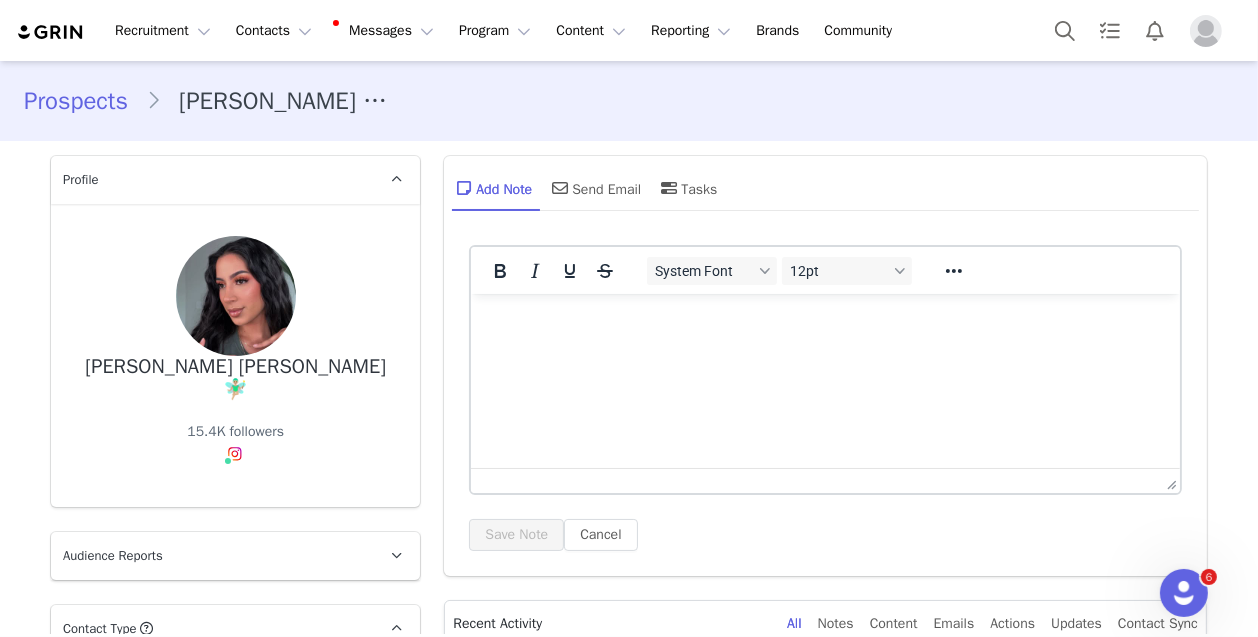 drag, startPoint x: 600, startPoint y: 187, endPoint x: 594, endPoint y: 216, distance: 29.614185 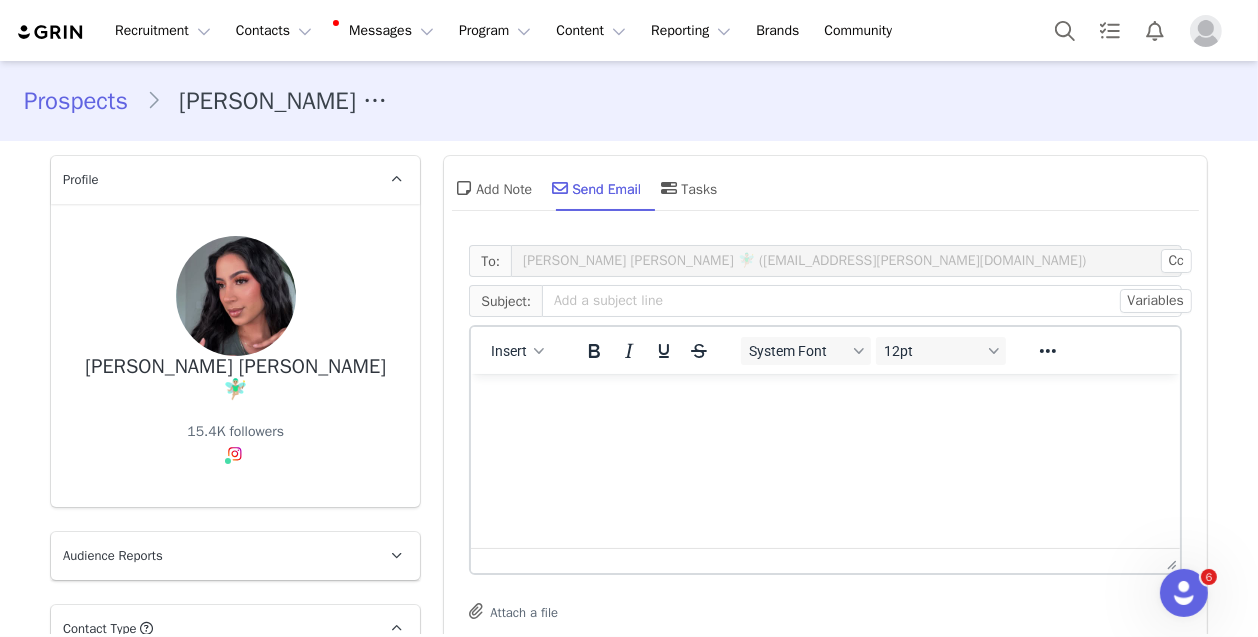 scroll, scrollTop: 0, scrollLeft: 0, axis: both 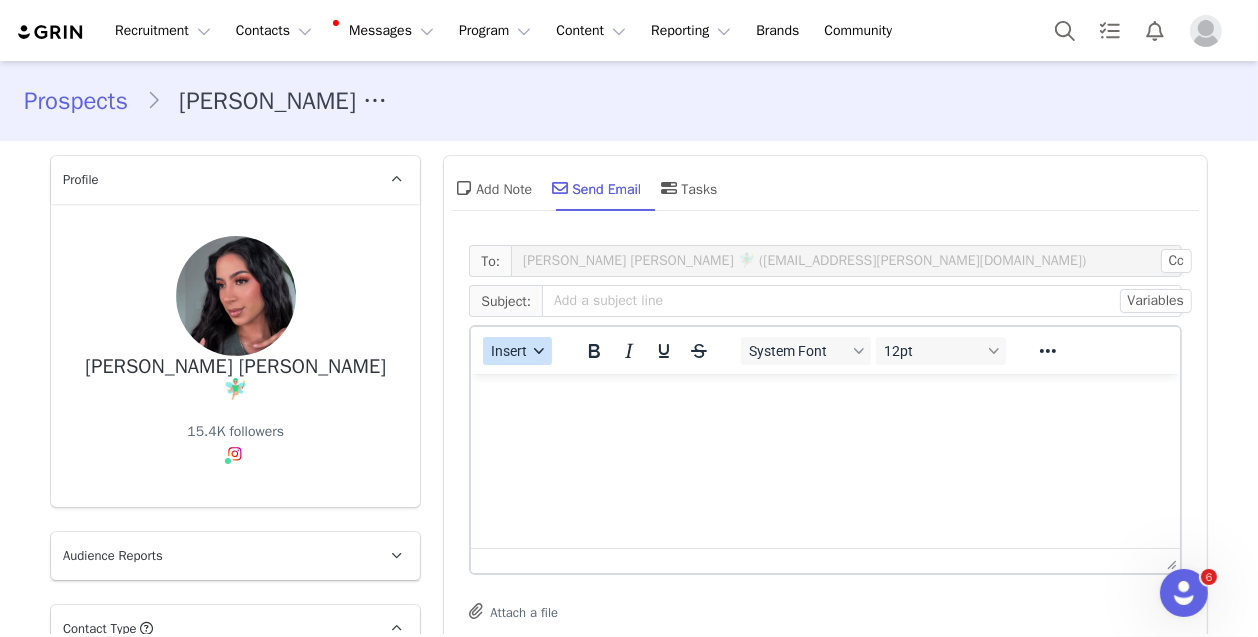 click on "Insert" at bounding box center (510, 351) 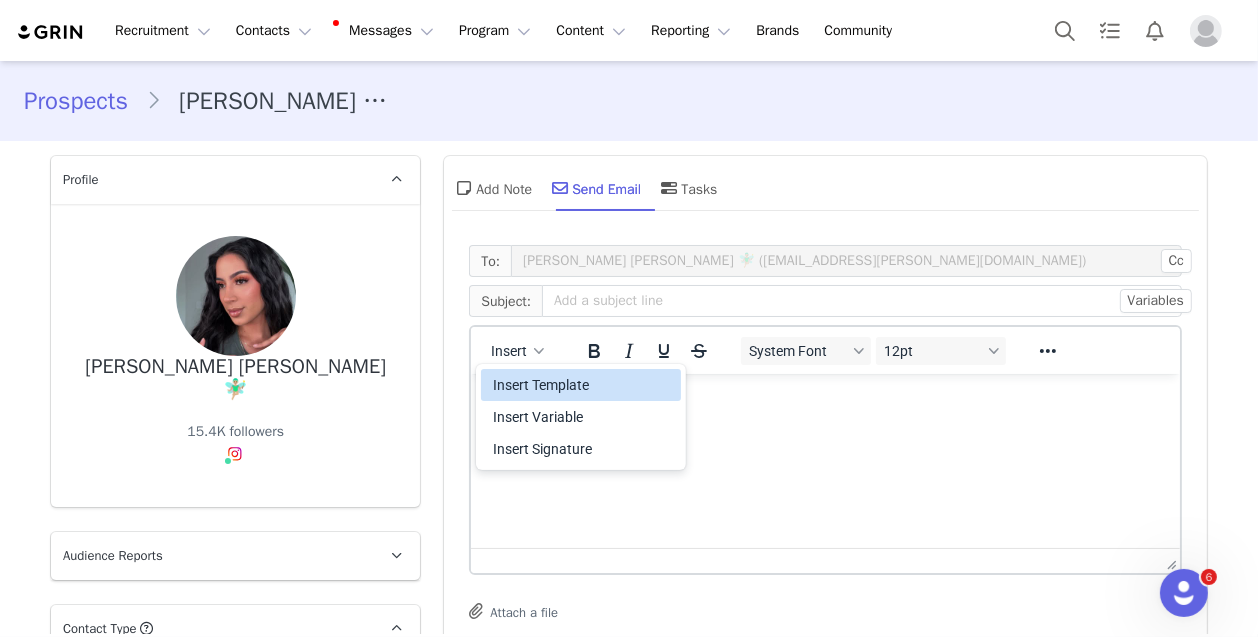 click on "Insert Template" at bounding box center (583, 385) 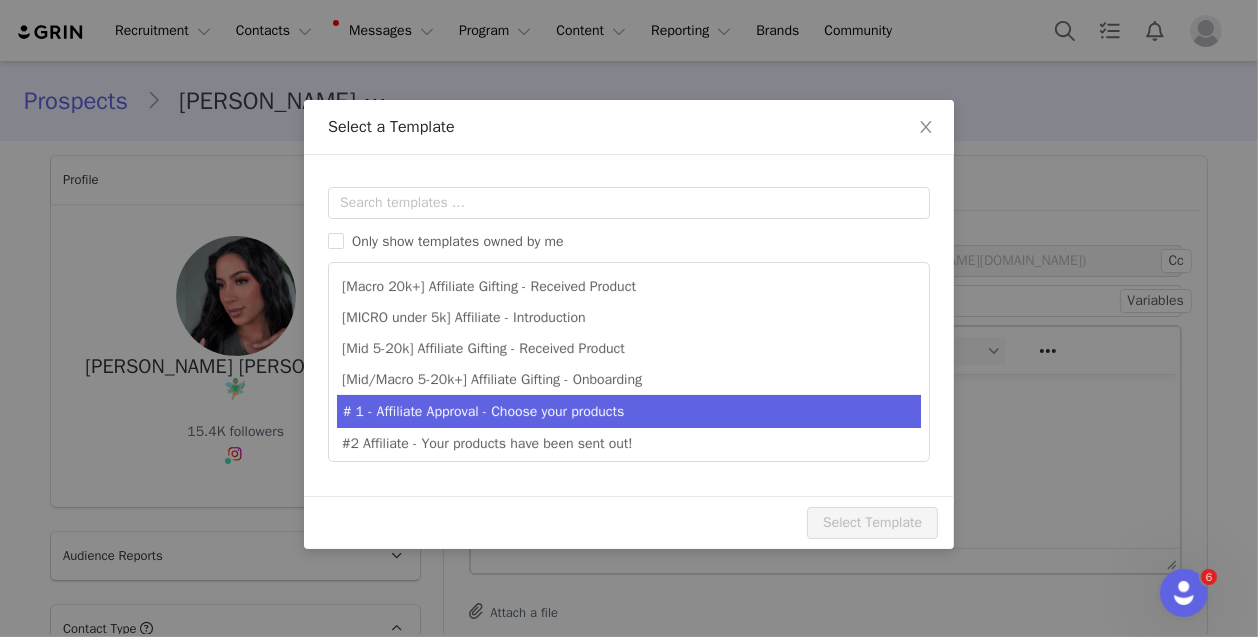 scroll, scrollTop: 0, scrollLeft: 0, axis: both 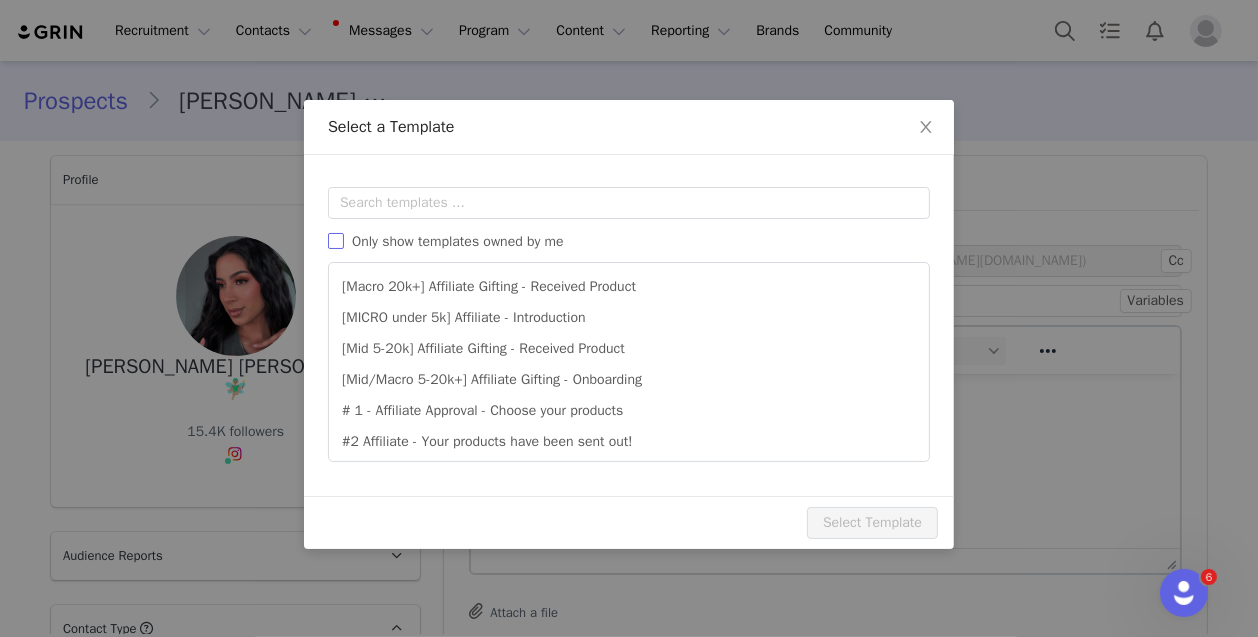 click on "Only show templates owned by me" at bounding box center [336, 241] 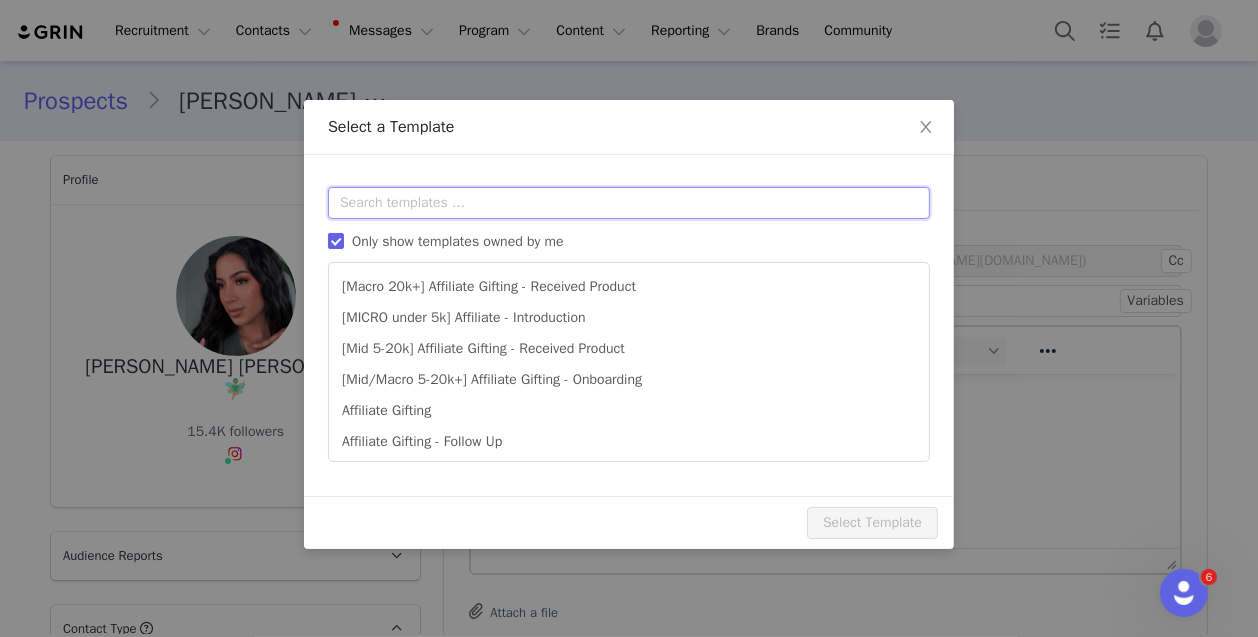 click at bounding box center [629, 203] 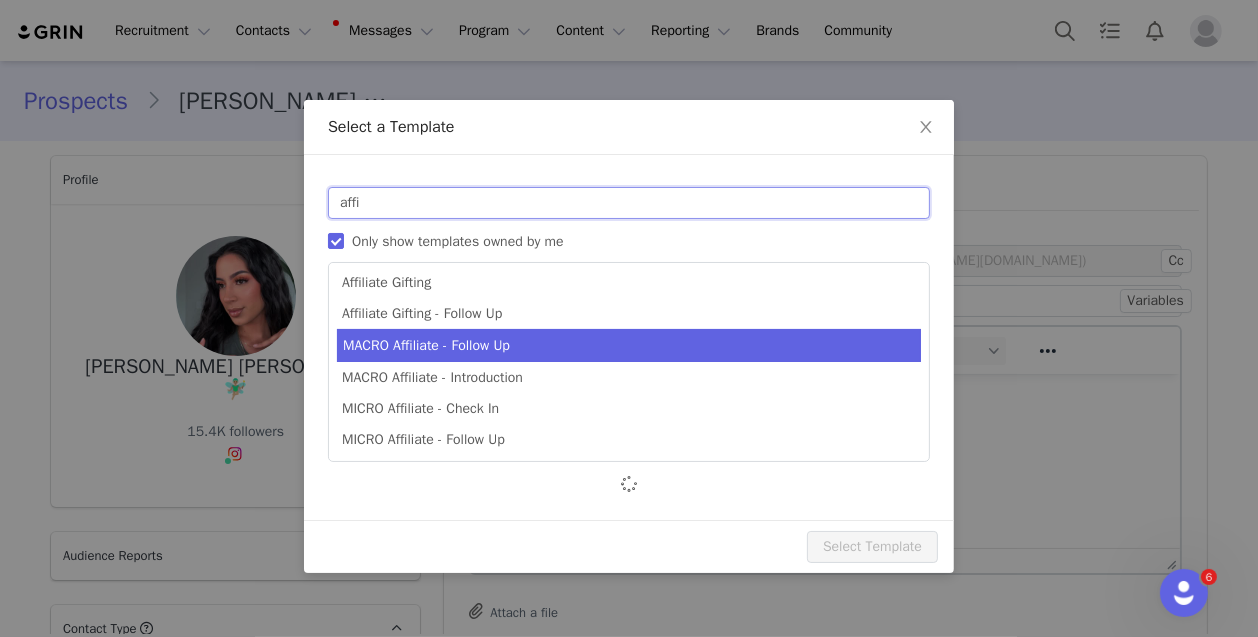 scroll, scrollTop: 129, scrollLeft: 0, axis: vertical 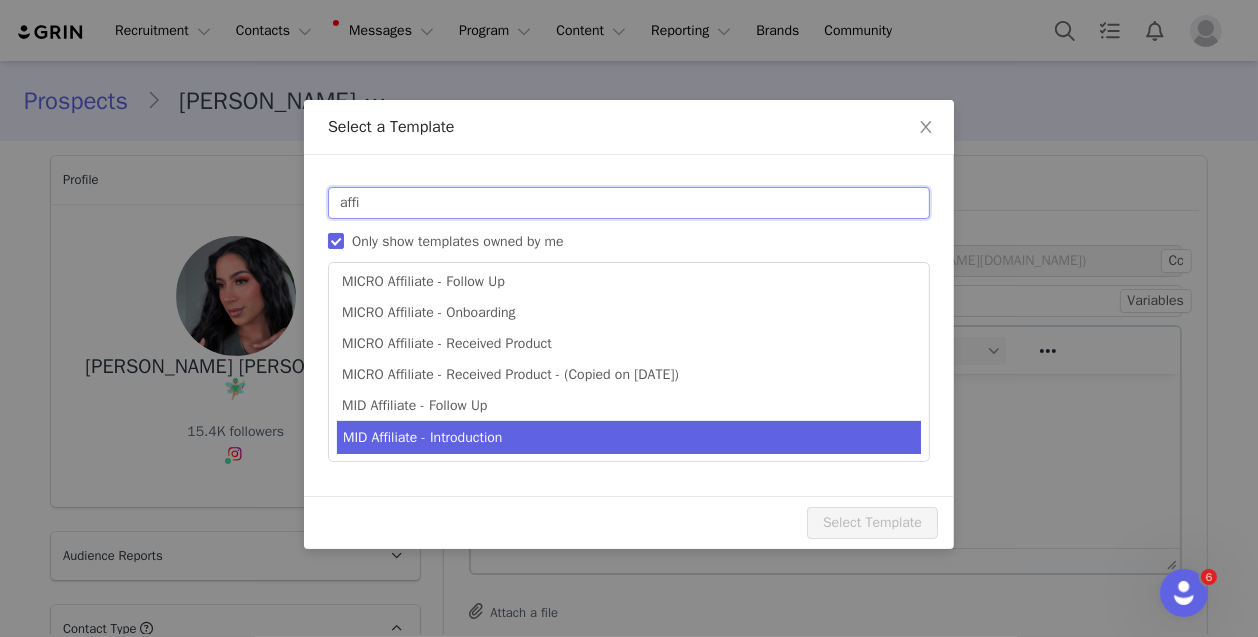 type on "affi" 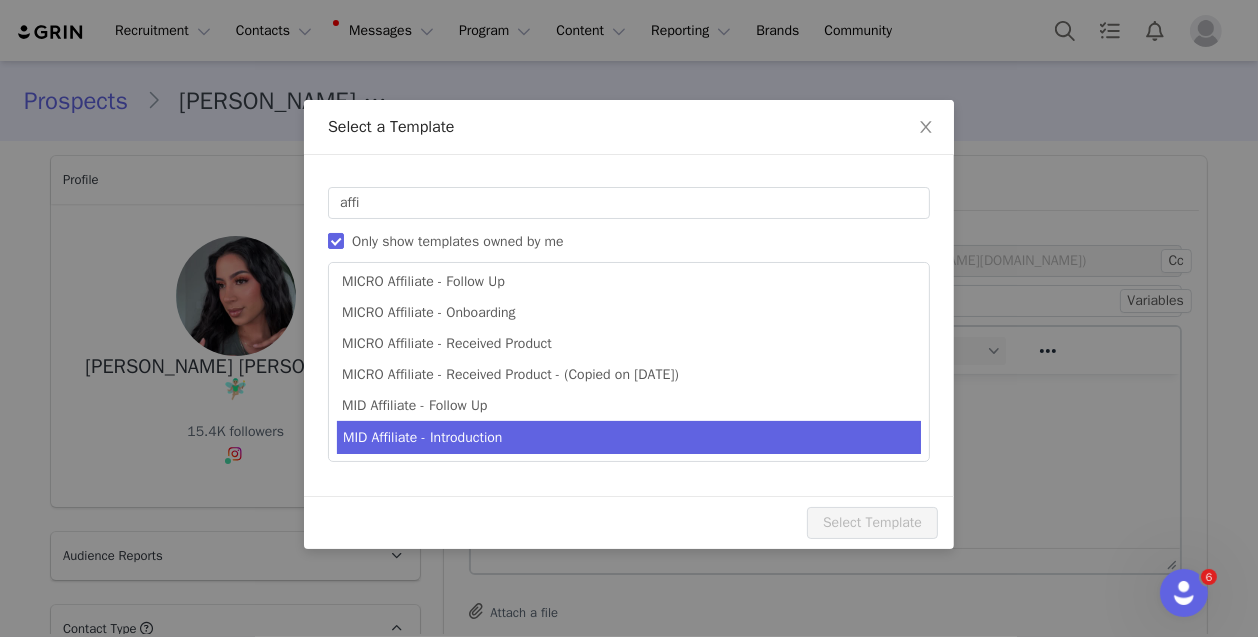 click on "MID Affiliate - Introduction" at bounding box center [629, 437] 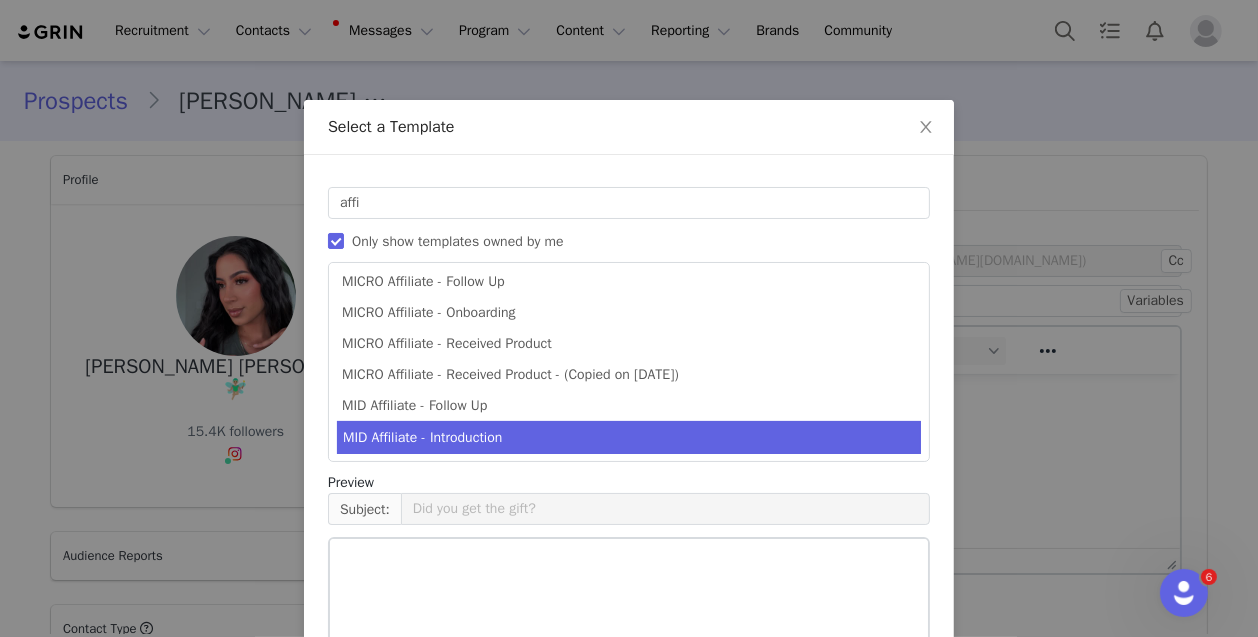 type on "Looking for a lash partner?" 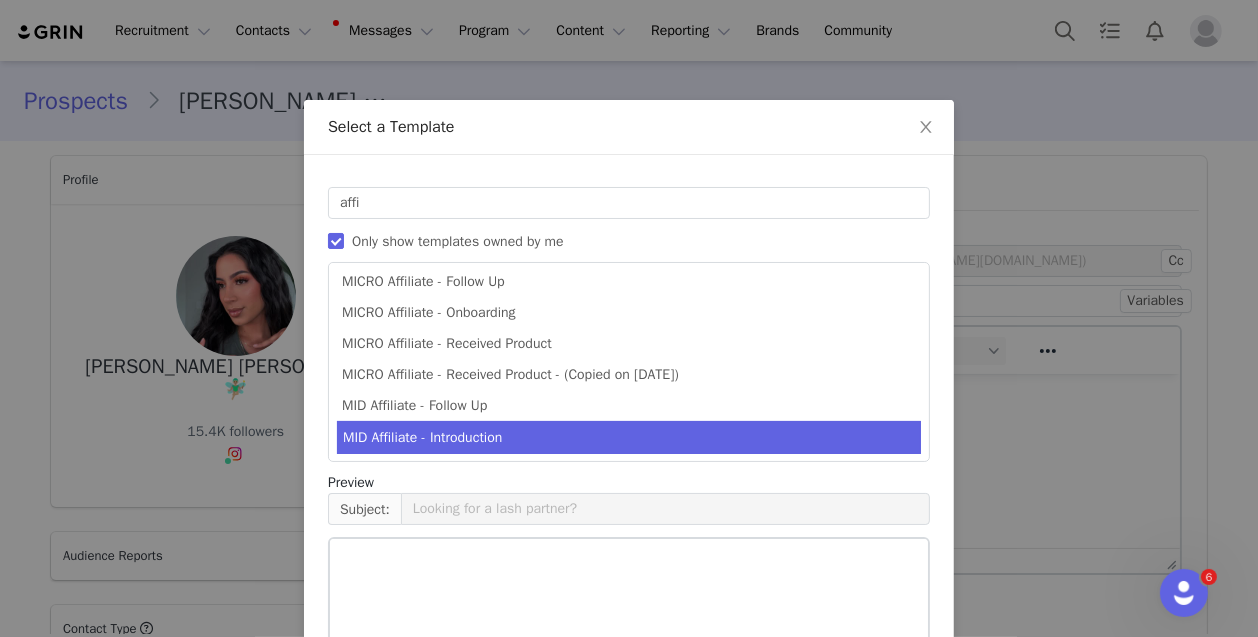 scroll, scrollTop: 284, scrollLeft: 0, axis: vertical 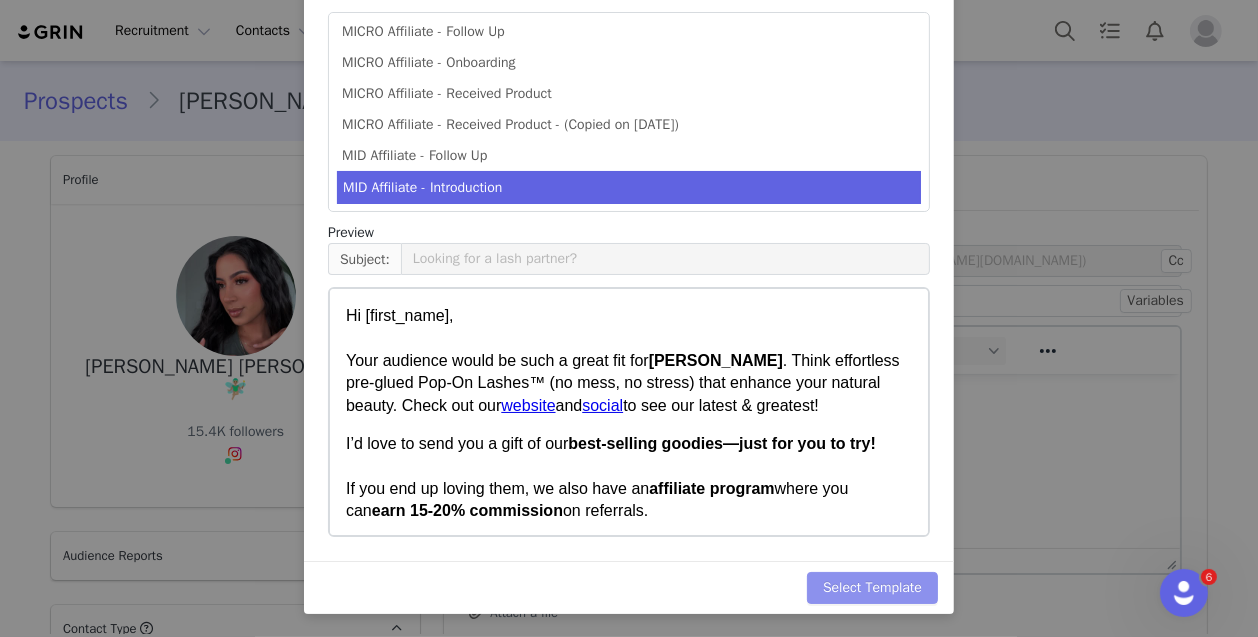 click on "Select Template" at bounding box center (872, 588) 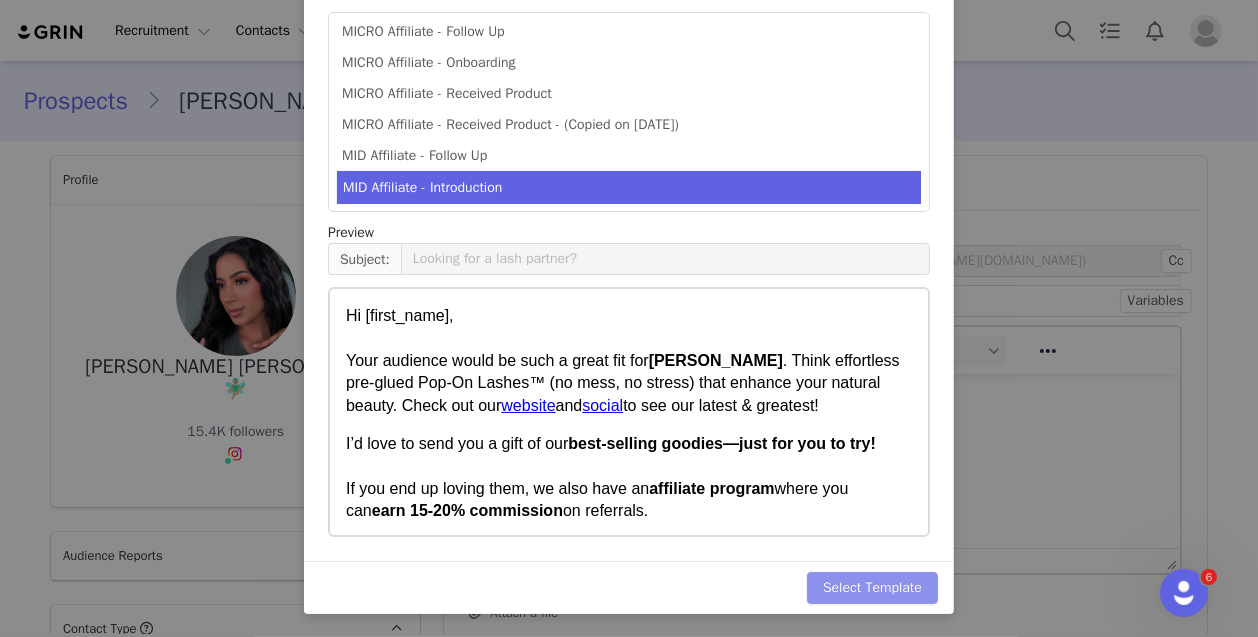 scroll, scrollTop: 0, scrollLeft: 0, axis: both 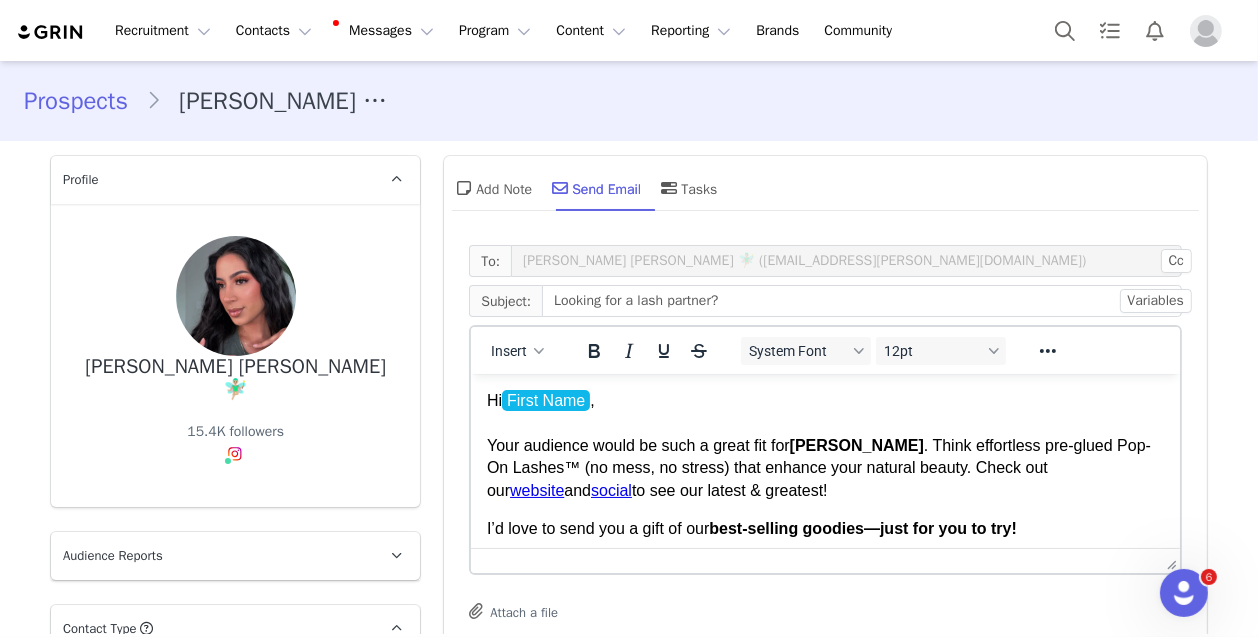 click on "Hi  First Name ﻿ , Your audience would be such a great fit for  [PERSON_NAME] . Think effortless pre-glued Pop-On Lashes™ (no mess, no stress) that enhance your natural beauty. Check out our  website  and  social  to see our latest & greatest!" at bounding box center [825, 445] 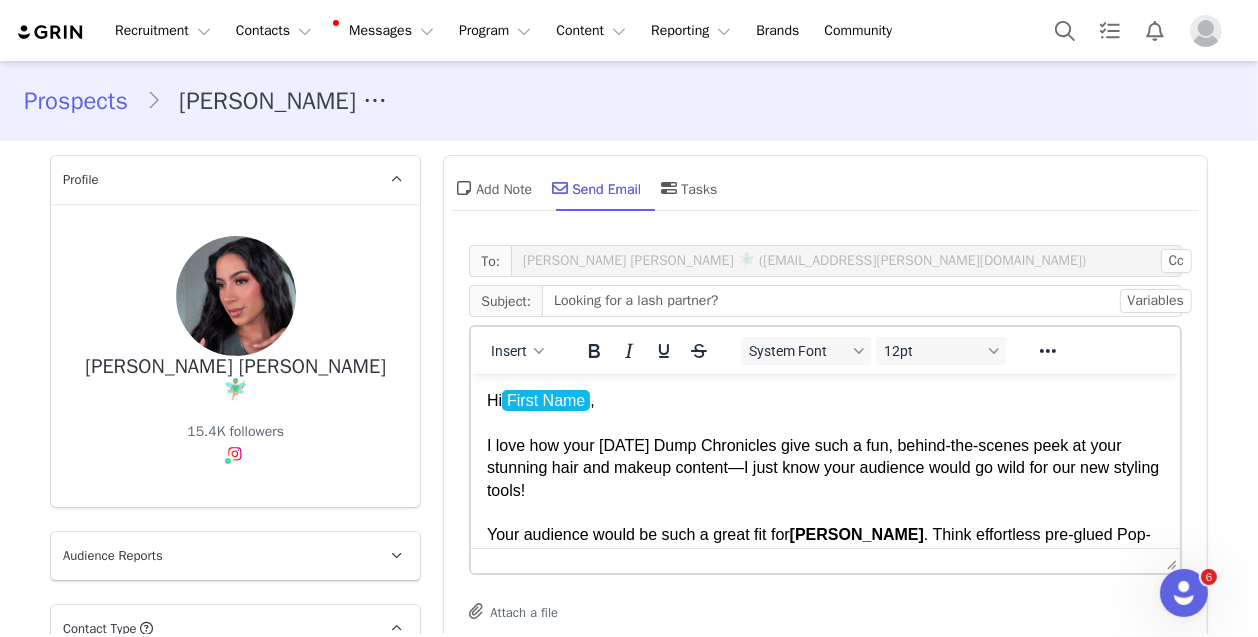 click on "I love how your Sunday Dump Chronicles give such a fun, behind-the-scenes peek at your stunning hair and makeup content—I just know your audience would go wild for our new styling tools!" at bounding box center (823, 467) 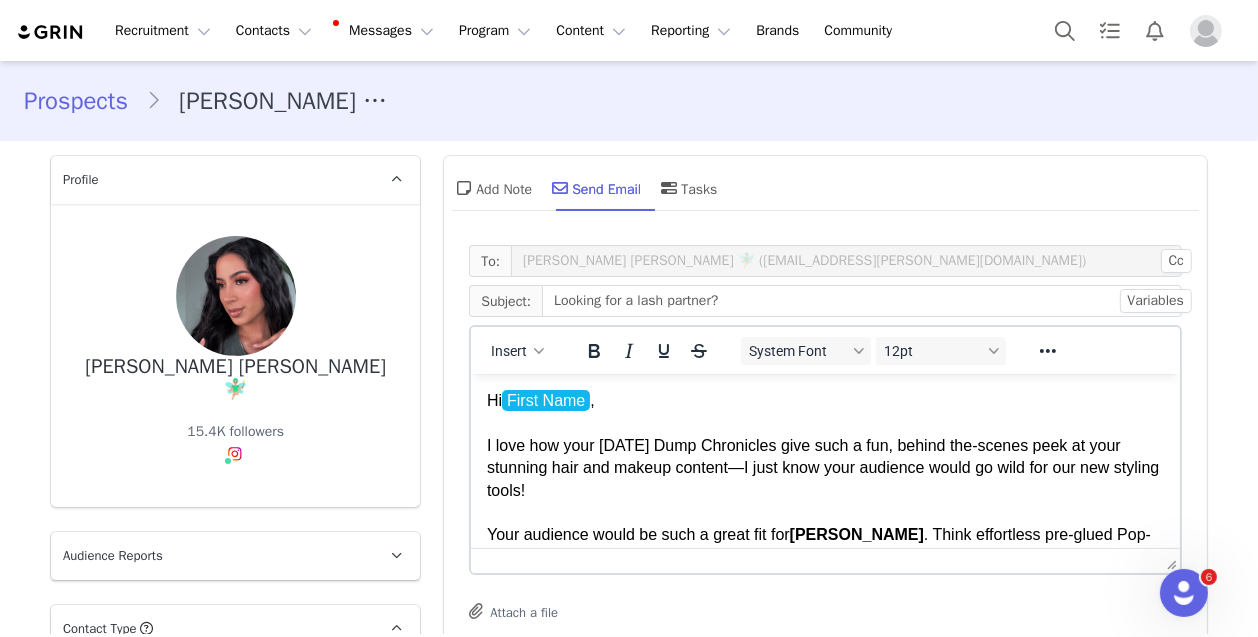 click on "I love how your Sunday Dump Chronicles give such a fun, behind the-scenes peek at your stunning hair and makeup content—I just know your audience would go wild for our new styling tools!" at bounding box center (823, 467) 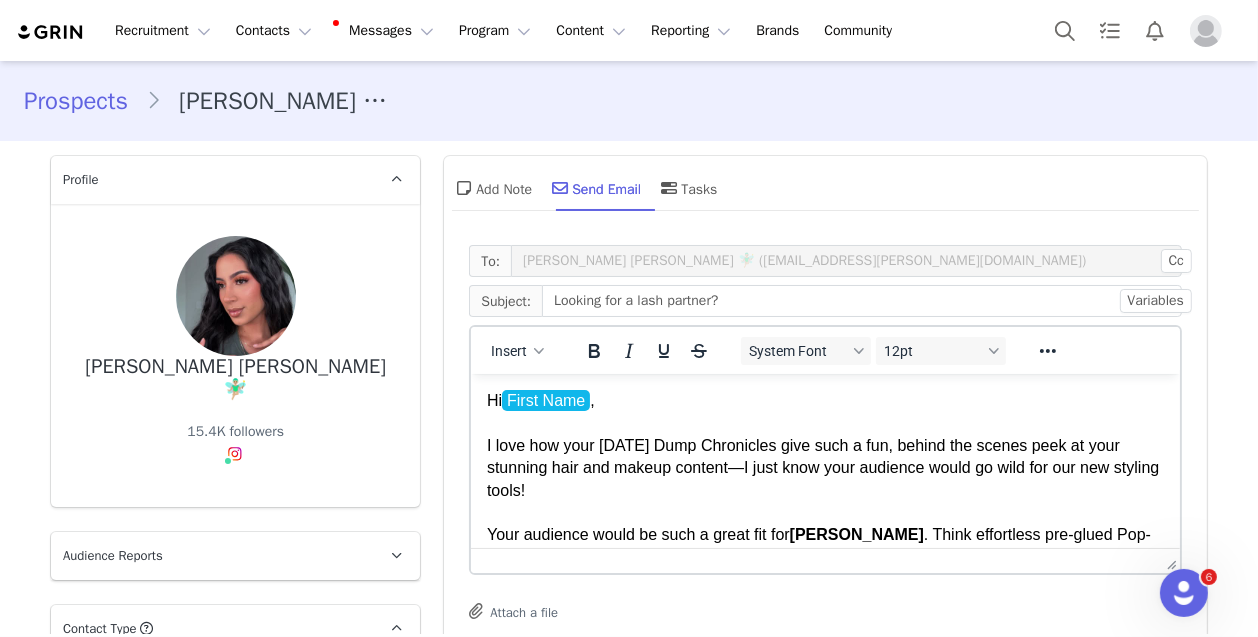 click on "I love how your Sunday Dump Chronicles give such a fun, behind the scenes peek at your stunning hair and makeup content—I just know your audience would go wild for our new styling tools!" at bounding box center (823, 467) 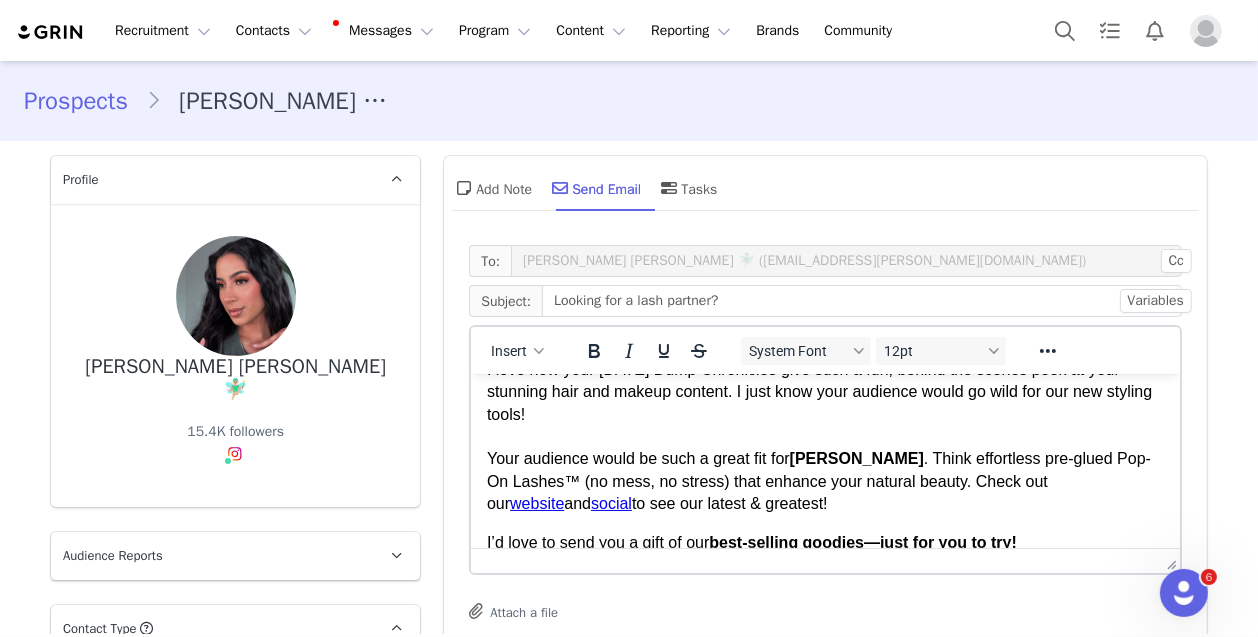 scroll, scrollTop: 76, scrollLeft: 0, axis: vertical 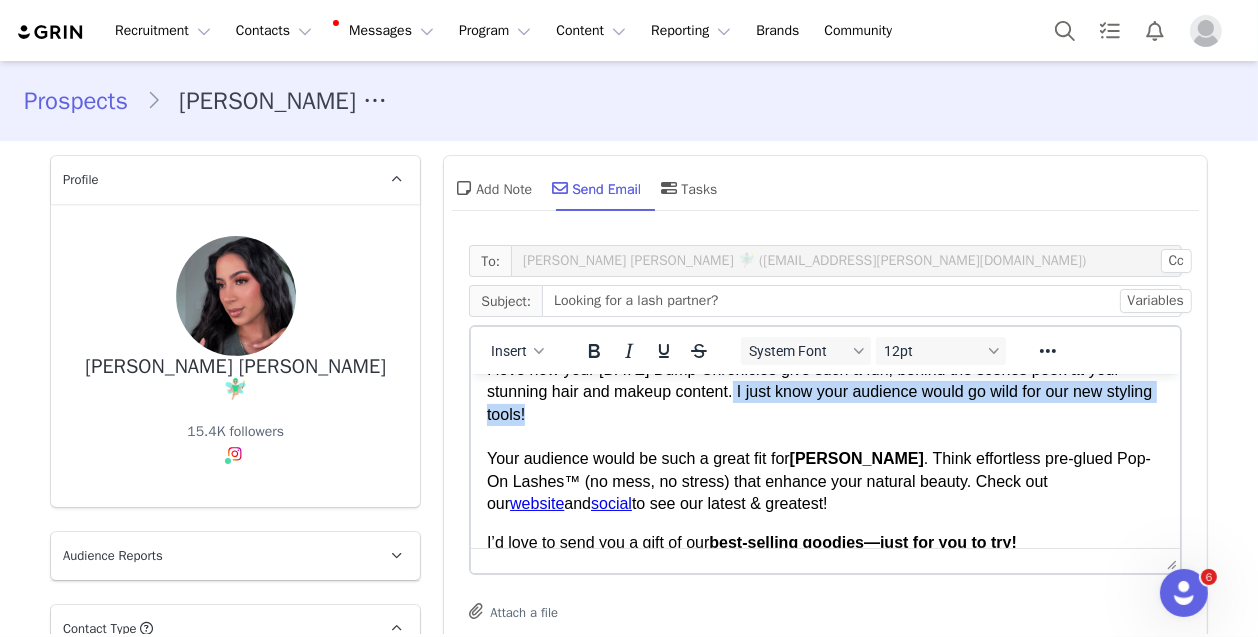 drag, startPoint x: 786, startPoint y: 412, endPoint x: 739, endPoint y: 391, distance: 51.47815 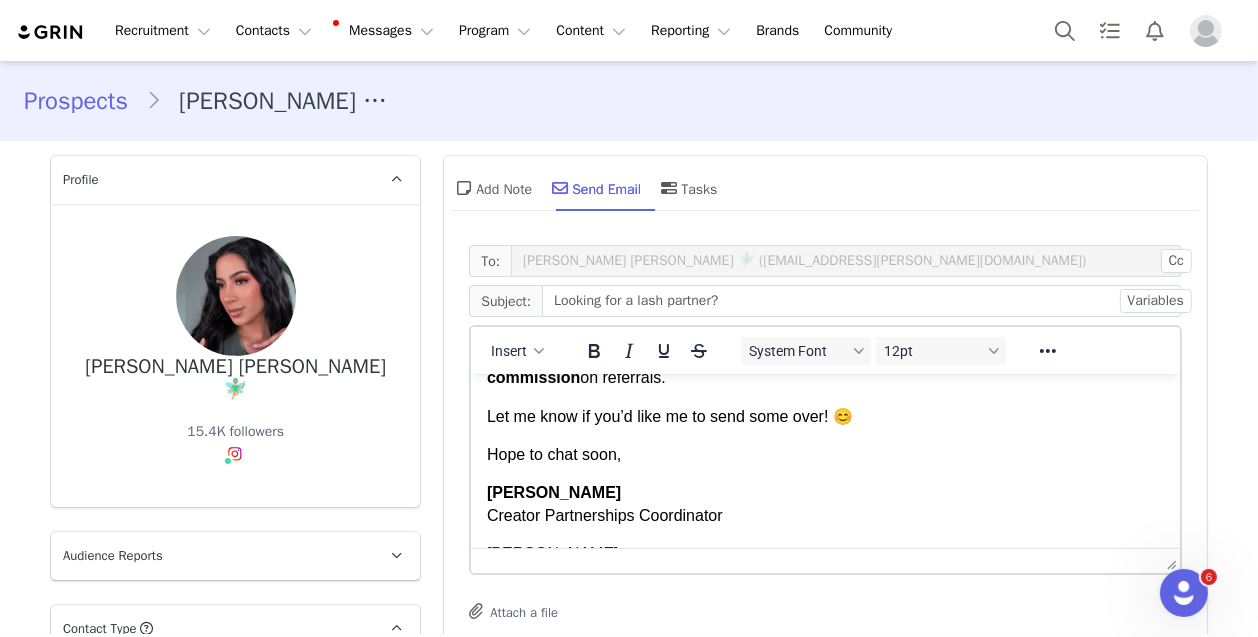scroll, scrollTop: 376, scrollLeft: 0, axis: vertical 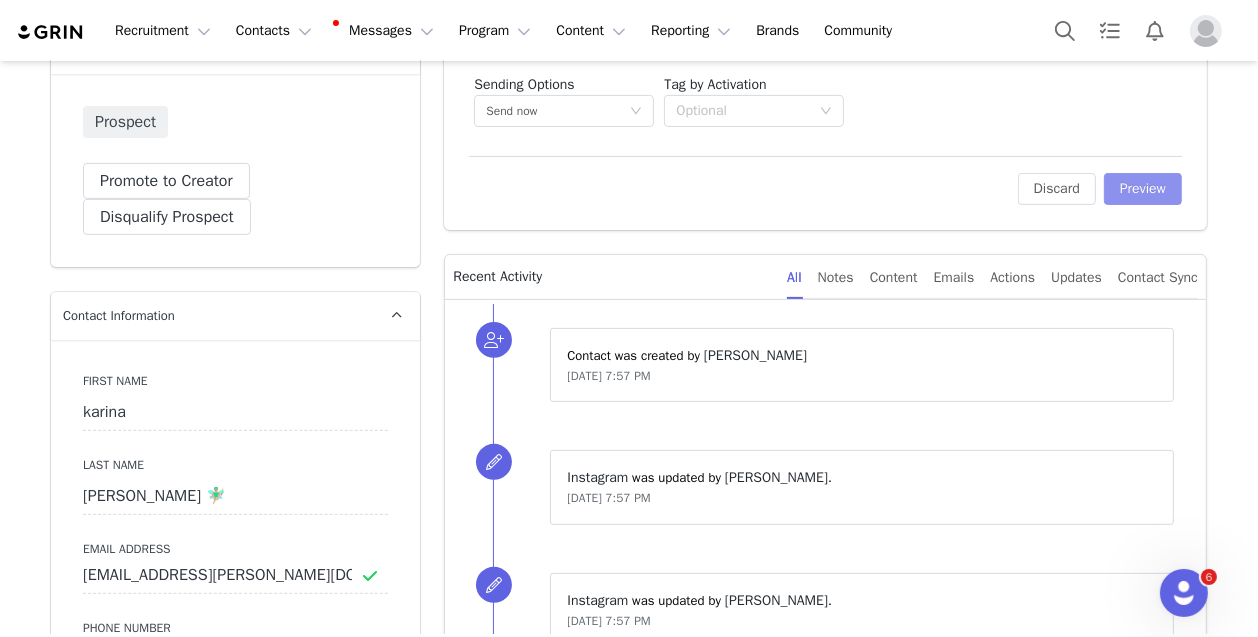click on "Preview" at bounding box center [1143, 189] 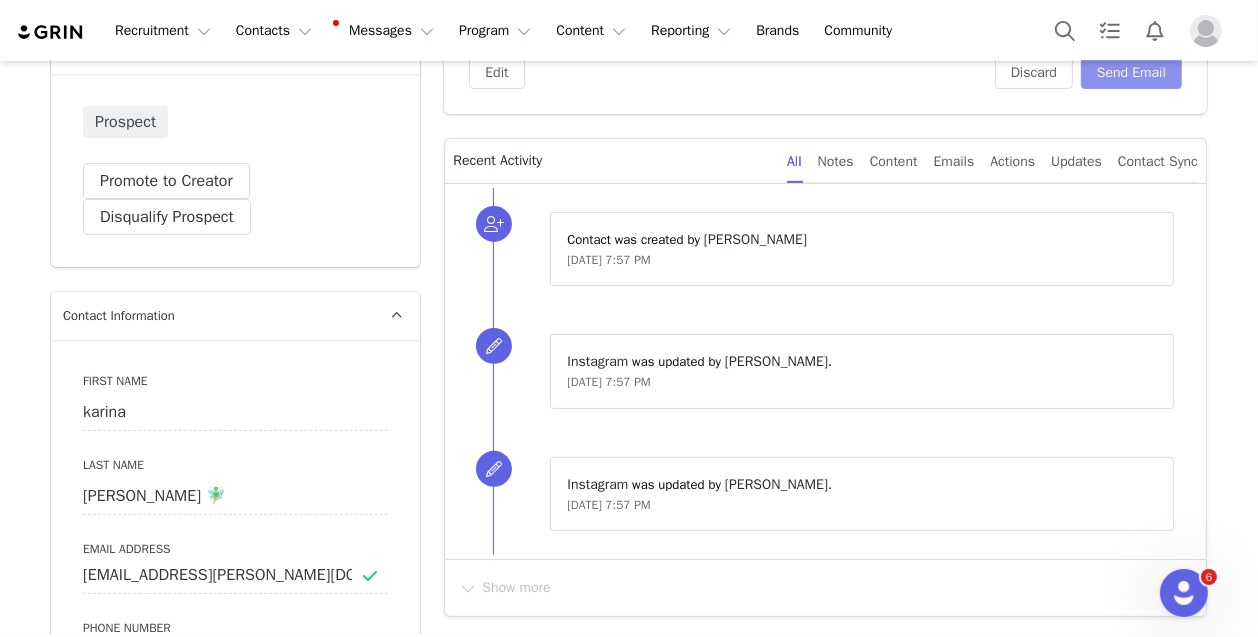 scroll, scrollTop: 0, scrollLeft: 0, axis: both 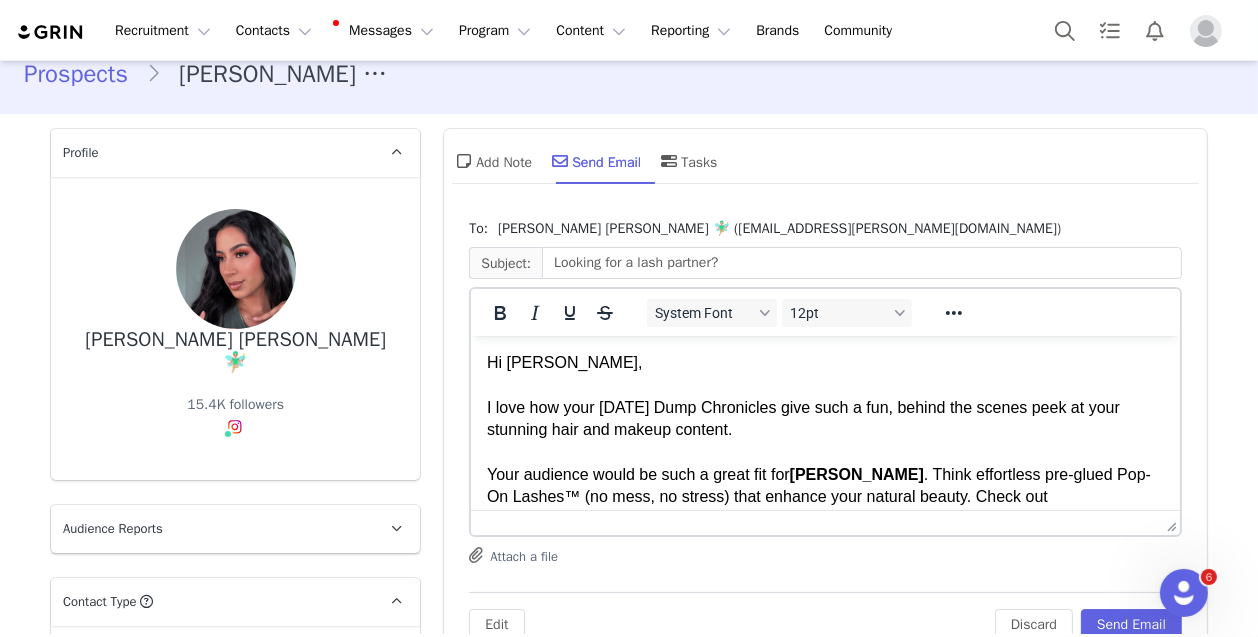 click on "Hi karina, I love how your Sunday Dump Chronicles give such a fun, behind the scenes peek at your stunning hair and makeup content. Your audience would be such a great fit for  Silly George . Think effortless pre-glued Pop-On Lashes™ (no mess, no stress) that enhance your natural beauty. Check out our  website  and  social  to see our latest & greatest!" at bounding box center (825, 440) 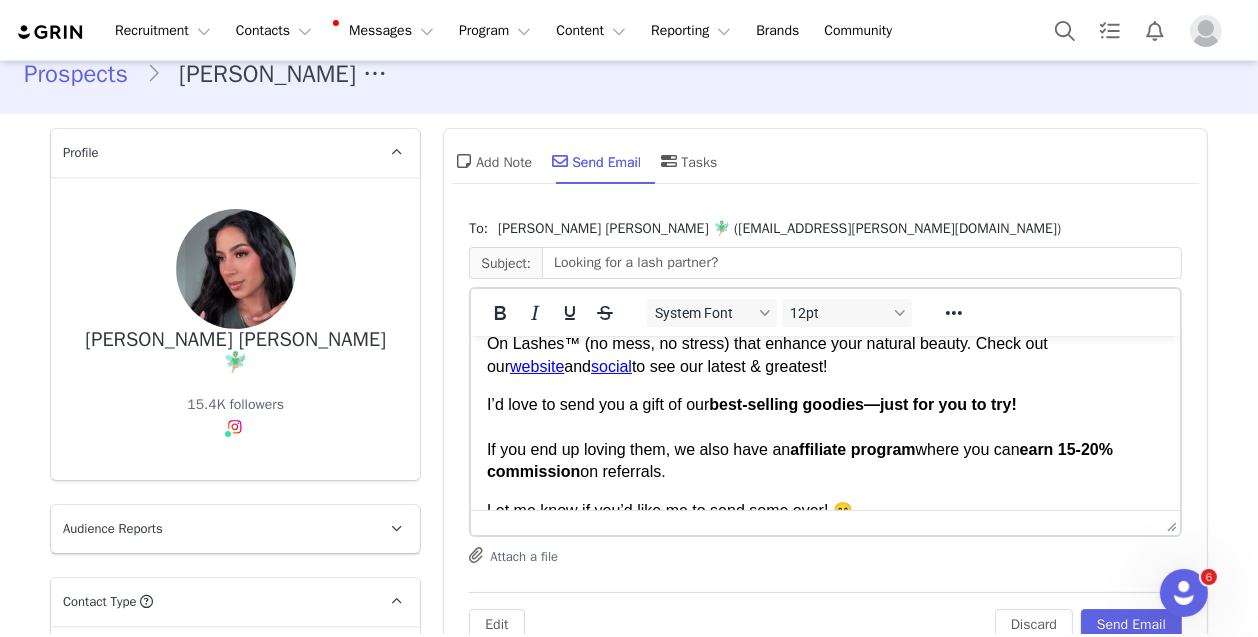 scroll, scrollTop: 206, scrollLeft: 0, axis: vertical 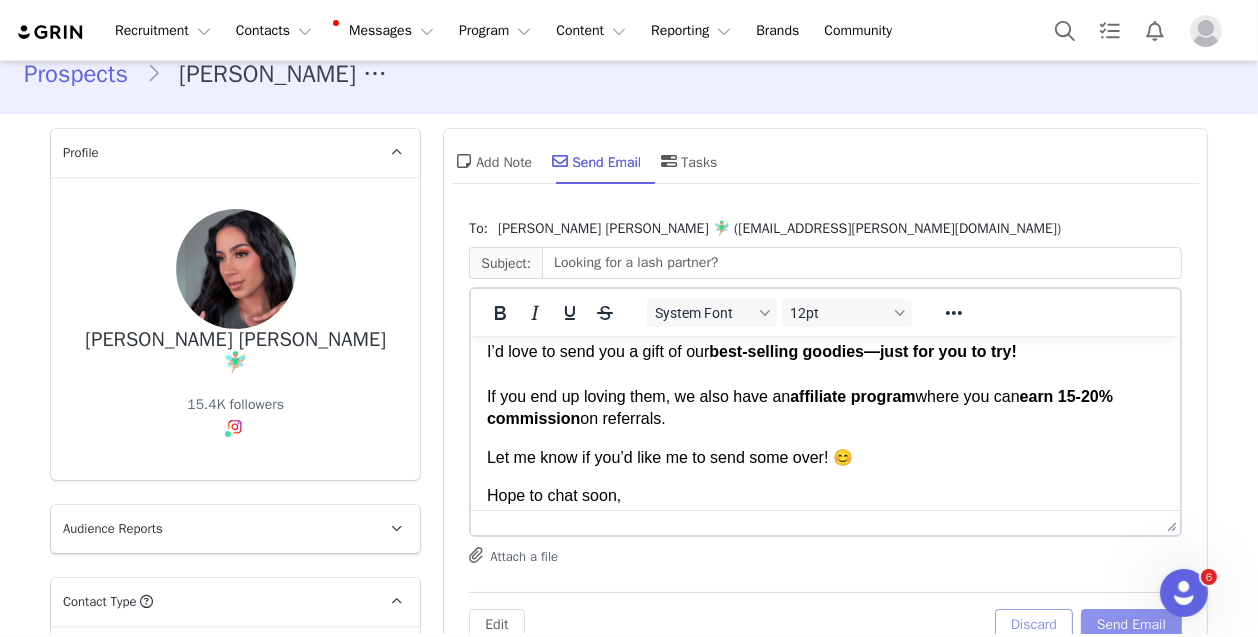 drag, startPoint x: 1096, startPoint y: 615, endPoint x: 1045, endPoint y: 616, distance: 51.009804 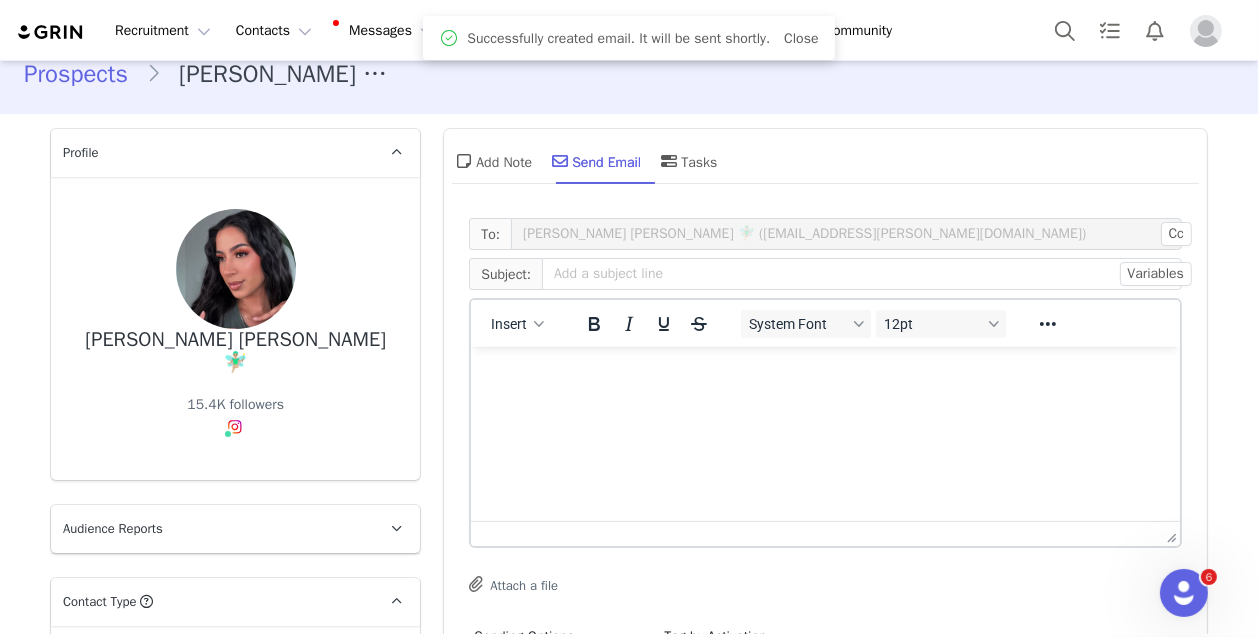 scroll, scrollTop: 0, scrollLeft: 0, axis: both 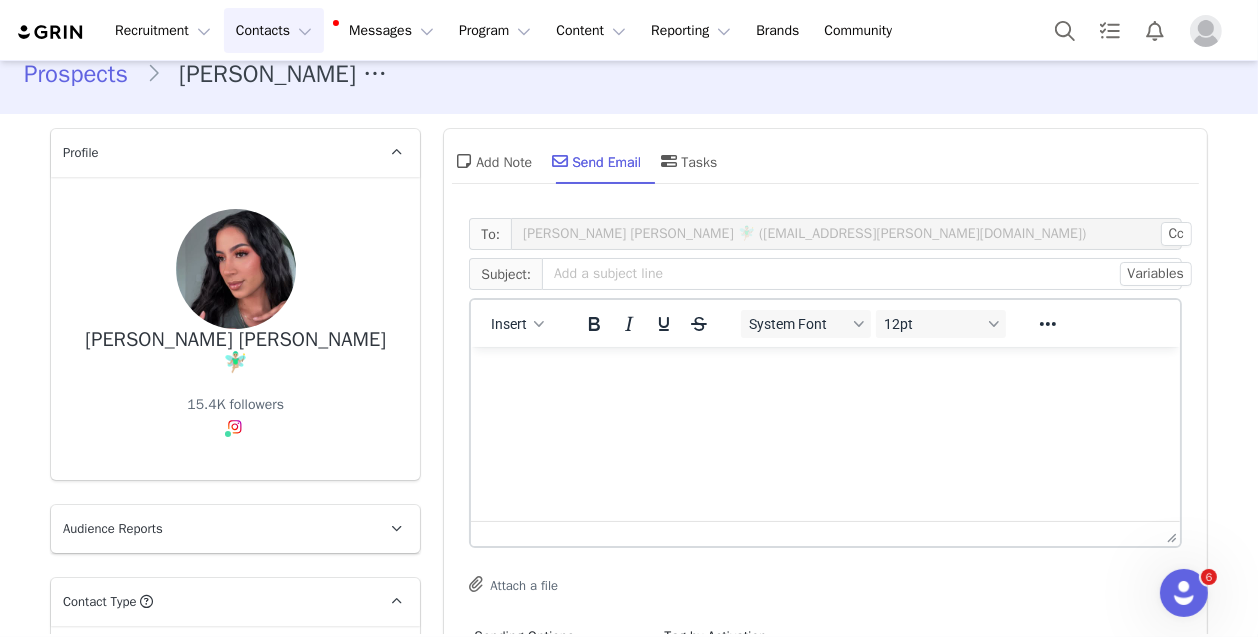 click on "Contacts Contacts" at bounding box center (274, 30) 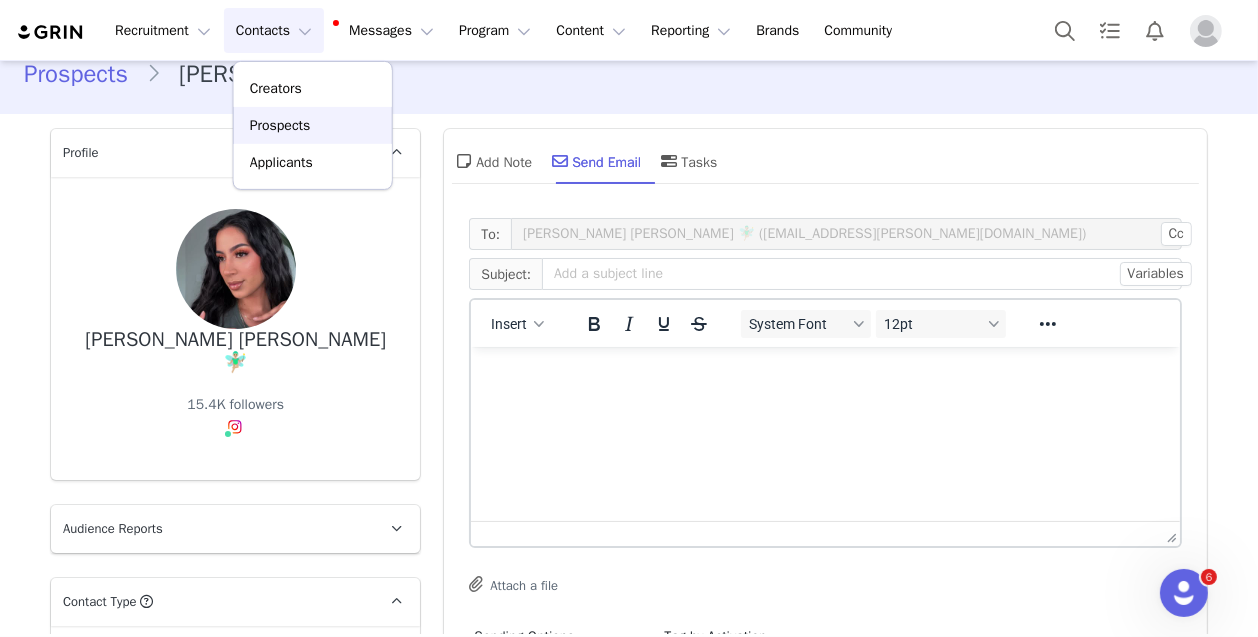 click on "Prospects" at bounding box center (280, 125) 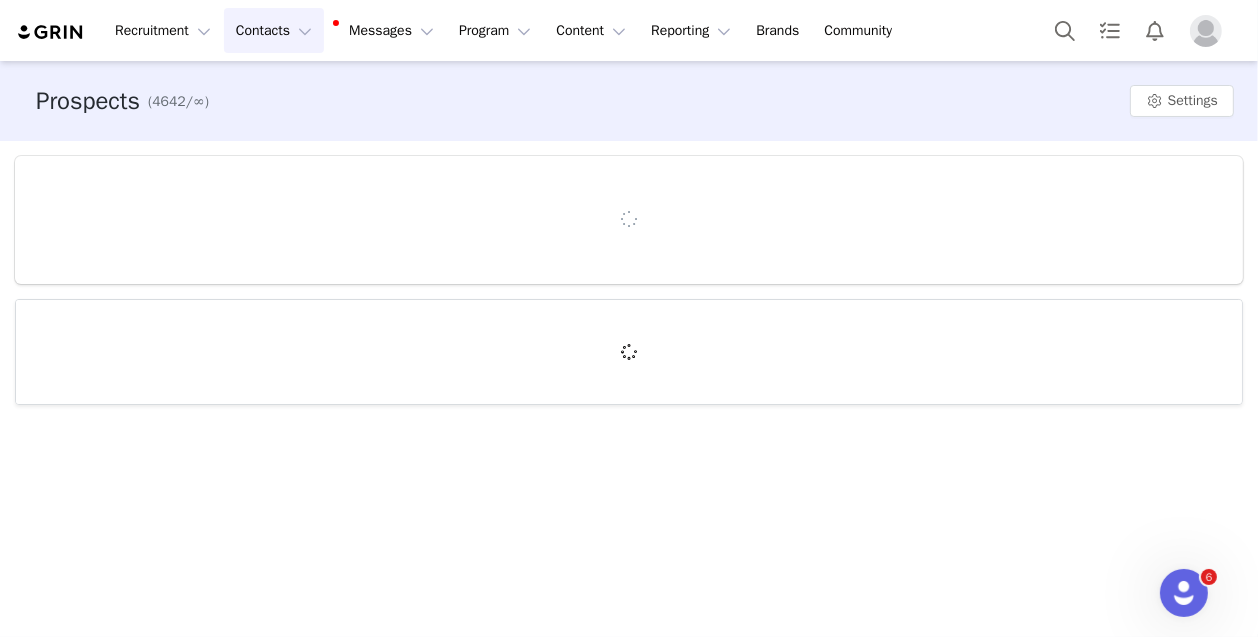 scroll, scrollTop: 0, scrollLeft: 0, axis: both 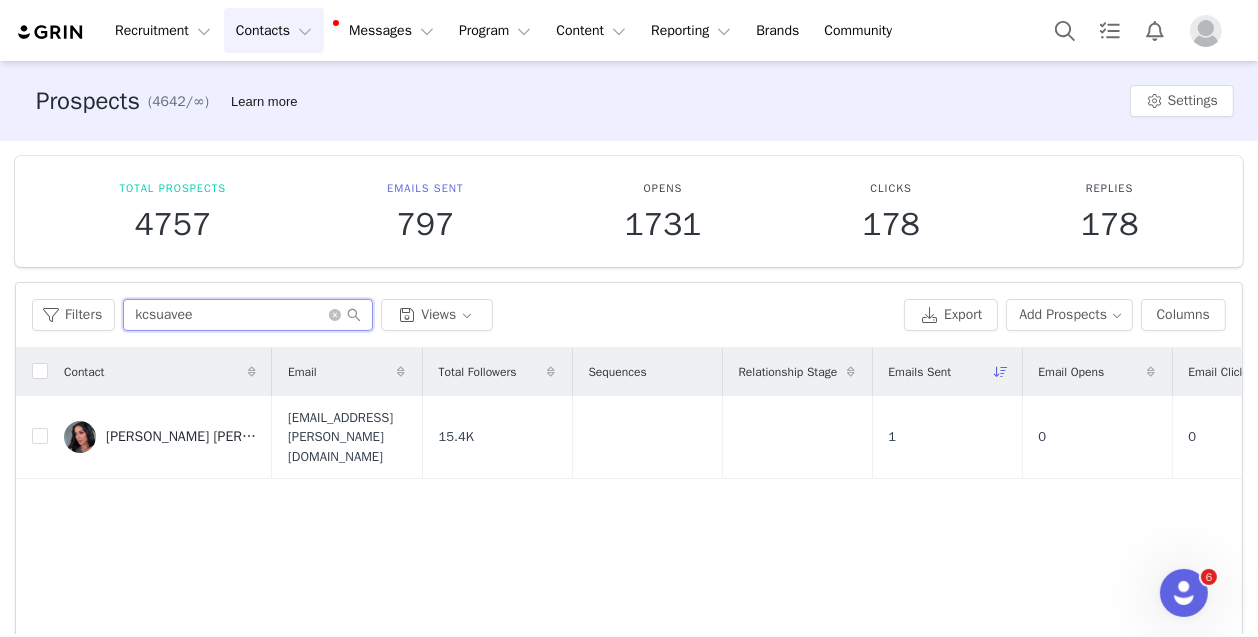 click on "kcsuavee" at bounding box center (248, 315) 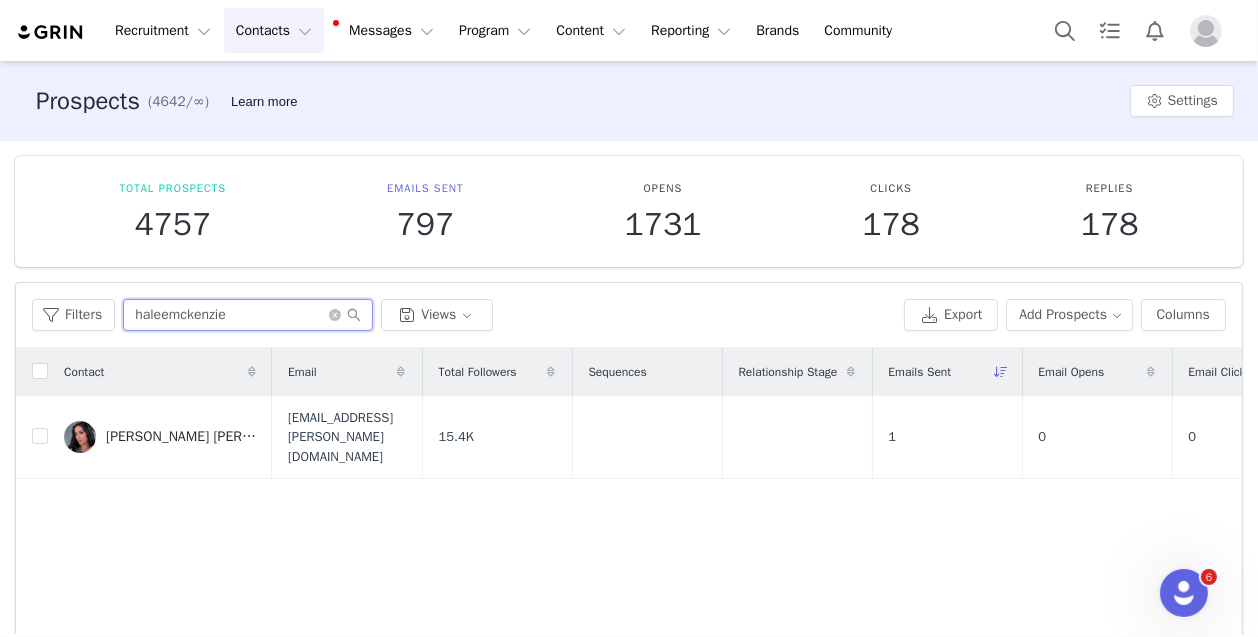 type on "haleemckenzie" 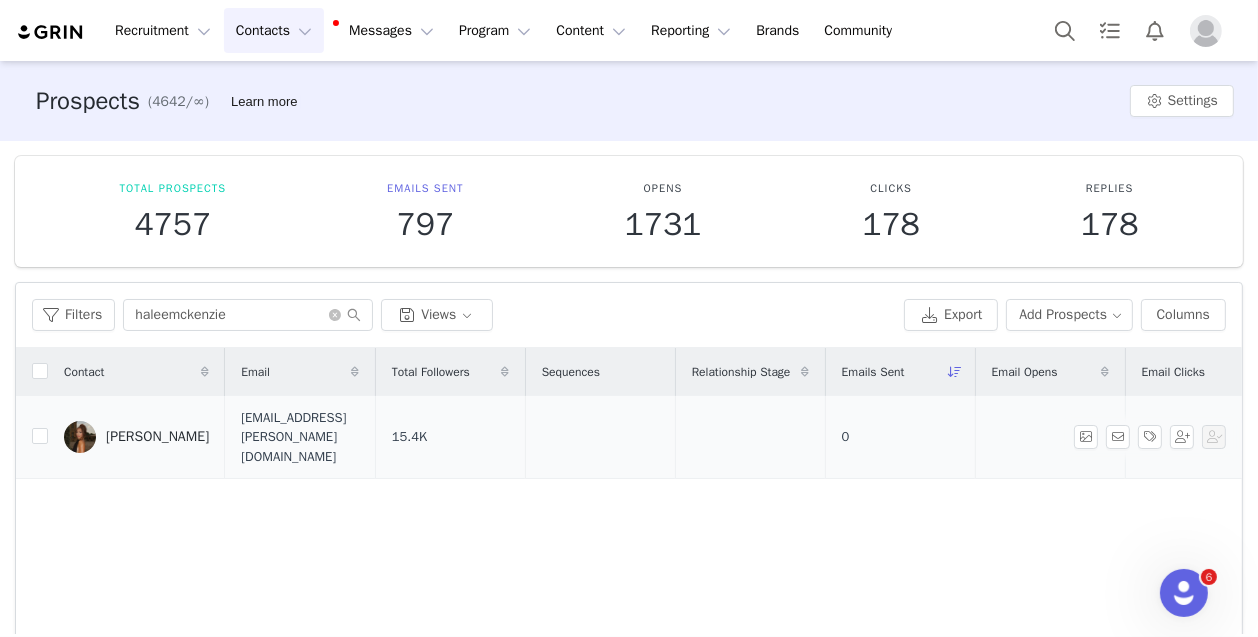 click on "[PERSON_NAME]" at bounding box center [157, 437] 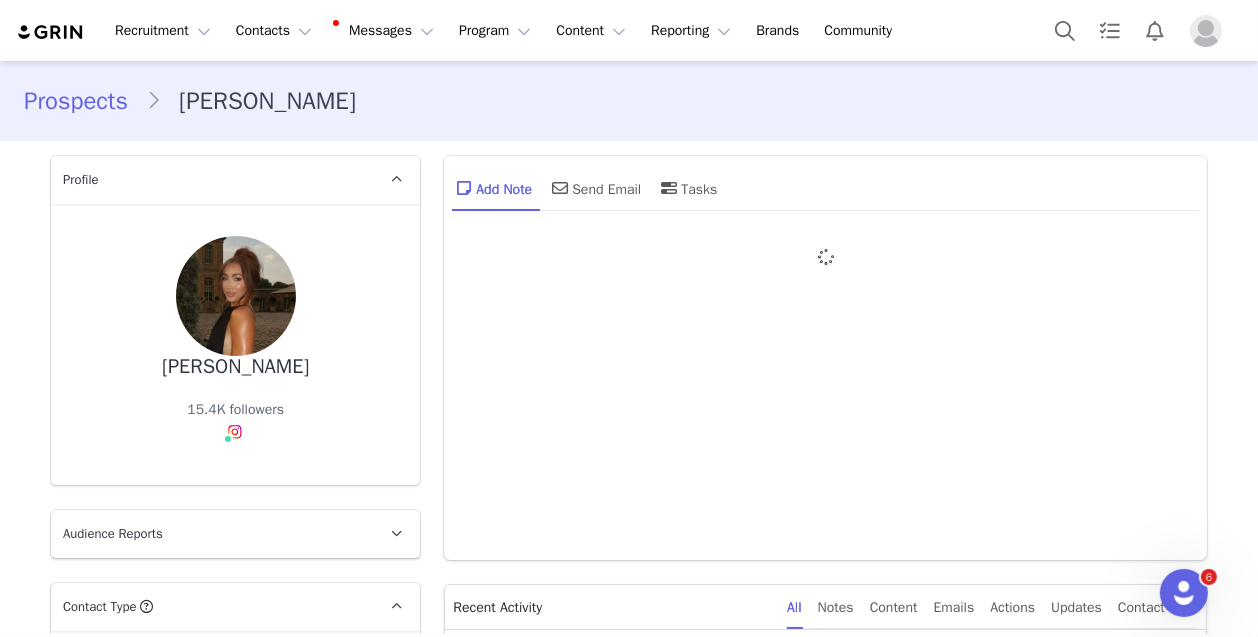 type on "+1 ([GEOGRAPHIC_DATA])" 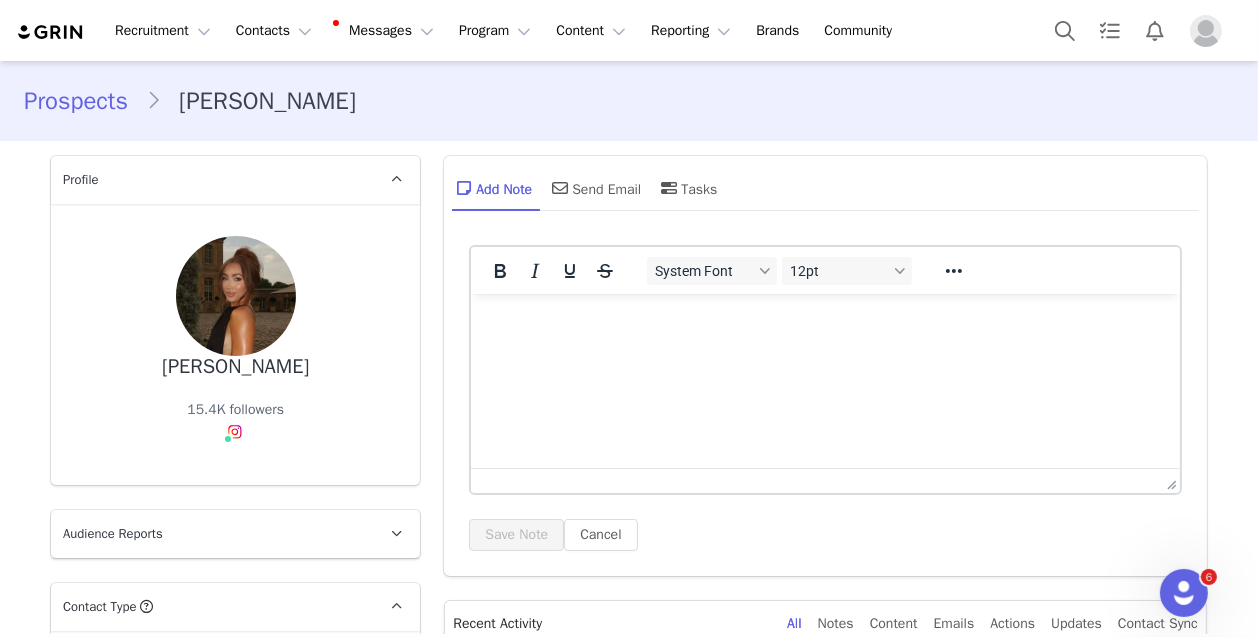 scroll, scrollTop: 0, scrollLeft: 0, axis: both 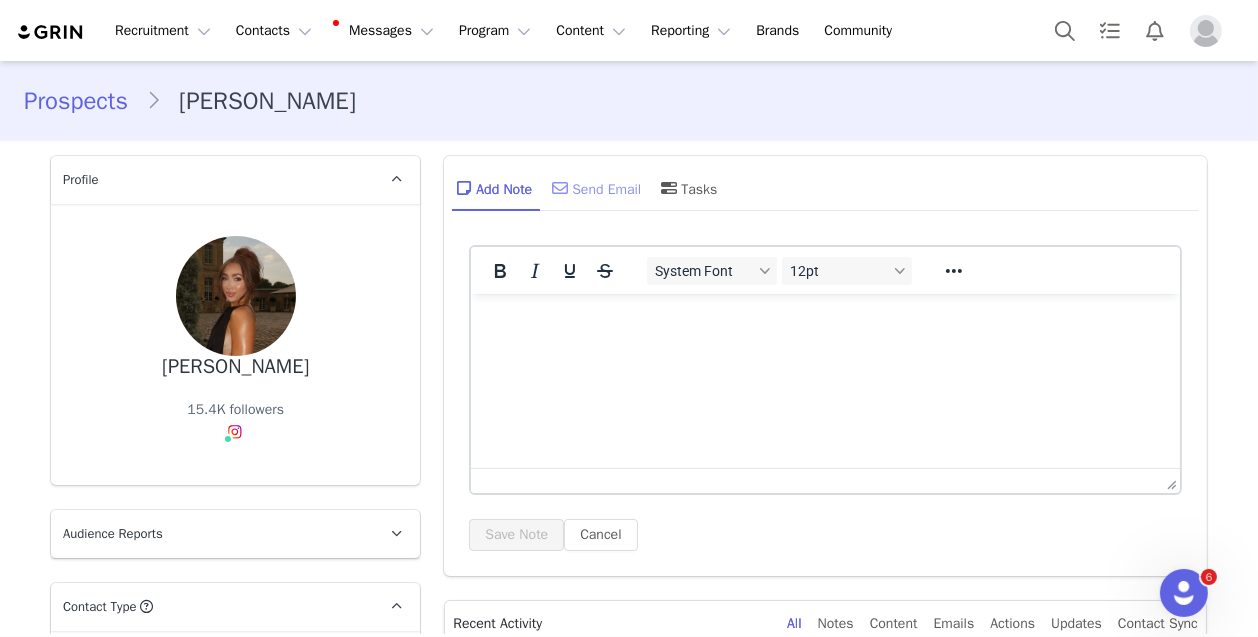 click on "Send Email" at bounding box center (594, 188) 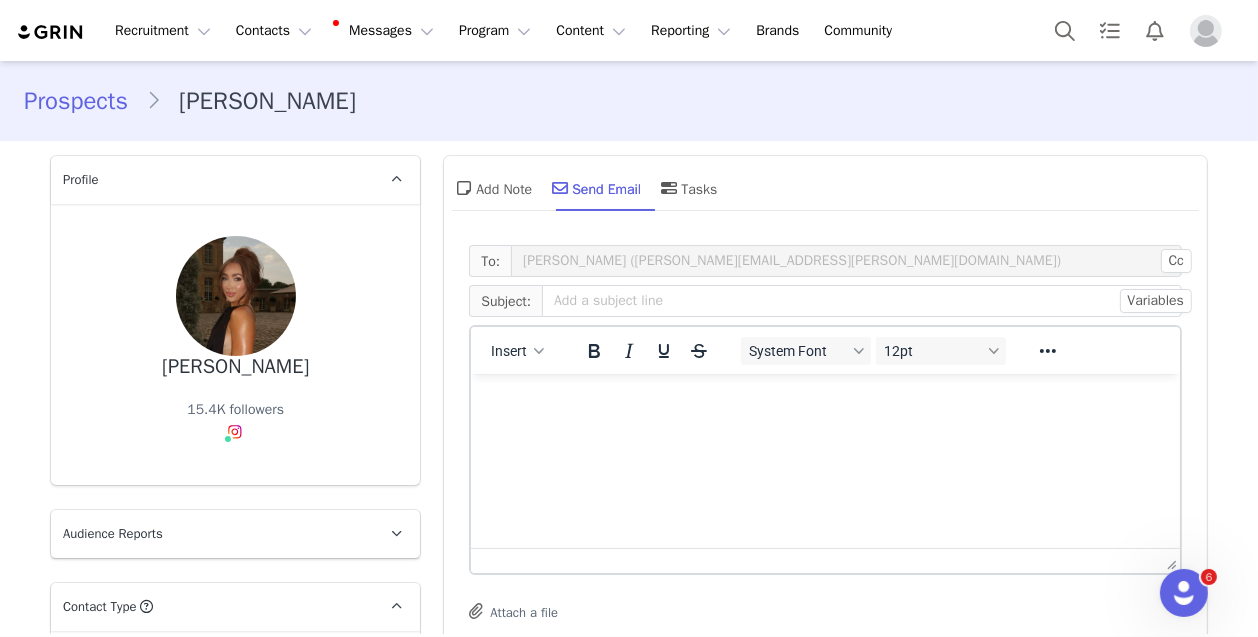 scroll, scrollTop: 0, scrollLeft: 0, axis: both 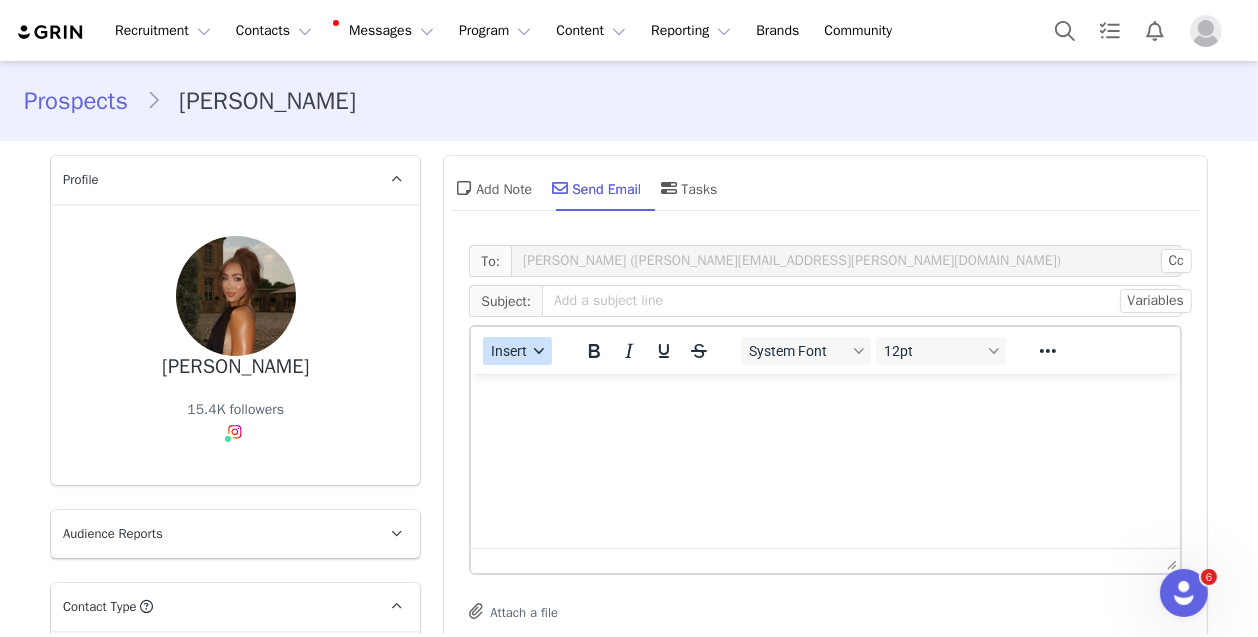 click on "Insert" at bounding box center [510, 351] 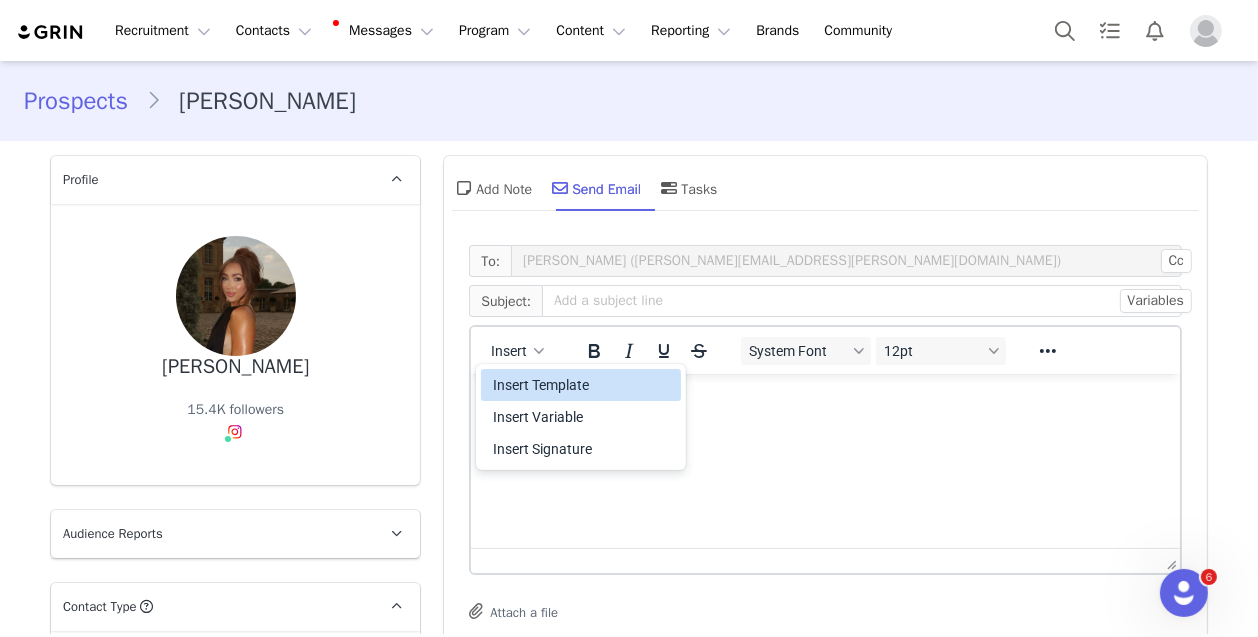 click on "Insert Template" at bounding box center (583, 385) 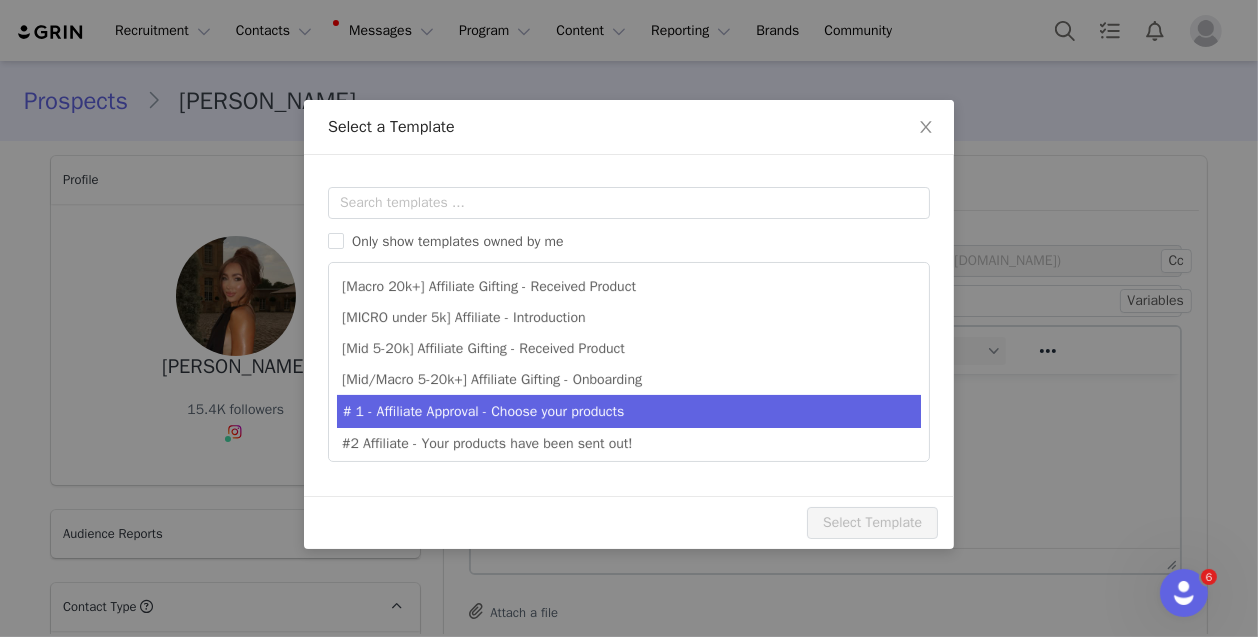 scroll, scrollTop: 0, scrollLeft: 0, axis: both 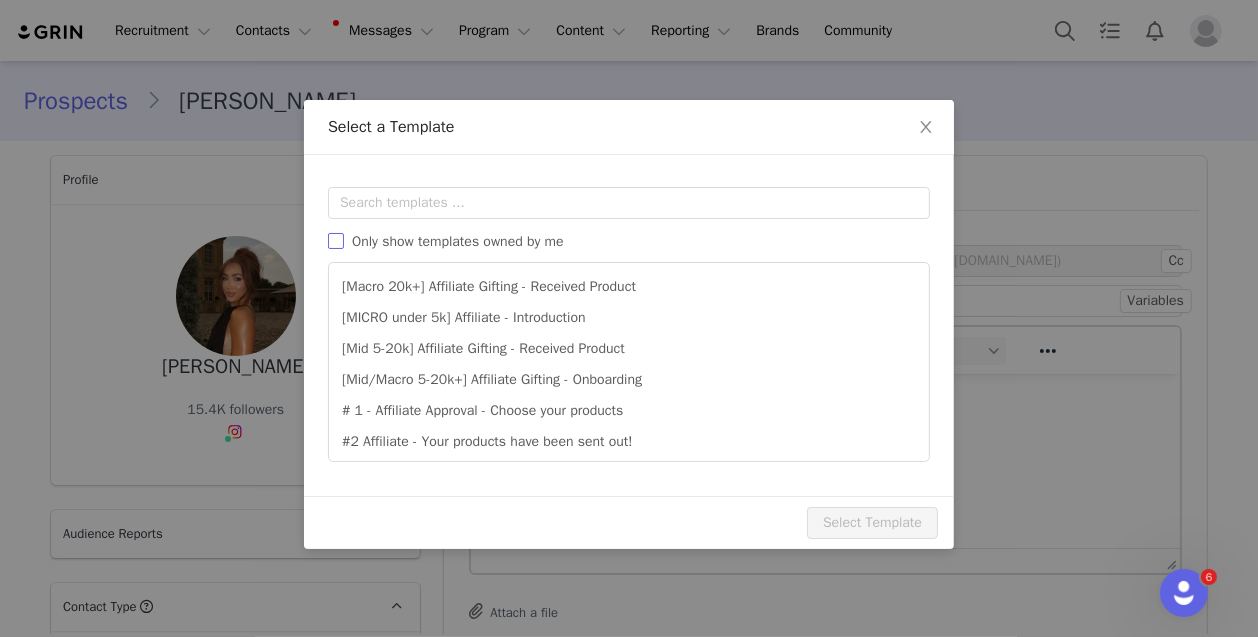 click on "Only show templates owned by me" at bounding box center (336, 241) 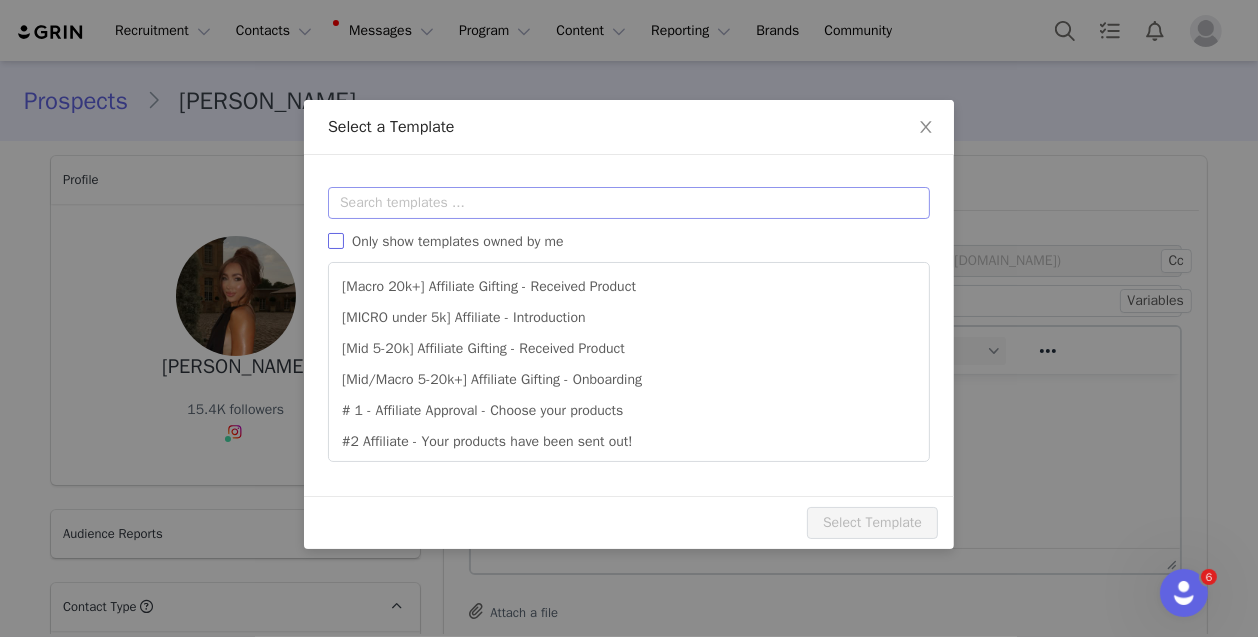 checkbox on "true" 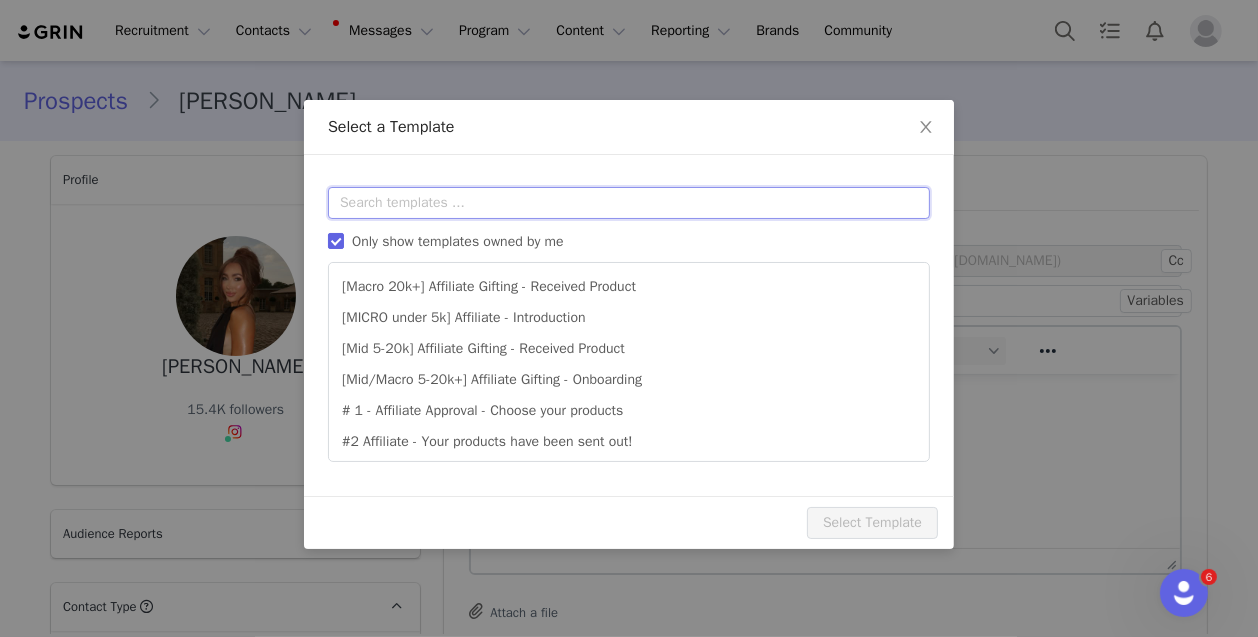 click at bounding box center (629, 203) 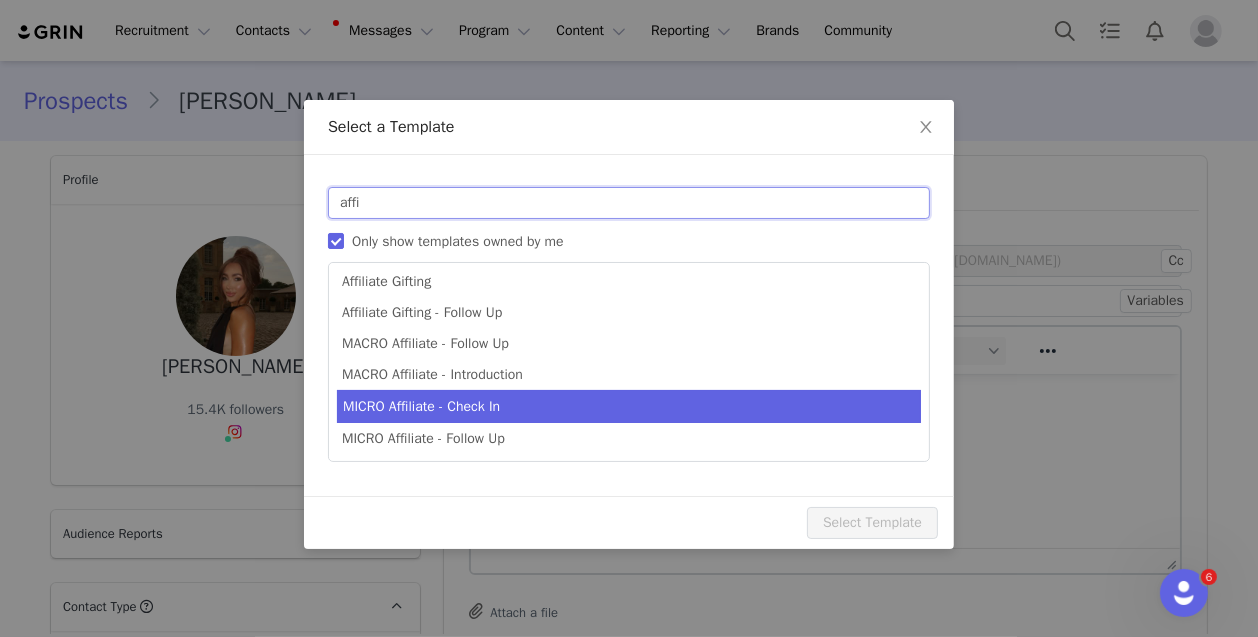 scroll, scrollTop: 284, scrollLeft: 0, axis: vertical 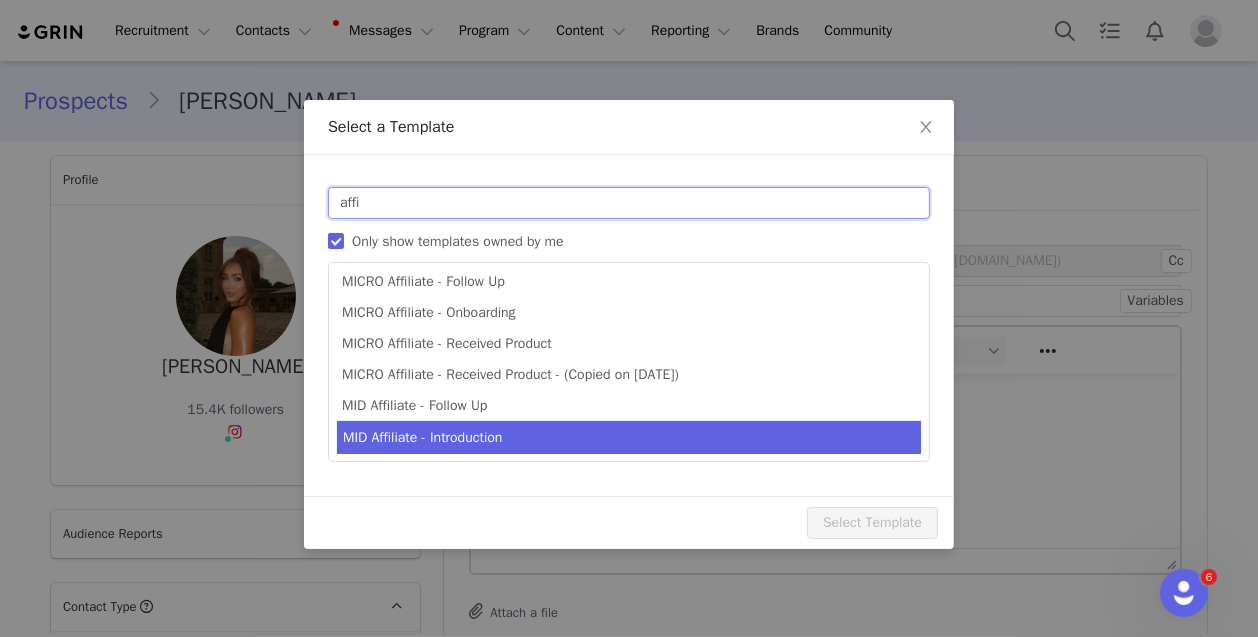 type on "affi" 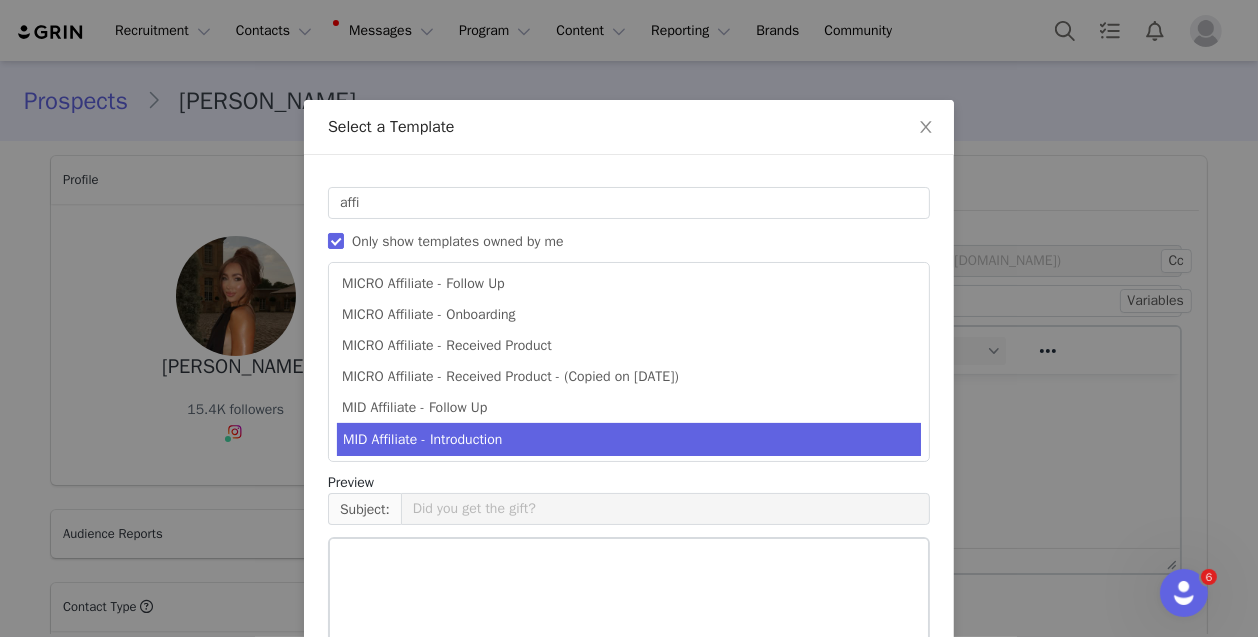 click on "MID Affiliate - Introduction" at bounding box center [629, 439] 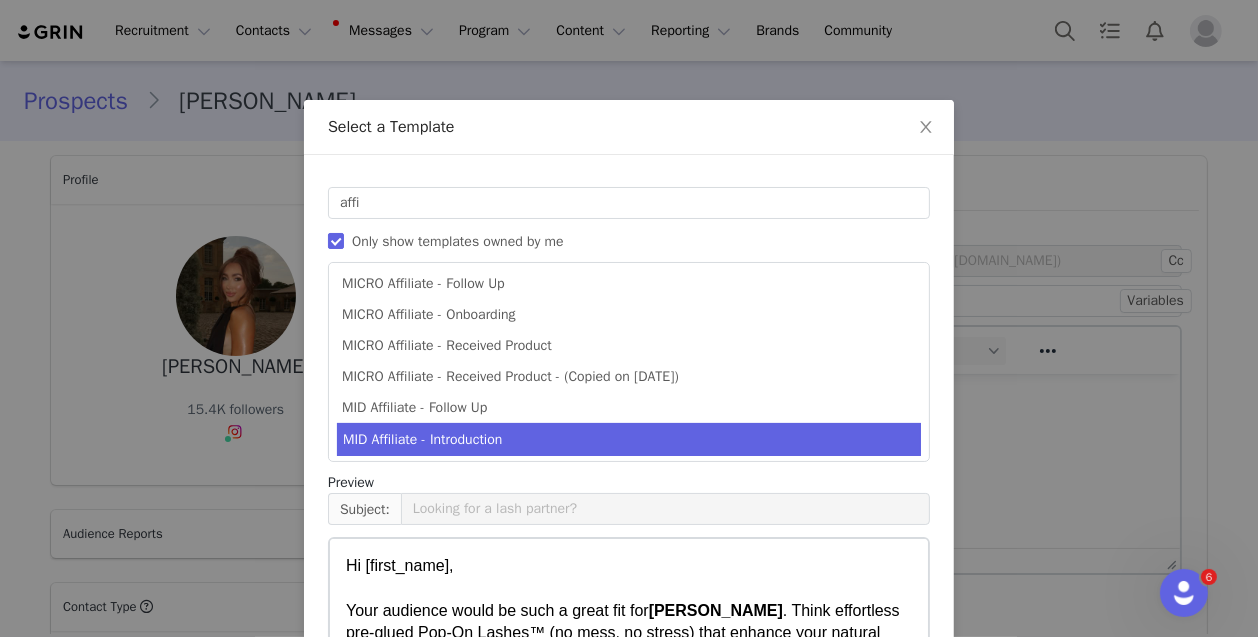 scroll, scrollTop: 284, scrollLeft: 0, axis: vertical 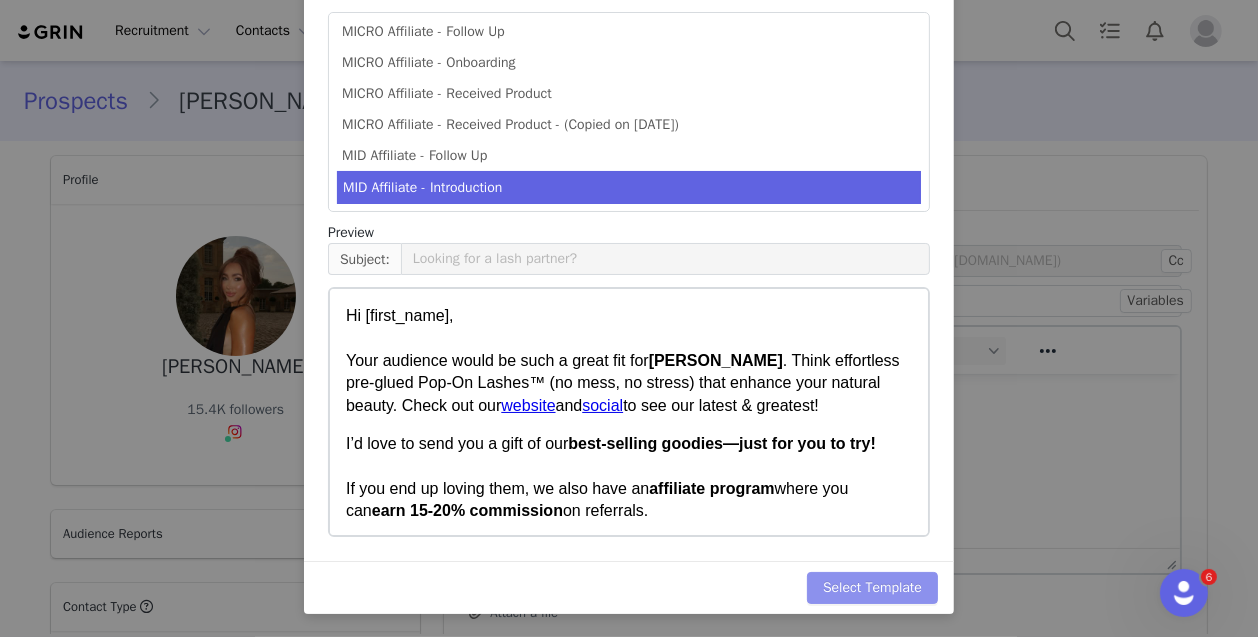 click on "Select Template" at bounding box center (872, 588) 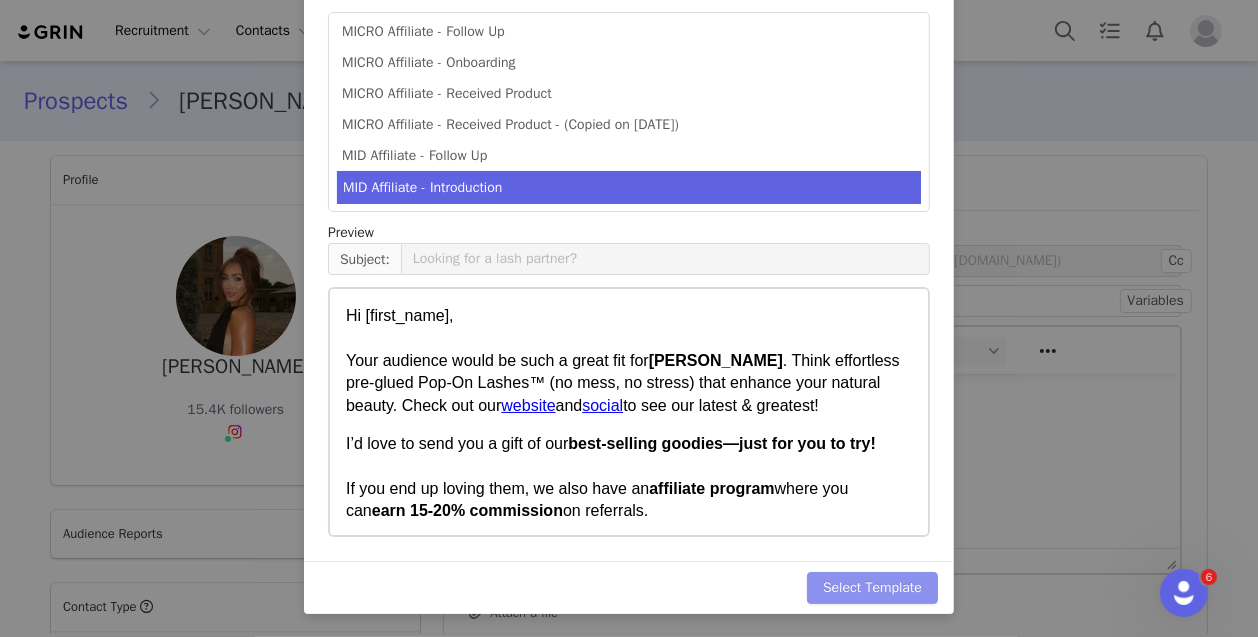 scroll, scrollTop: 0, scrollLeft: 0, axis: both 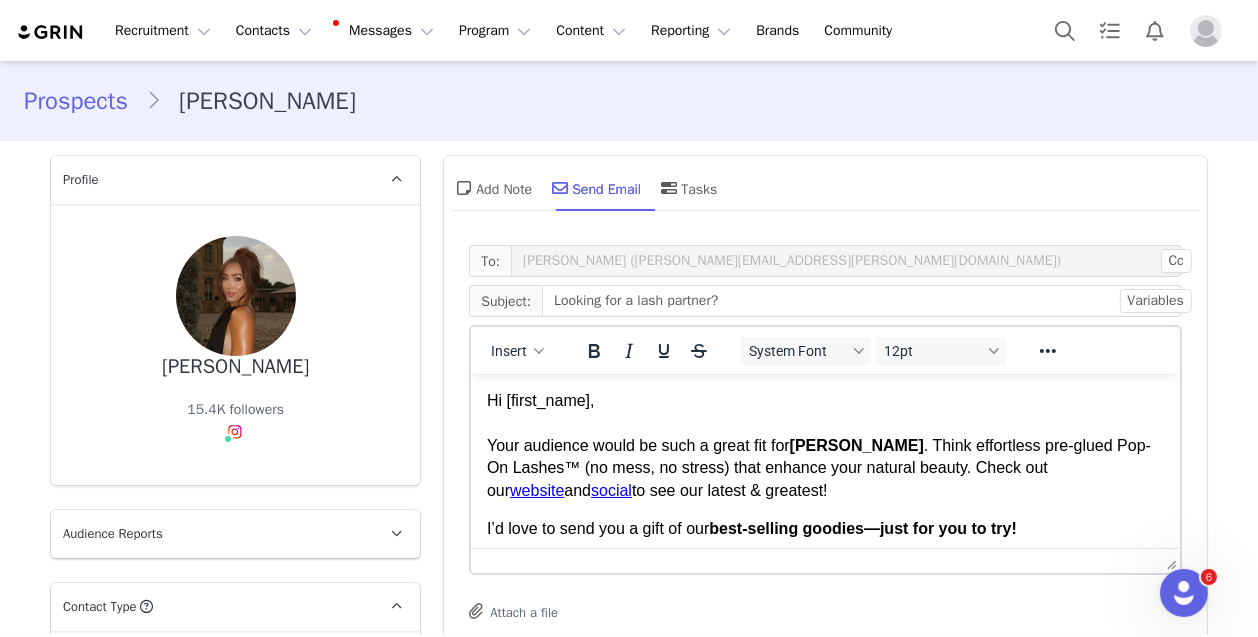 click on "Hi [first_name], Your audience would be such a great fit for  Silly George . Think effortless pre-glued Pop-On Lashes™ (no mess, no stress) that enhance your natural beauty. Check out our  website  and  social  to see our latest & greatest!" at bounding box center [825, 445] 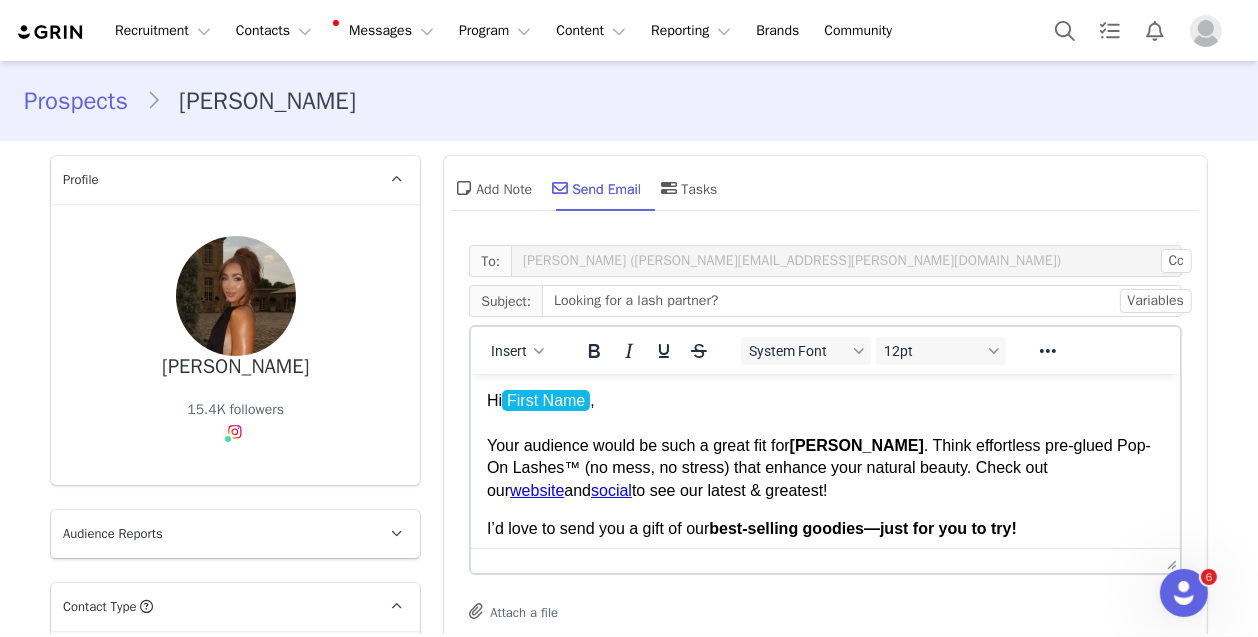 click on "Hi  First Name ﻿ , Your audience would be such a great fit for  [PERSON_NAME] . Think effortless pre-glued Pop-On Lashes™ (no mess, no stress) that enhance your natural beauty. Check out our  website  and  social  to see our latest & greatest!" at bounding box center [825, 445] 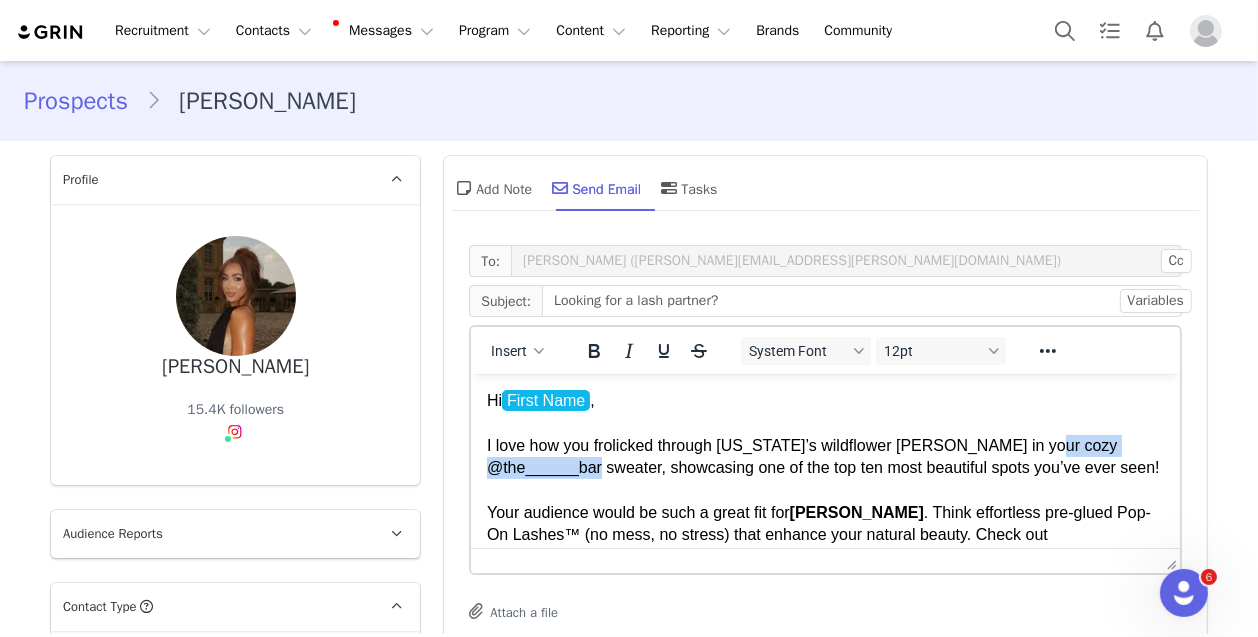 drag, startPoint x: 658, startPoint y: 468, endPoint x: 470, endPoint y: 474, distance: 188.09572 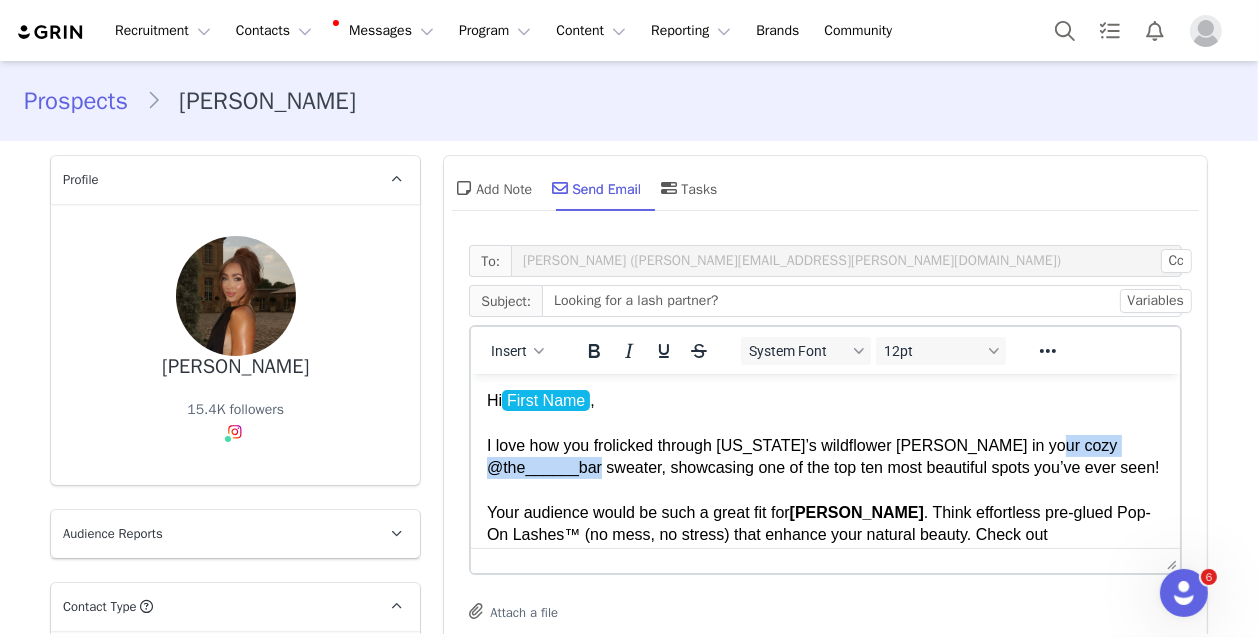 click on "Hi  First Name , I love how you frolicked through Colorado’s wildflower meadows in your cozy @the______bar sweater, showcasing one of the top ten most beautiful spots you’ve ever seen! Your audience would be such a great fit for  Silly George . Think effortless pre-glued Pop-On Lashes™ (no mess, no stress) that enhance your natural beauty. Check out our  website  and  social  to see our latest & greatest! I’d love to send you a gift of our  best-selling goodies—just for you to try!   If you end up loving them, we also have an  affiliate program  where you can  earn 15-20% commission  on referrals. Let me know if you’d like me to send some over! 😊 Hope to chat soon, Priscilla Creator Partnerships Coordinator Silly George We stand for vegan & cruelty-free beauty" at bounding box center [825, 649] 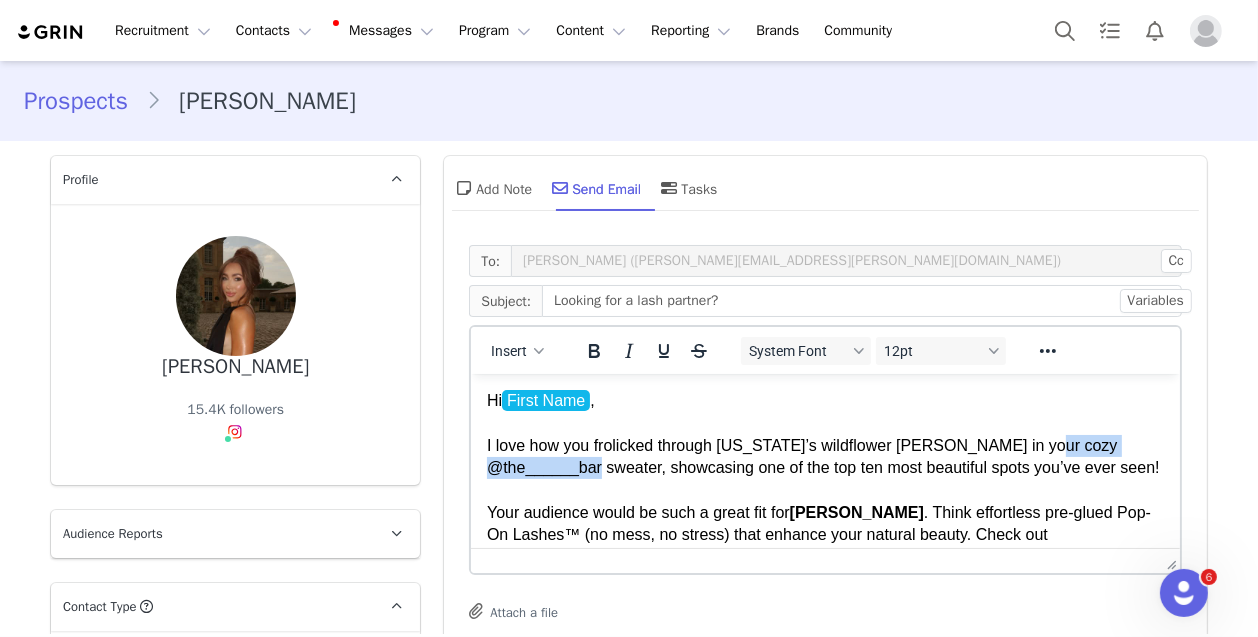 type 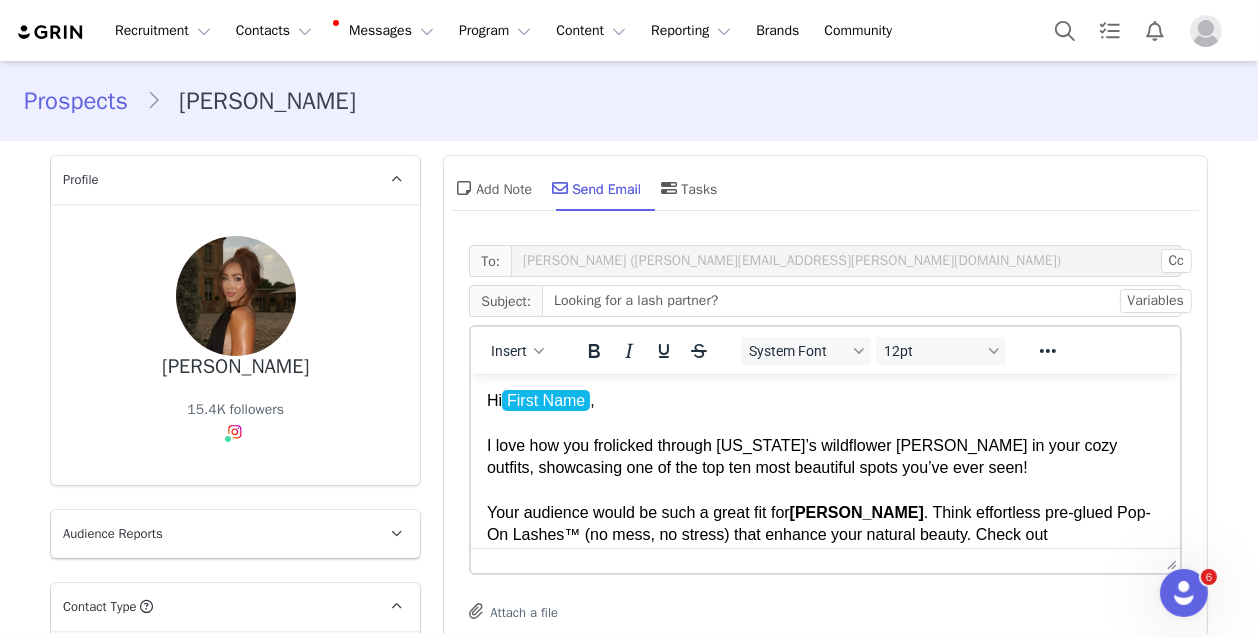 click on "Hi  First Name , I love how you frolicked through Colorado’s wildflower meadows in your cozy outfits, showcasing one of the top ten most beautiful spots you’ve ever seen! Your audience would be such a great fit for  Silly George . Think effortless pre-glued Pop-On Lashes™ (no mess, no stress) that enhance your natural beauty. Check out our  website  and  social  to see our latest & greatest!" at bounding box center [825, 478] 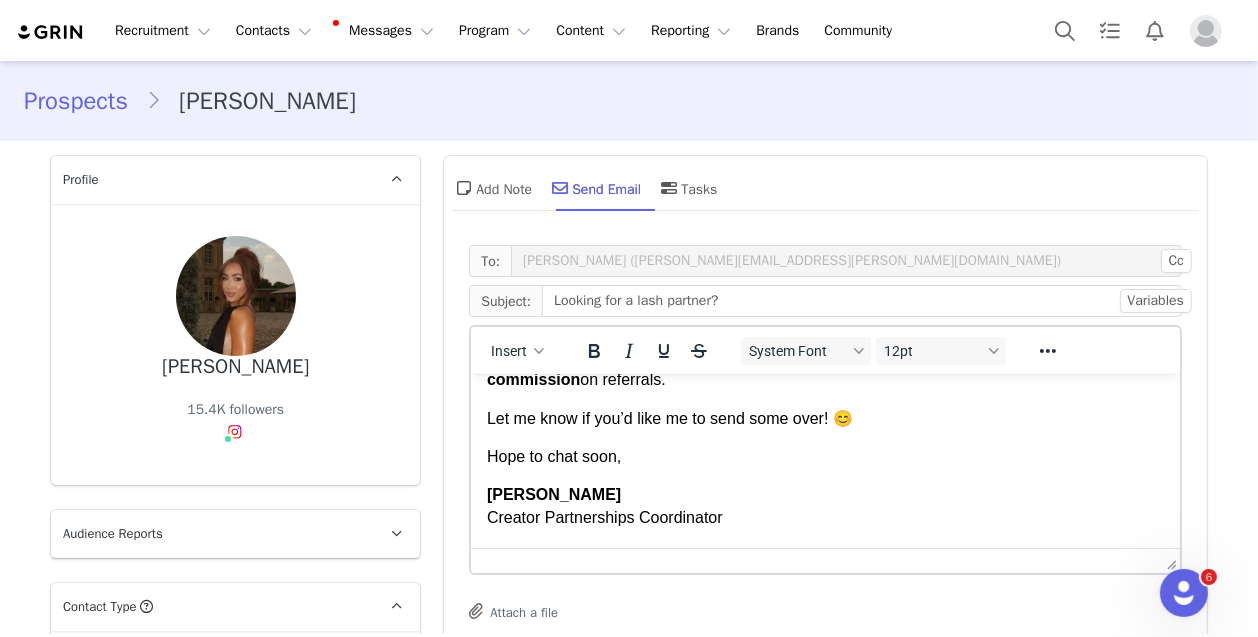 scroll, scrollTop: 376, scrollLeft: 0, axis: vertical 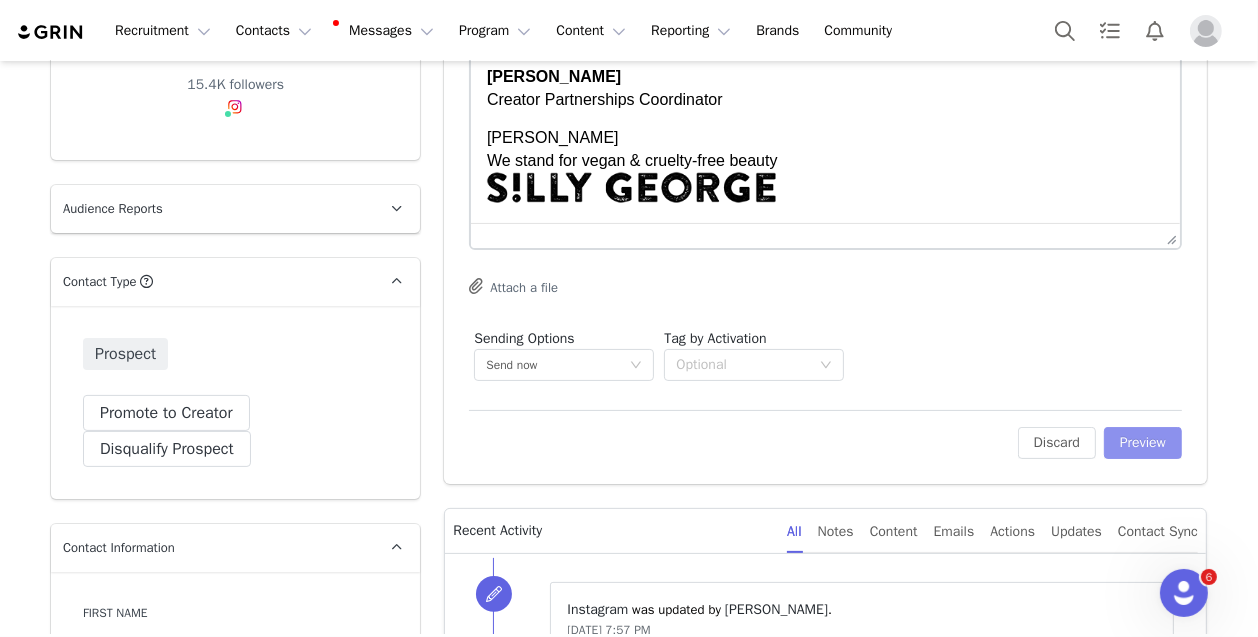 click on "Preview" at bounding box center [1143, 443] 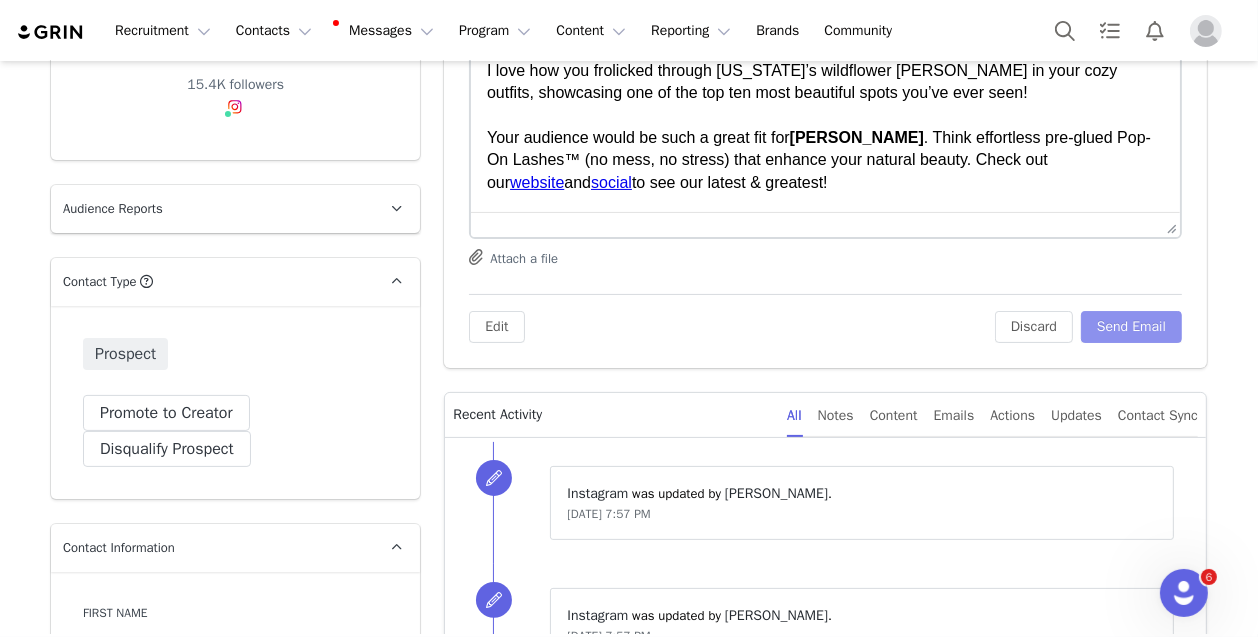 scroll, scrollTop: 0, scrollLeft: 0, axis: both 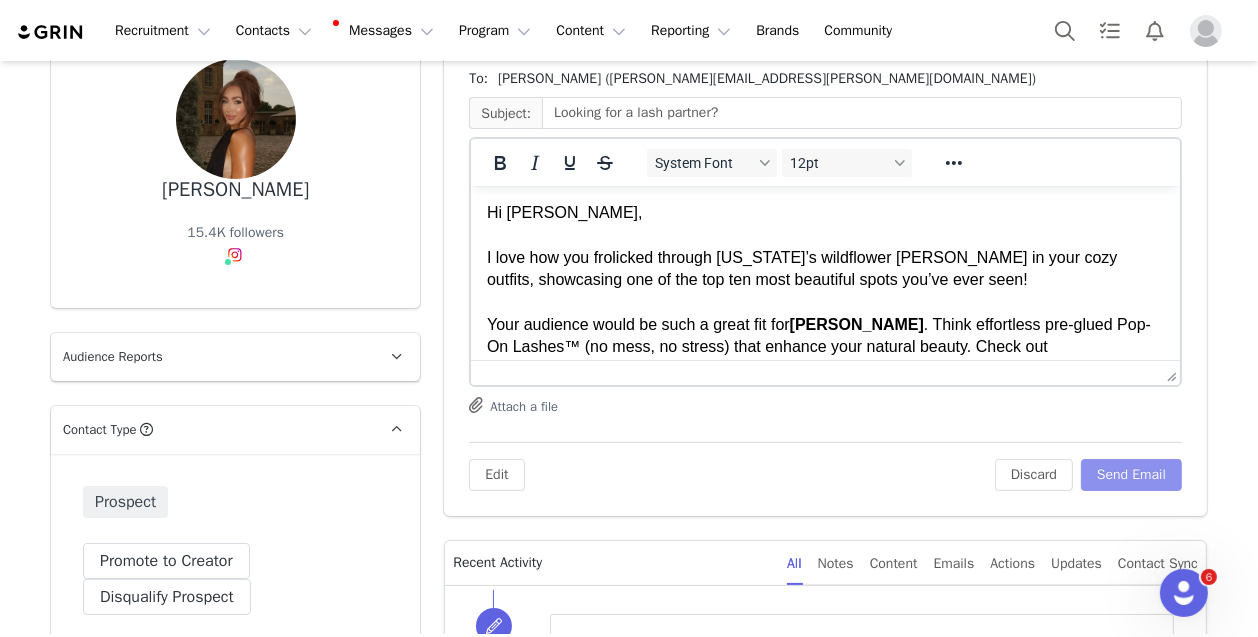 click on "Send Email" at bounding box center [1131, 475] 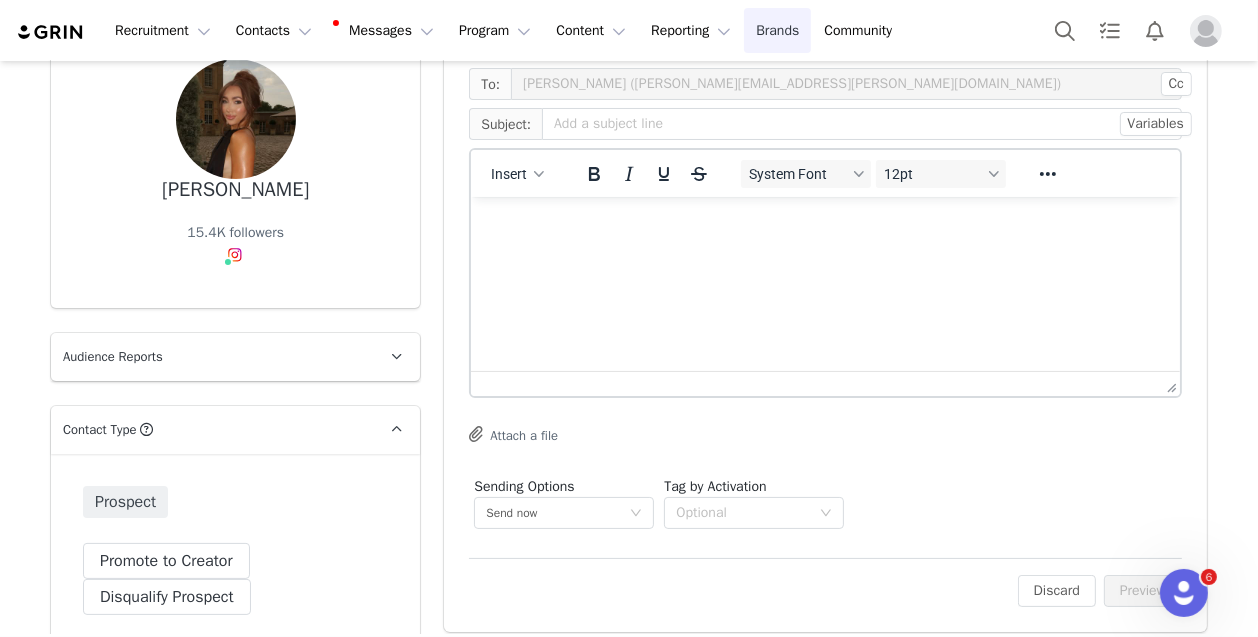 scroll, scrollTop: 0, scrollLeft: 0, axis: both 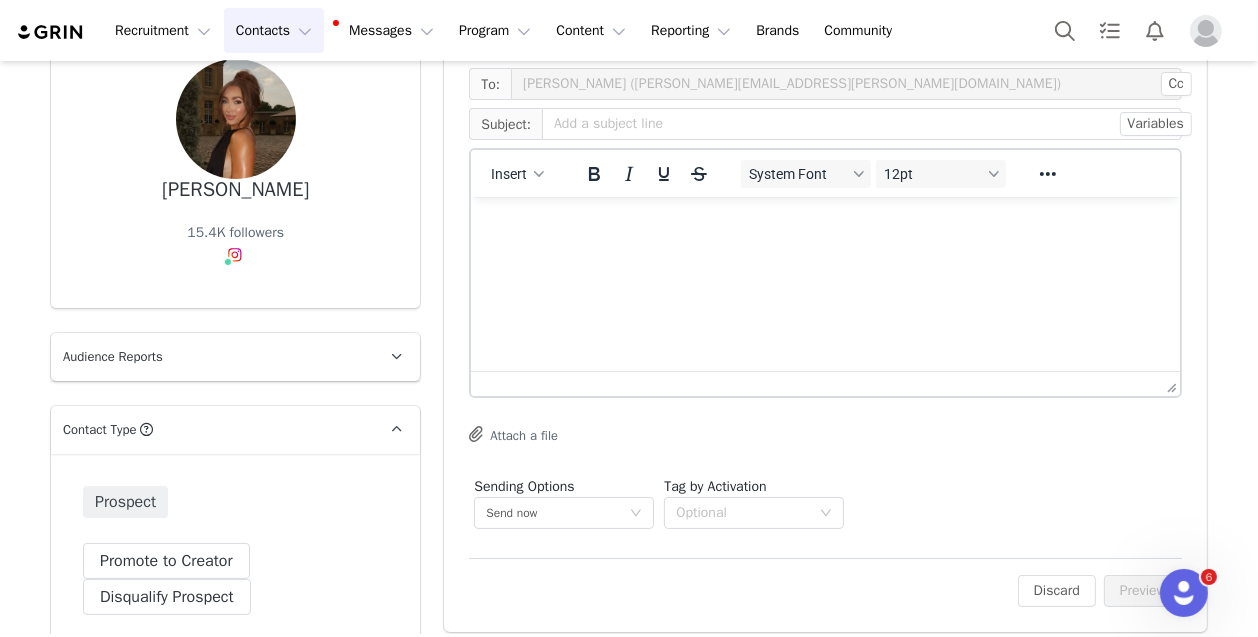 click on "Contacts Contacts" at bounding box center [274, 30] 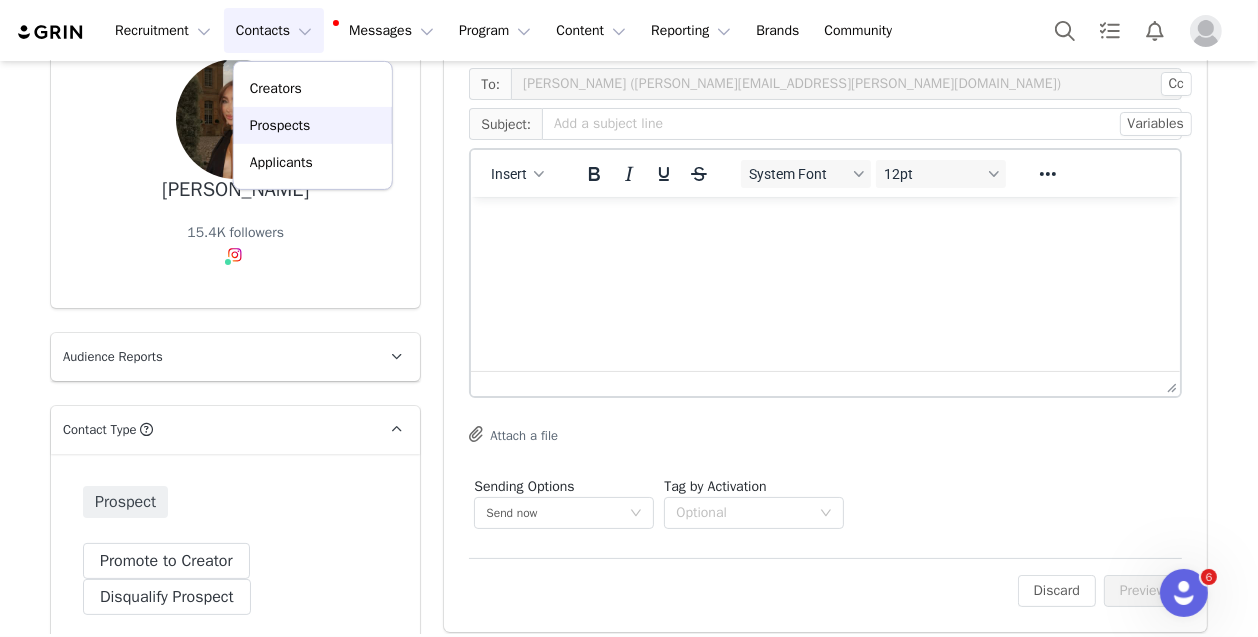 click on "Prospects" at bounding box center (280, 125) 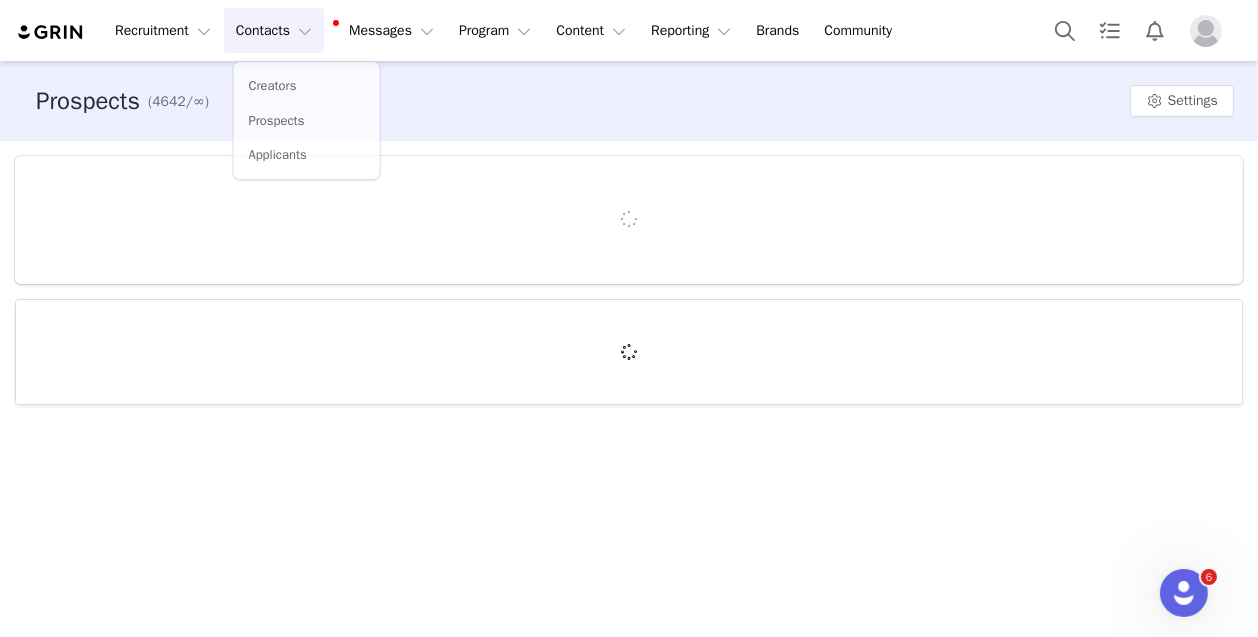 scroll, scrollTop: 0, scrollLeft: 0, axis: both 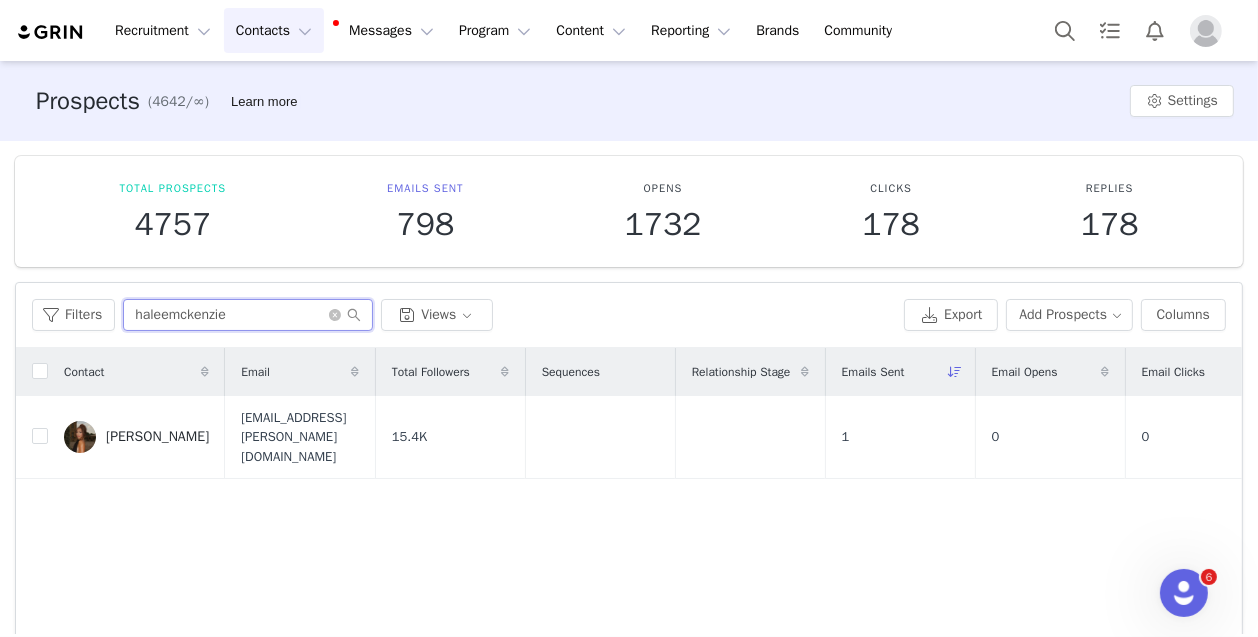 click on "haleemckenzie" at bounding box center (248, 315) 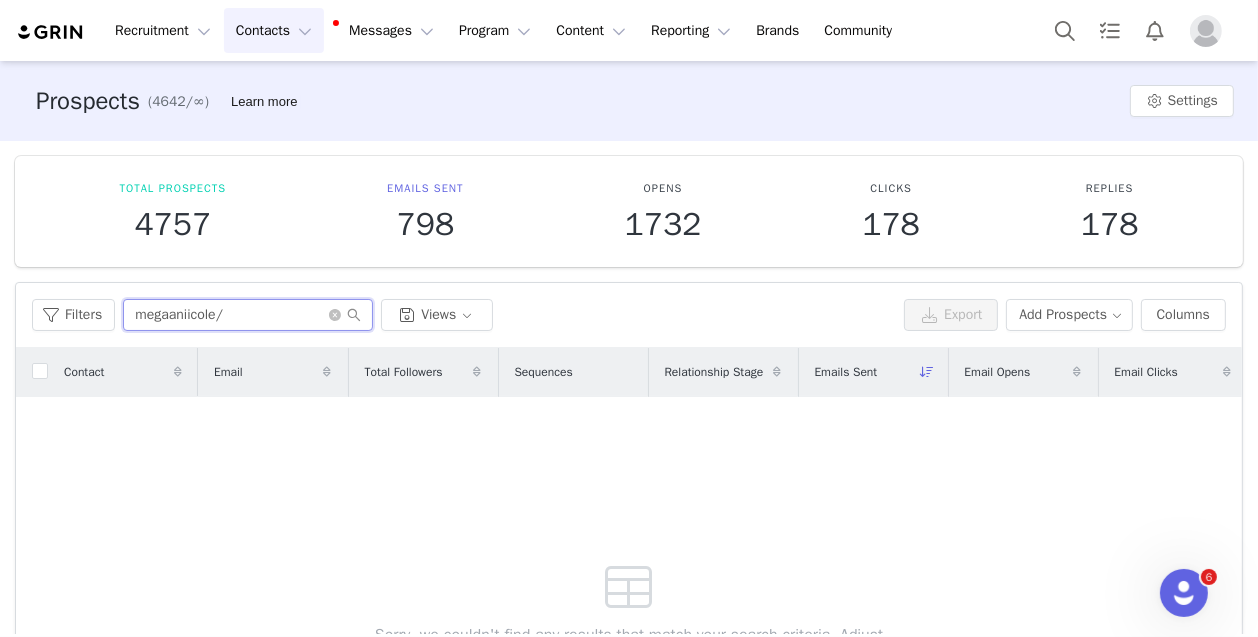 click on "megaaniicole/" at bounding box center [248, 315] 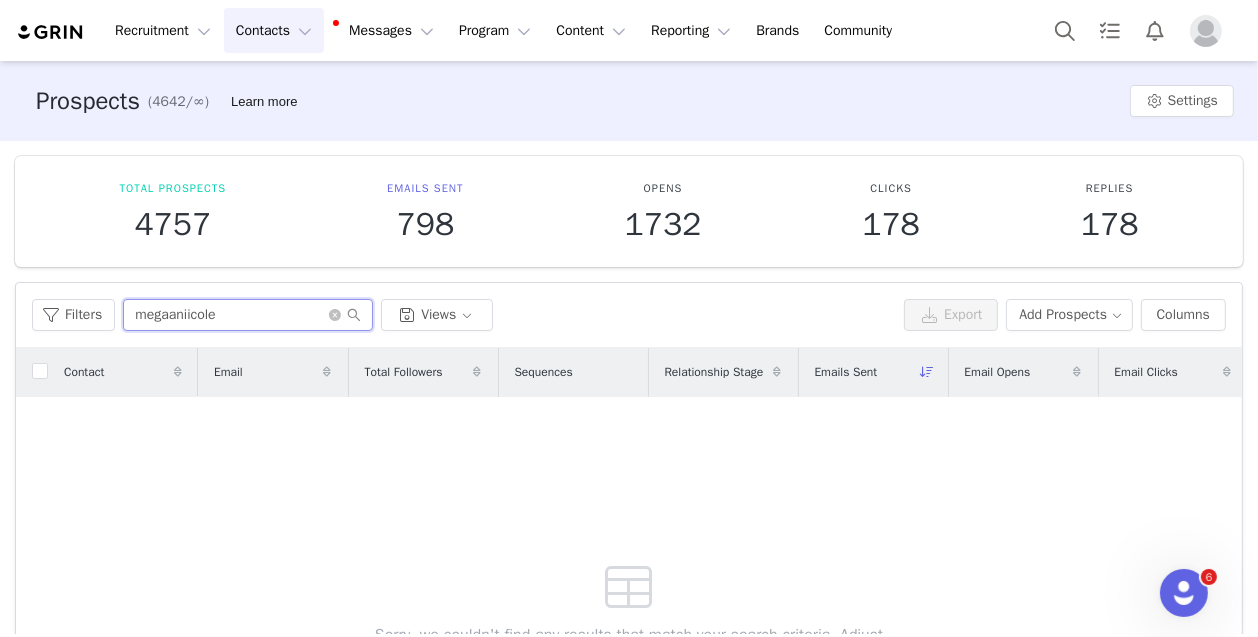 type on "megaaniicole" 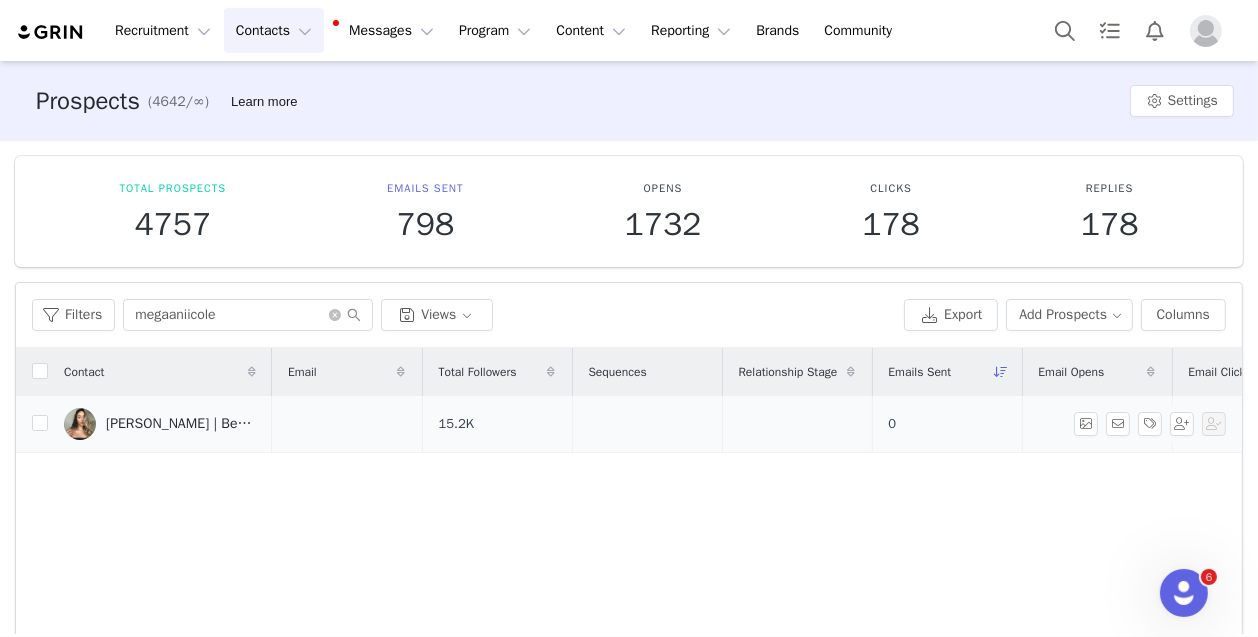 click on "[PERSON_NAME] | Beauty + business" at bounding box center [181, 424] 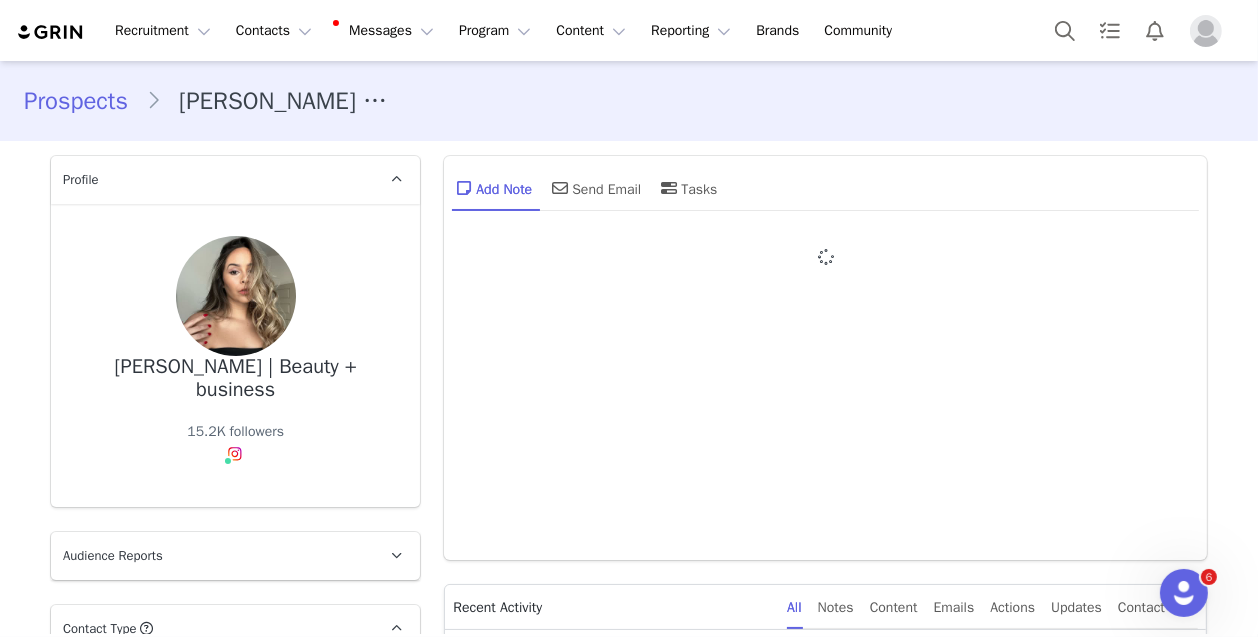 type on "+1 ([GEOGRAPHIC_DATA])" 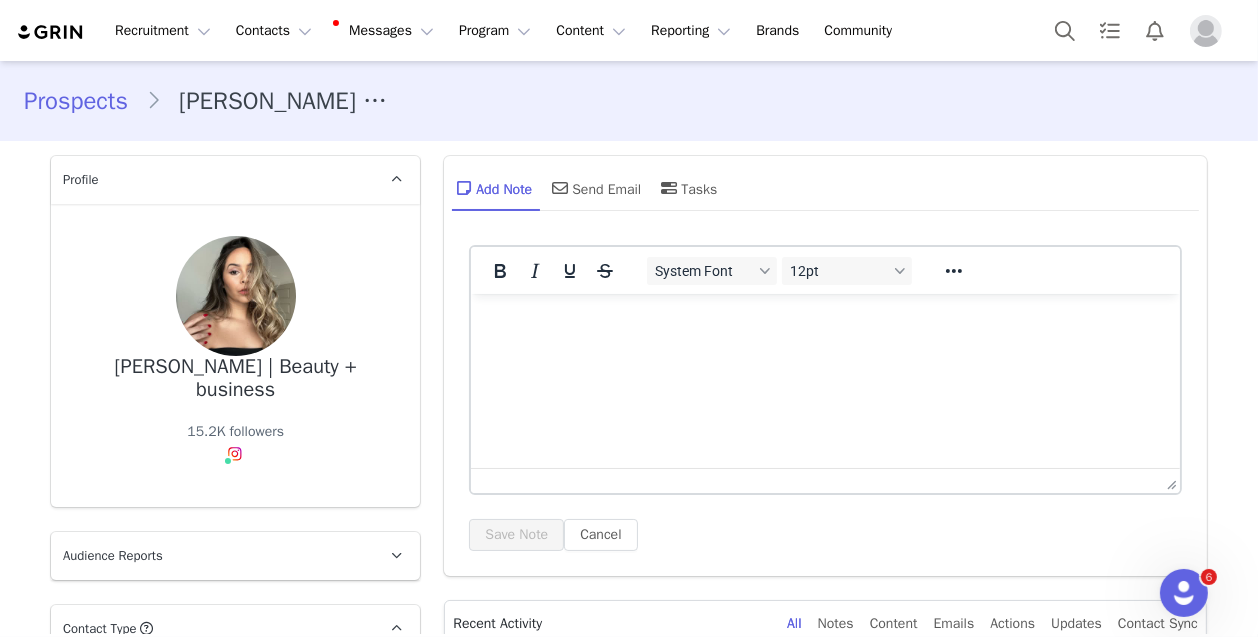 scroll, scrollTop: 0, scrollLeft: 0, axis: both 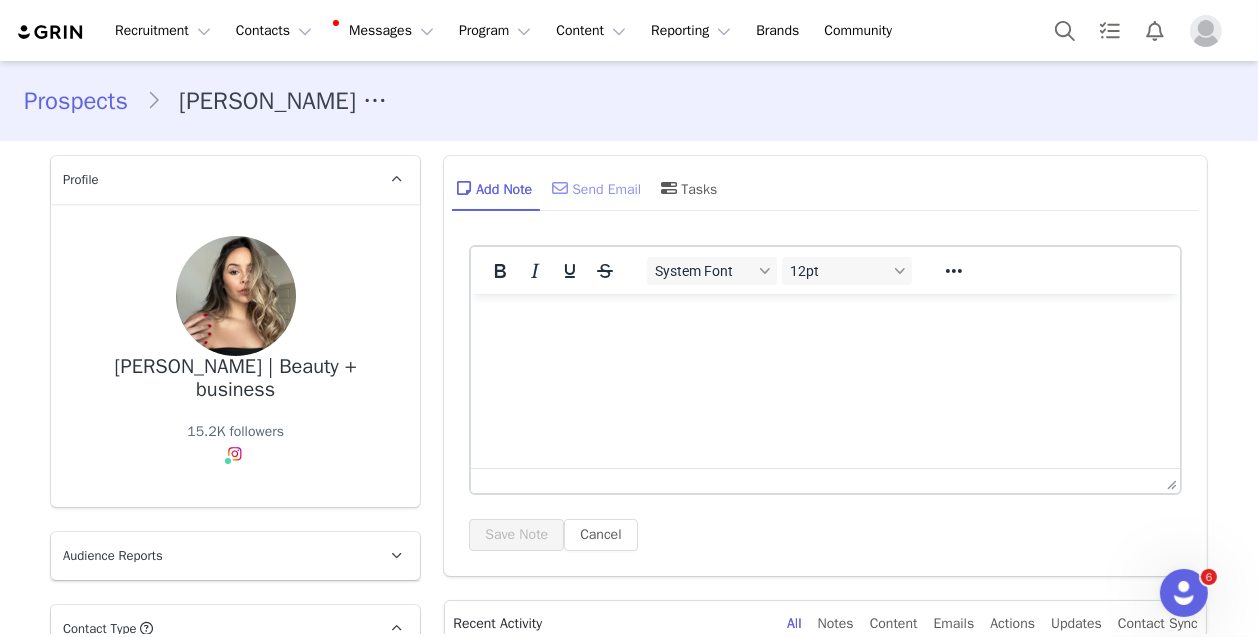 click on "Send Email" at bounding box center [594, 188] 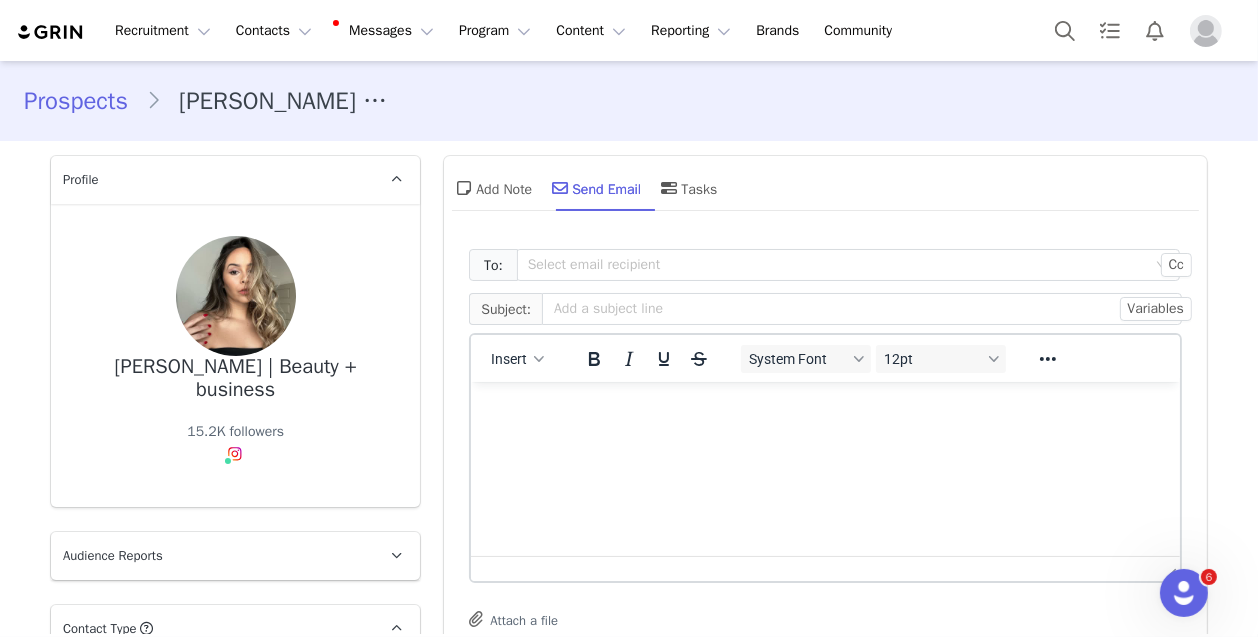 scroll, scrollTop: 0, scrollLeft: 0, axis: both 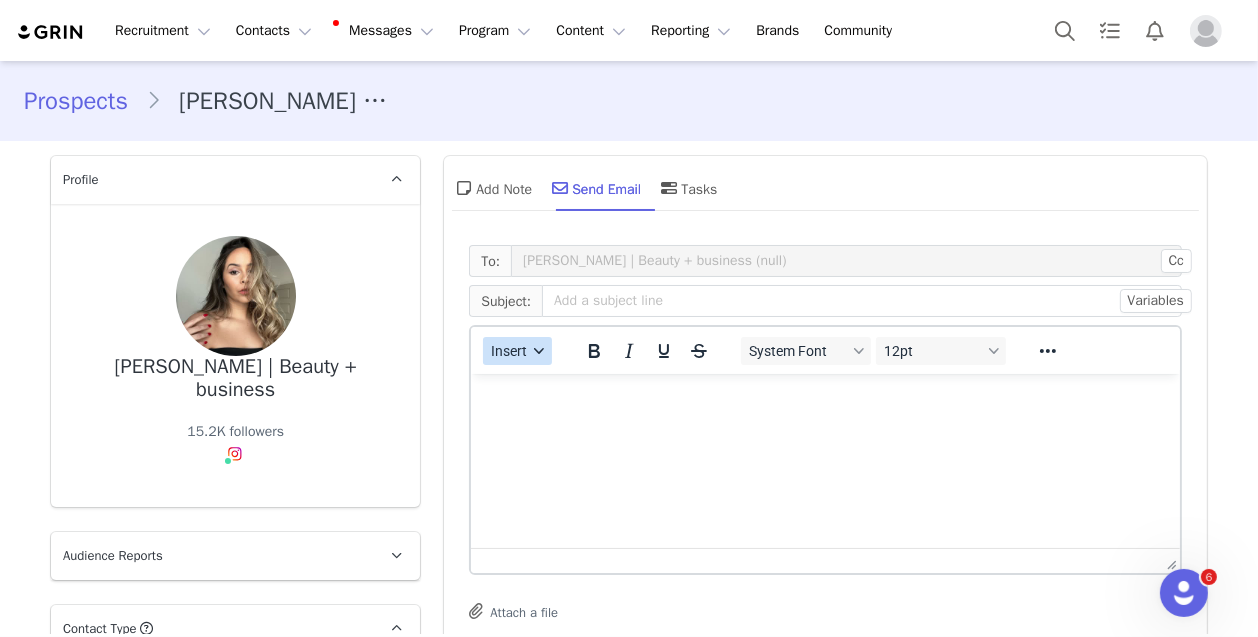 click on "Insert" at bounding box center [510, 351] 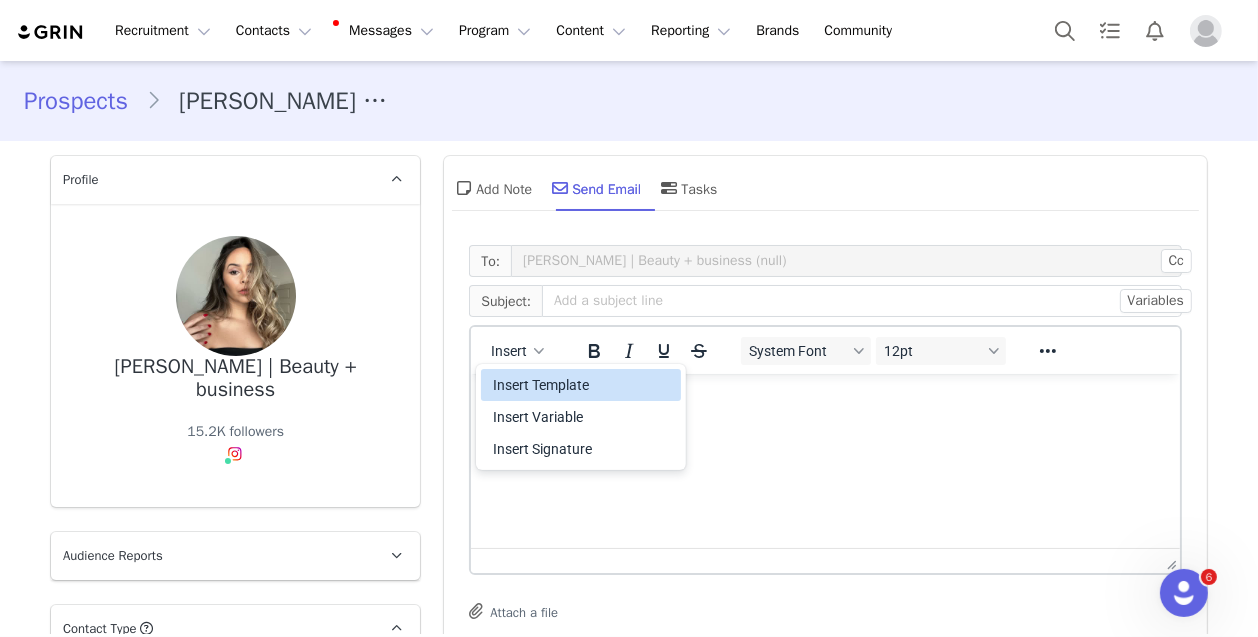 click on "Insert Template" at bounding box center (583, 385) 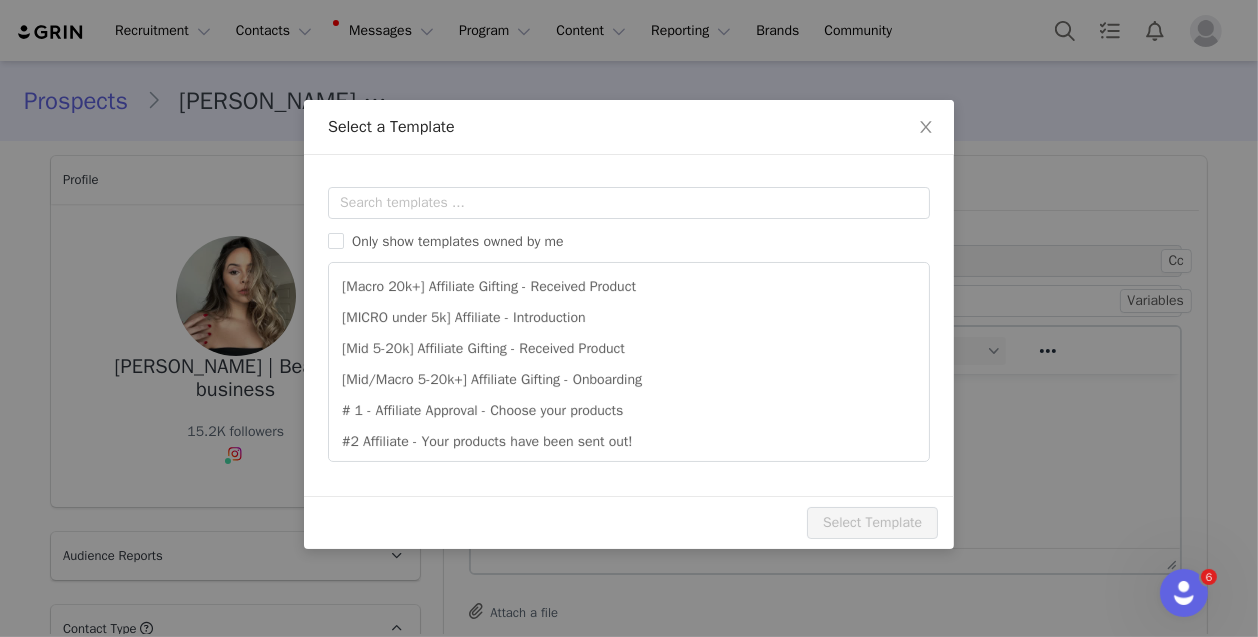 scroll, scrollTop: 0, scrollLeft: 0, axis: both 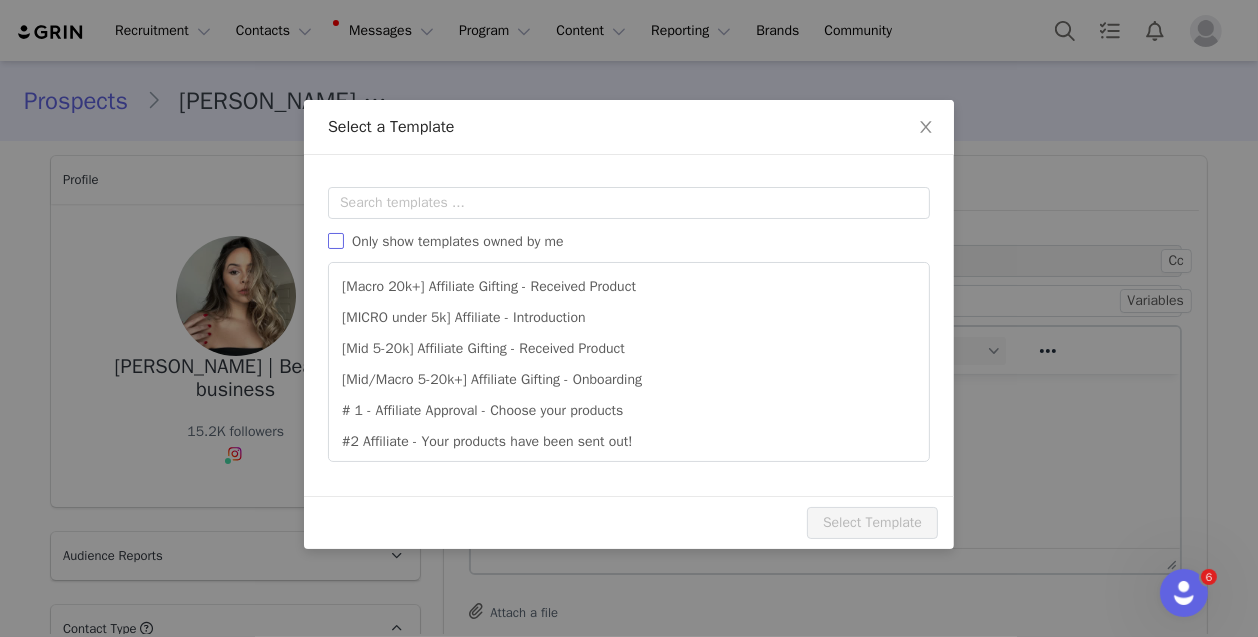 click on "Only show templates owned by me" at bounding box center (336, 241) 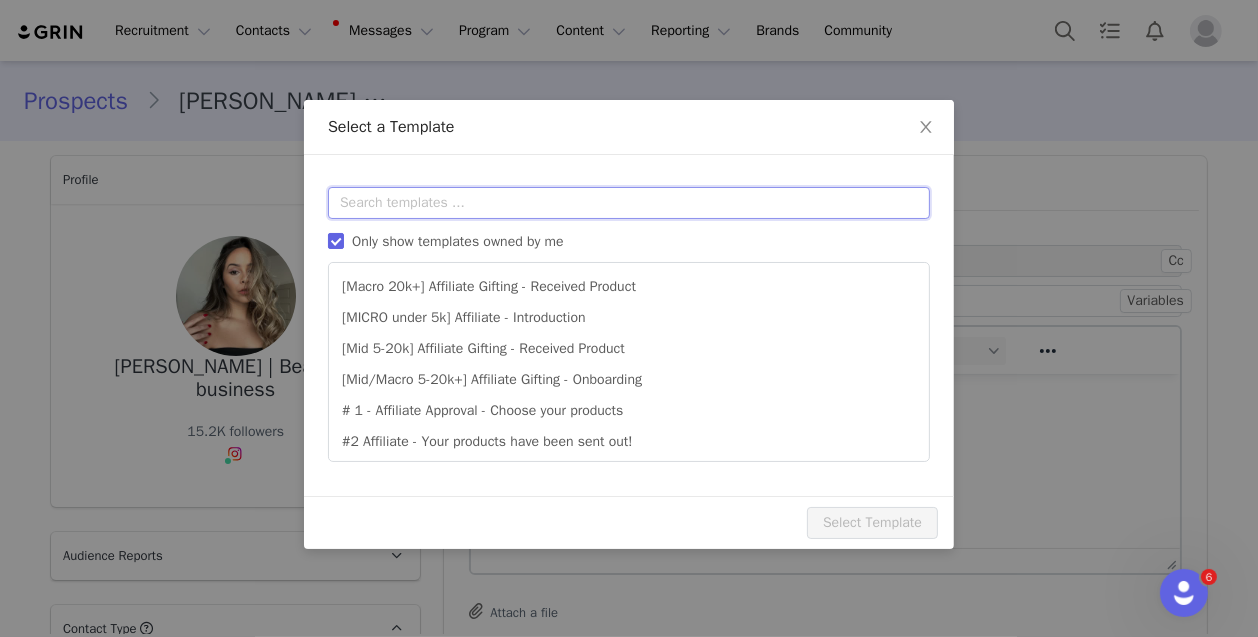 click at bounding box center (629, 203) 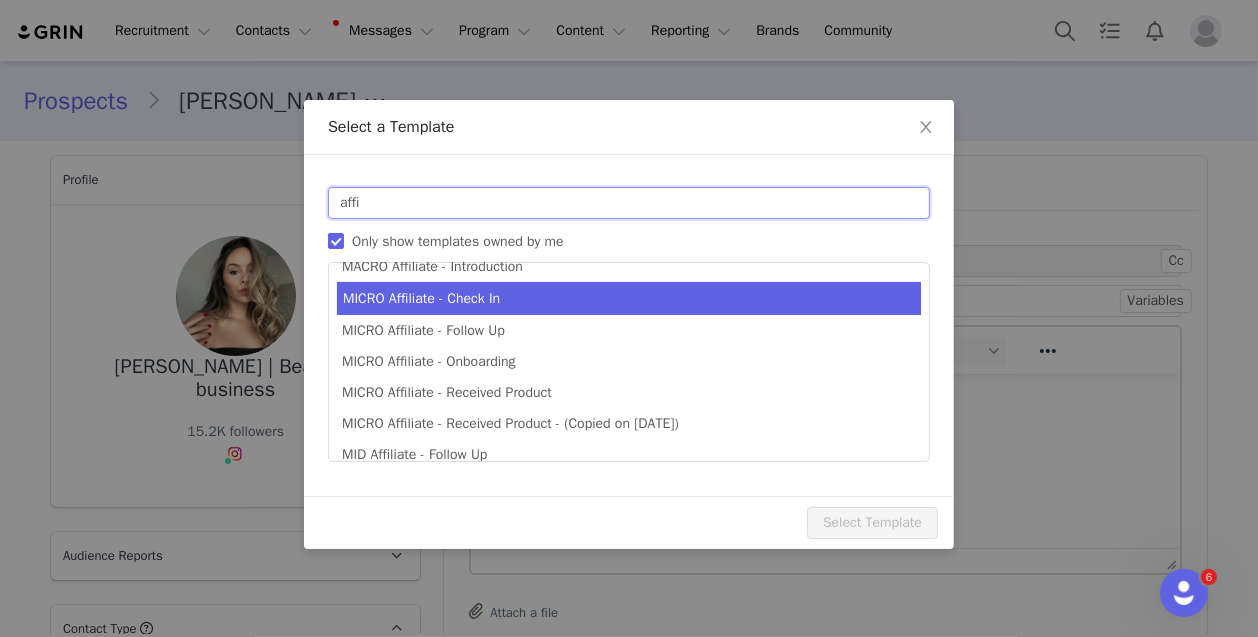 scroll, scrollTop: 284, scrollLeft: 0, axis: vertical 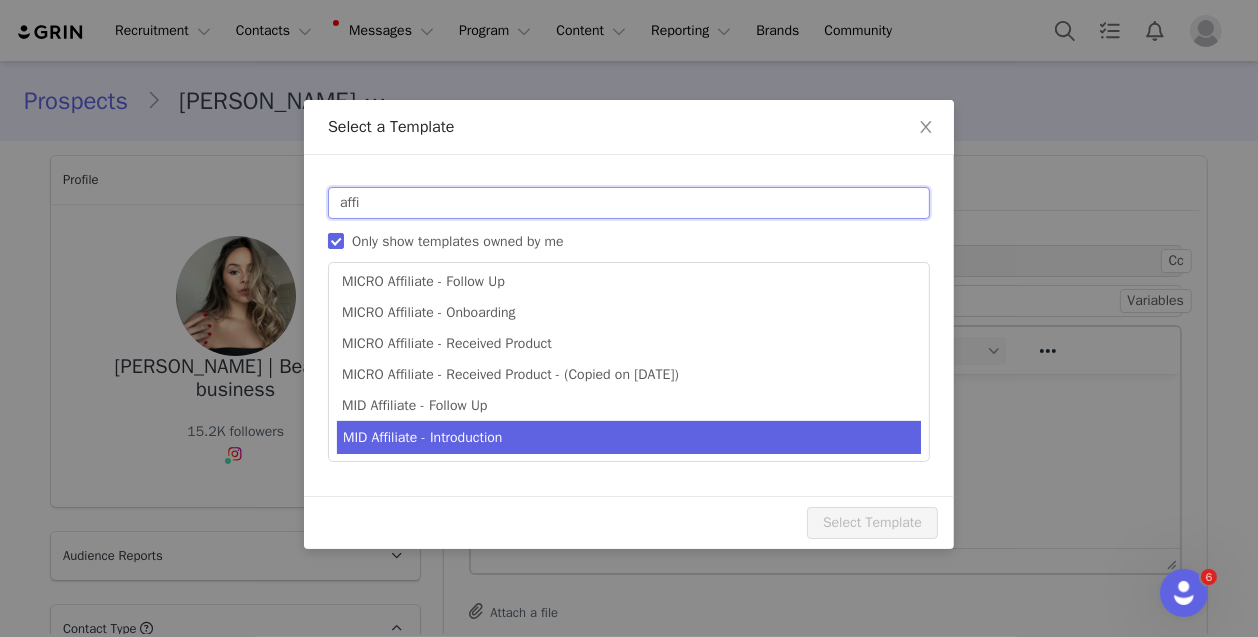 type on "affi" 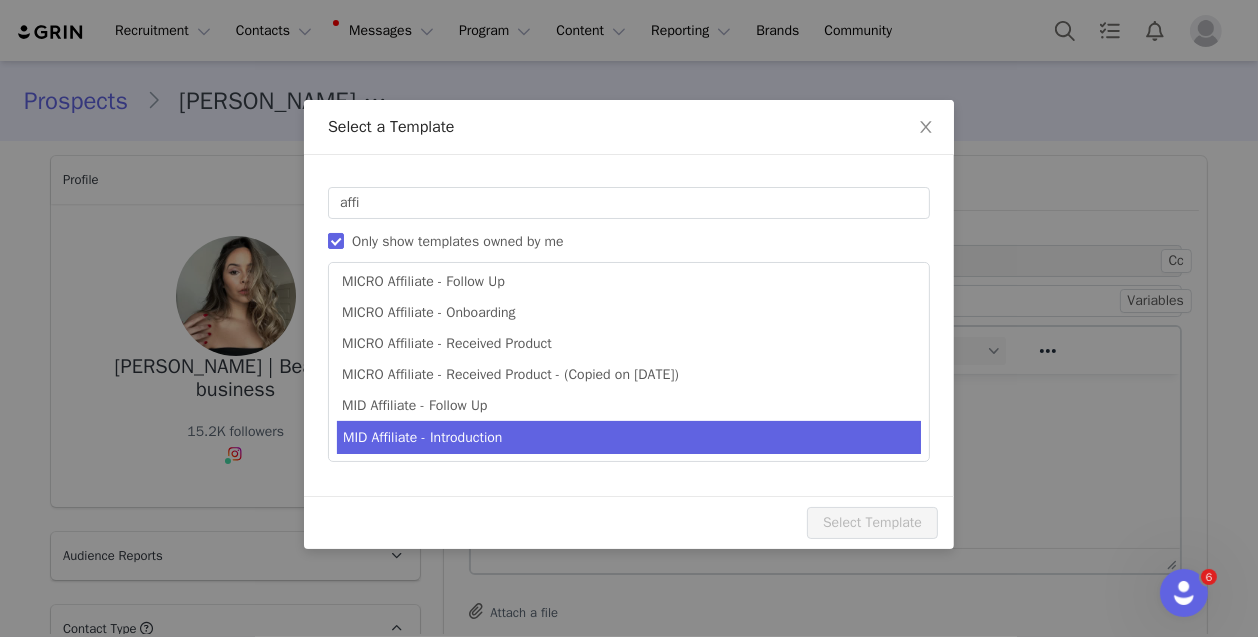 click on "MID Affiliate - Introduction" at bounding box center [629, 437] 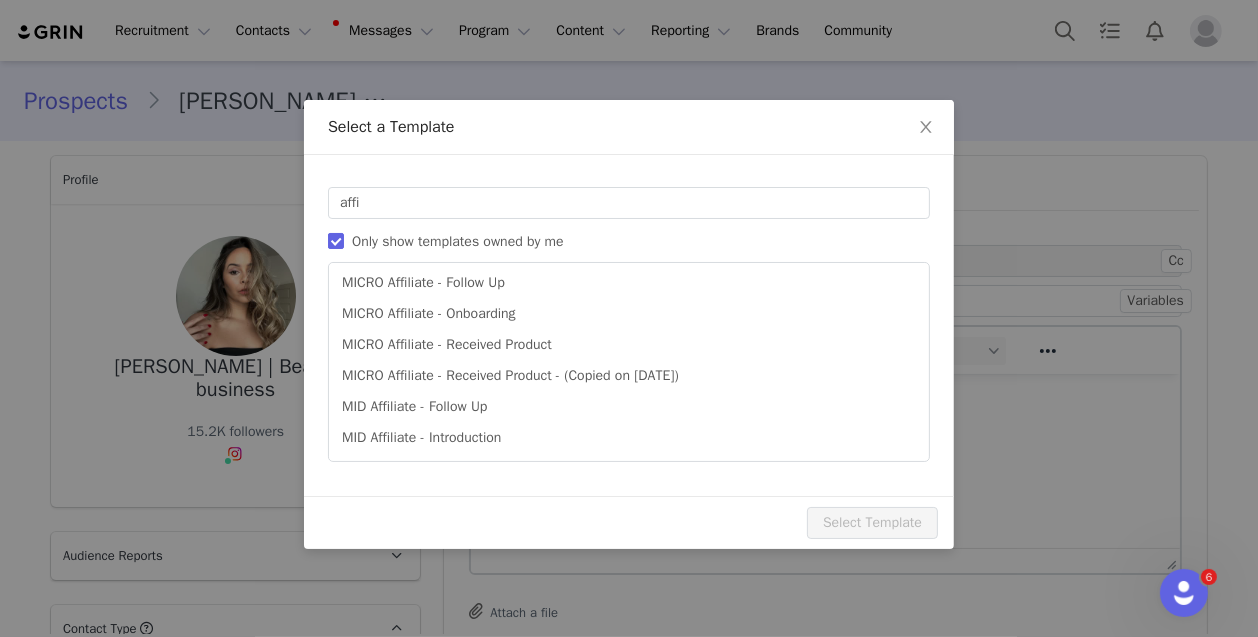 scroll, scrollTop: 284, scrollLeft: 0, axis: vertical 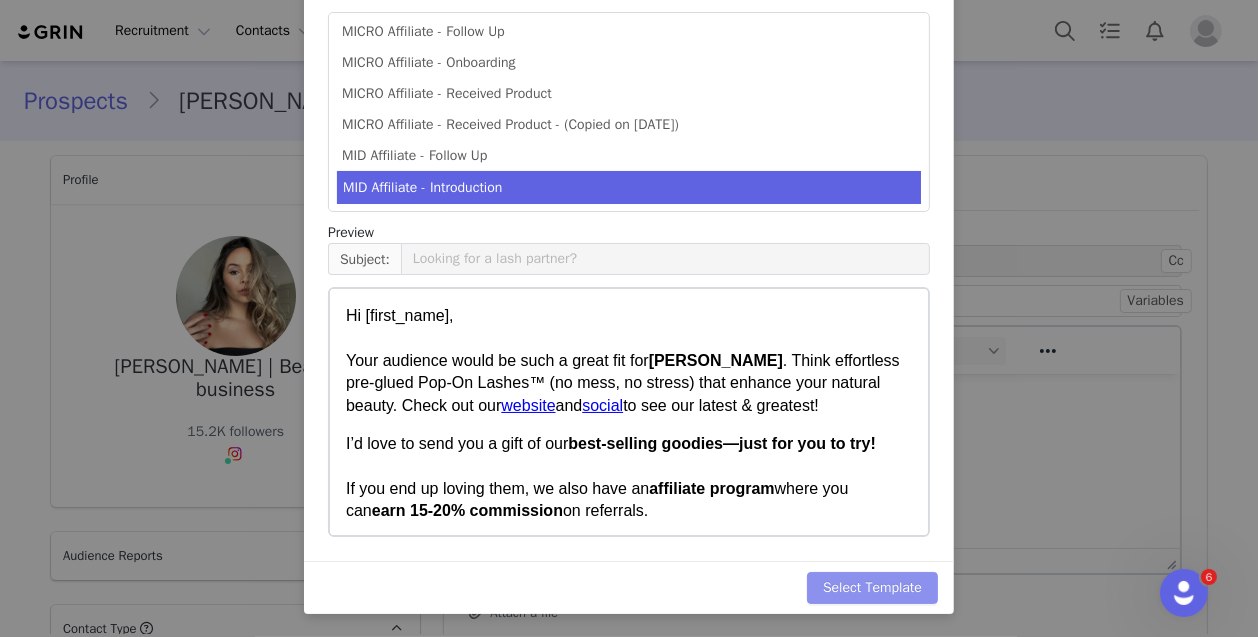 click on "Select Template" at bounding box center [872, 588] 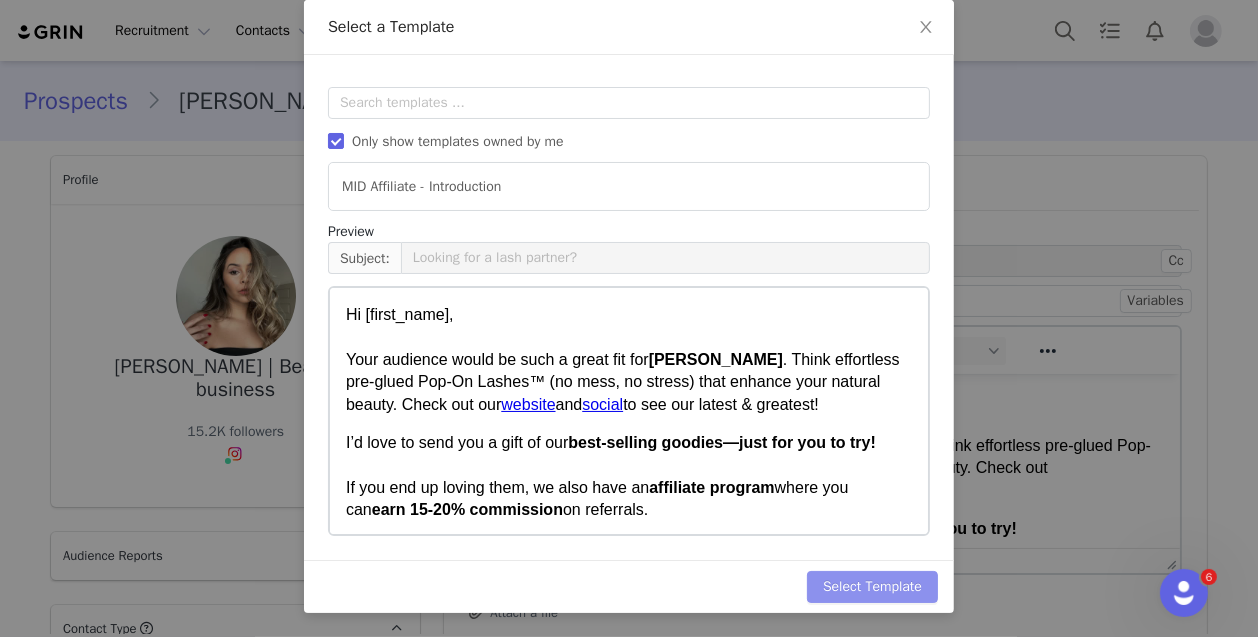 scroll, scrollTop: 0, scrollLeft: 0, axis: both 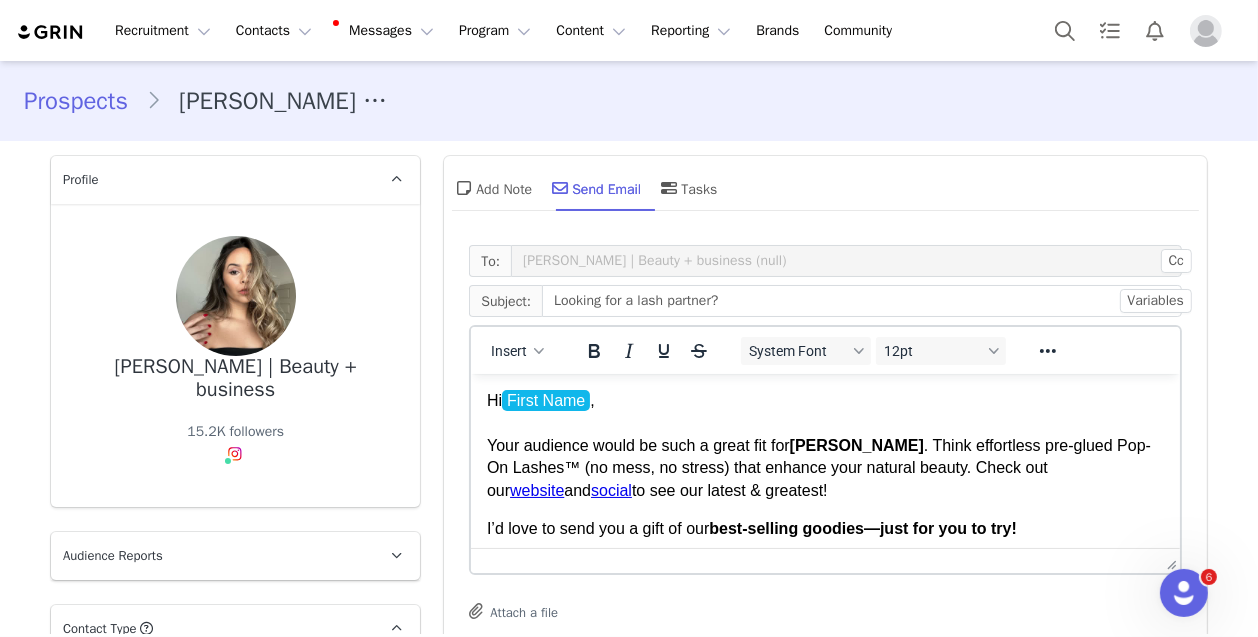 click on "Hi  First Name ﻿ , Your audience would be such a great fit for  [PERSON_NAME] . Think effortless pre-glued Pop-On Lashes™ (no mess, no stress) that enhance your natural beauty. Check out our  website  and  social  to see our latest & greatest!" at bounding box center (825, 445) 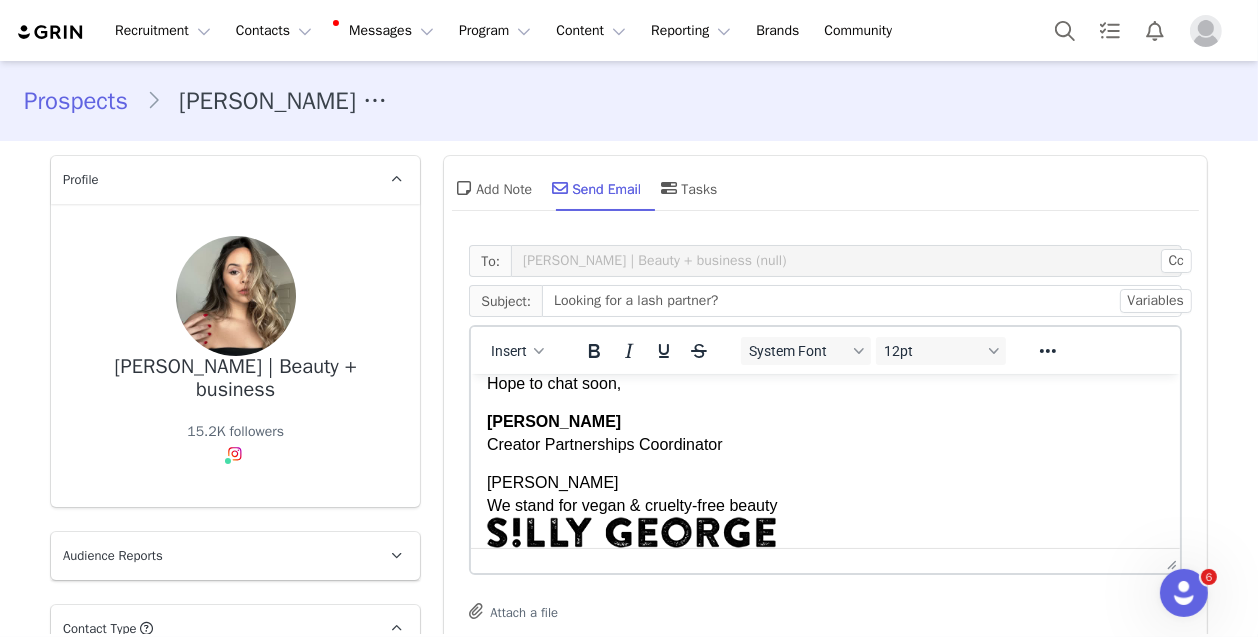 scroll, scrollTop: 376, scrollLeft: 0, axis: vertical 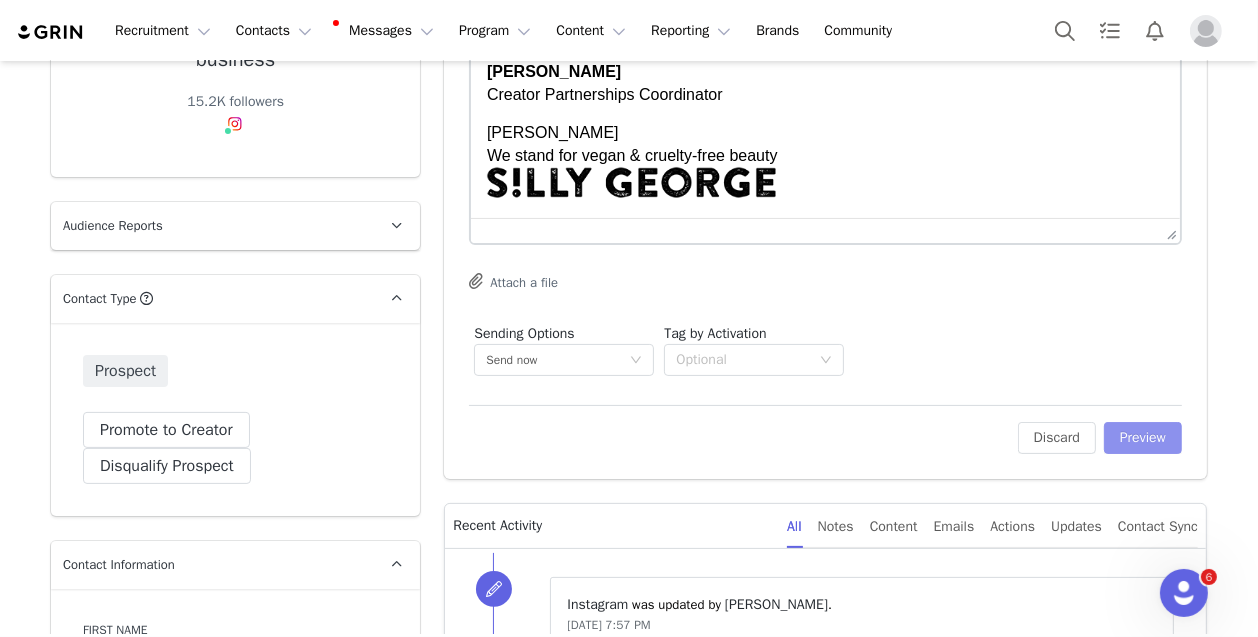 click on "Preview" at bounding box center (1143, 438) 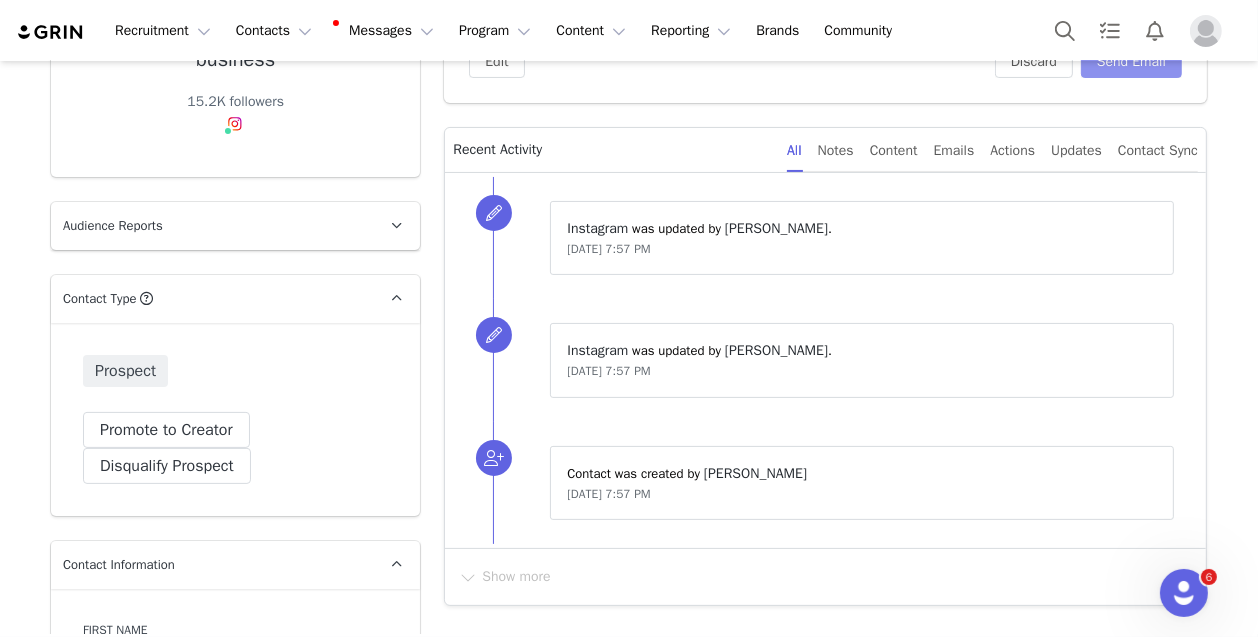 scroll, scrollTop: 0, scrollLeft: 0, axis: both 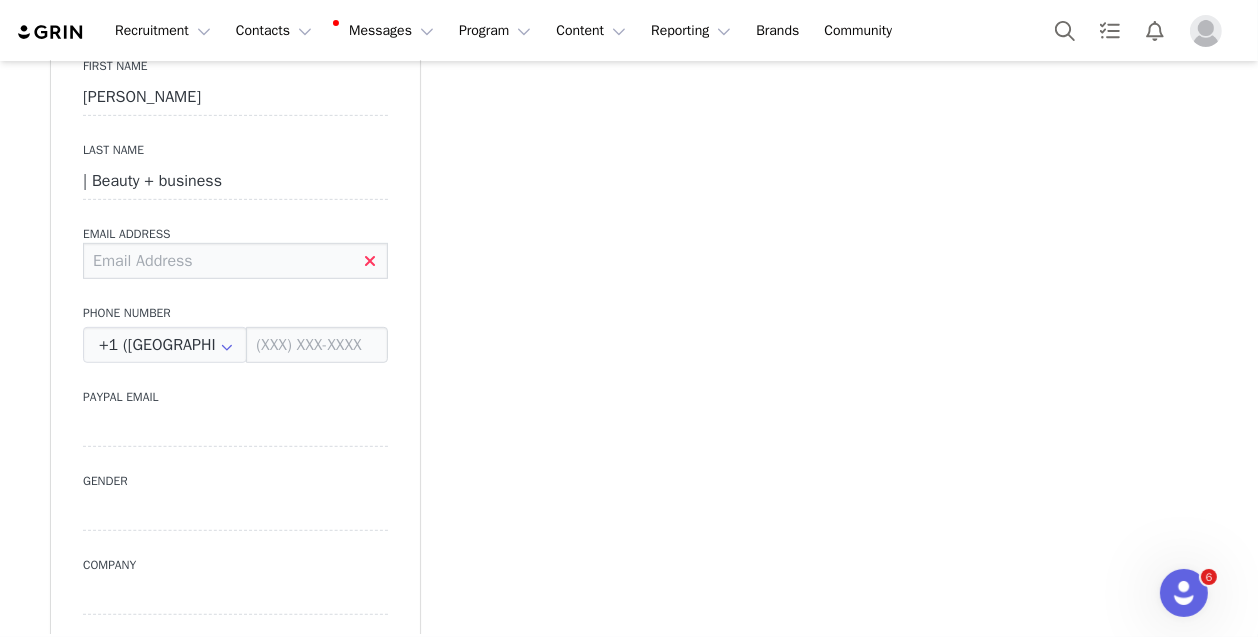 click at bounding box center [235, 261] 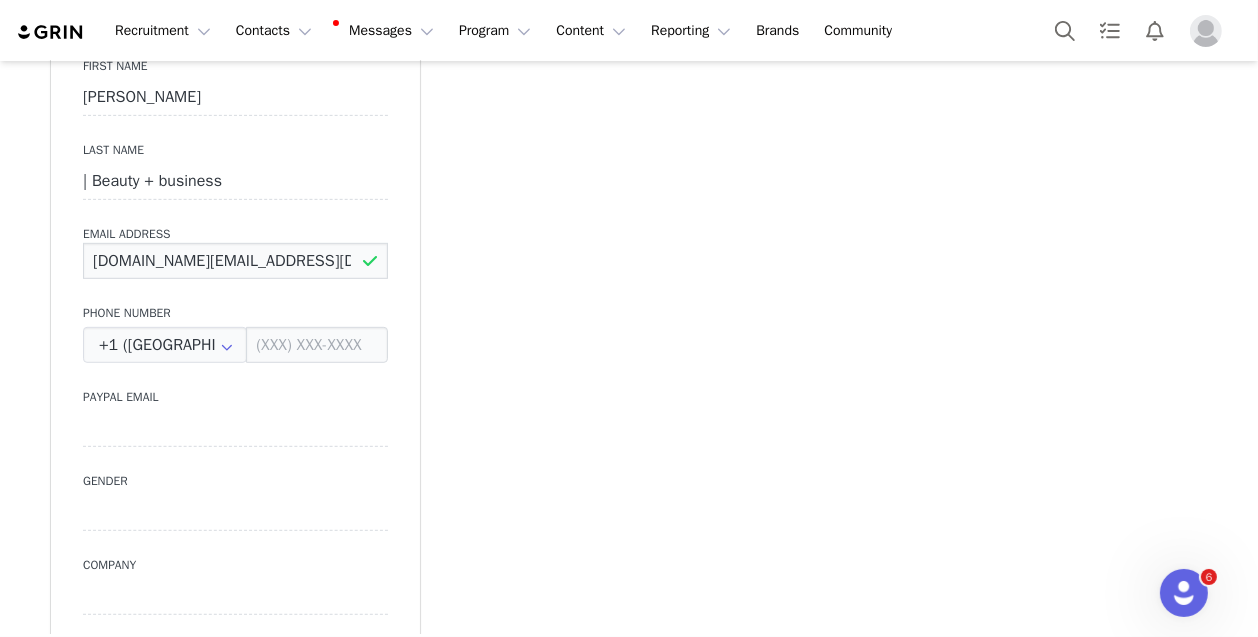 type on "bali.megan.business@gmail.com" 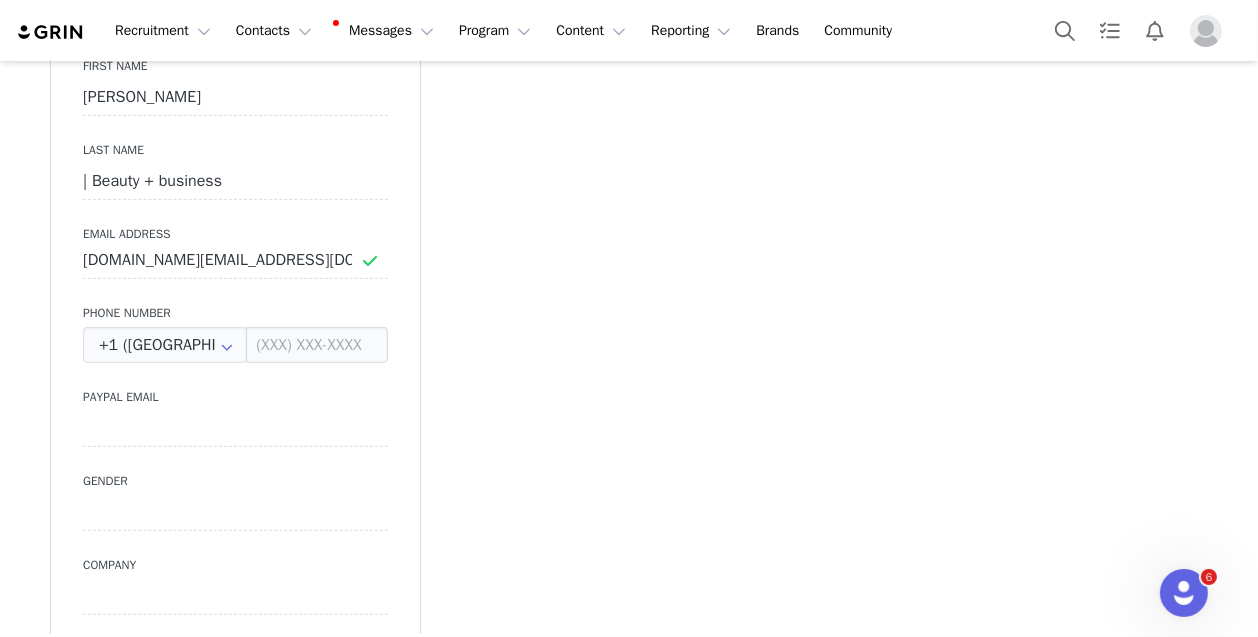 click on "Add Note   Send Email   Tasks   To:  MEGAN | Beauty + business (null)      0  Edit     Discard Send Email     Recent Activity All Notes Content Emails Actions Updates Contact Sync ⁨ Instagram ⁩ was updated by ⁨ Priscilla Manzo ⁩. Jul 10, 2025, 7:57 PM ⁨ Instagram ⁩ was updated by ⁨ Priscilla Manzo ⁩. Jul 10, 2025, 7:57 PM Contact was created by ⁨ Priscilla Manzo ⁩ Jul 10, 2025, 7:57 PM Show more" at bounding box center [825, 653] 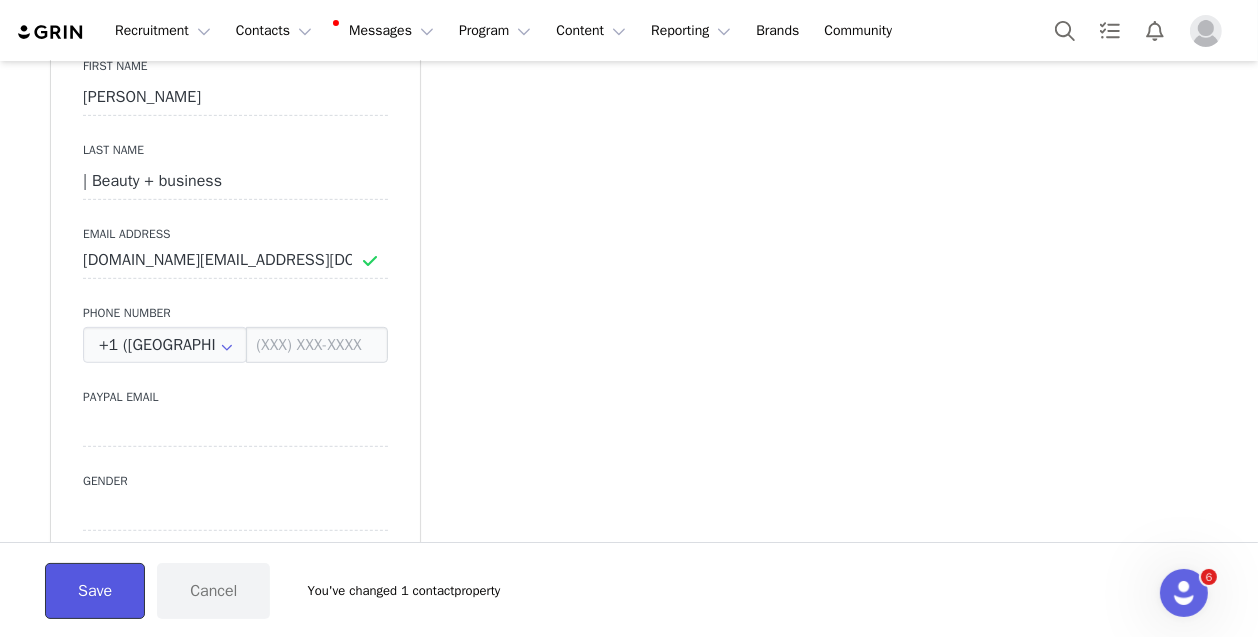 click on "Save" at bounding box center (95, 591) 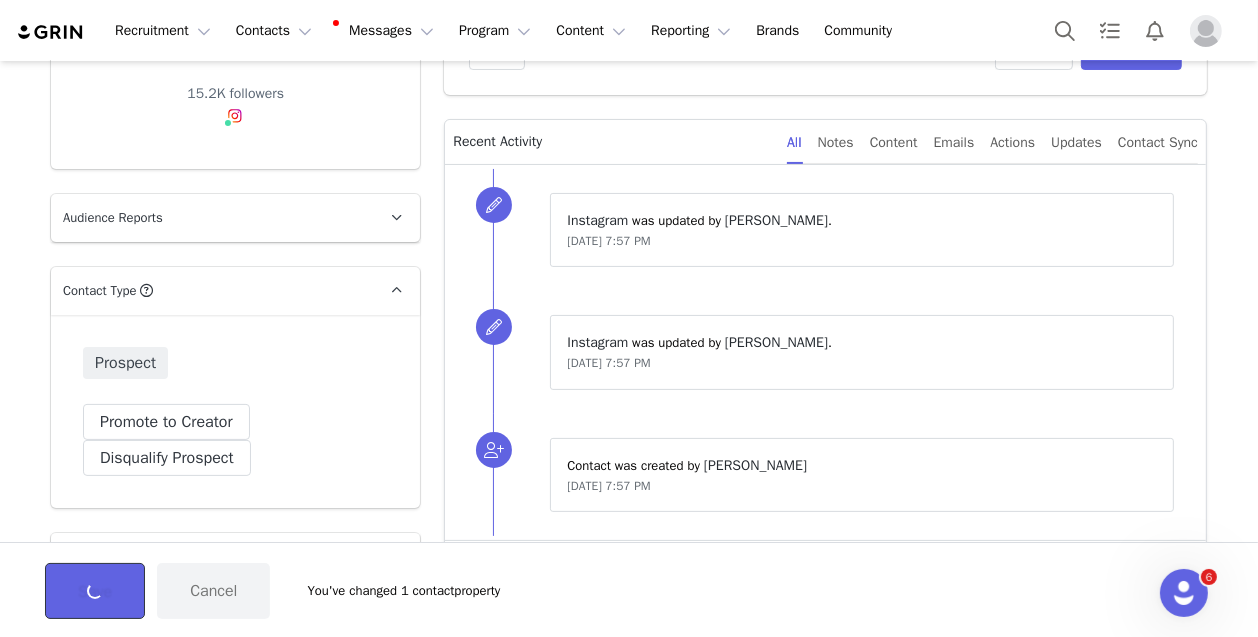 scroll, scrollTop: 8, scrollLeft: 0, axis: vertical 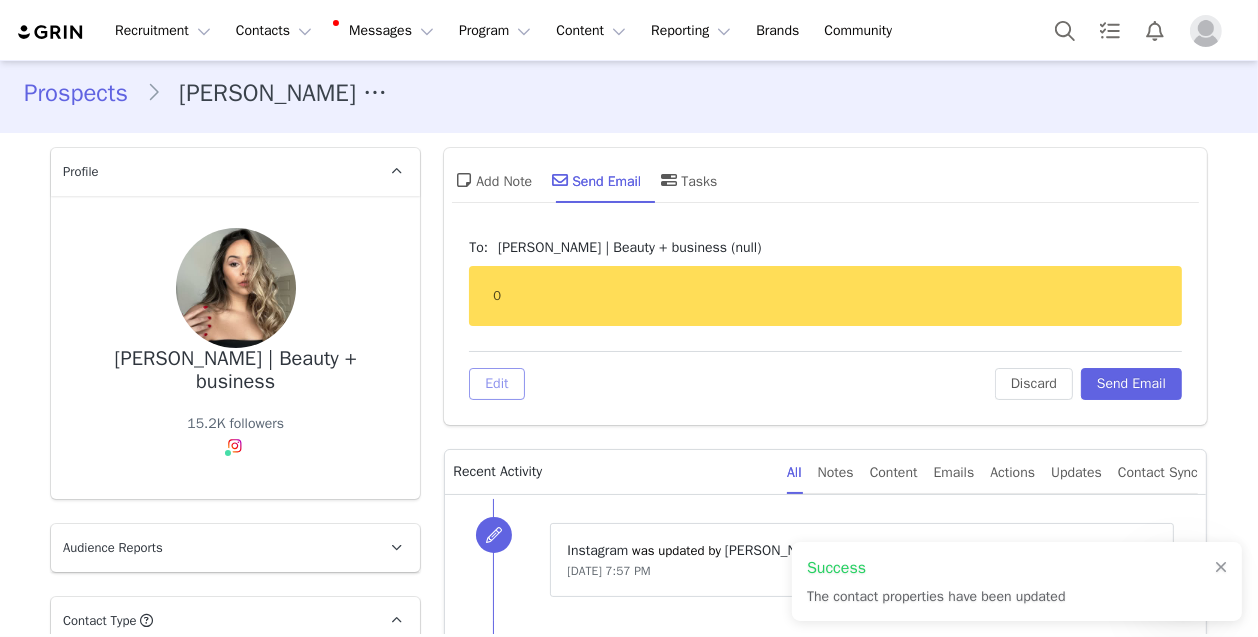 click on "Edit" at bounding box center (496, 384) 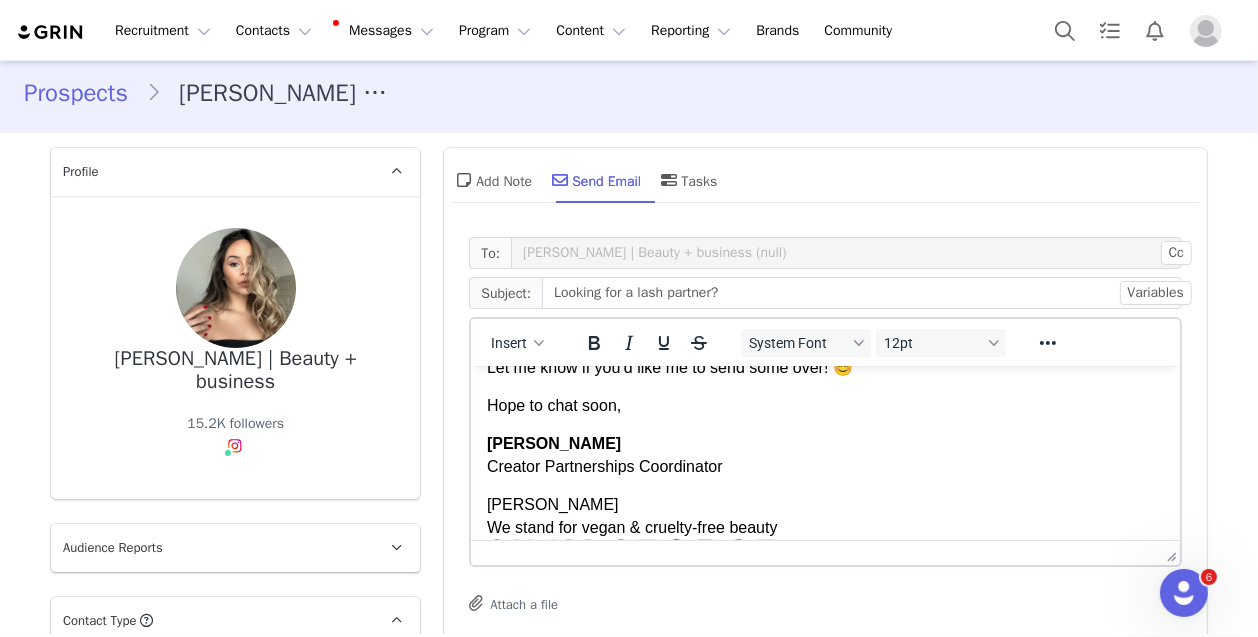scroll, scrollTop: 376, scrollLeft: 0, axis: vertical 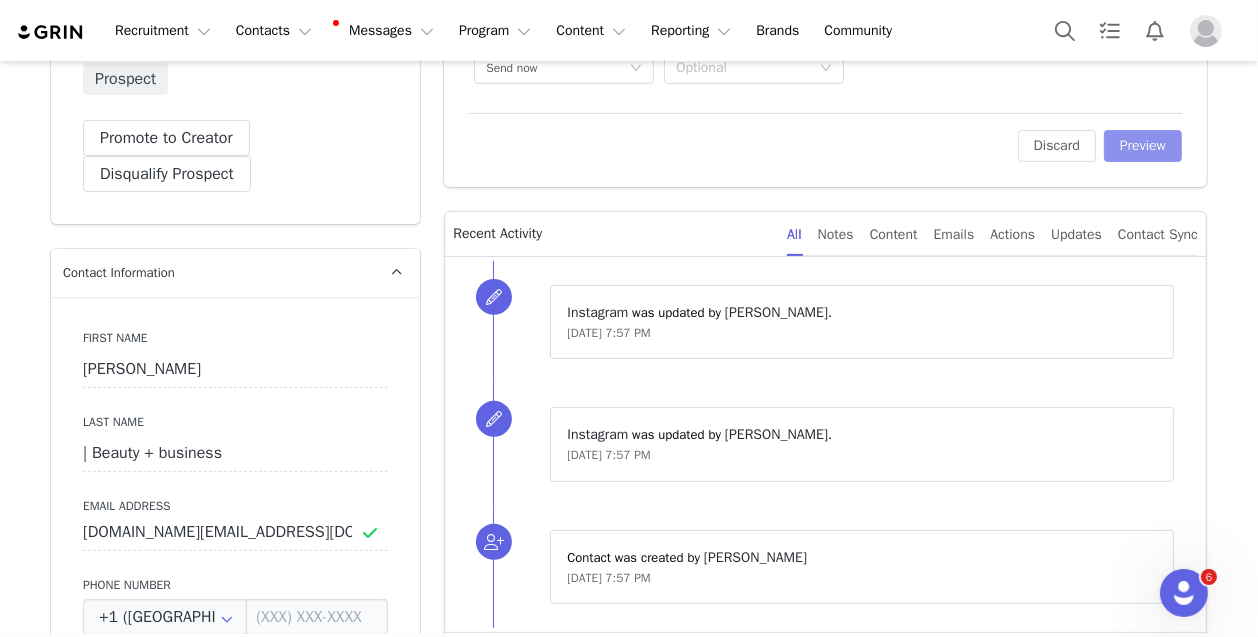 click on "Preview" at bounding box center [1143, 146] 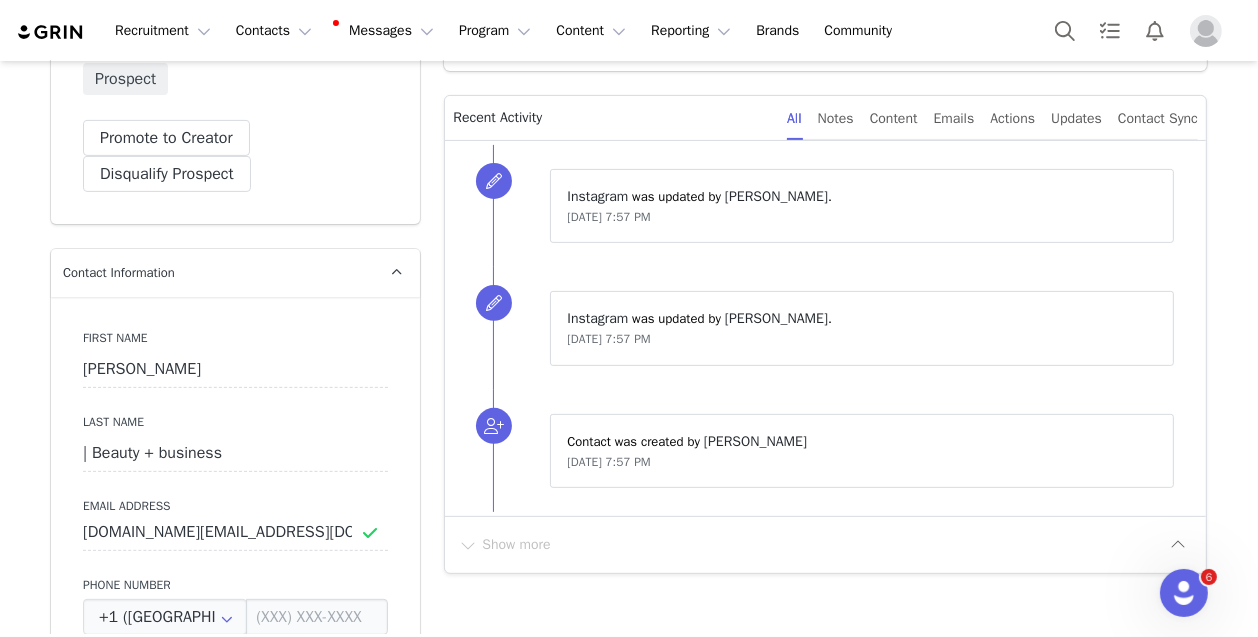 scroll, scrollTop: 0, scrollLeft: 0, axis: both 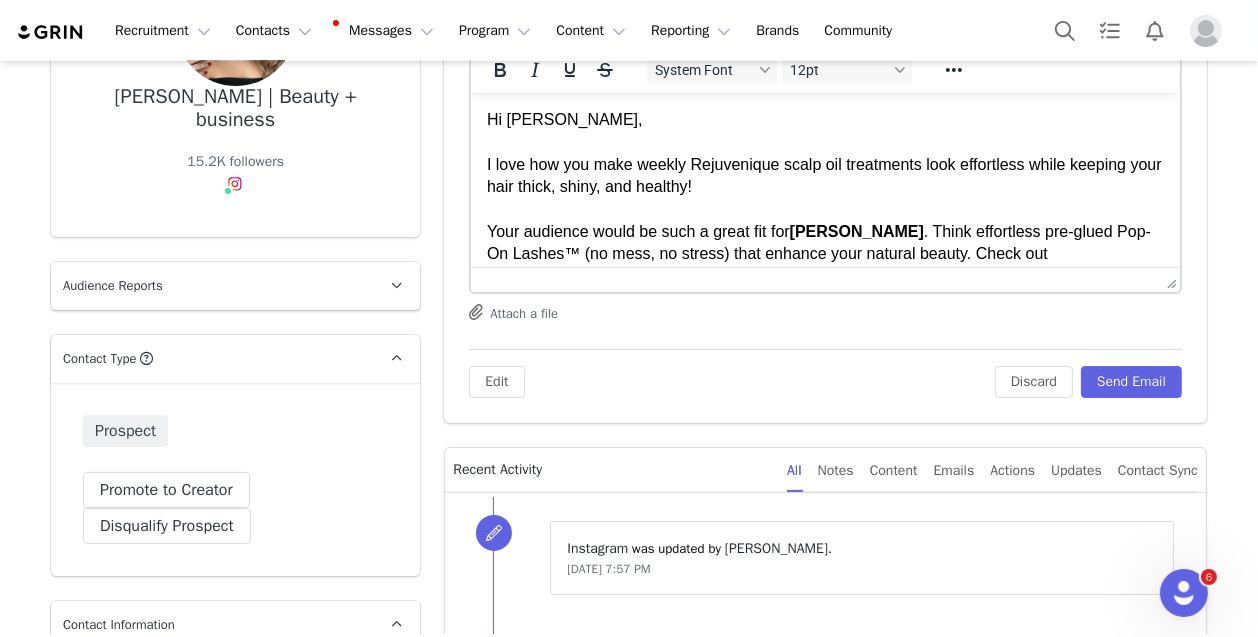 click on "Hi MEGAN, I love how you make weekly Rejuvenique scalp oil treatments look effortless while keeping your hair thick, shiny, and healthy! Your audience would be such a great fit for  Silly George . Think effortless pre-glued Pop-On Lashes™ (no mess, no stress) that enhance your natural beauty. Check out our  website  and  social  to see our latest & greatest!" at bounding box center [825, 197] 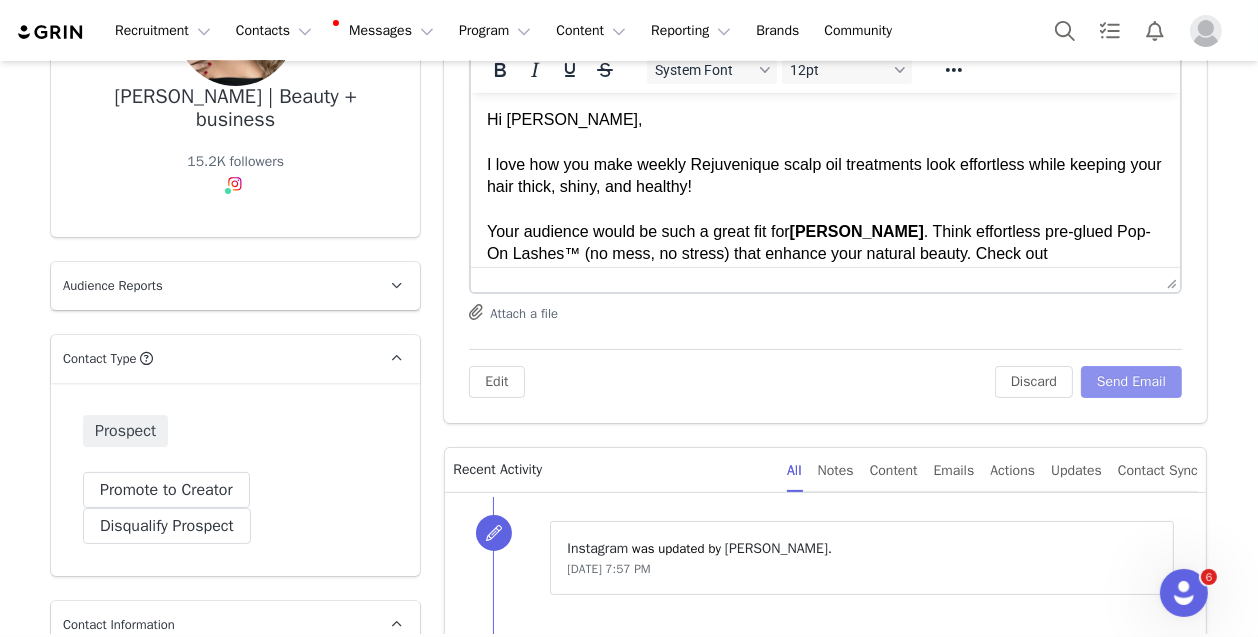 click on "Send Email" at bounding box center (1131, 382) 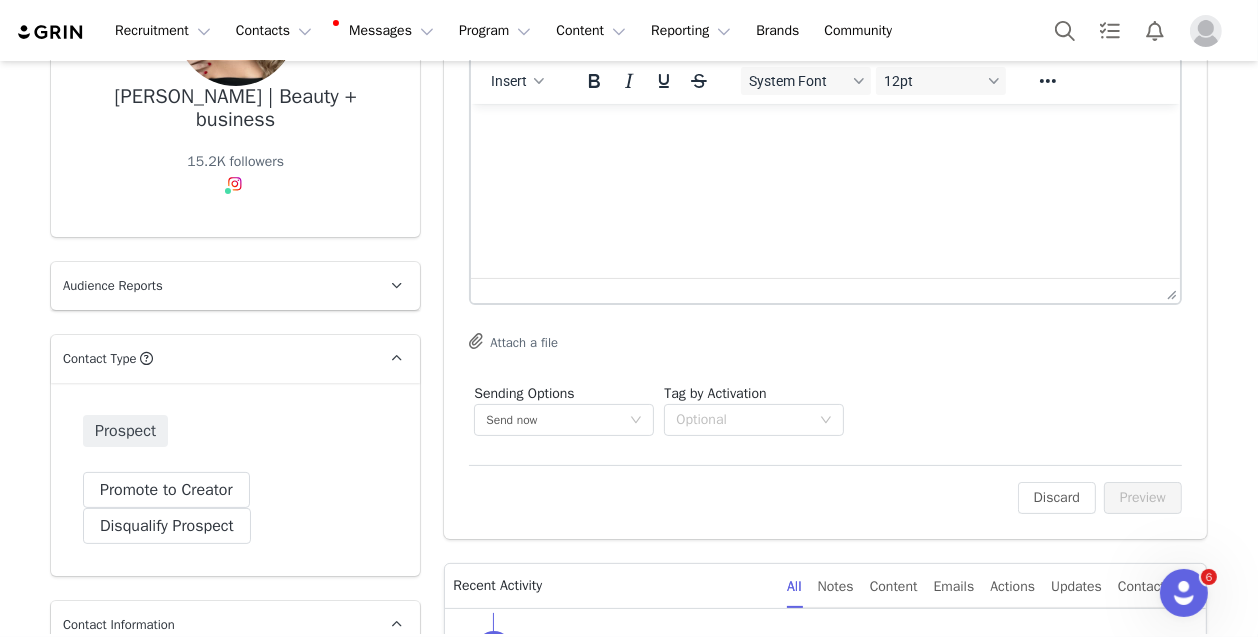scroll, scrollTop: 0, scrollLeft: 0, axis: both 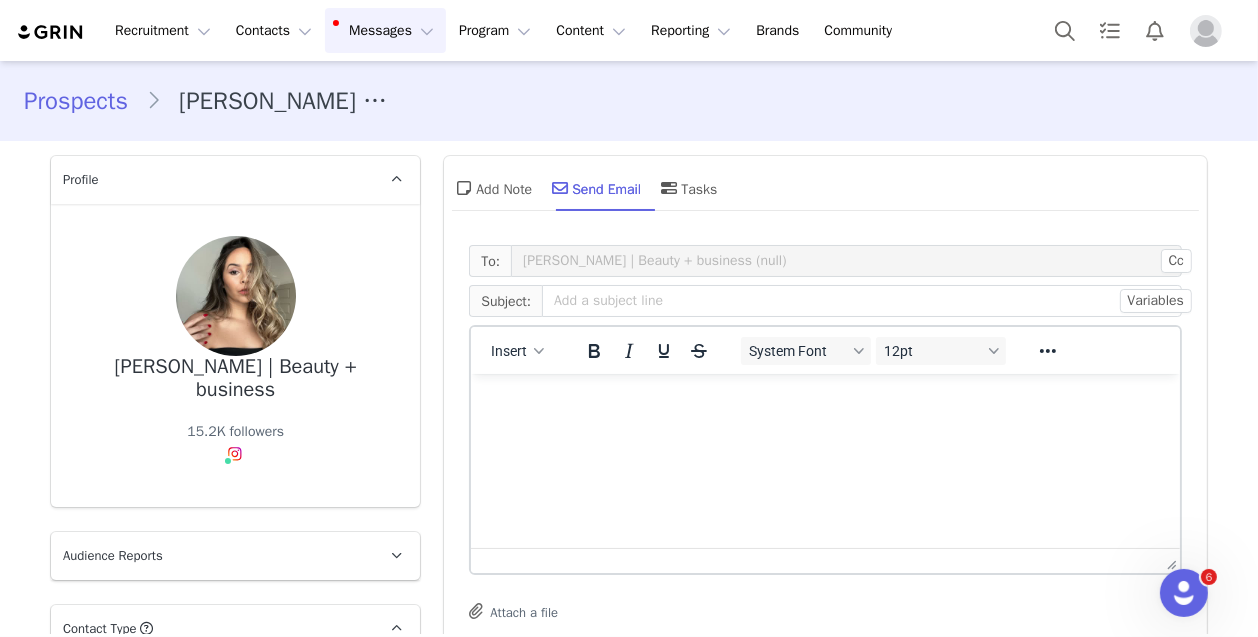 click on "Messages Messages" at bounding box center [385, 30] 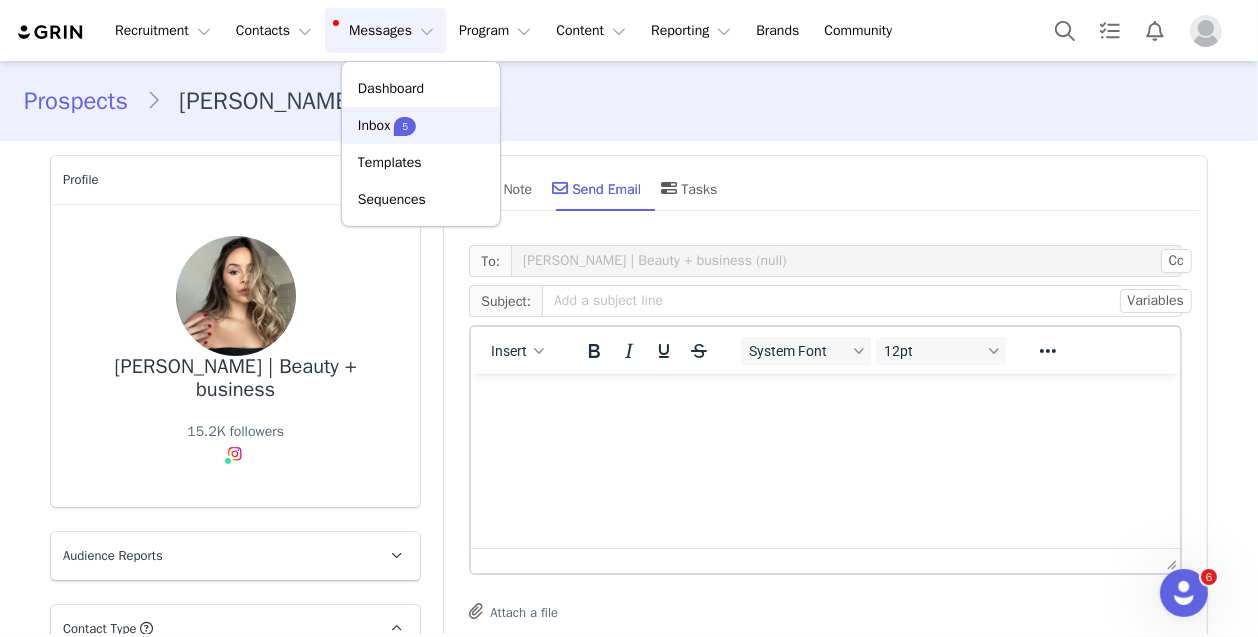click on "5" at bounding box center [405, 126] 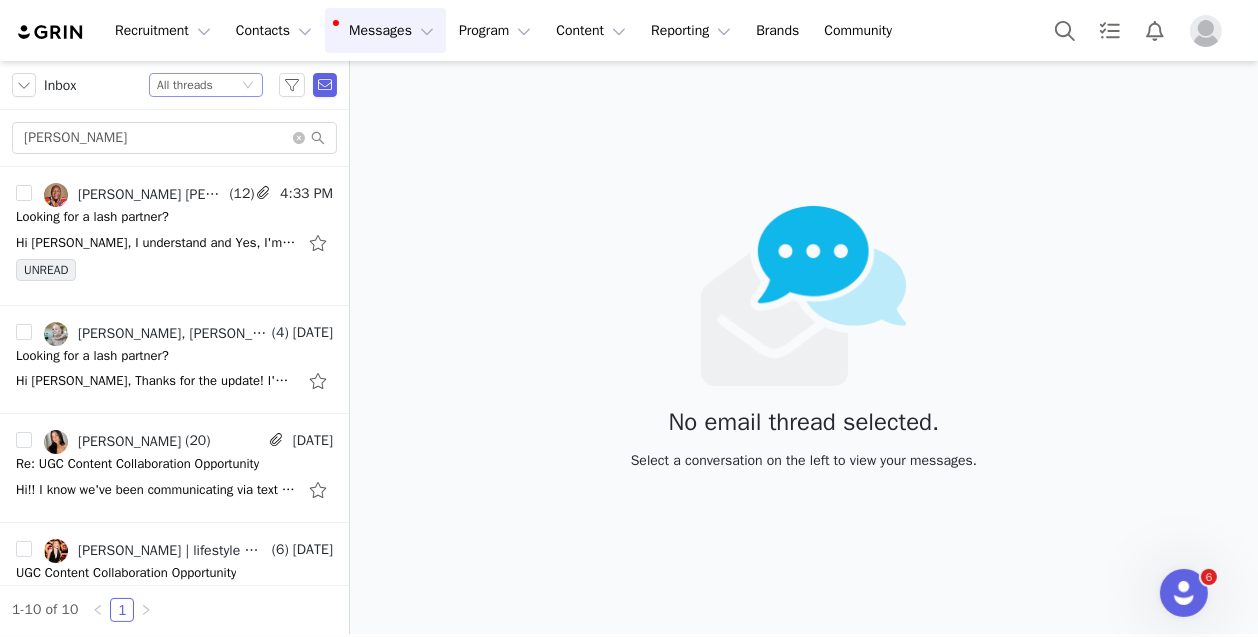 click on "All threads" at bounding box center [185, 85] 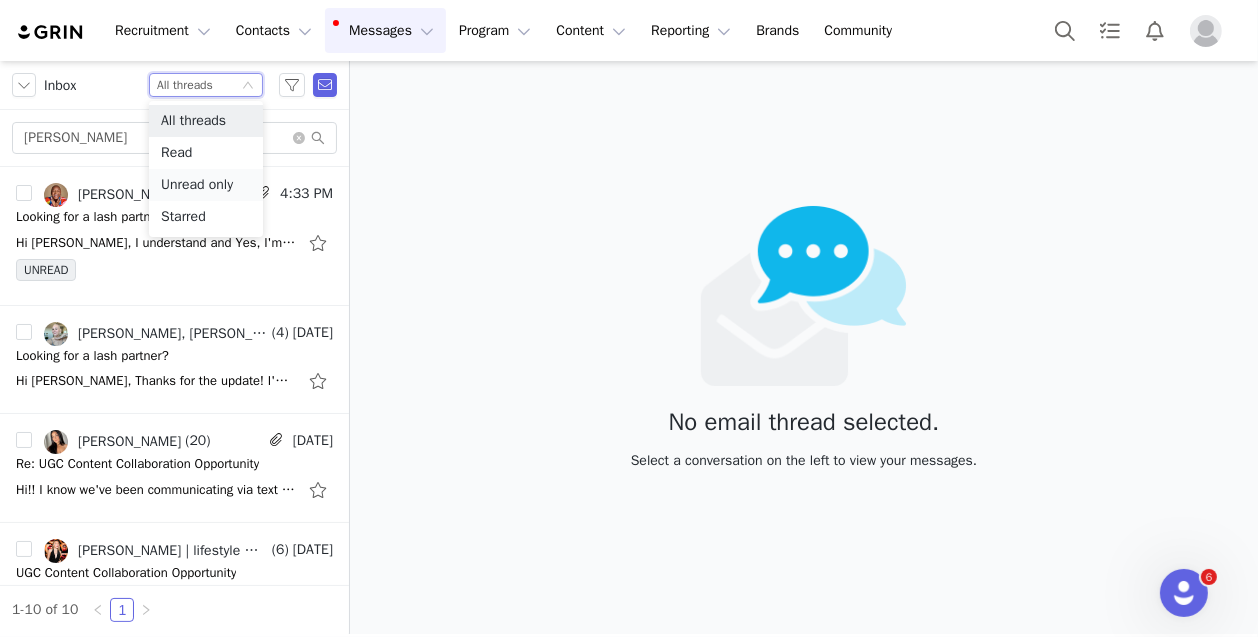click on "Unread only" at bounding box center (206, 185) 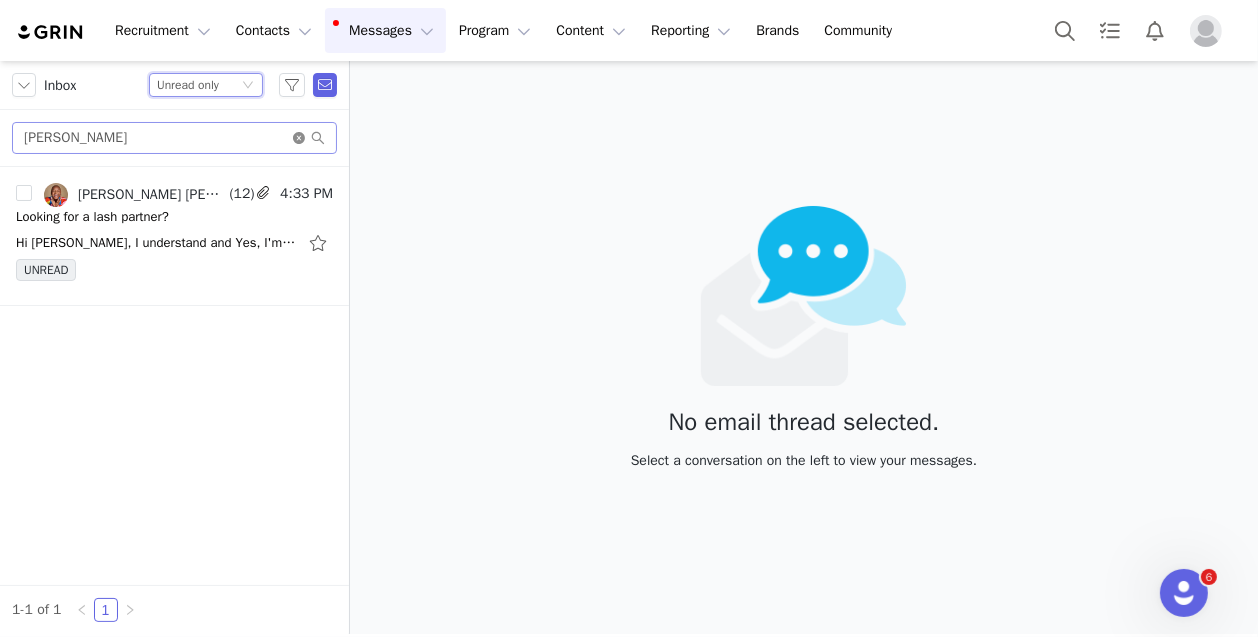 click 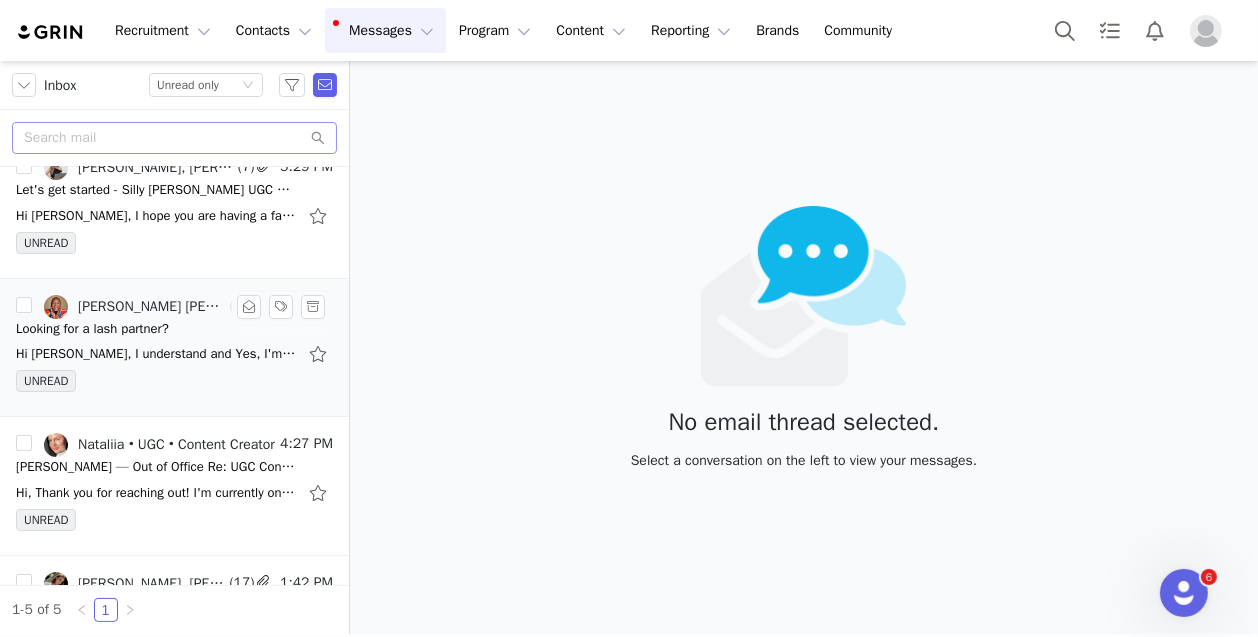 scroll, scrollTop: 272, scrollLeft: 0, axis: vertical 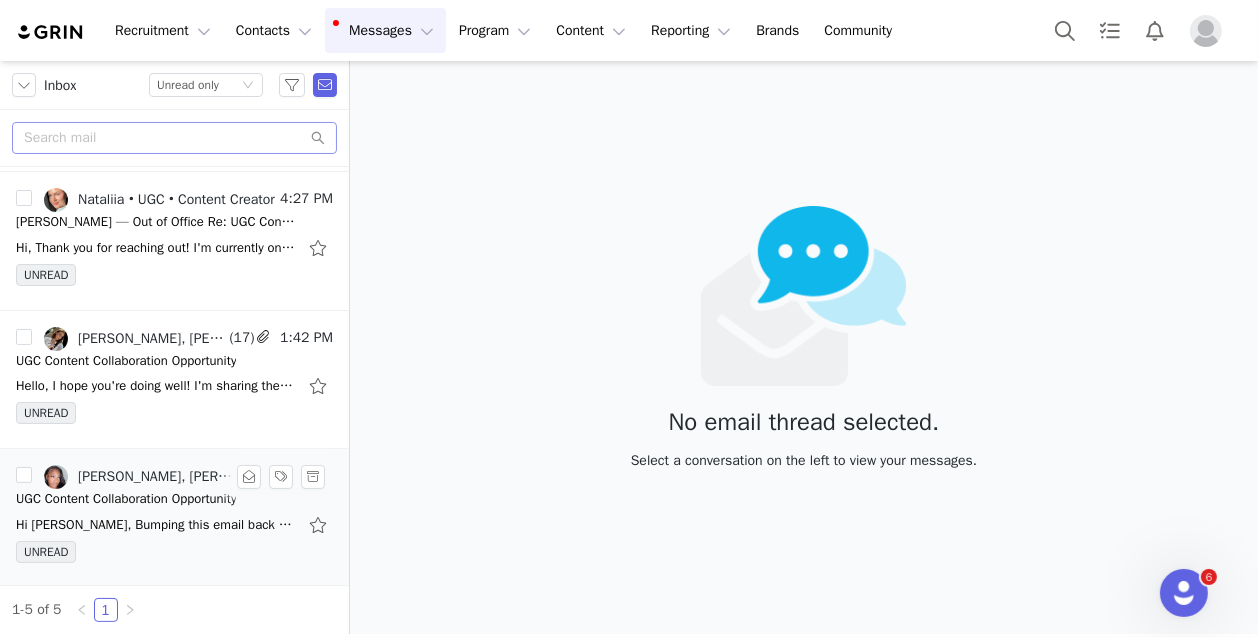 click on "UGC Content Collaboration Opportunity" at bounding box center [126, 499] 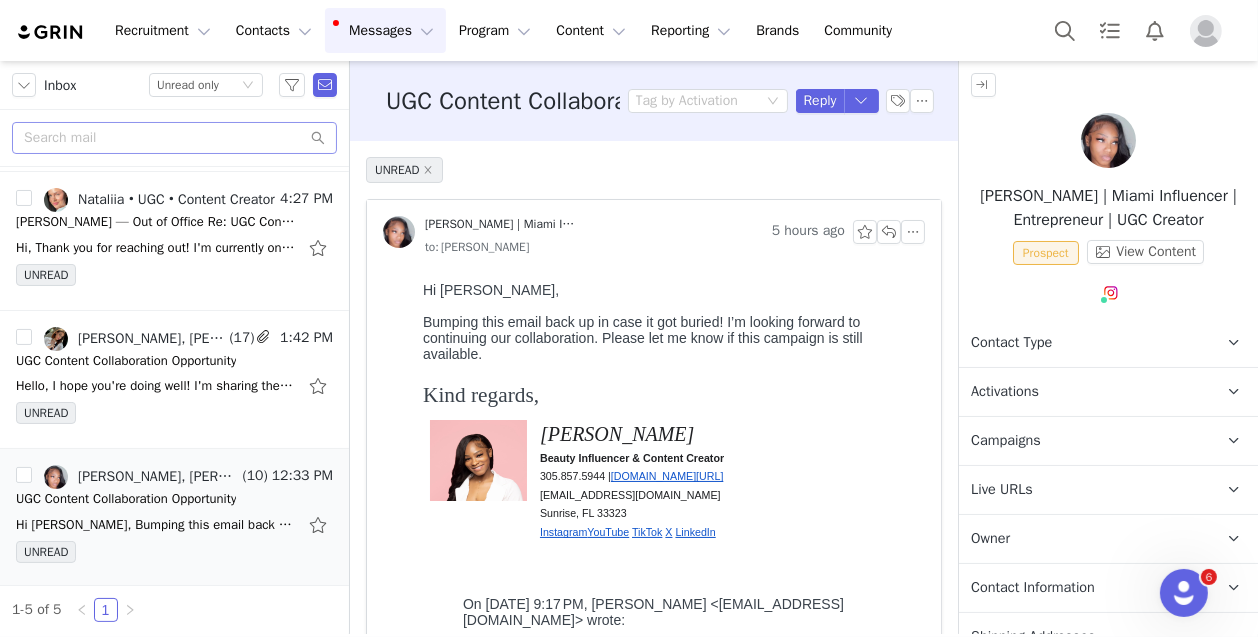scroll, scrollTop: 0, scrollLeft: 0, axis: both 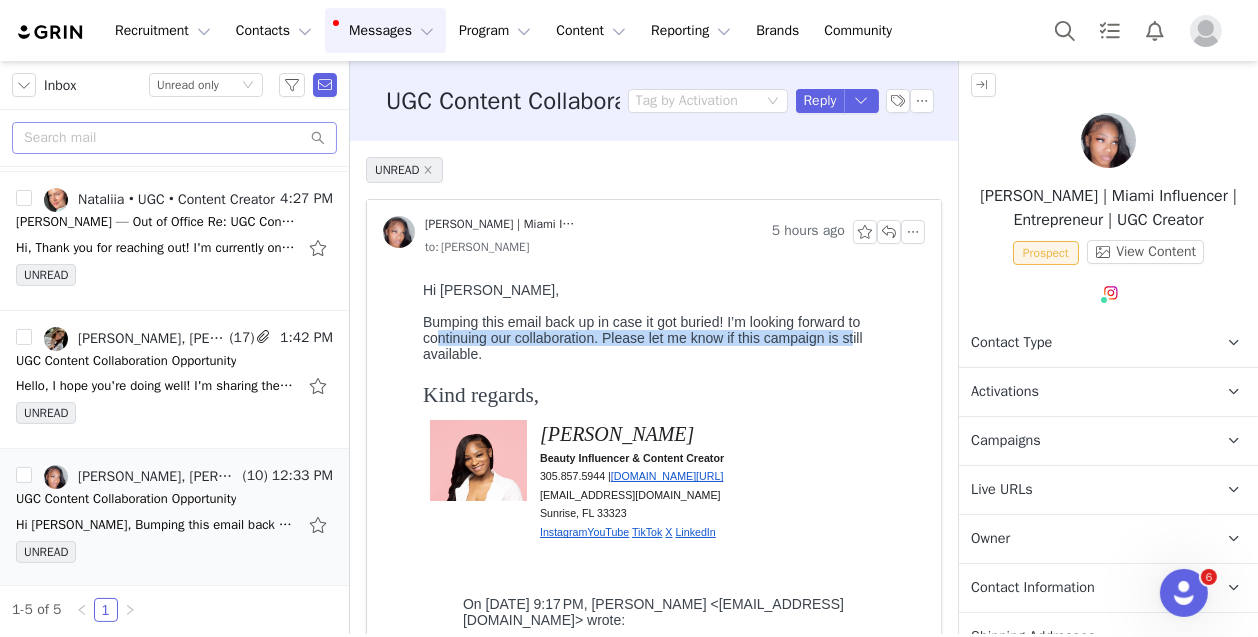 drag, startPoint x: 437, startPoint y: 343, endPoint x: 854, endPoint y: 343, distance: 417 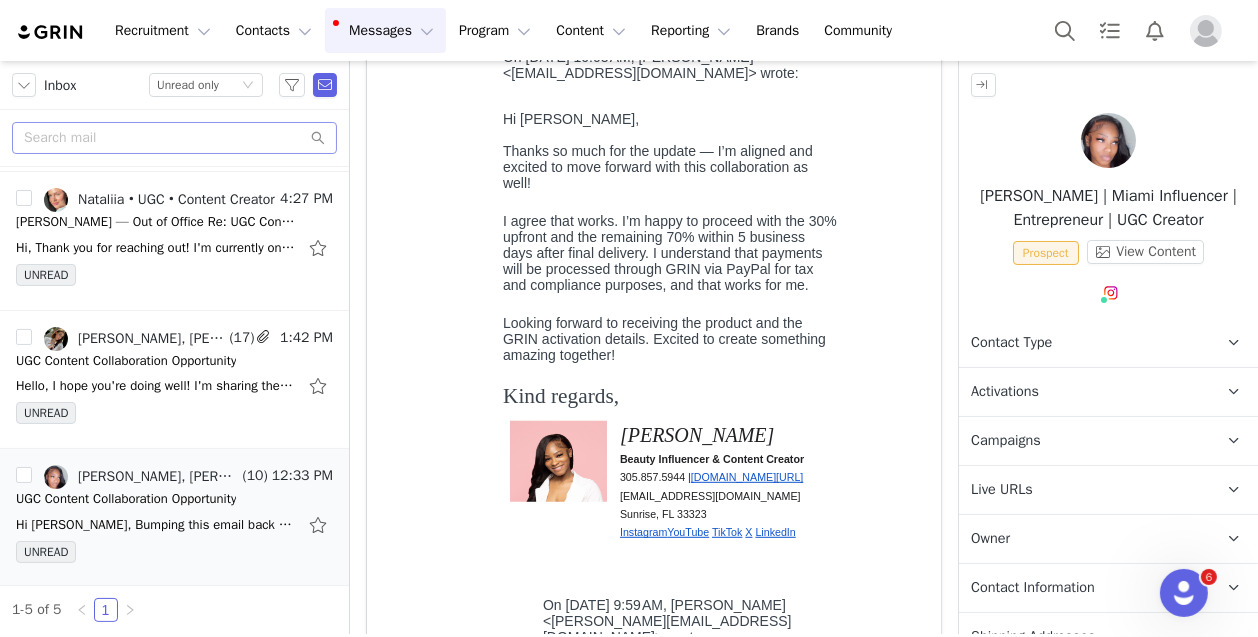 scroll, scrollTop: 971, scrollLeft: 0, axis: vertical 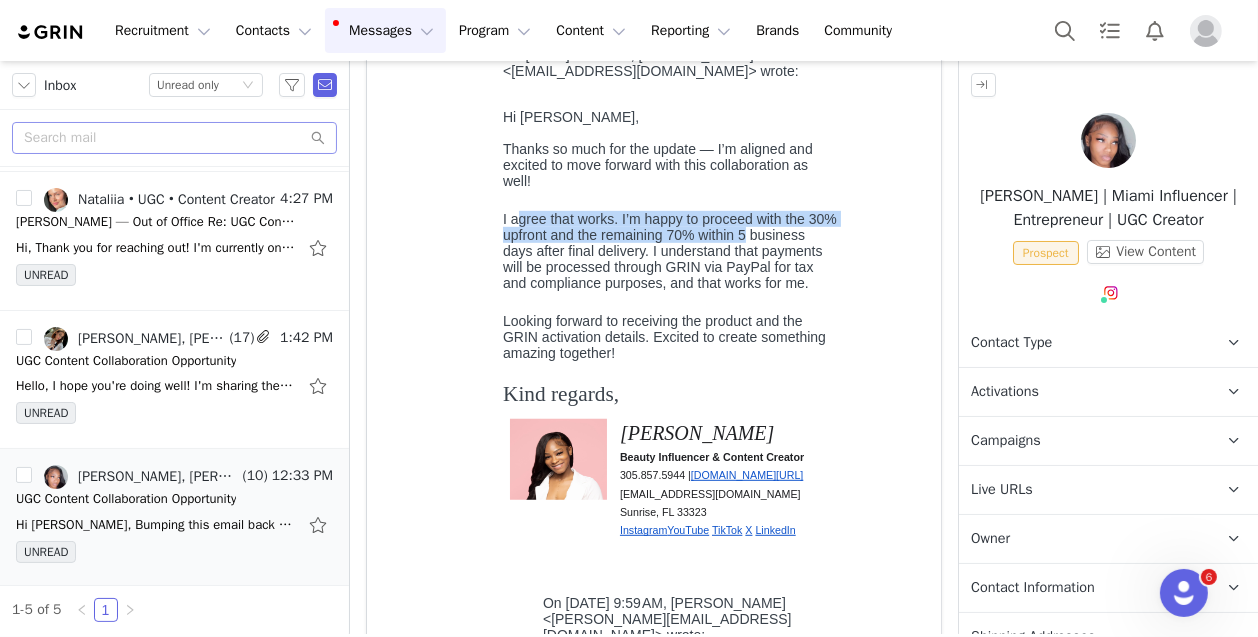 drag, startPoint x: 515, startPoint y: 306, endPoint x: 816, endPoint y: 320, distance: 301.3254 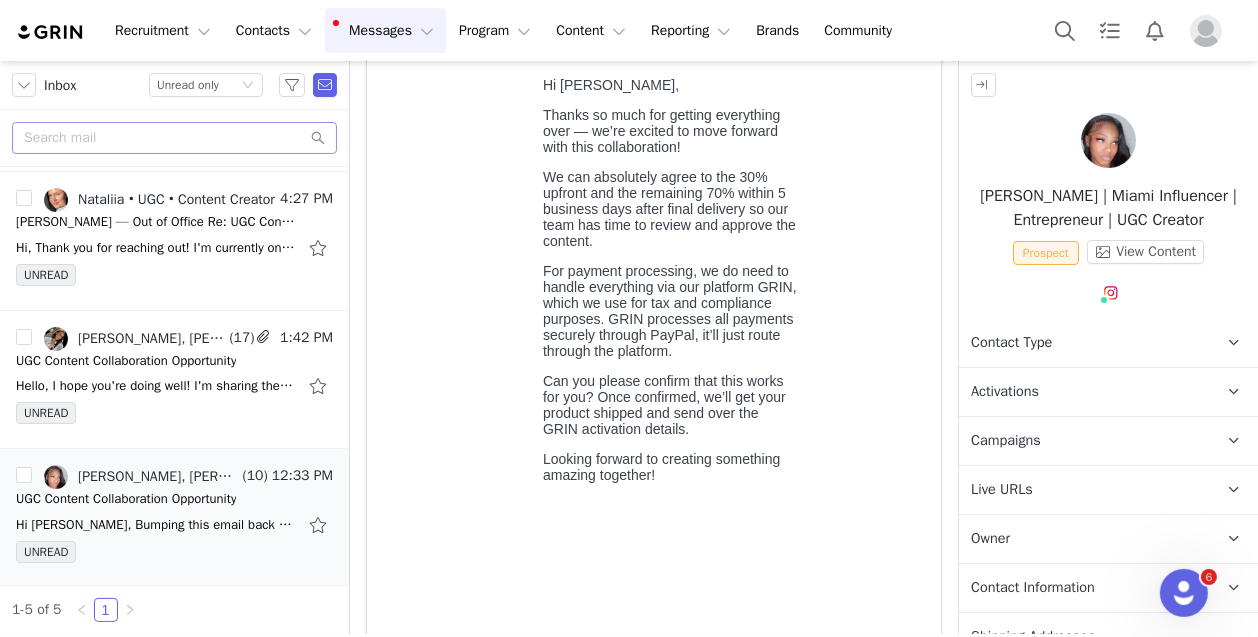 scroll, scrollTop: 788, scrollLeft: 0, axis: vertical 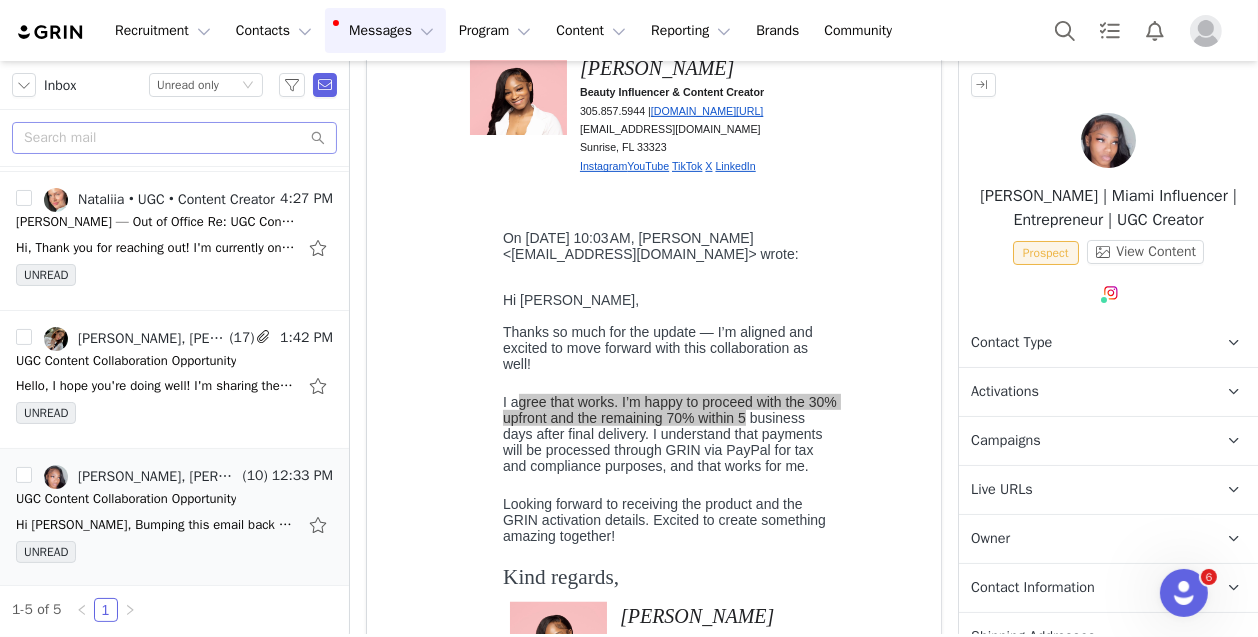 click on "Contact Type" at bounding box center [1011, 343] 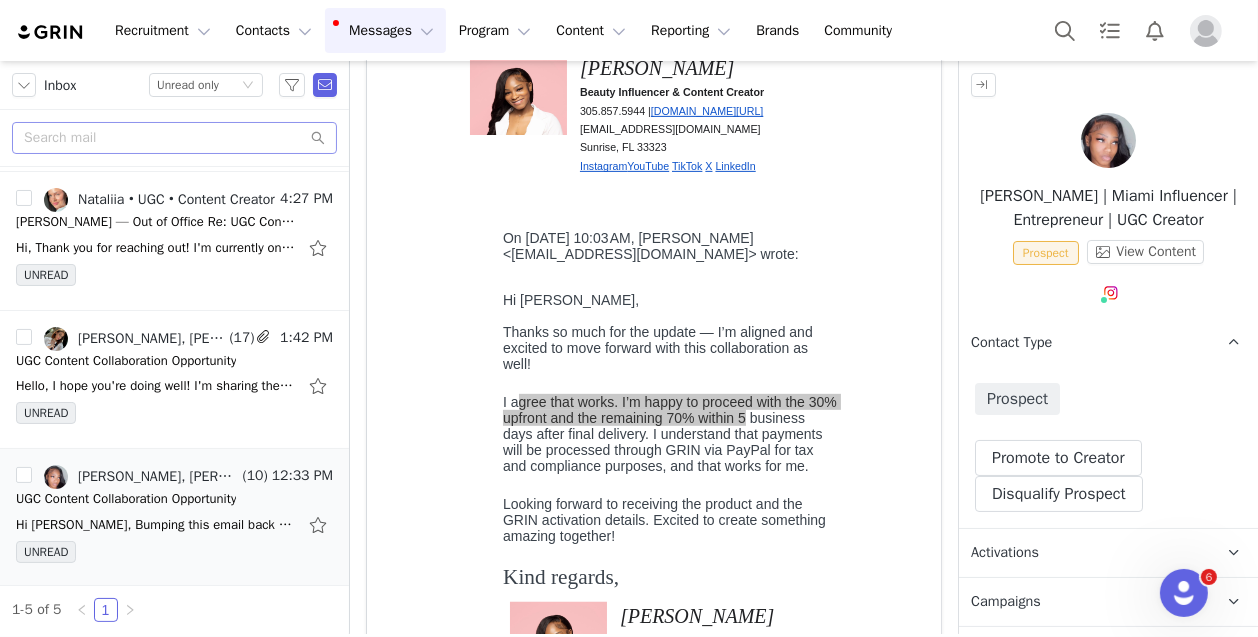 click on "Contact Type" at bounding box center (1011, 343) 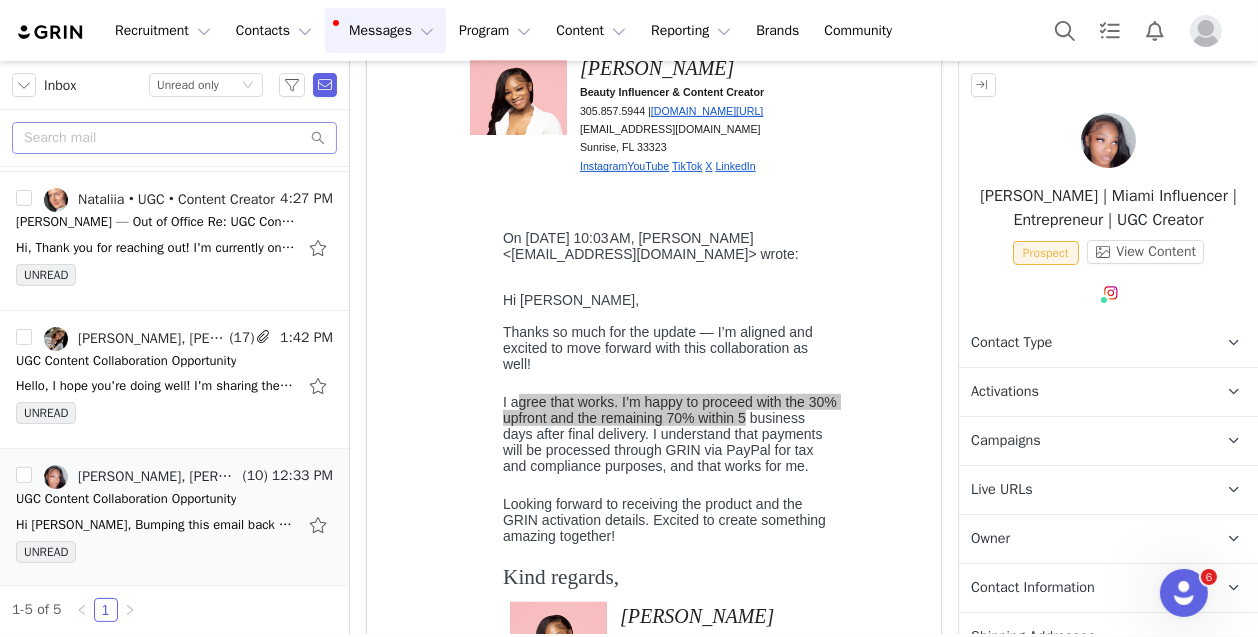click on "Activations" at bounding box center (1005, 392) 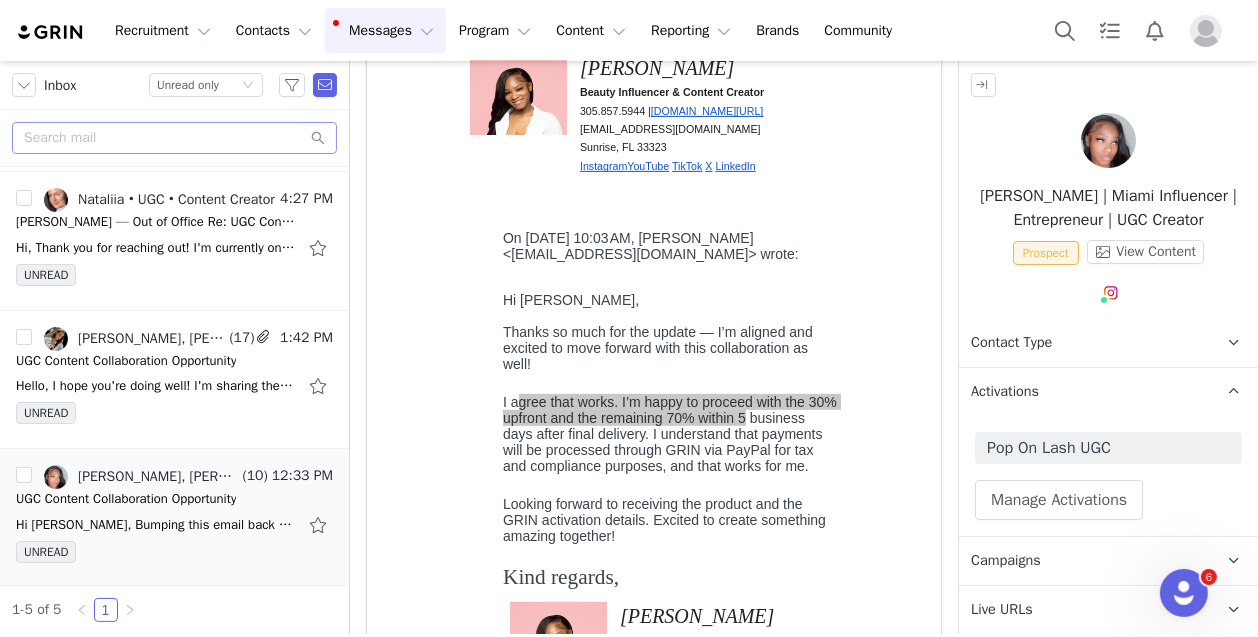 click on "Activations" at bounding box center [1005, 392] 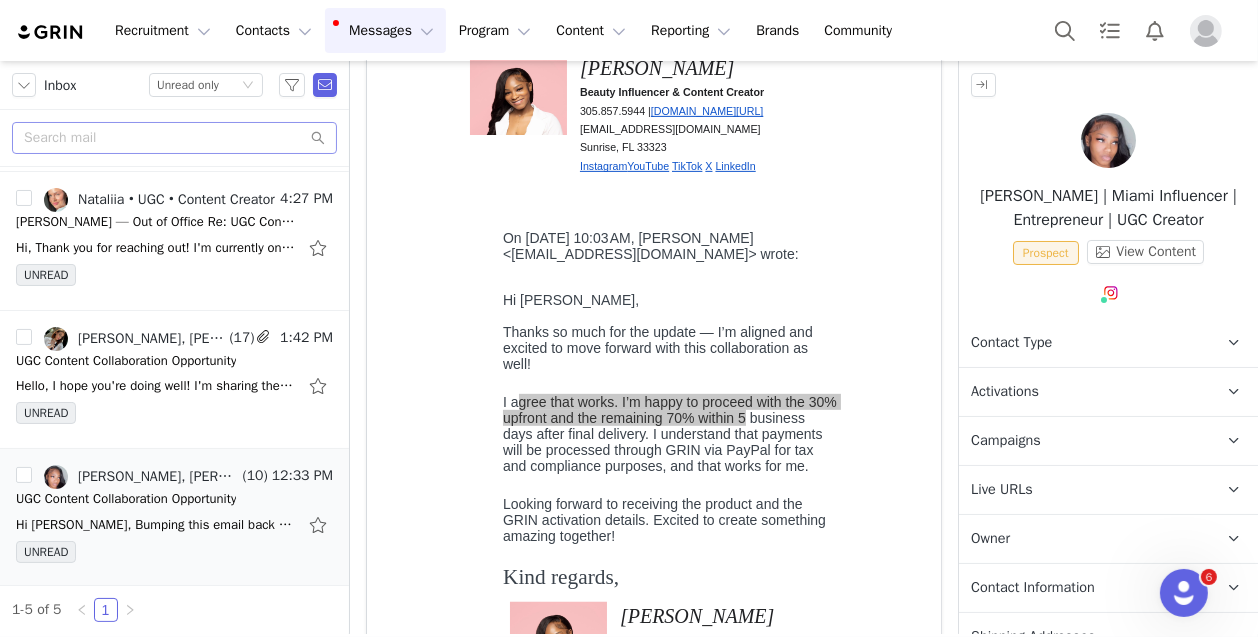 click on "Campaigns" at bounding box center [1006, 441] 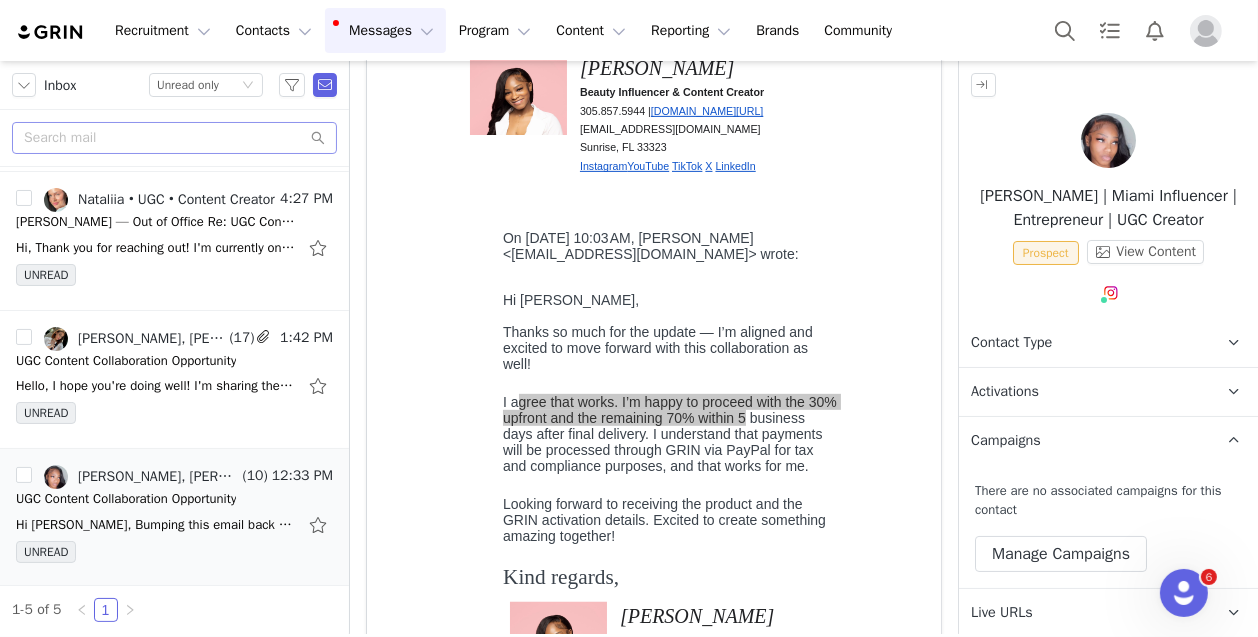 click on "Campaigns" at bounding box center (1006, 441) 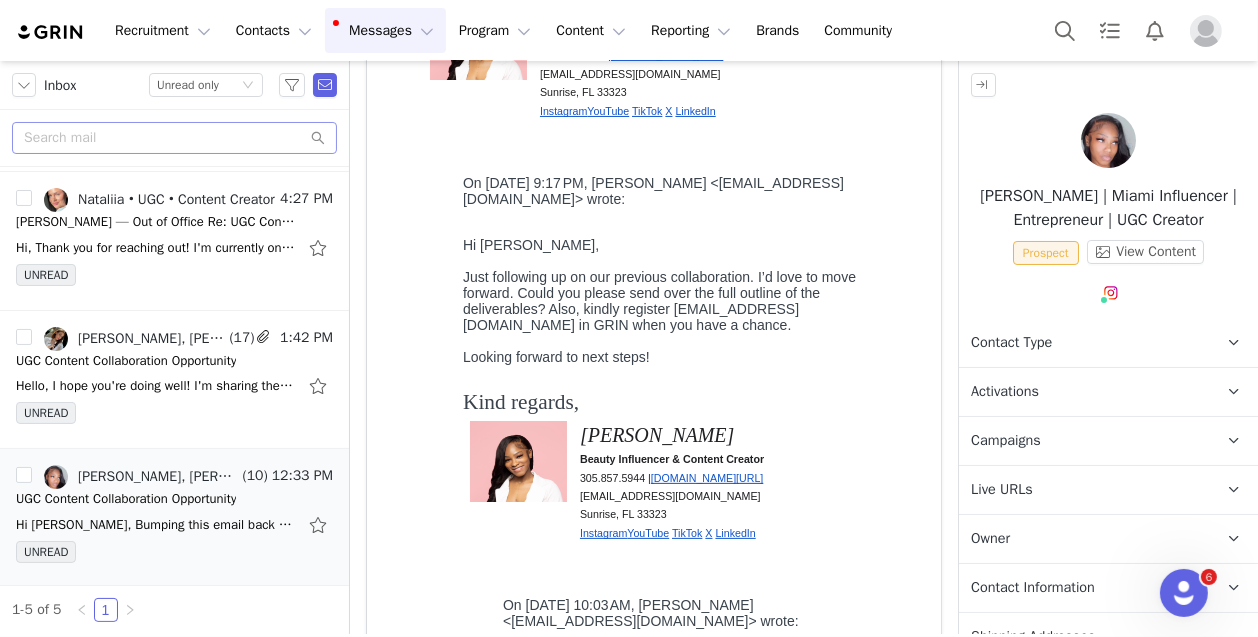 scroll, scrollTop: 0, scrollLeft: 0, axis: both 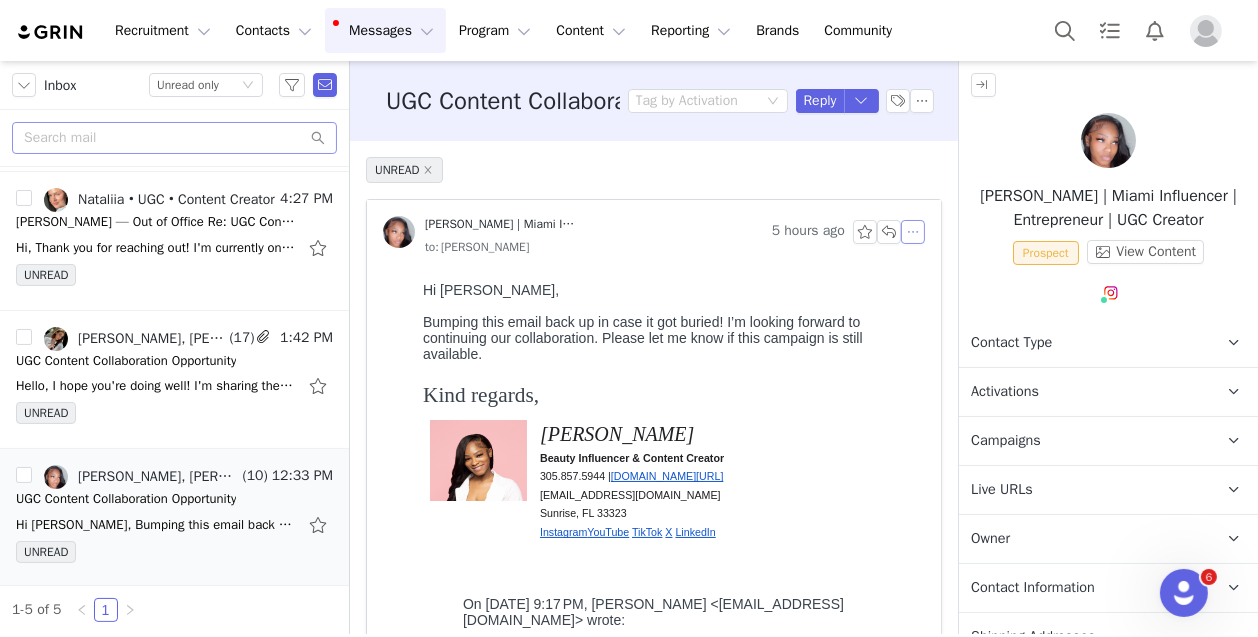 click at bounding box center [913, 232] 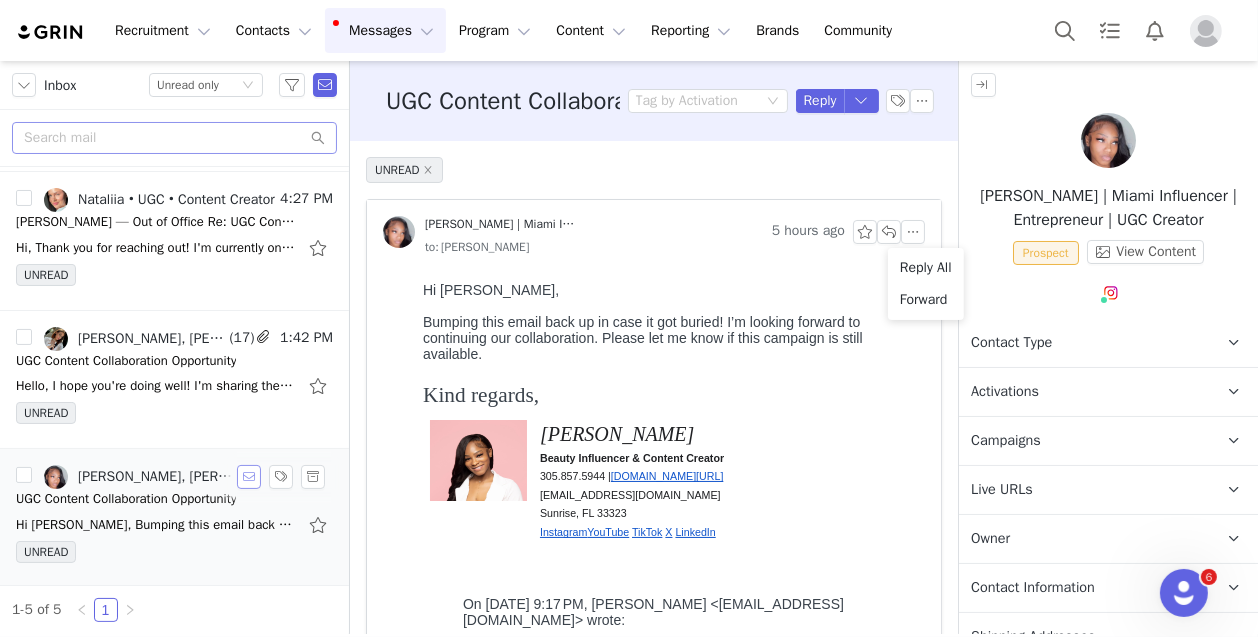 click at bounding box center (249, 477) 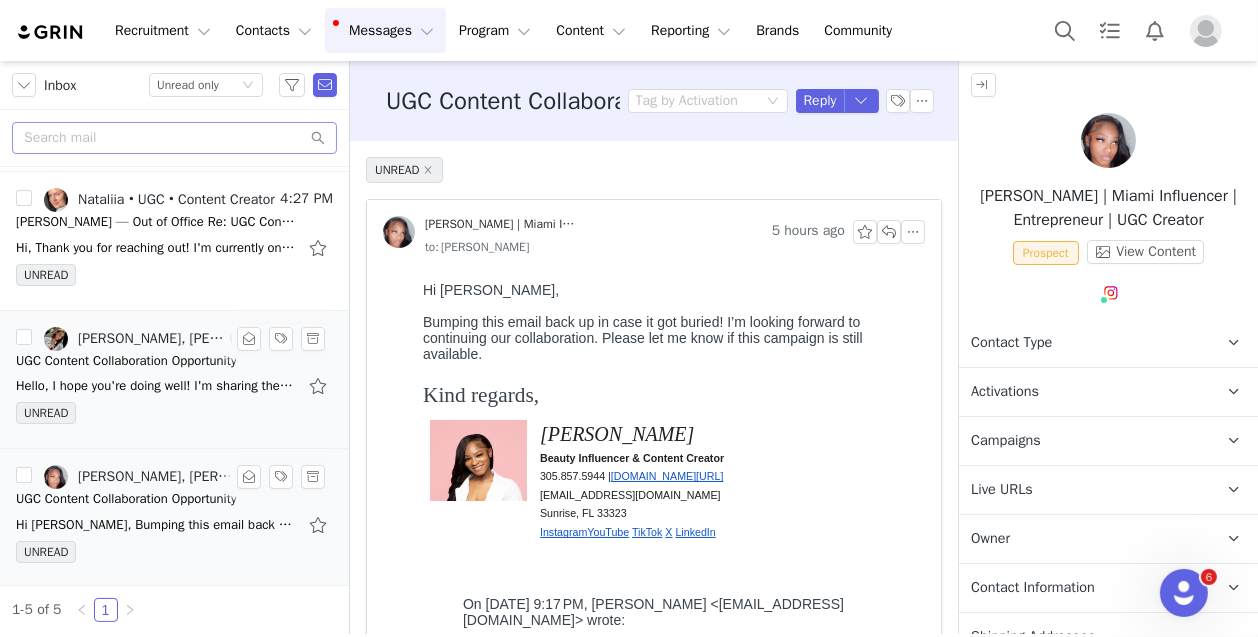 click on "Hello, I hope you're doing well! I'm sharing the video of my lashes without any makeup, as requested. [URL][DOMAIN_NAME] Also, I wanted to kindly ask if you could let me know when the" at bounding box center [174, 386] 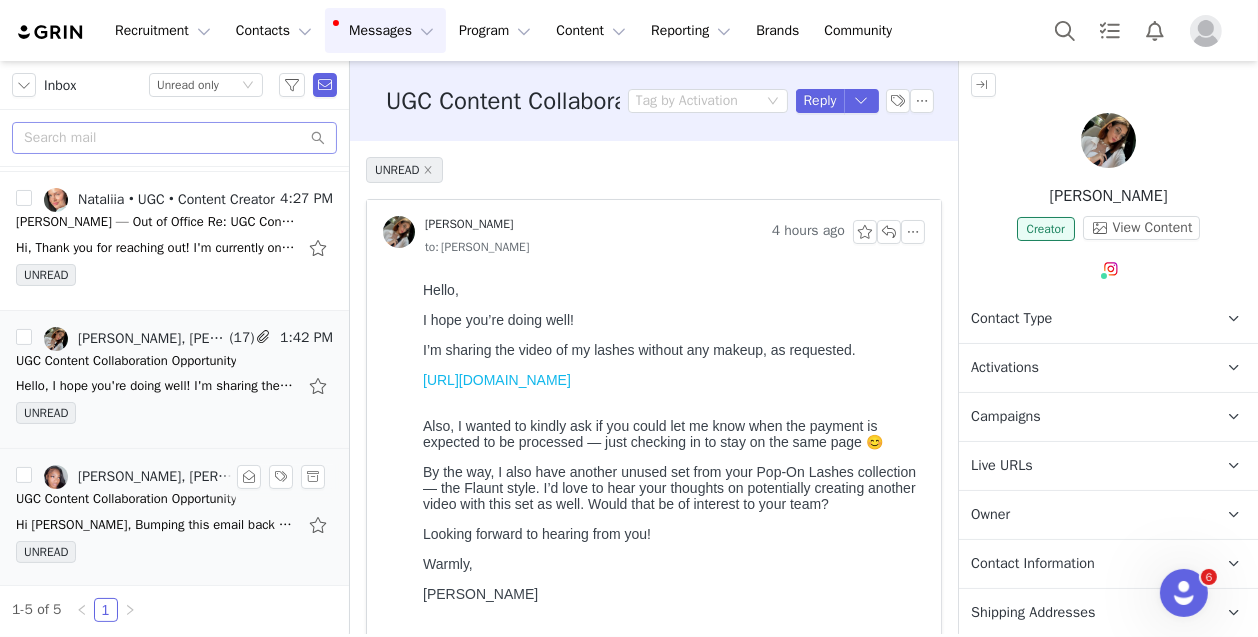 scroll, scrollTop: 0, scrollLeft: 0, axis: both 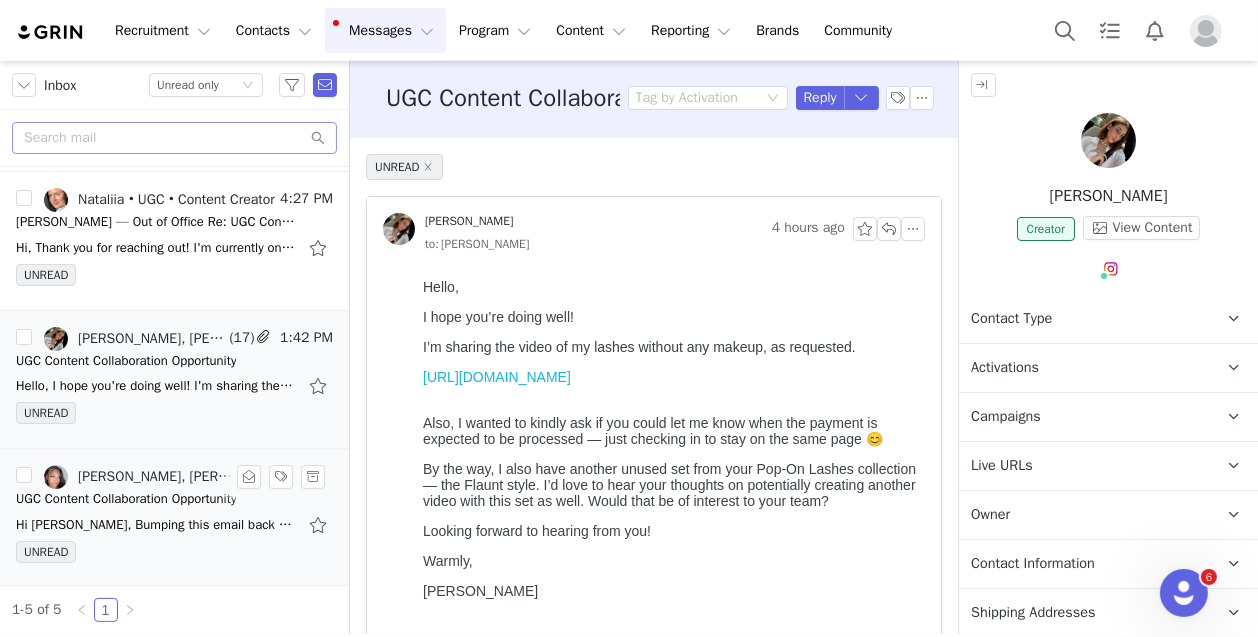 click on "https://we.tl/t-N19fNs6zsu" at bounding box center (496, 376) 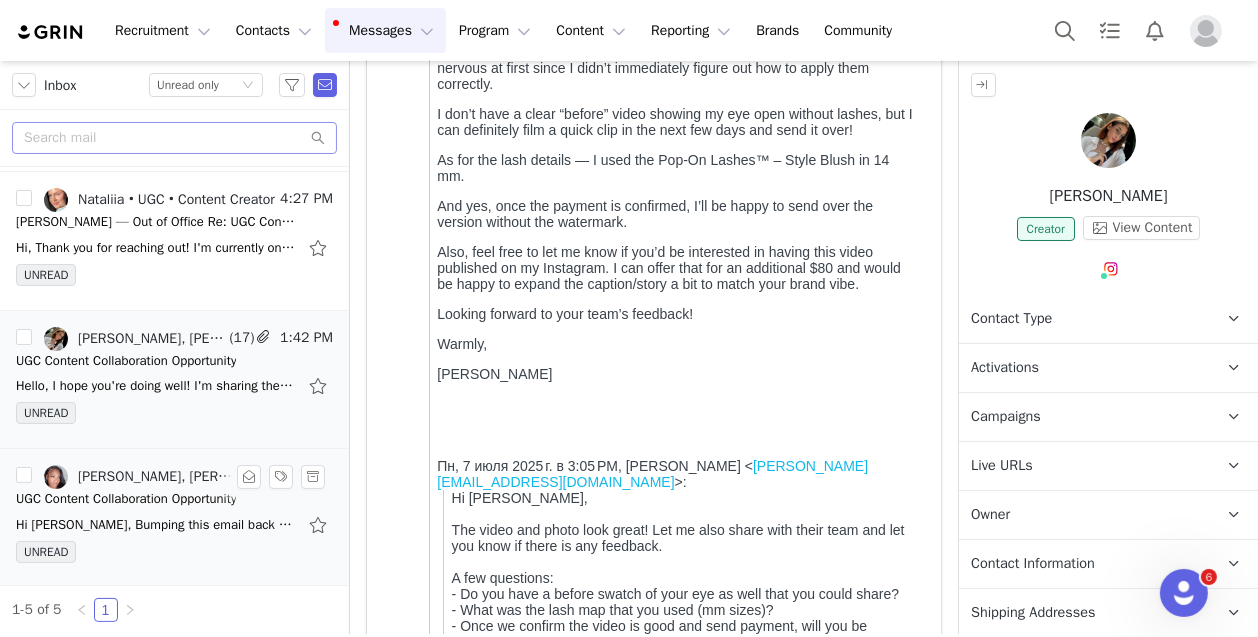 scroll, scrollTop: 736, scrollLeft: 0, axis: vertical 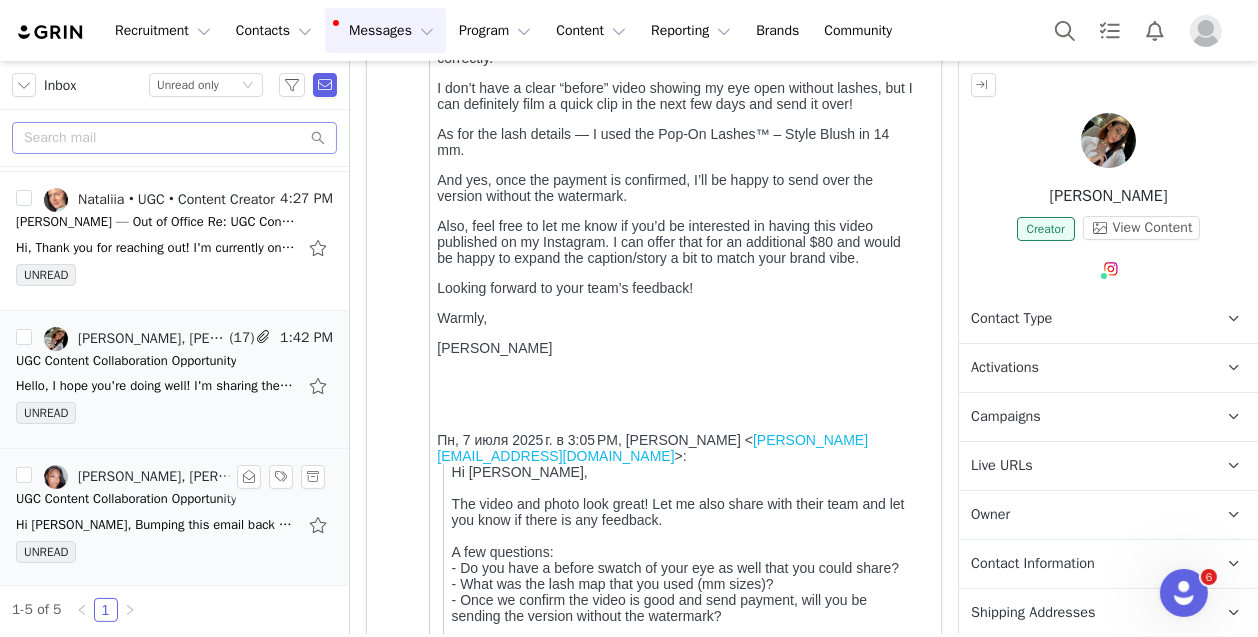 click on "Warmly," at bounding box center (676, 319) 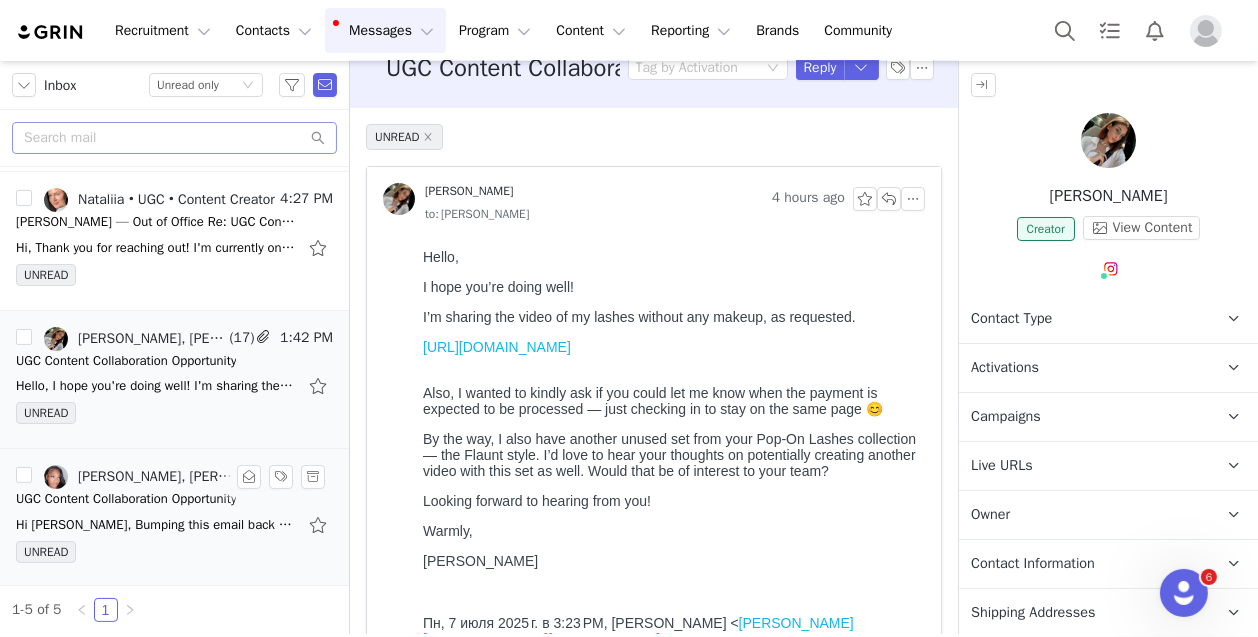 scroll, scrollTop: 0, scrollLeft: 0, axis: both 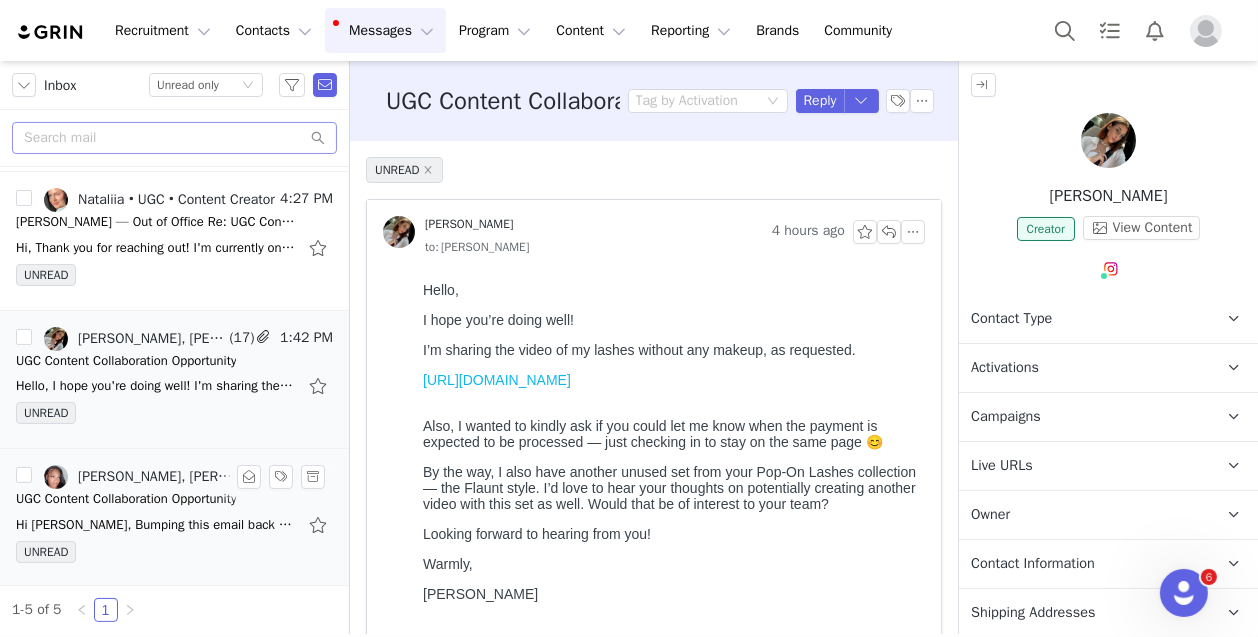 drag, startPoint x: 1176, startPoint y: 195, endPoint x: 1016, endPoint y: 202, distance: 160.15305 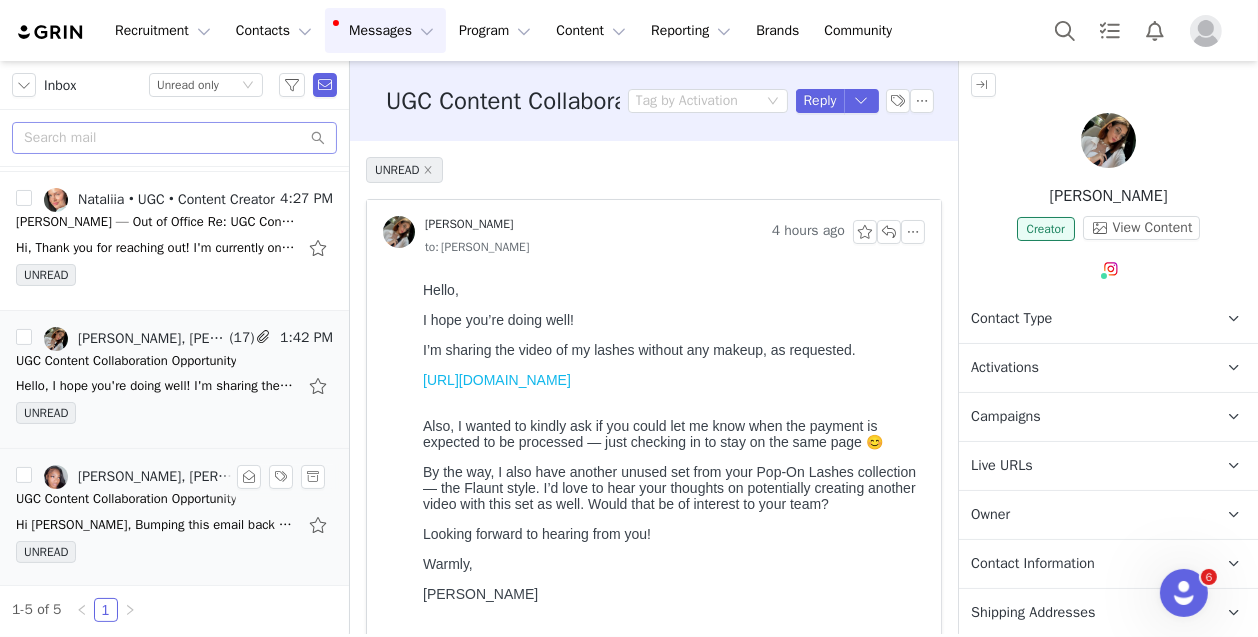 copy on "https://we.tl/t-N19fNs6zsu" 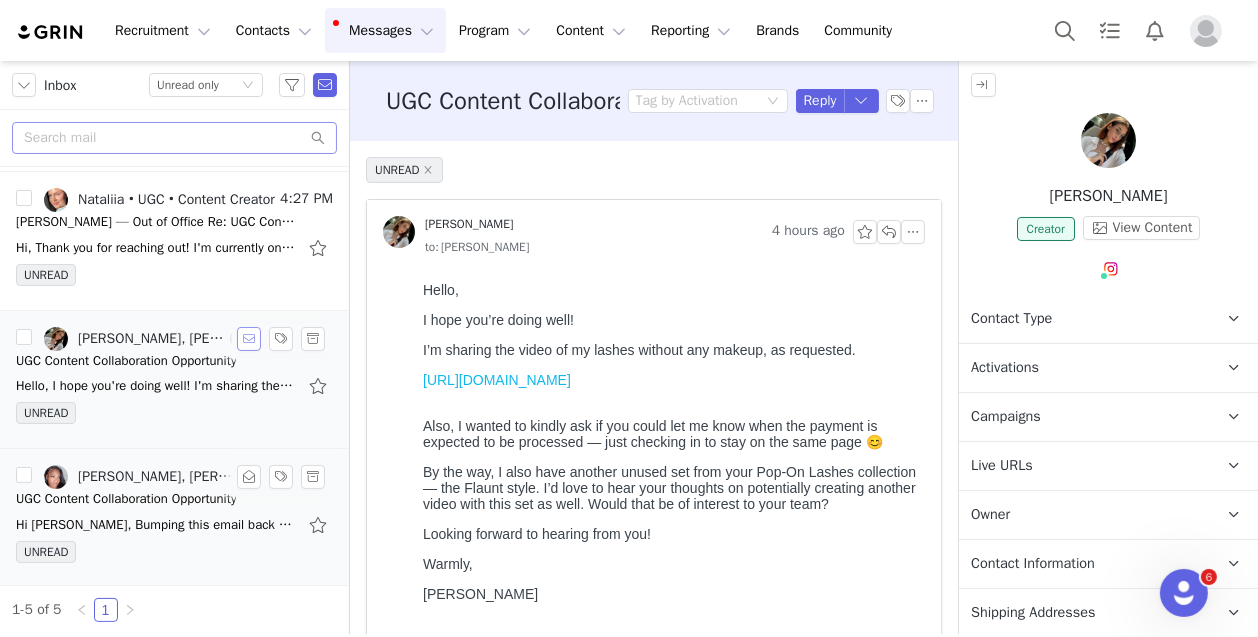 click at bounding box center (249, 339) 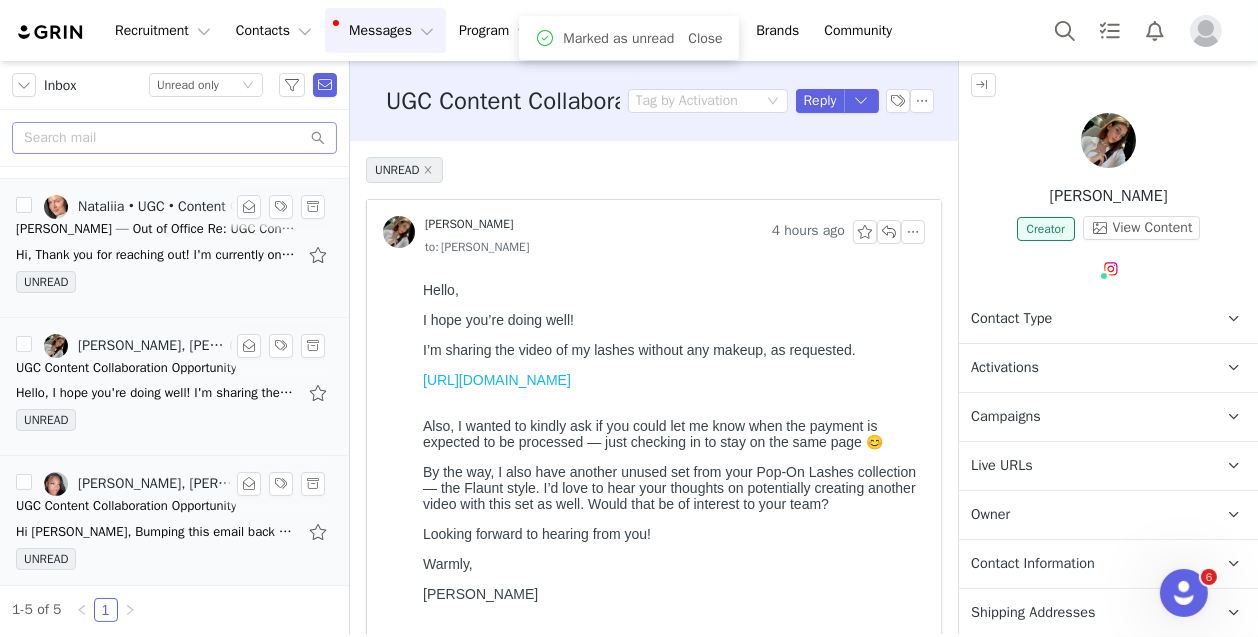 scroll, scrollTop: 261, scrollLeft: 0, axis: vertical 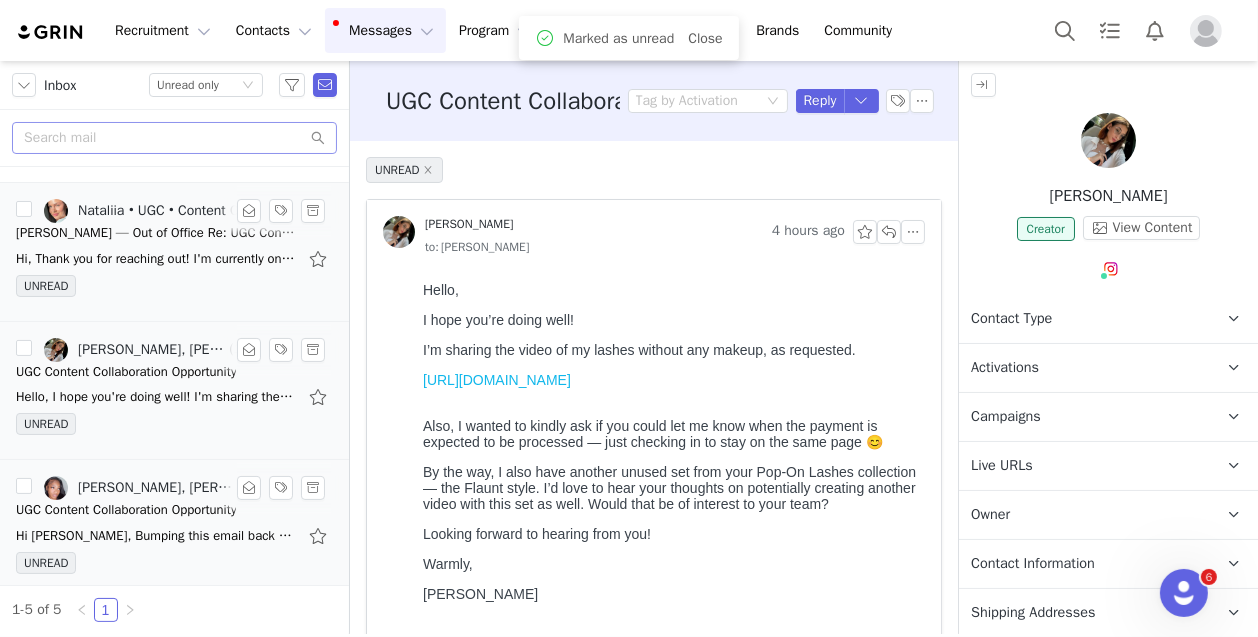 click on "Hi, Thank you for reaching out! I'm currently on vacation and will not be able to respond to emails or provide updates during this period. I will return on July 21, 2025, and will reply to your" at bounding box center (174, 259) 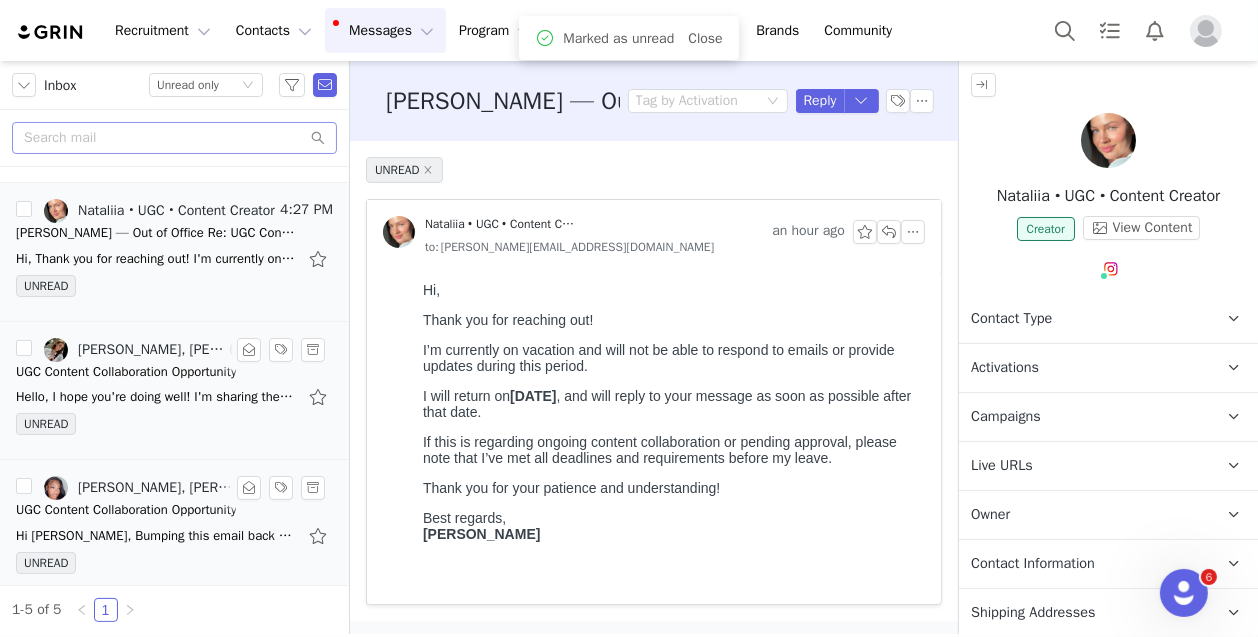 scroll, scrollTop: 0, scrollLeft: 0, axis: both 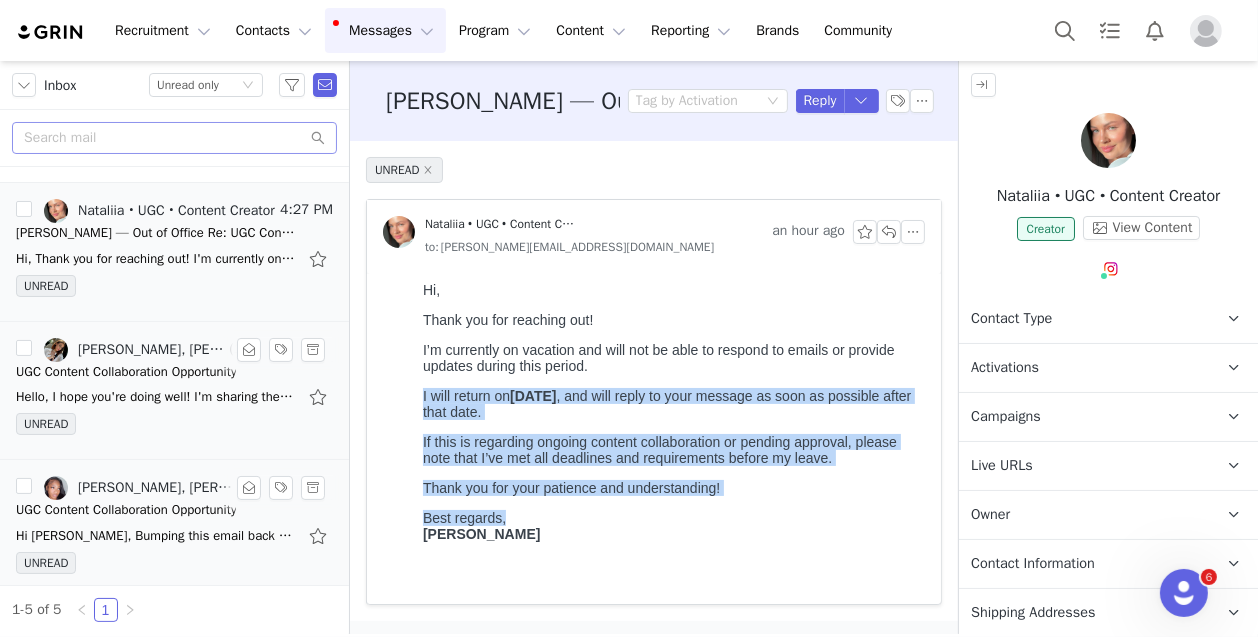 drag, startPoint x: 423, startPoint y: 402, endPoint x: 750, endPoint y: 535, distance: 353.01276 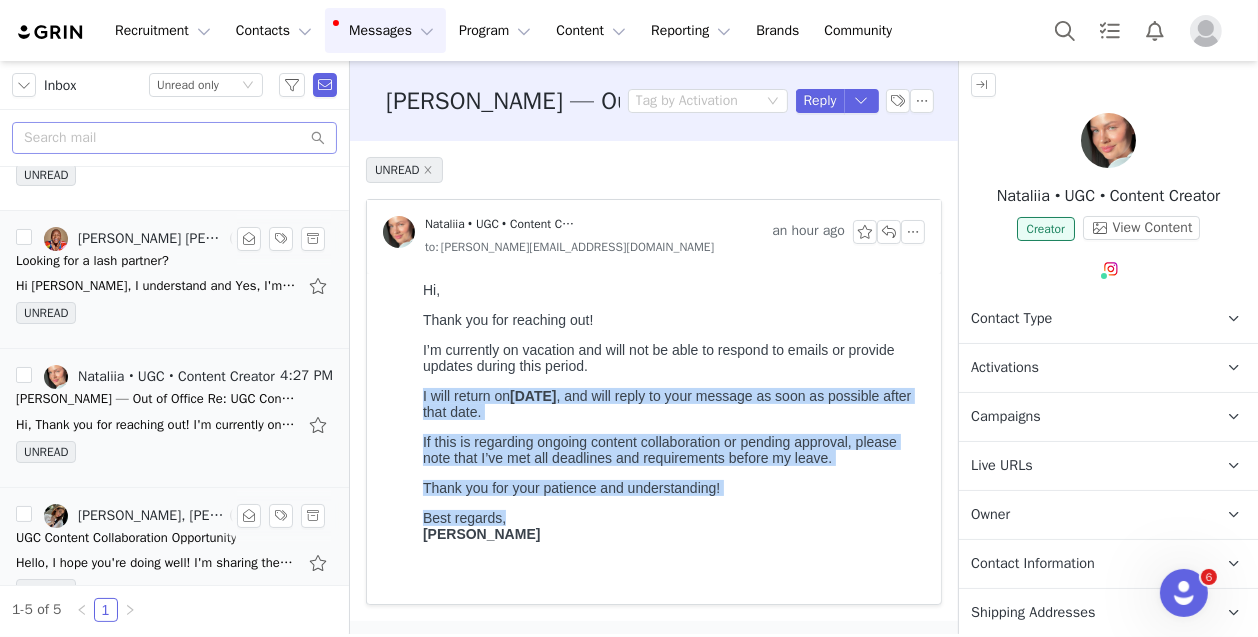 scroll, scrollTop: 94, scrollLeft: 0, axis: vertical 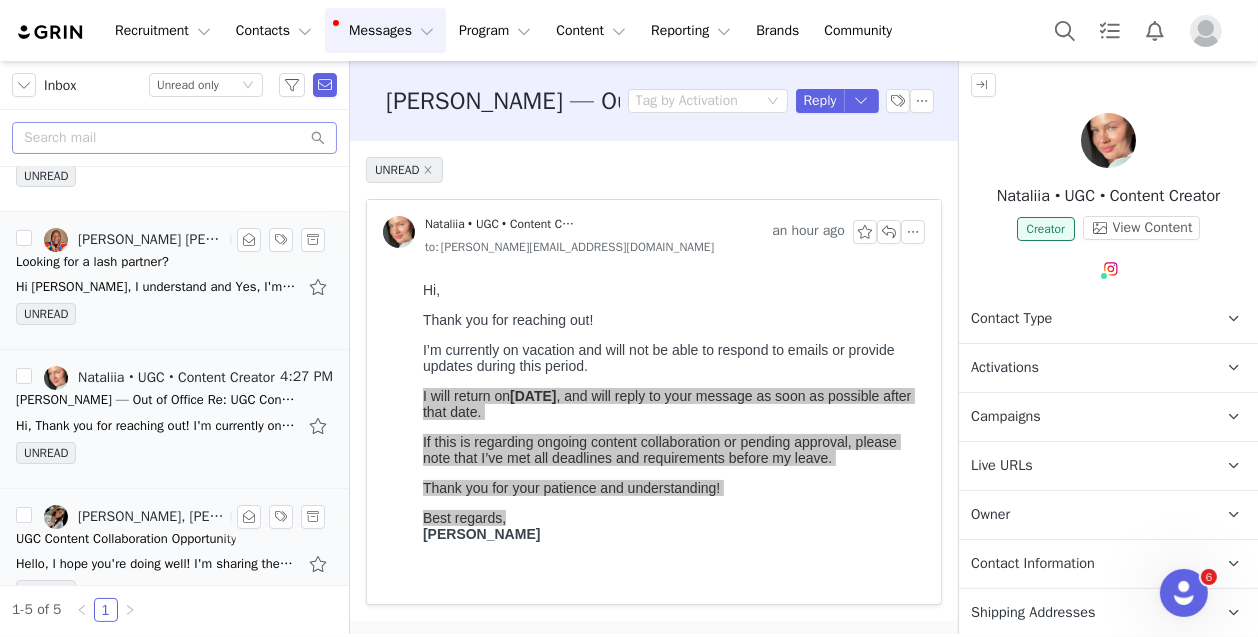 click on "Hi Priscilla, I understand and Yes, I'm still interested. On Thu, Jul 10, 2025 at 3:31 PM Priscilla Manzo <priscilla@sillygeorge.com> wrote: Hi Hannah, Thank you so much for sharing the" at bounding box center [156, 287] 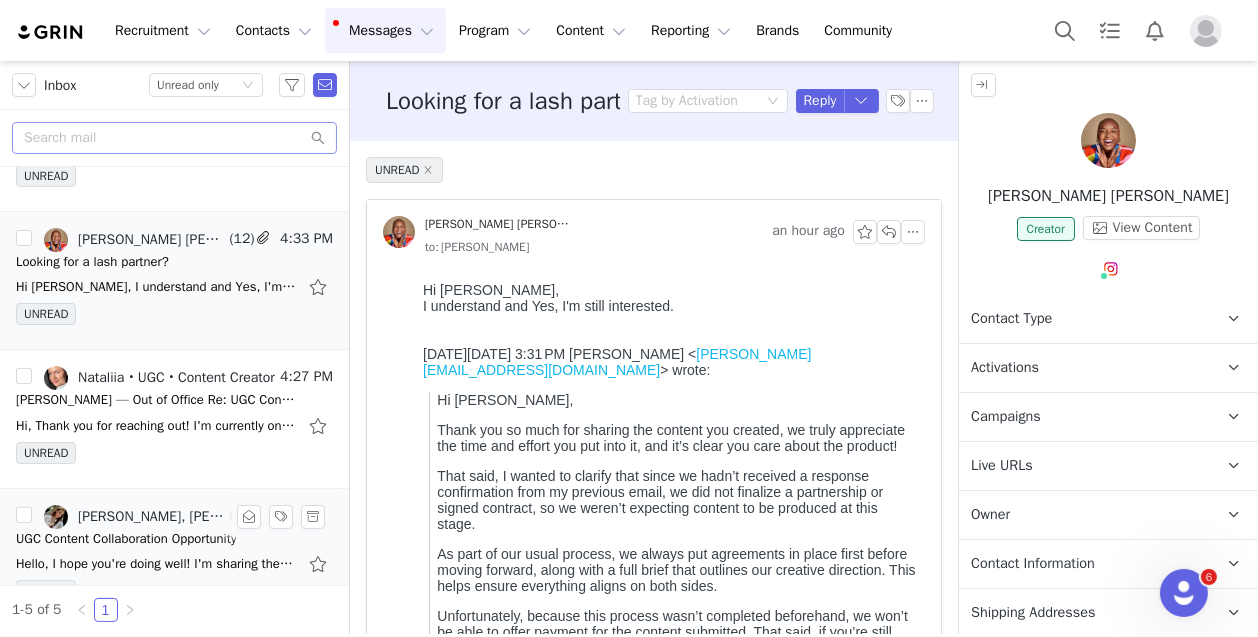 scroll, scrollTop: 0, scrollLeft: 0, axis: both 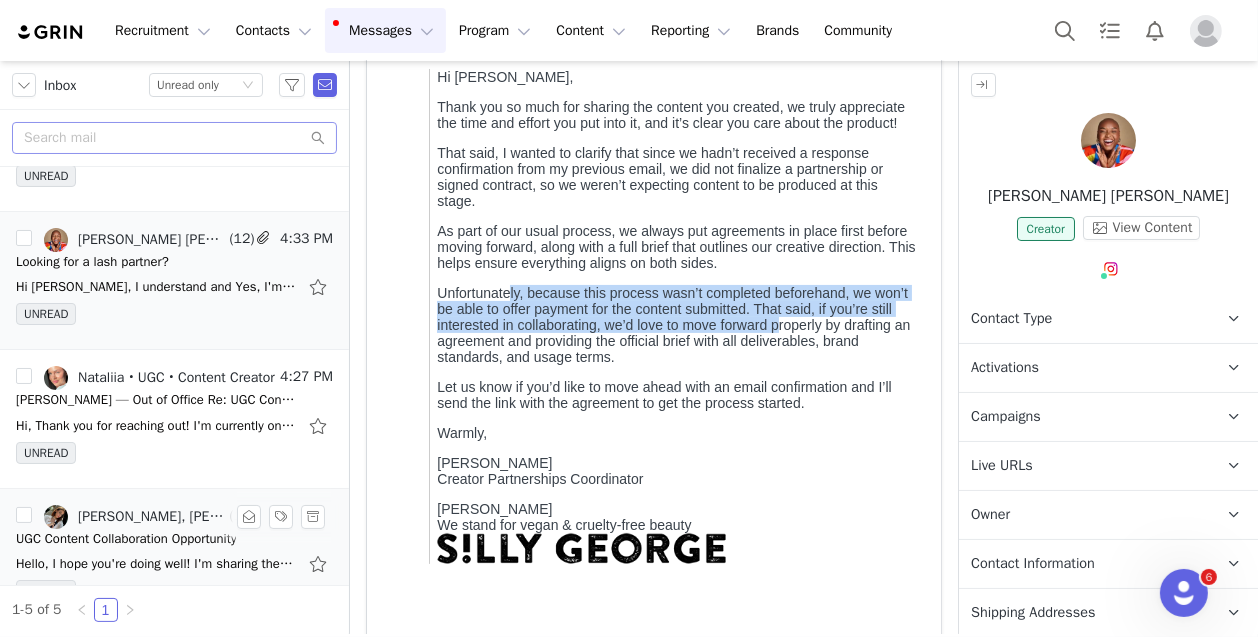 drag, startPoint x: 511, startPoint y: 328, endPoint x: 843, endPoint y: 358, distance: 333.35266 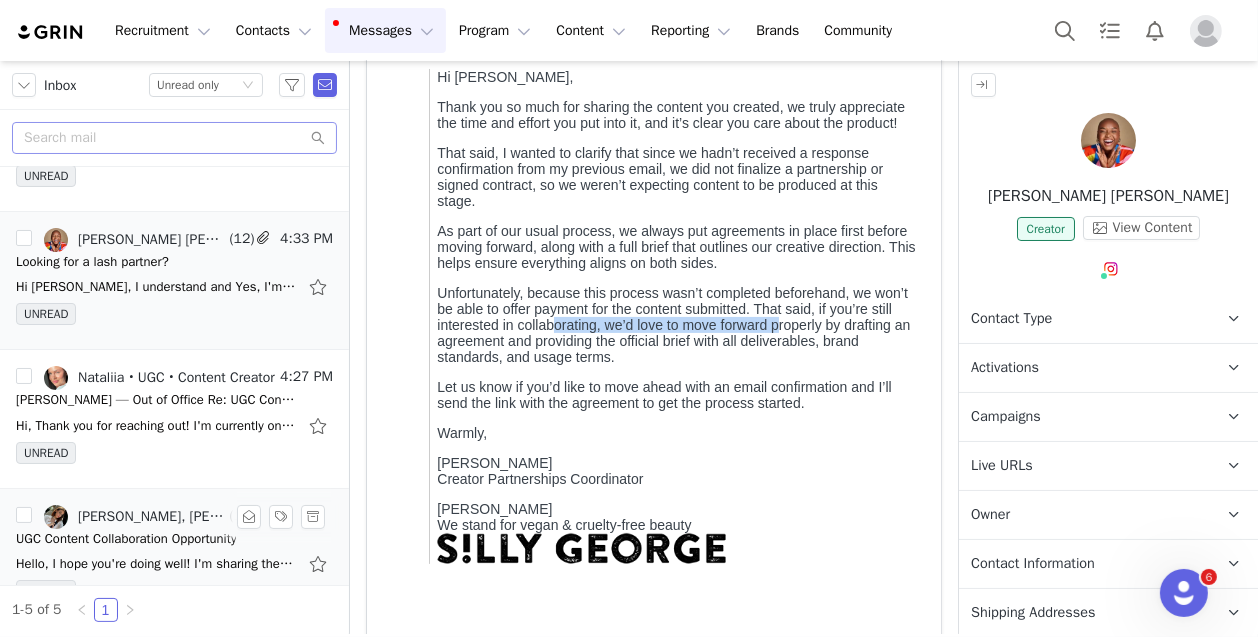 drag, startPoint x: 842, startPoint y: 359, endPoint x: 617, endPoint y: 371, distance: 225.31978 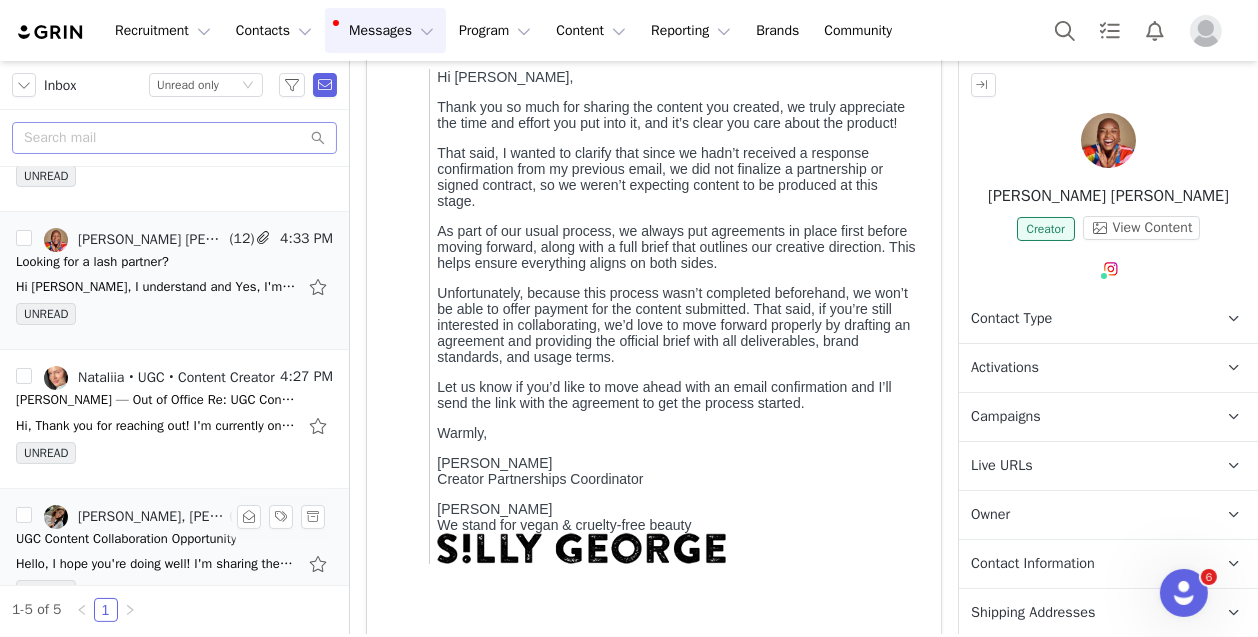 click on "Unfortunately, because this process wasn’t completed beforehand, we won’t be able to offer payment for the content submitted. That said, if you’re still interested in collaborating, we’d love to move forward properly by drafting an agreement and providing the official brief with all deliverables, brand standards, and usage terms." at bounding box center (676, 325) 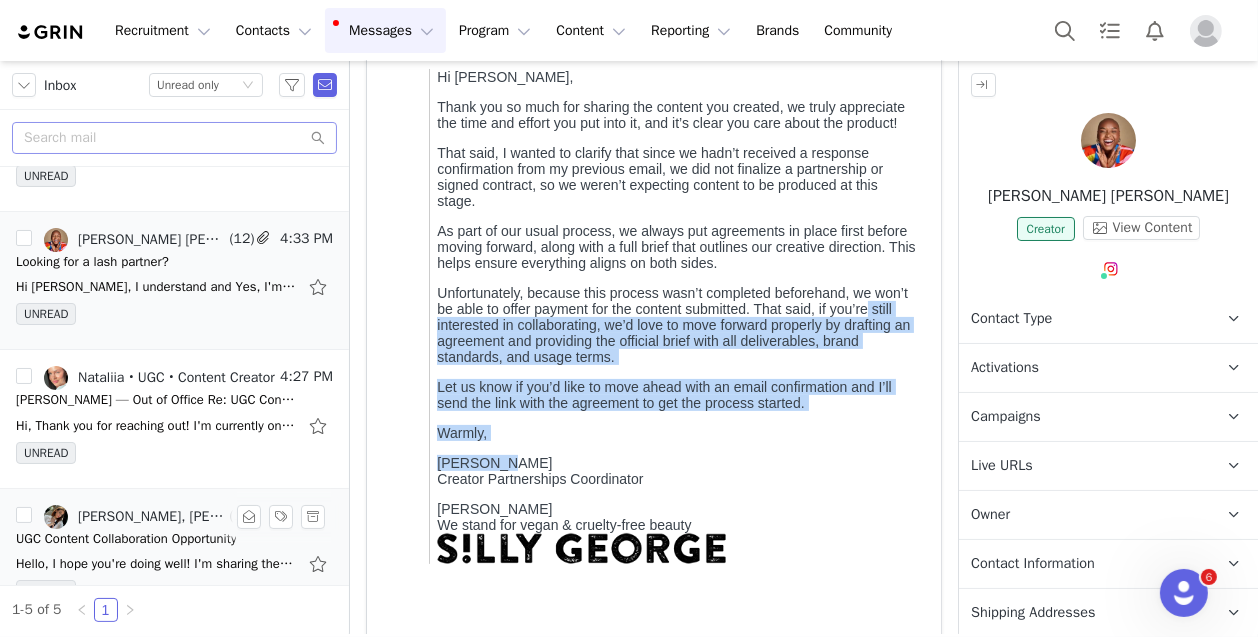 drag, startPoint x: 486, startPoint y: 364, endPoint x: 846, endPoint y: 518, distance: 391.55588 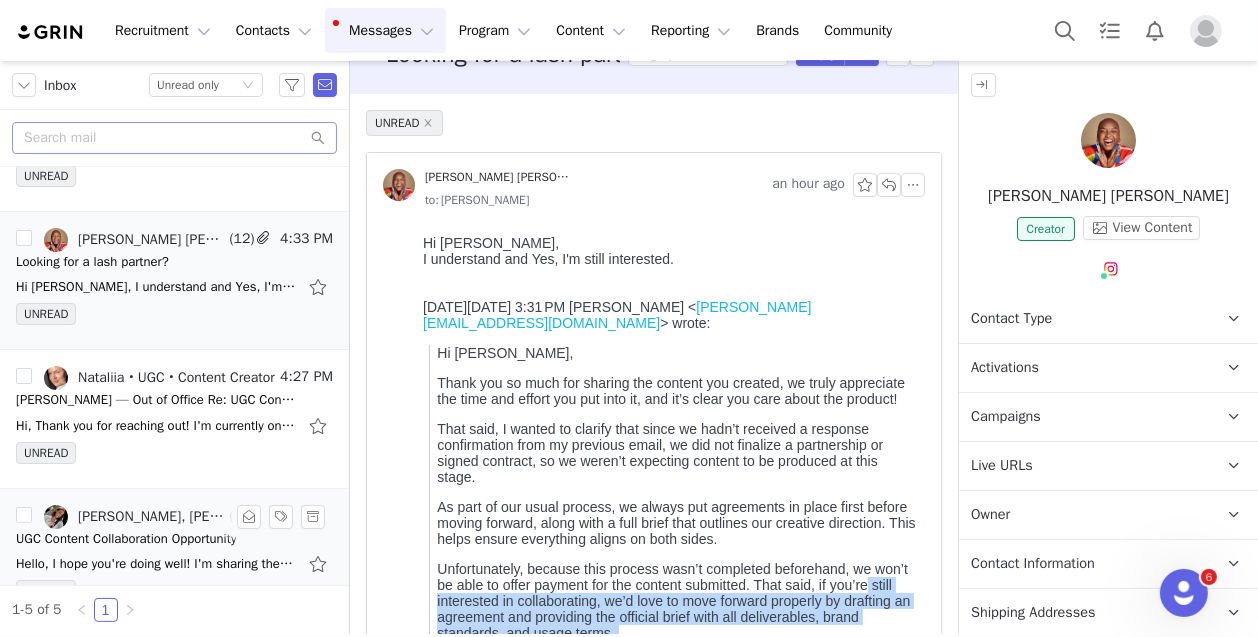 scroll, scrollTop: 45, scrollLeft: 0, axis: vertical 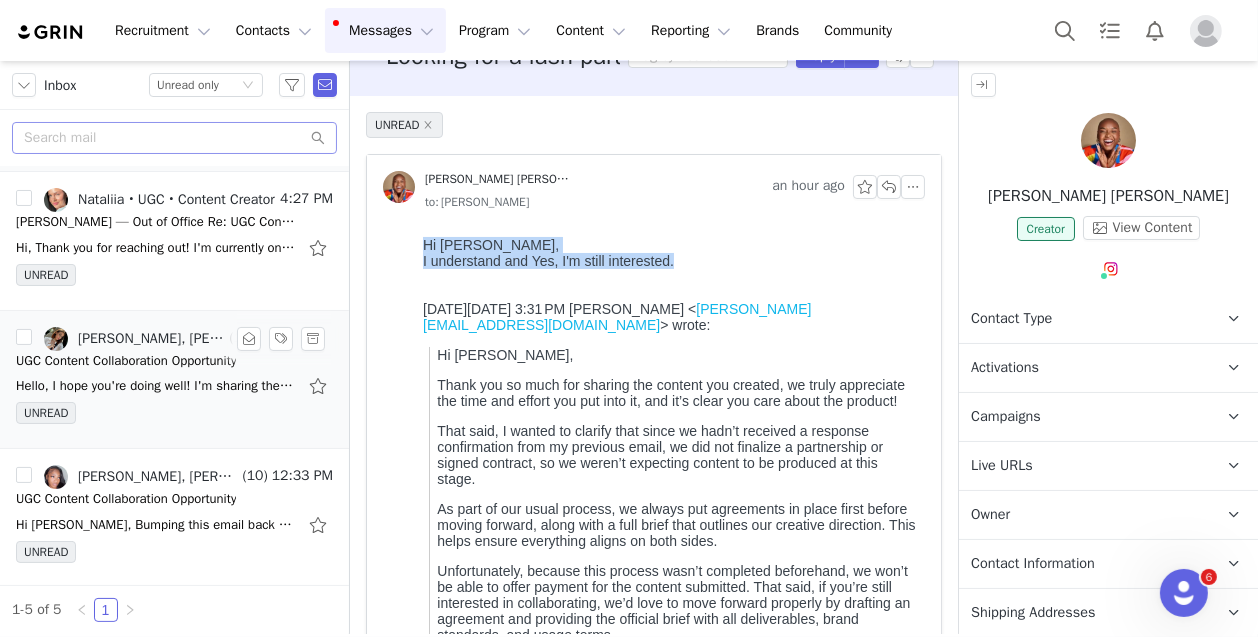 drag, startPoint x: 416, startPoint y: 244, endPoint x: 701, endPoint y: 261, distance: 285.50656 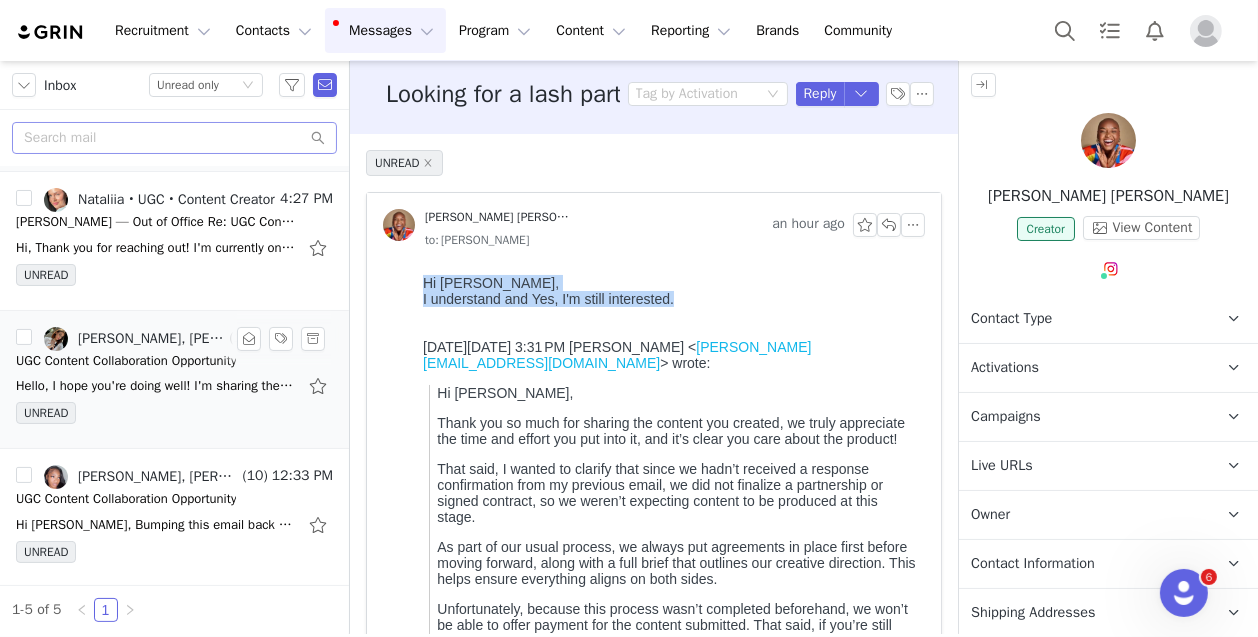 scroll, scrollTop: 0, scrollLeft: 0, axis: both 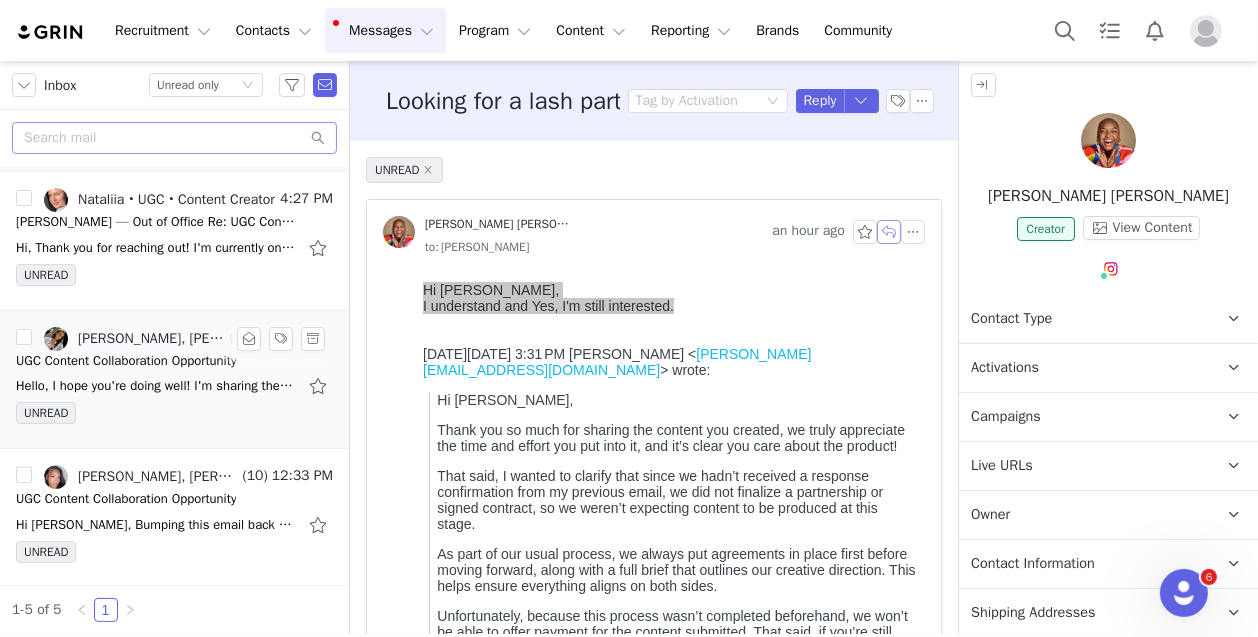 click at bounding box center (889, 232) 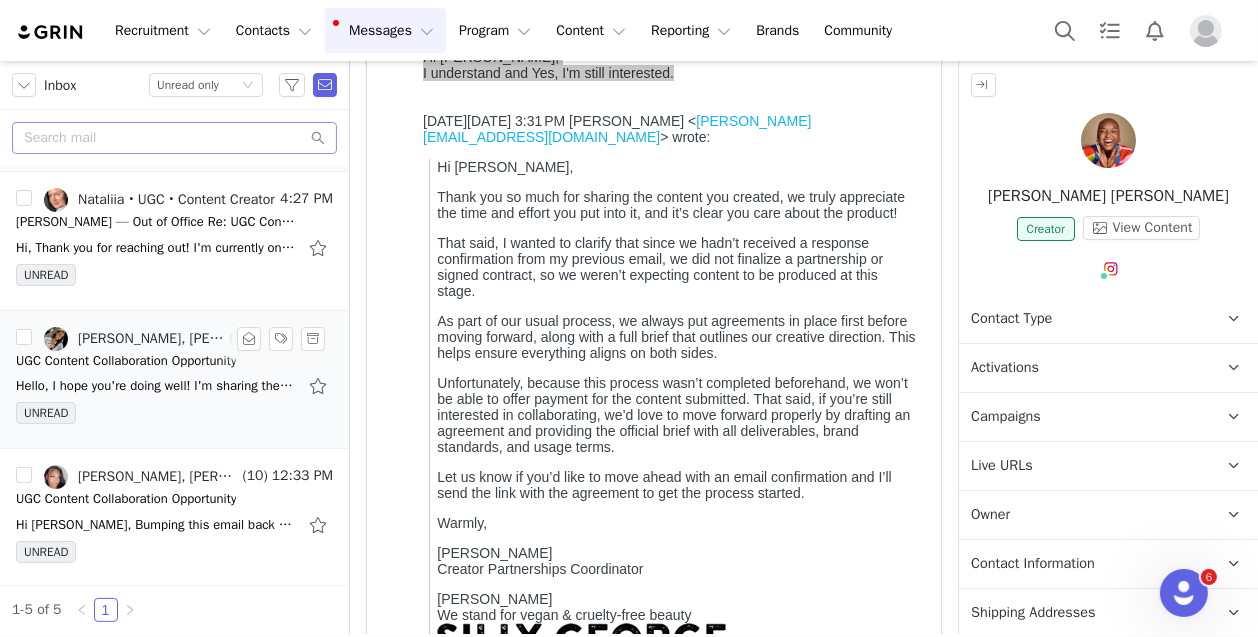 scroll, scrollTop: 1006, scrollLeft: 0, axis: vertical 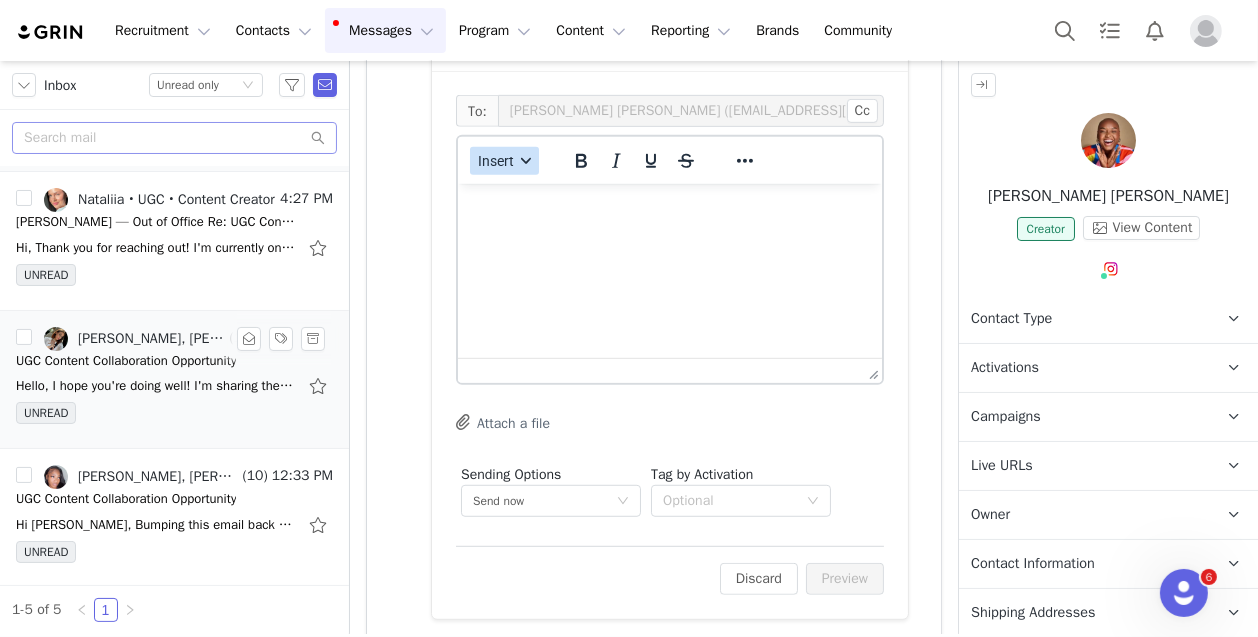 click on "Insert" at bounding box center (496, 161) 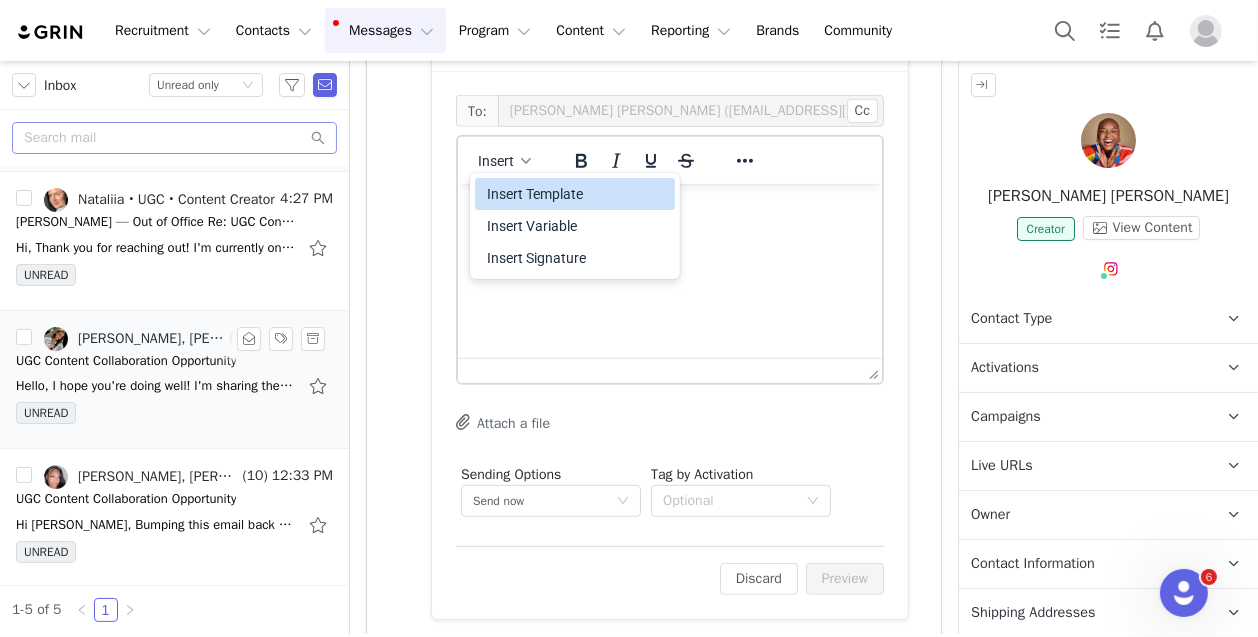 click on "Insert Template" at bounding box center [577, 194] 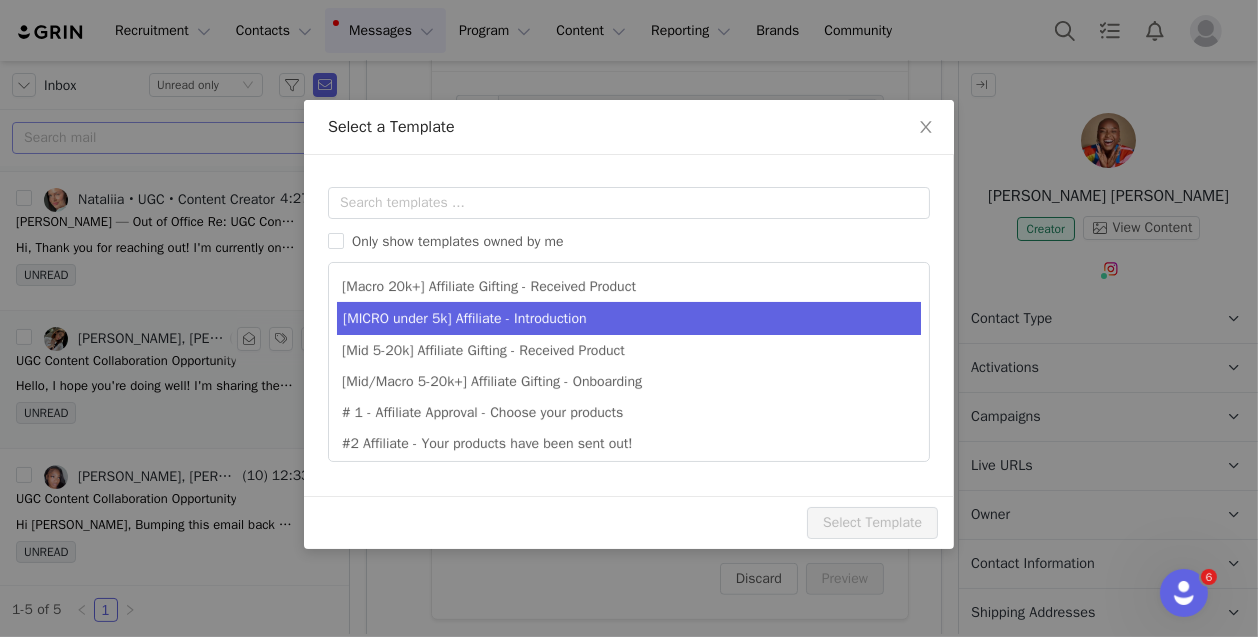 scroll, scrollTop: 0, scrollLeft: 0, axis: both 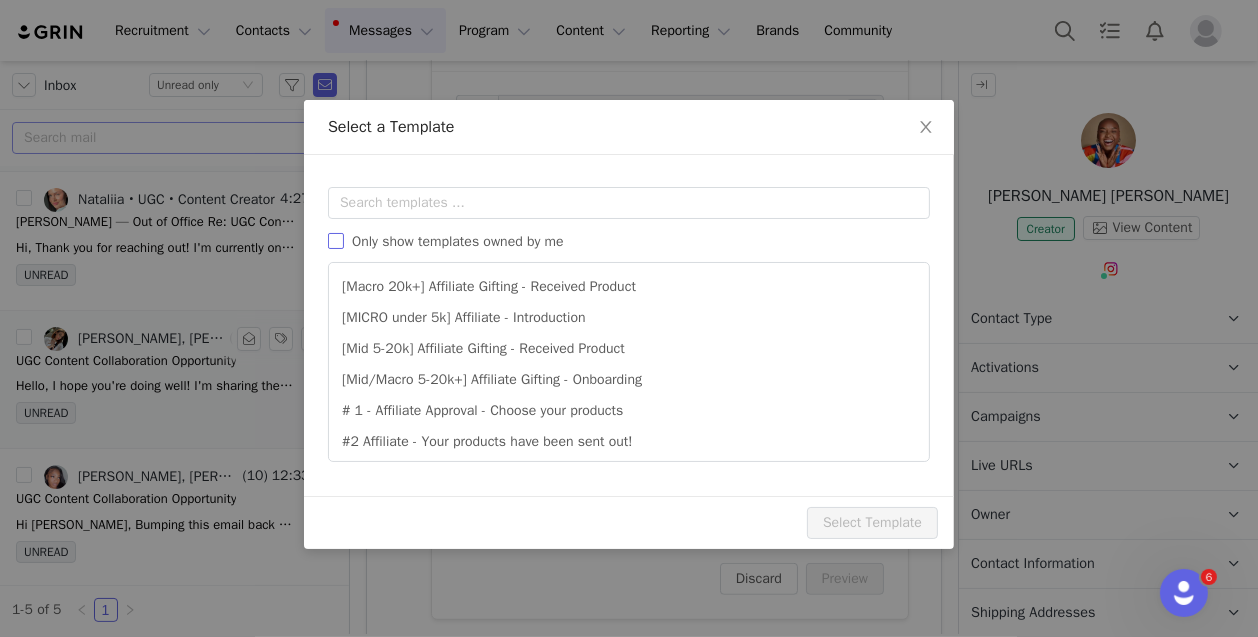 click on "Only show templates owned by me" at bounding box center (336, 241) 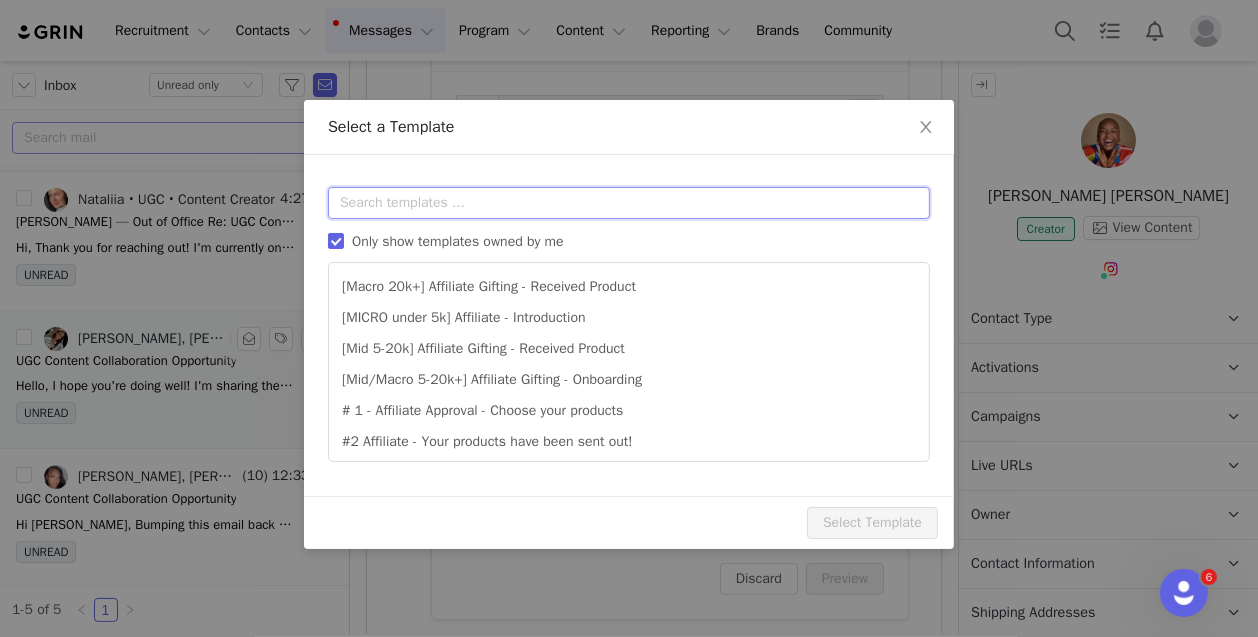 click at bounding box center [629, 203] 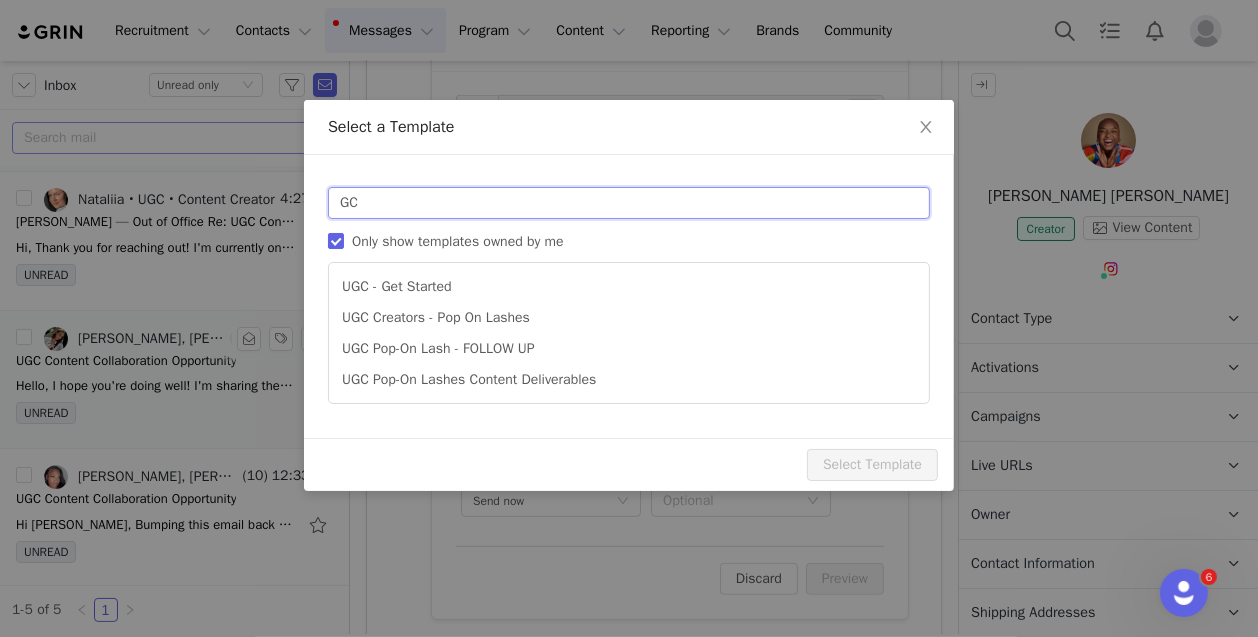 type on "G" 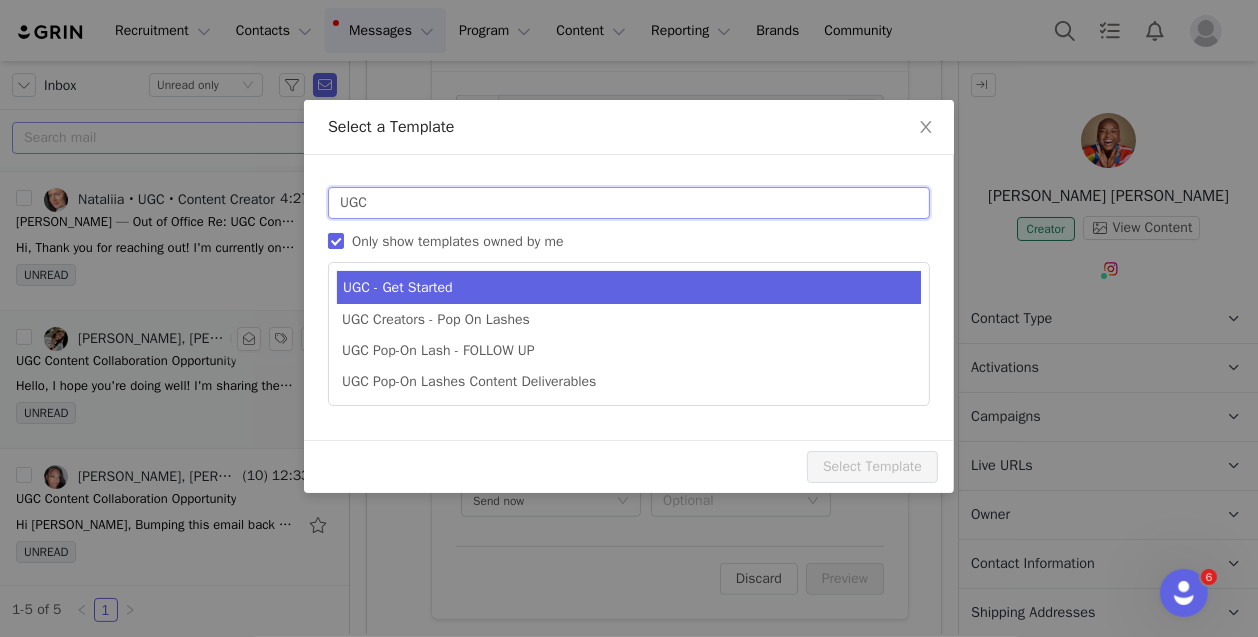 type on "UGC" 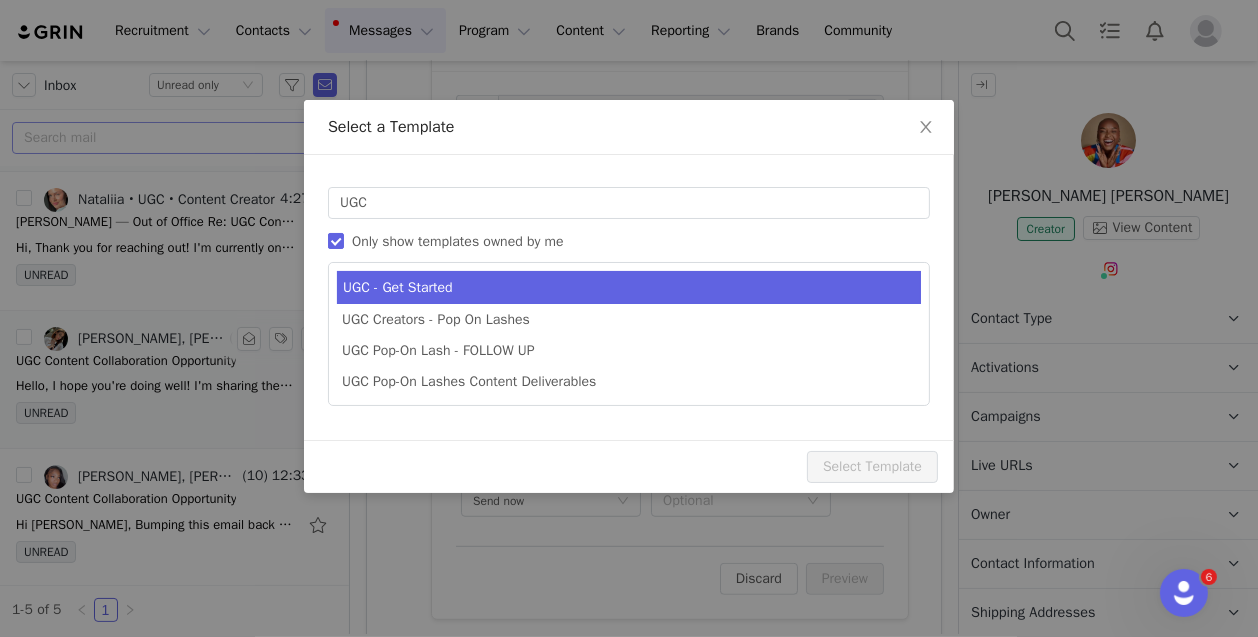 type on "Let's get started - Silly George UGC Campaign" 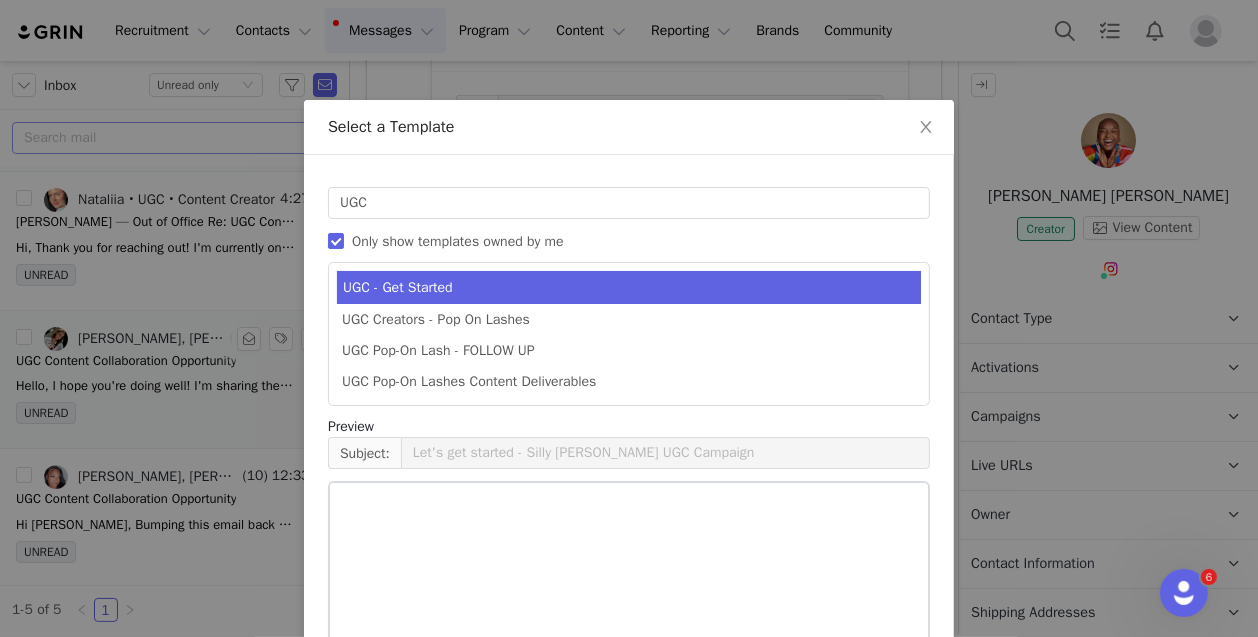 click on "UGC - Get Started" at bounding box center (629, 287) 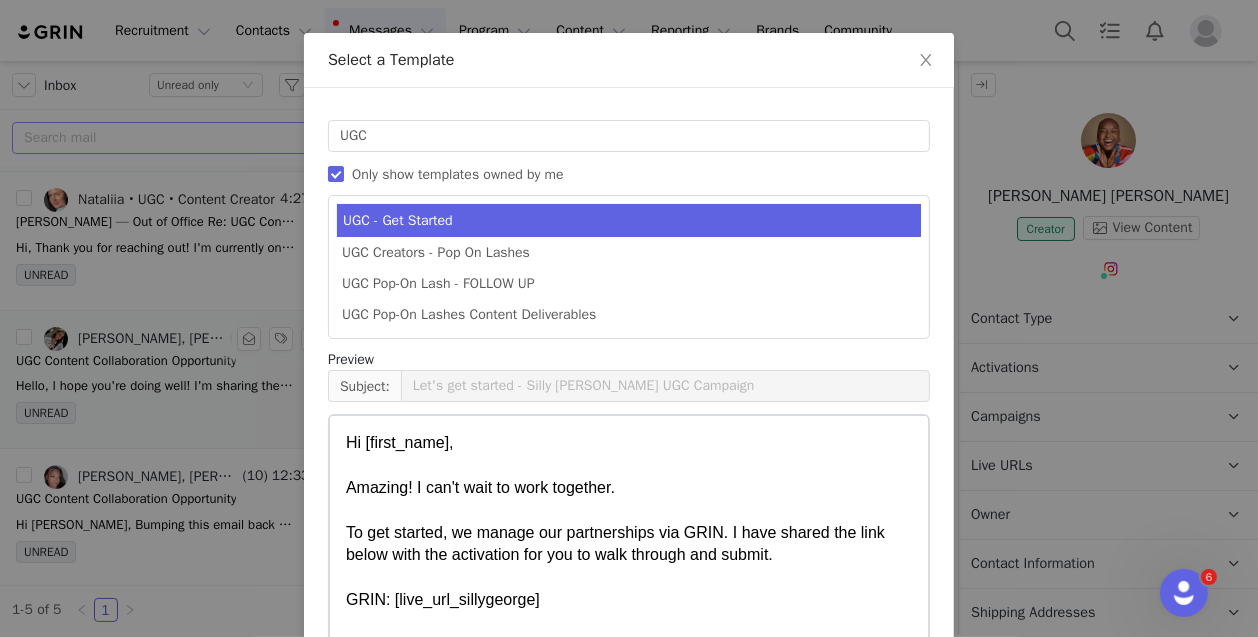 scroll, scrollTop: 59, scrollLeft: 0, axis: vertical 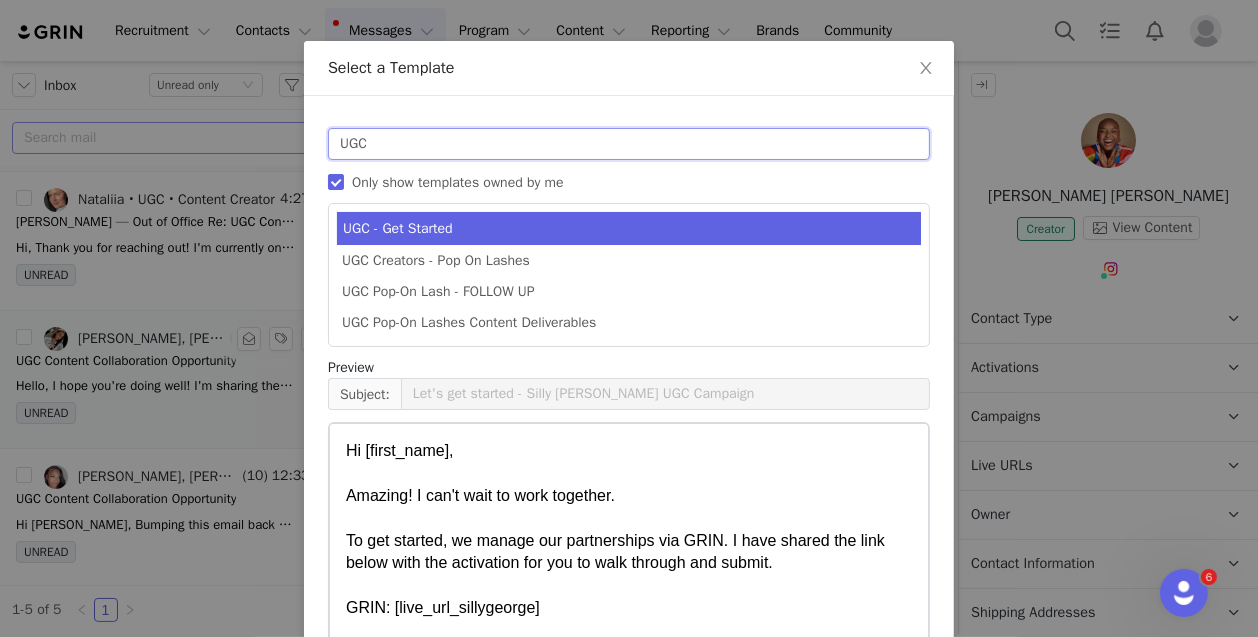 drag, startPoint x: 344, startPoint y: 144, endPoint x: 308, endPoint y: 140, distance: 36.221542 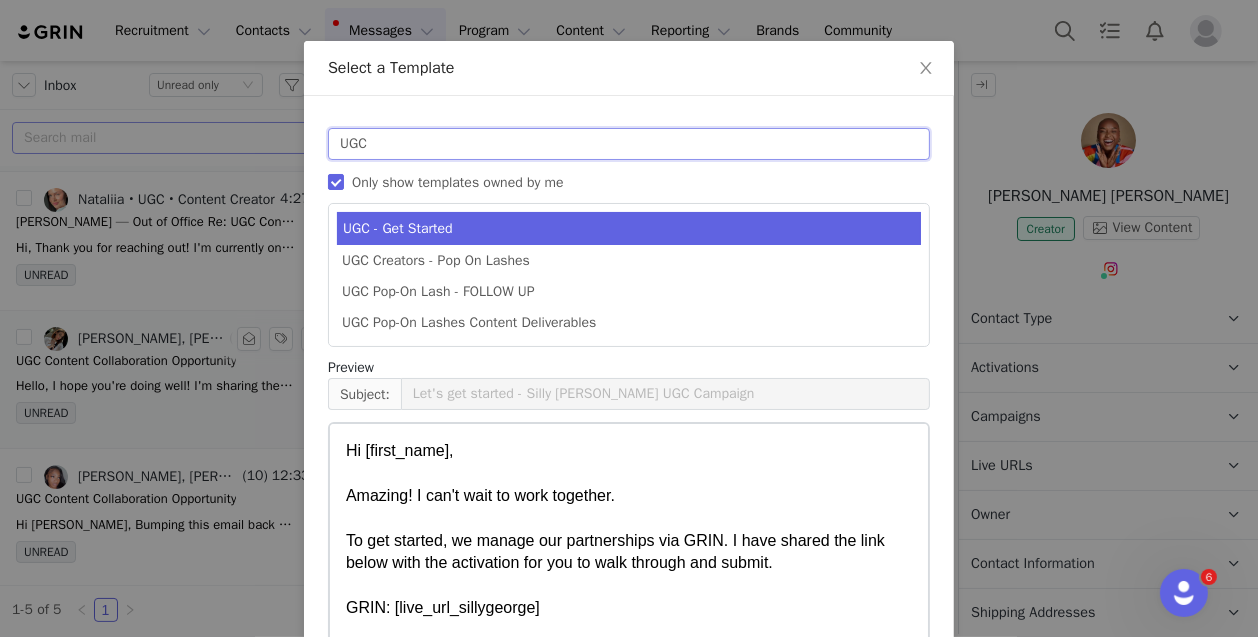 click on "Templates  UGC Only show templates owned by me      UGC - Get Started   UGC Creators - Pop On Lashes   UGC Pop-On Lash - FOLLOW UP   UGC Pop-On Lashes Content Deliverables  Preview     Subject: Let's get started - Silly George UGC Campaign" at bounding box center (629, 396) 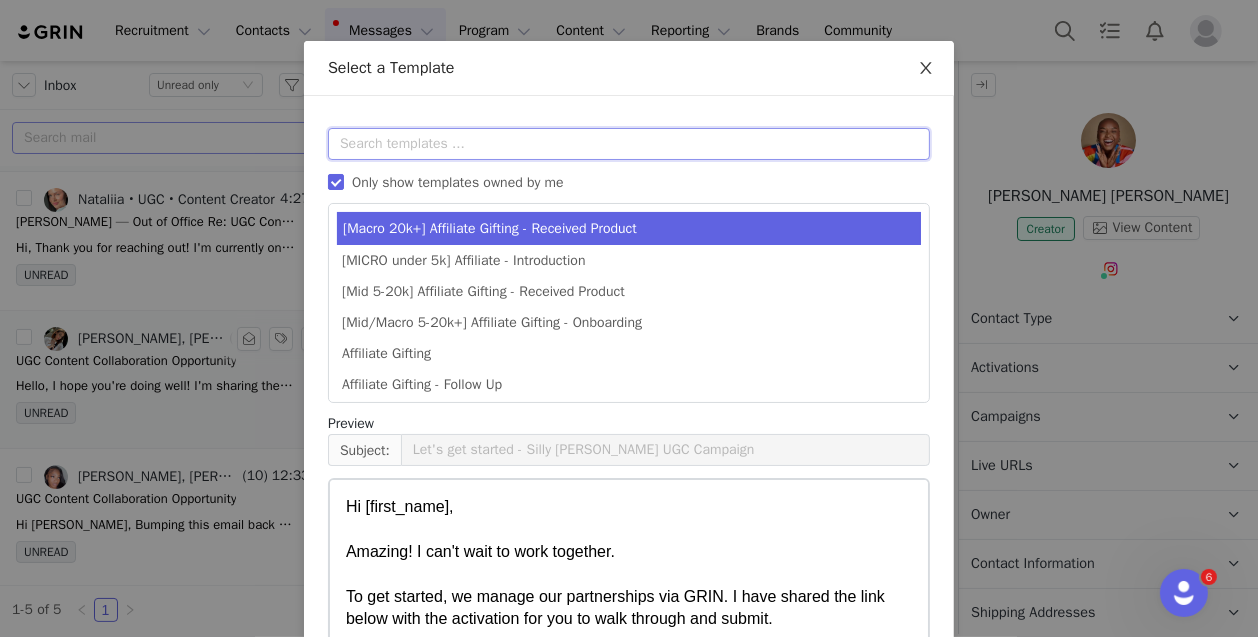 type 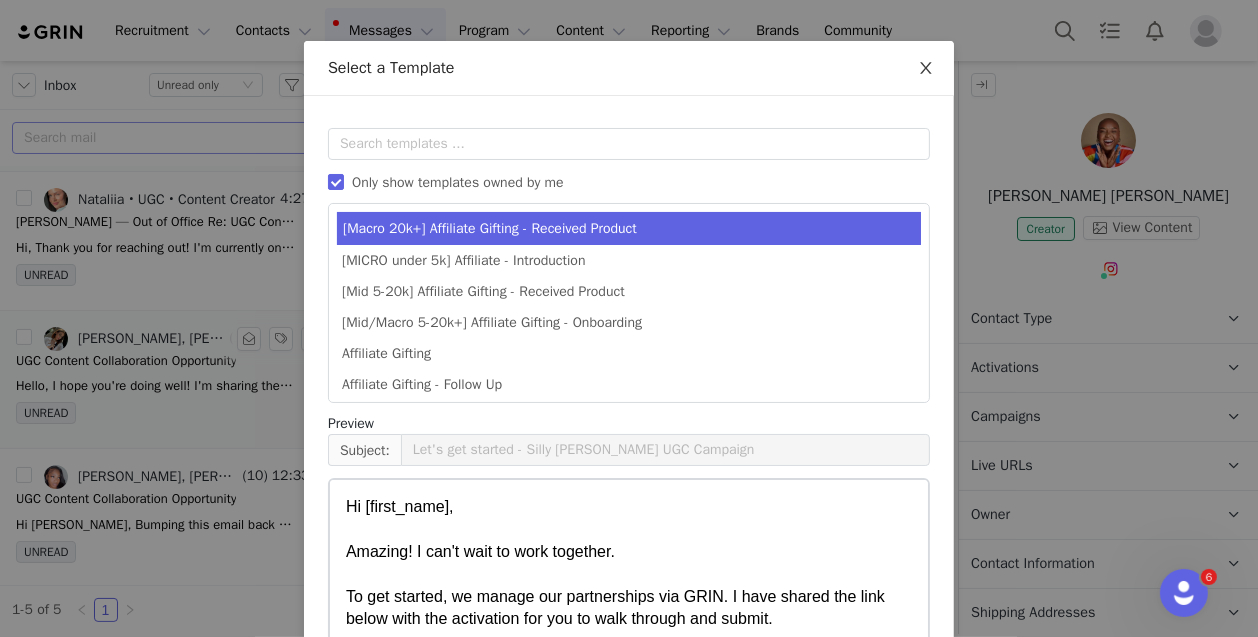 click 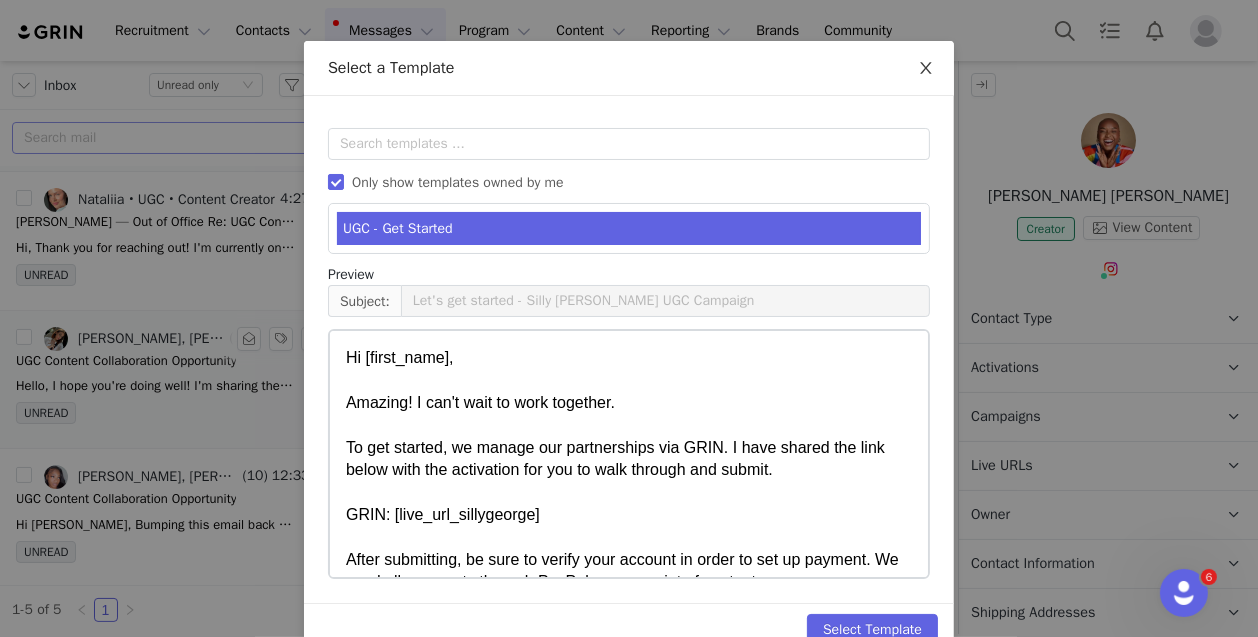 scroll, scrollTop: 0, scrollLeft: 0, axis: both 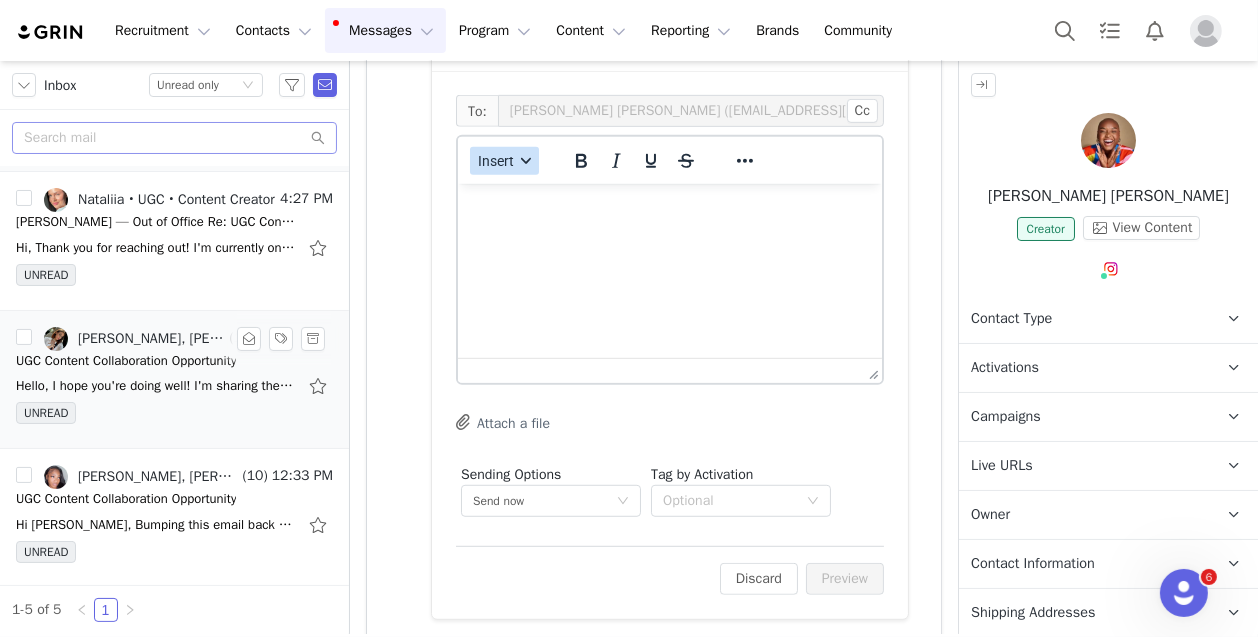 click on "Insert" at bounding box center (496, 161) 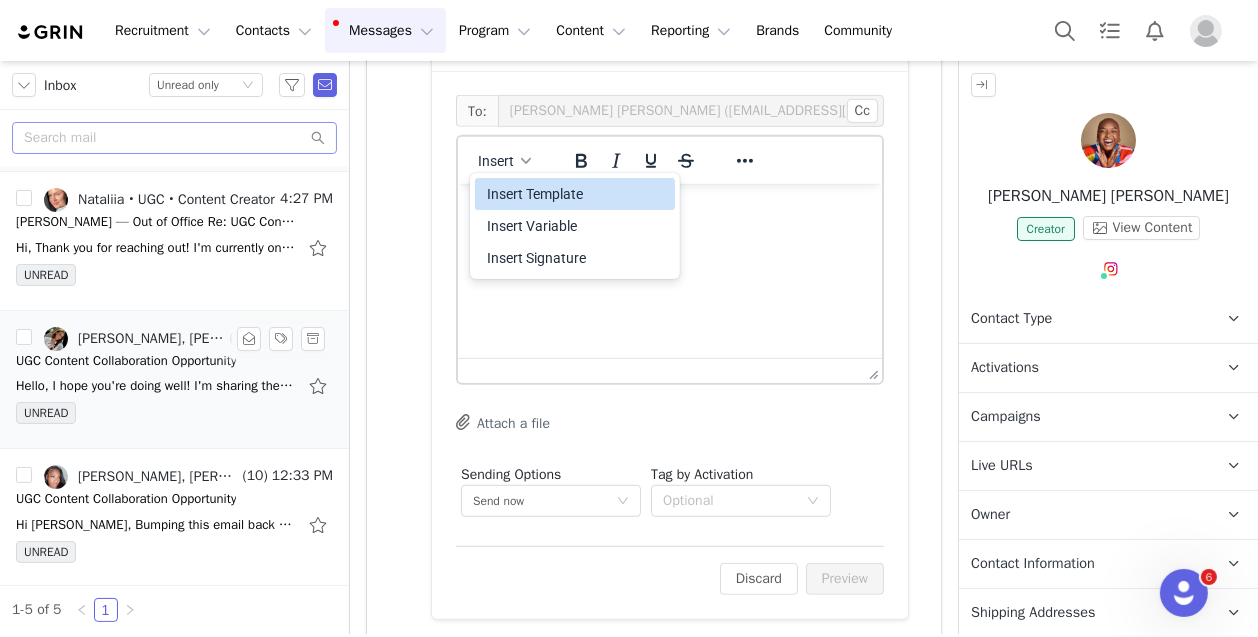 click on "Insert Template" at bounding box center (577, 194) 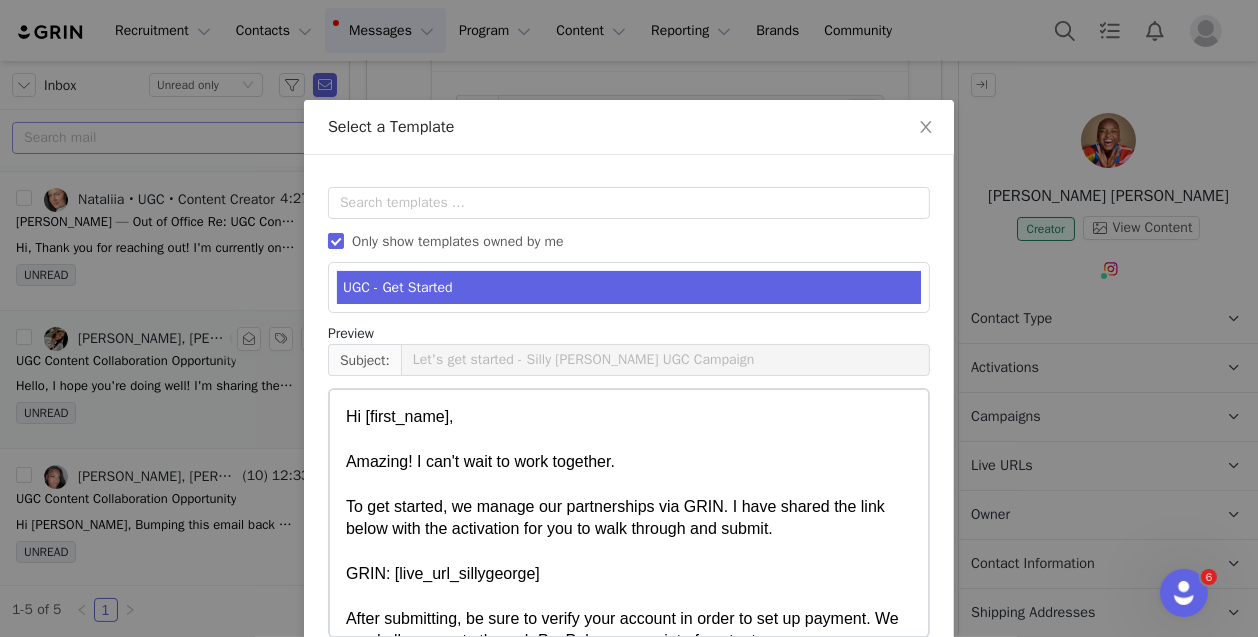 click on "UGC - Get Started" at bounding box center [629, 287] 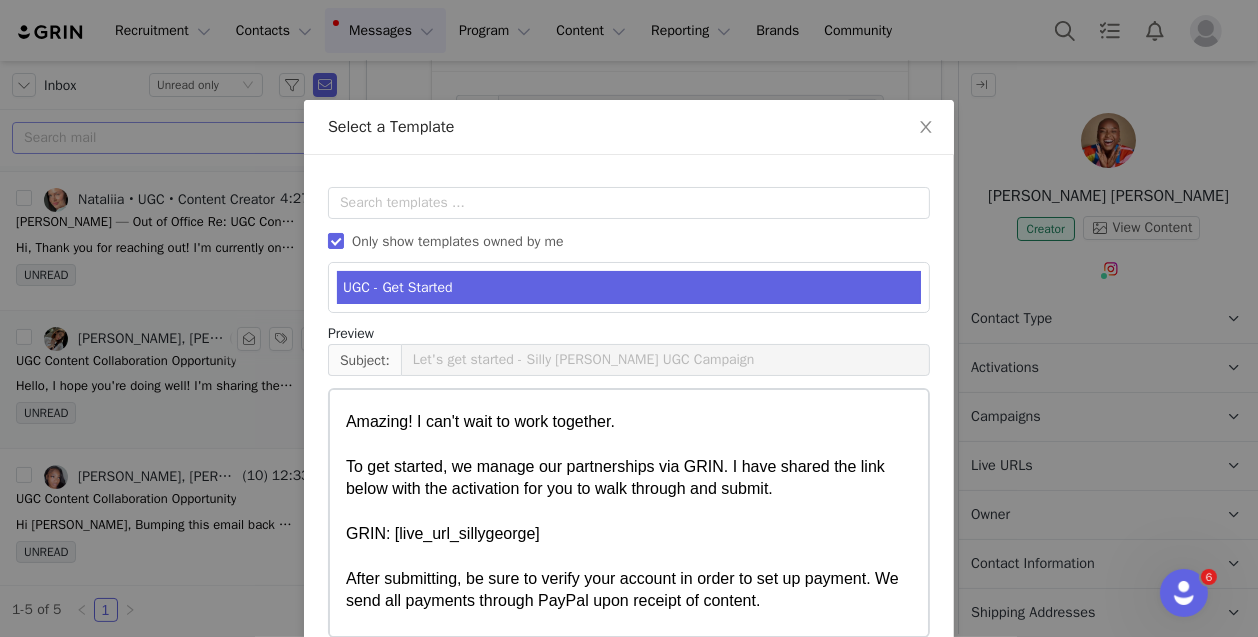 scroll, scrollTop: 42, scrollLeft: 0, axis: vertical 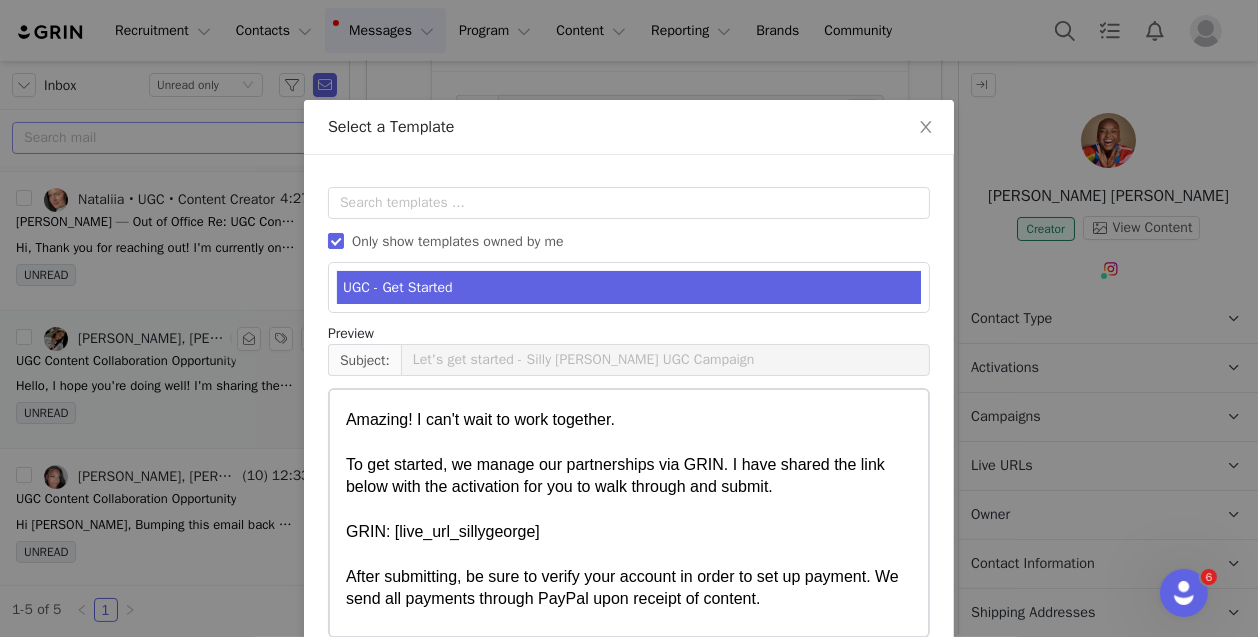 click on "Hi [first_name], Amazing! I can't wait to work together. To get started, we manage our partnerships via GRIN. I have shared the link below with the activation for you to walk through and submit. GRIN: [live_url_sillygeorge]  After submitting, be sure to verify your account in order to set up payment. We send all payments through PayPal upon receipt of content. Don't hesitate to reach out if you have any questions! In the meantime, I will also work on a Content Brief and get that sent over soon. Best, Priscilla" at bounding box center (628, 564) 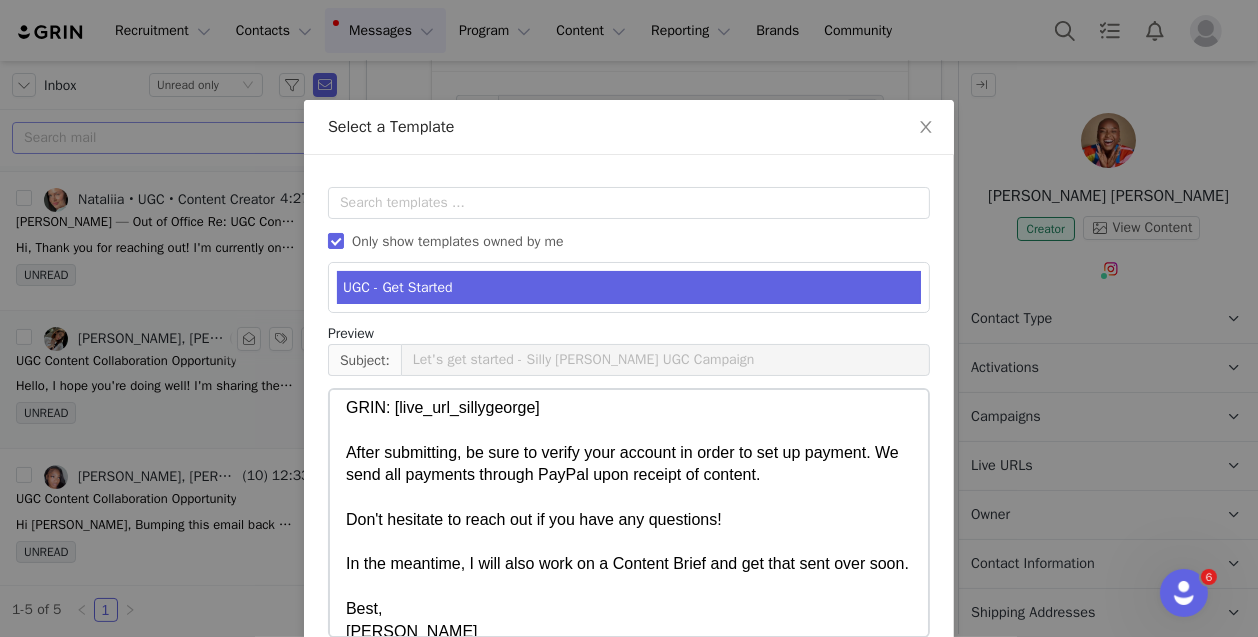scroll, scrollTop: 211, scrollLeft: 0, axis: vertical 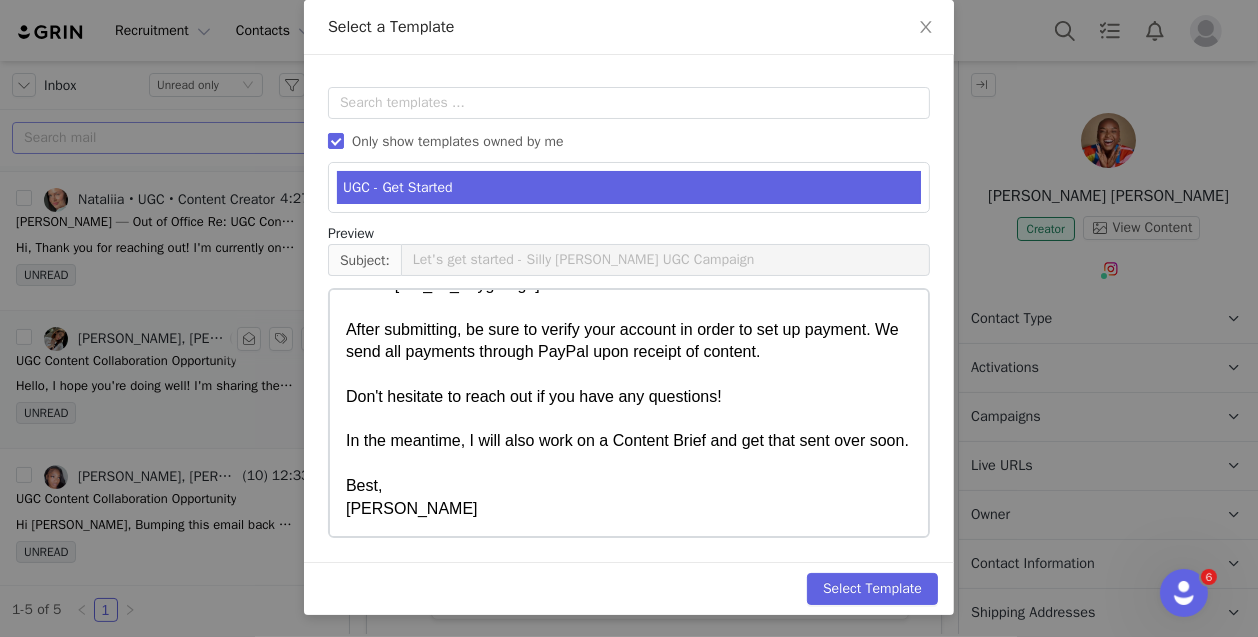click on "Hi [first_name], Amazing! I can't wait to work together. To get started, we manage our partnerships via GRIN. I have shared the link below with the activation for you to walk through and submit. GRIN: [live_url_sillygeorge]  After submitting, be sure to verify your account in order to set up payment. We send all payments through PayPal upon receipt of content. Don't hesitate to reach out if you have any questions! In the meantime, I will also work on a Content Brief and get that sent over soon. Best, Priscilla" at bounding box center [628, 317] 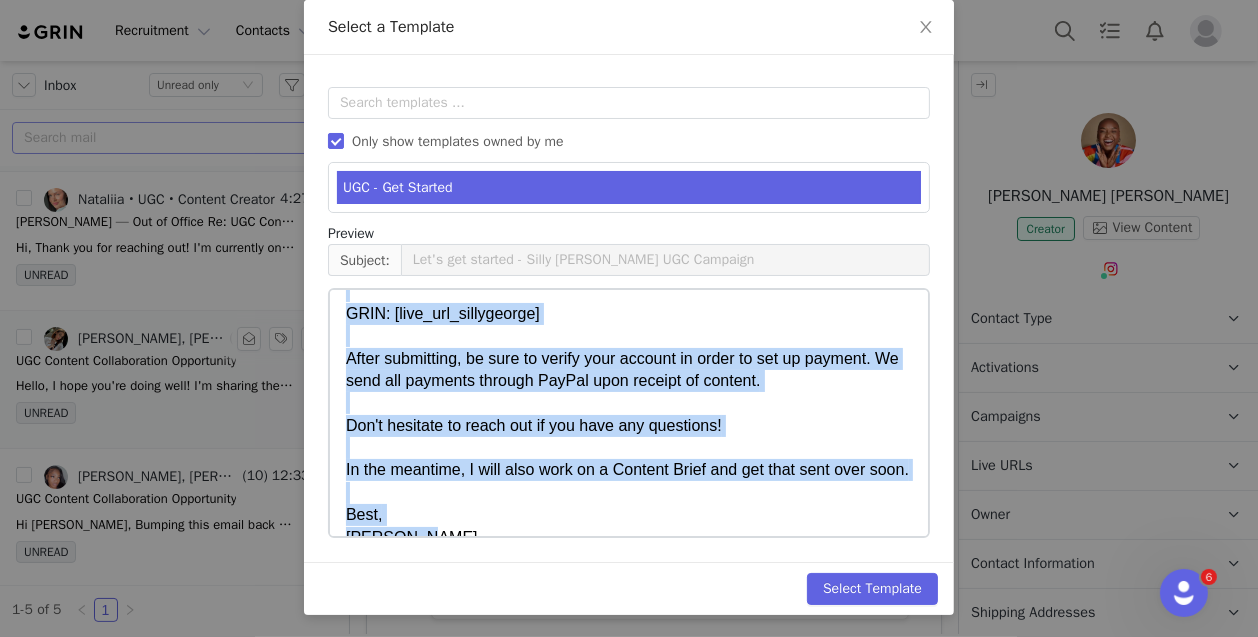 scroll, scrollTop: 0, scrollLeft: 0, axis: both 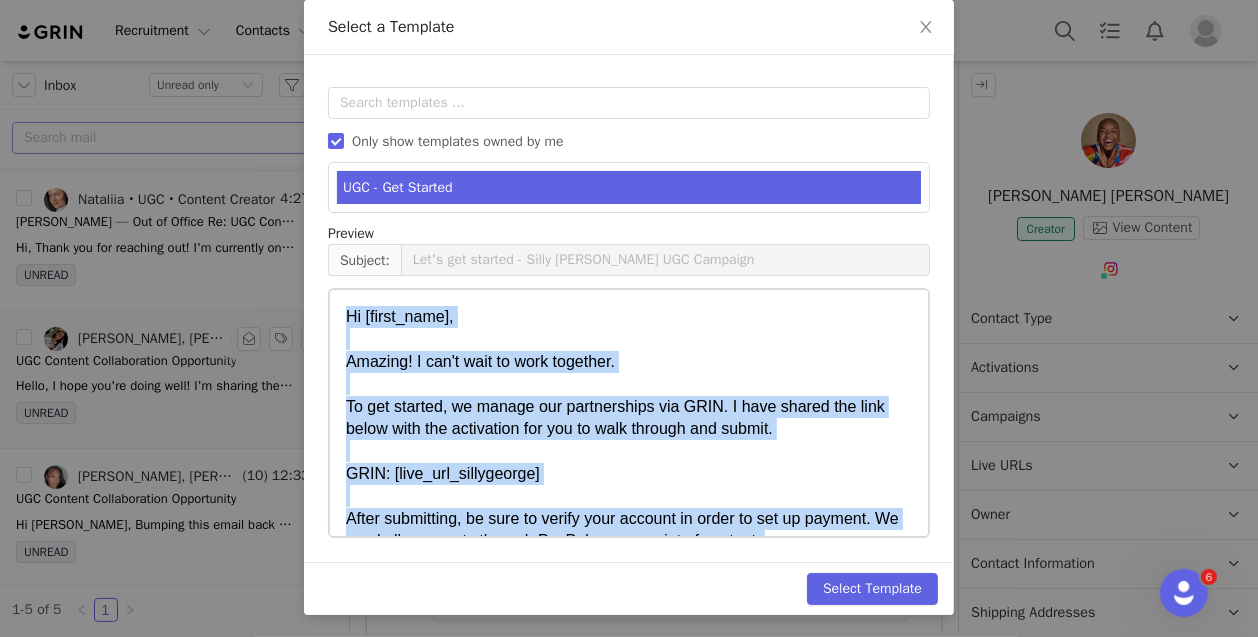 drag, startPoint x: 423, startPoint y: 507, endPoint x: 657, endPoint y: 531, distance: 235.22755 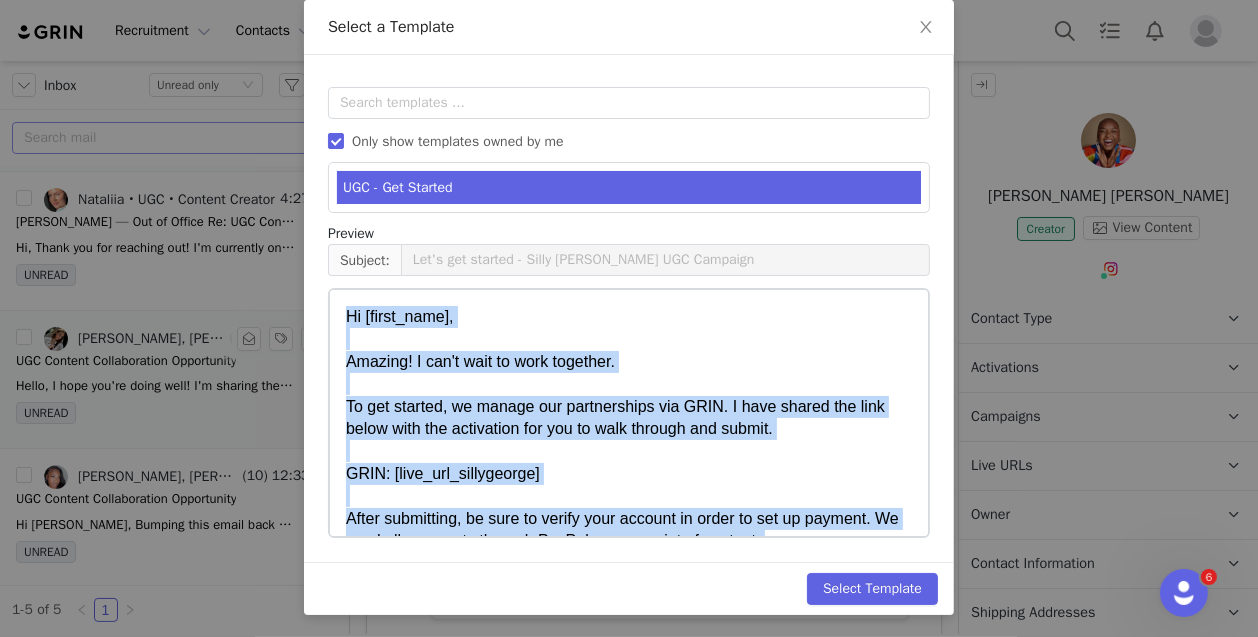 click on "Hi [first_name], Amazing! I can't wait to work together. To get started, we manage our partnerships via GRIN. I have shared the link below with the activation for you to walk through and submit. GRIN: [live_url_sillygeorge]  After submitting, be sure to verify your account in order to set up payment. We send all payments through PayPal upon receipt of content. Don't hesitate to reach out if you have any questions! In the meantime, I will also work on a Content Brief and get that sent over soon. Best, Priscilla" at bounding box center (628, 506) 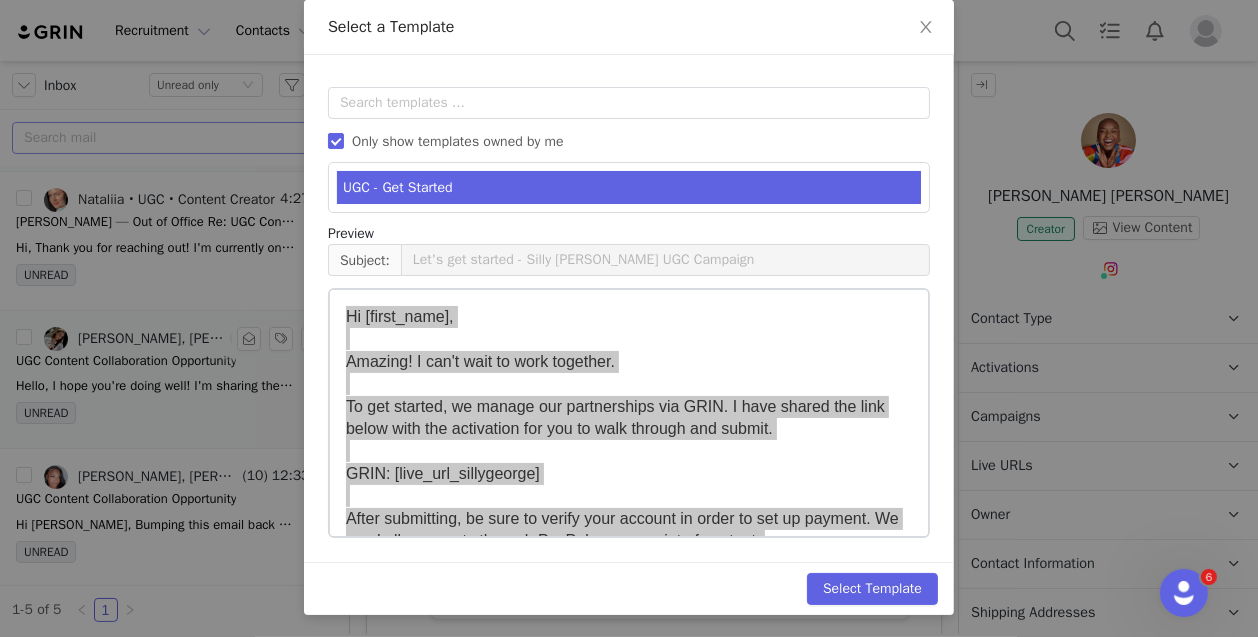 click on "Select a Template  Templates  Only show templates owned by me      UGC - Get Started  Preview     Subject: Let's get started - Silly George UGC Campaign           Select Template" at bounding box center (629, 318) 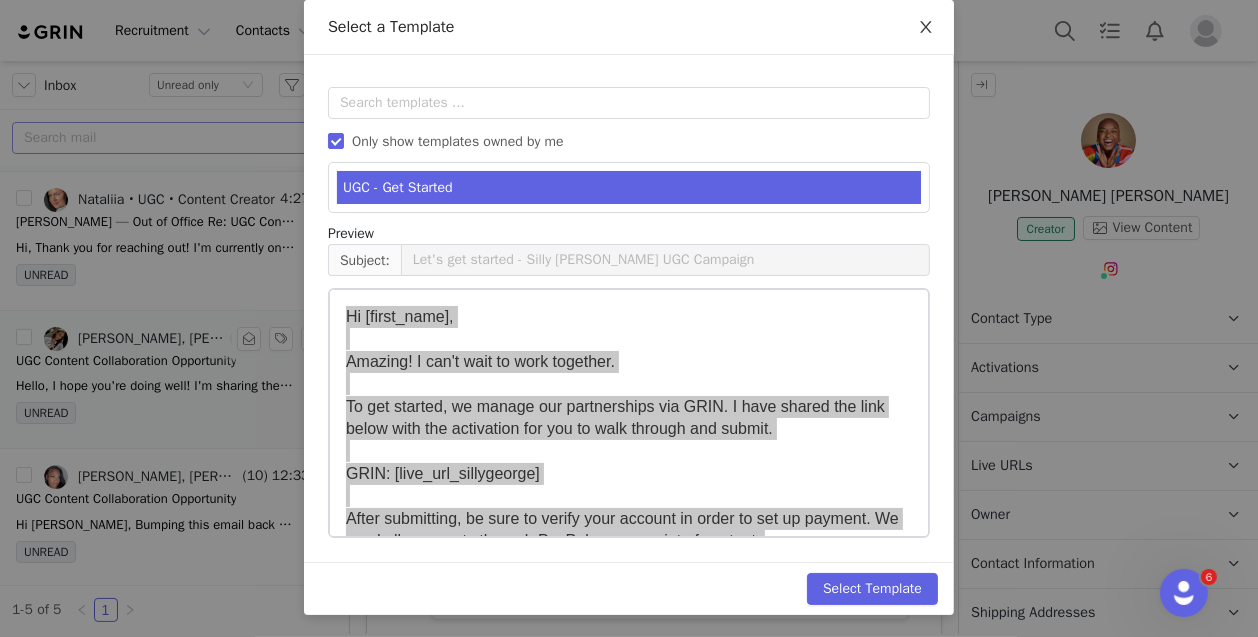click 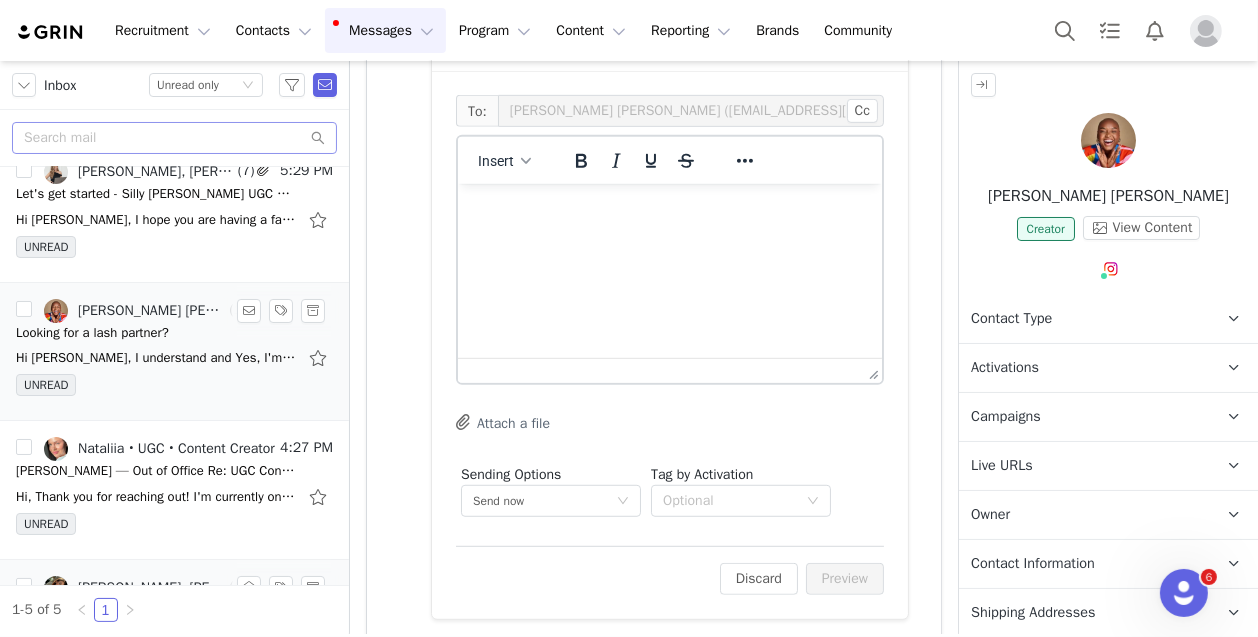 scroll, scrollTop: 0, scrollLeft: 0, axis: both 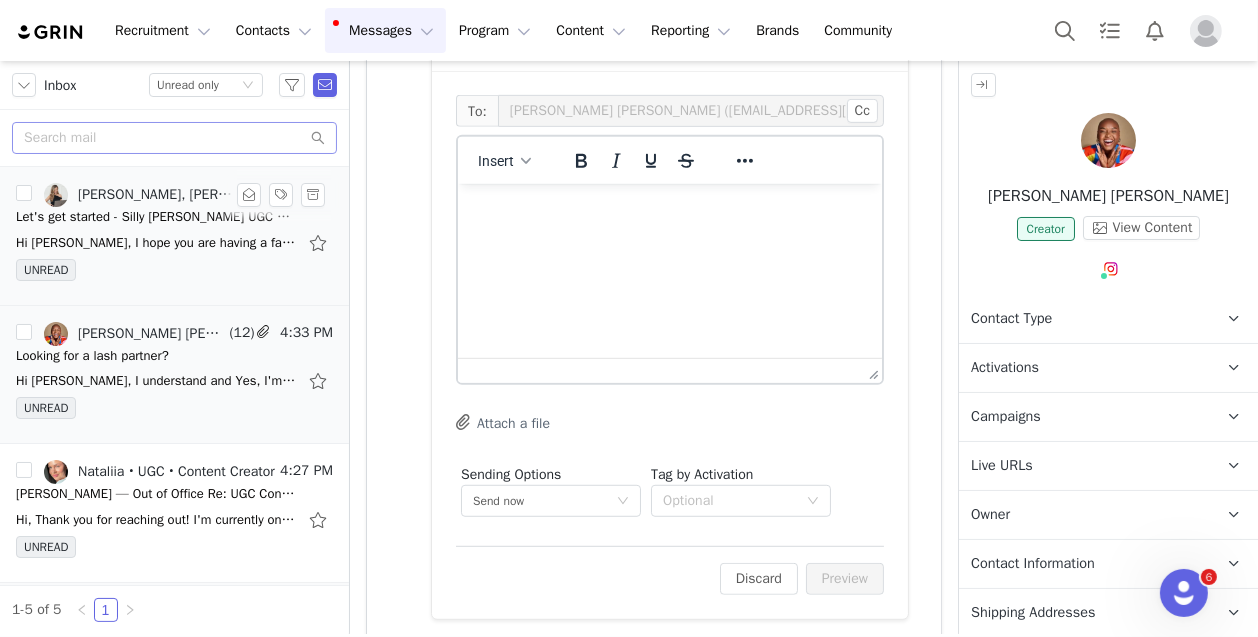 click on "Let's get started - Silly George UGC Campaign" at bounding box center (156, 217) 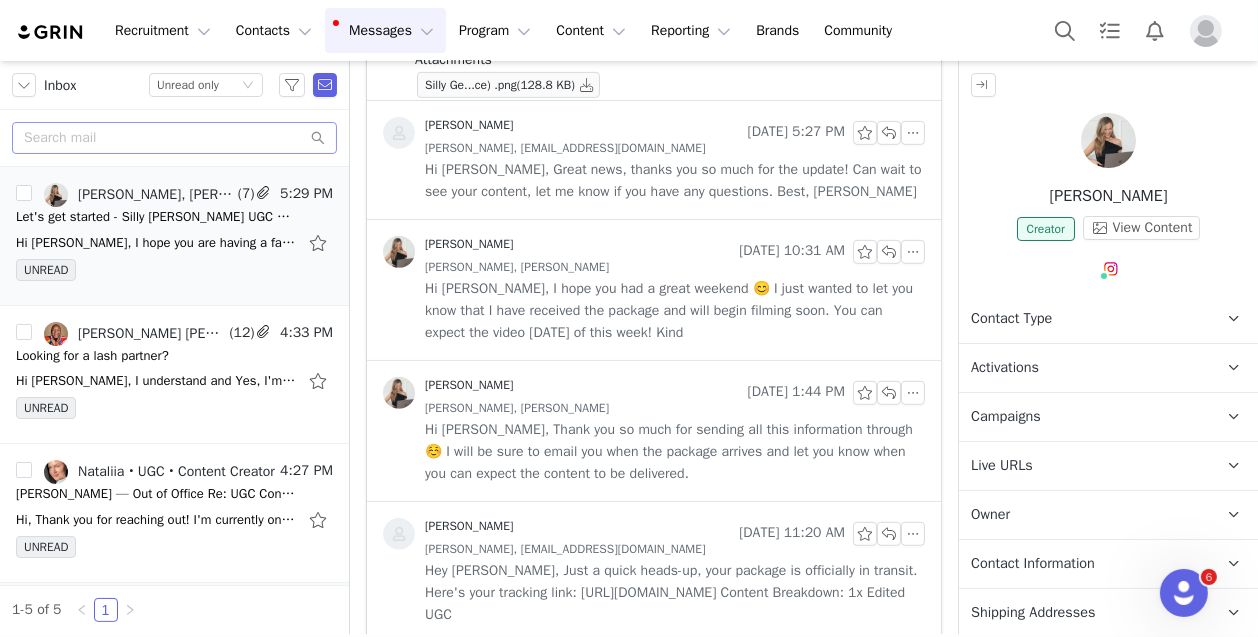 scroll, scrollTop: 0, scrollLeft: 0, axis: both 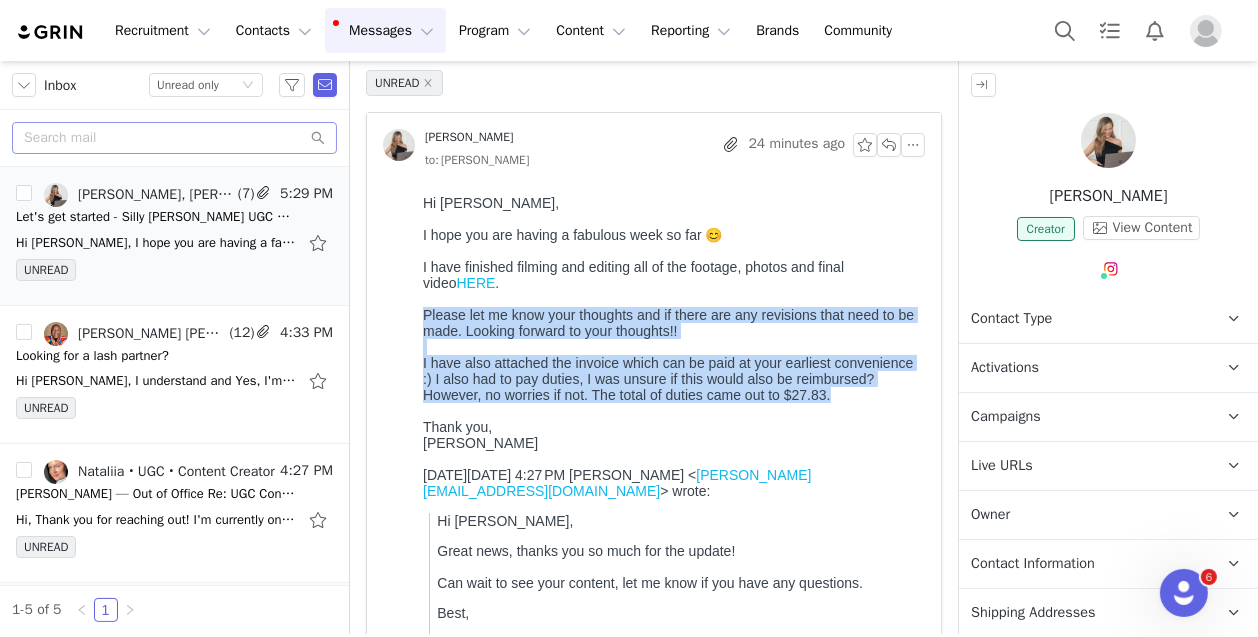 drag, startPoint x: 422, startPoint y: 328, endPoint x: 906, endPoint y: 439, distance: 496.56522 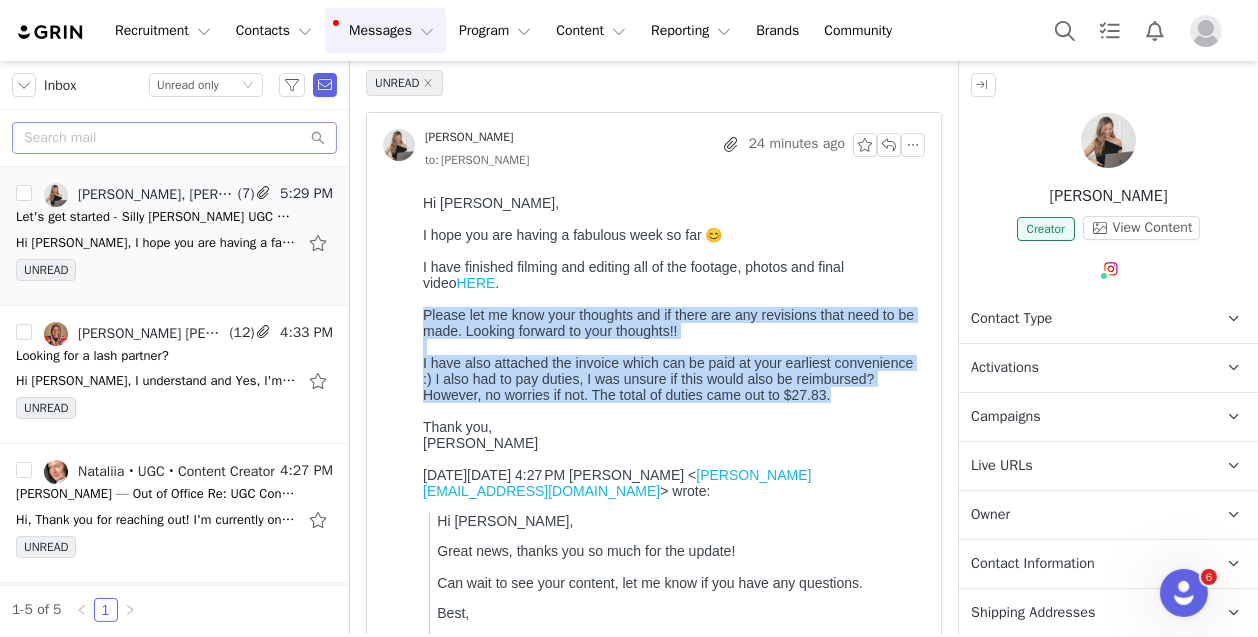 click on "HERE" at bounding box center (474, 282) 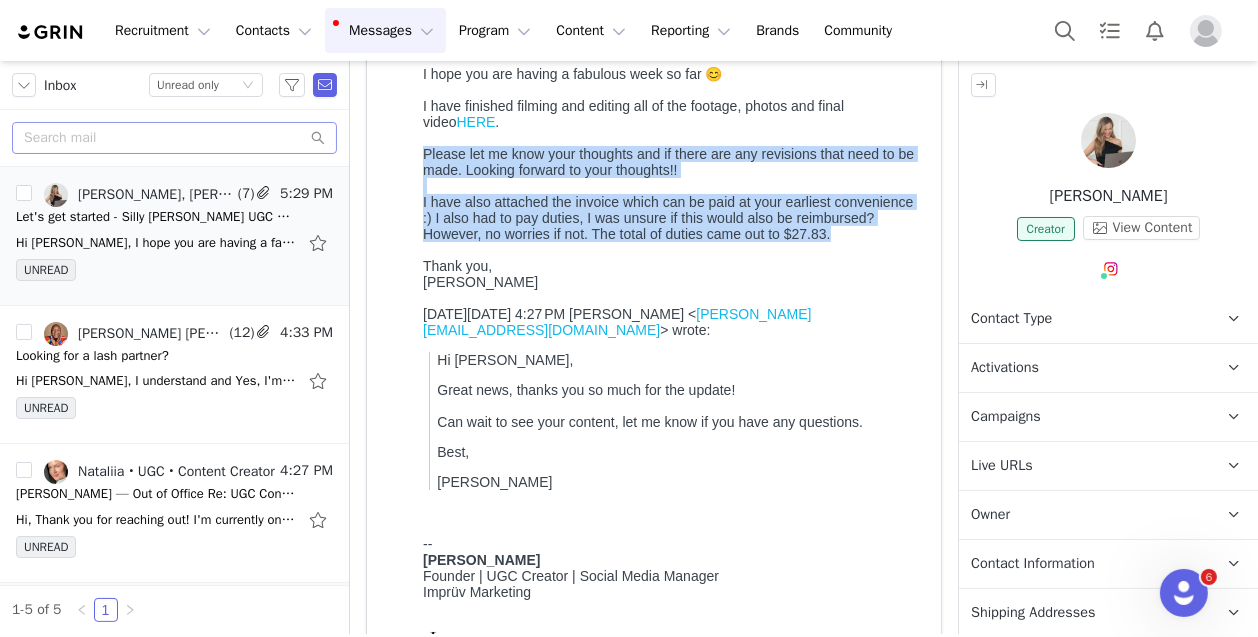 scroll, scrollTop: 0, scrollLeft: 0, axis: both 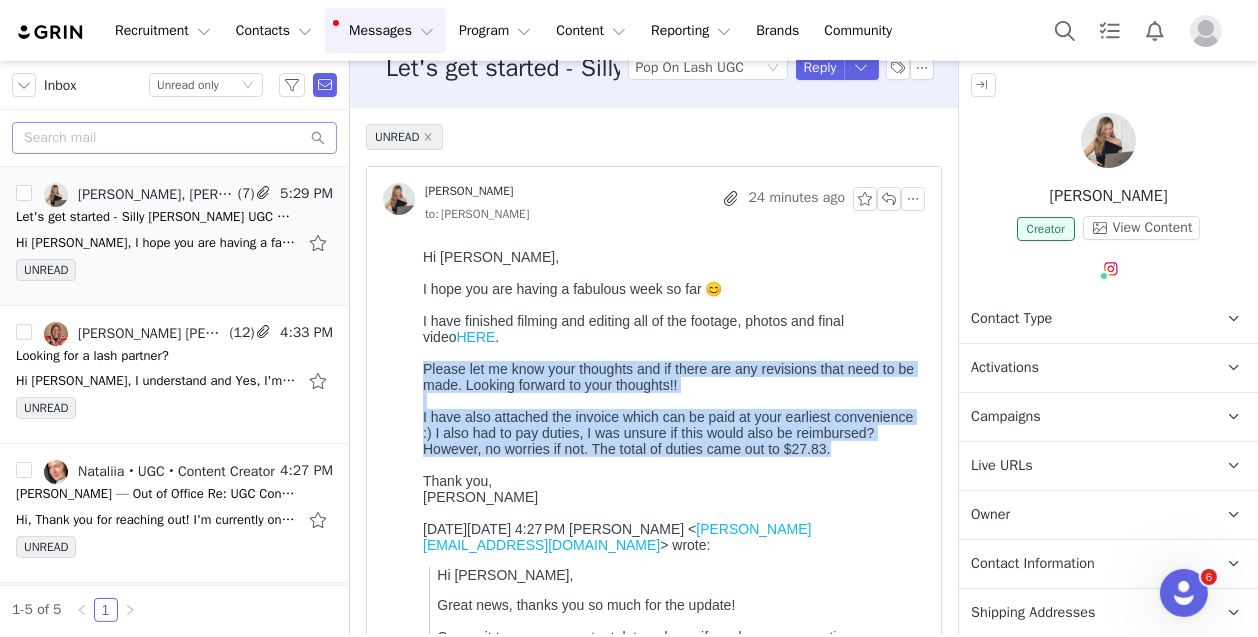 click on "I have also attached the invoice which can be paid at your earliest convenience :) I also had to pay duties, I was unsure if this would also be reimbursed? However, no worries if not. The total of duties came out to $27.83." at bounding box center (669, 432) 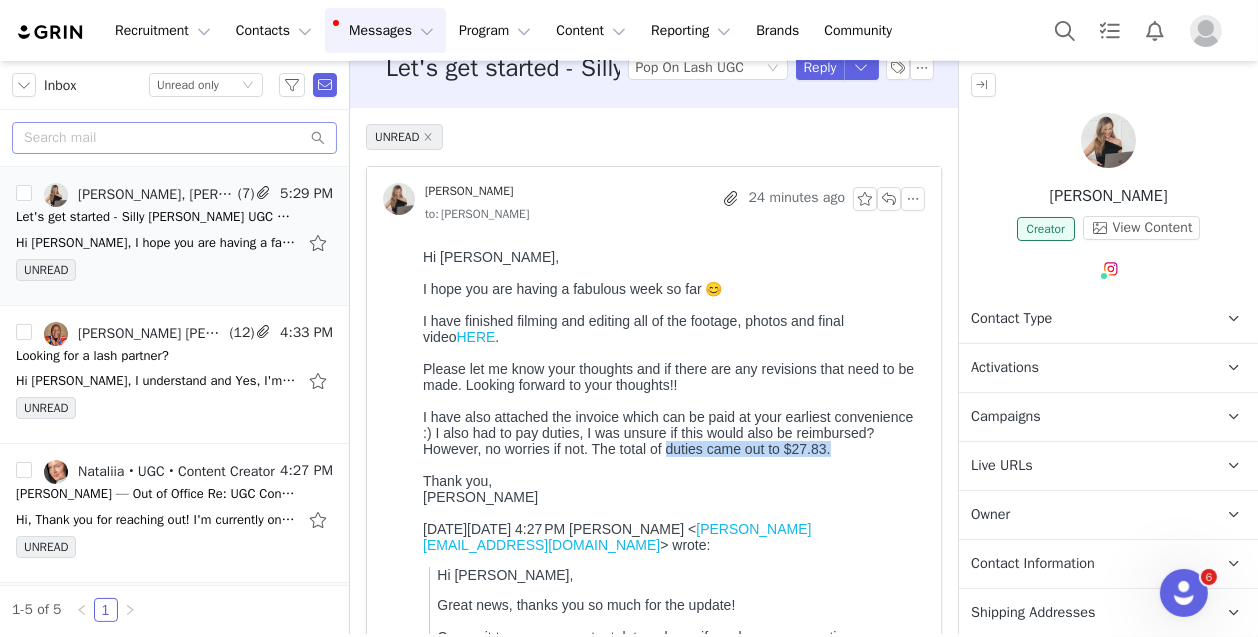 drag, startPoint x: 747, startPoint y: 479, endPoint x: 822, endPoint y: 489, distance: 75.66373 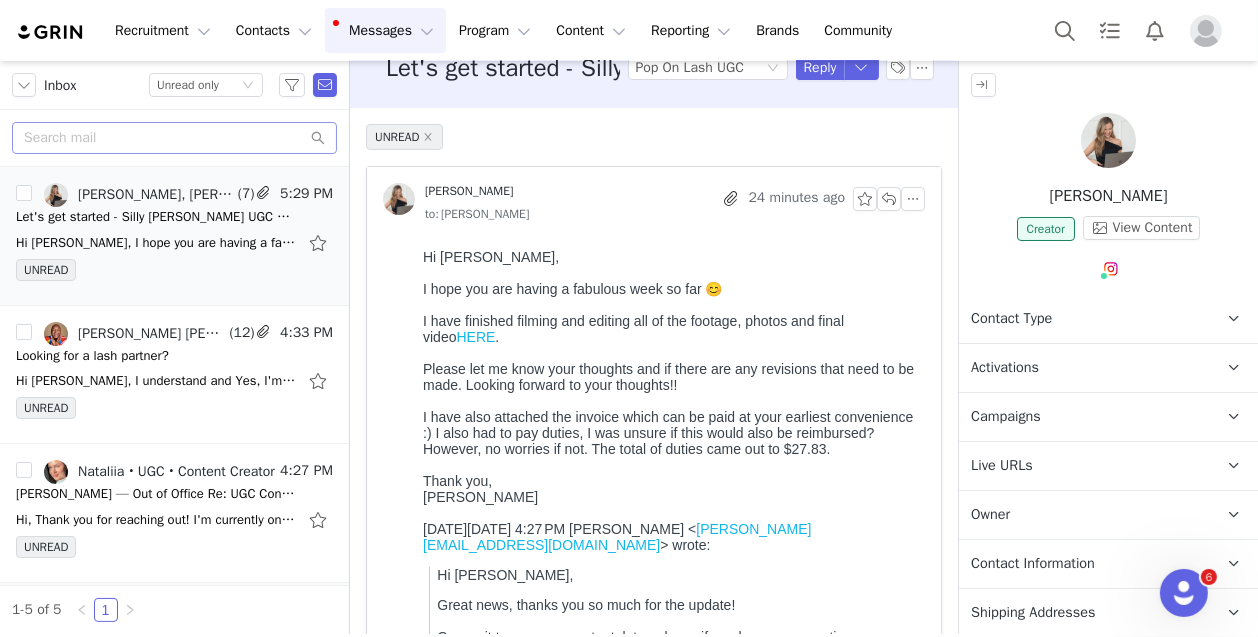 click on "I have also attached the invoice which can be paid at your earliest convenience :) I also had to pay duties, I was unsure if this would also be reimbursed? However, no worries if not. The total of duties came out to $27.83." at bounding box center [669, 432] 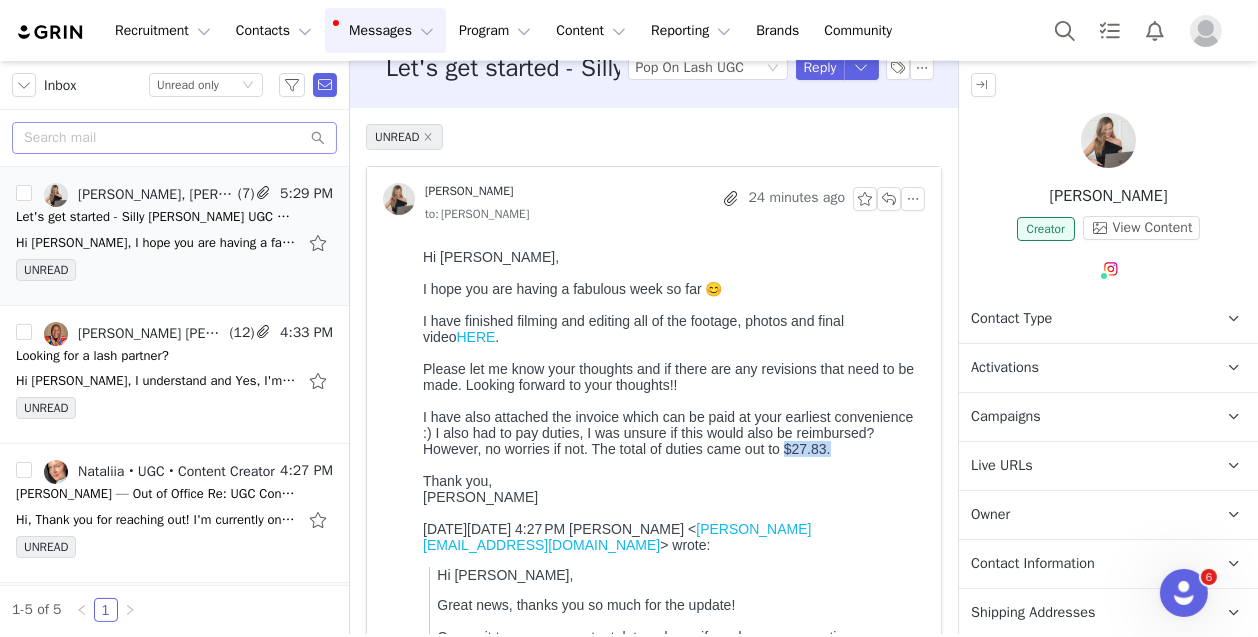 drag, startPoint x: 475, startPoint y: 495, endPoint x: 415, endPoint y: 494, distance: 60.00833 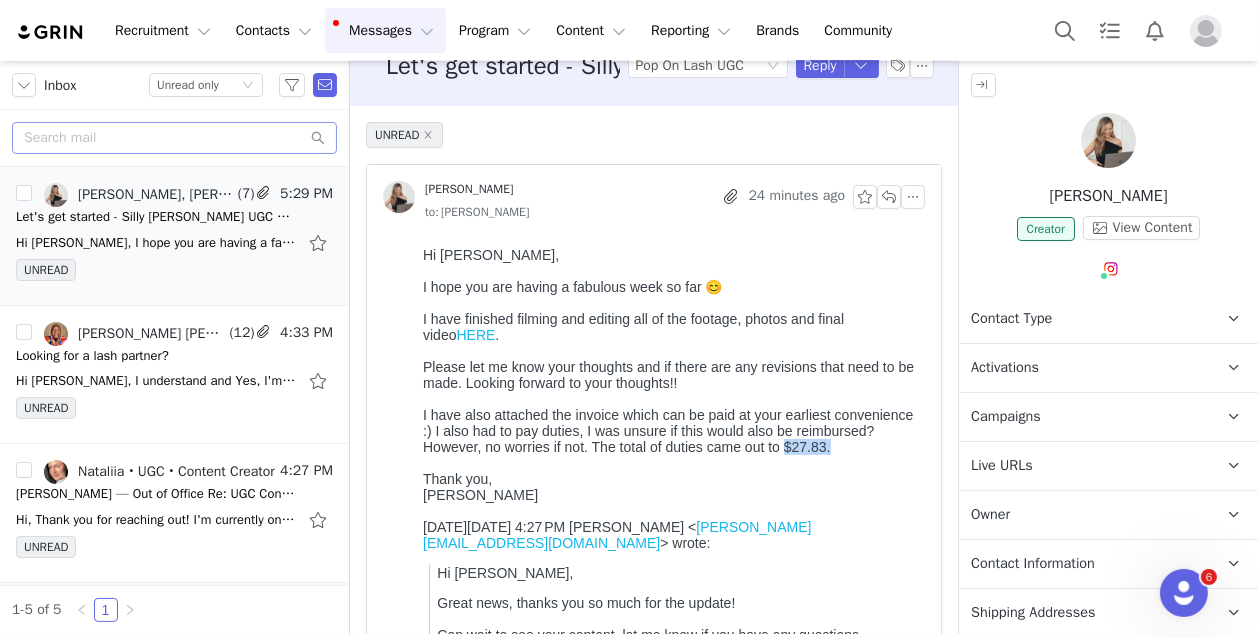 scroll, scrollTop: 36, scrollLeft: 0, axis: vertical 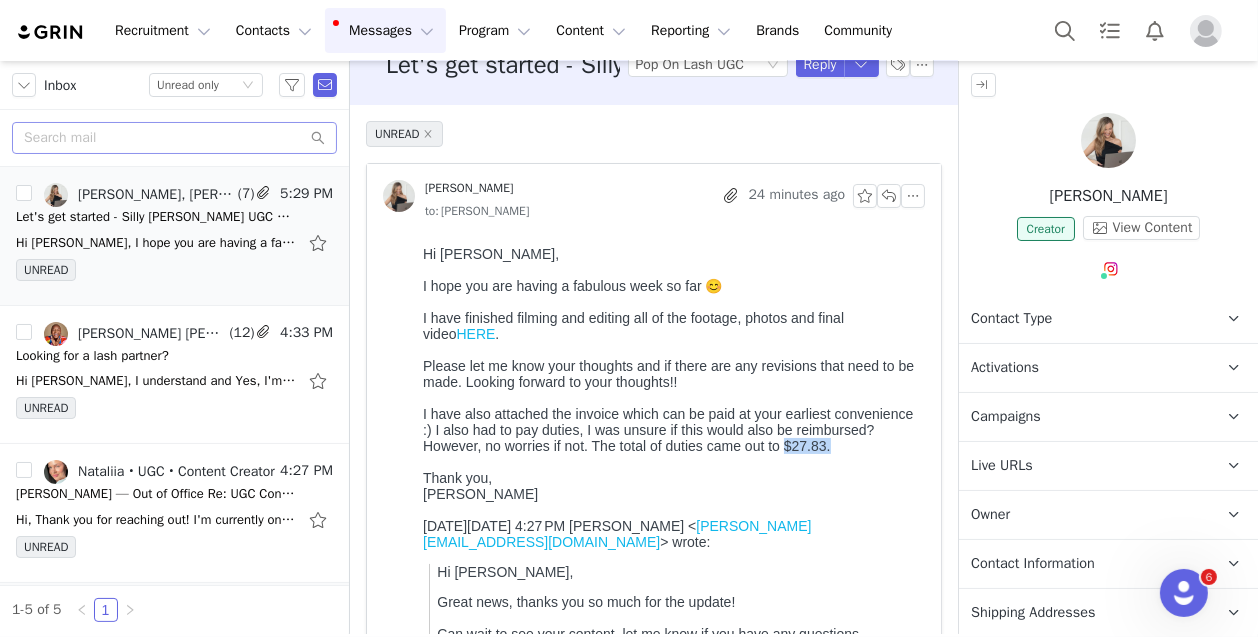 click on "HERE" at bounding box center [474, 333] 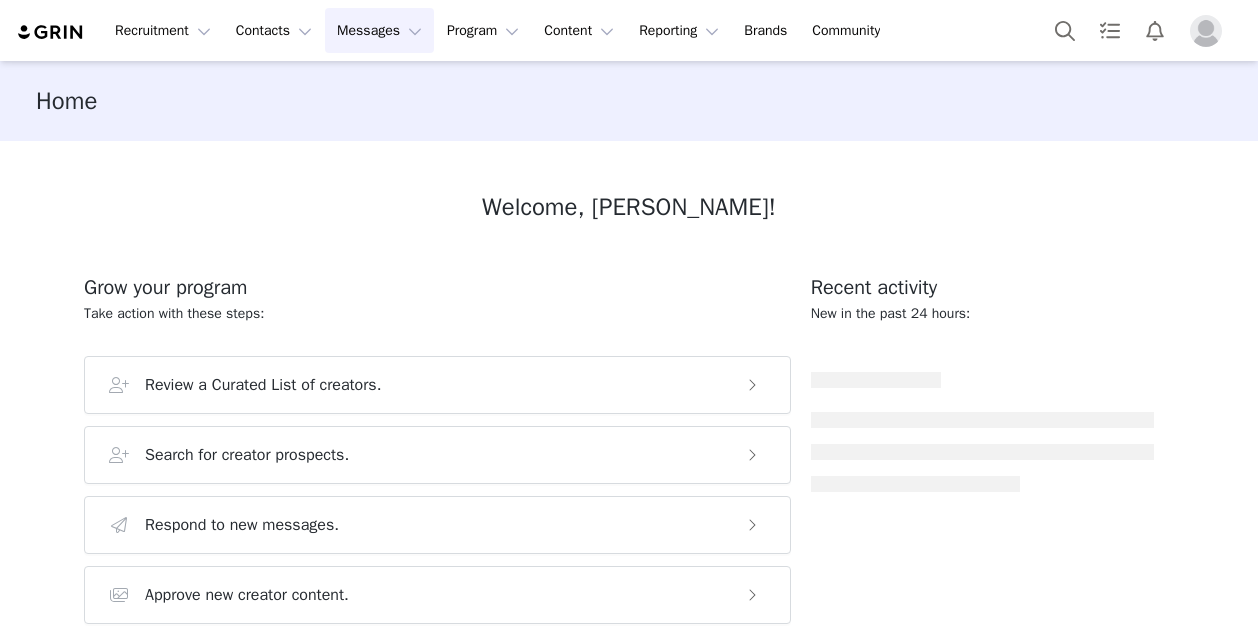 scroll, scrollTop: 0, scrollLeft: 0, axis: both 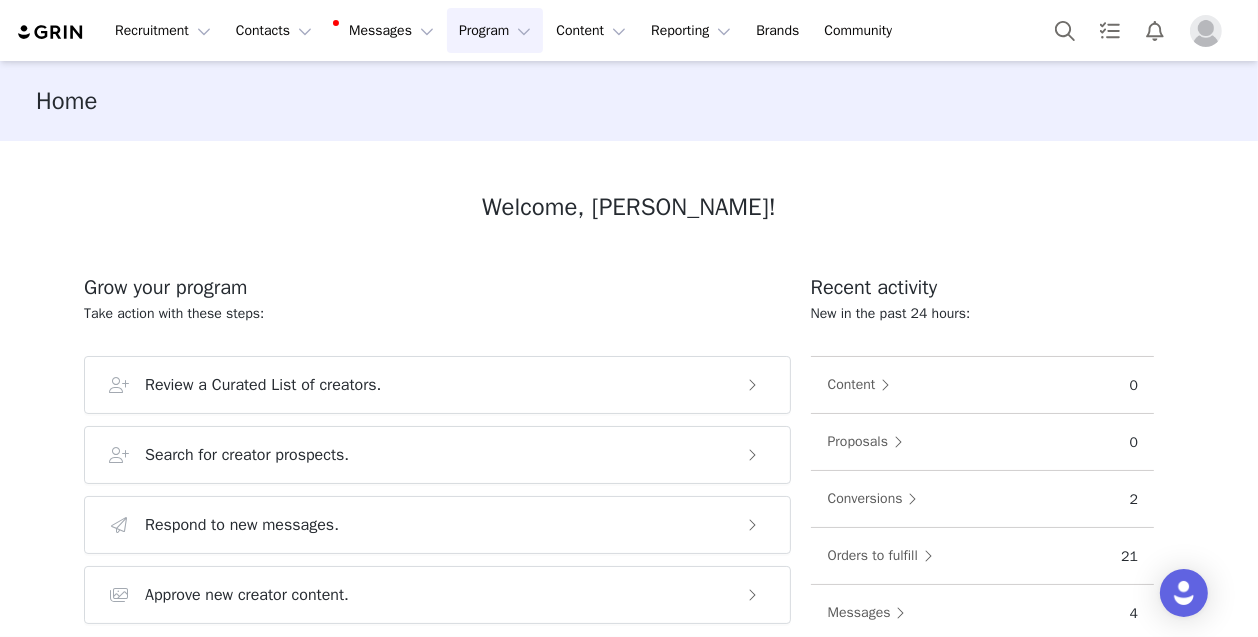 click on "Program Program" at bounding box center [495, 30] 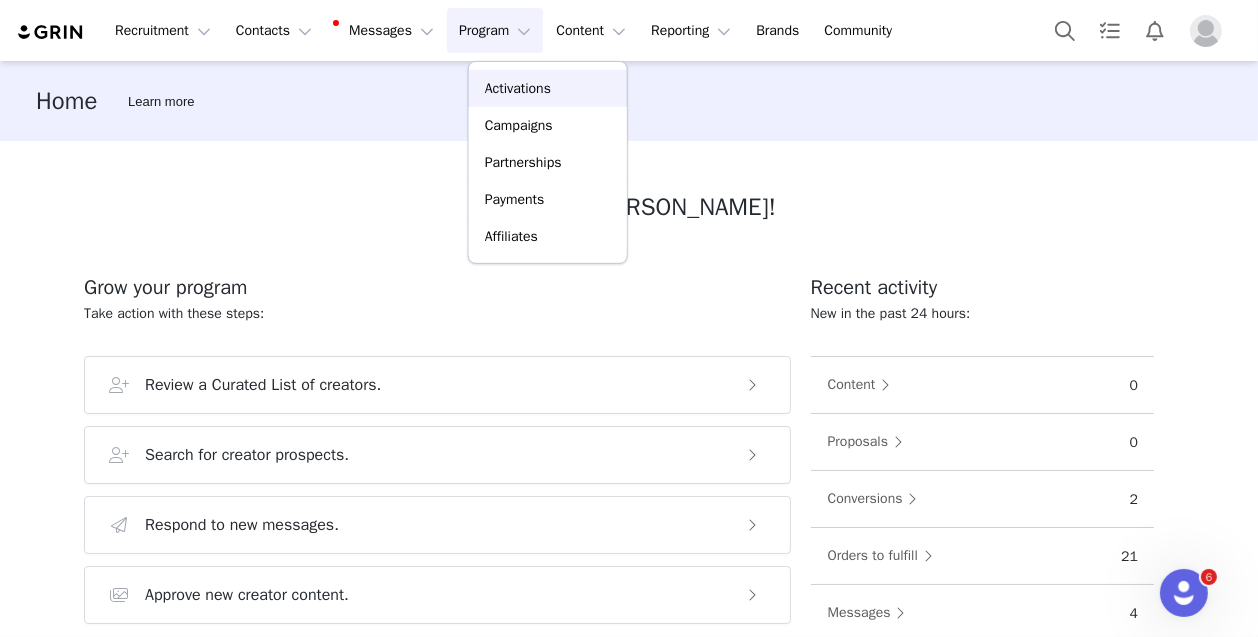 scroll, scrollTop: 0, scrollLeft: 0, axis: both 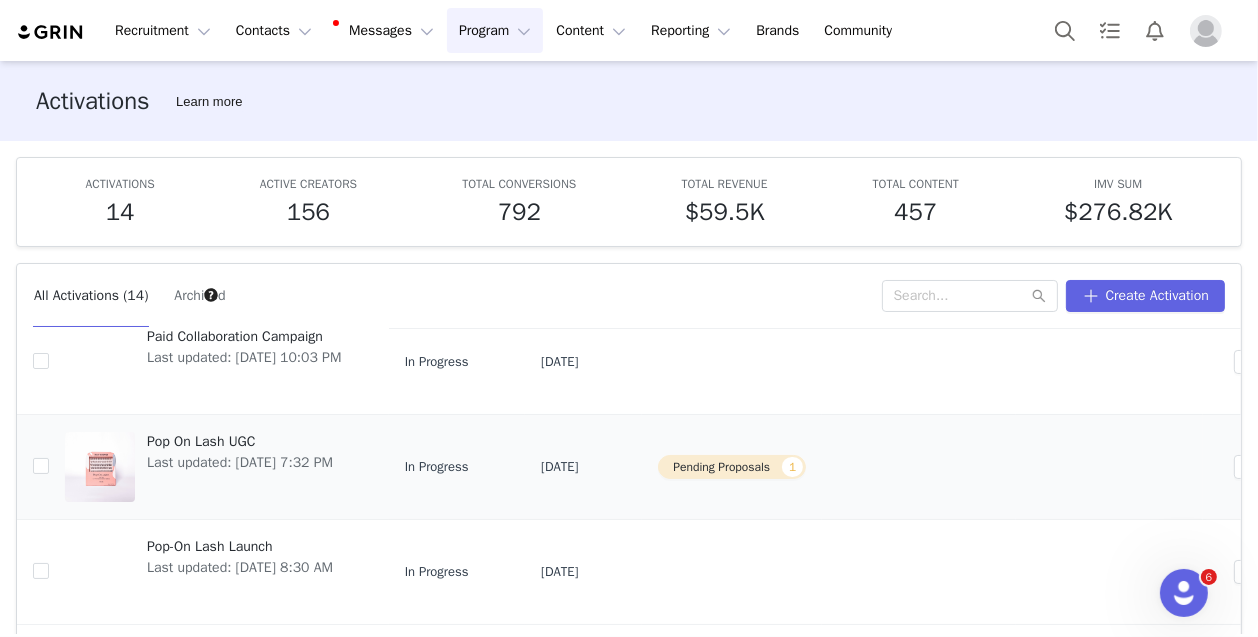 click on "Last updated: [DATE] 7:32 PM" at bounding box center [240, 462] 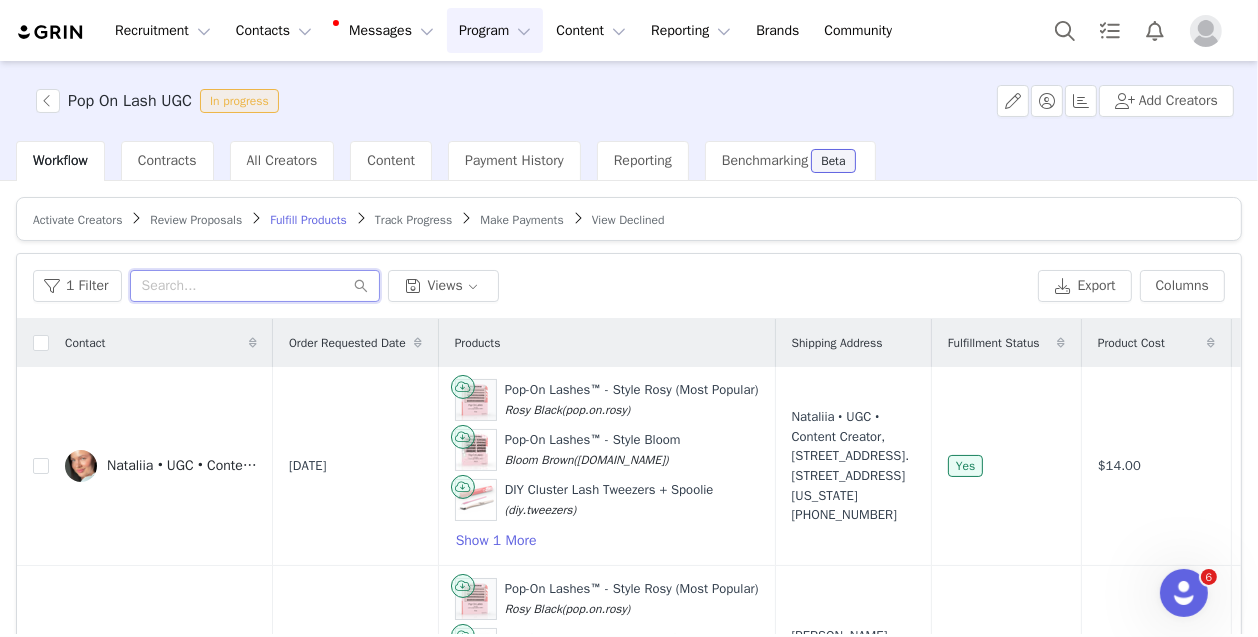 click at bounding box center [255, 286] 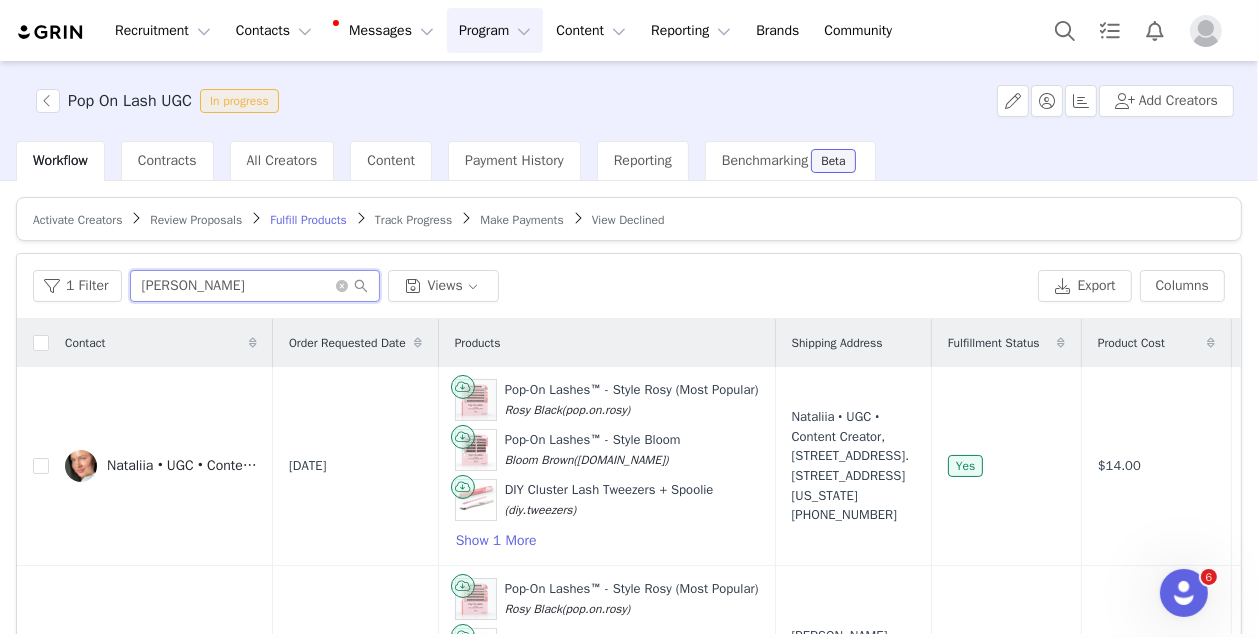 type on "[PERSON_NAME]" 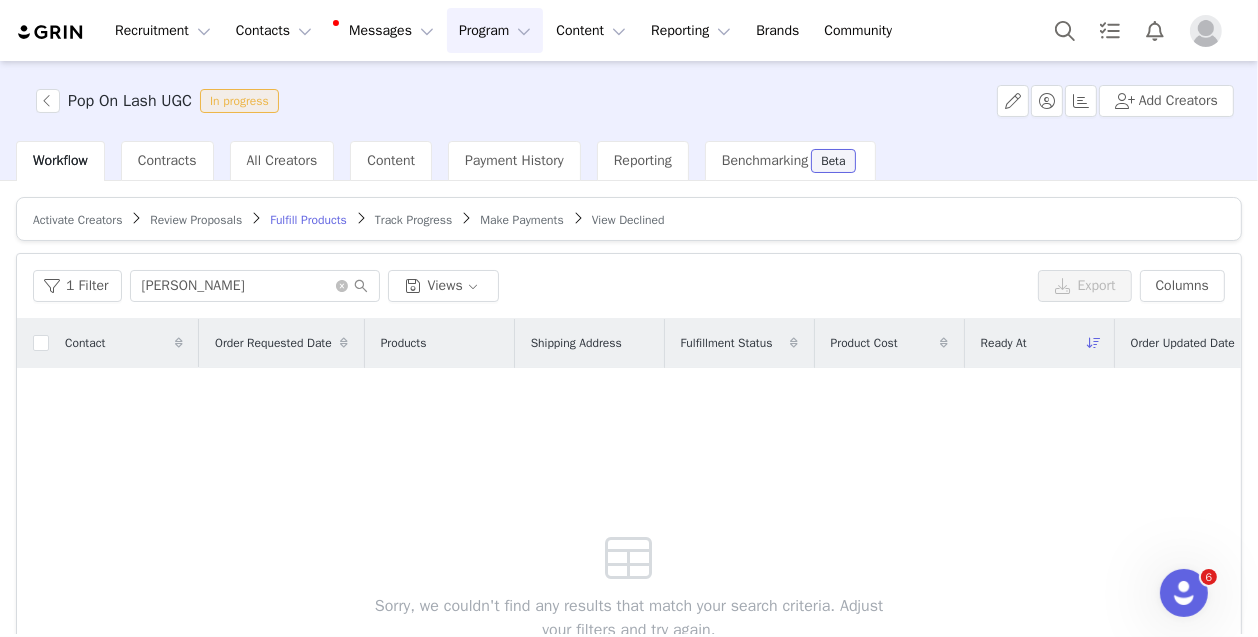 click on "Review Proposals" at bounding box center (196, 220) 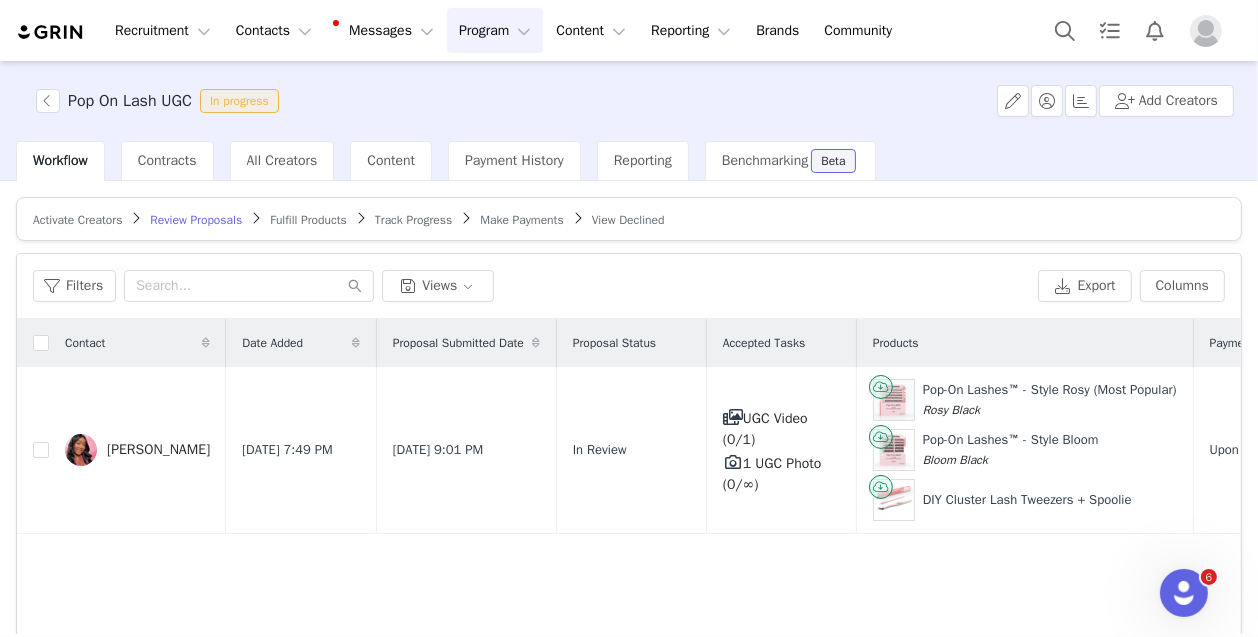 click on "Activate Creators" at bounding box center [77, 219] 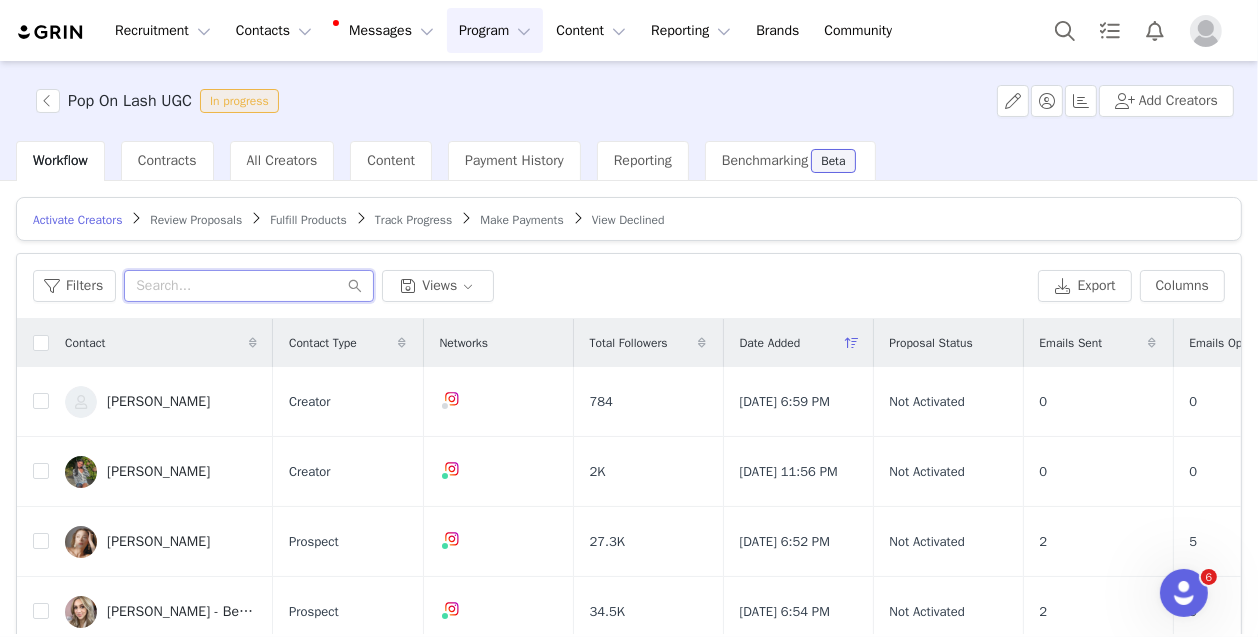 click at bounding box center (249, 286) 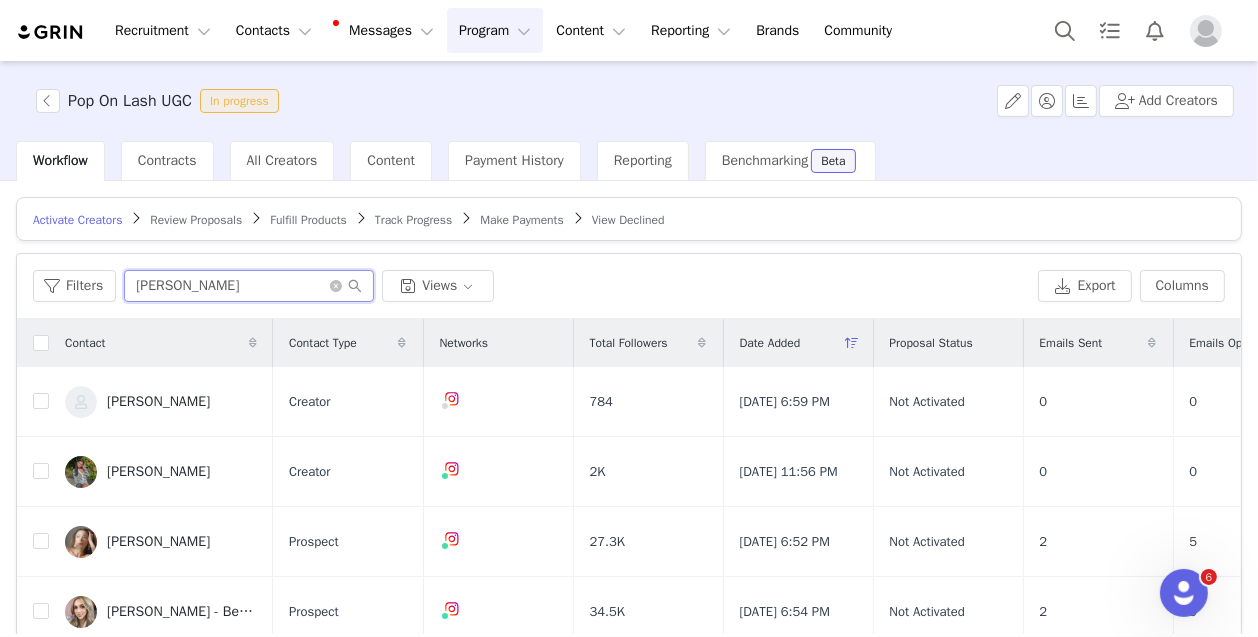 type on "kendra" 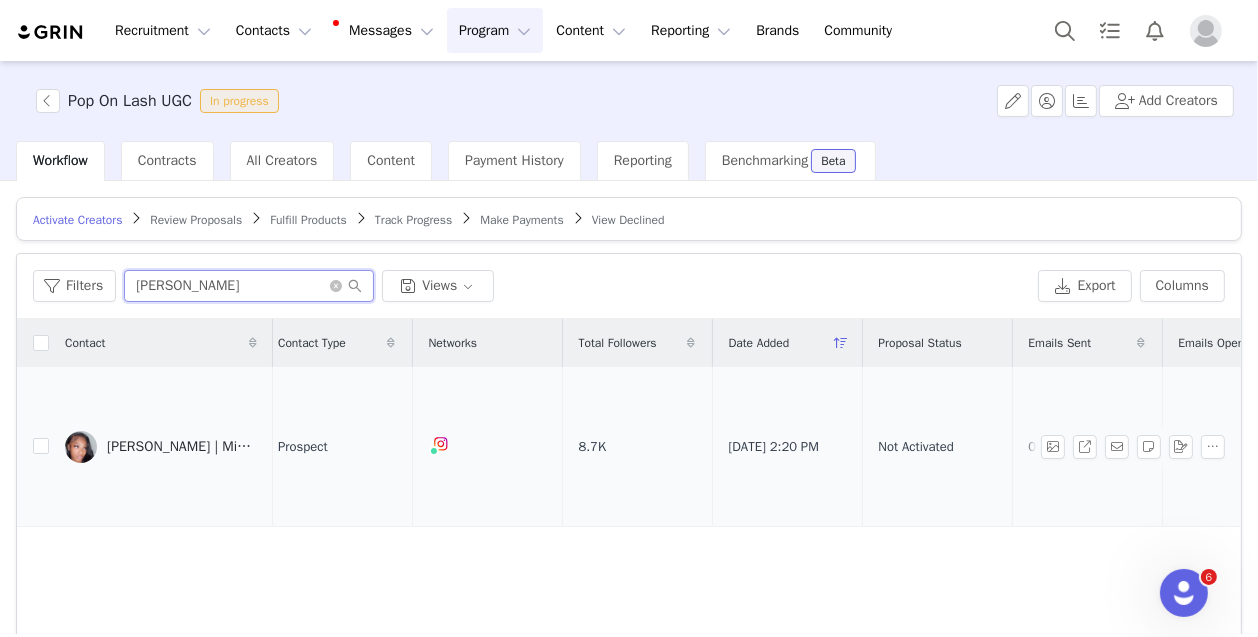 scroll, scrollTop: 0, scrollLeft: 0, axis: both 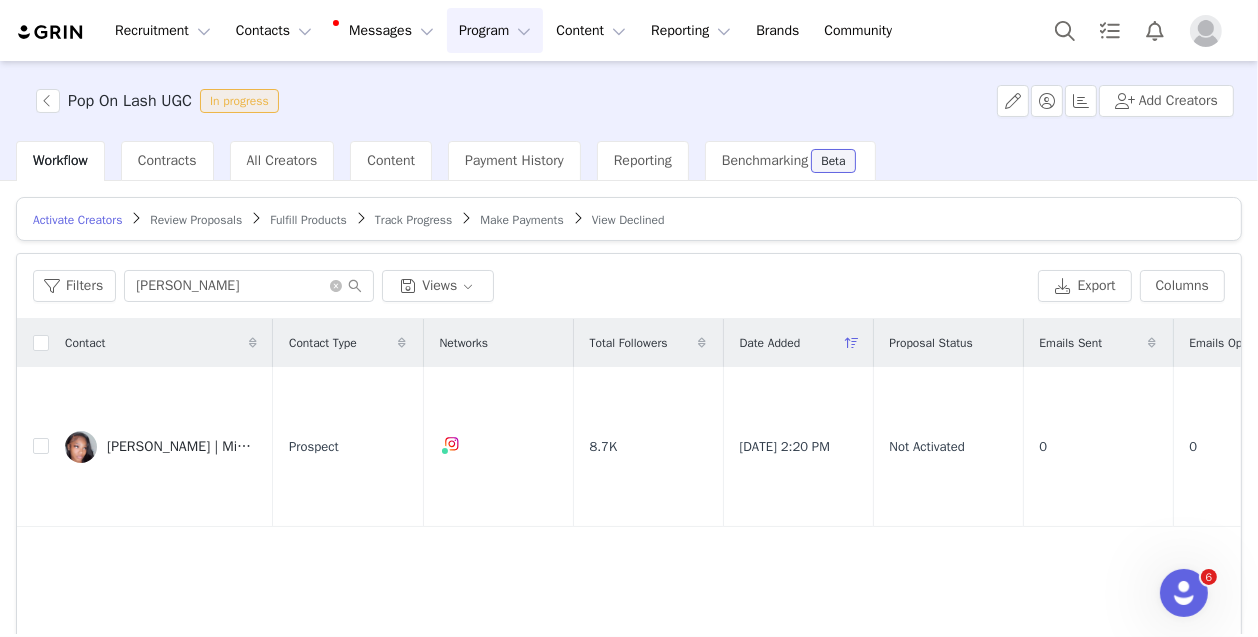 click on "Review Proposals" at bounding box center [196, 220] 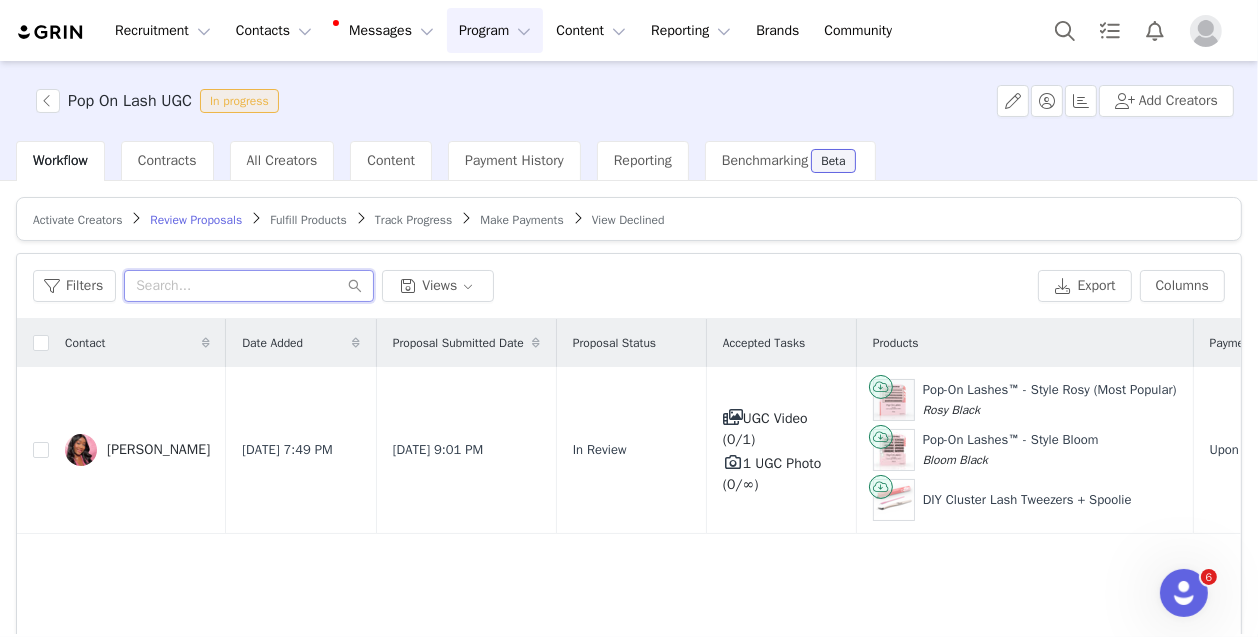 click at bounding box center (249, 286) 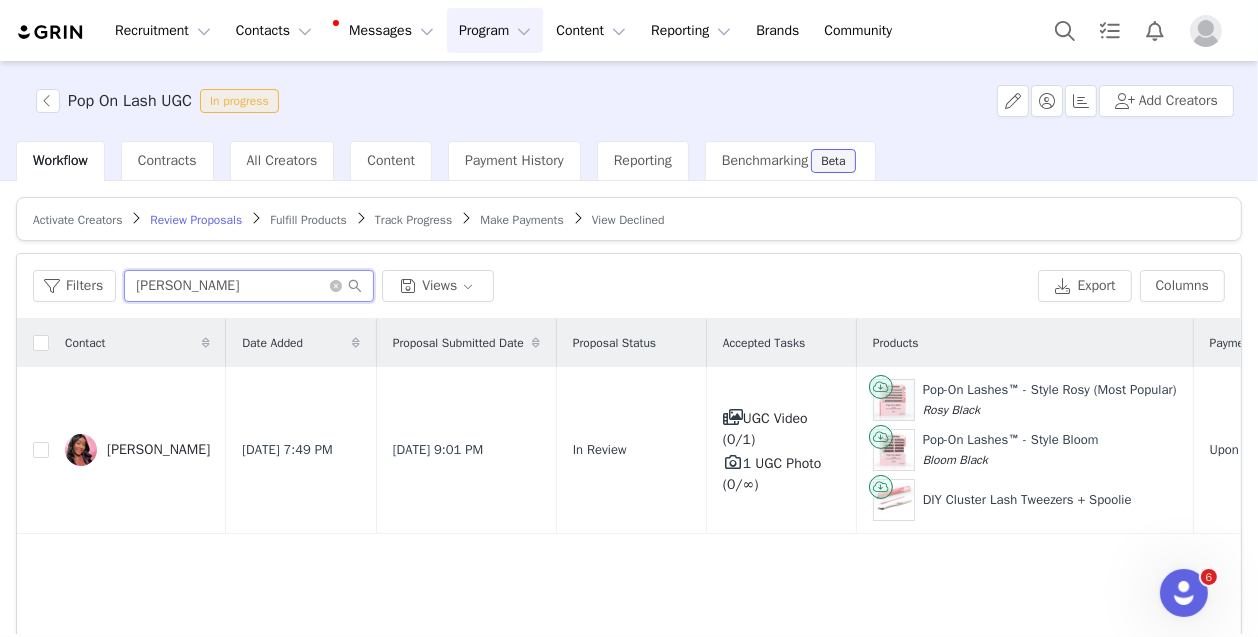 type on "kendra" 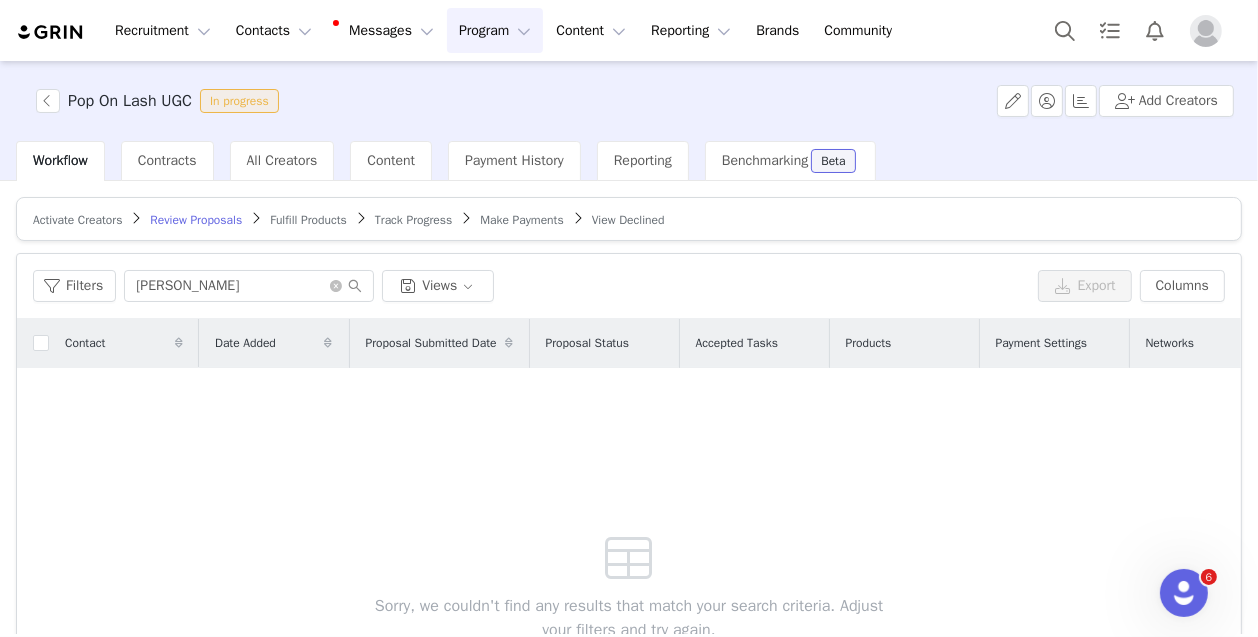 click on "Fulfill Products" at bounding box center (308, 220) 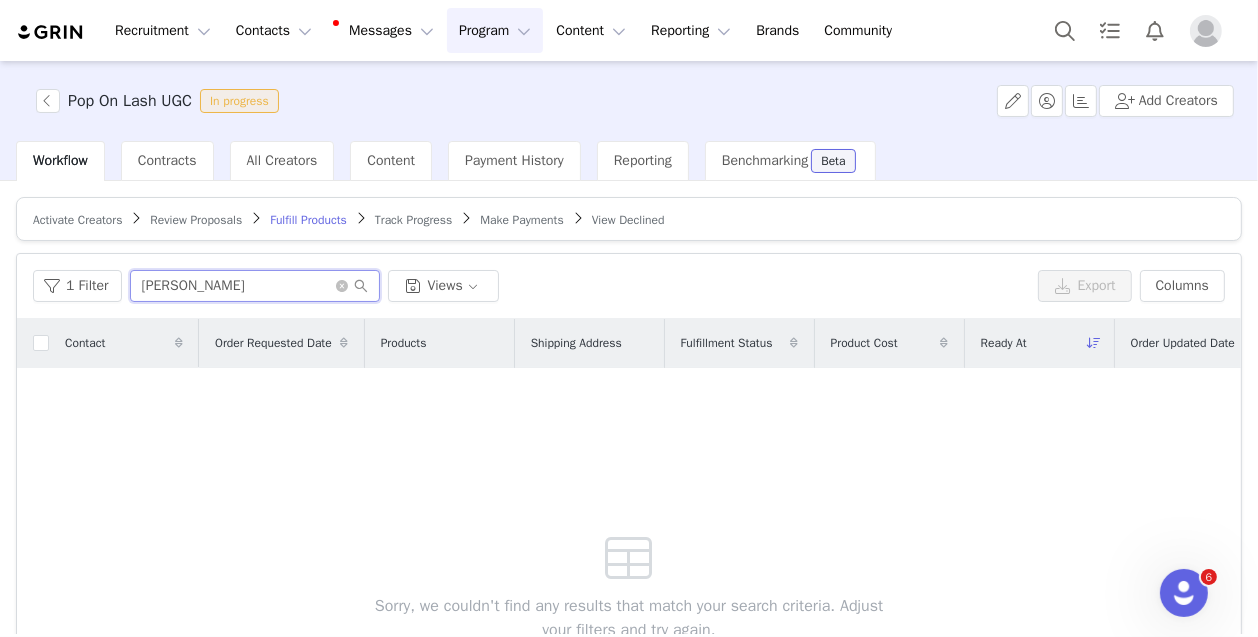 click on "kendra" at bounding box center (255, 286) 